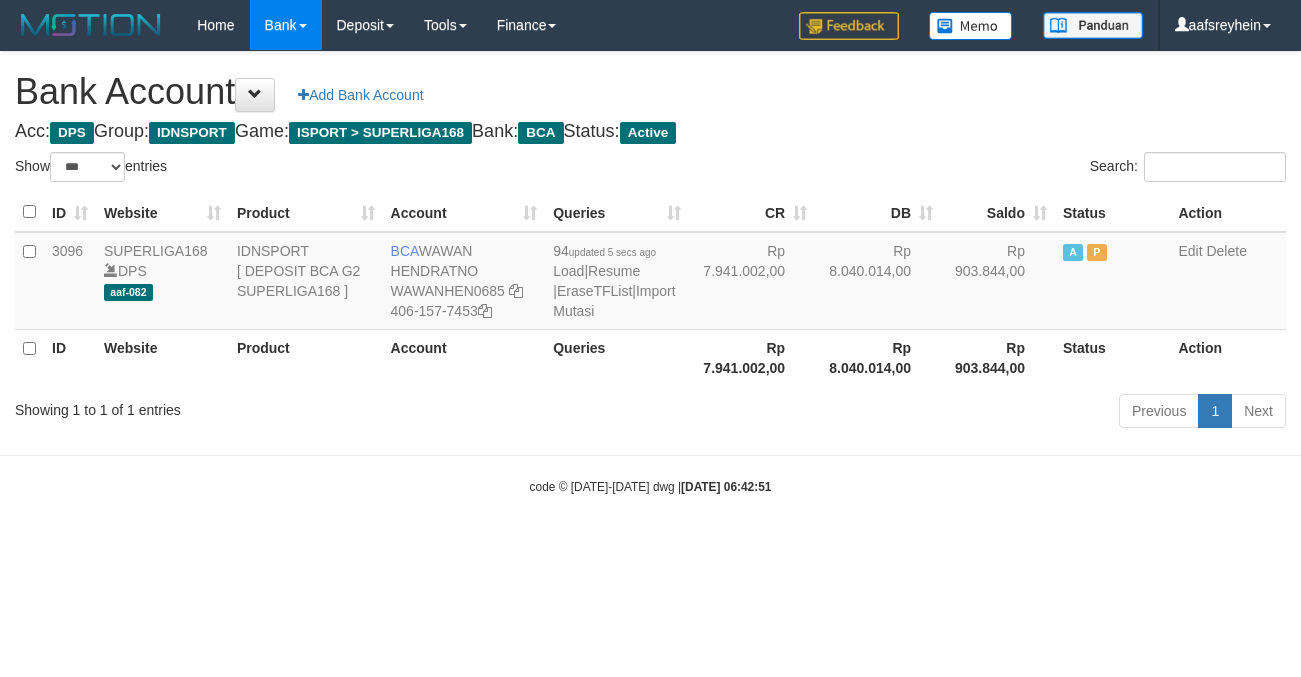 select on "***" 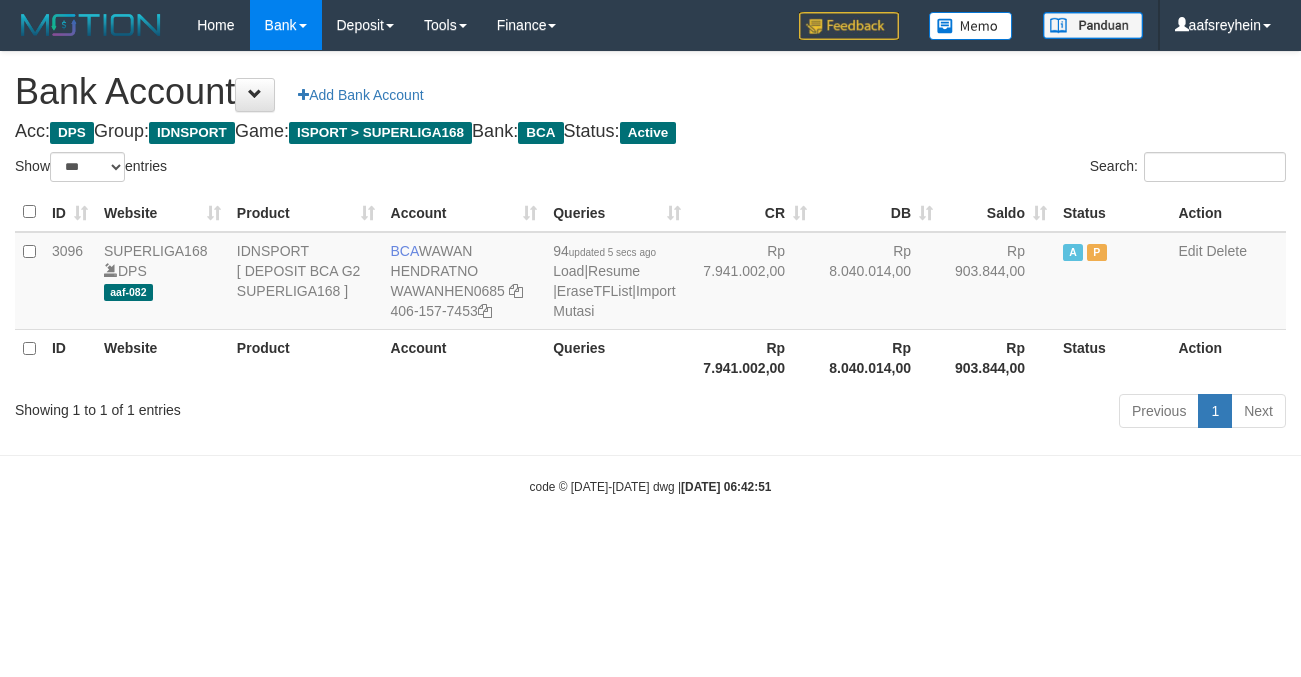 scroll, scrollTop: 0, scrollLeft: 0, axis: both 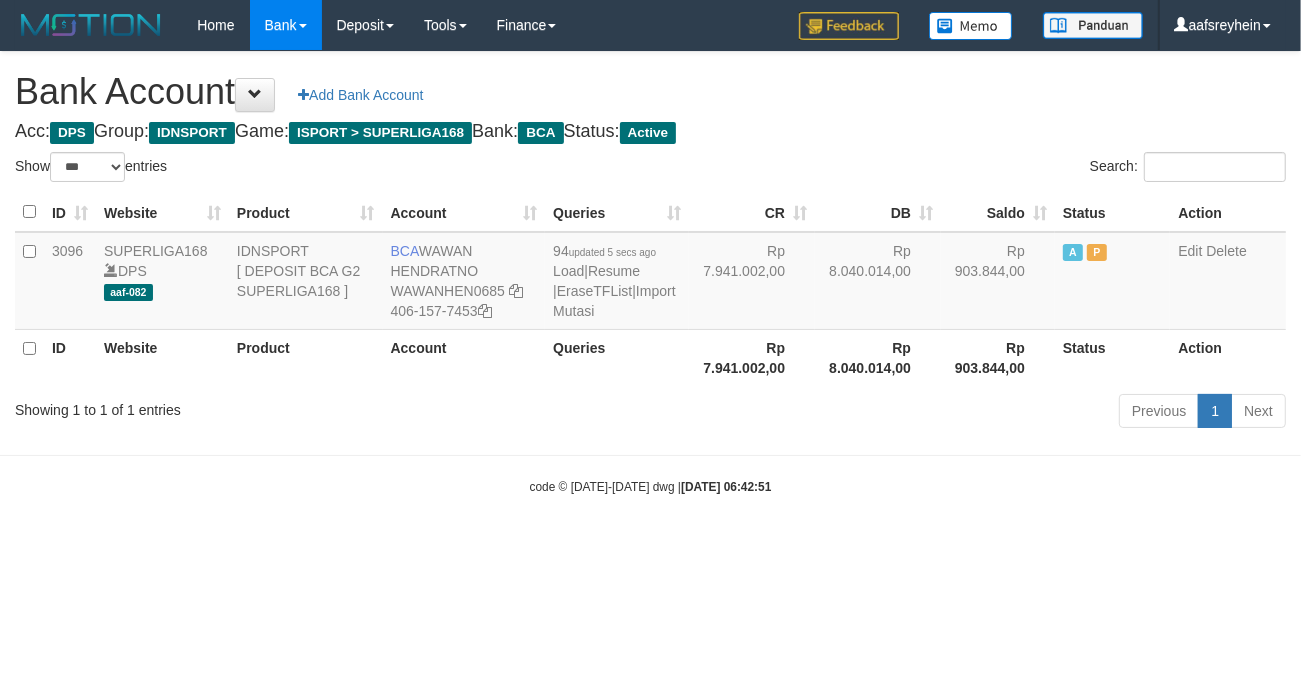 click on "Previous 1 Next" at bounding box center (921, 413) 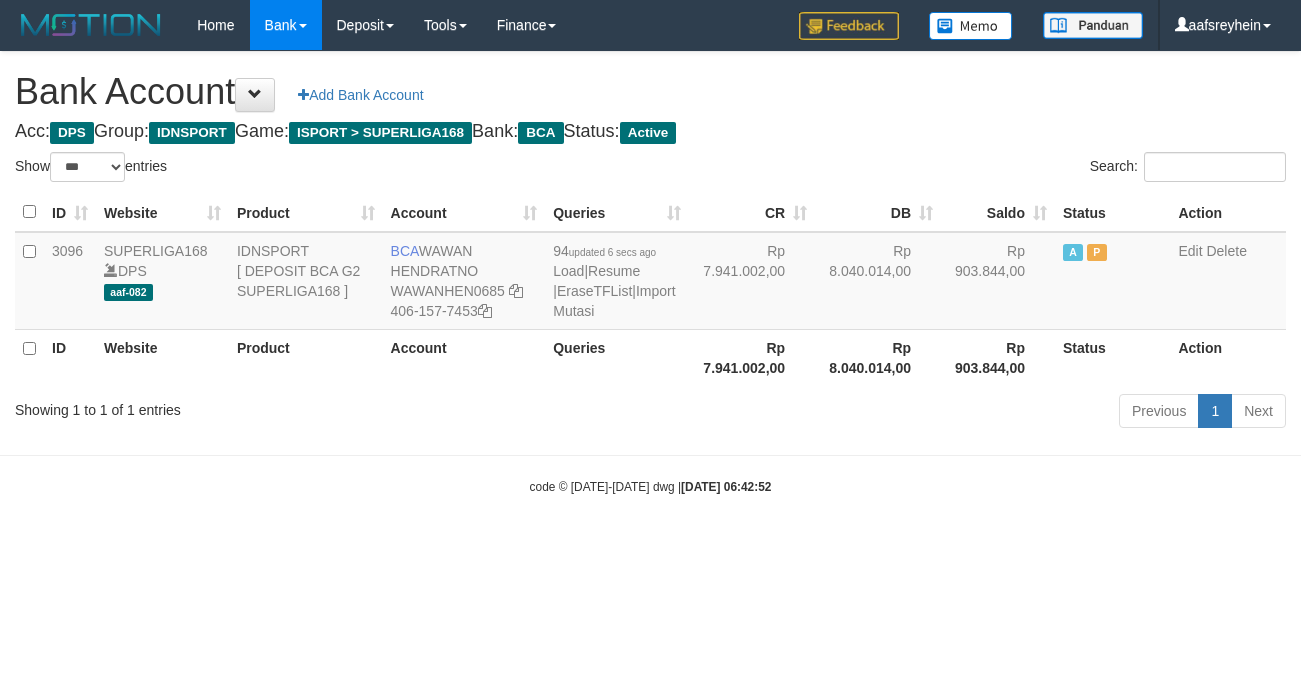 select on "***" 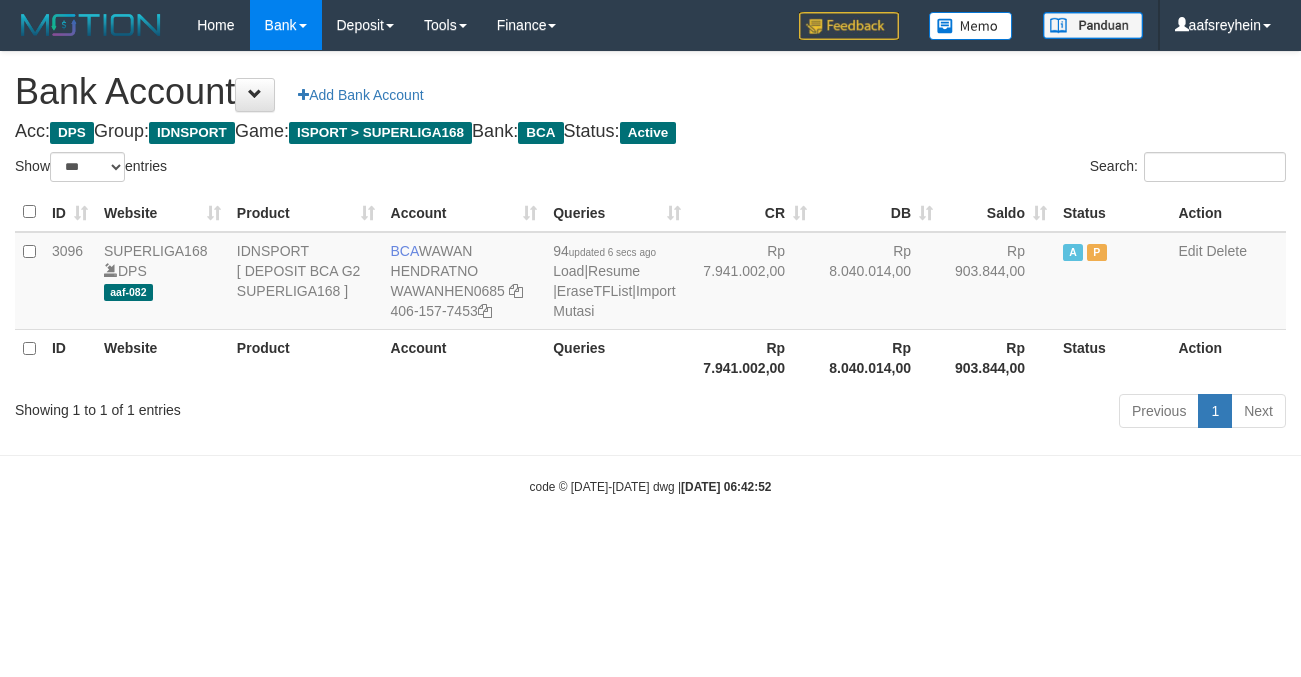 scroll, scrollTop: 0, scrollLeft: 0, axis: both 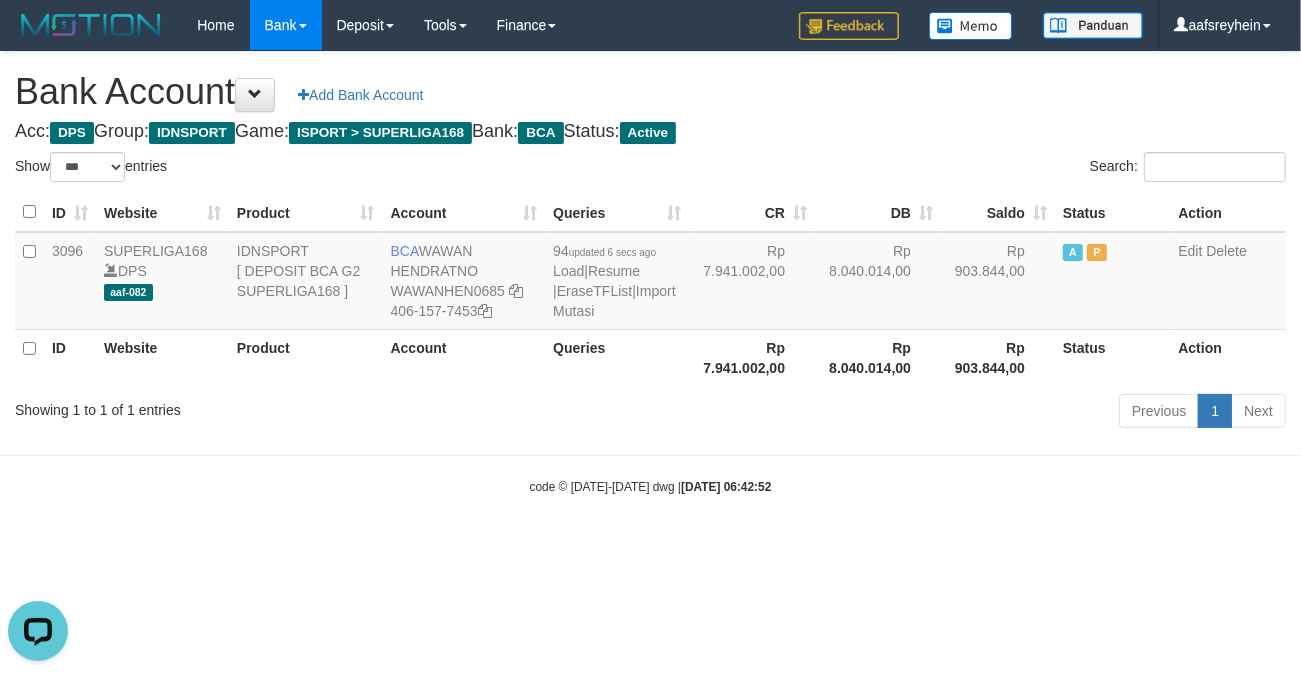 click on "Toggle navigation
Home
Bank
Account List
Load
By Website
Group
[ISPORT]													SUPERLIGA168
By Load Group (DPS)
-" at bounding box center [650, 273] 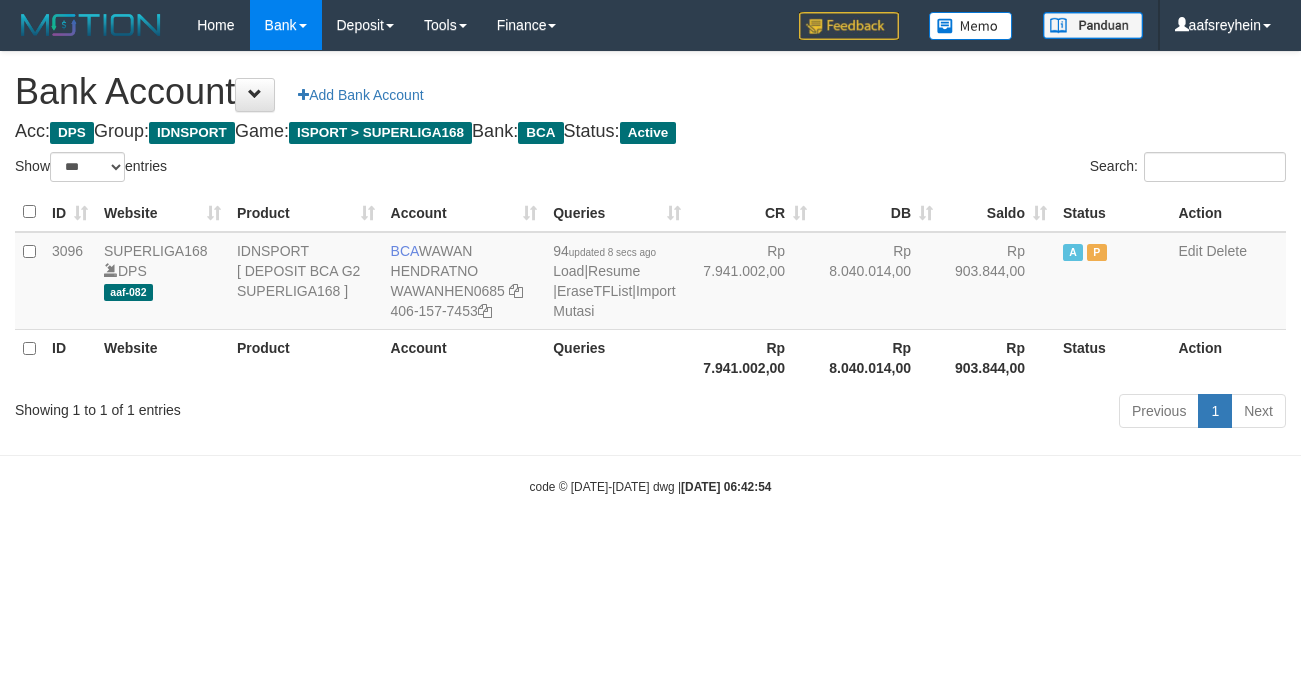 select on "***" 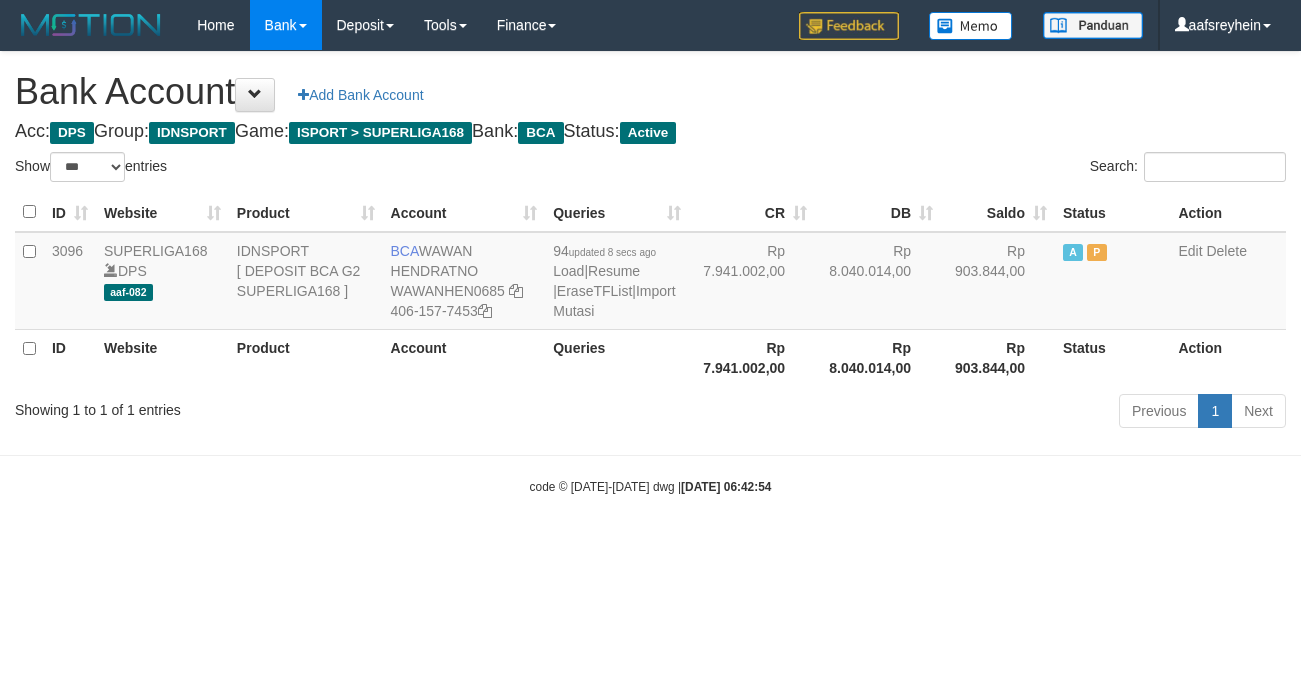 scroll, scrollTop: 0, scrollLeft: 0, axis: both 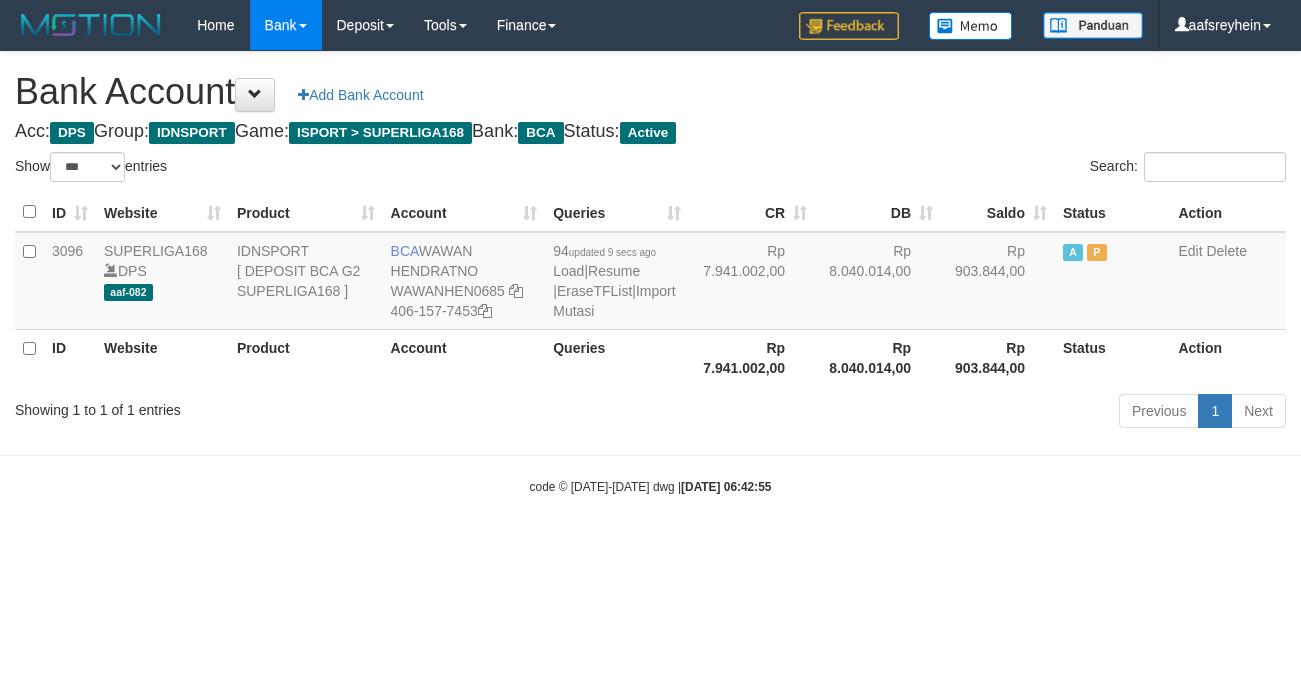 select on "***" 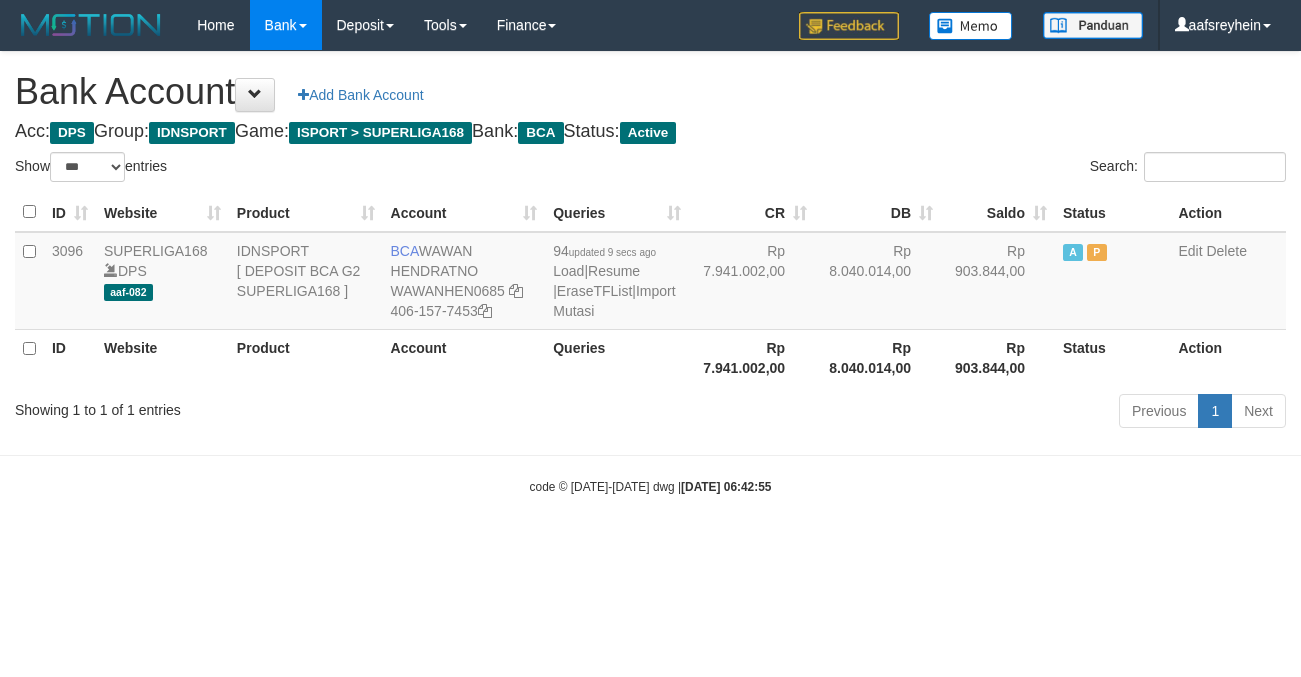 scroll, scrollTop: 0, scrollLeft: 0, axis: both 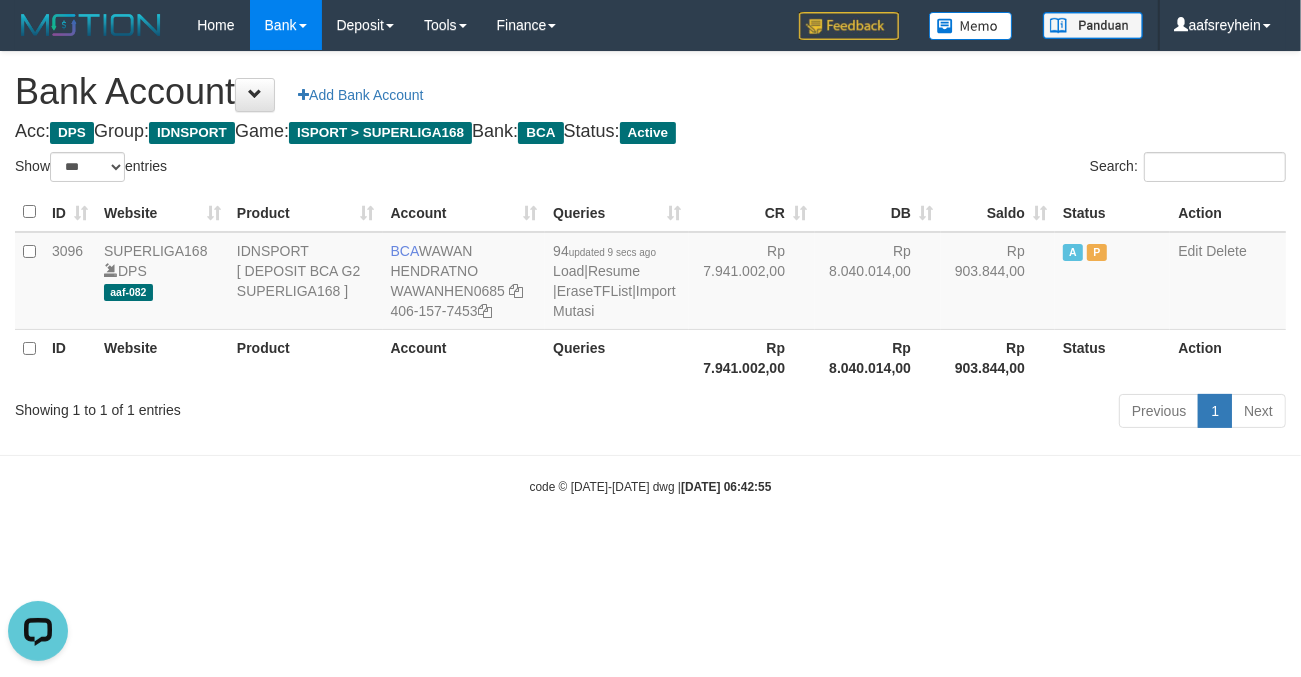 click on "code © 2012-2018 dwg |  2025/07/10 06:42:55" at bounding box center (650, 486) 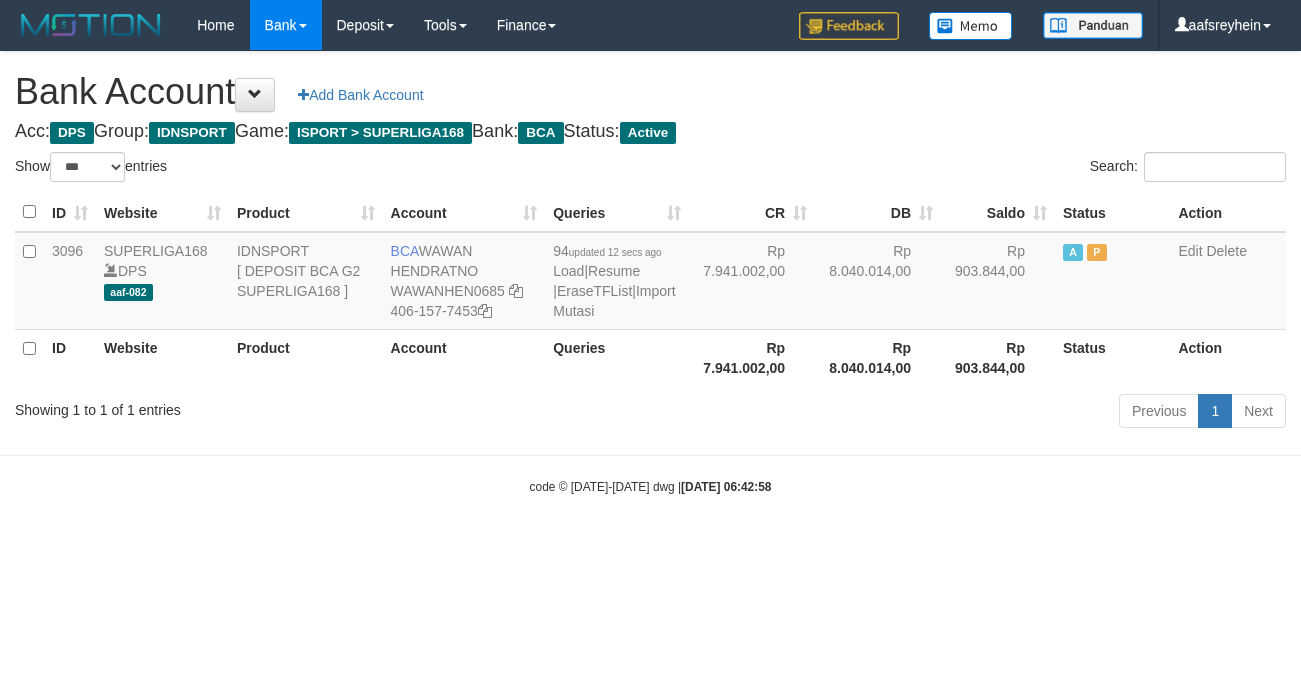 select on "***" 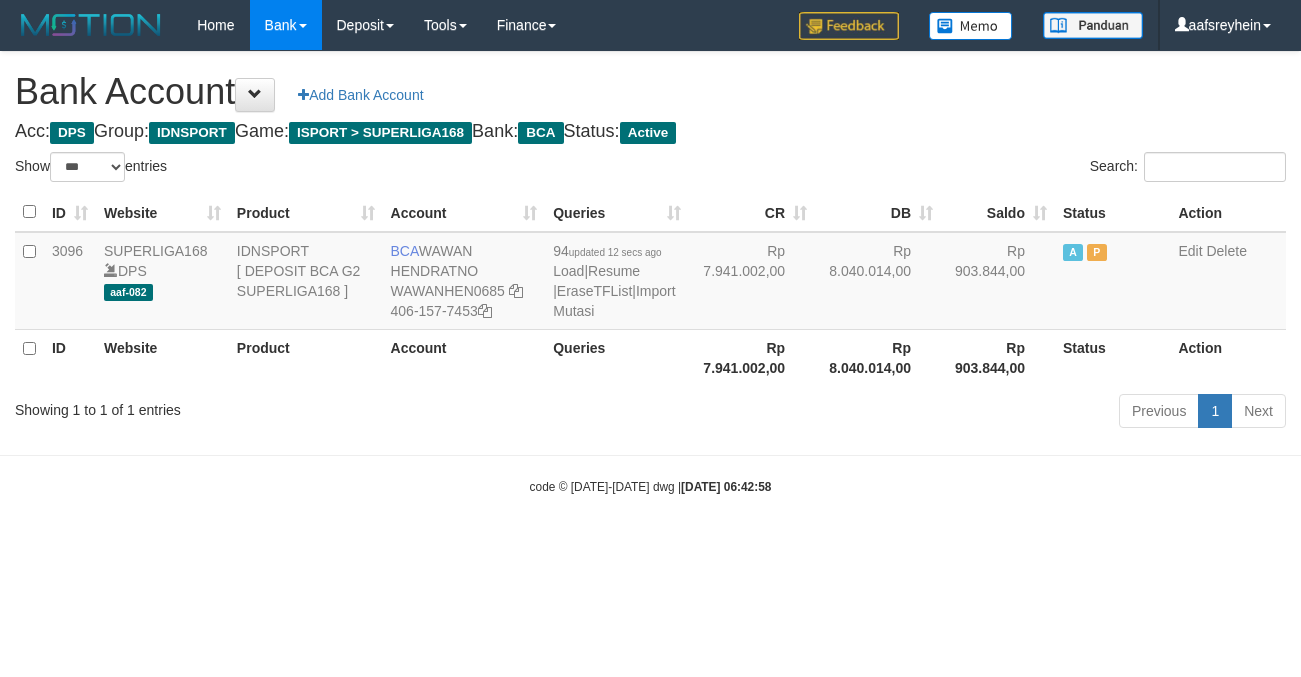 scroll, scrollTop: 0, scrollLeft: 0, axis: both 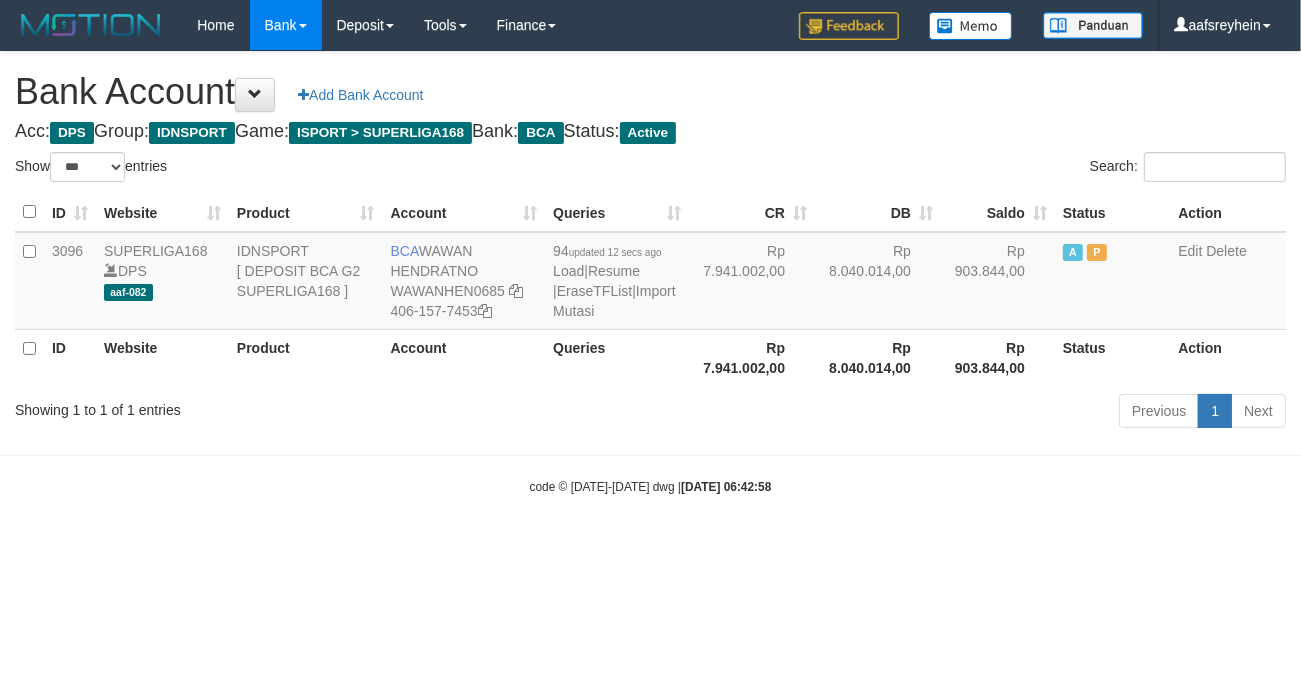 click on "Toggle navigation
Home
Bank
Account List
Load
By Website
Group
[ISPORT]													SUPERLIGA168
By Load Group (DPS)" at bounding box center (650, 273) 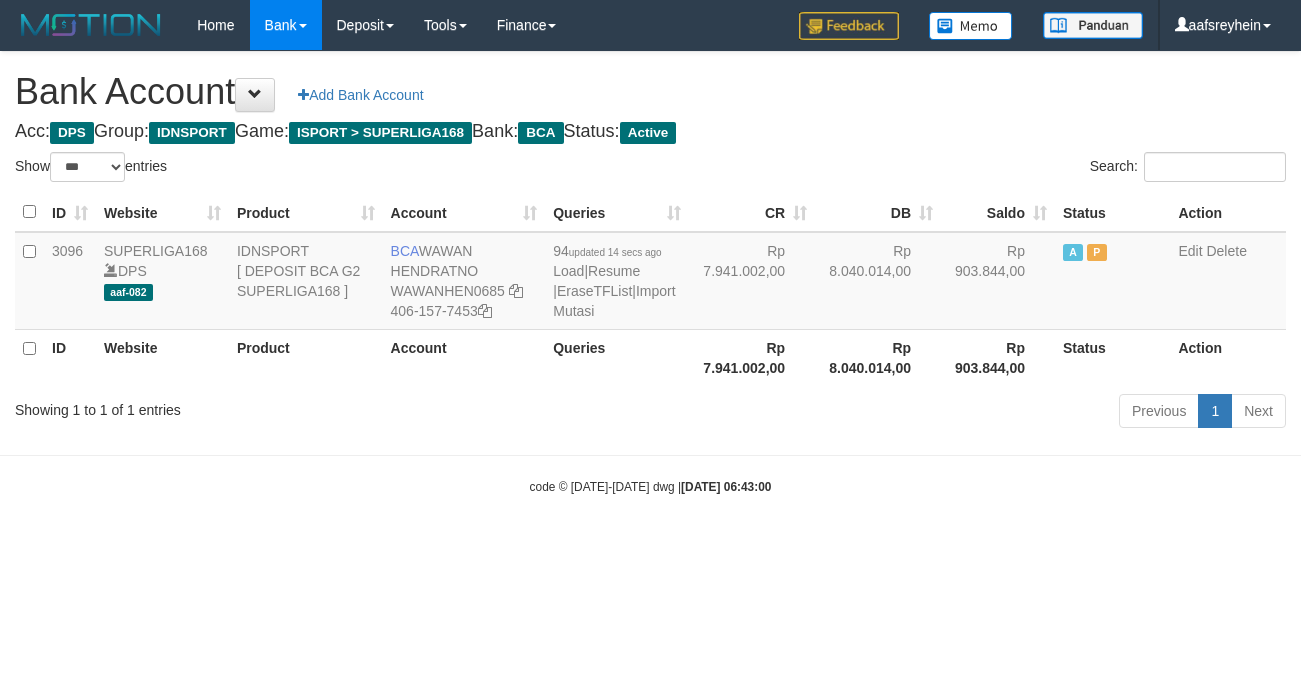 select on "***" 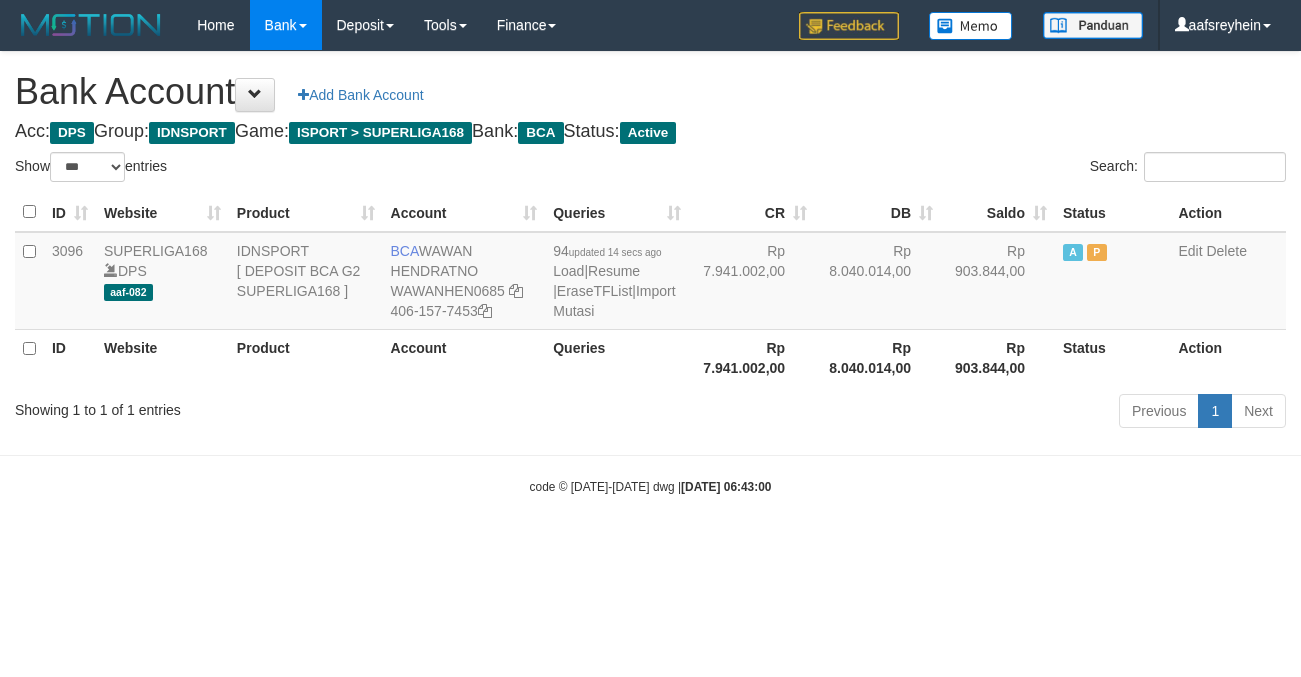 scroll, scrollTop: 0, scrollLeft: 0, axis: both 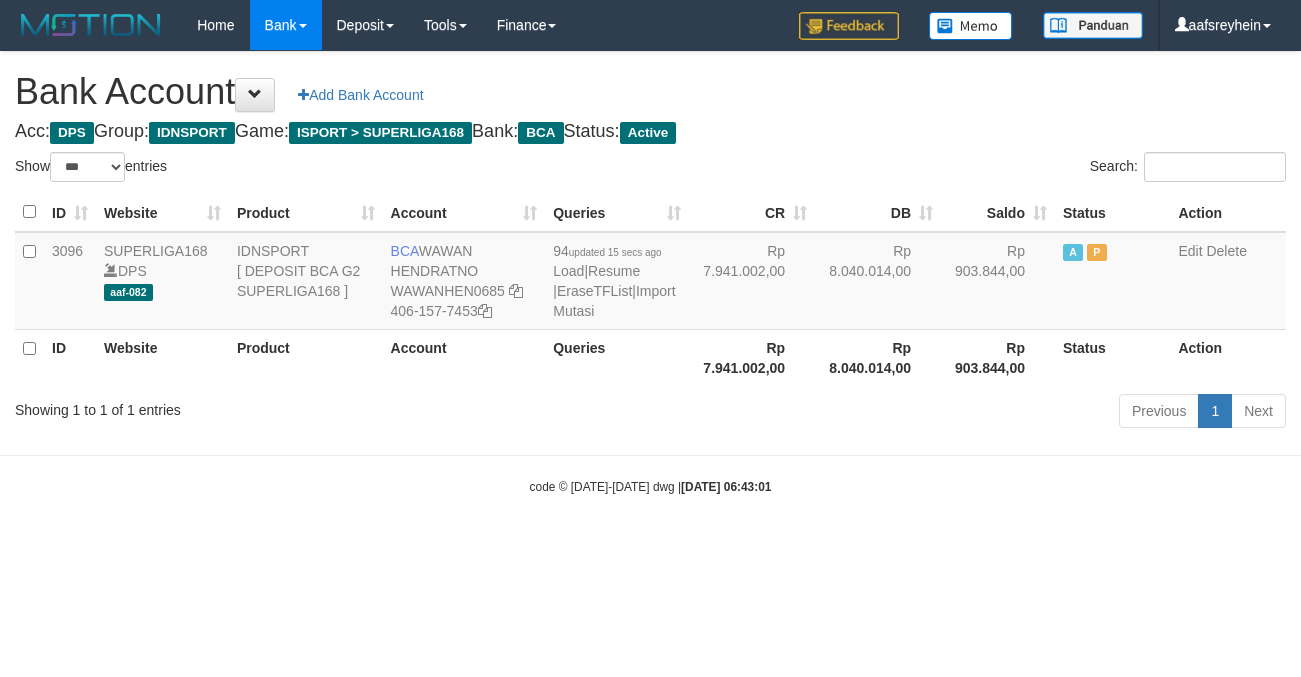 select on "***" 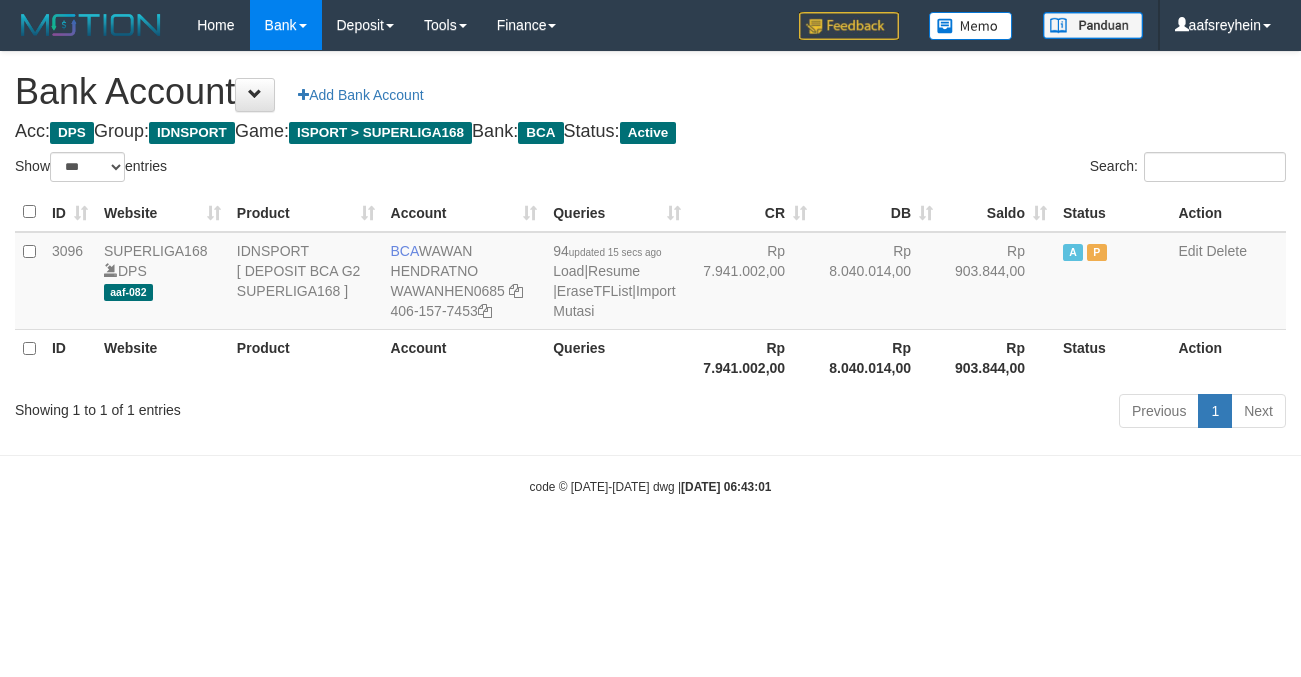 scroll, scrollTop: 0, scrollLeft: 0, axis: both 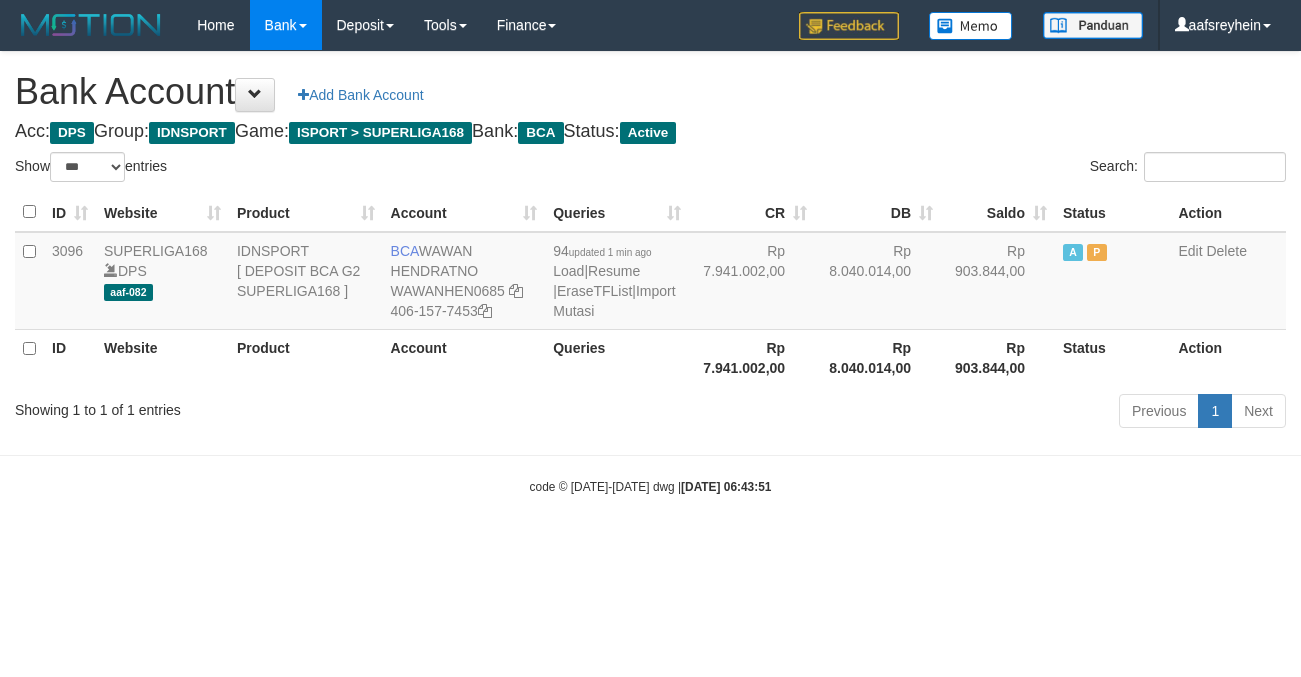 select on "***" 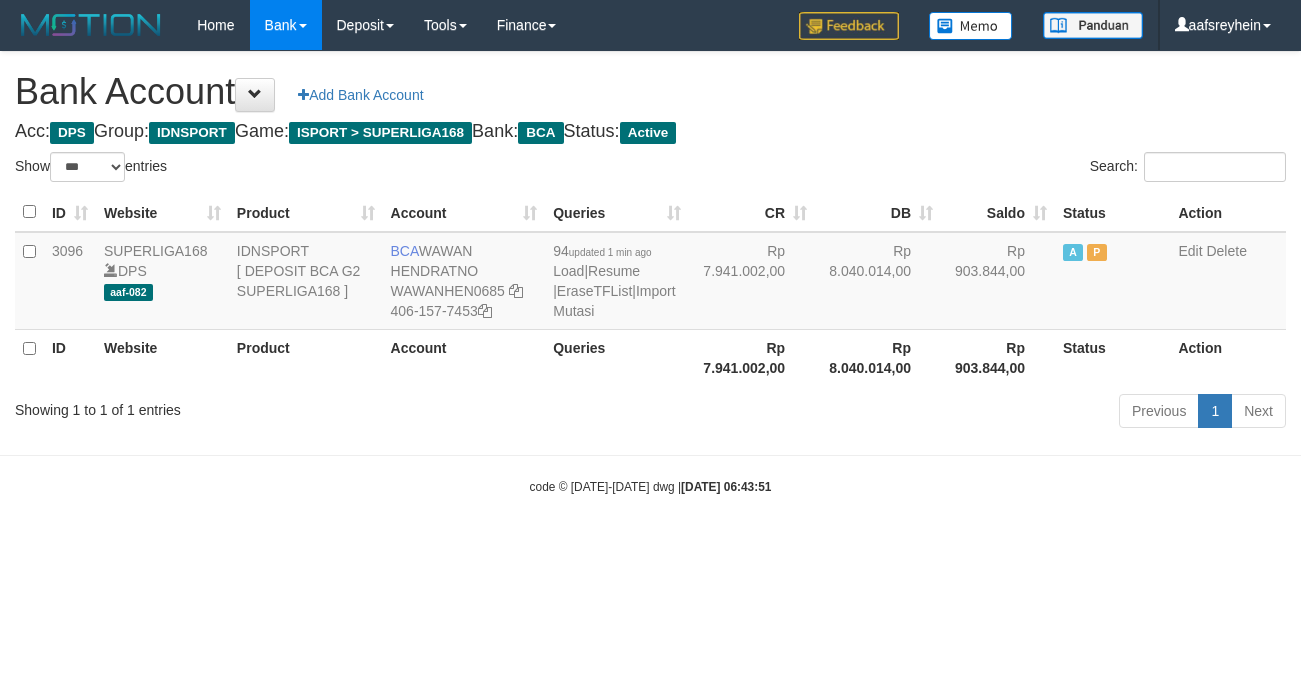 scroll, scrollTop: 0, scrollLeft: 0, axis: both 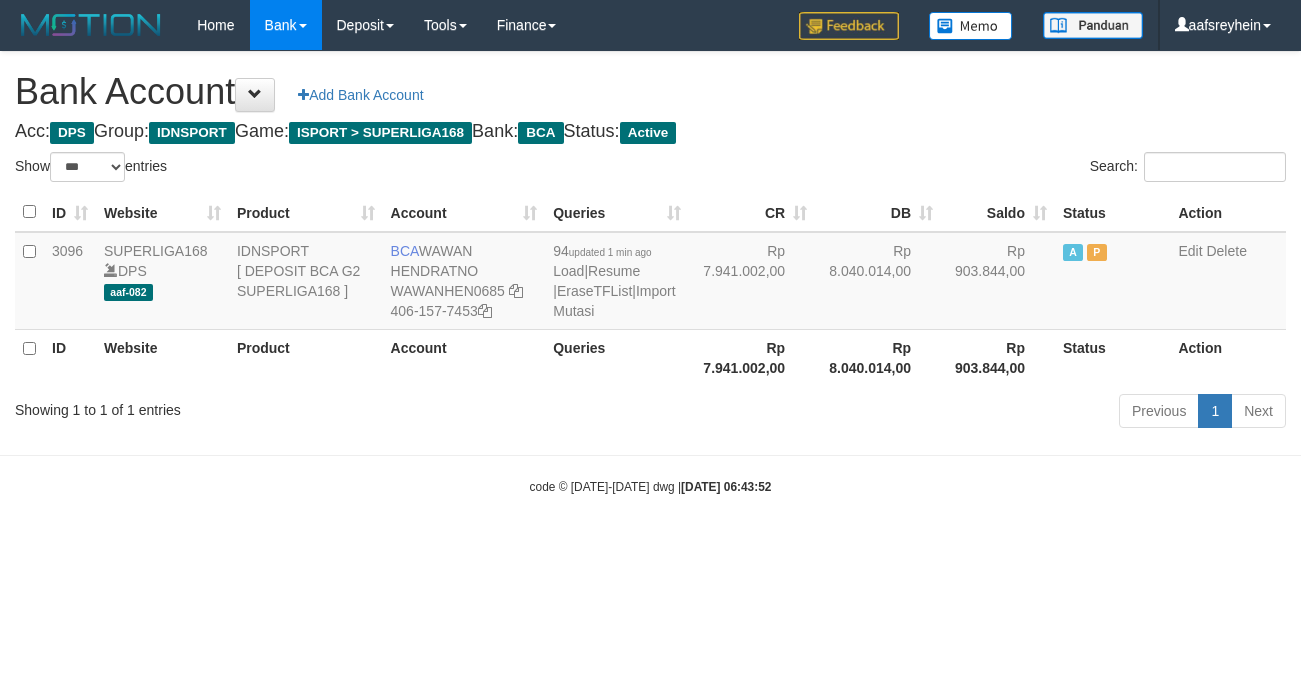 select on "***" 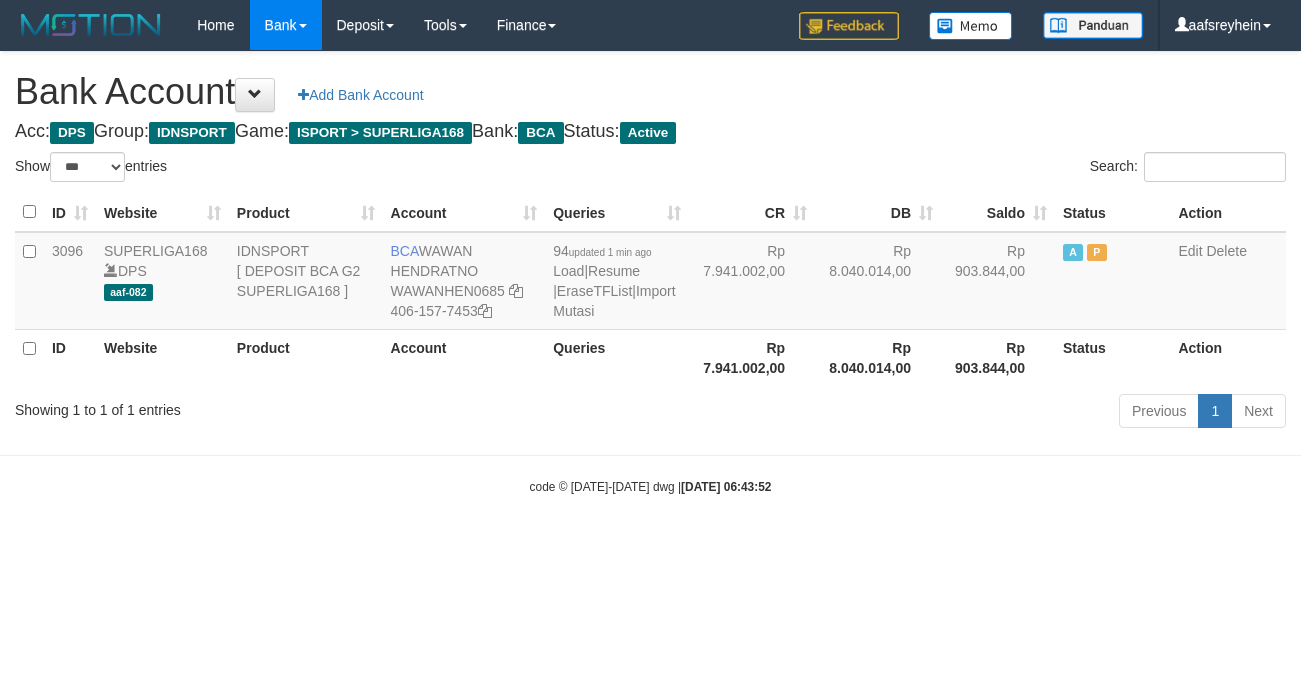 scroll, scrollTop: 0, scrollLeft: 0, axis: both 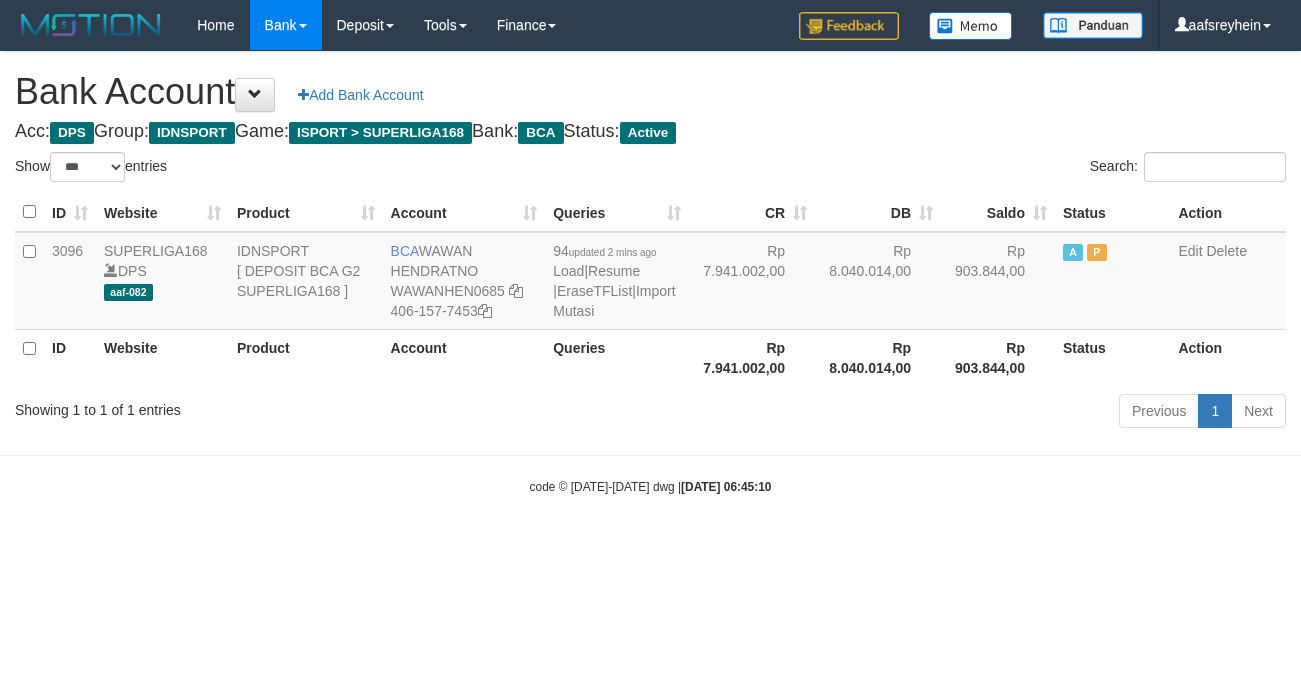 select on "***" 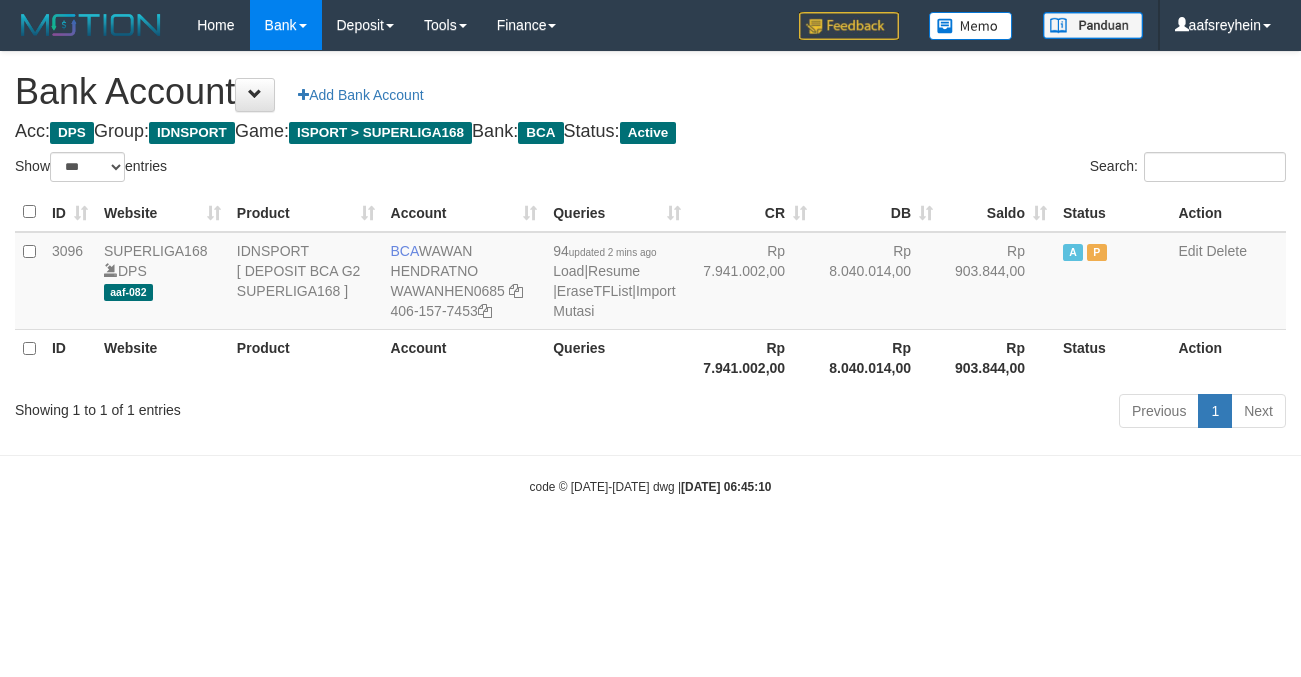 scroll, scrollTop: 0, scrollLeft: 0, axis: both 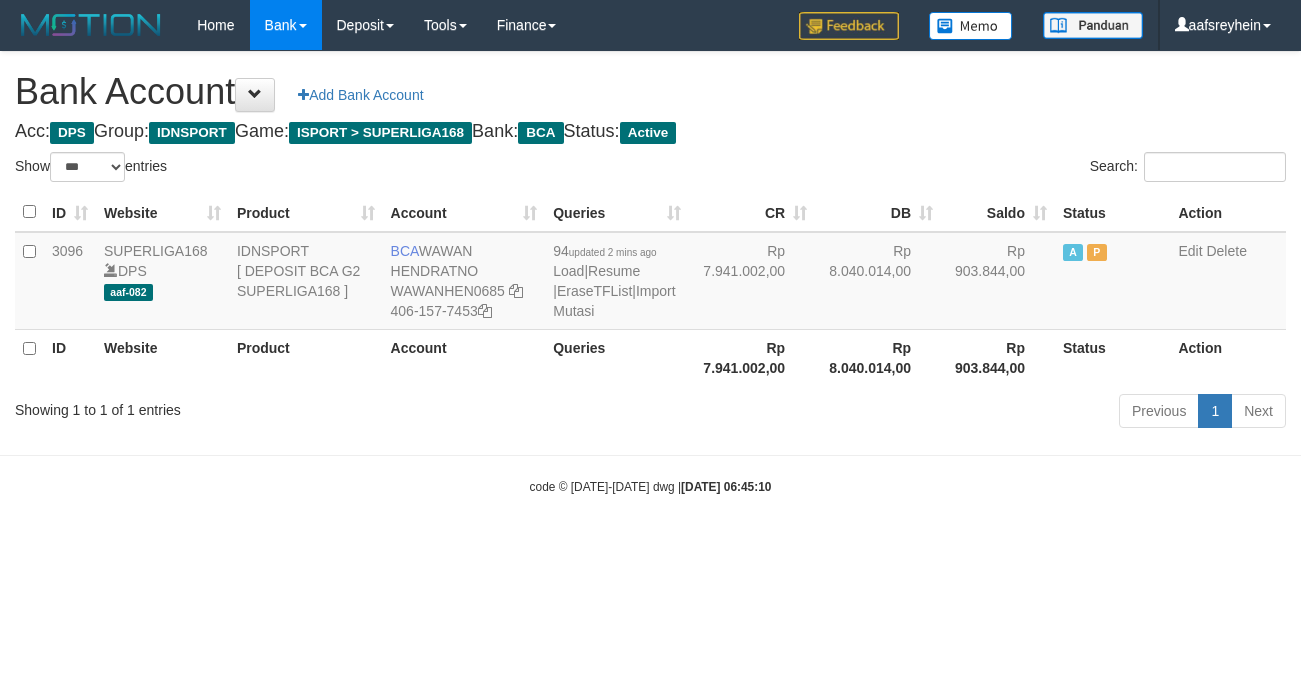 select on "***" 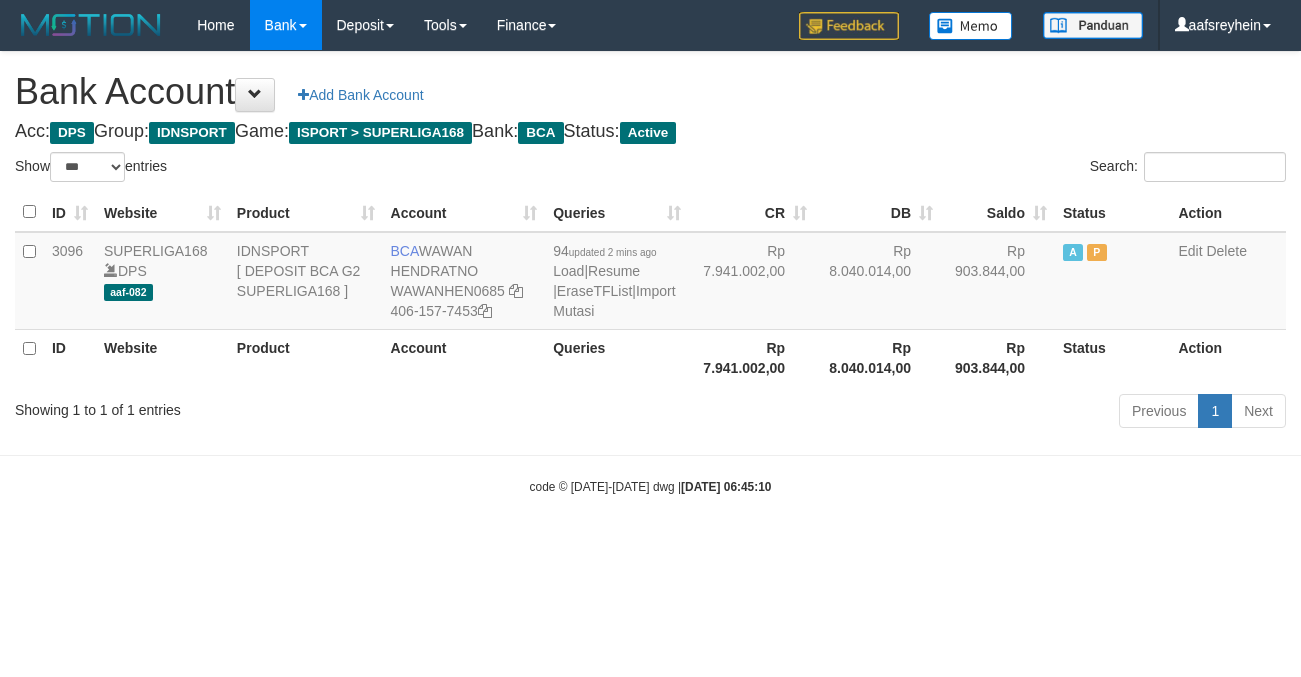 scroll, scrollTop: 0, scrollLeft: 0, axis: both 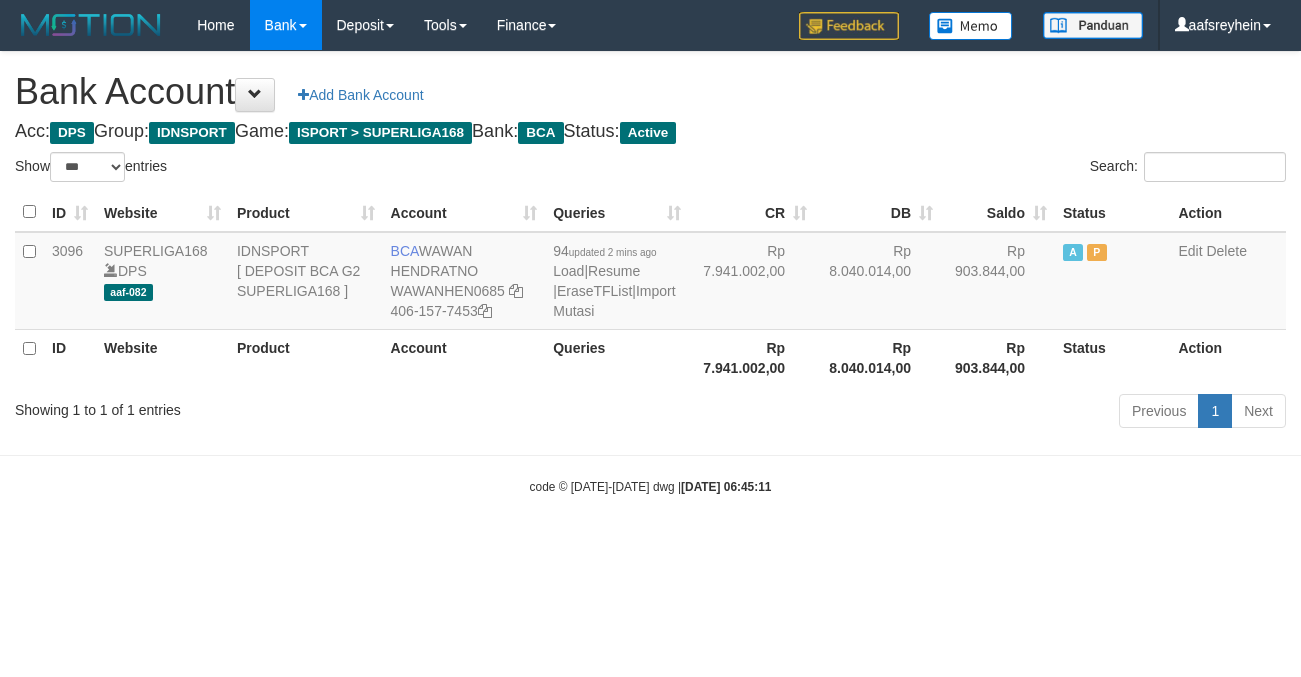 select on "***" 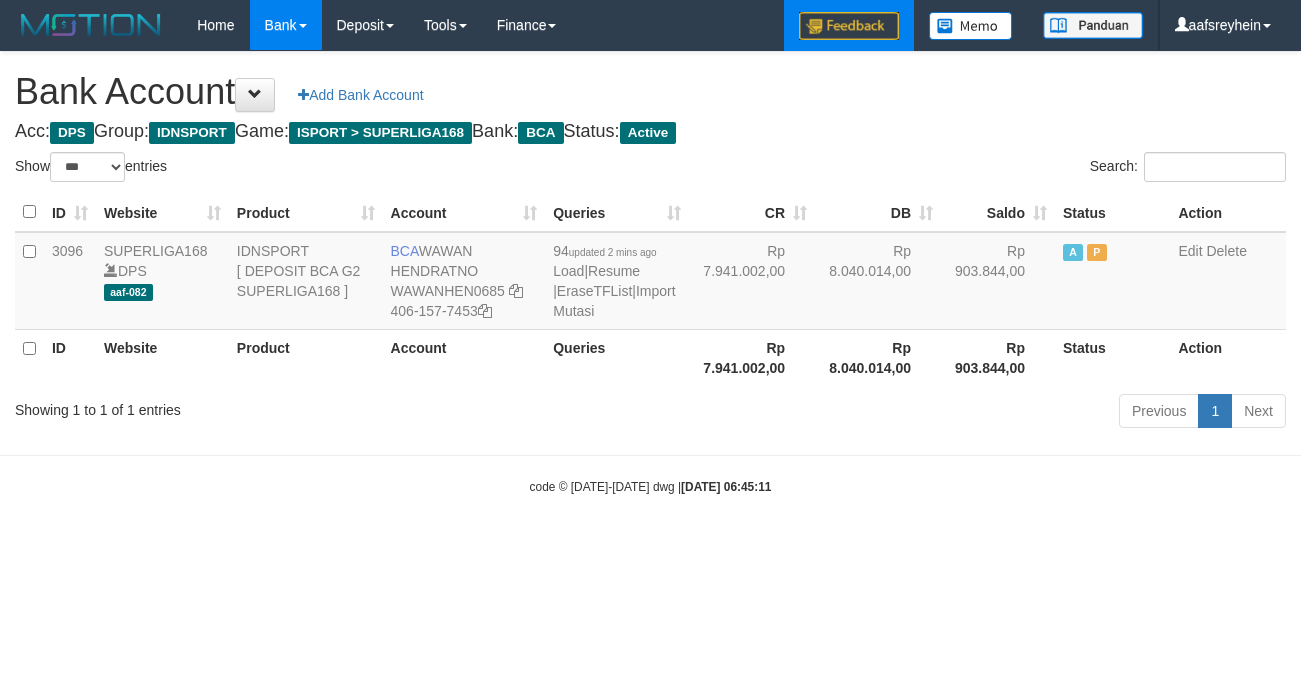 scroll, scrollTop: 0, scrollLeft: 0, axis: both 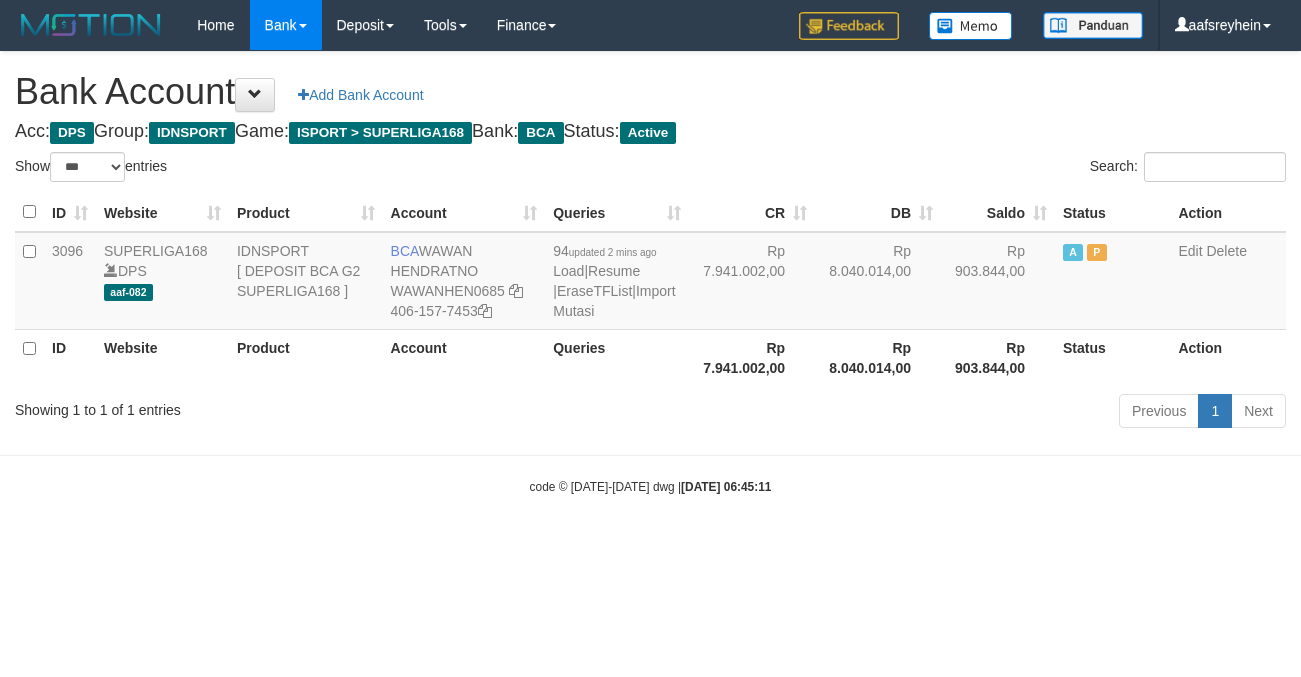 select on "***" 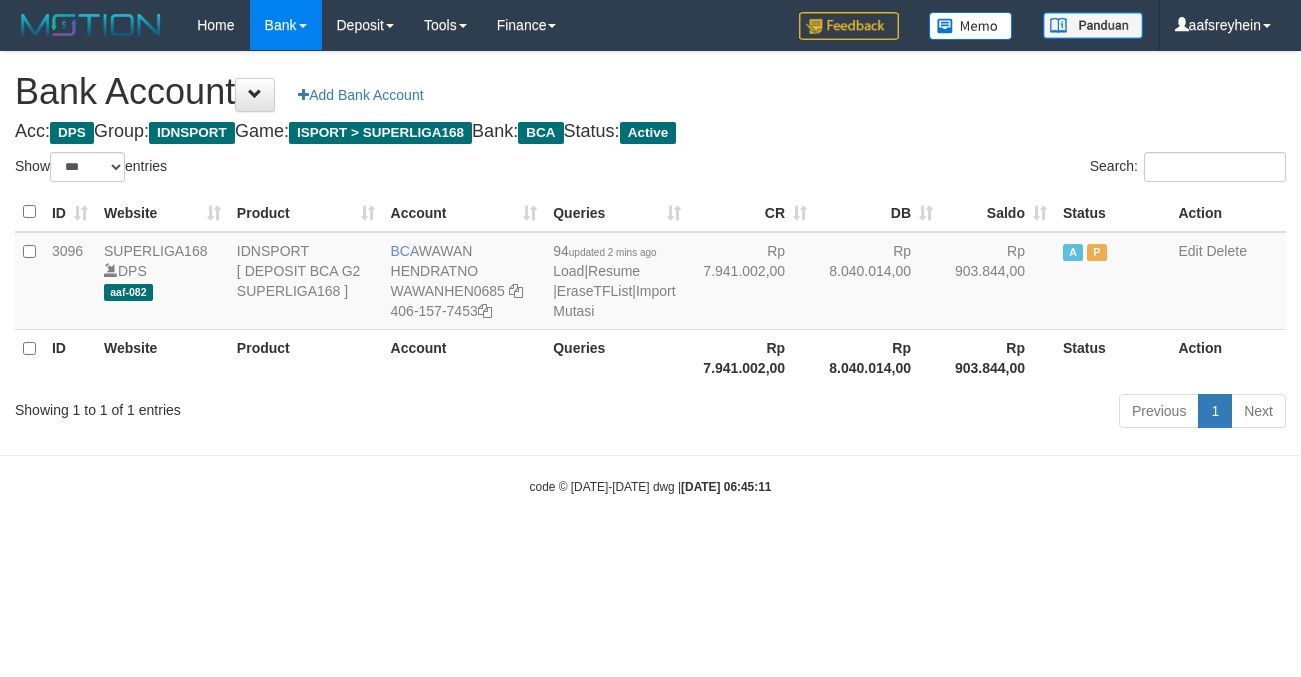 scroll, scrollTop: 0, scrollLeft: 0, axis: both 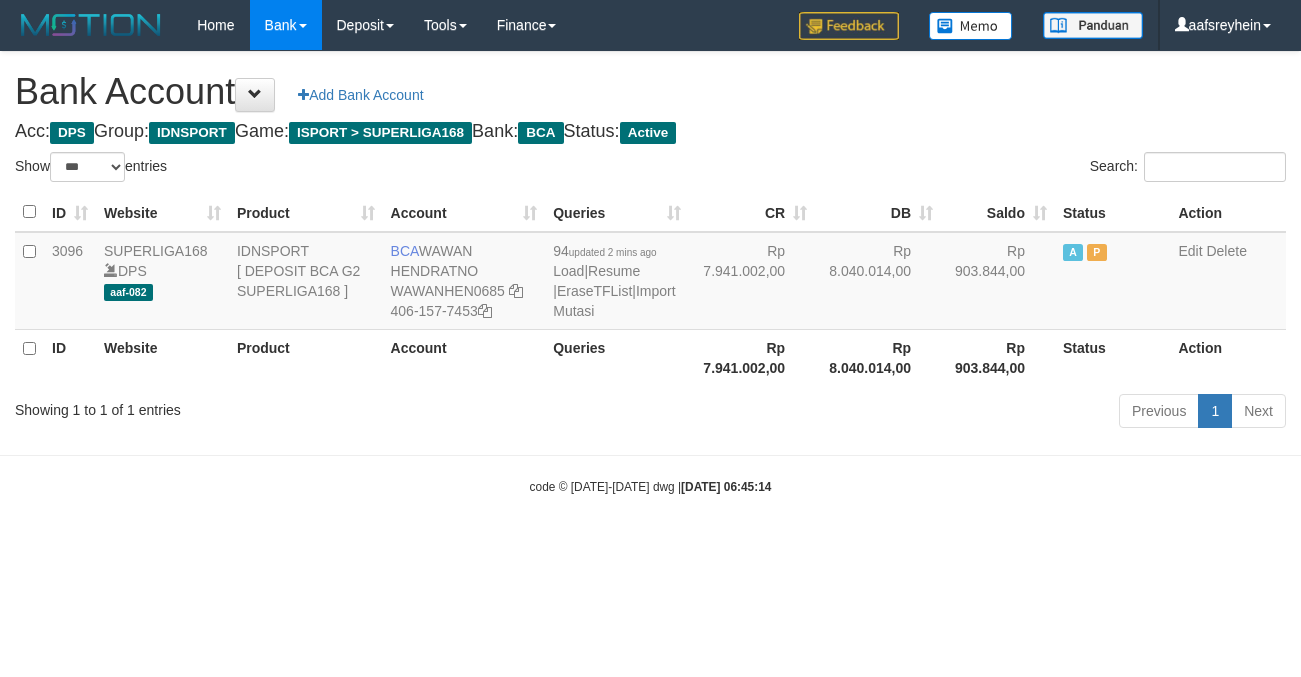 select on "***" 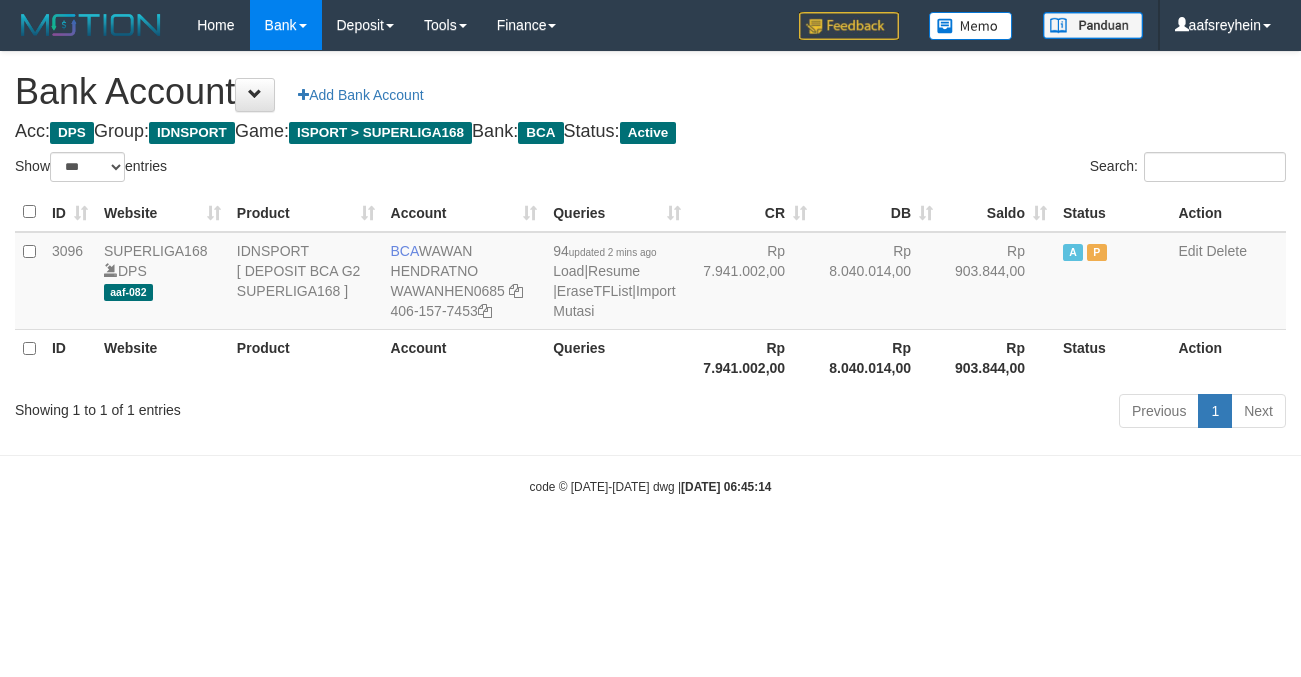 scroll, scrollTop: 0, scrollLeft: 0, axis: both 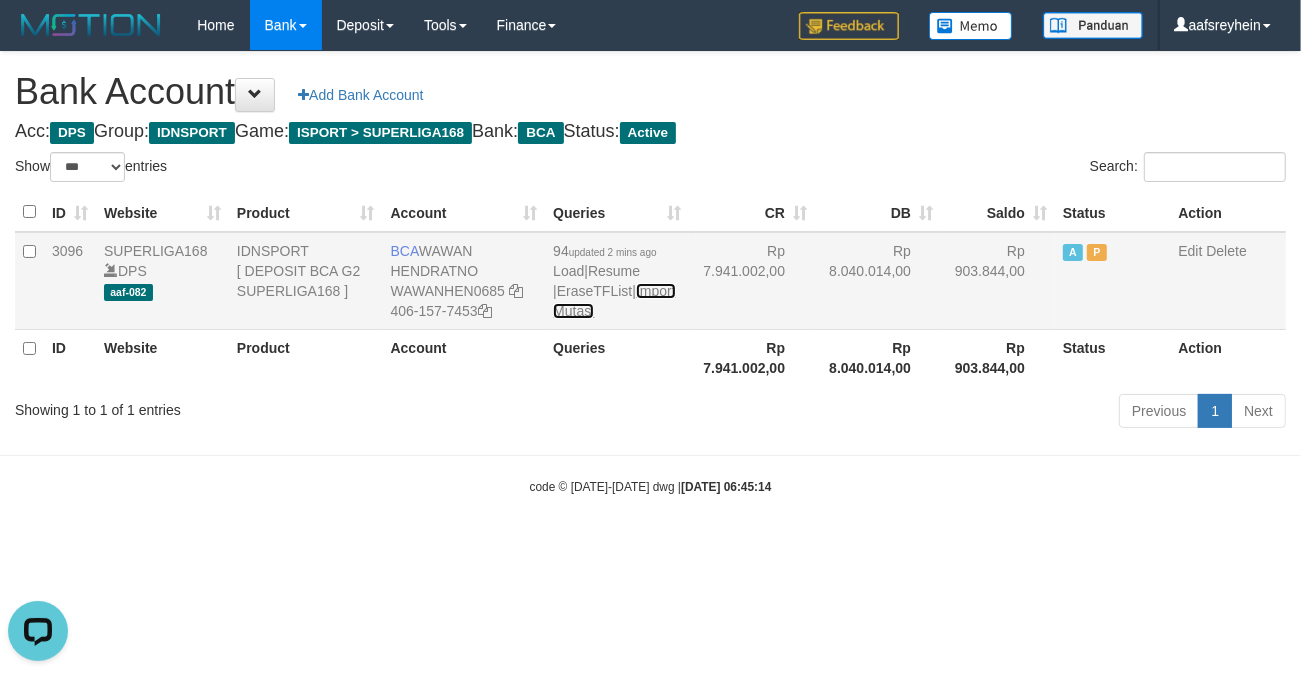 click on "Import Mutasi" at bounding box center [614, 301] 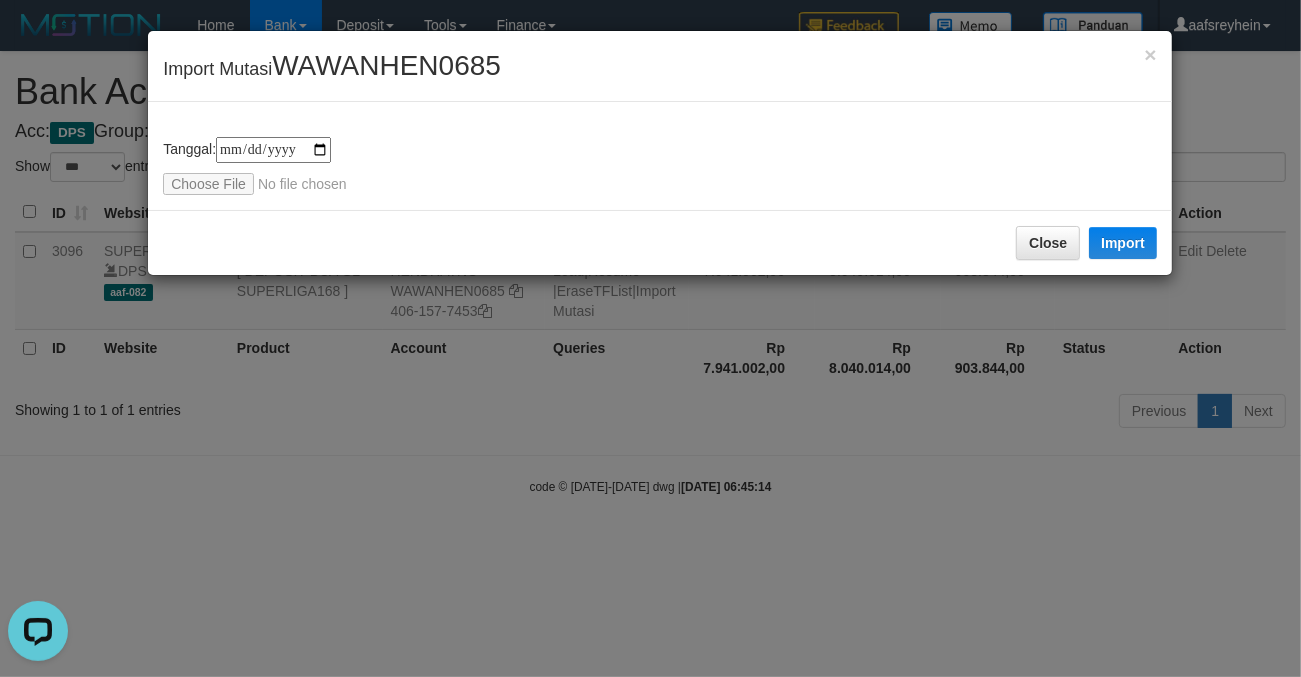 type on "**********" 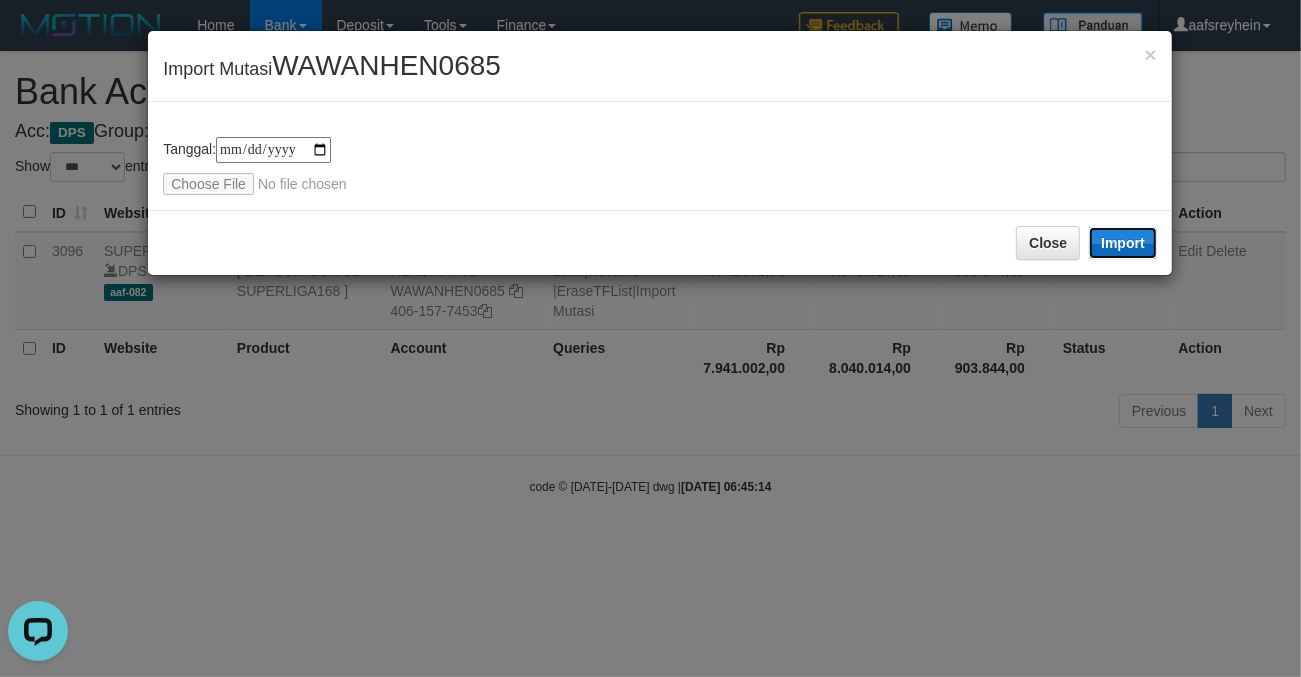 click on "Import" at bounding box center [1123, 243] 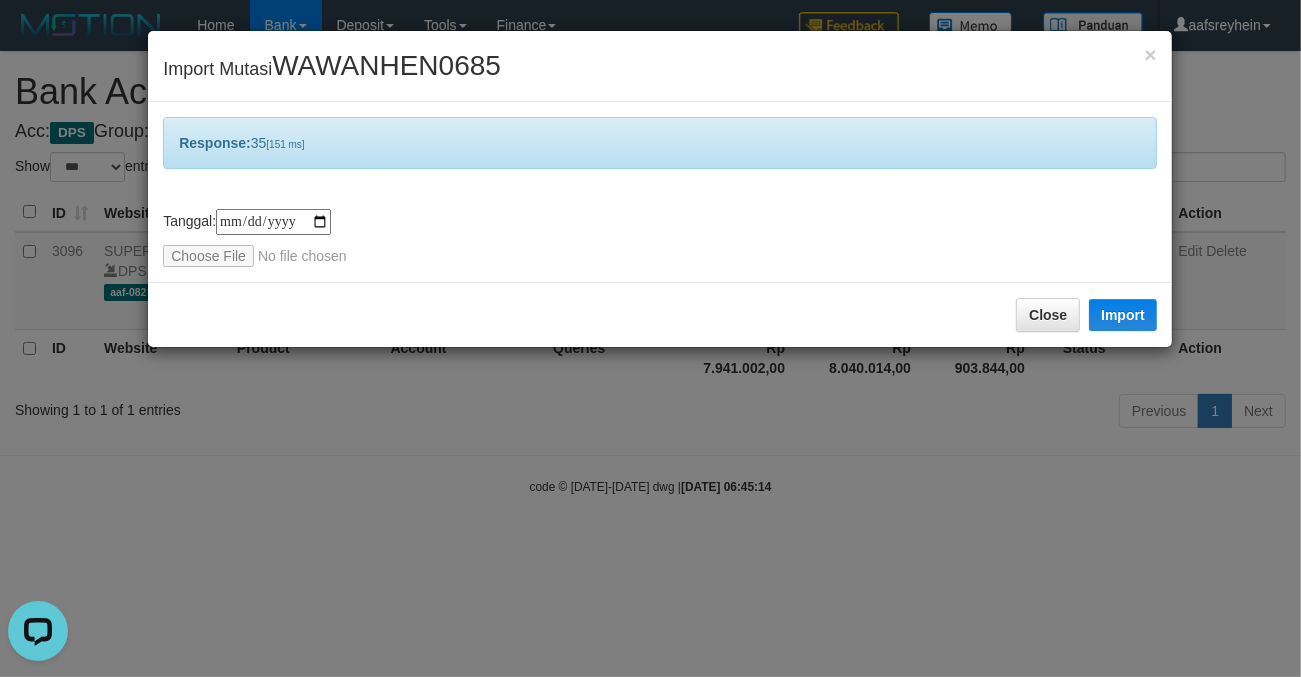 click on "**********" at bounding box center (650, 338) 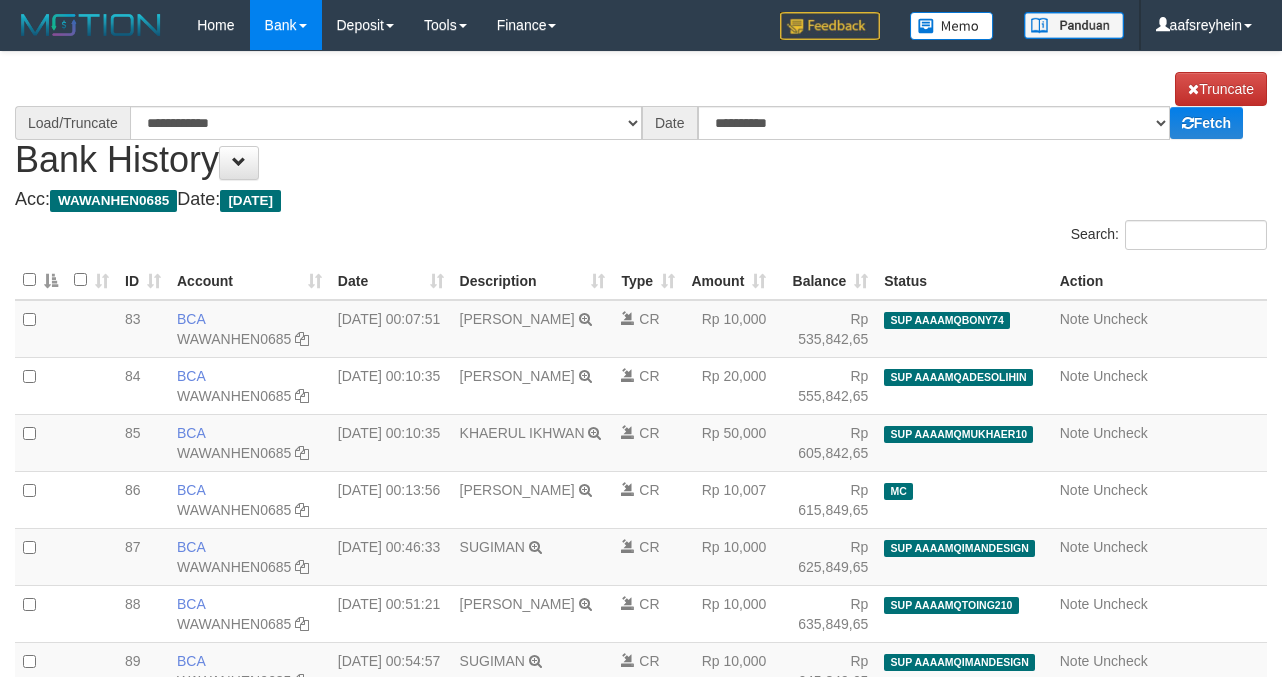 select on "****" 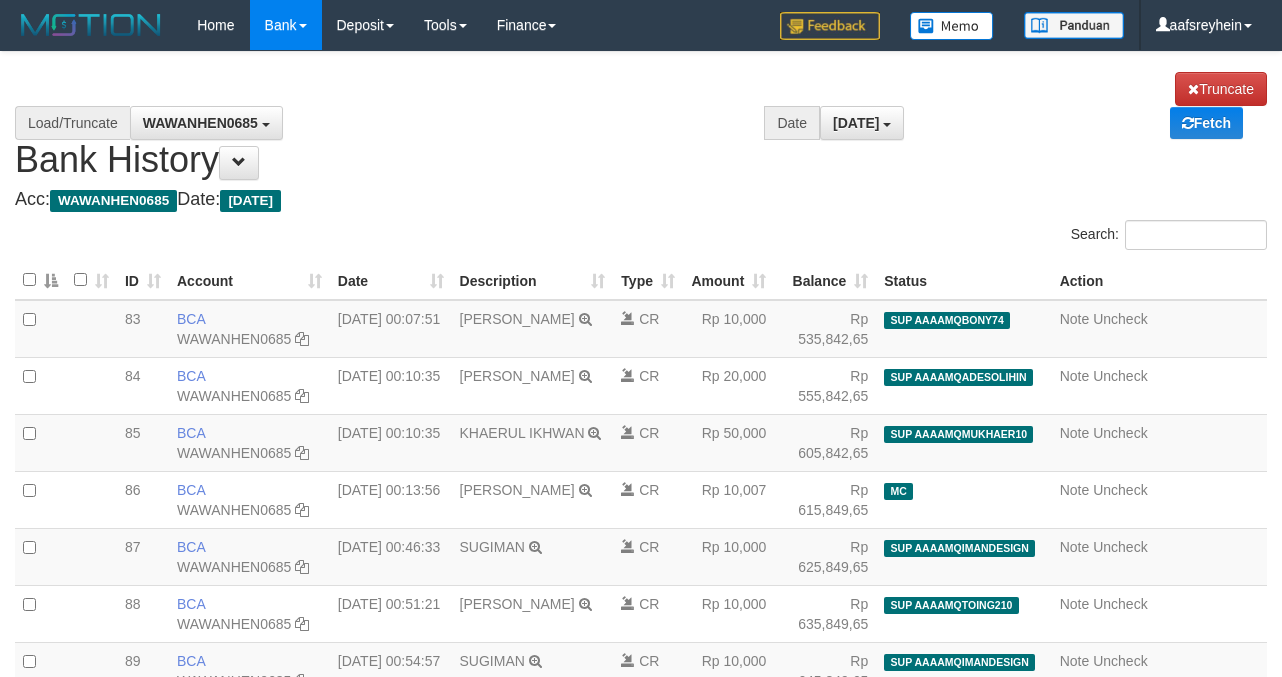 scroll, scrollTop: 546, scrollLeft: 0, axis: vertical 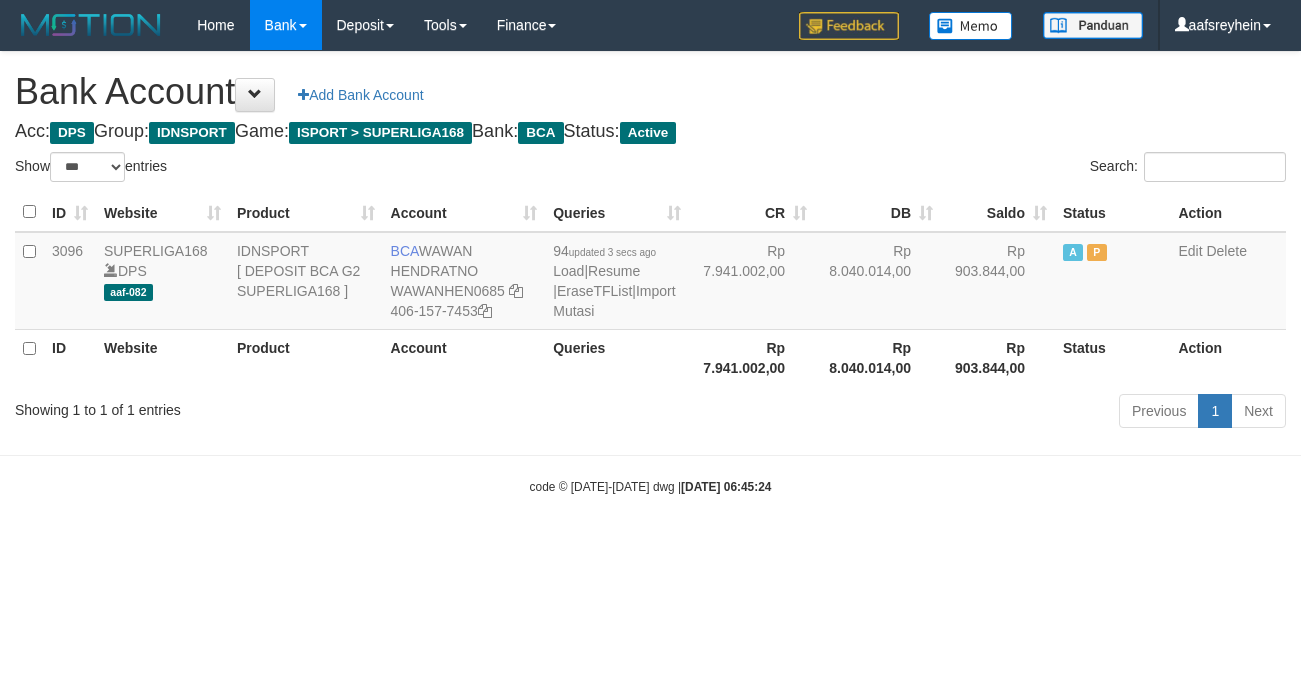 select on "***" 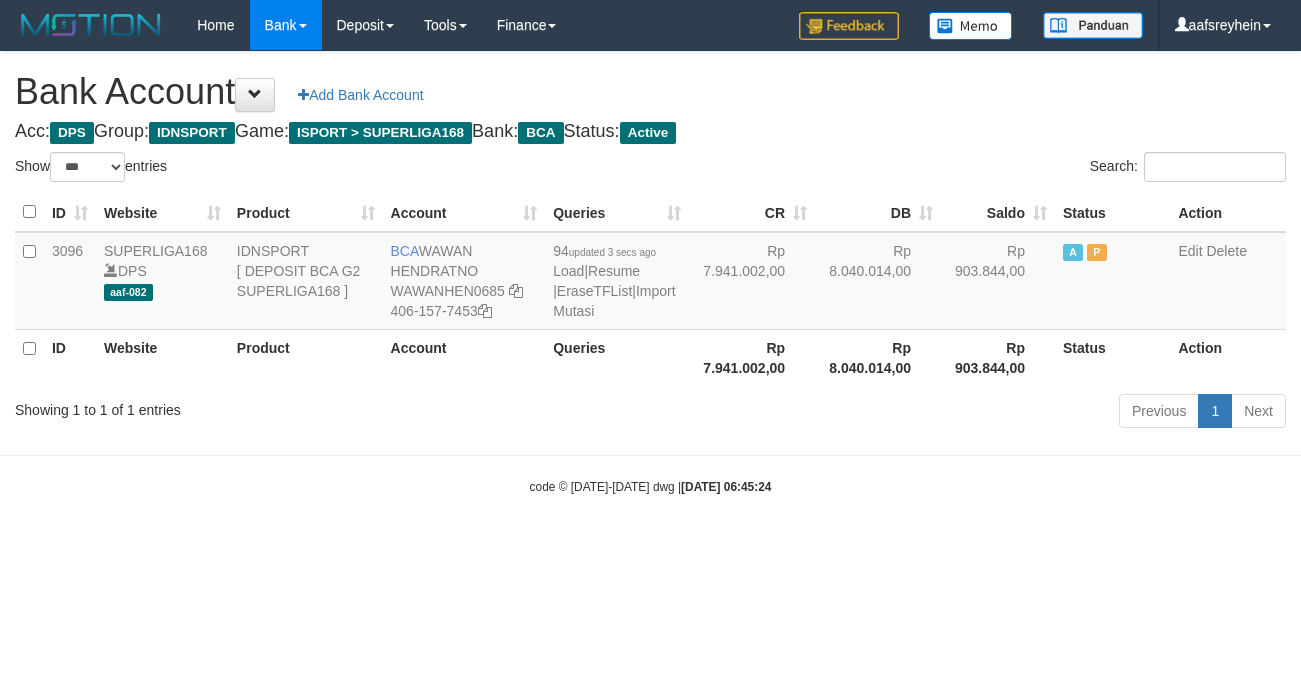 scroll, scrollTop: 0, scrollLeft: 0, axis: both 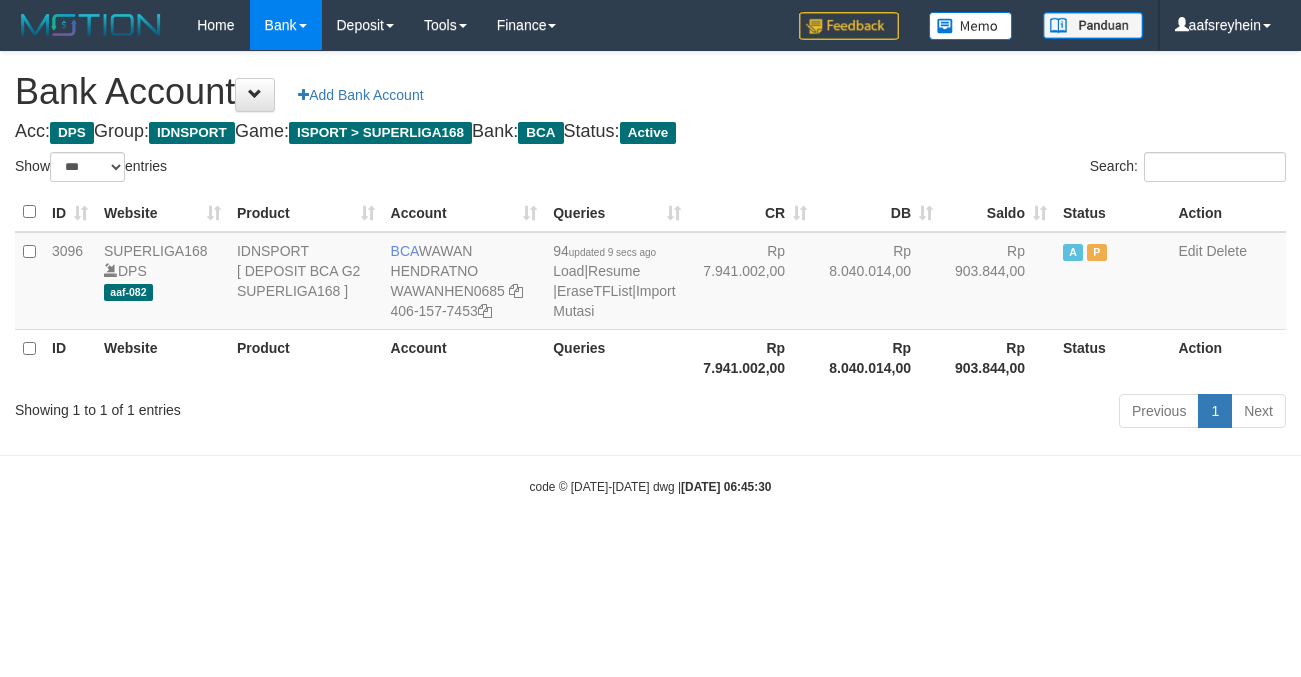 select on "***" 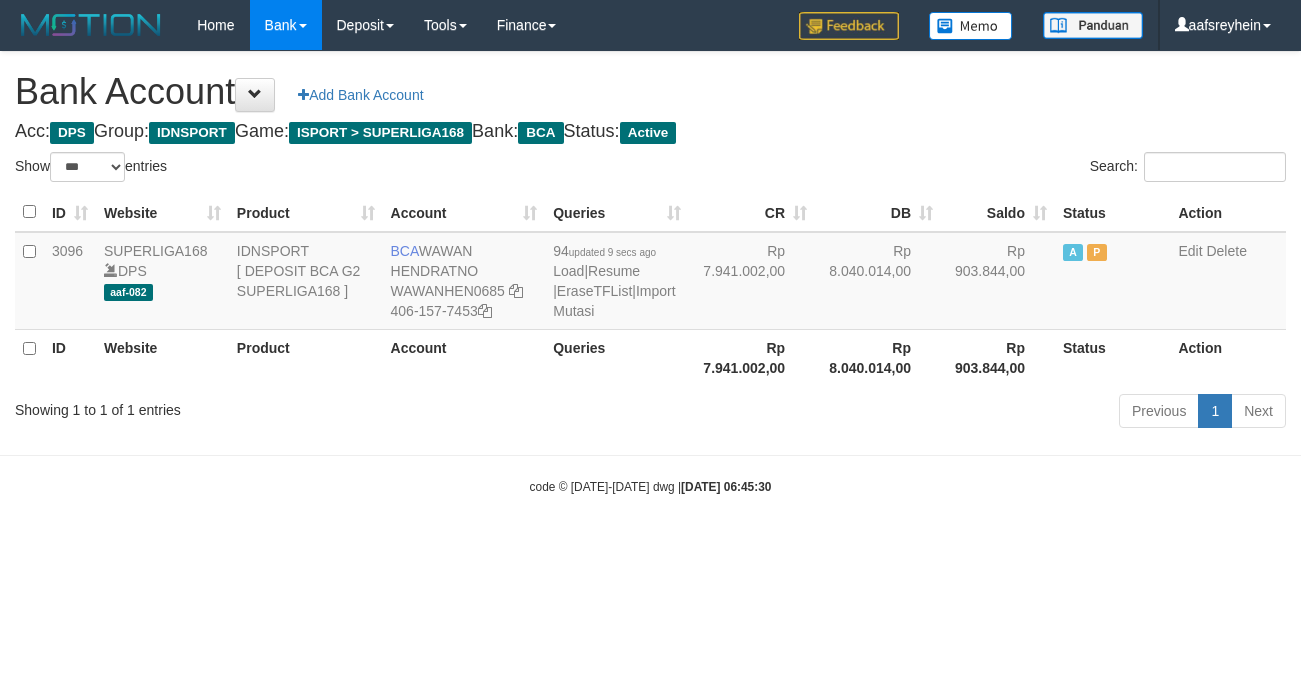 scroll, scrollTop: 0, scrollLeft: 0, axis: both 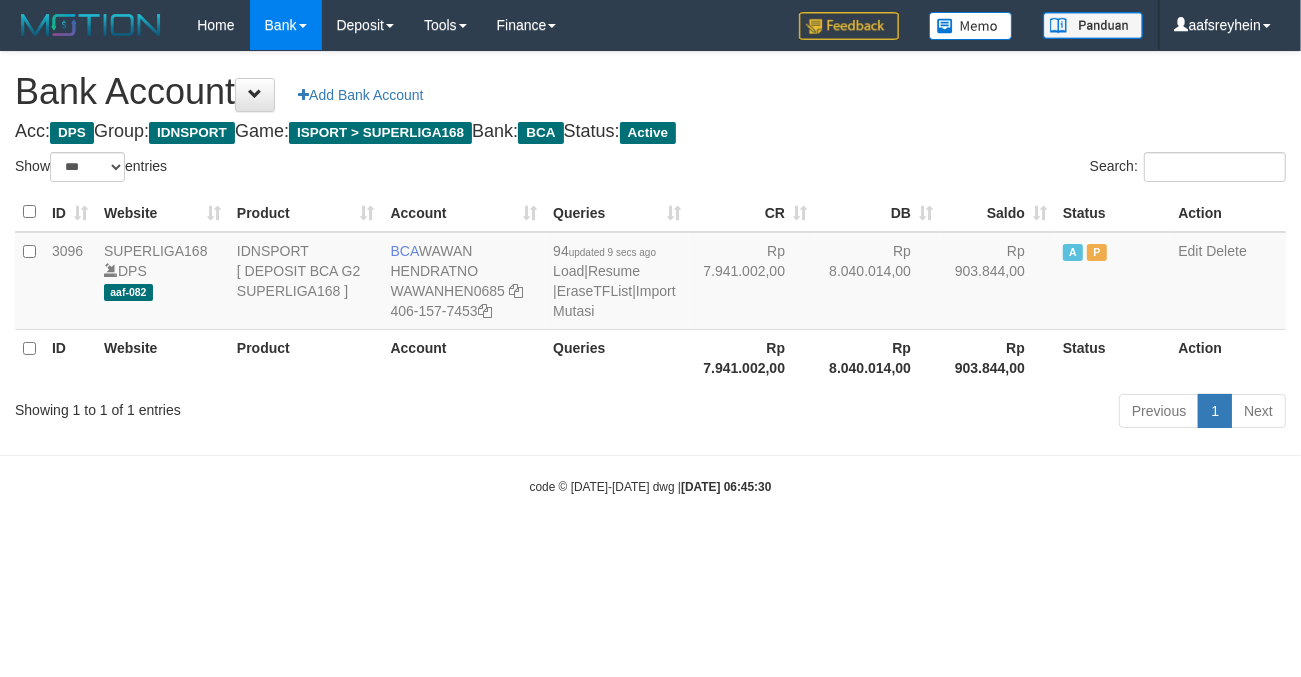 click on "Previous 1 Next" at bounding box center [921, 413] 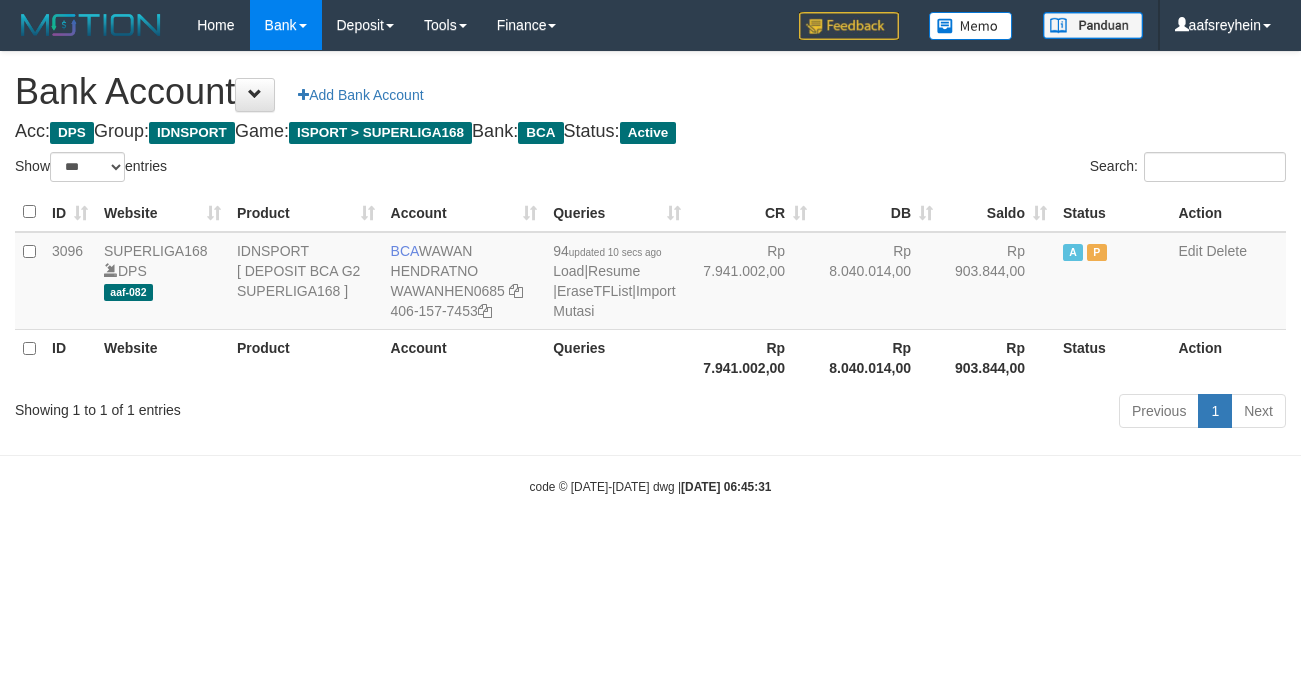 select on "***" 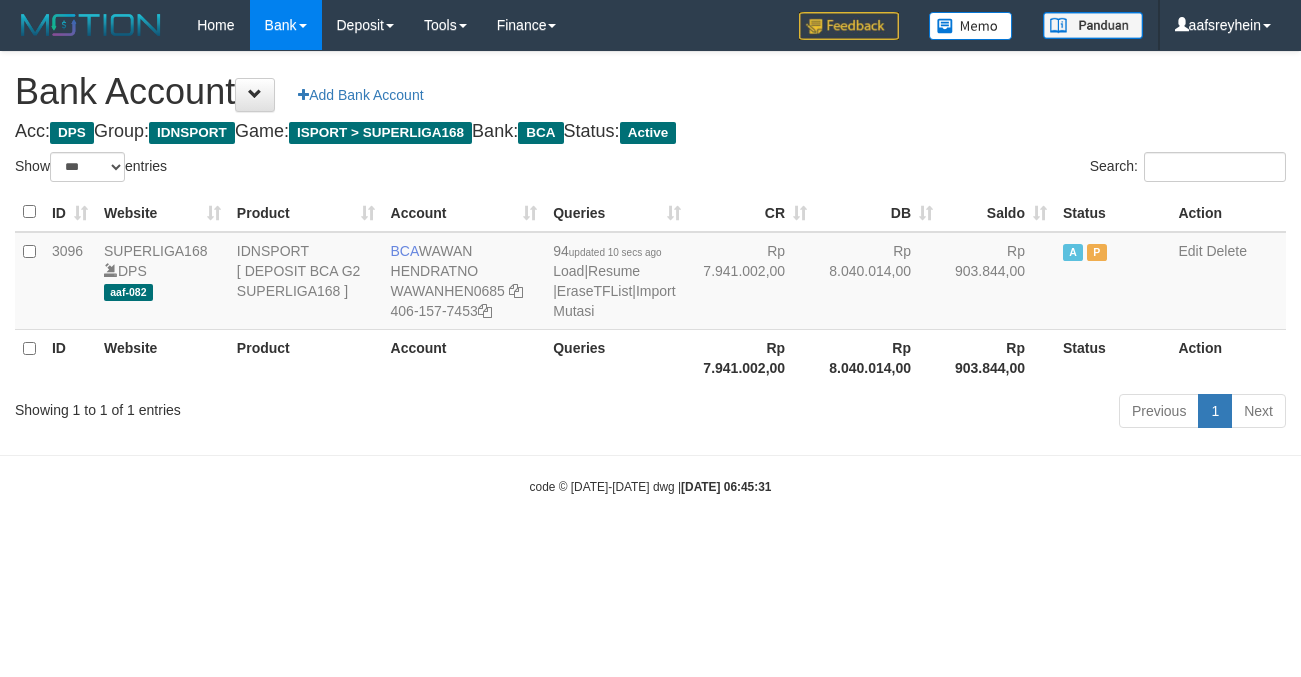 scroll, scrollTop: 0, scrollLeft: 0, axis: both 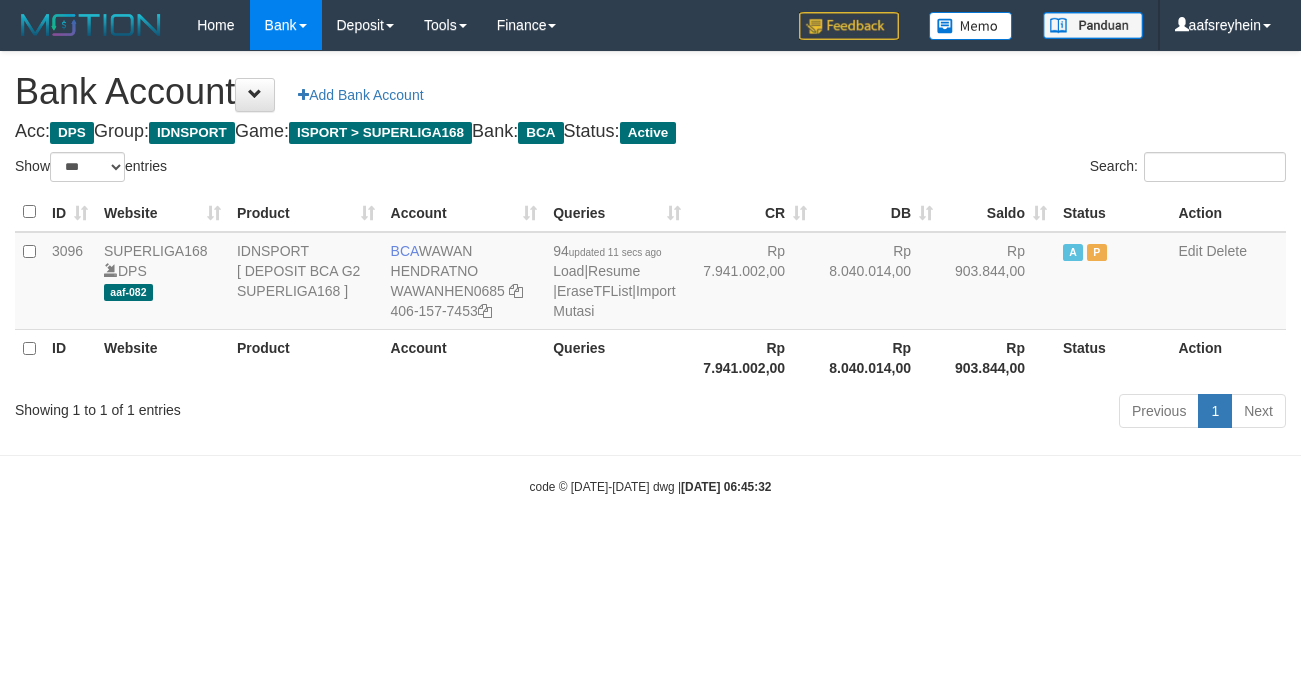 select on "***" 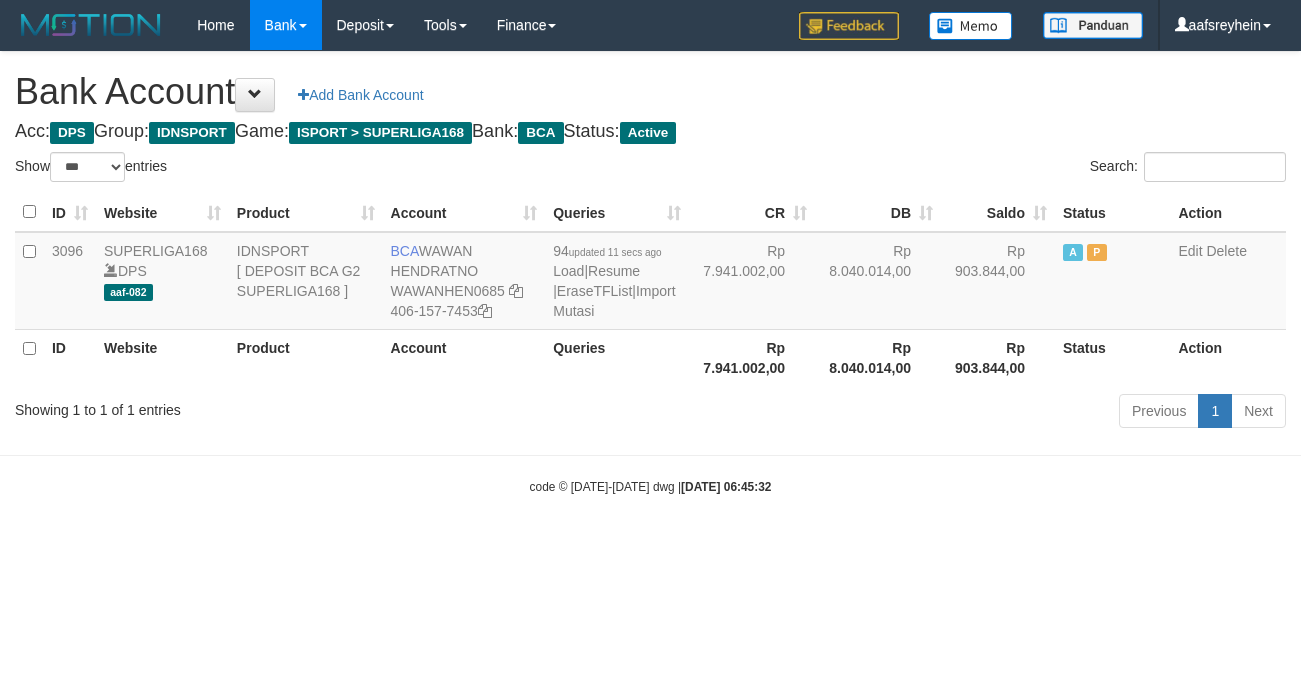 scroll, scrollTop: 0, scrollLeft: 0, axis: both 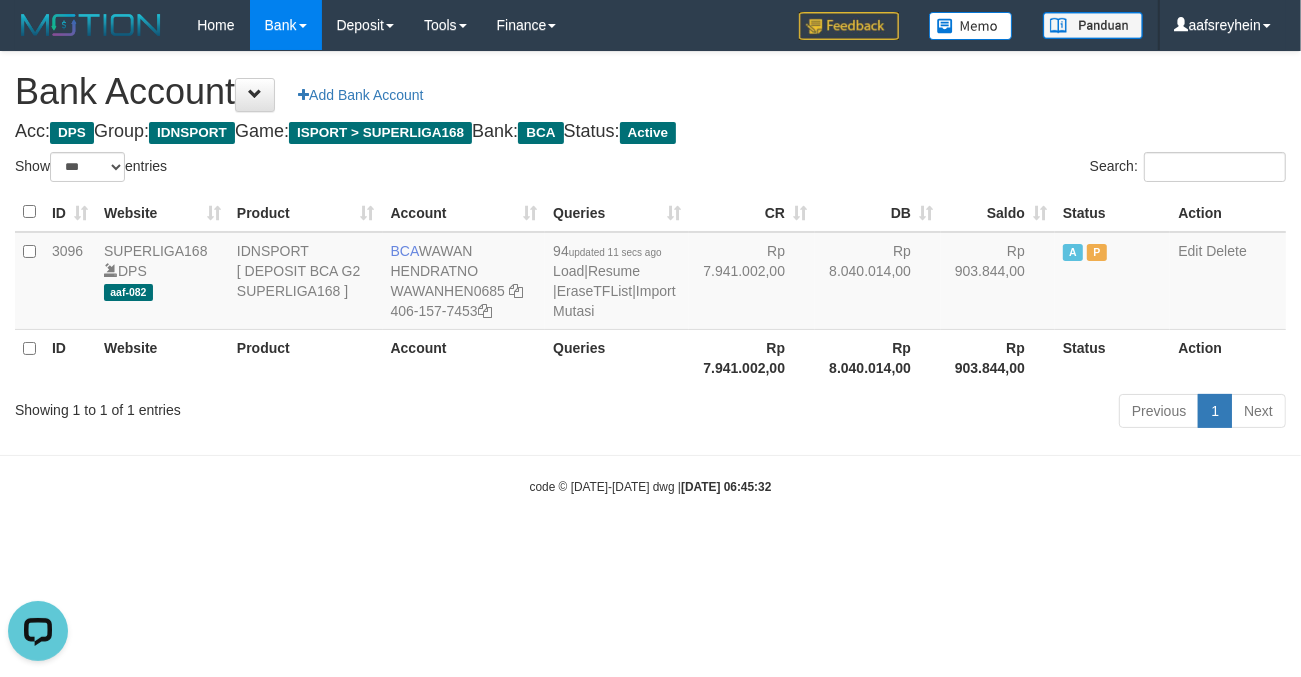 click on "Toggle navigation
Home
Bank
Account List
Load
By Website
Group
[ISPORT]													SUPERLIGA168
By Load Group (DPS)
-" at bounding box center [650, 273] 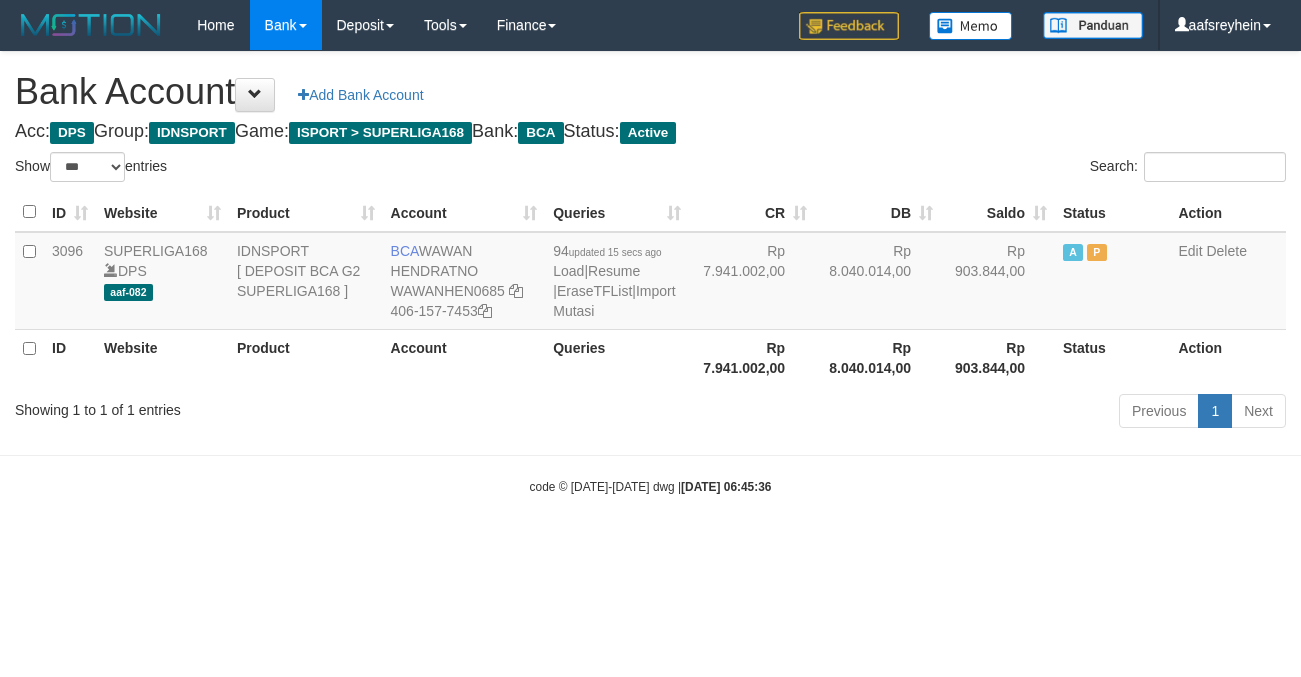 select on "***" 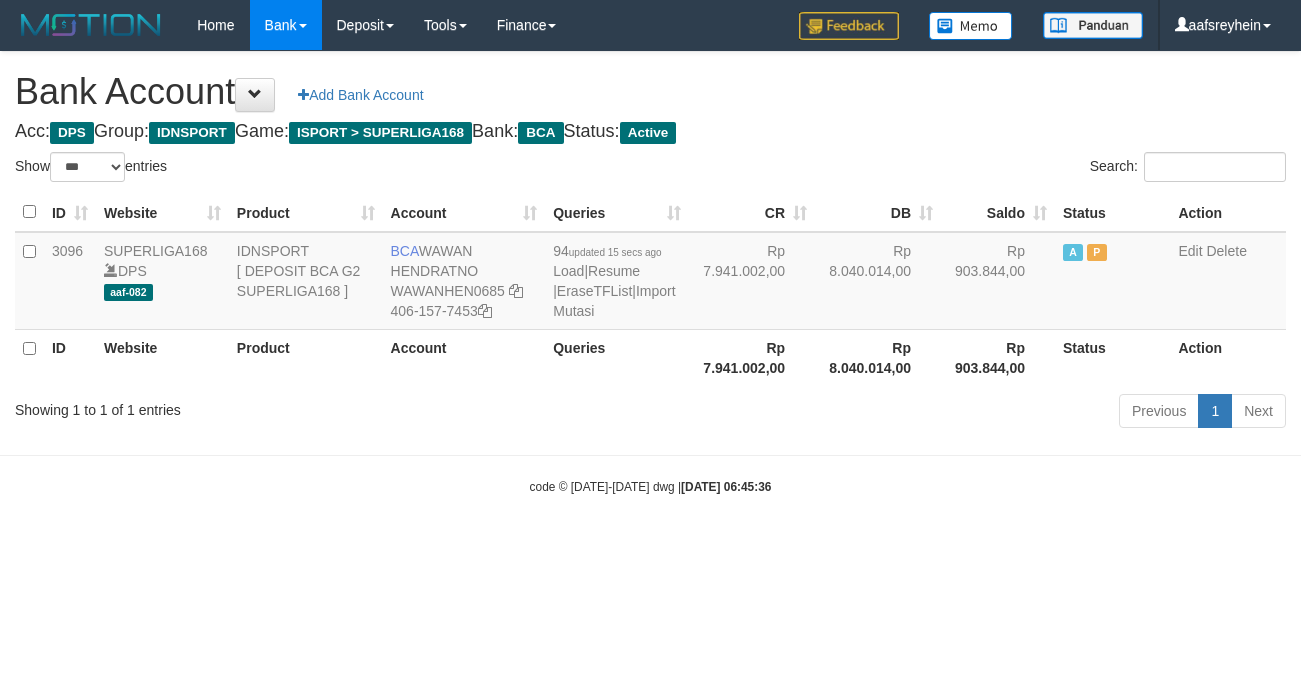 scroll, scrollTop: 0, scrollLeft: 0, axis: both 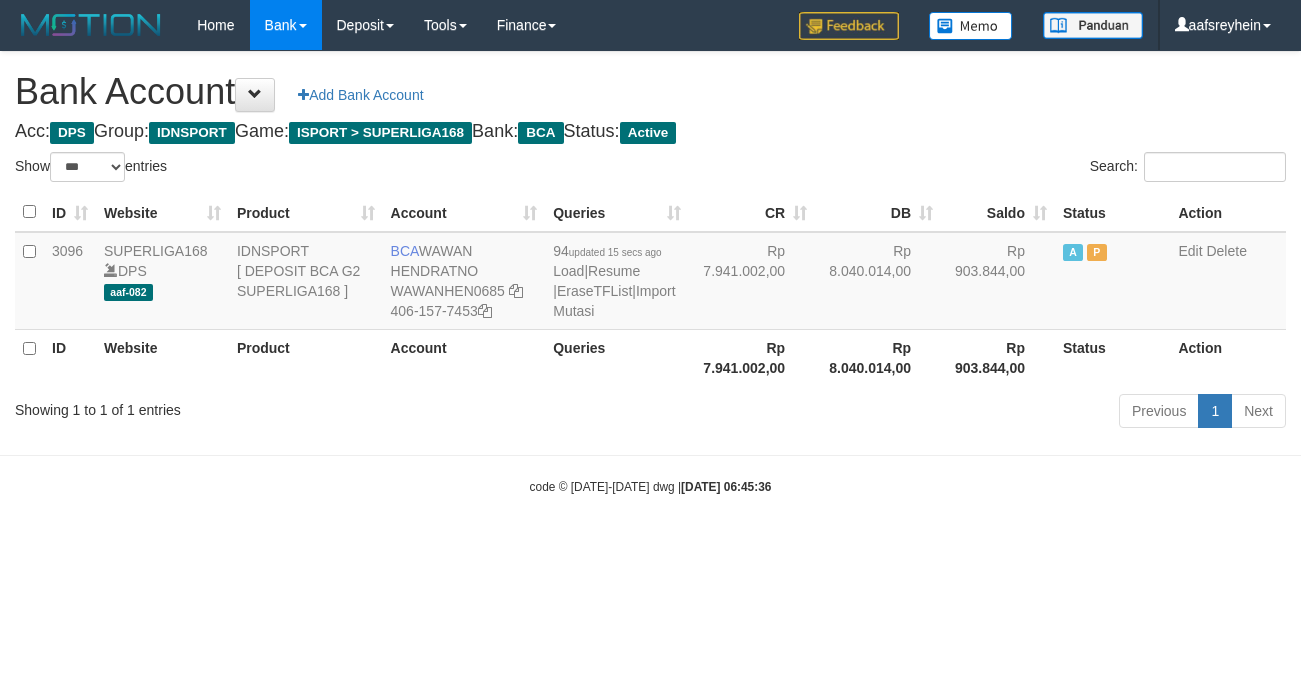 select on "***" 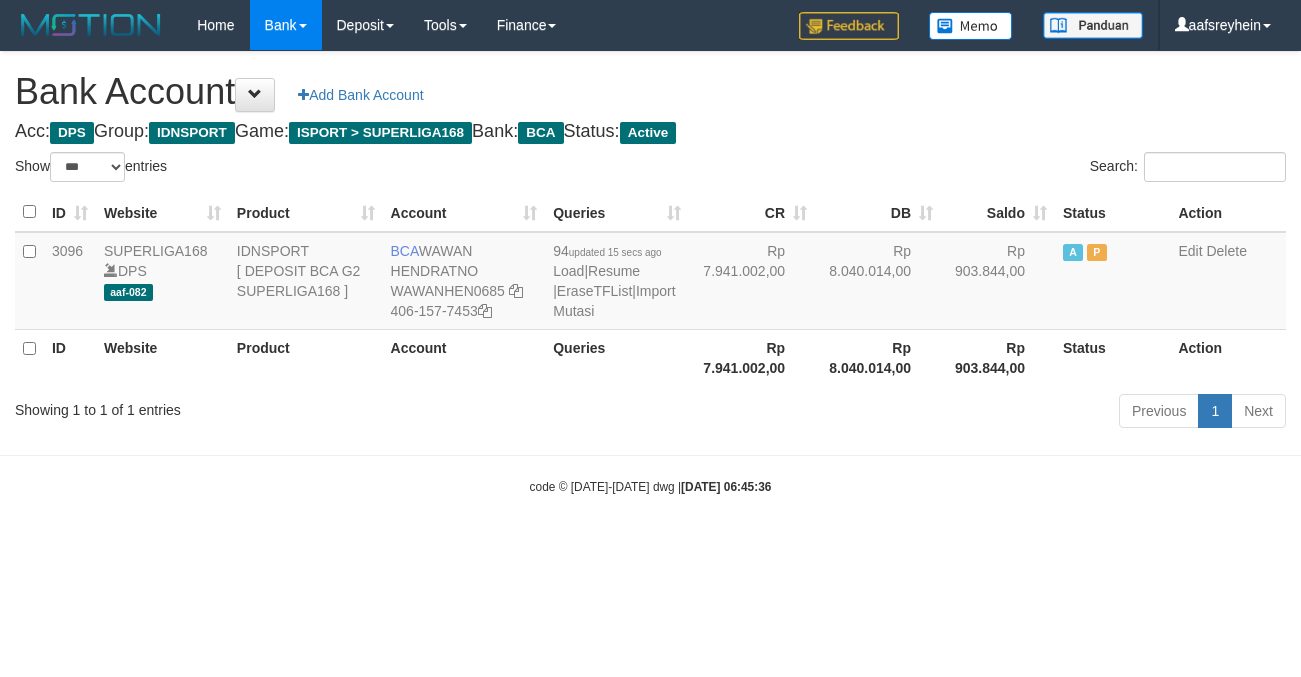 scroll, scrollTop: 0, scrollLeft: 0, axis: both 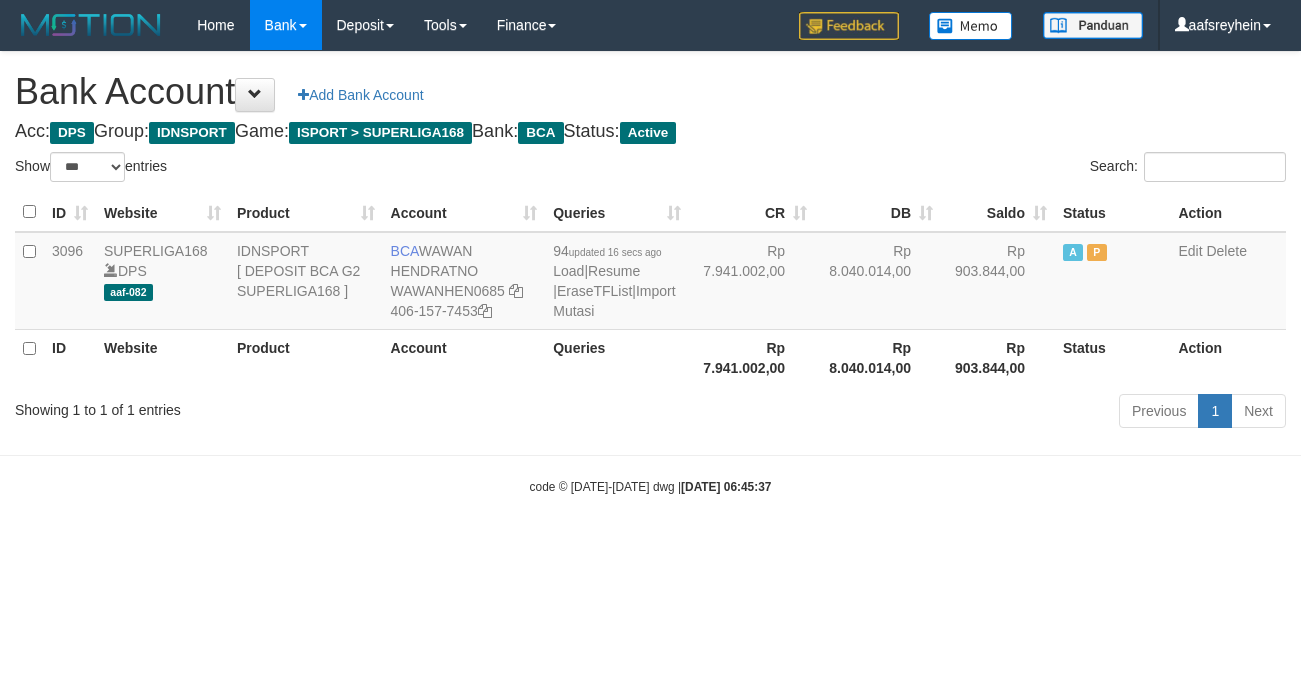 select on "***" 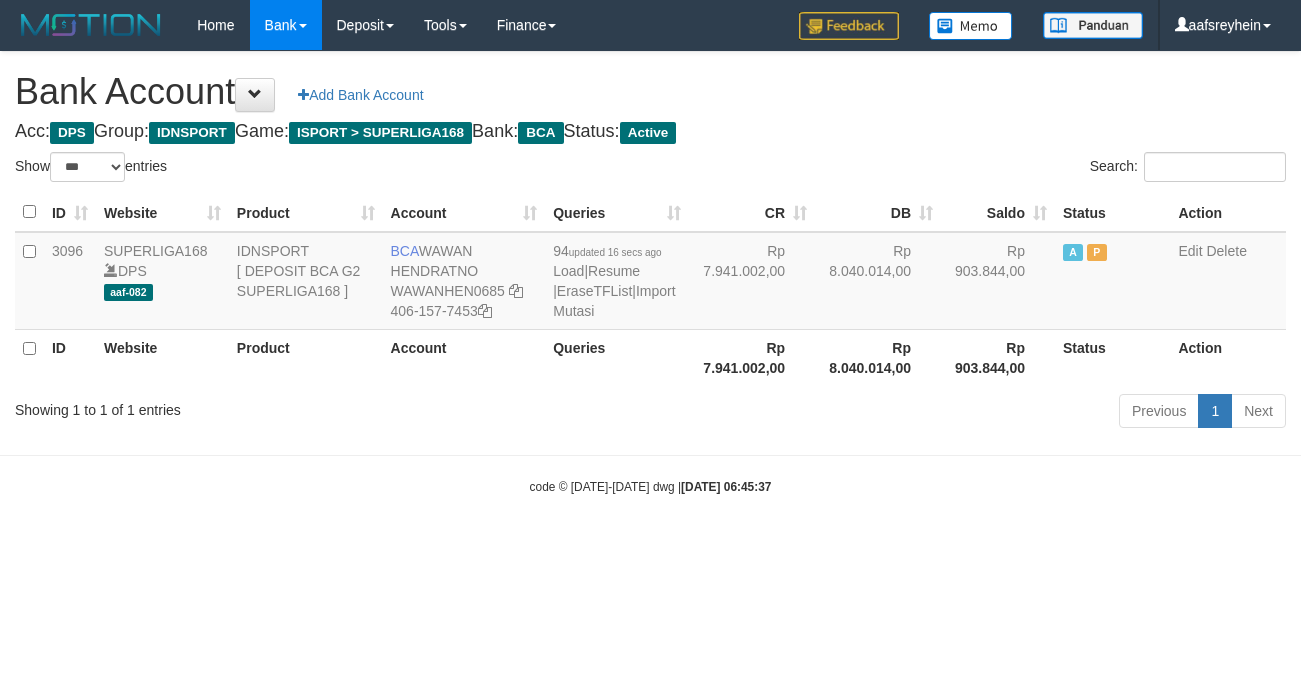 scroll, scrollTop: 0, scrollLeft: 0, axis: both 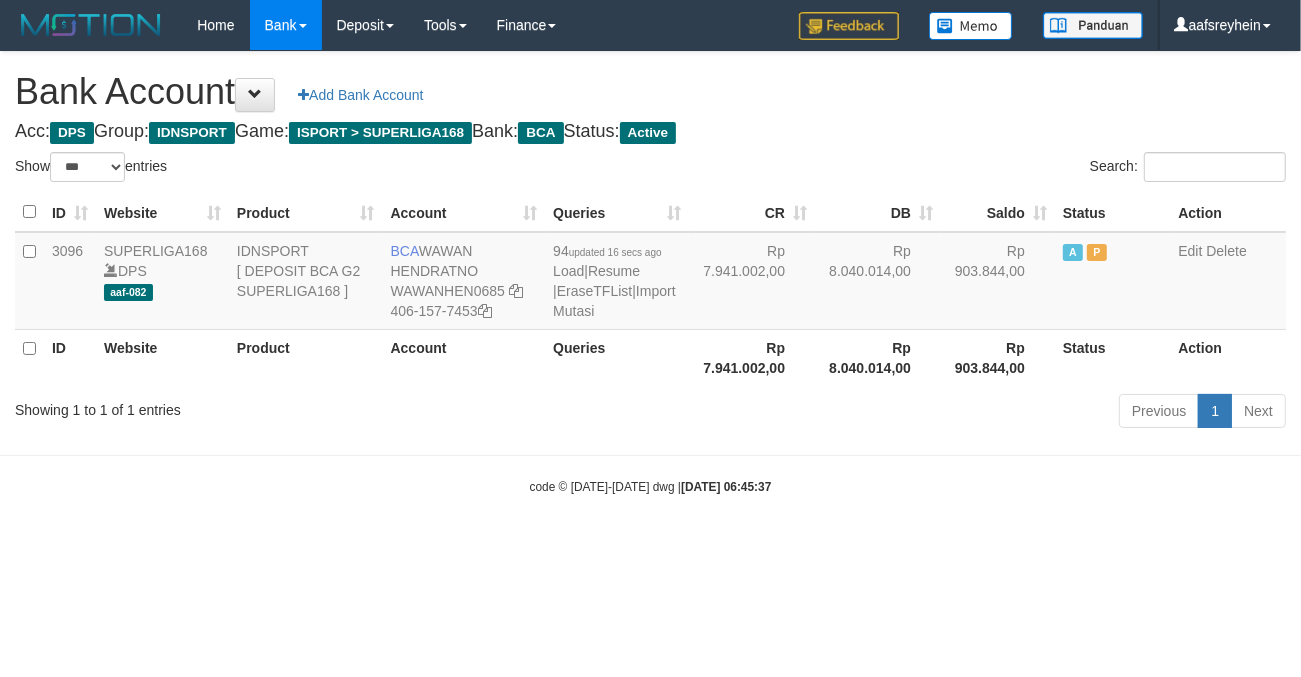click on "Toggle navigation
Home
Bank
Account List
Load
By Website
Group
[ISPORT]													SUPERLIGA168
By Load Group (DPS)
-" at bounding box center (650, 273) 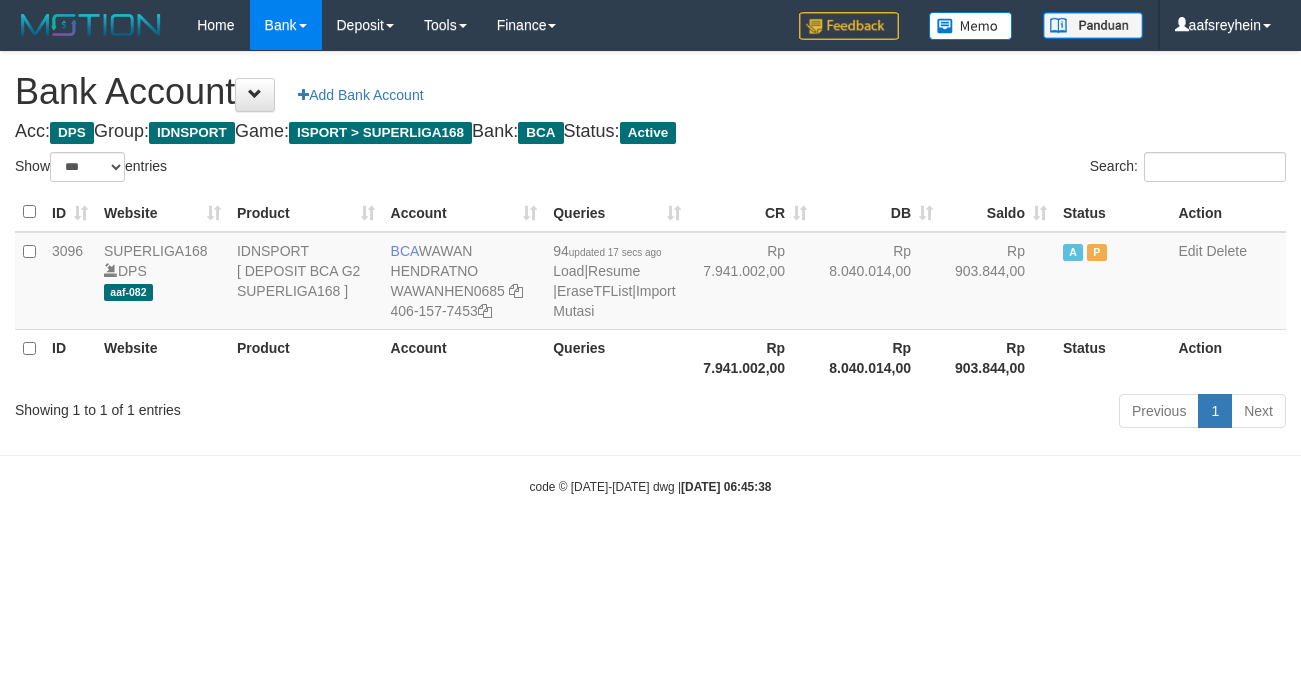 select on "***" 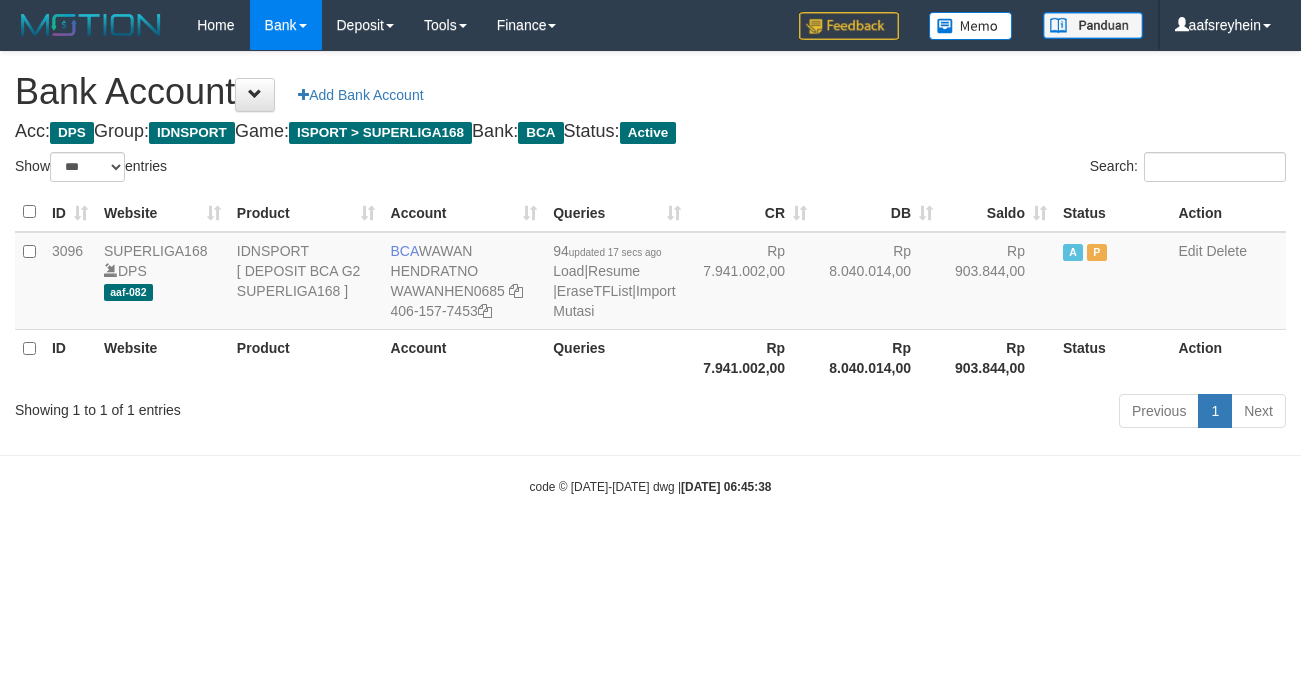 scroll, scrollTop: 0, scrollLeft: 0, axis: both 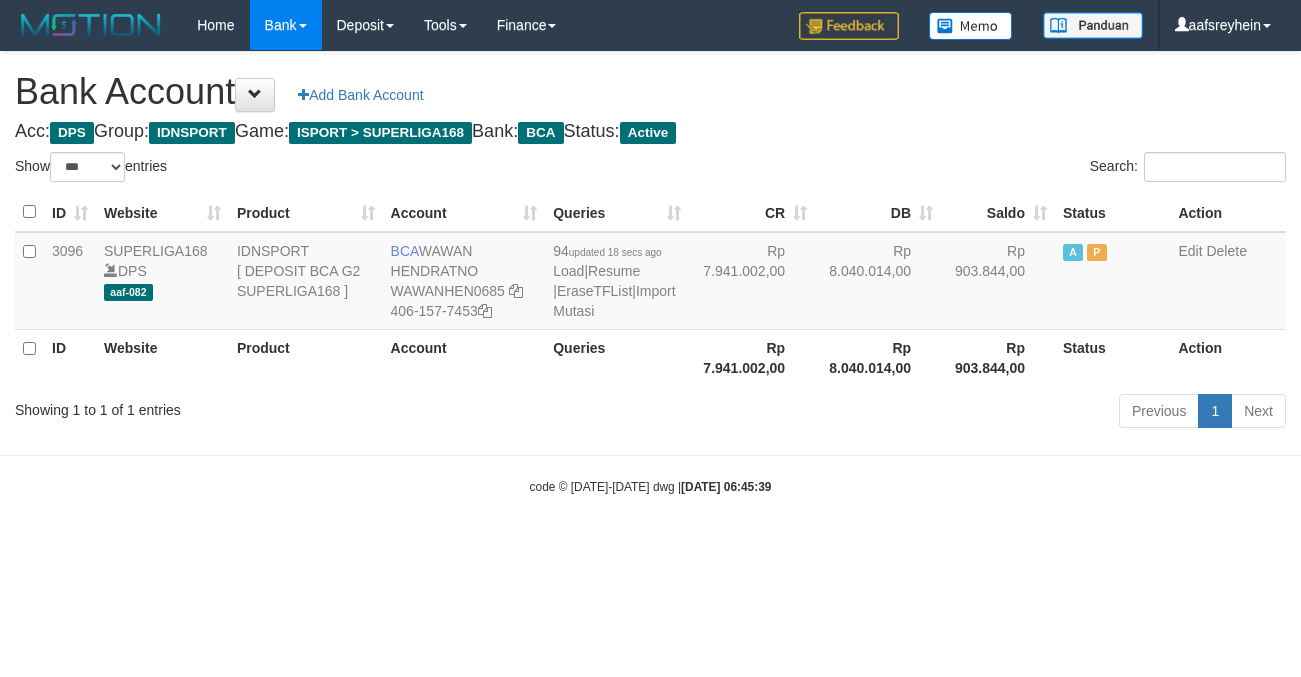 select on "***" 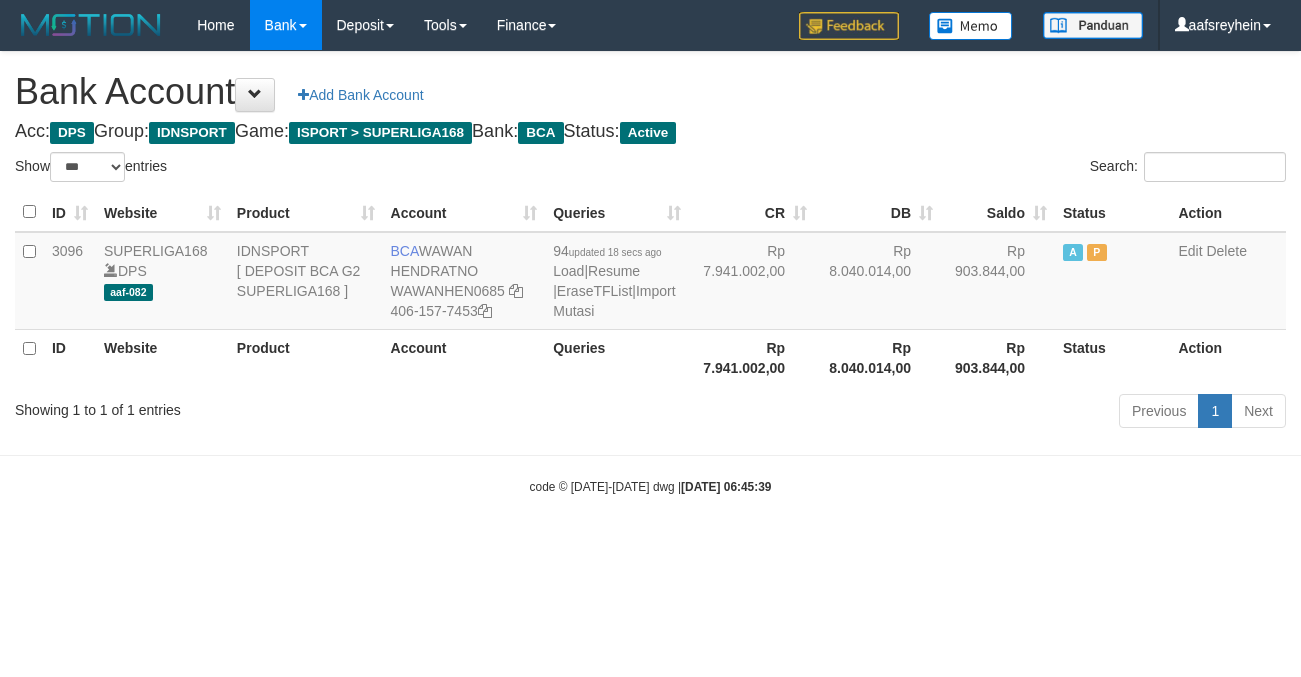 scroll, scrollTop: 0, scrollLeft: 0, axis: both 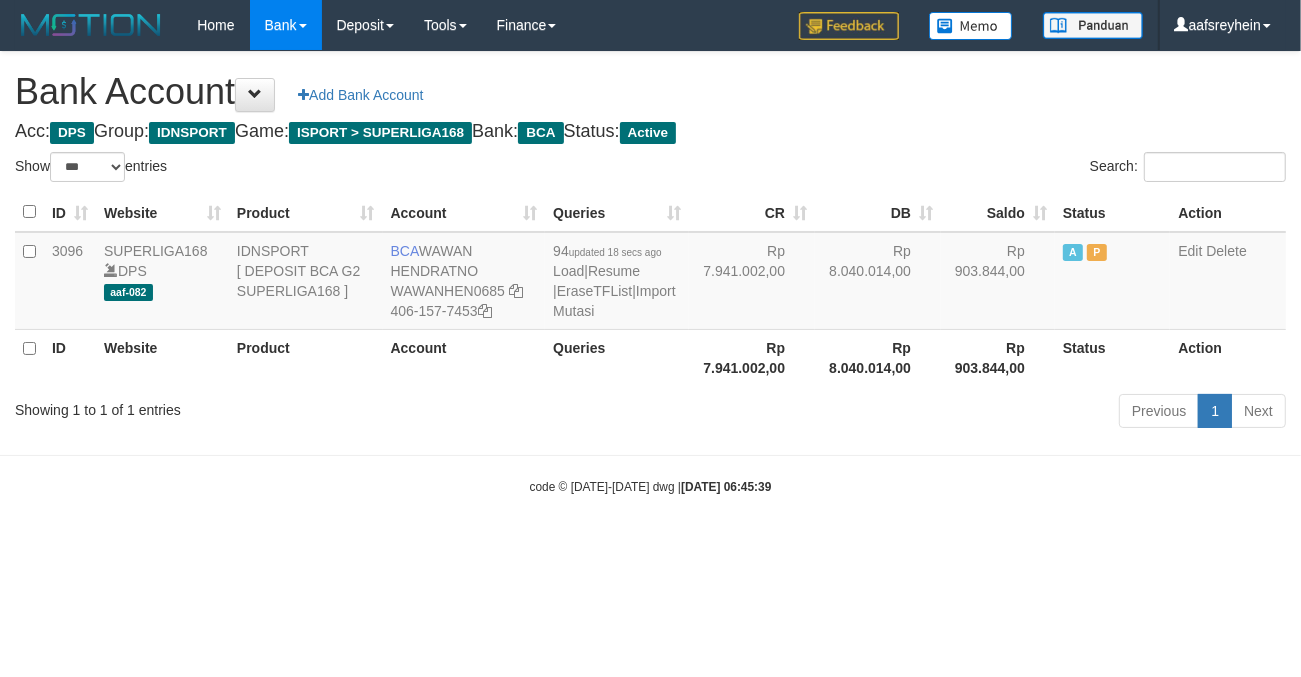 click on "Toggle navigation
Home
Bank
Account List
Load
By Website
Group
[ISPORT]													SUPERLIGA168
By Load Group (DPS)" at bounding box center (650, 273) 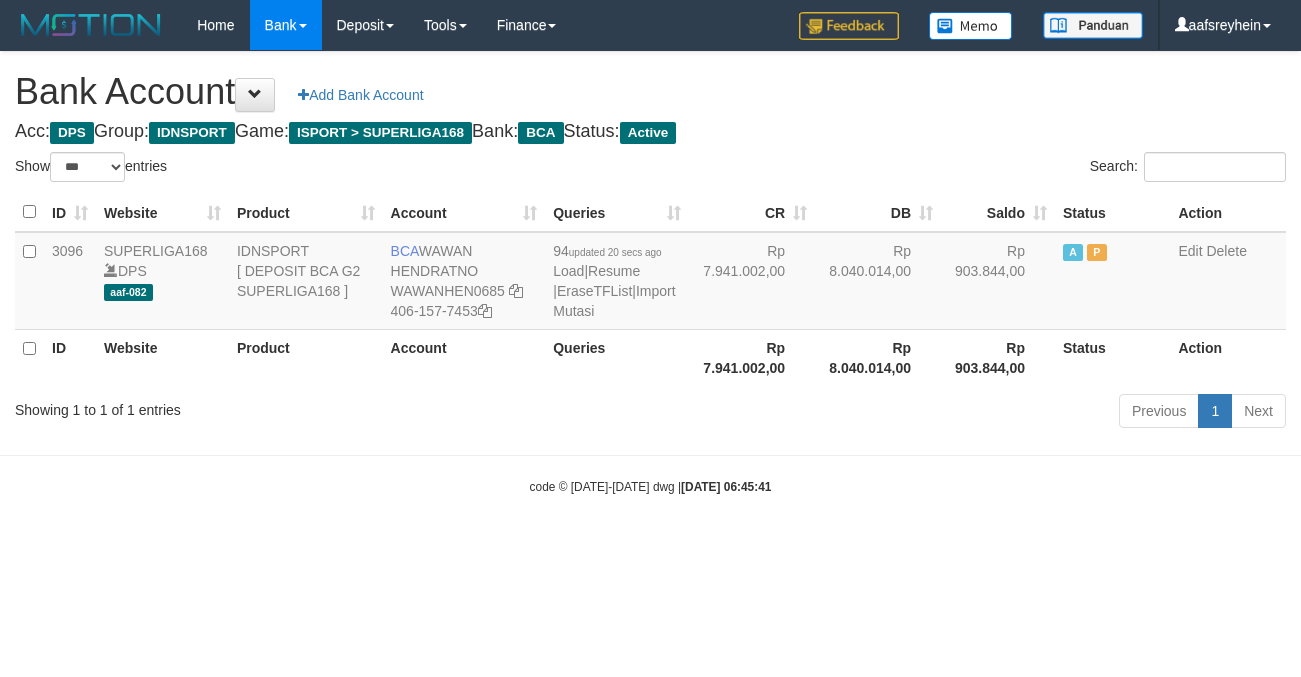 select on "***" 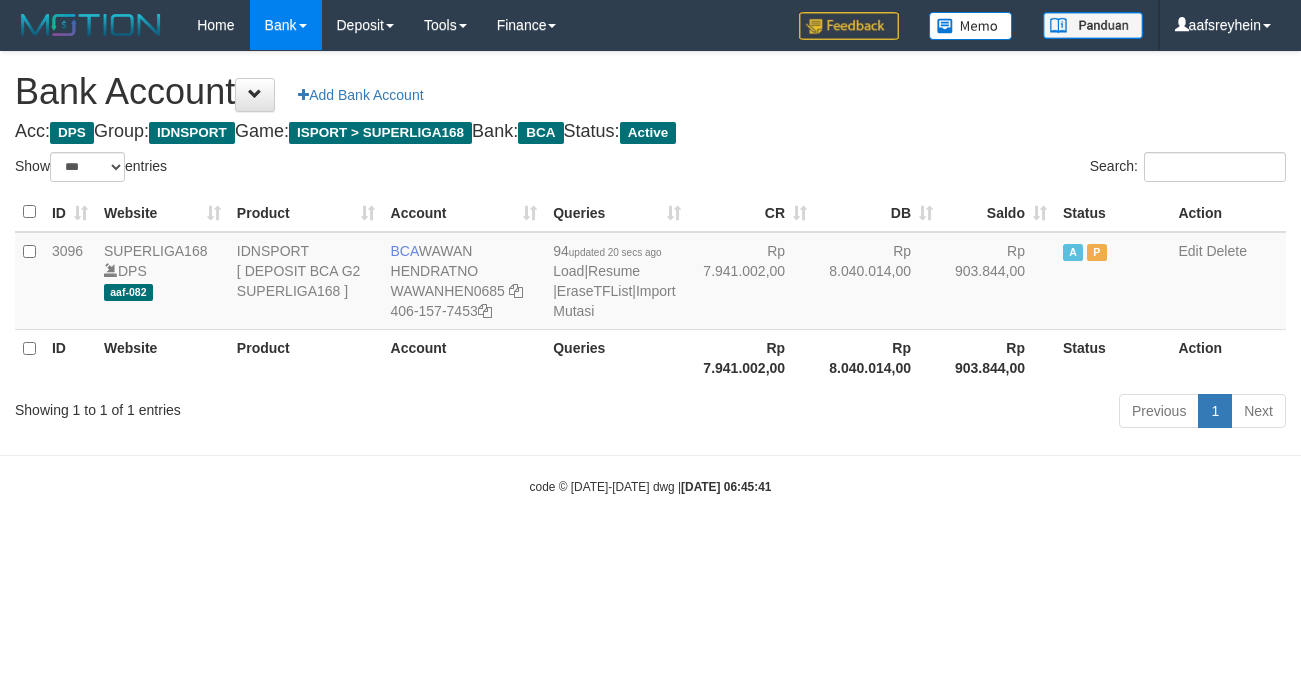 scroll, scrollTop: 0, scrollLeft: 0, axis: both 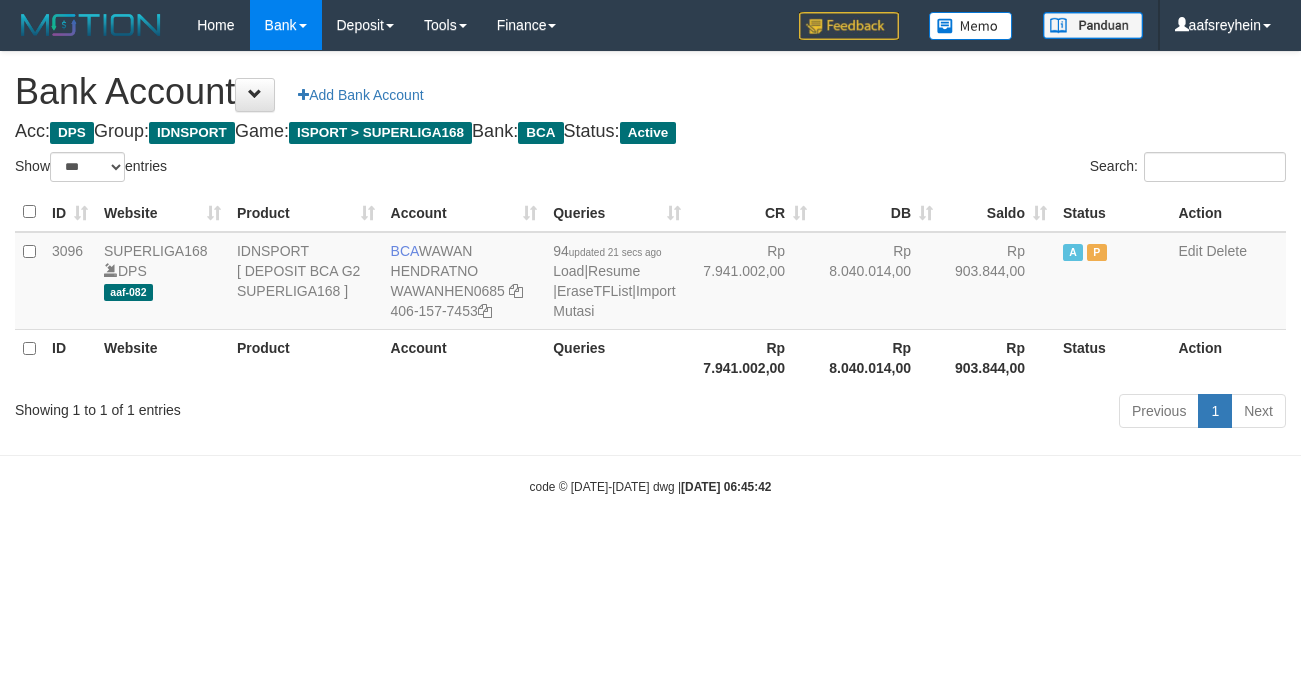 select on "***" 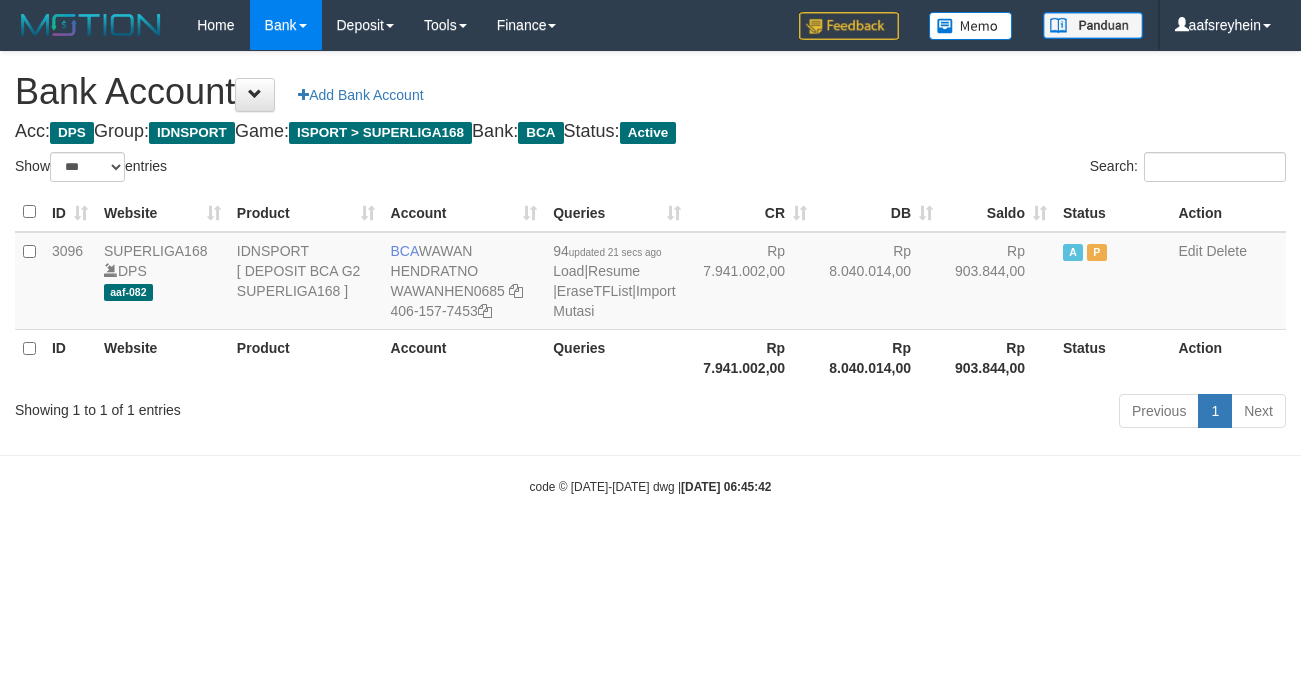 scroll, scrollTop: 0, scrollLeft: 0, axis: both 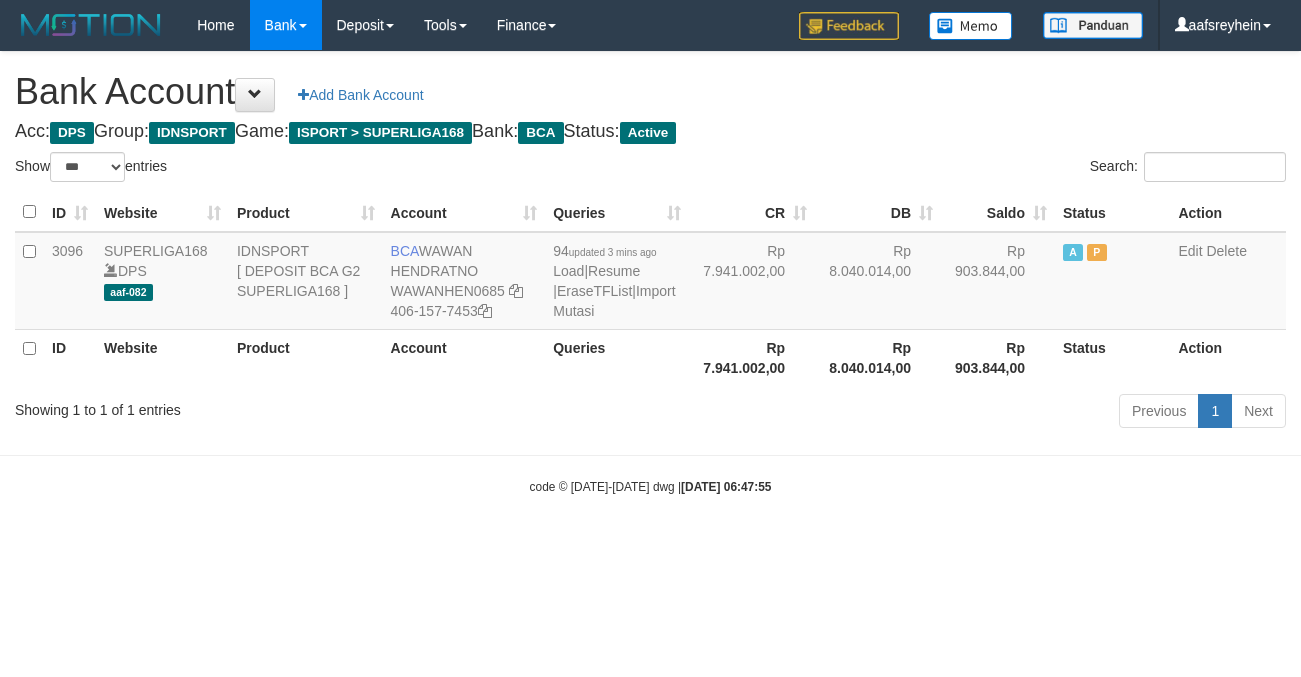 select on "***" 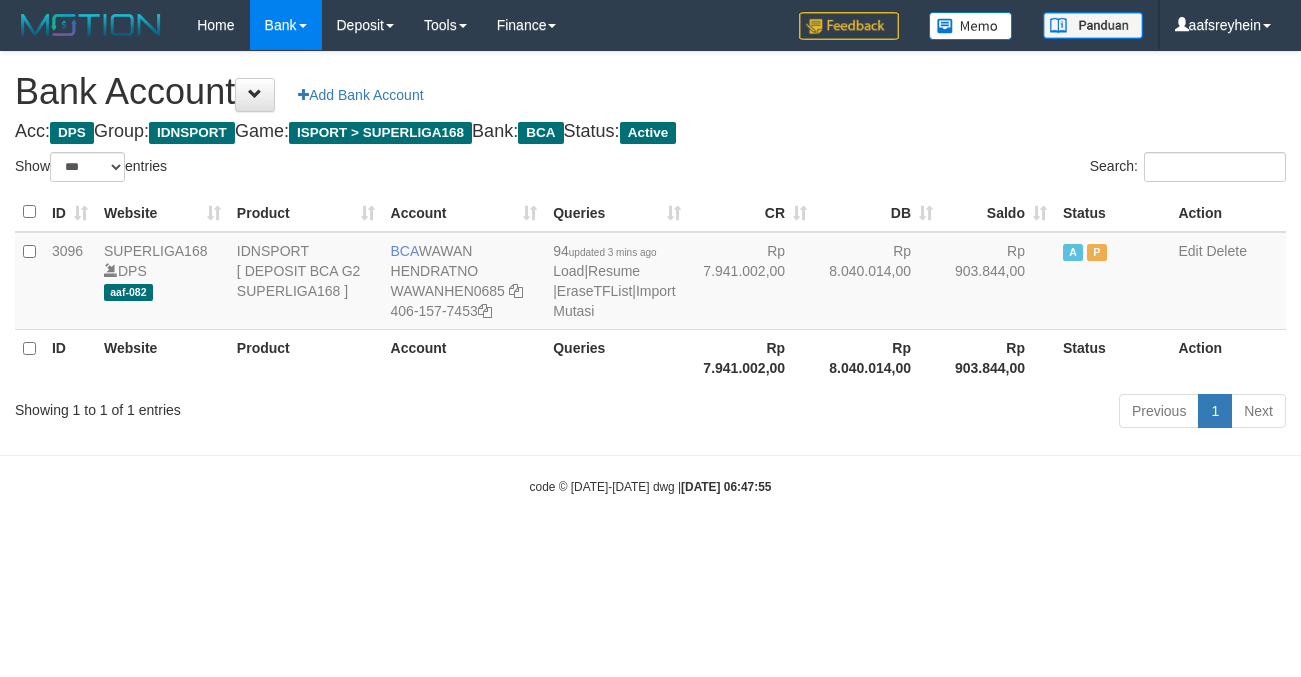 scroll, scrollTop: 0, scrollLeft: 0, axis: both 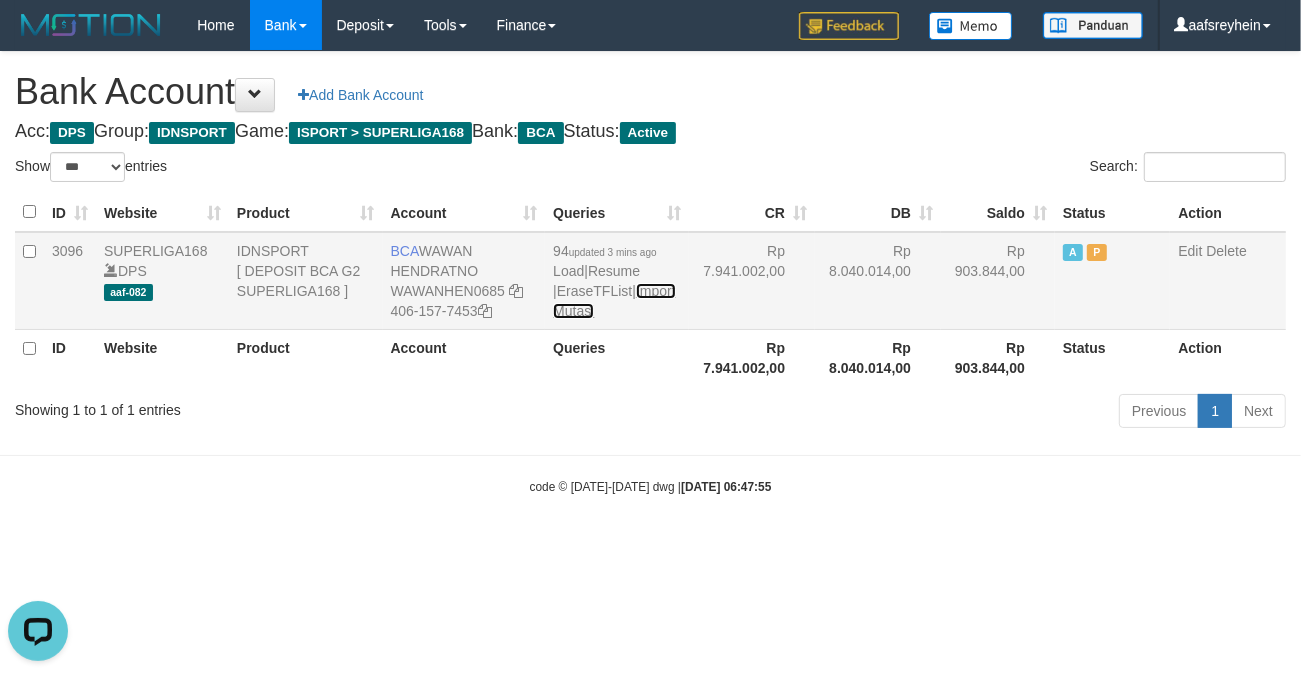 click on "Import Mutasi" at bounding box center (614, 301) 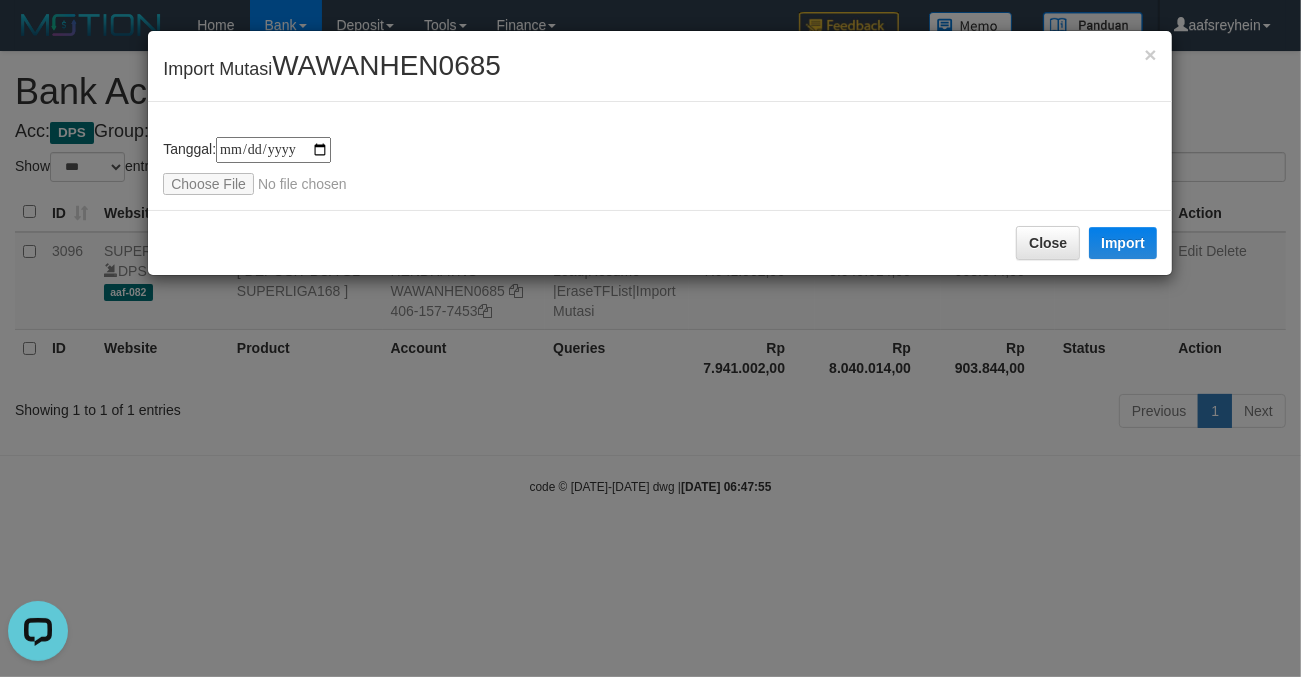 type on "**********" 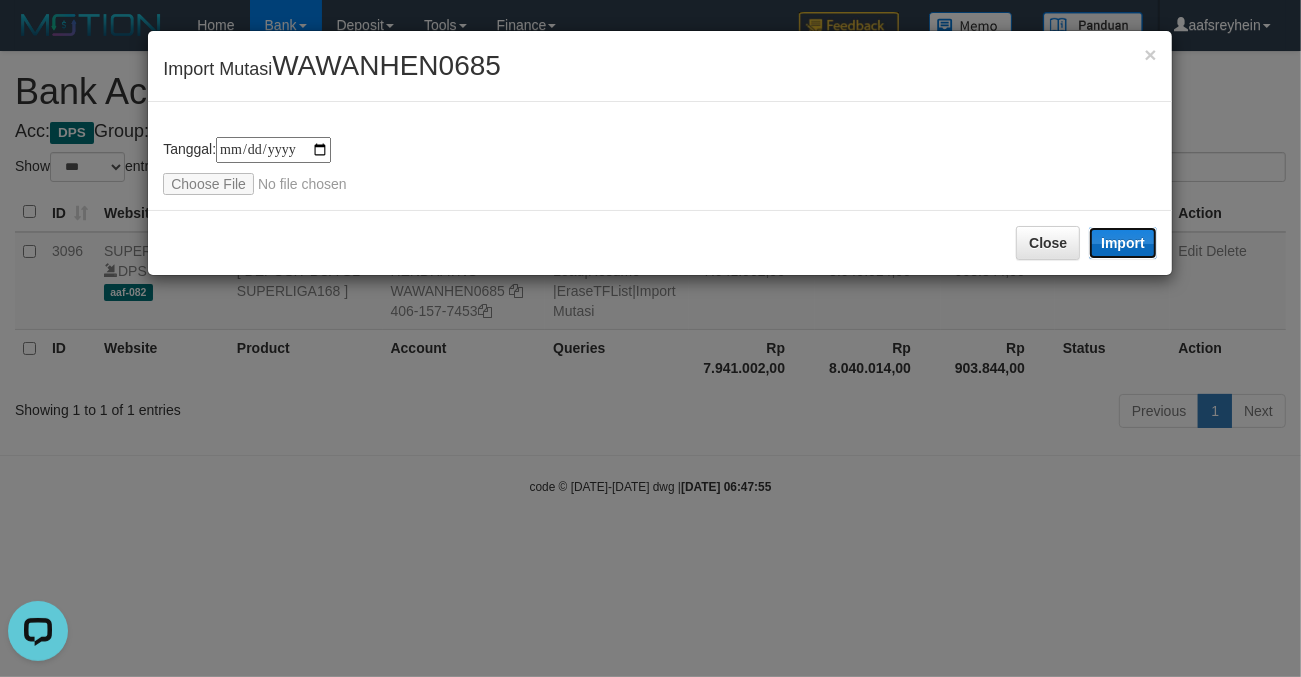 drag, startPoint x: 1127, startPoint y: 226, endPoint x: 937, endPoint y: 458, distance: 299.87332 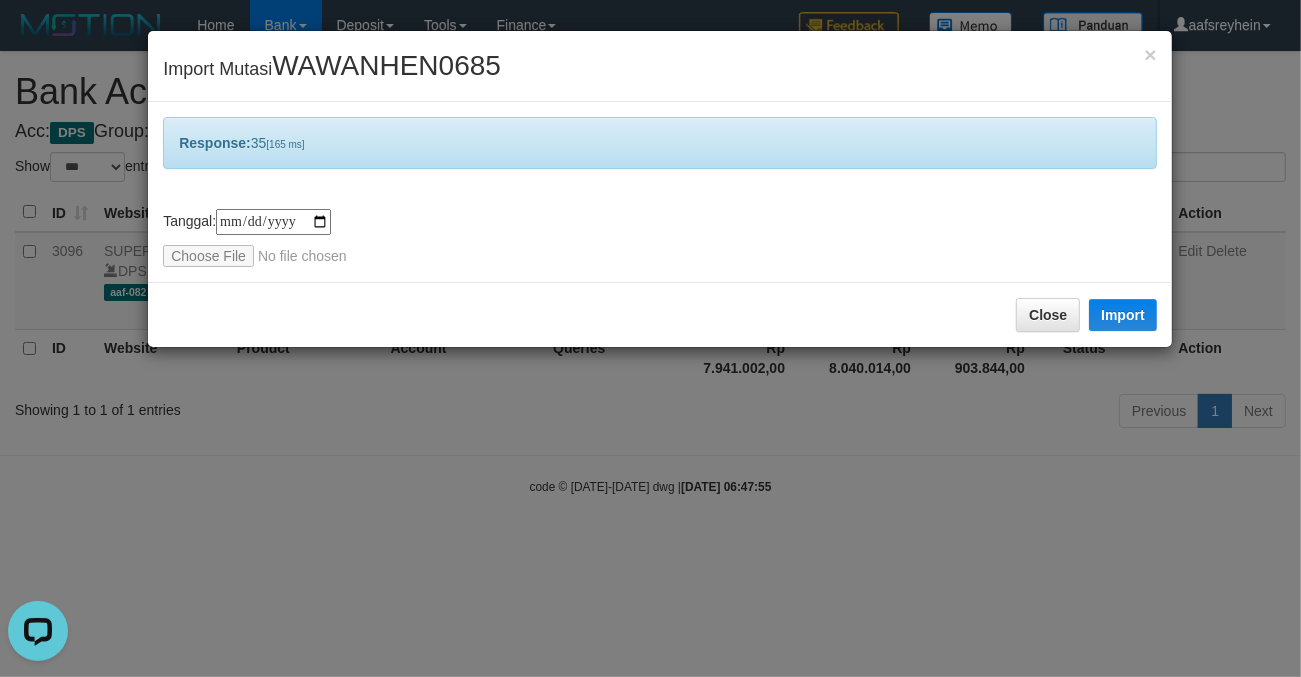 click on "**********" at bounding box center (650, 338) 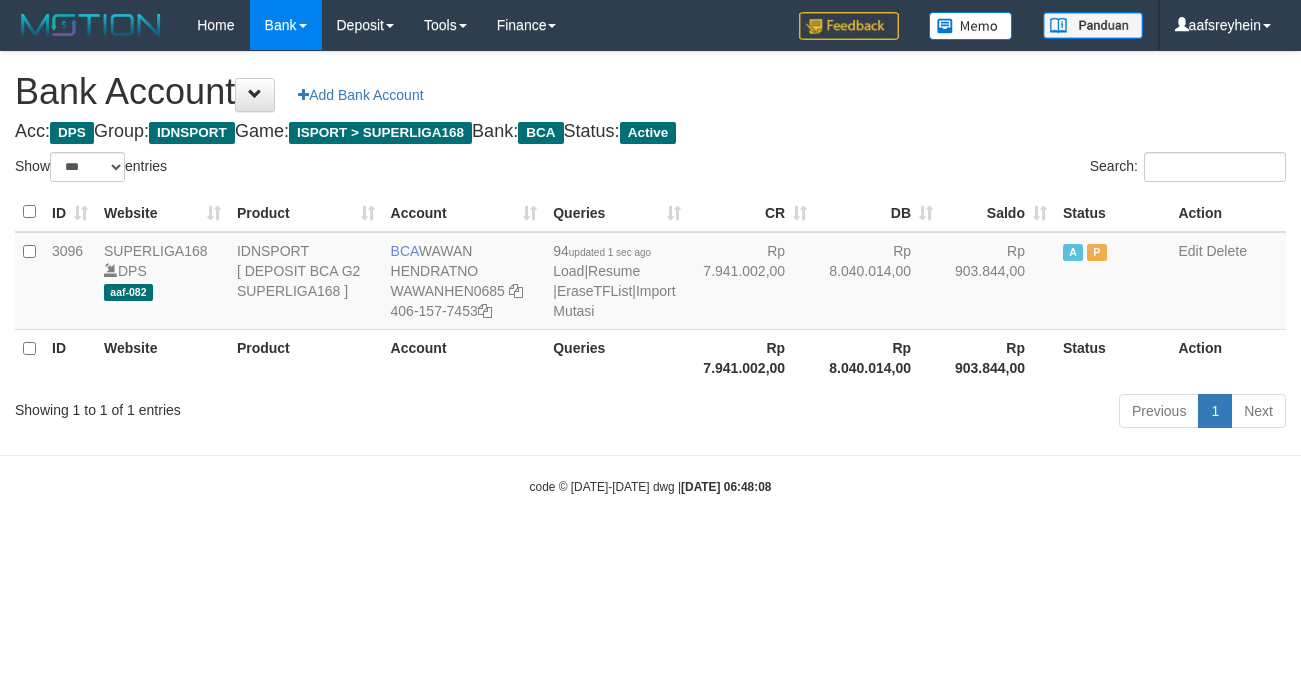 select on "***" 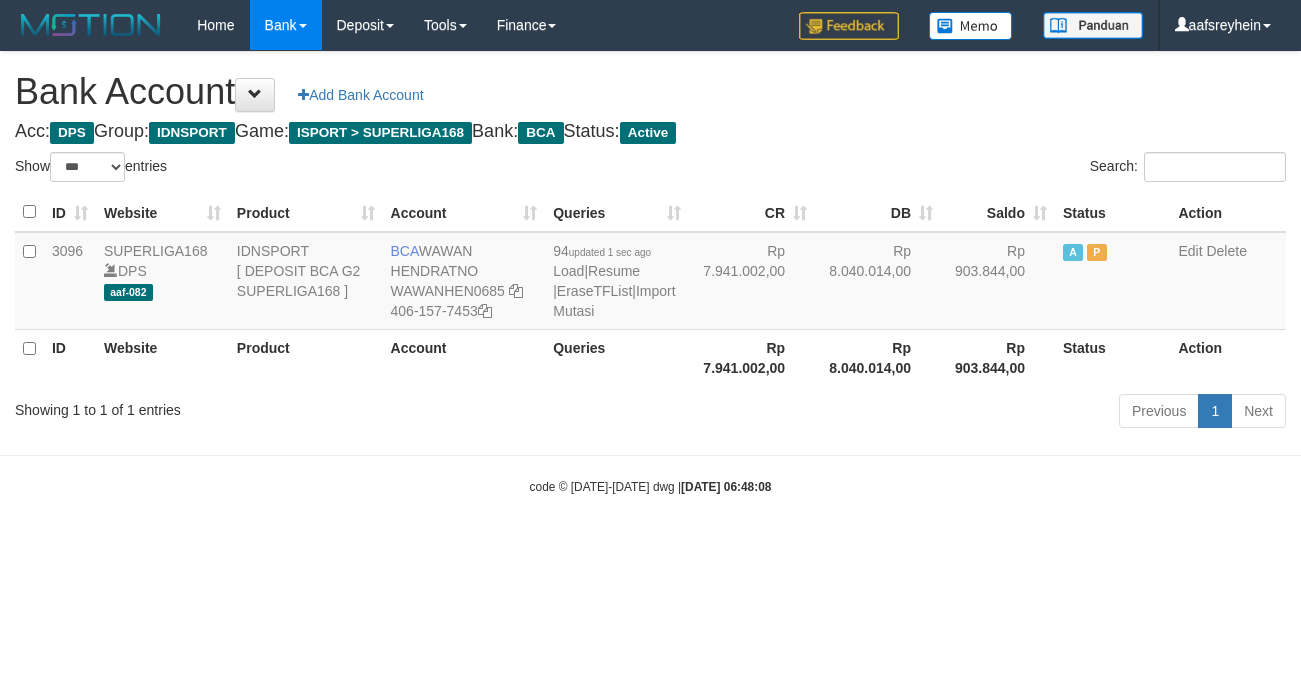 scroll, scrollTop: 0, scrollLeft: 0, axis: both 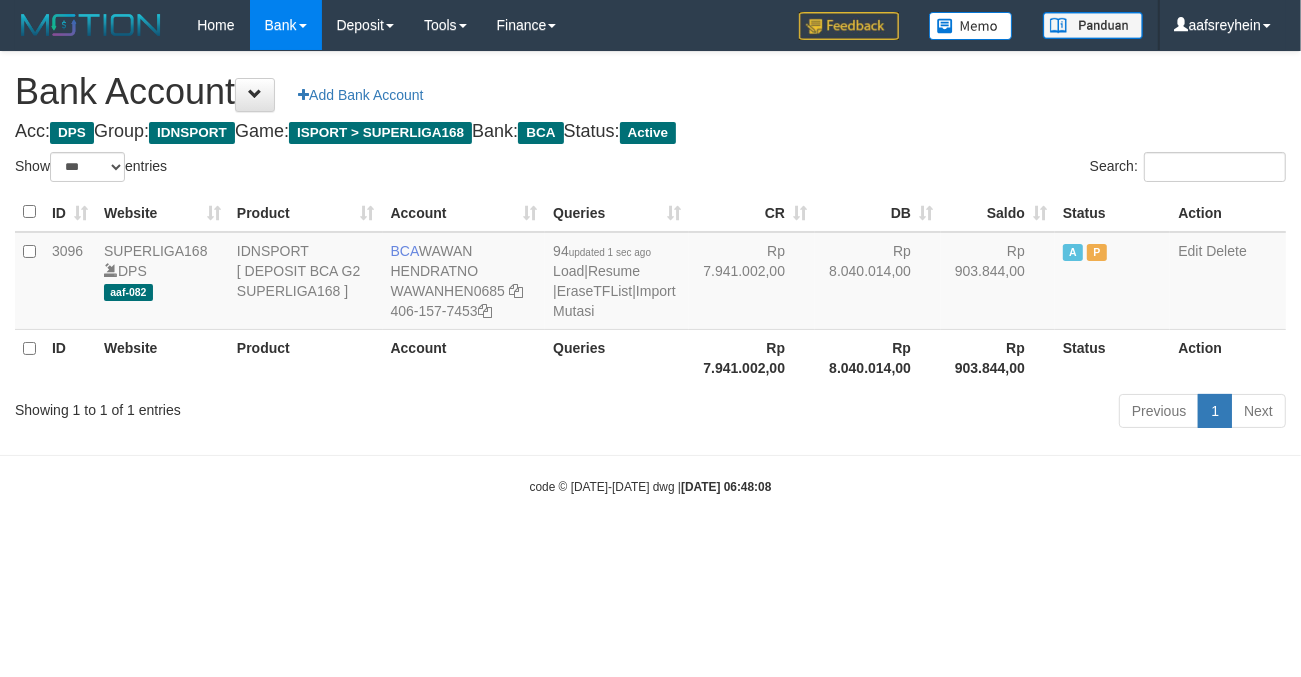 click on "Toggle navigation
Home
Bank
Account List
Load
By Website
Group
[ISPORT]													SUPERLIGA168
By Load Group (DPS)
-" at bounding box center (650, 273) 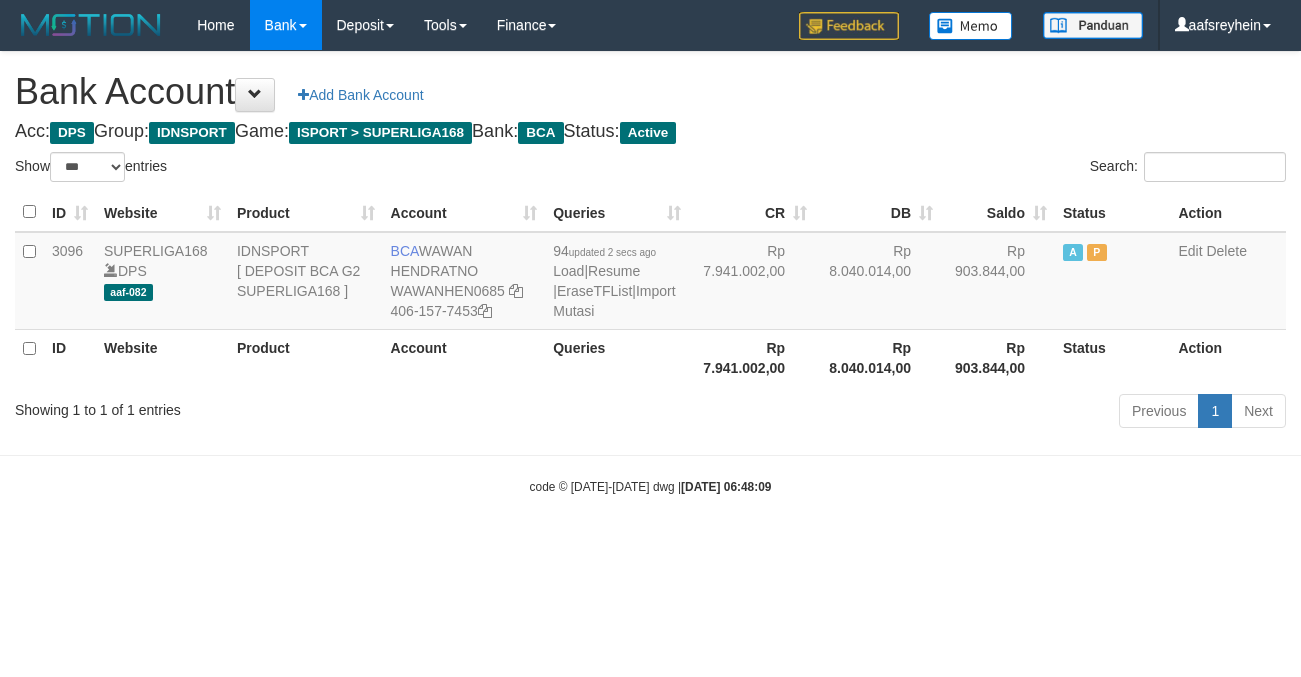 select on "***" 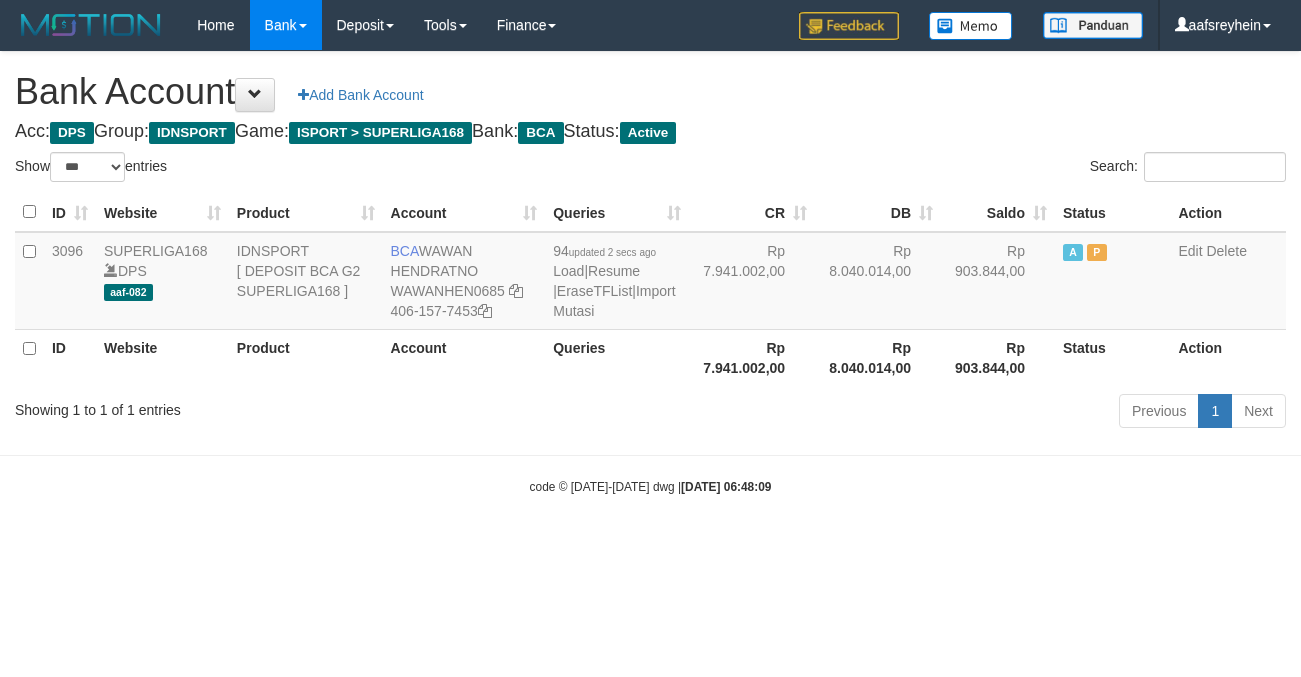 scroll, scrollTop: 0, scrollLeft: 0, axis: both 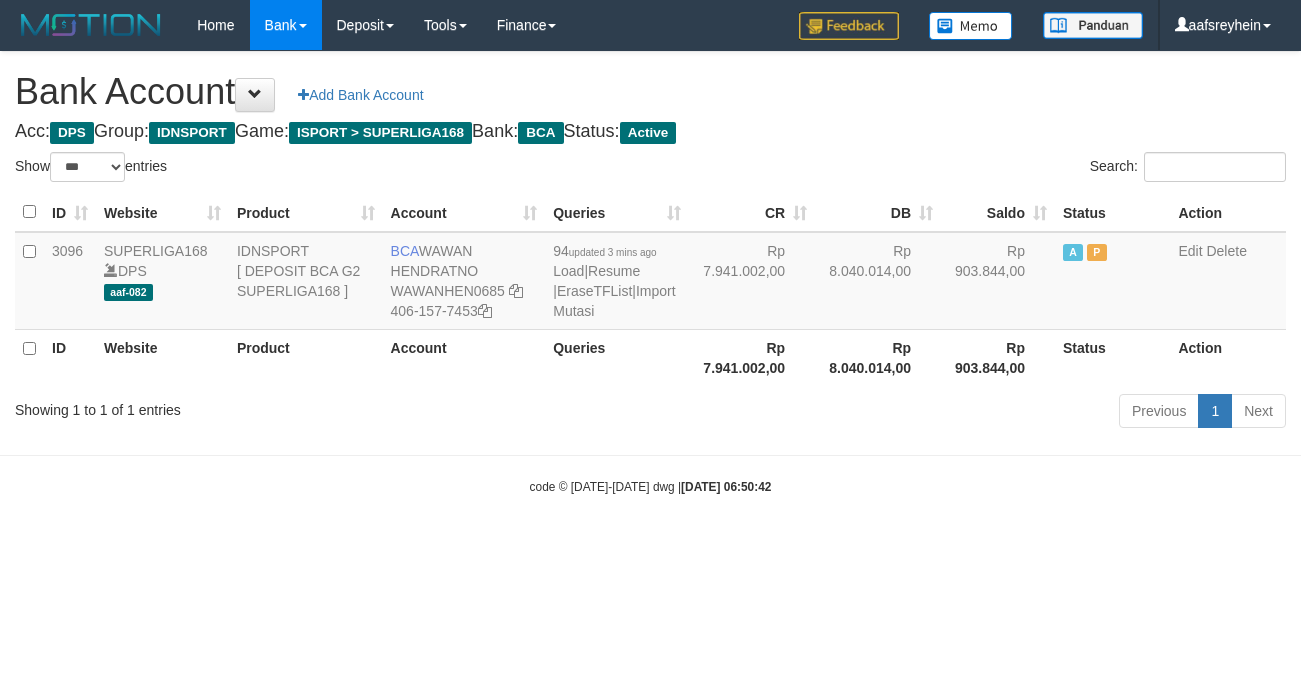 select on "***" 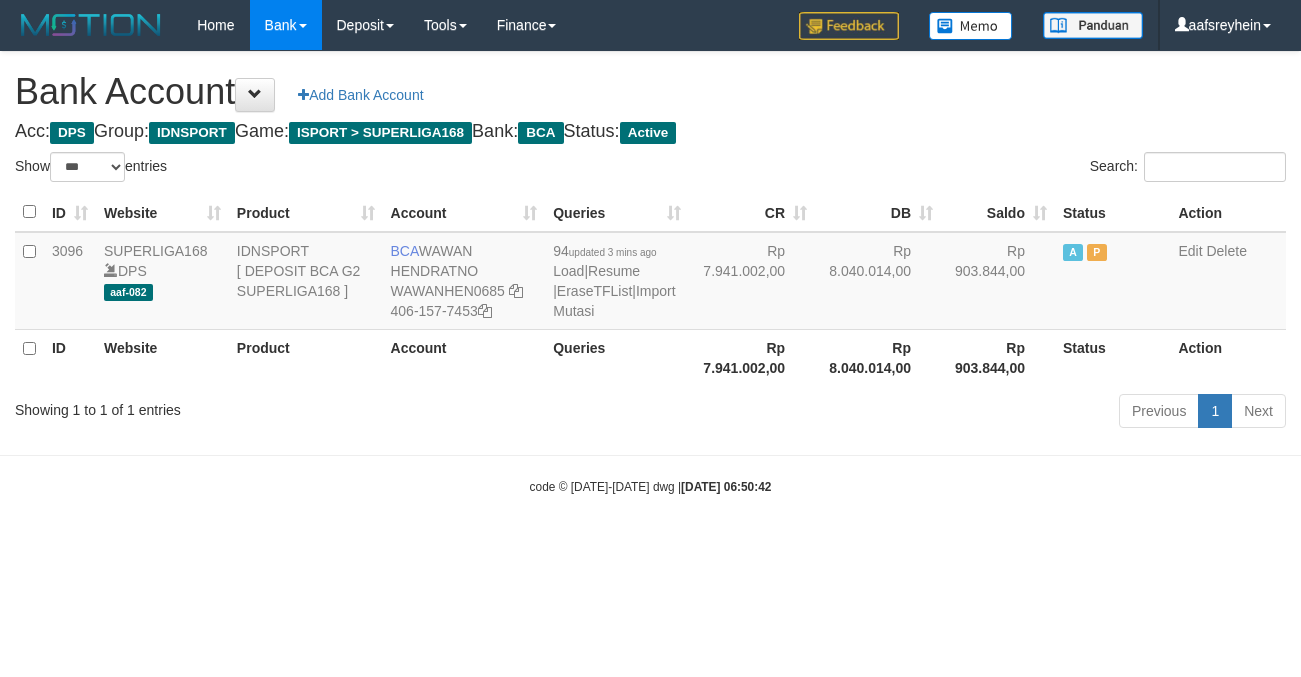 scroll, scrollTop: 0, scrollLeft: 0, axis: both 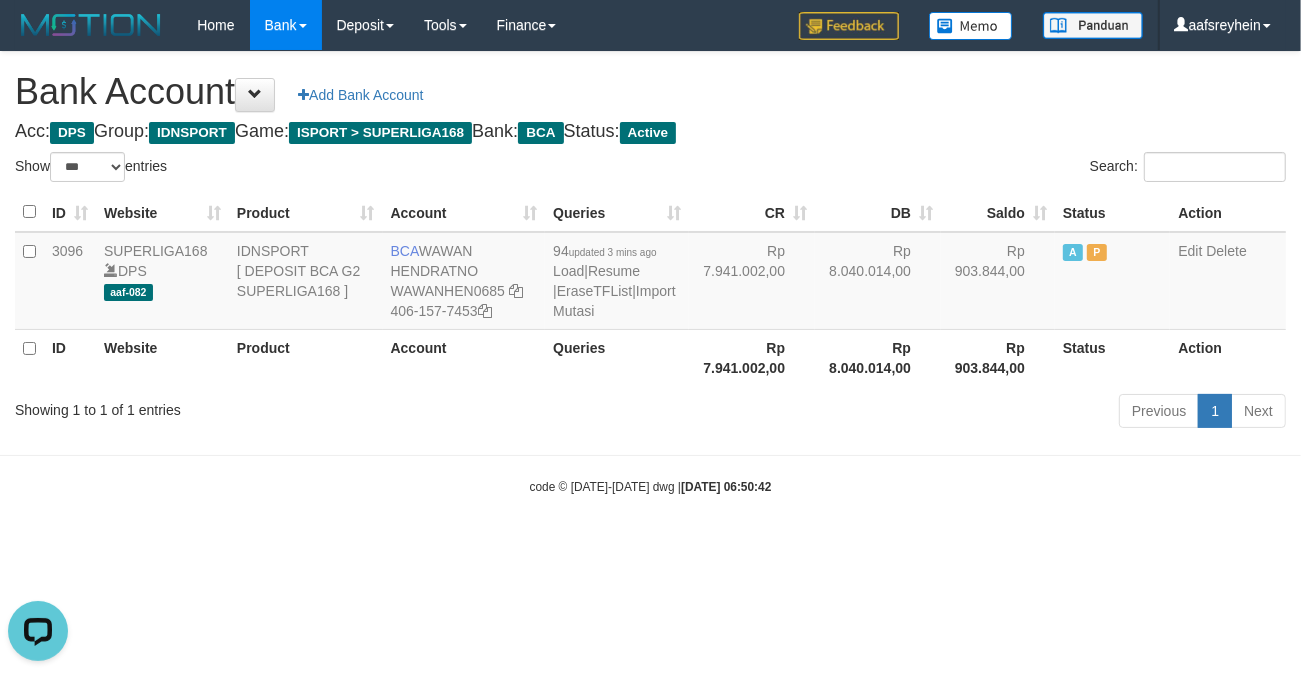 click on "Toggle navigation
Home
Bank
Account List
Load
By Website
Group
[ISPORT]													SUPERLIGA168
By Load Group (DPS)
-" at bounding box center [650, 273] 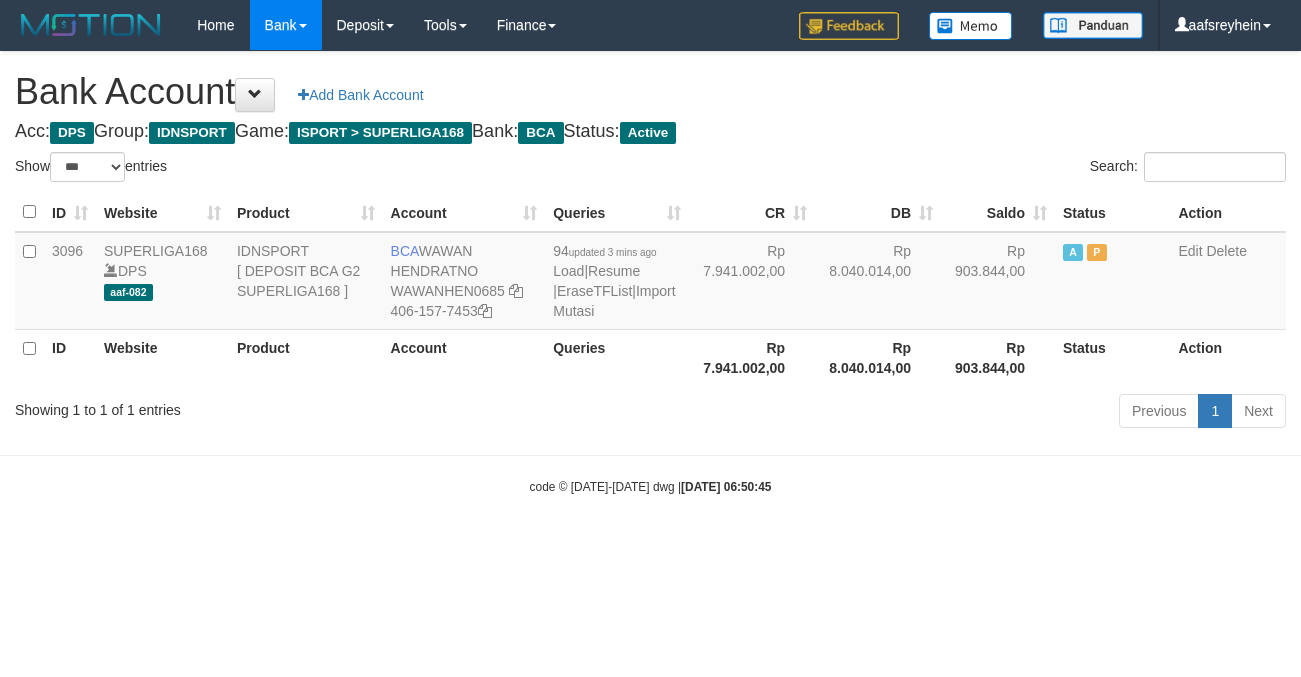 select on "***" 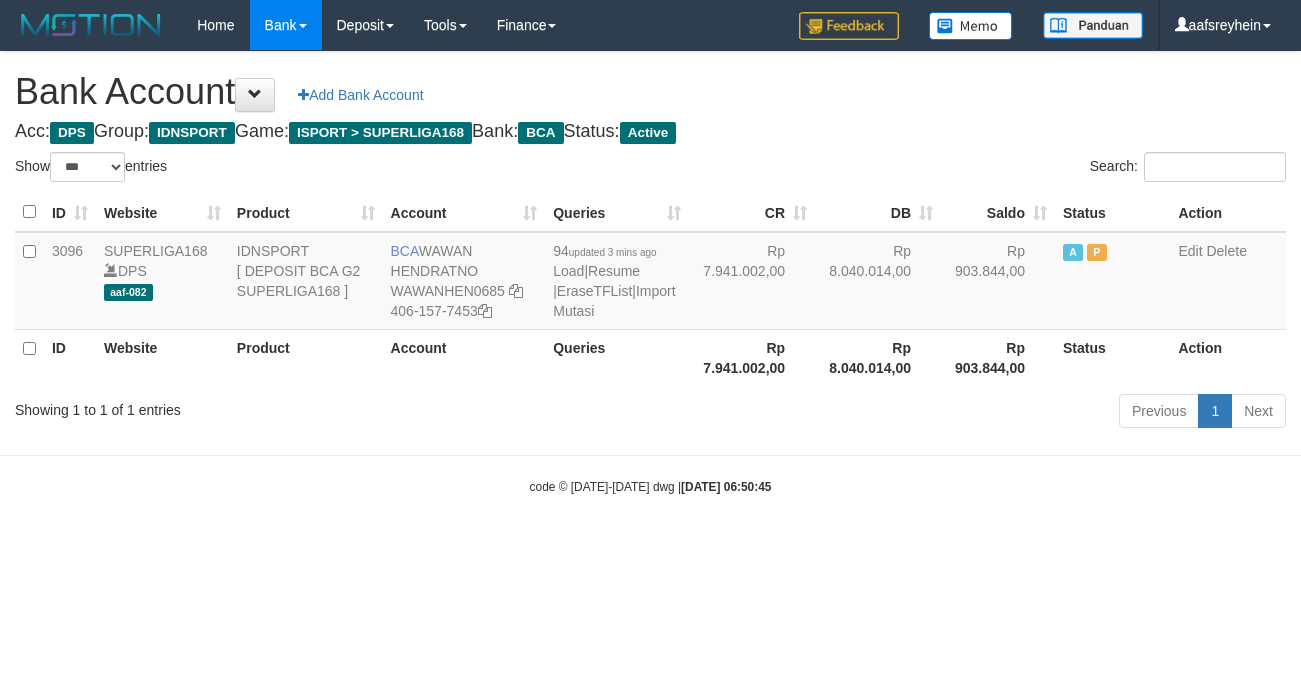 scroll, scrollTop: 0, scrollLeft: 0, axis: both 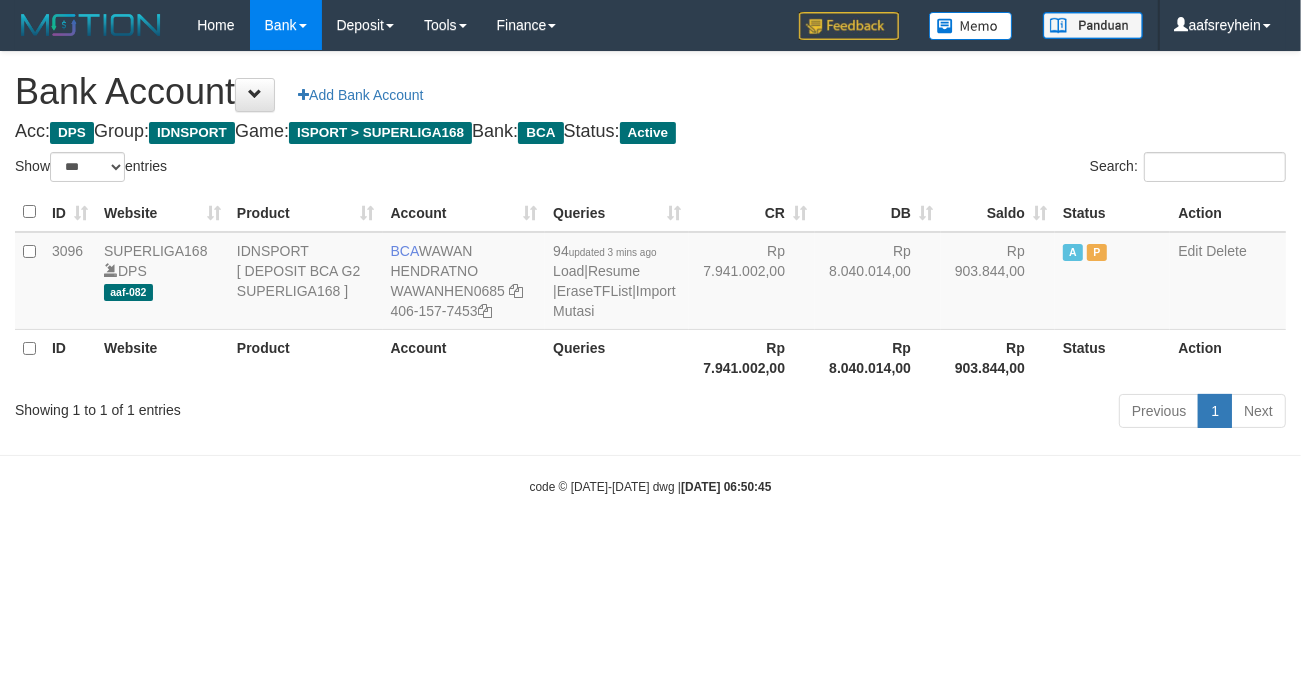 click on "Toggle navigation
Home
Bank
Account List
Load
By Website
Group
[ISPORT]													SUPERLIGA168
By Load Group (DPS)
-" at bounding box center (650, 273) 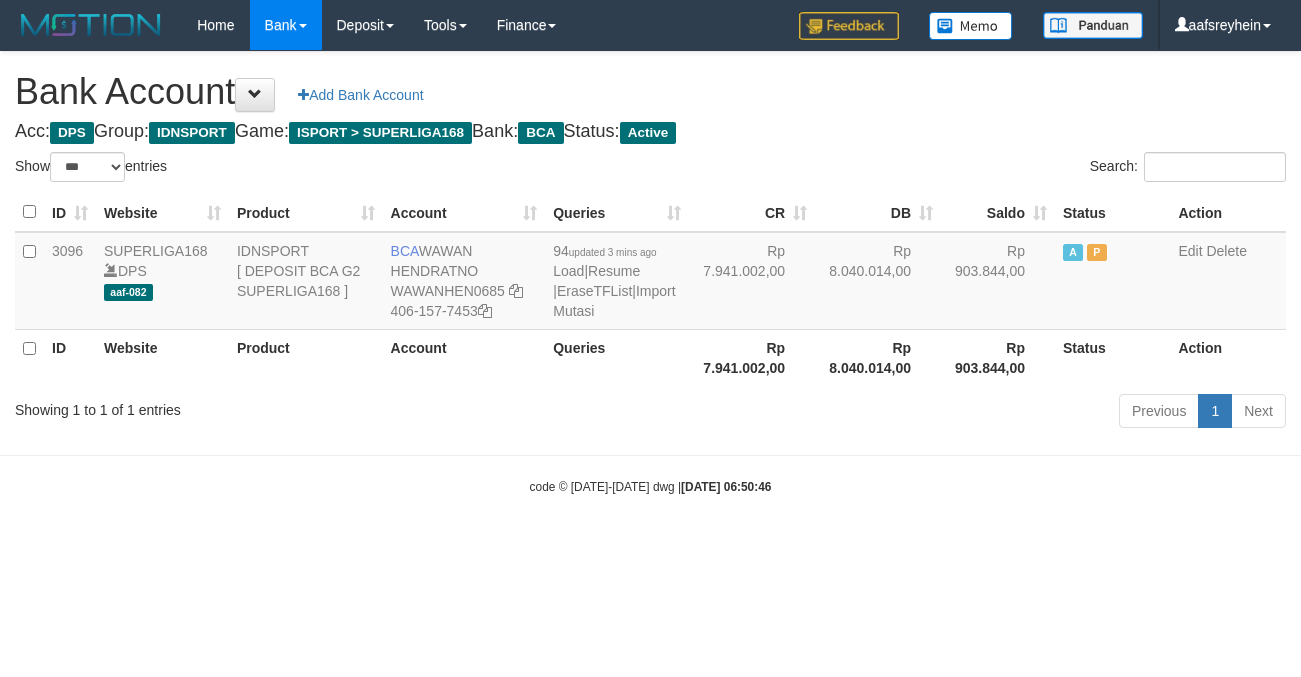 select on "***" 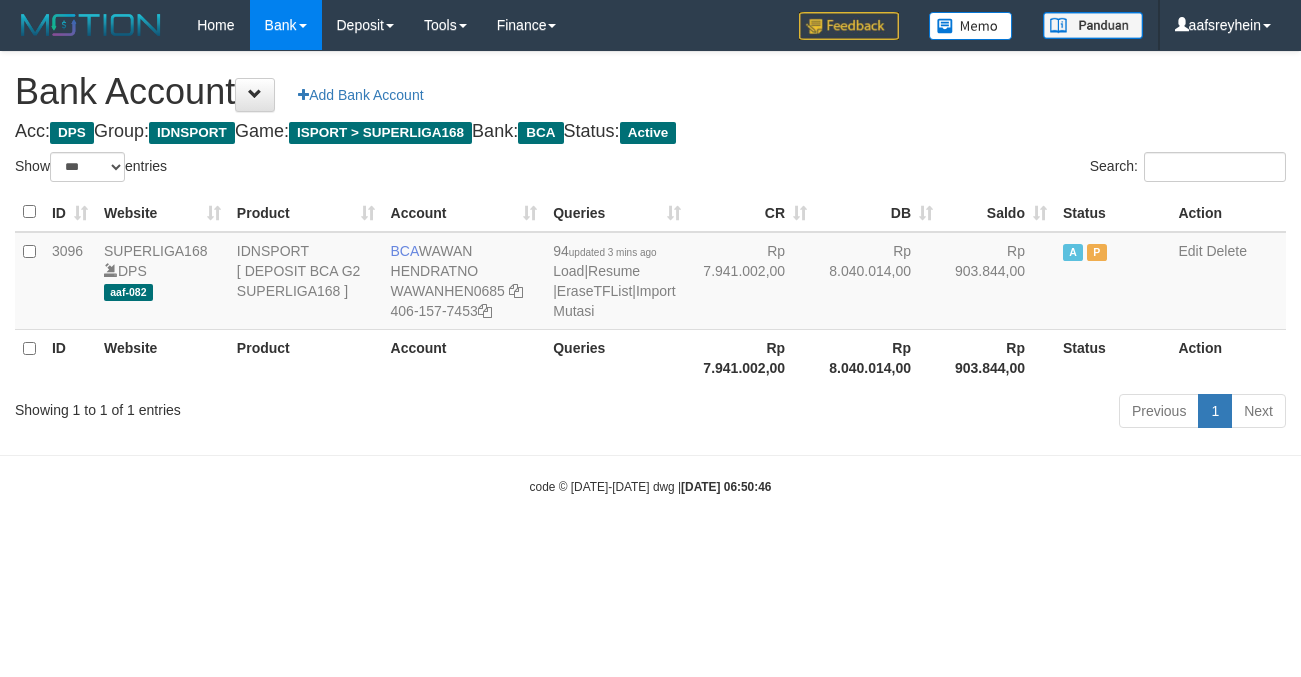 scroll, scrollTop: 0, scrollLeft: 0, axis: both 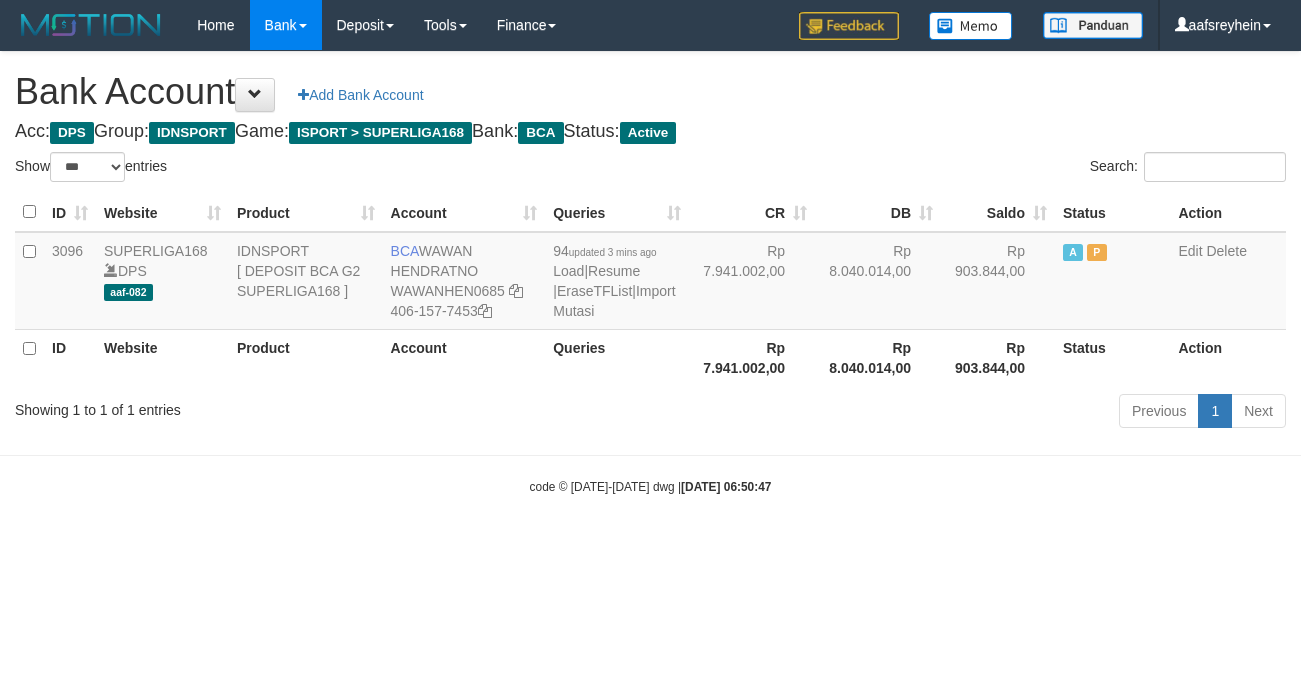 select on "***" 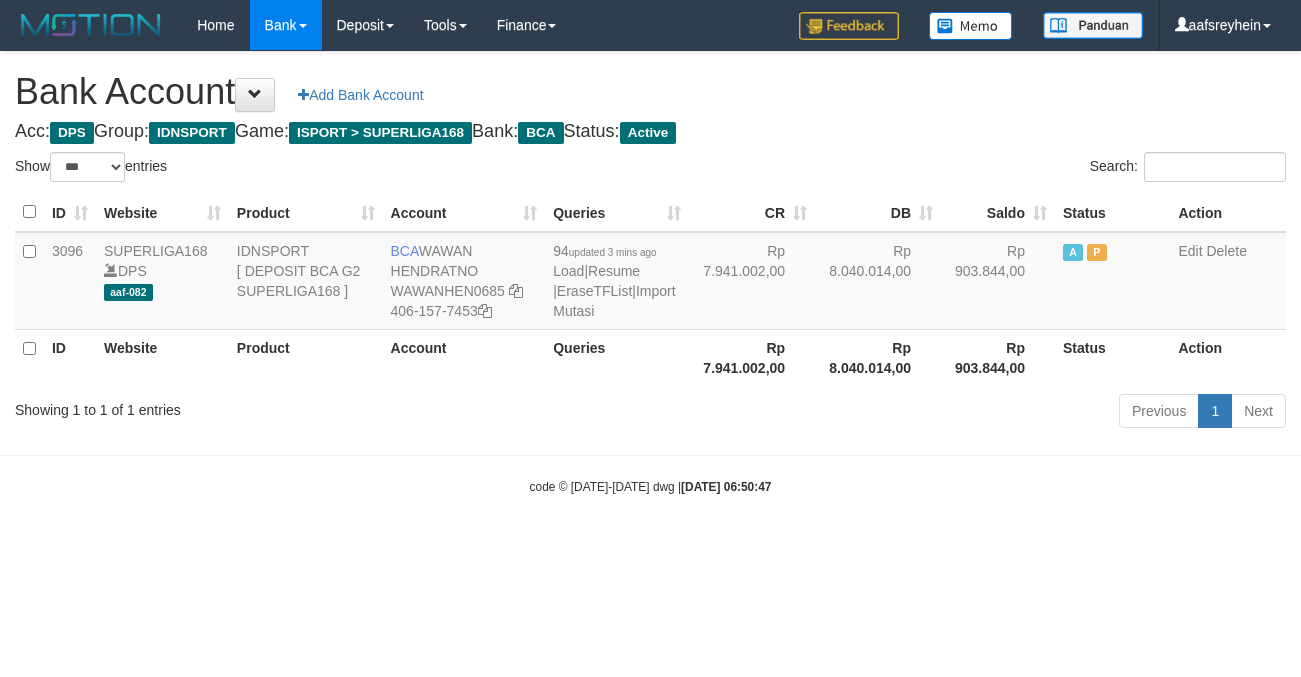 scroll, scrollTop: 0, scrollLeft: 0, axis: both 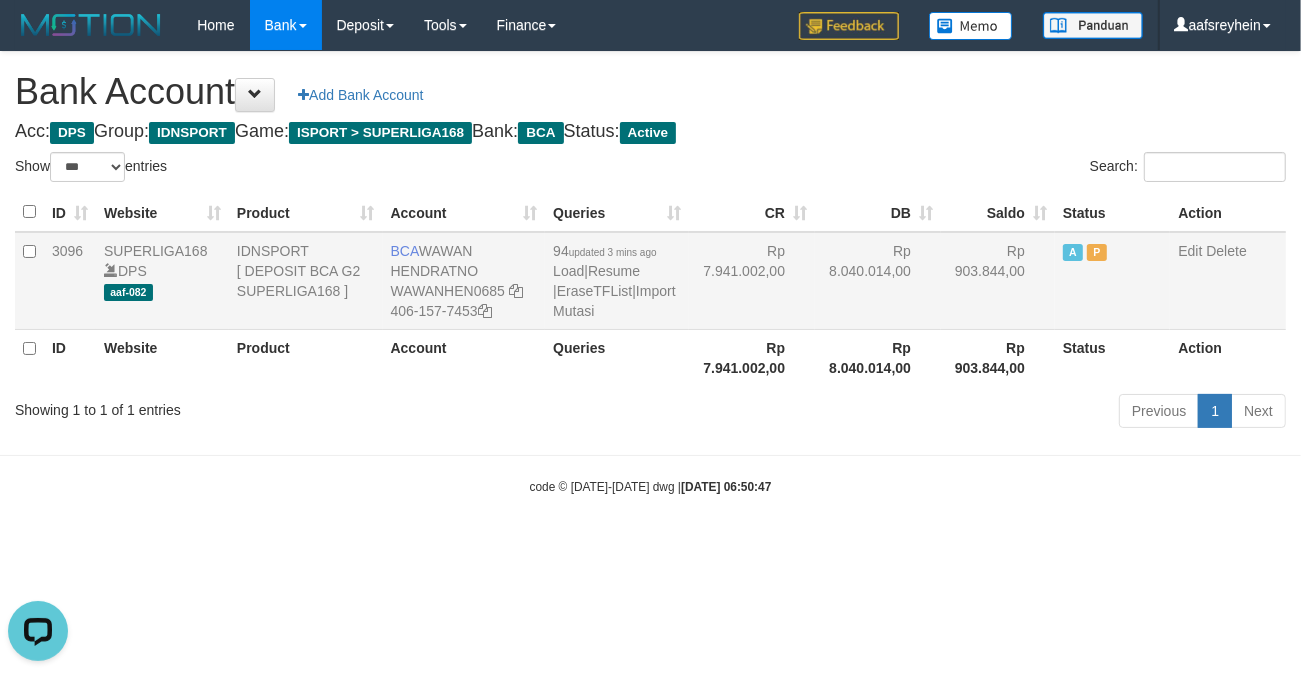 click on "94  updated 3 mins ago
Load
|
Resume
|
EraseTFList
|
Import Mutasi" at bounding box center [617, 281] 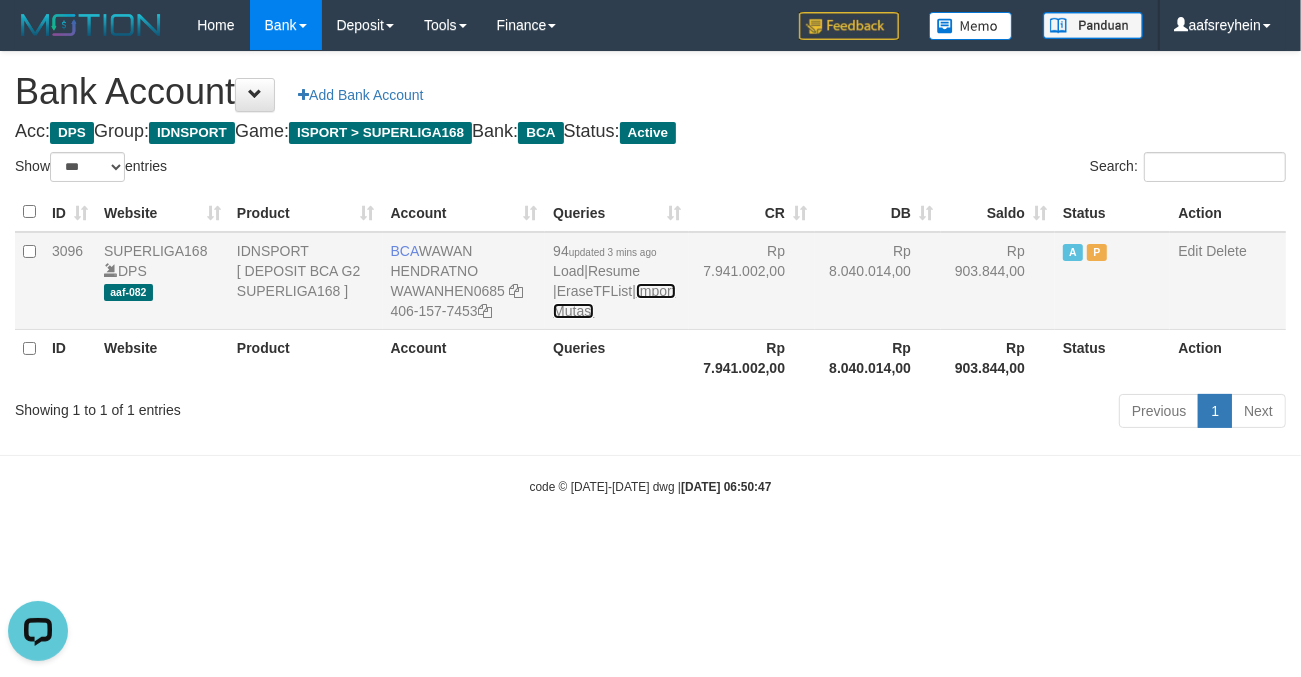 click on "Import Mutasi" at bounding box center [614, 301] 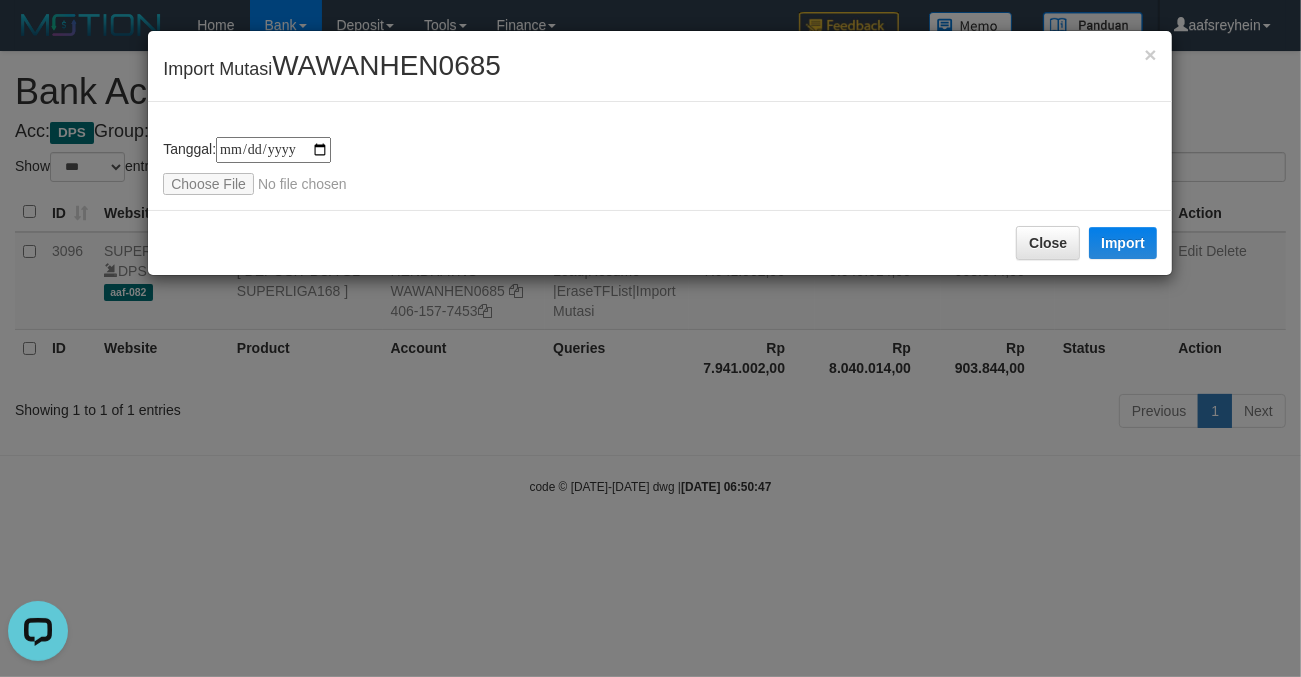 type on "**********" 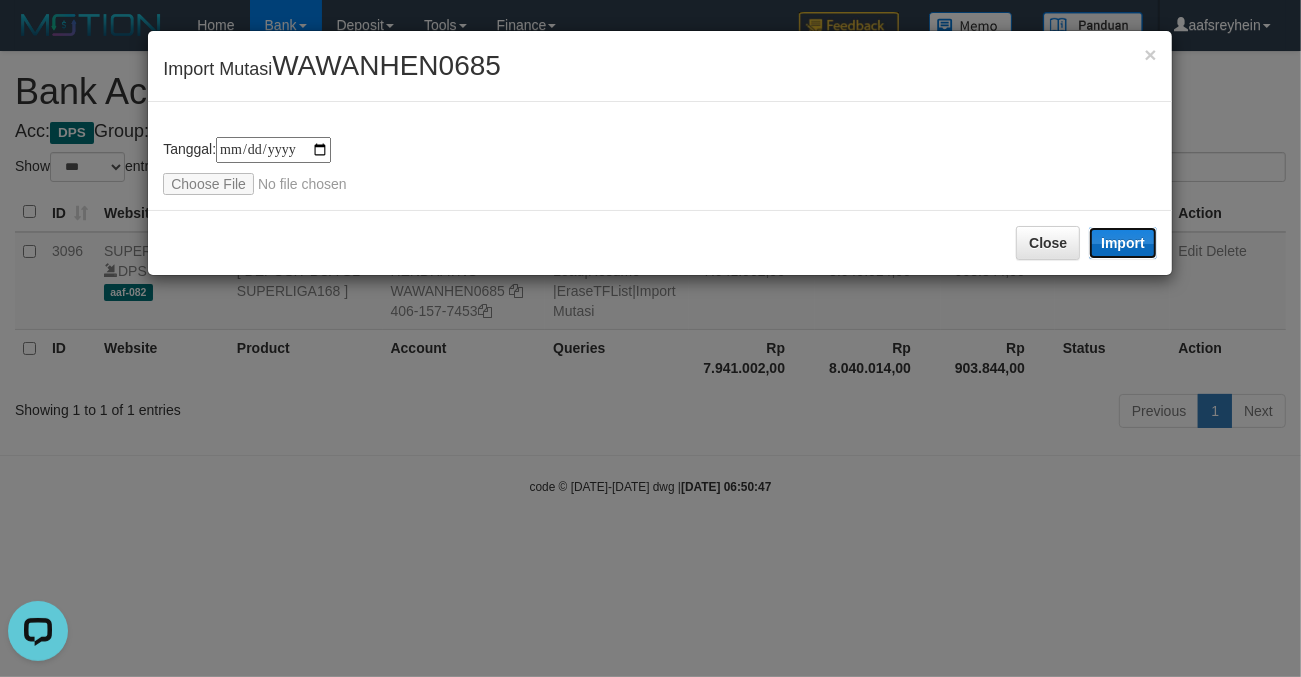 click on "Import" at bounding box center (1123, 243) 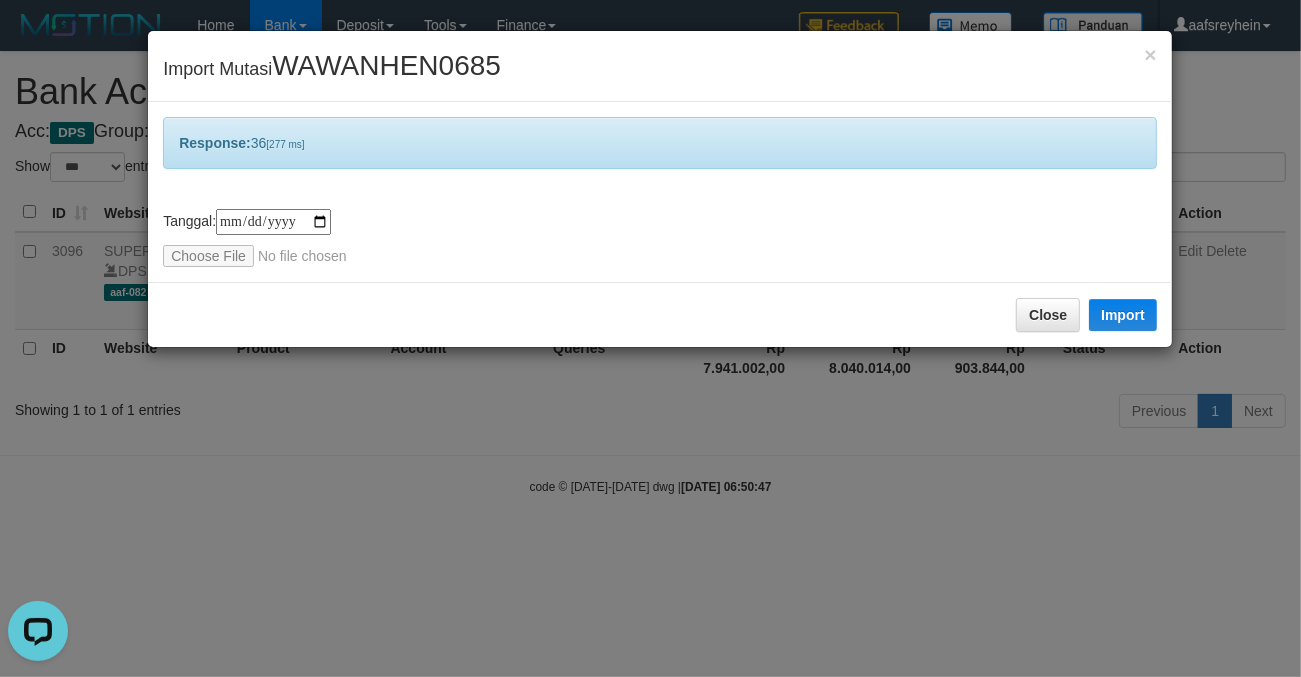 click on "**********" at bounding box center [650, 338] 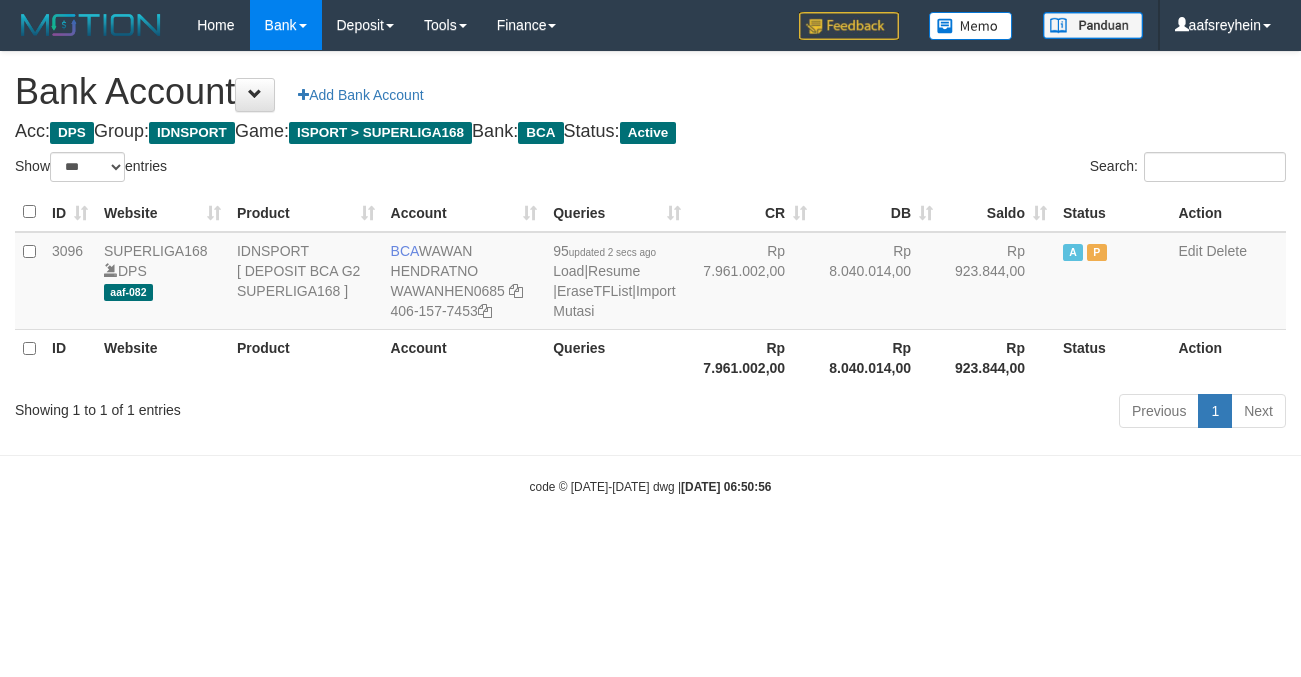 select on "***" 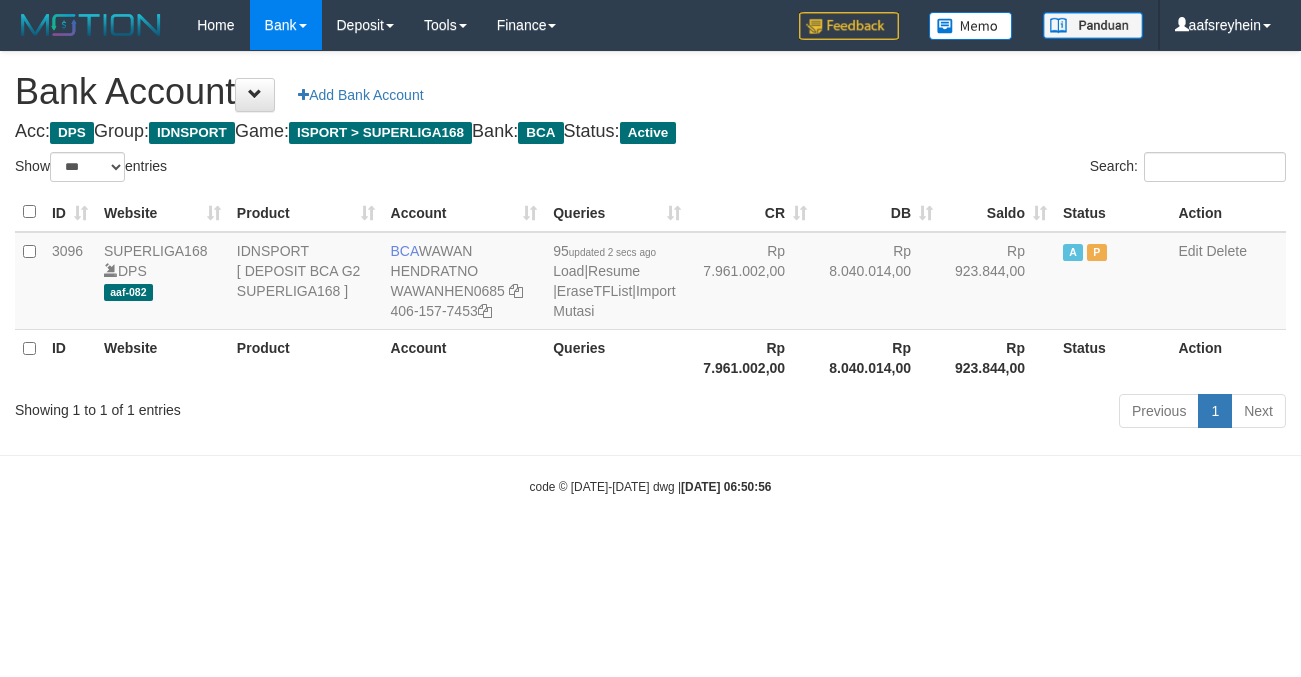 scroll, scrollTop: 0, scrollLeft: 0, axis: both 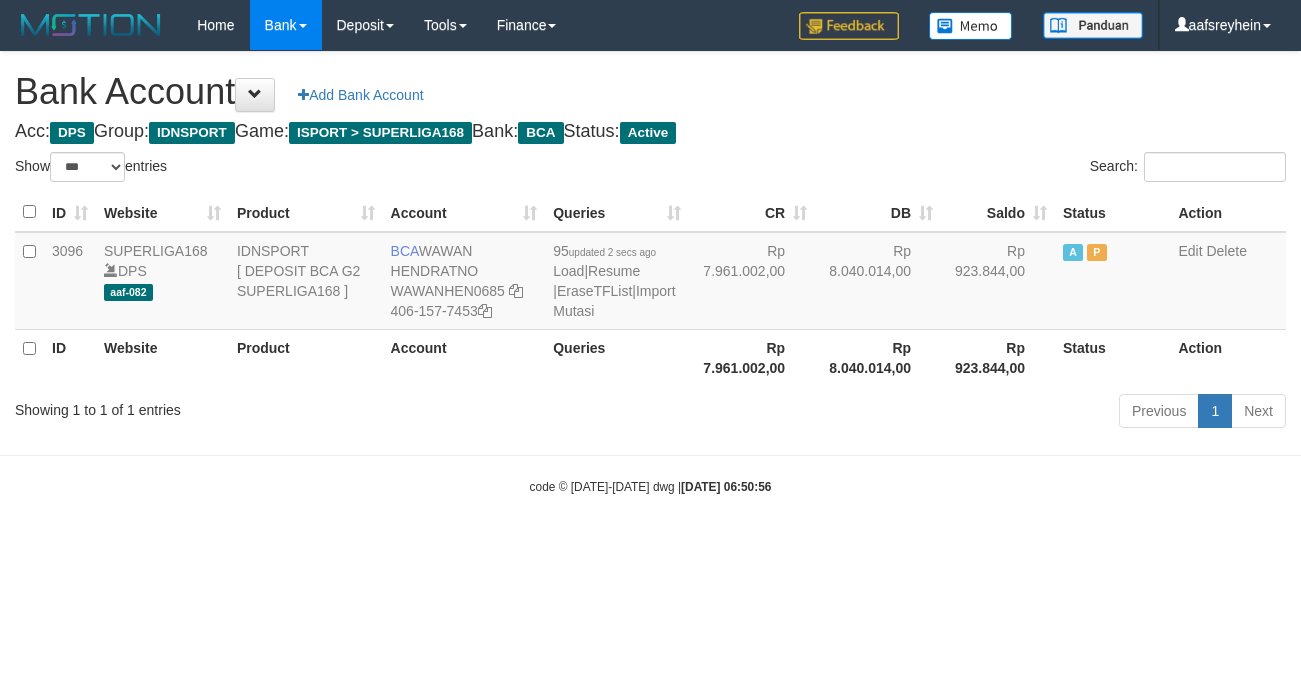 select on "***" 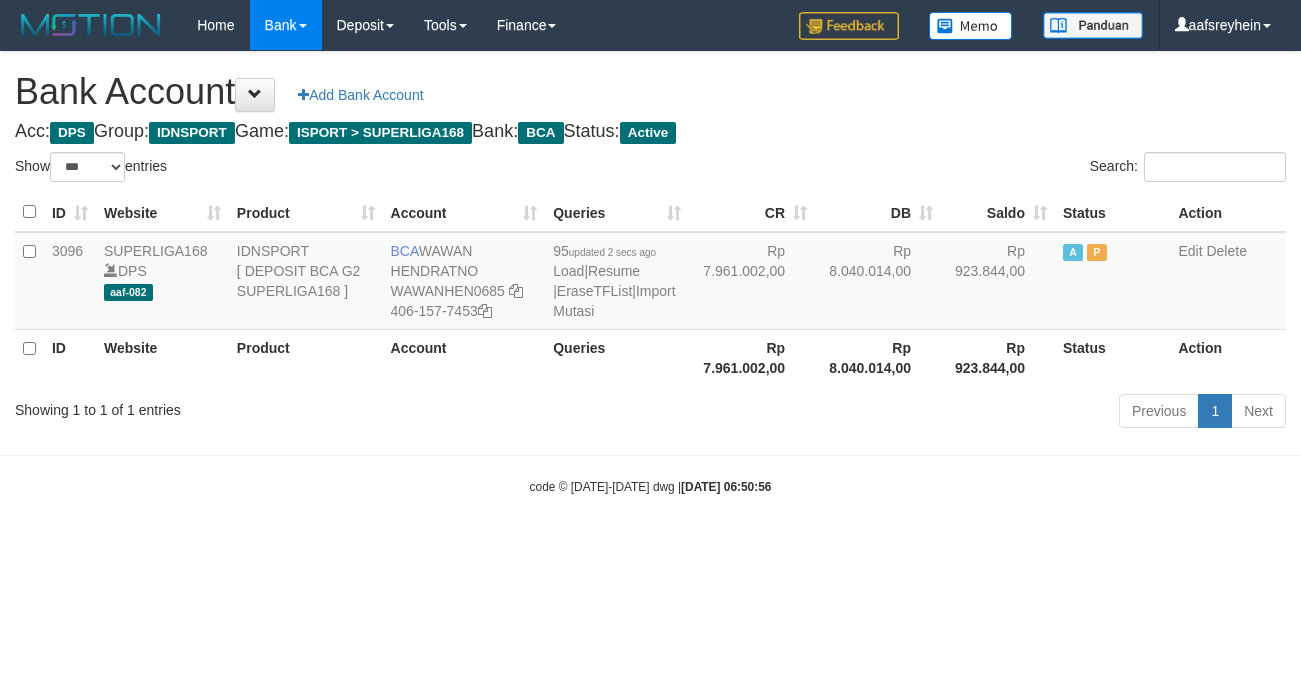 scroll, scrollTop: 0, scrollLeft: 0, axis: both 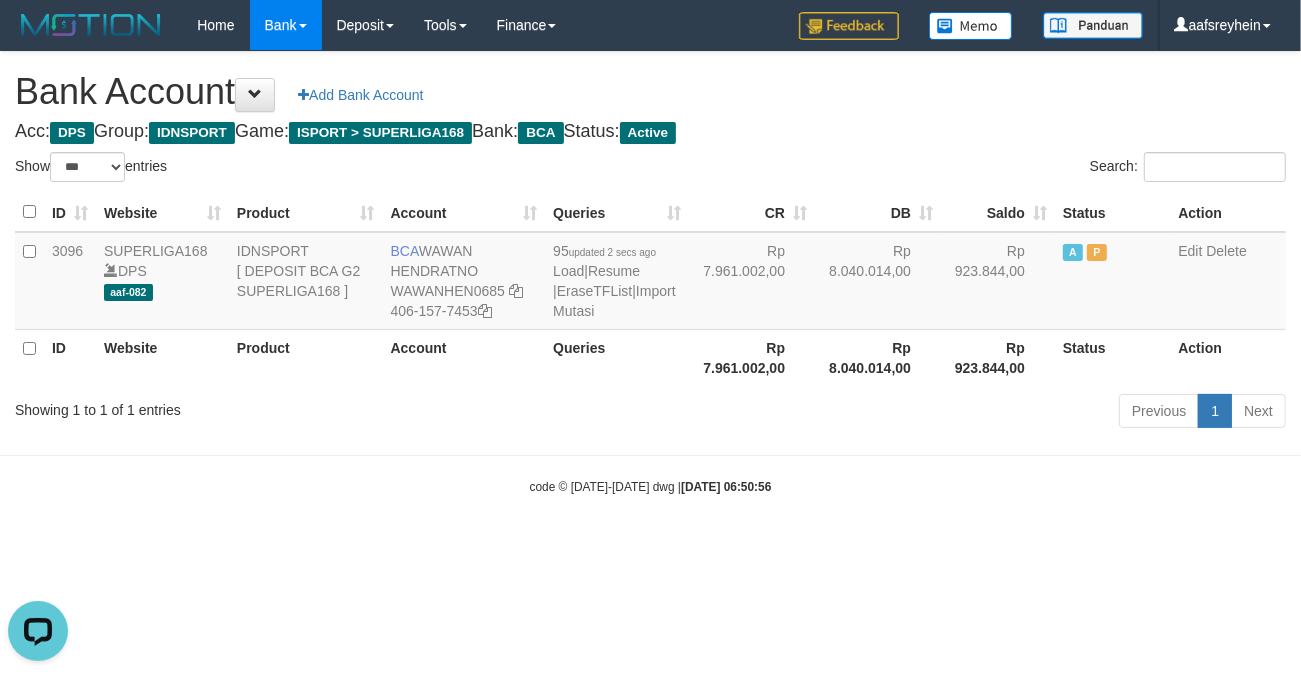 click on "Toggle navigation
Home
Bank
Account List
Load
By Website
Group
[ISPORT]													SUPERLIGA168
By Load Group (DPS)
-" at bounding box center (650, 273) 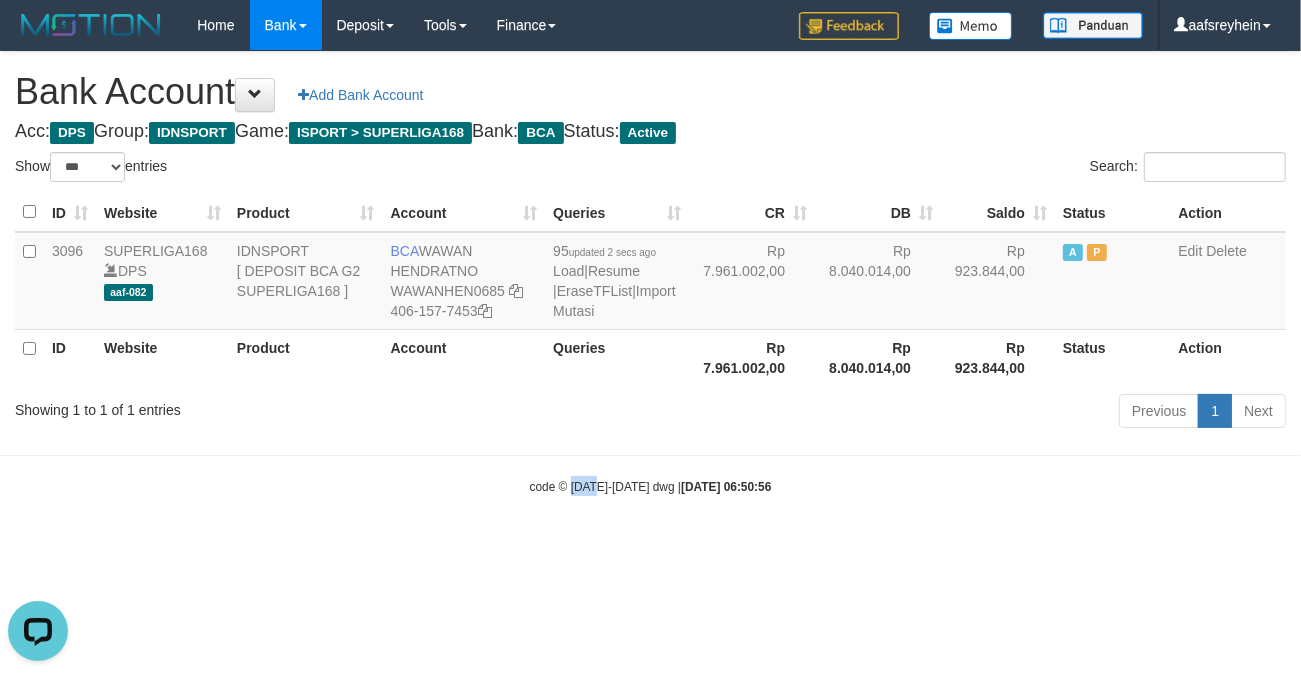 click on "Toggle navigation
Home
Bank
Account List
Load
By Website
Group
[ISPORT]													SUPERLIGA168
By Load Group (DPS)
-" at bounding box center (650, 273) 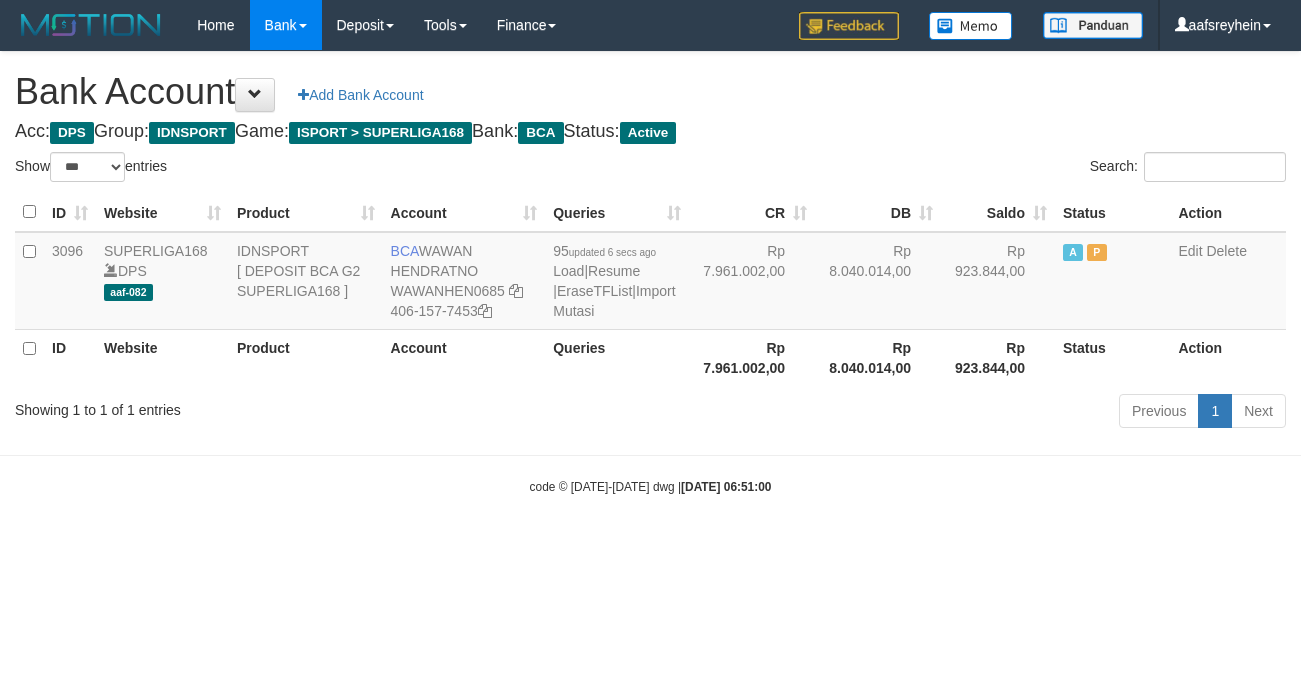 select on "***" 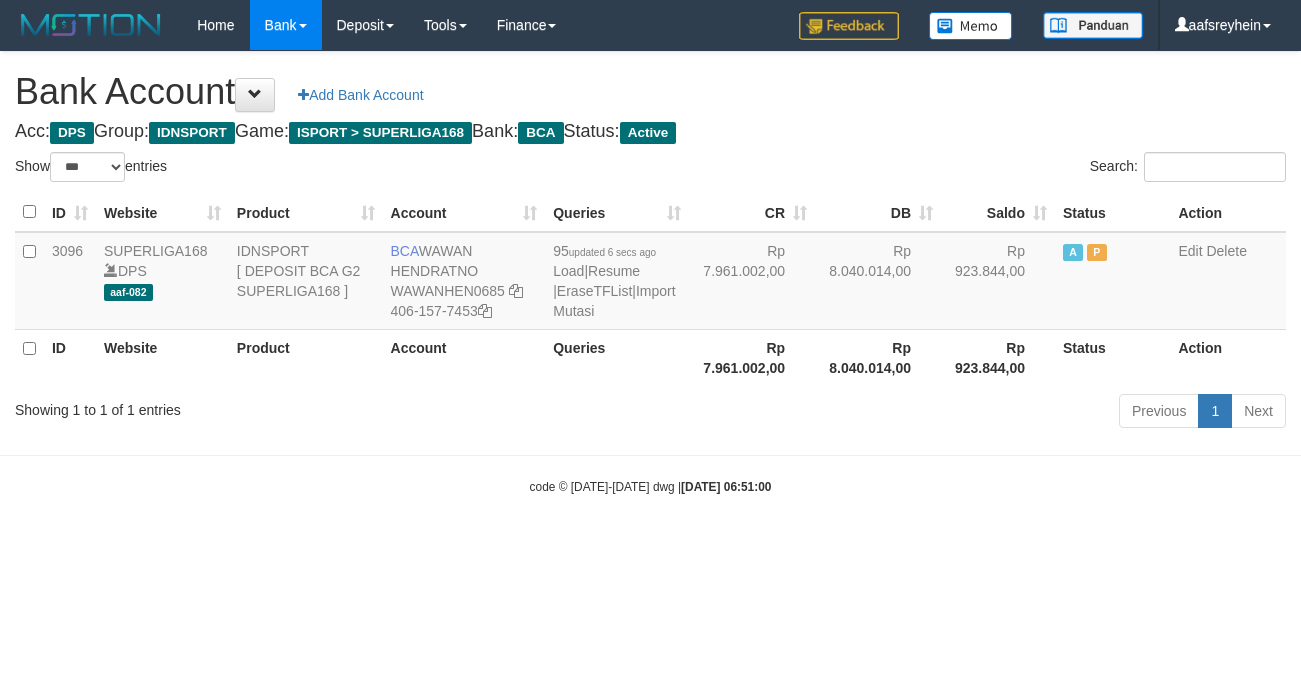 scroll, scrollTop: 0, scrollLeft: 0, axis: both 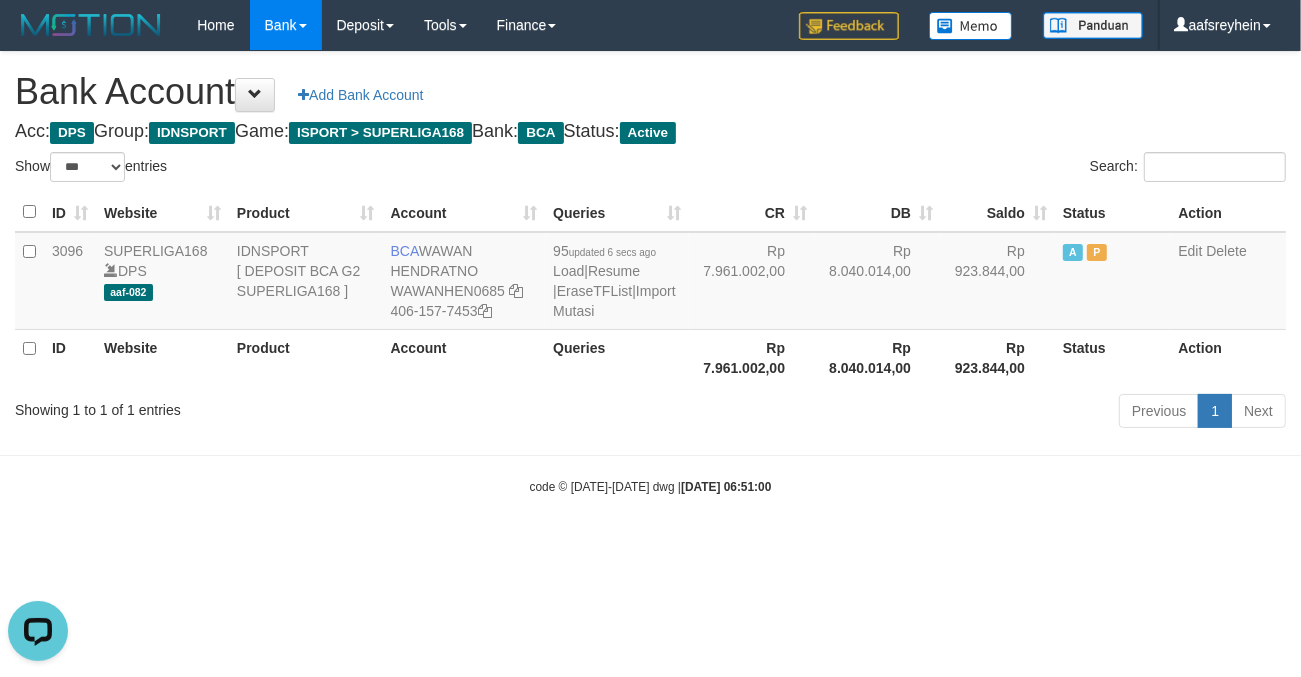 click on "Toggle navigation
Home
Bank
Account List
Load
By Website
Group
[ISPORT]													SUPERLIGA168
By Load Group (DPS)" at bounding box center [650, 273] 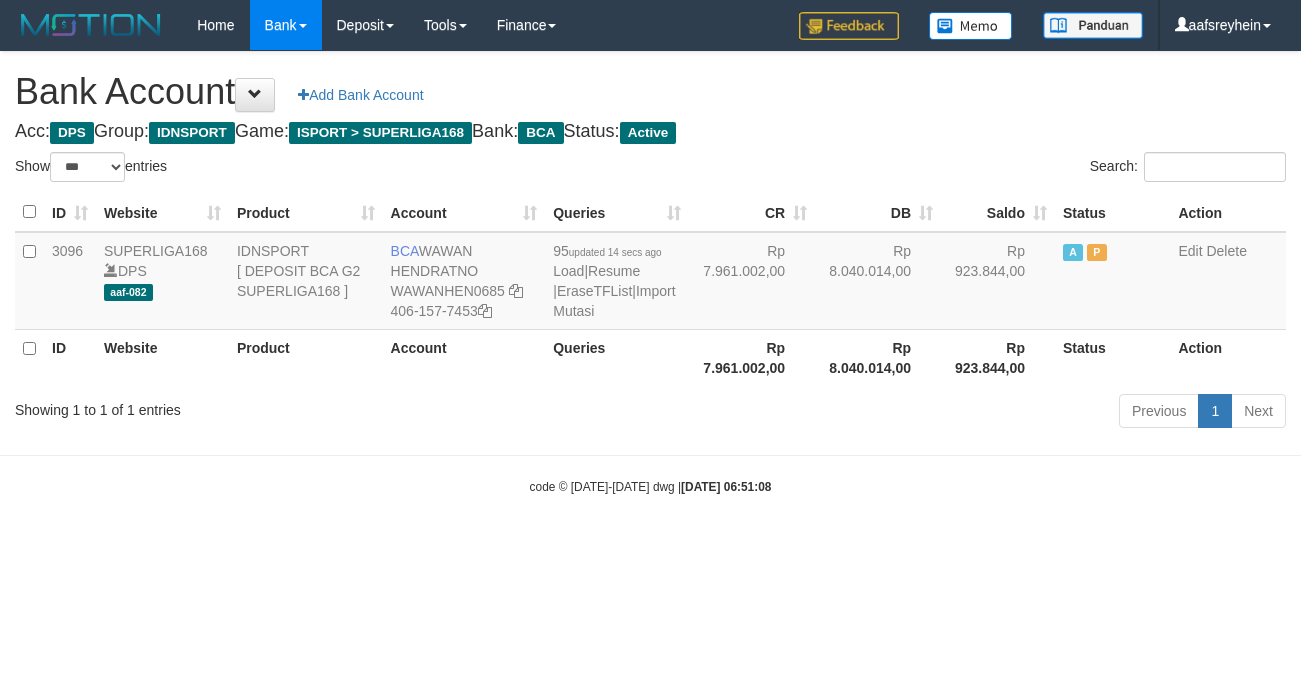 select on "***" 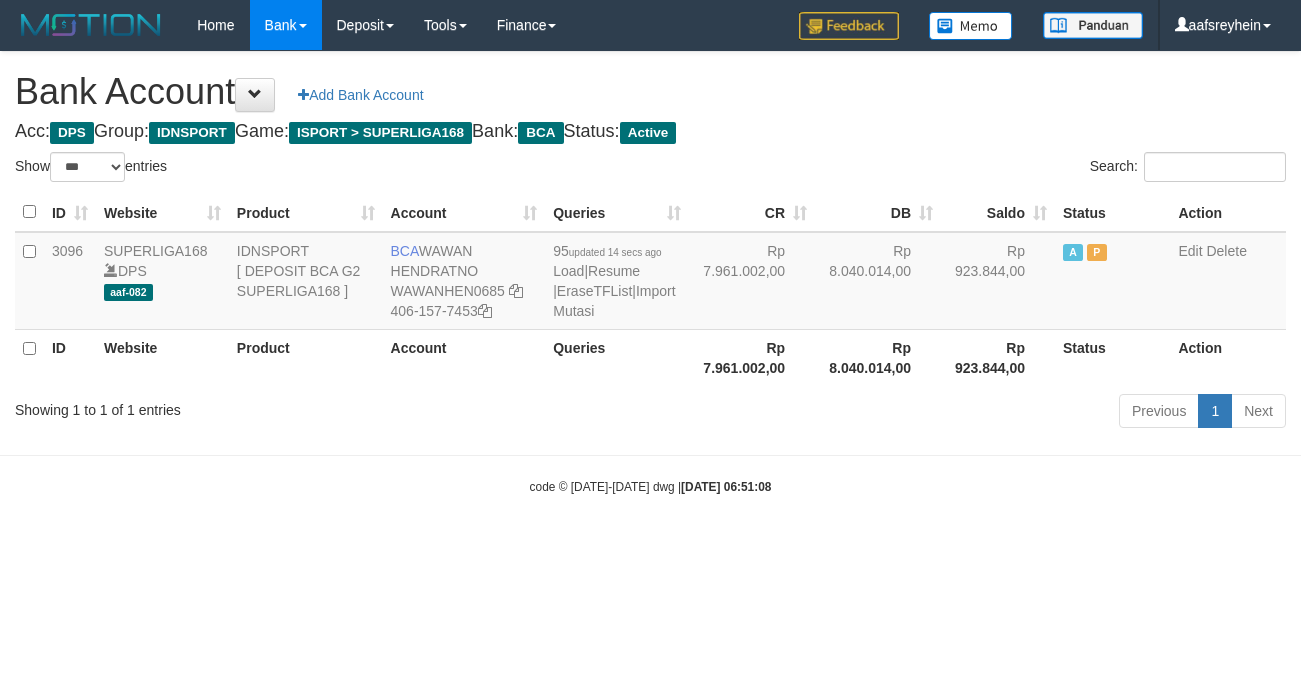 scroll, scrollTop: 0, scrollLeft: 0, axis: both 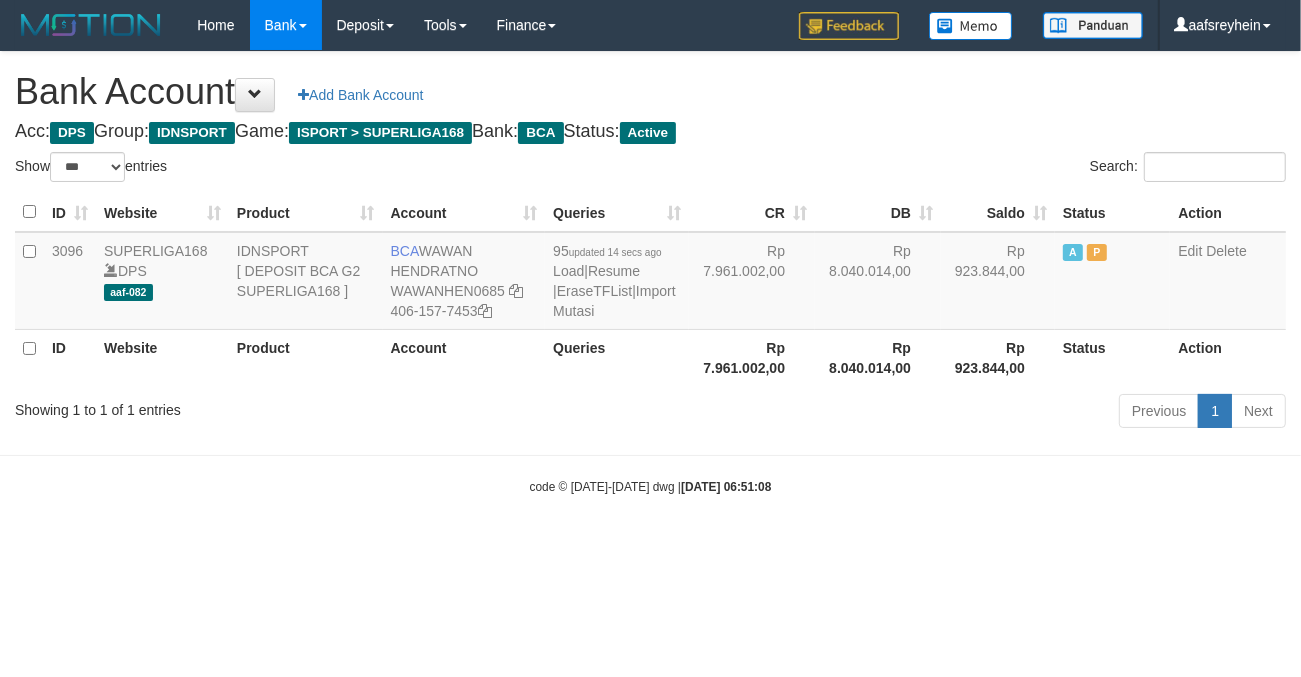 drag, startPoint x: 0, startPoint y: 0, endPoint x: 820, endPoint y: 508, distance: 964.6056 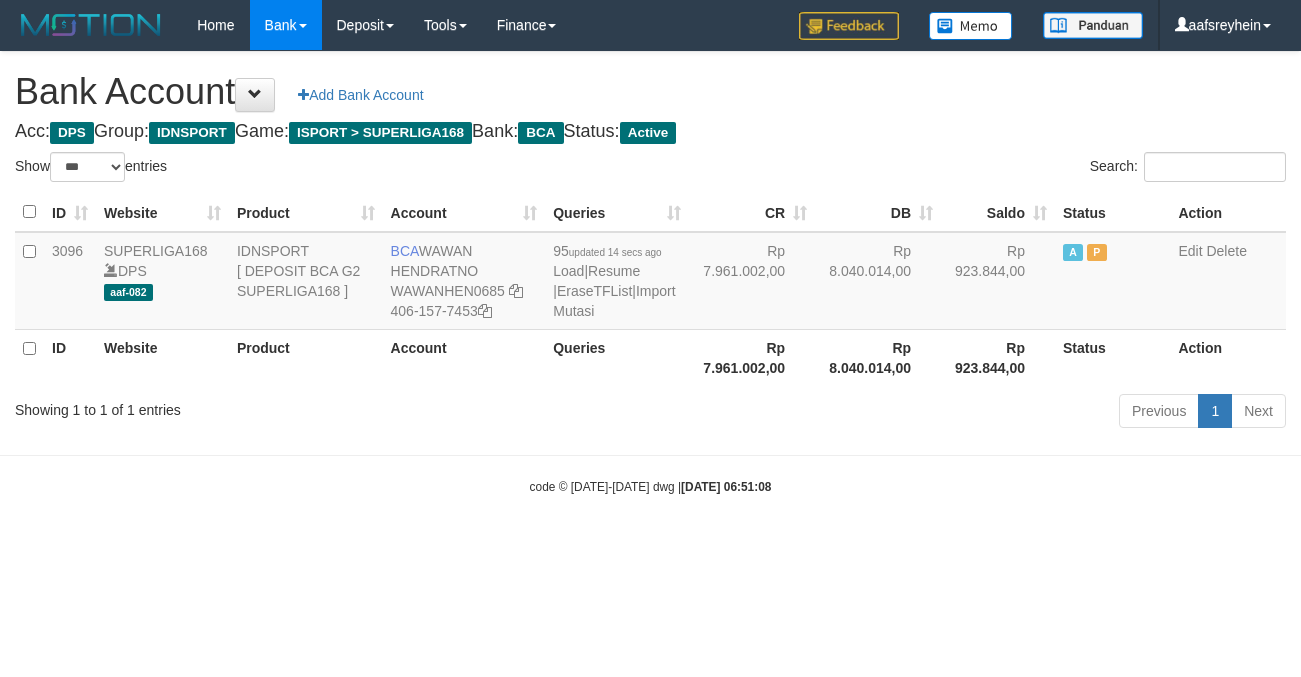 select on "***" 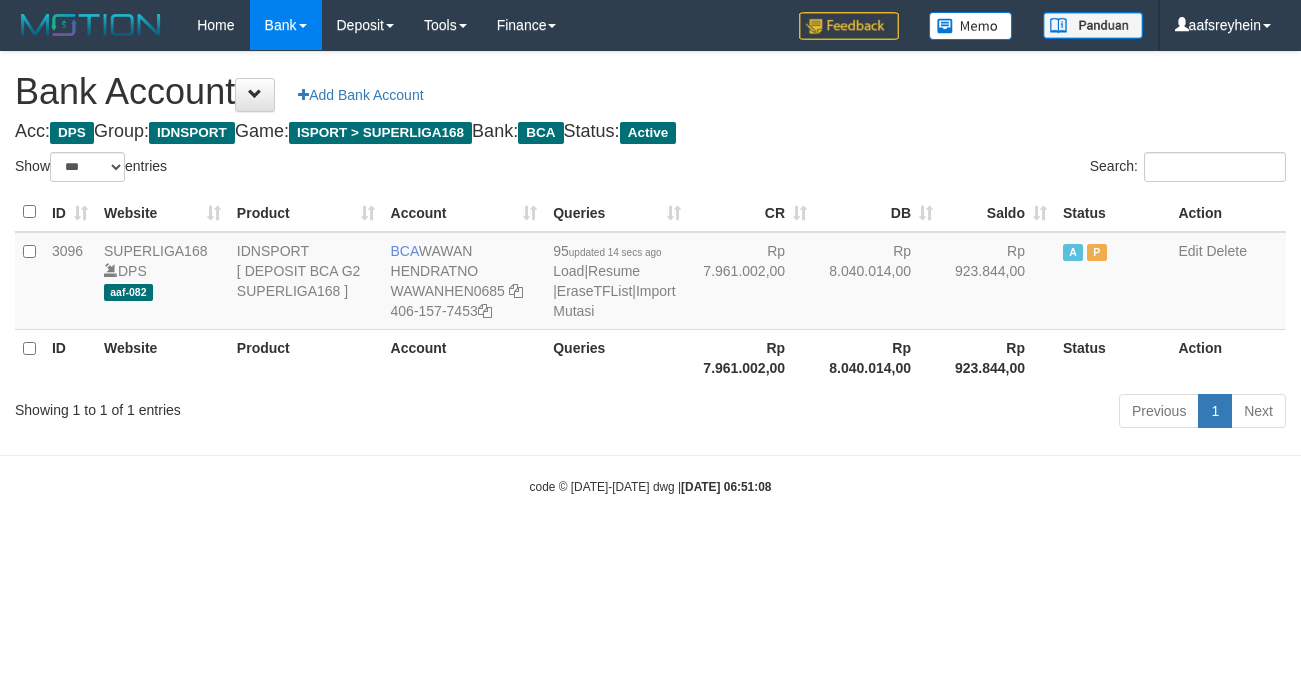 scroll, scrollTop: 0, scrollLeft: 0, axis: both 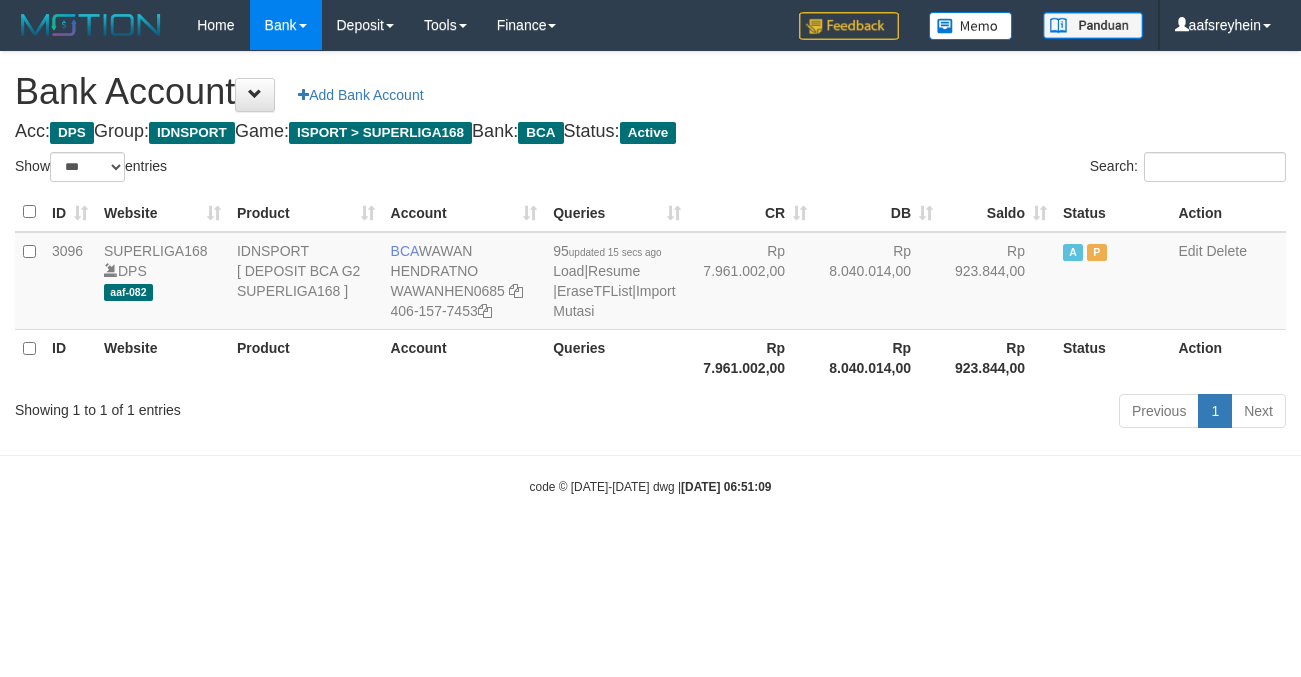 select on "***" 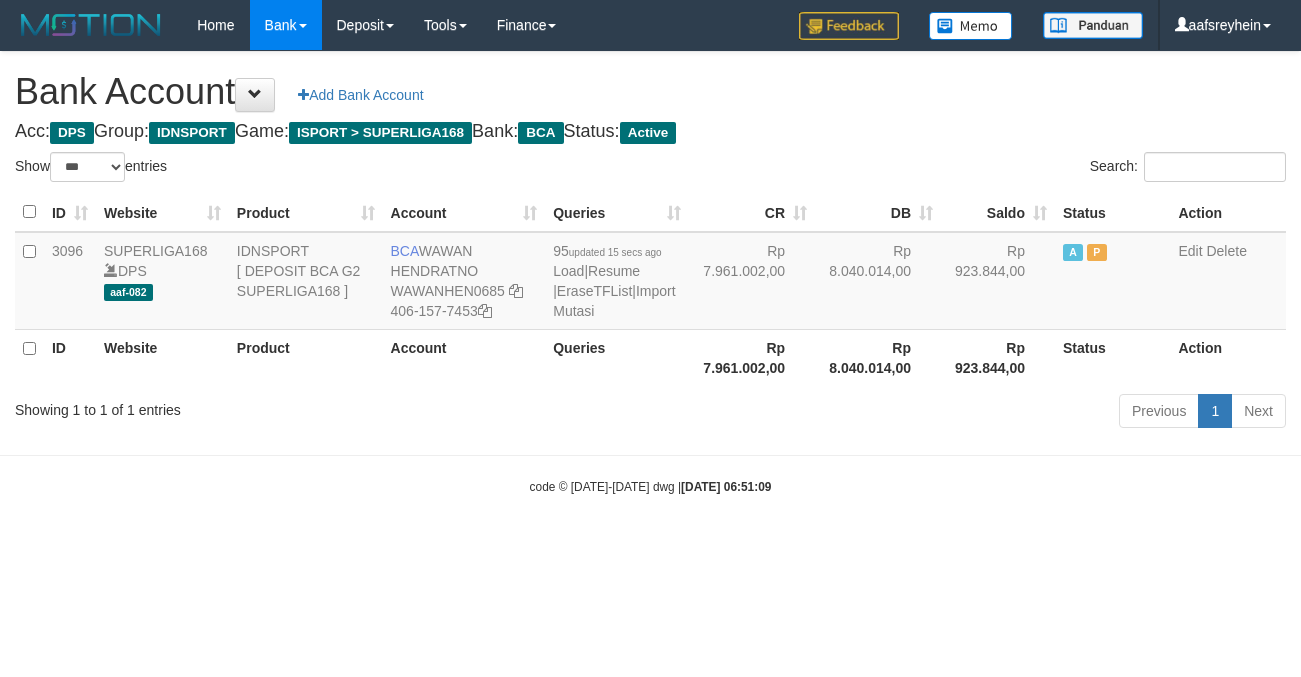 scroll, scrollTop: 0, scrollLeft: 0, axis: both 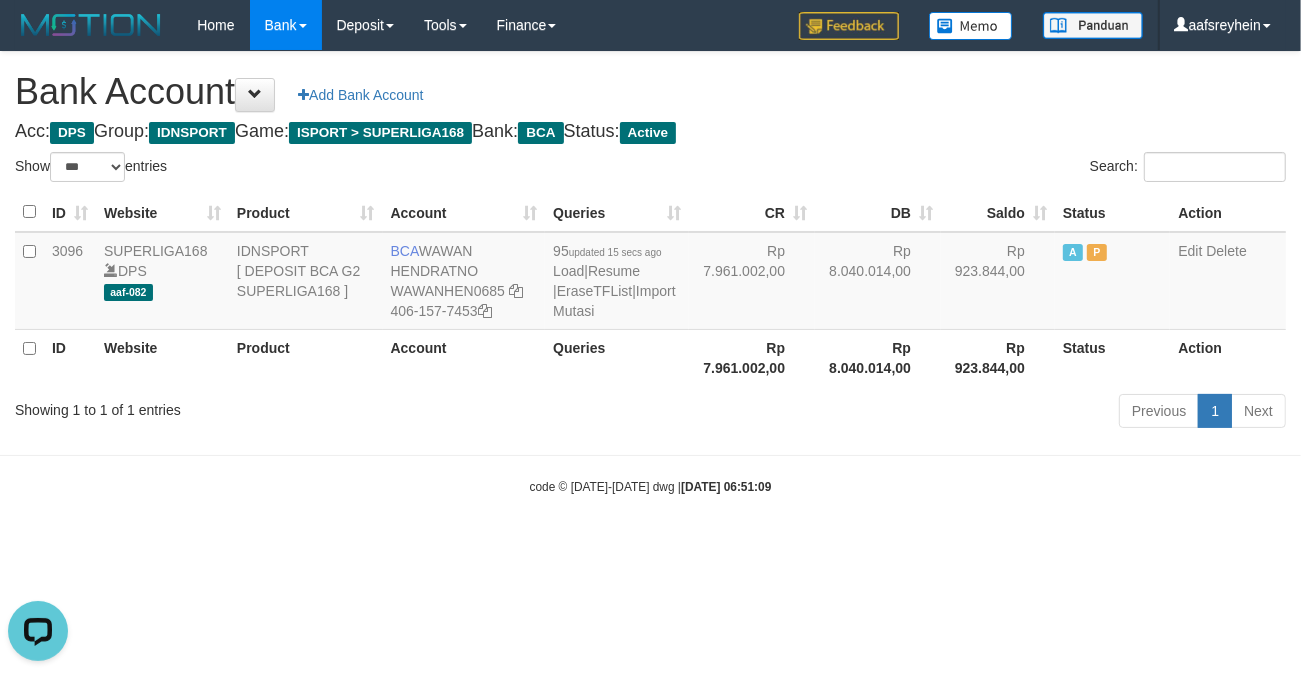 click on "Toggle navigation
Home
Bank
Account List
Load
By Website
Group
[ISPORT]													SUPERLIGA168
By Load Group (DPS)" at bounding box center [650, 273] 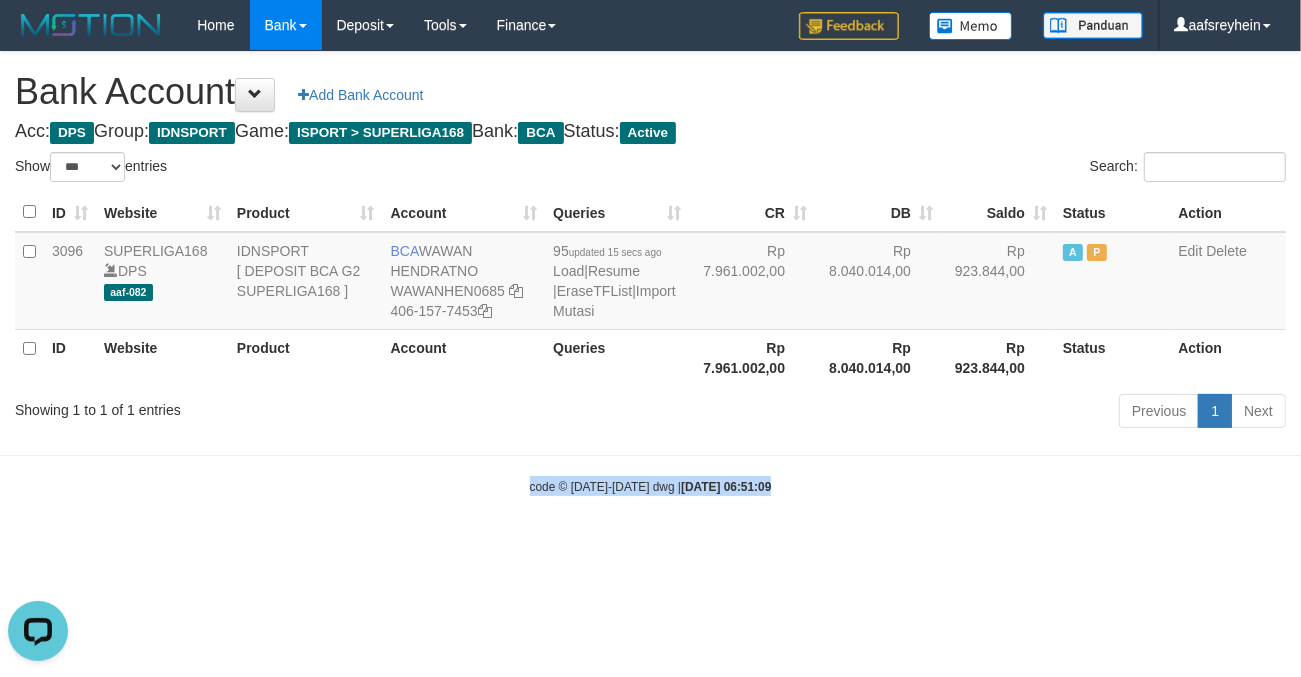 click on "Toggle navigation
Home
Bank
Account List
Load
By Website
Group
[ISPORT]													SUPERLIGA168
By Load Group (DPS)" at bounding box center [650, 273] 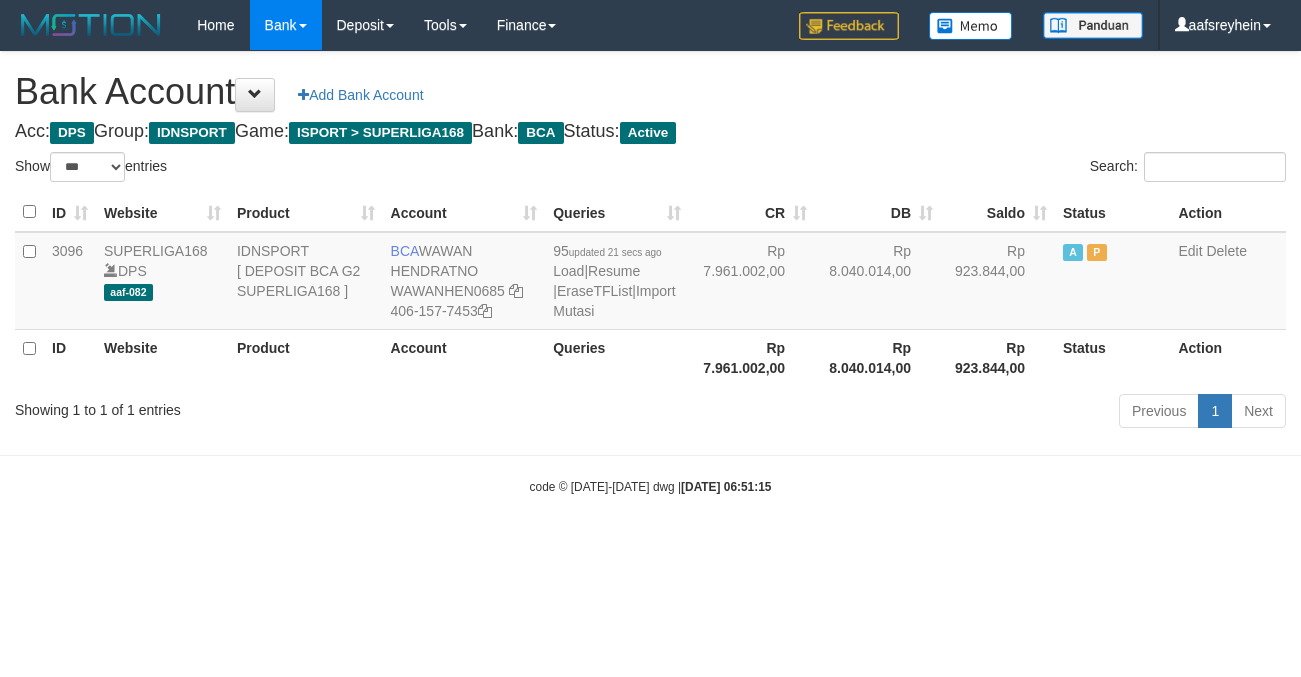select on "***" 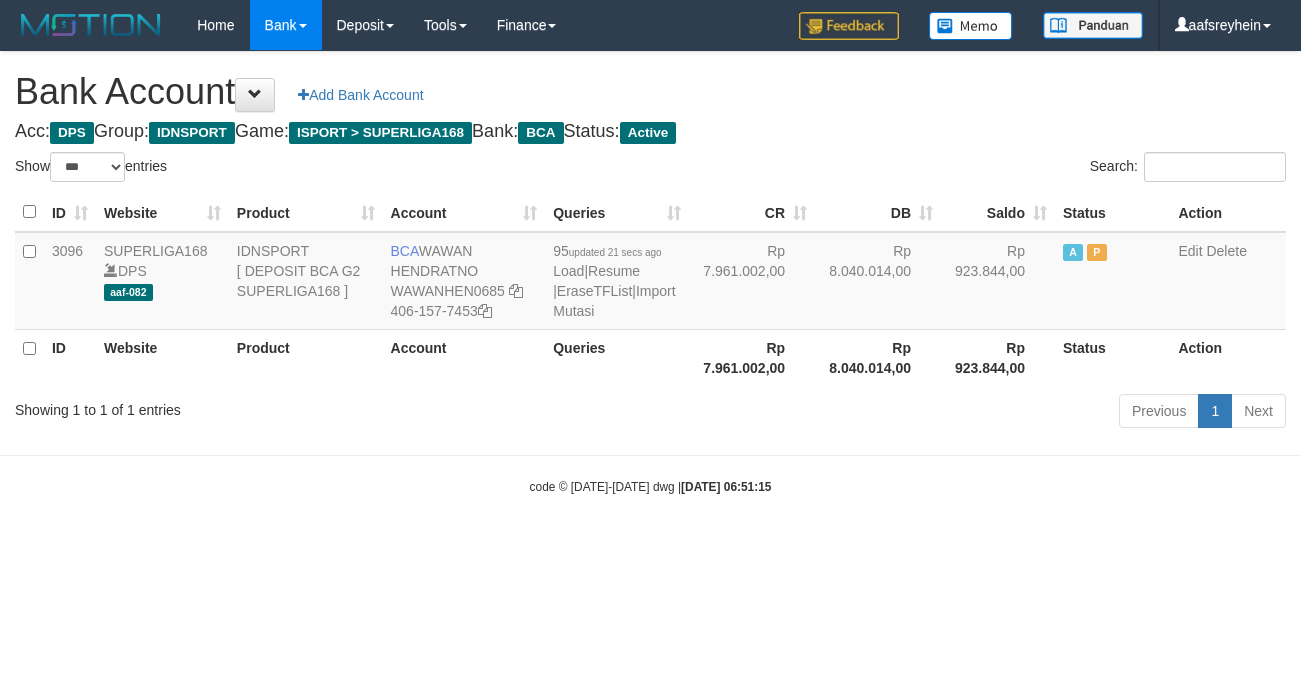 scroll, scrollTop: 0, scrollLeft: 0, axis: both 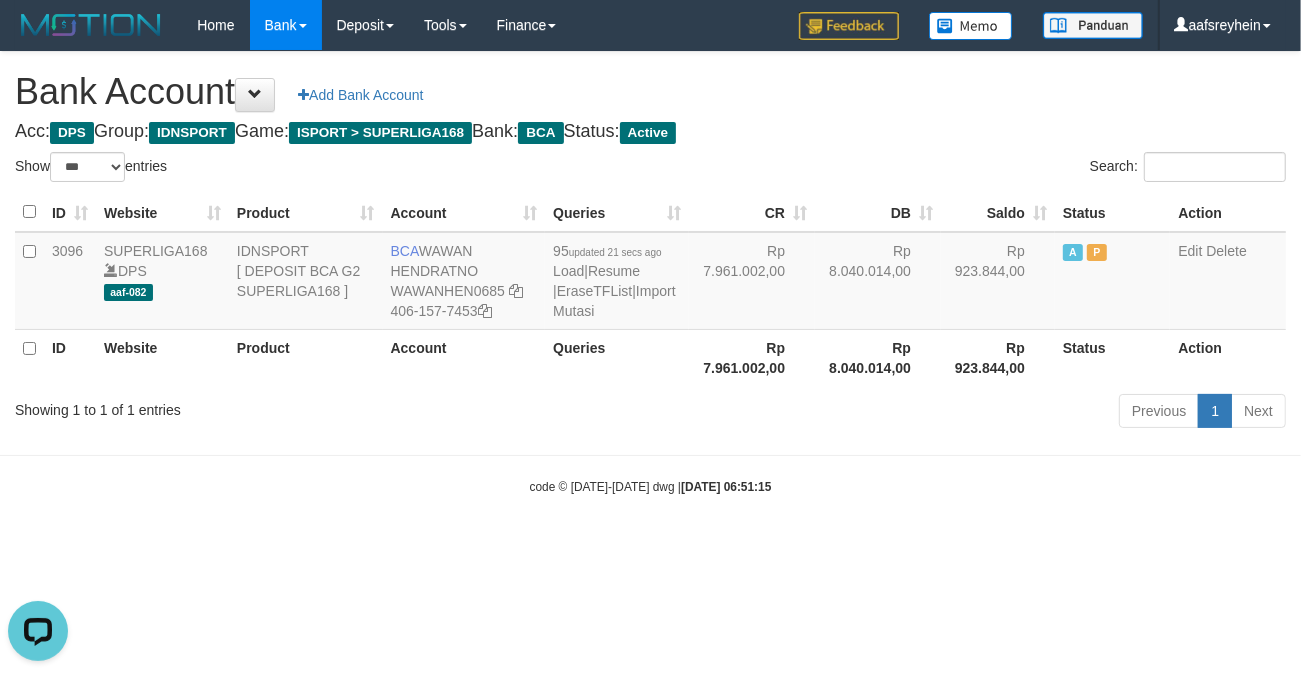 click on "Toggle navigation
Home
Bank
Account List
Load
By Website
Group
[ISPORT]													SUPERLIGA168
By Load Group (DPS)" at bounding box center (650, 273) 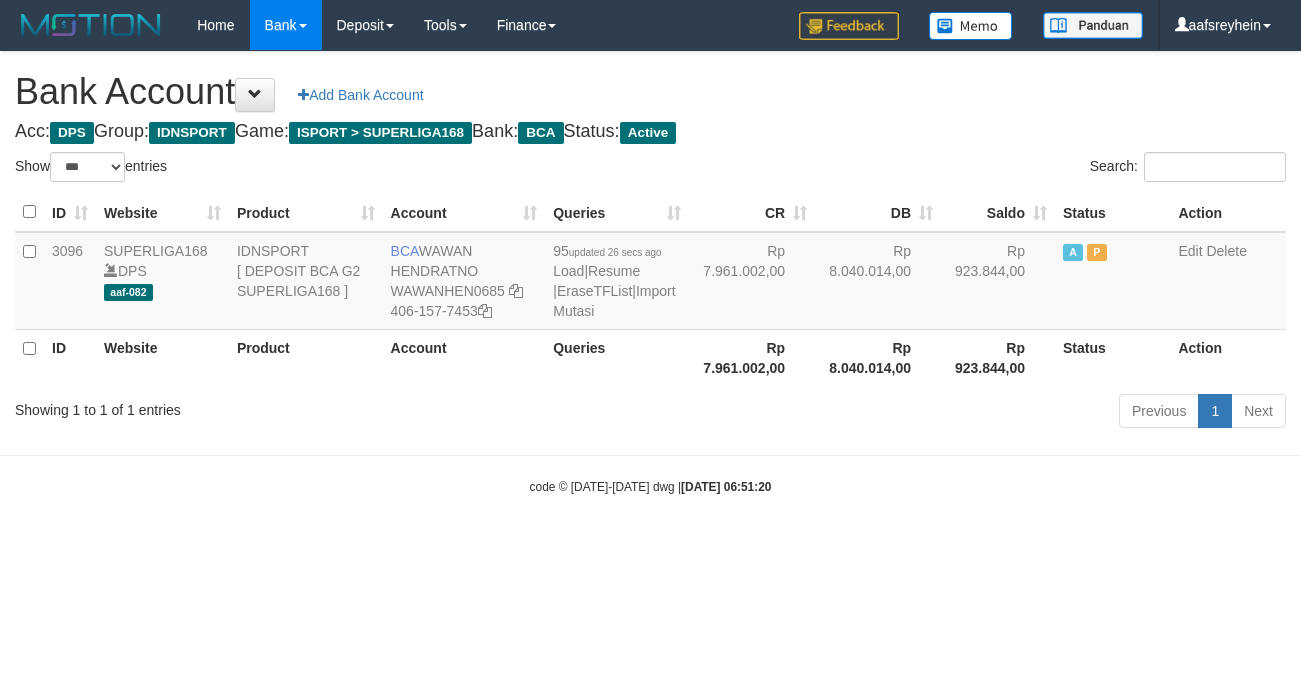 select on "***" 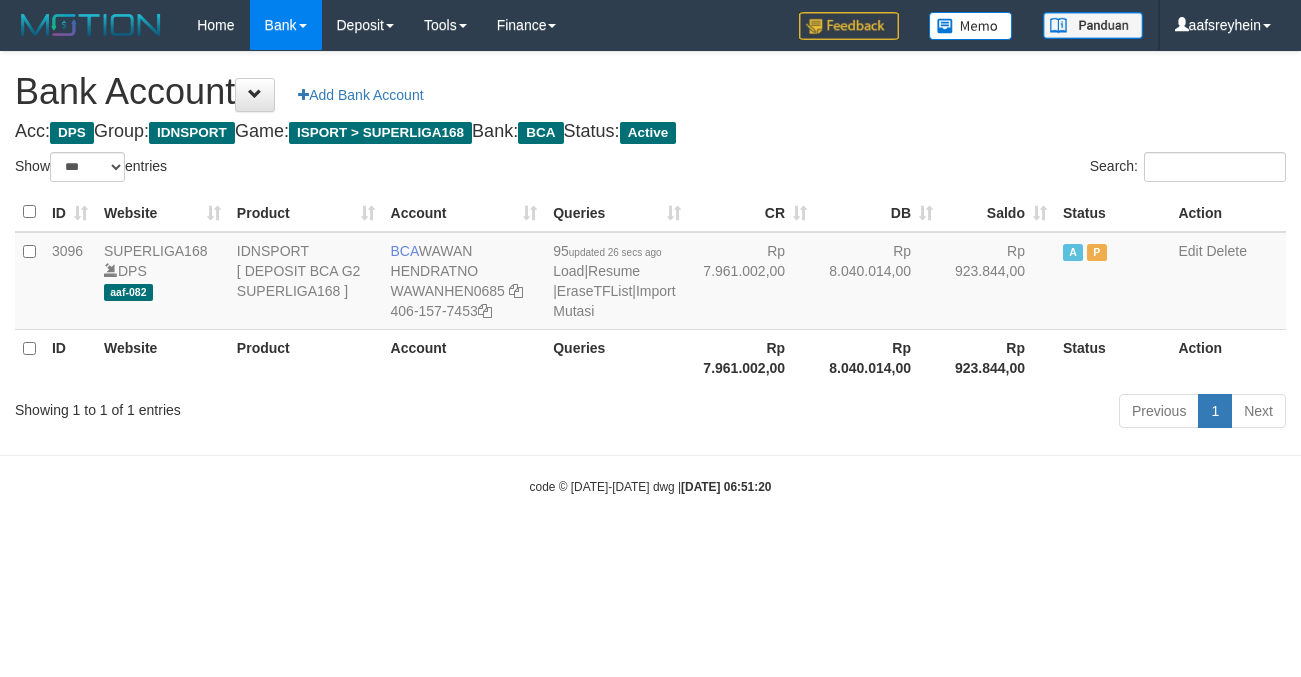 scroll, scrollTop: 0, scrollLeft: 0, axis: both 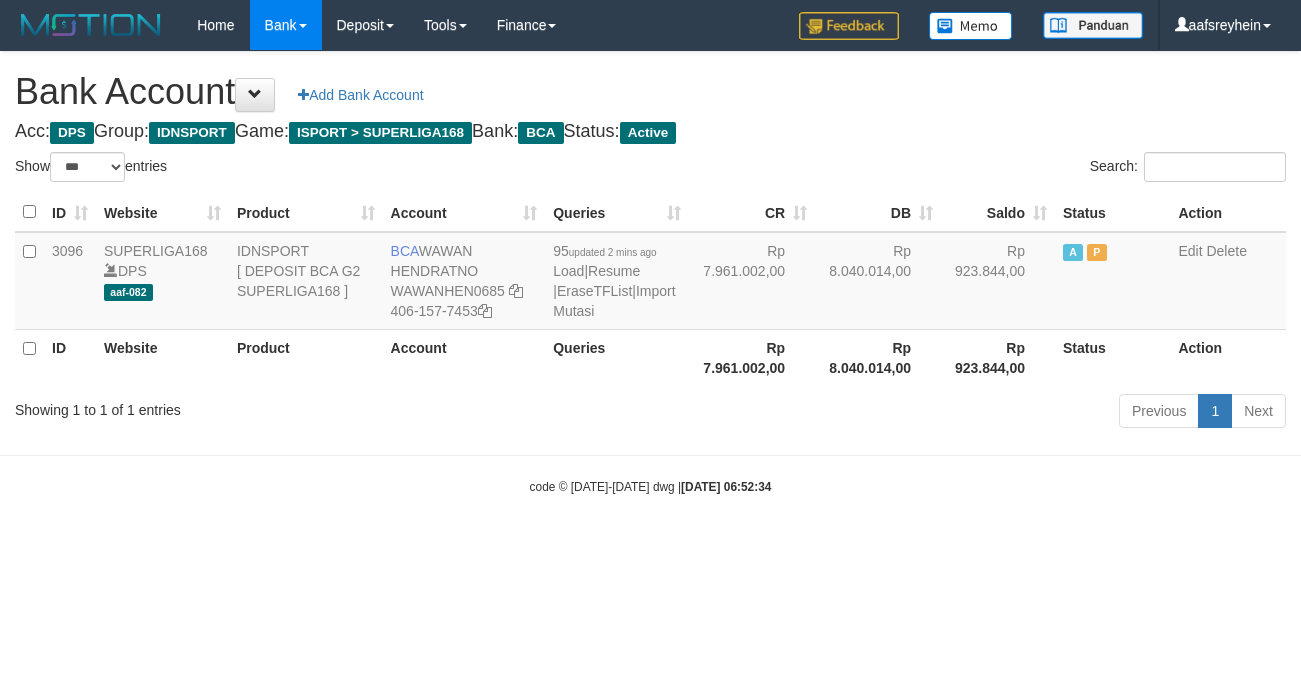 select on "***" 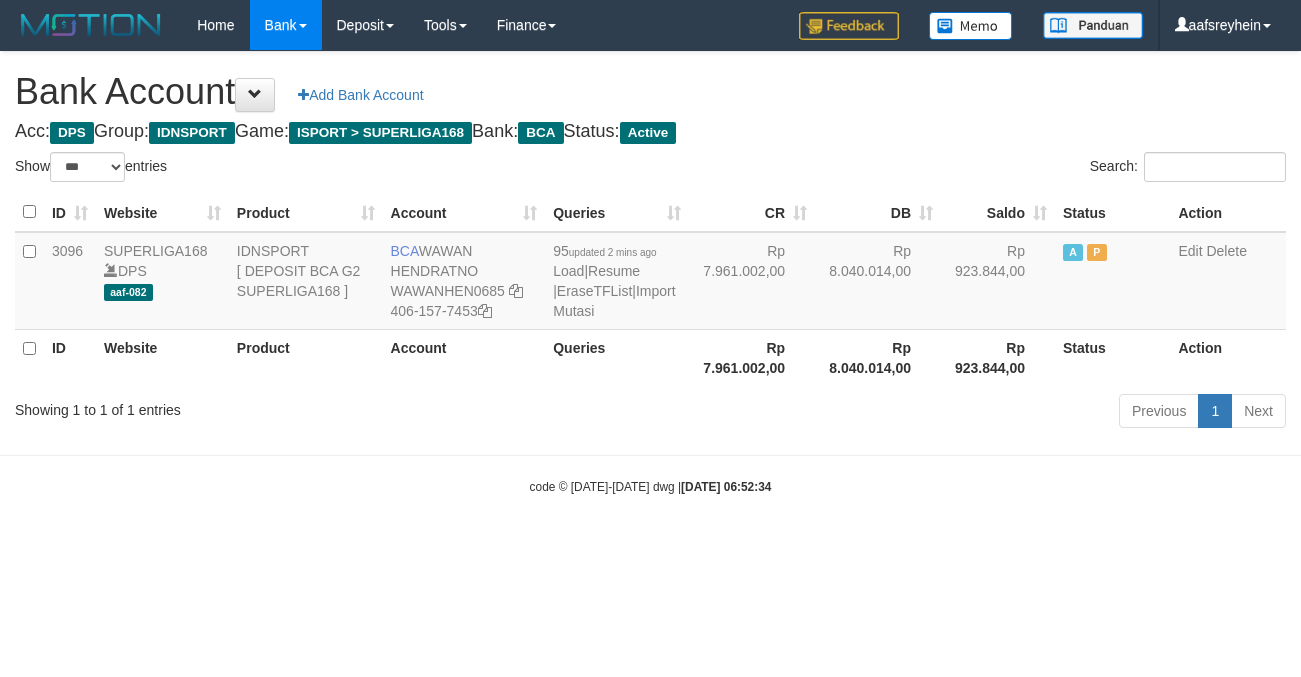 scroll, scrollTop: 0, scrollLeft: 0, axis: both 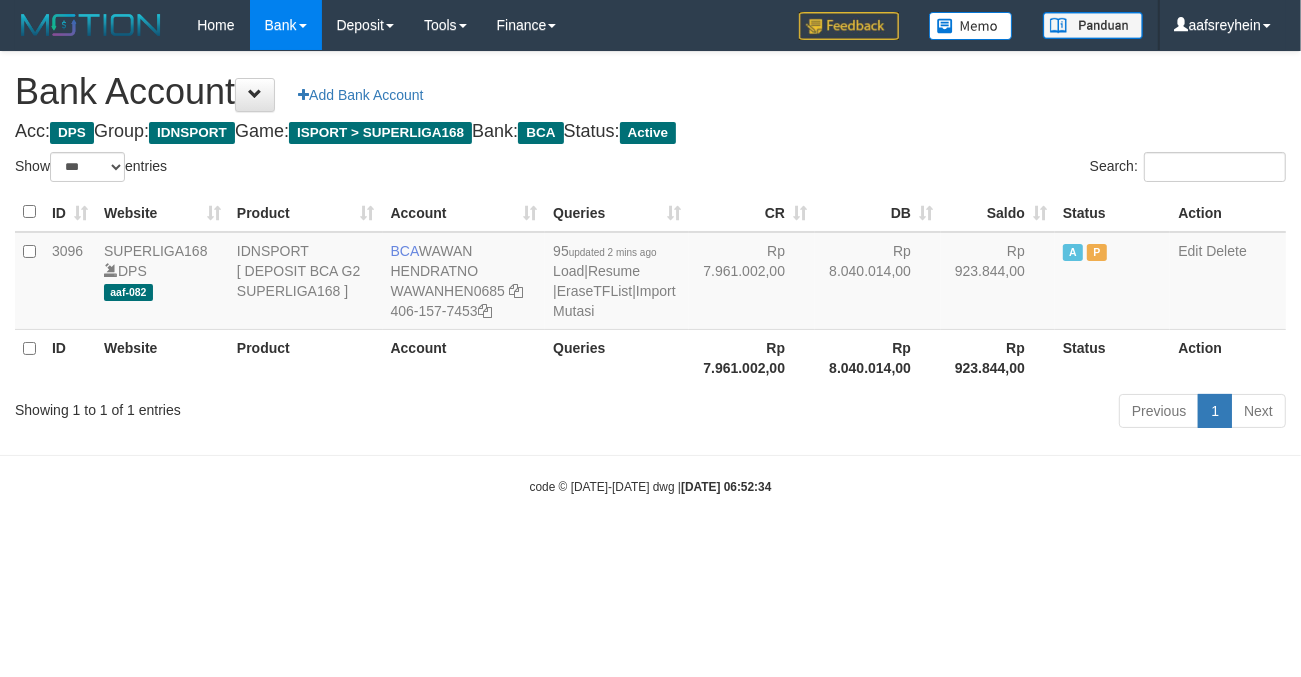 click on "Toggle navigation
Home
Bank
Account List
Load
By Website
Group
[ISPORT]													SUPERLIGA168
By Load Group (DPS)
-" at bounding box center [650, 273] 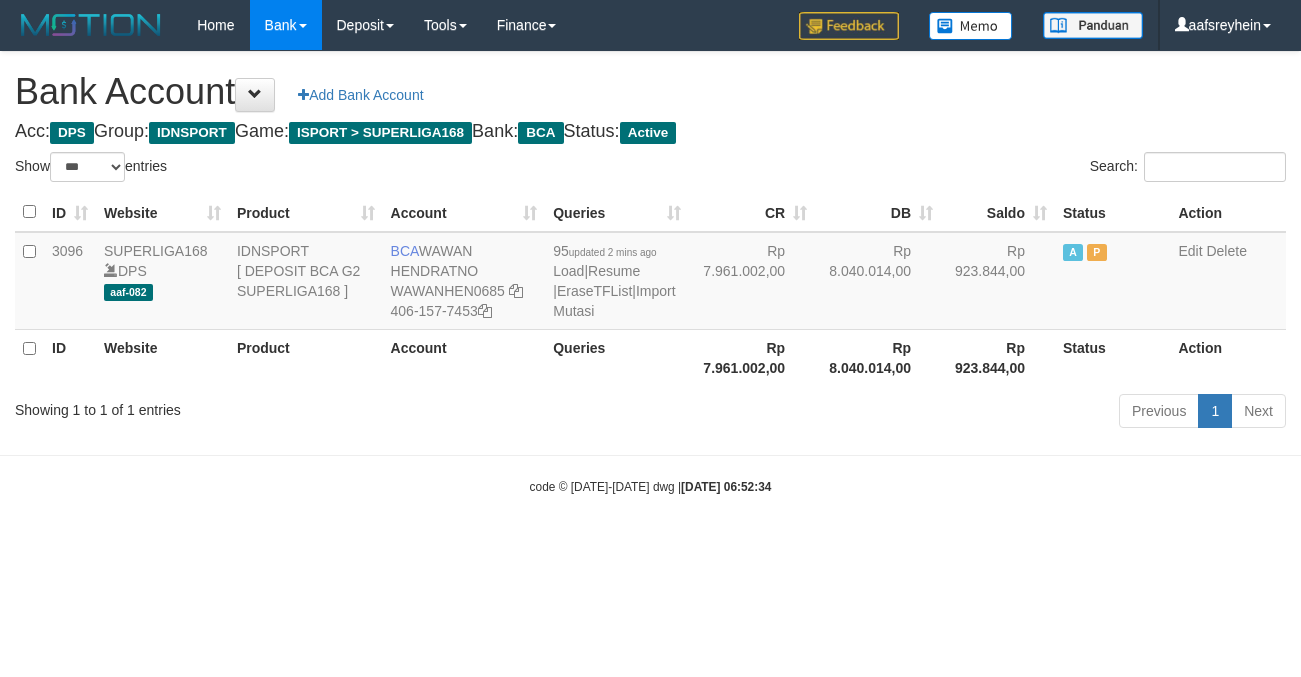 select on "***" 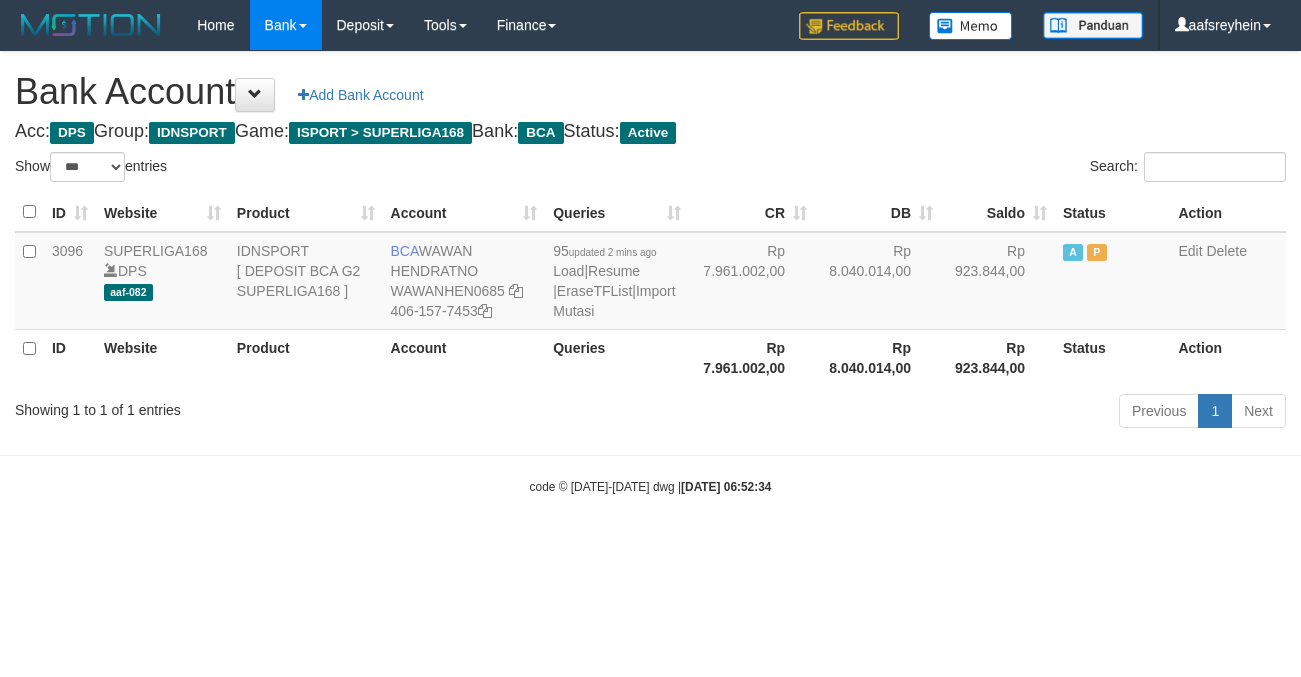 scroll, scrollTop: 0, scrollLeft: 0, axis: both 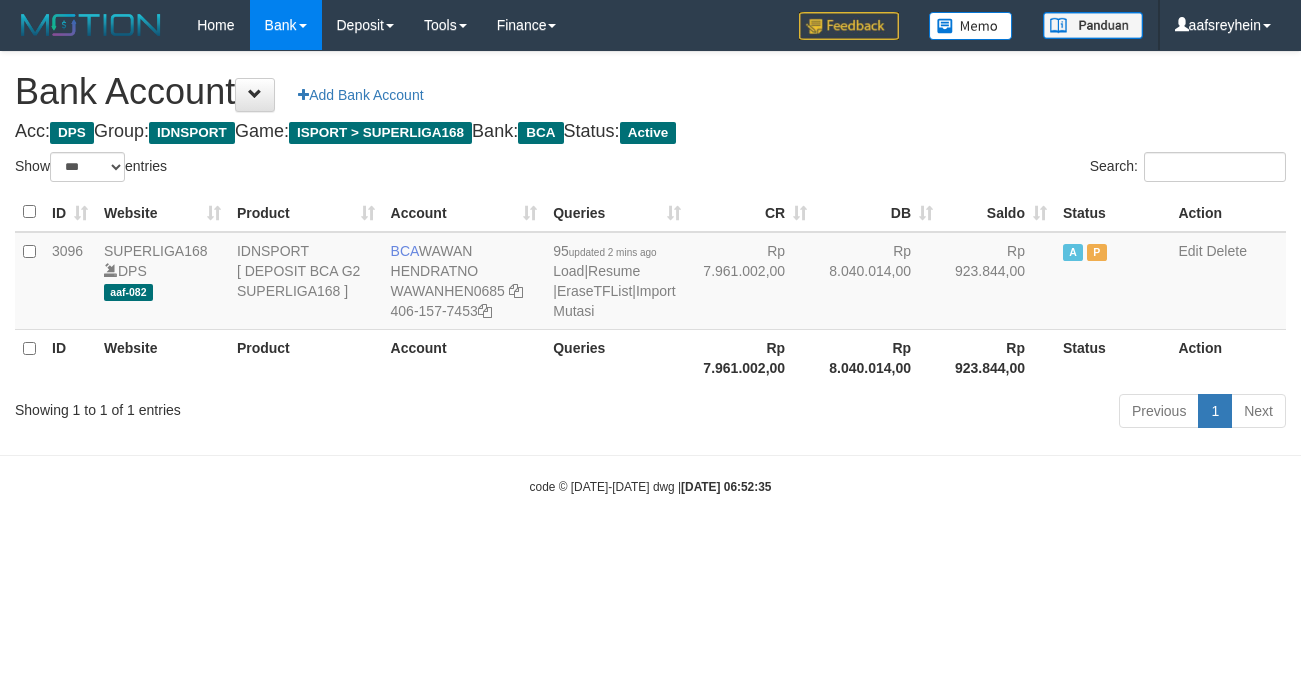 select on "***" 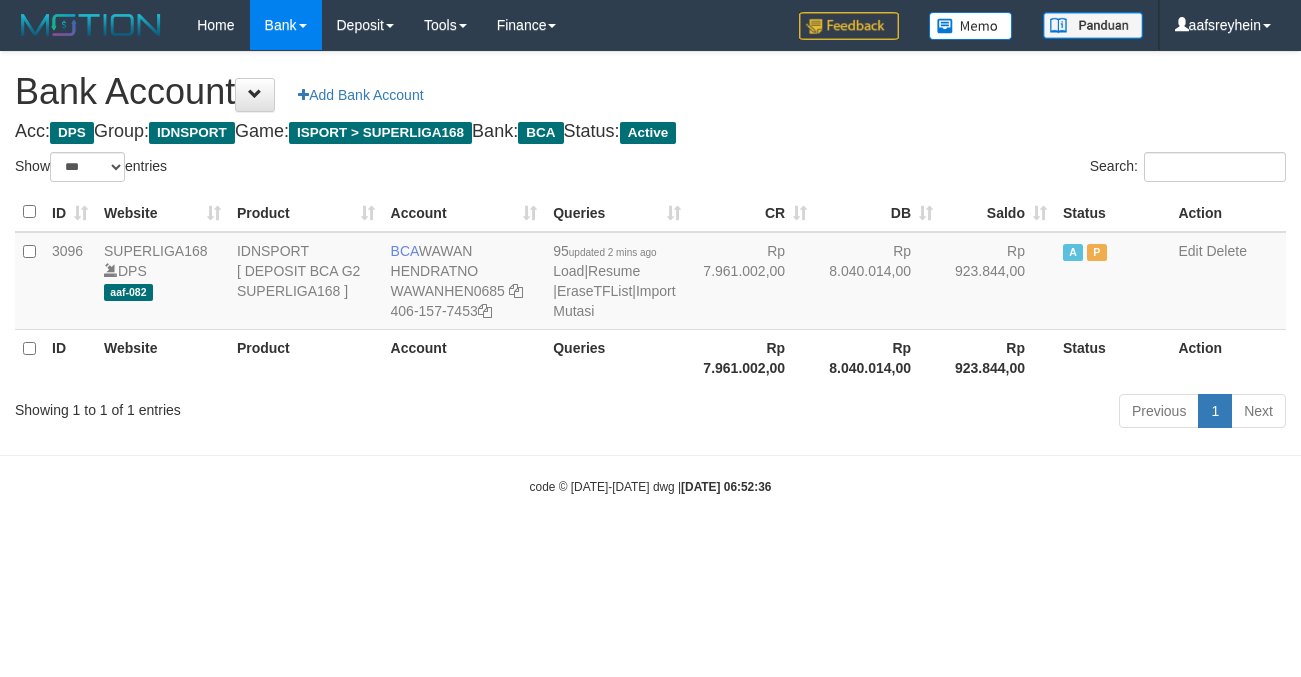 select on "***" 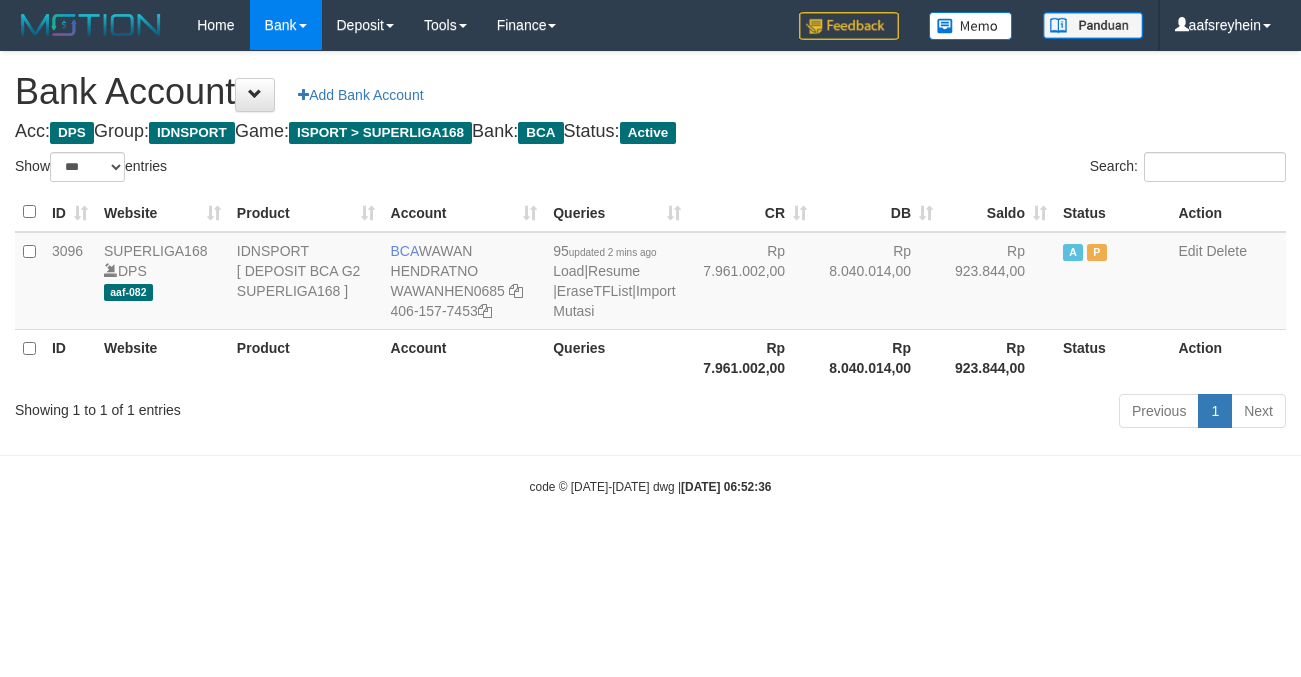 scroll, scrollTop: 0, scrollLeft: 0, axis: both 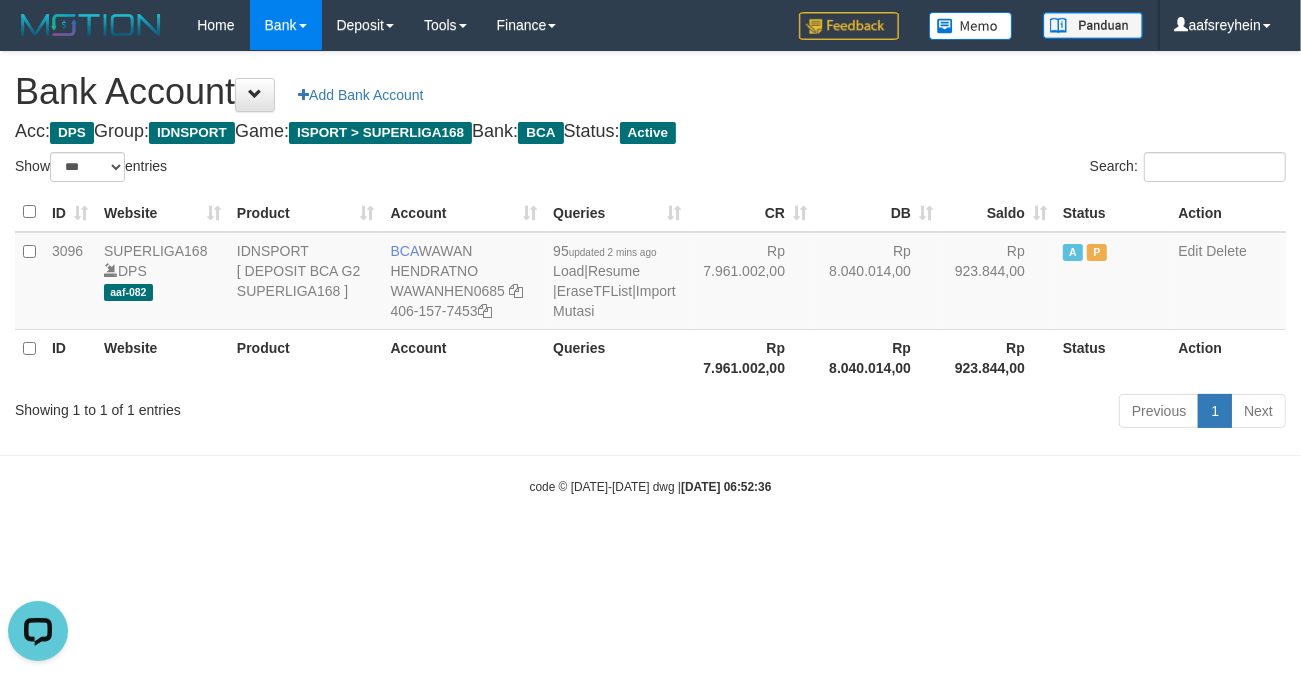 click on "Toggle navigation
Home
Bank
Account List
Load
By Website
Group
[ISPORT]													SUPERLIGA168
By Load Group (DPS)
-" at bounding box center [650, 273] 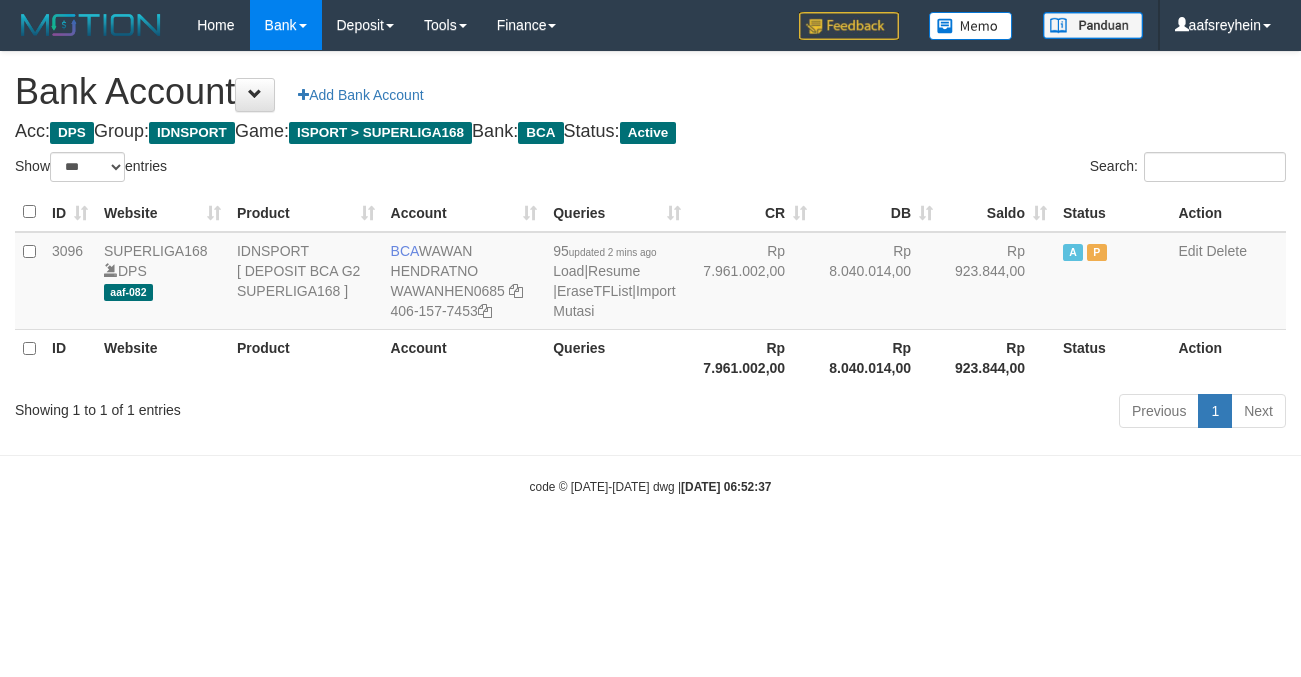 select on "***" 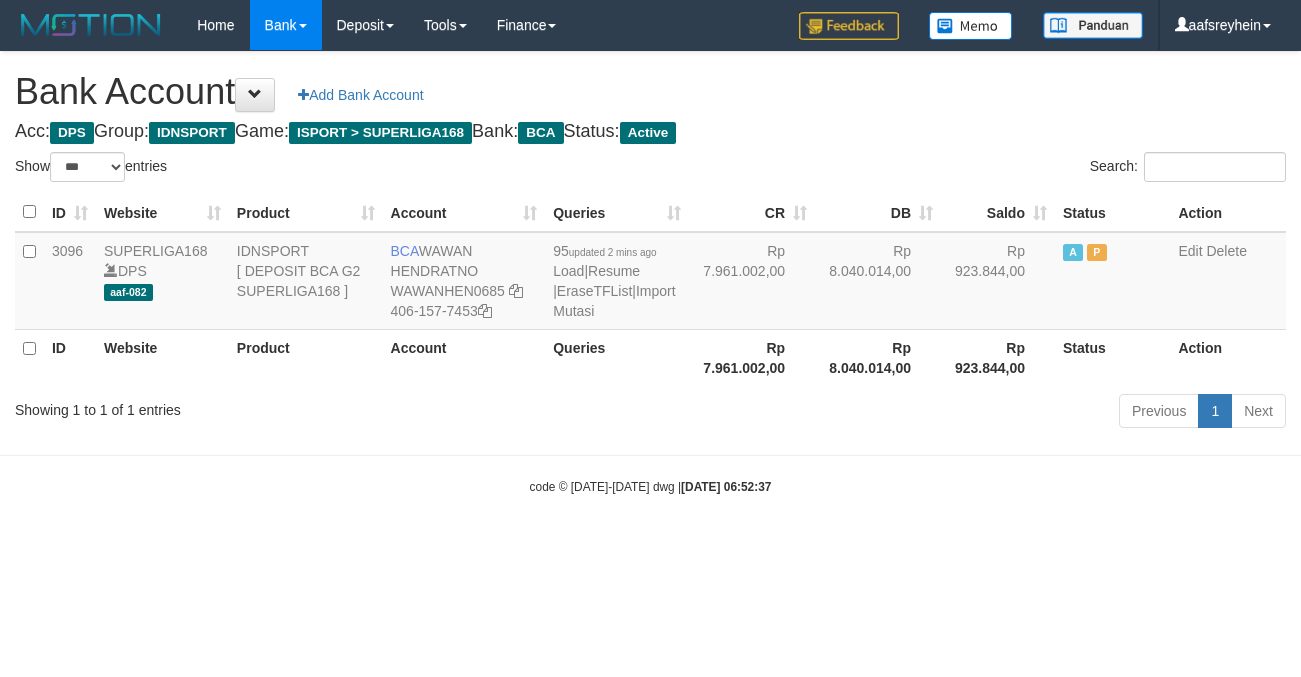 scroll, scrollTop: 0, scrollLeft: 0, axis: both 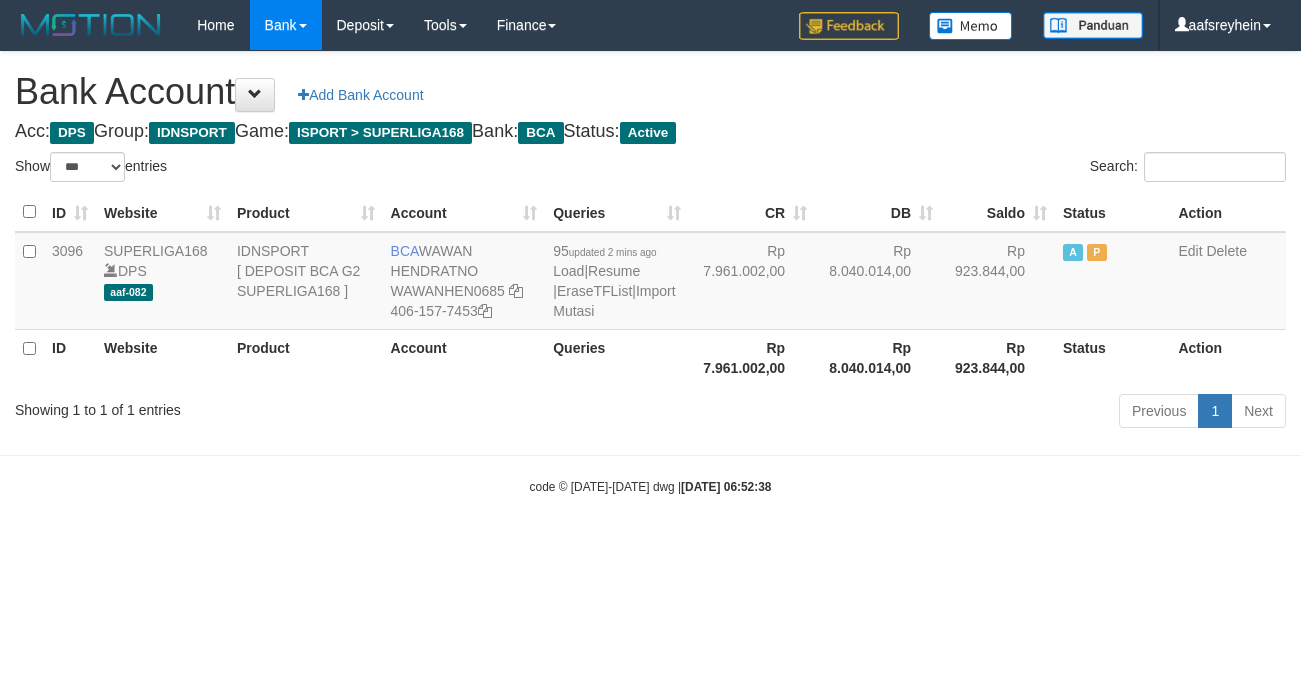 select on "***" 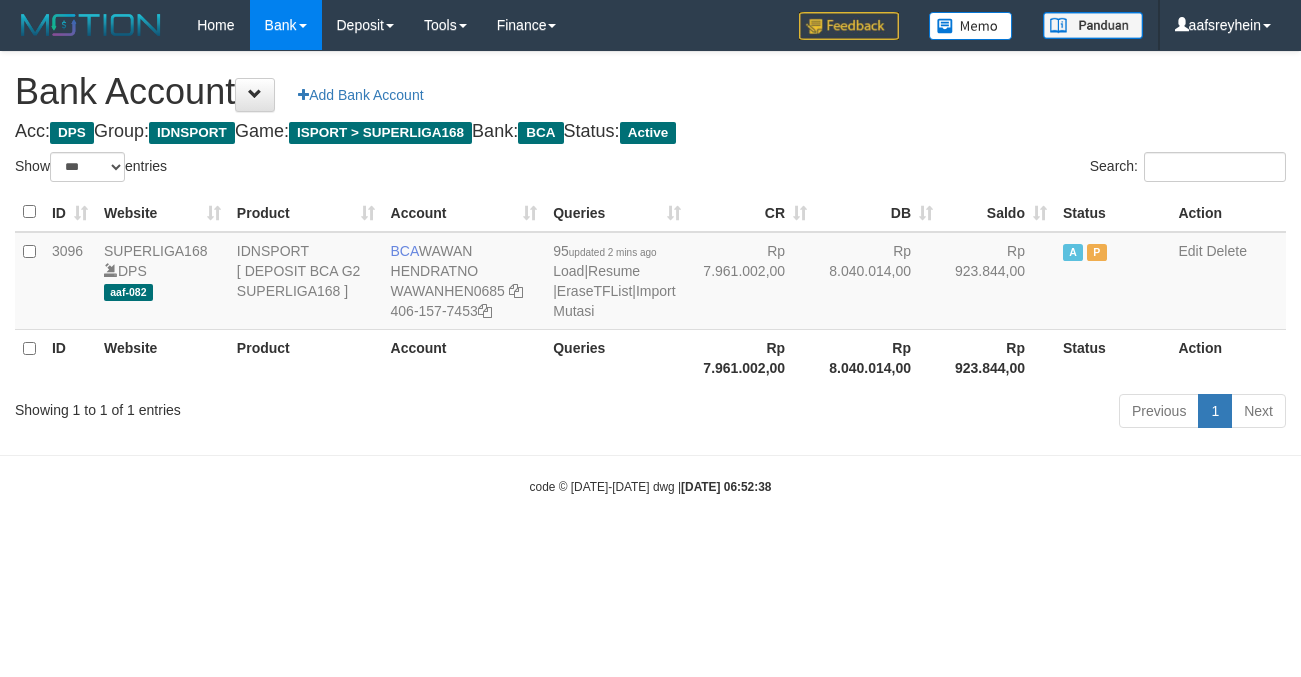 scroll, scrollTop: 0, scrollLeft: 0, axis: both 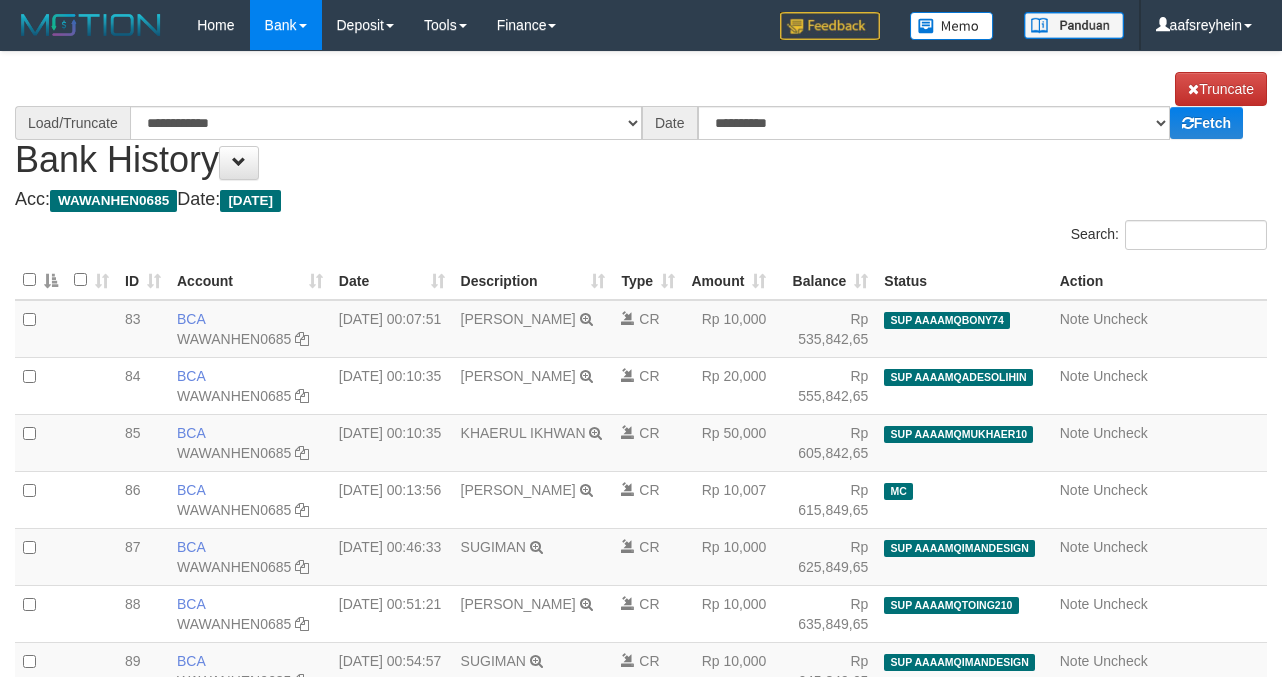select on "****" 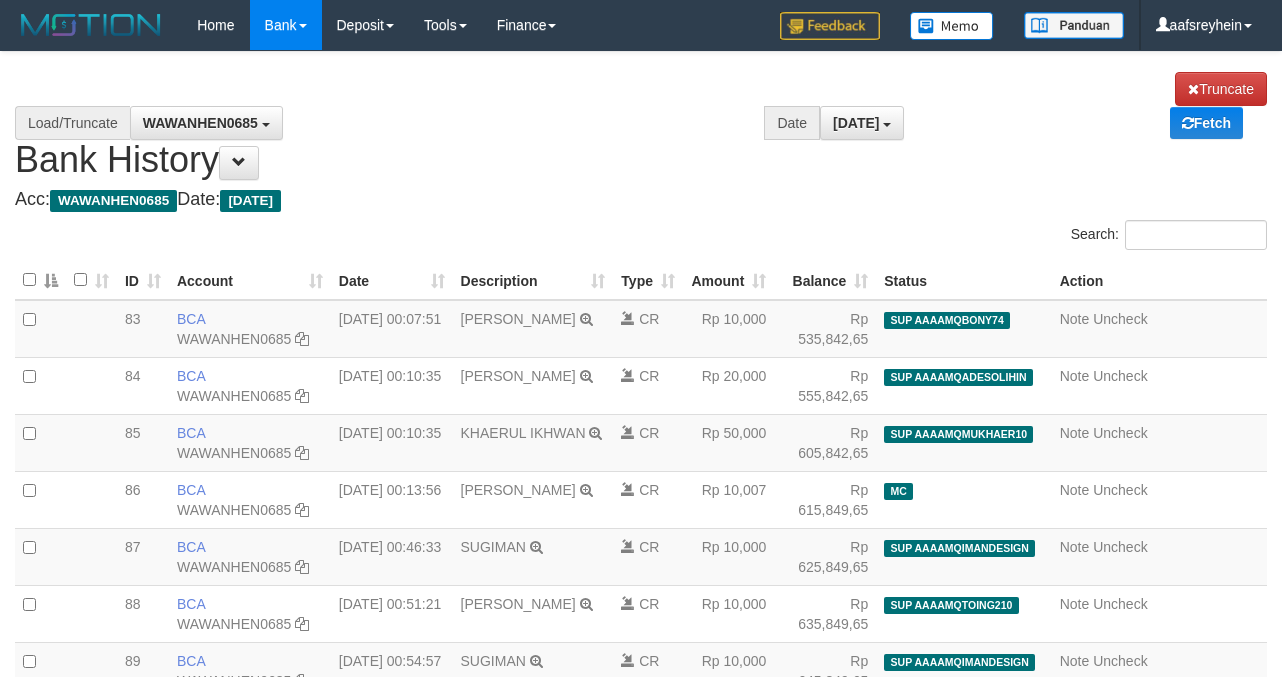 scroll, scrollTop: 546, scrollLeft: 0, axis: vertical 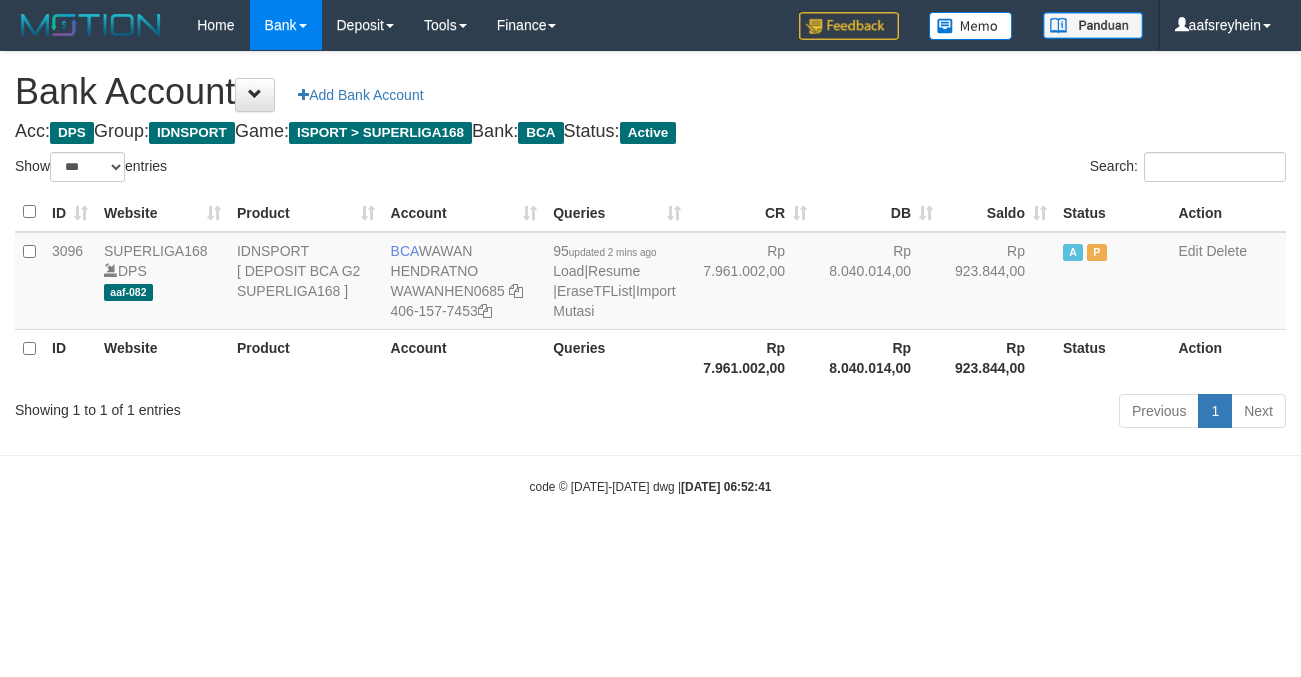 select on "***" 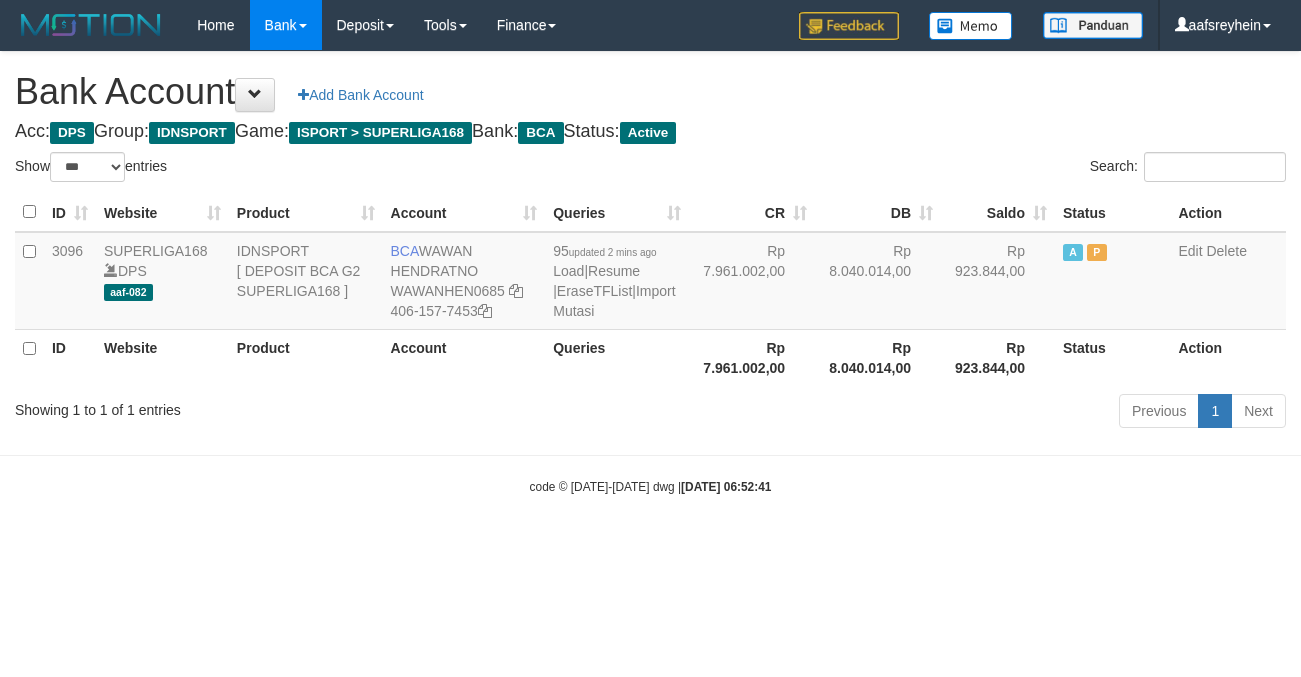 scroll, scrollTop: 0, scrollLeft: 0, axis: both 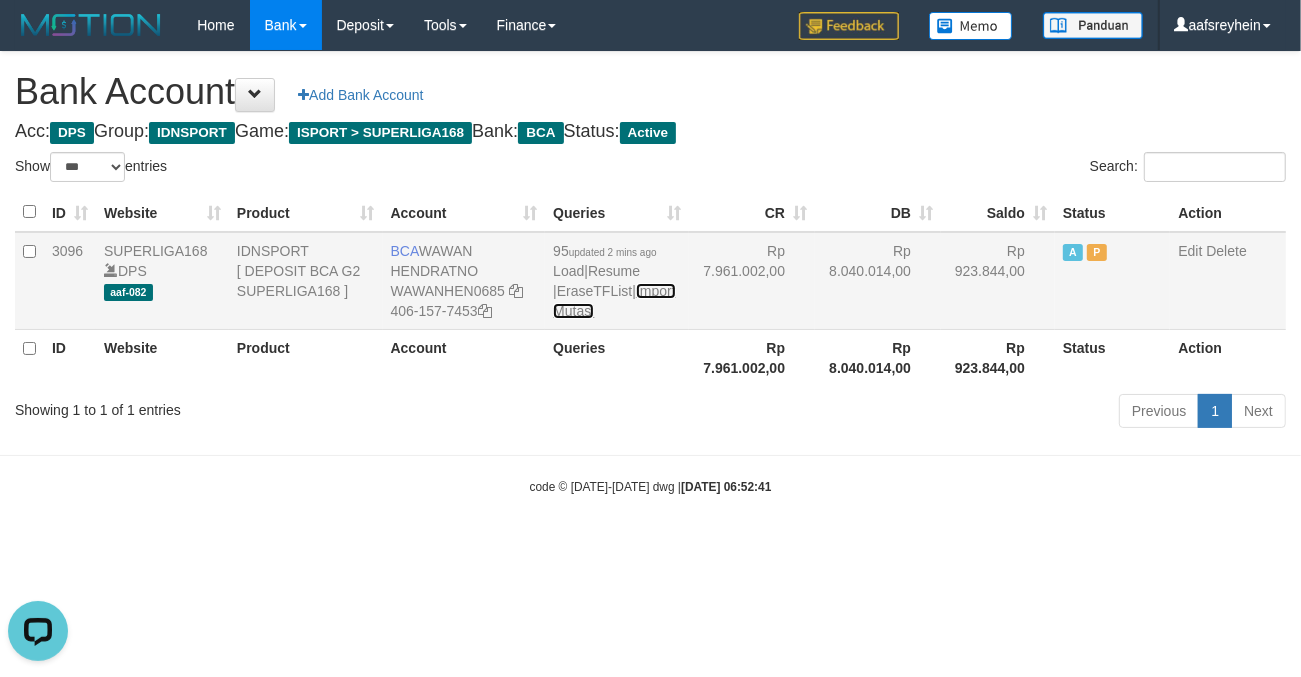 click on "Import Mutasi" at bounding box center [614, 301] 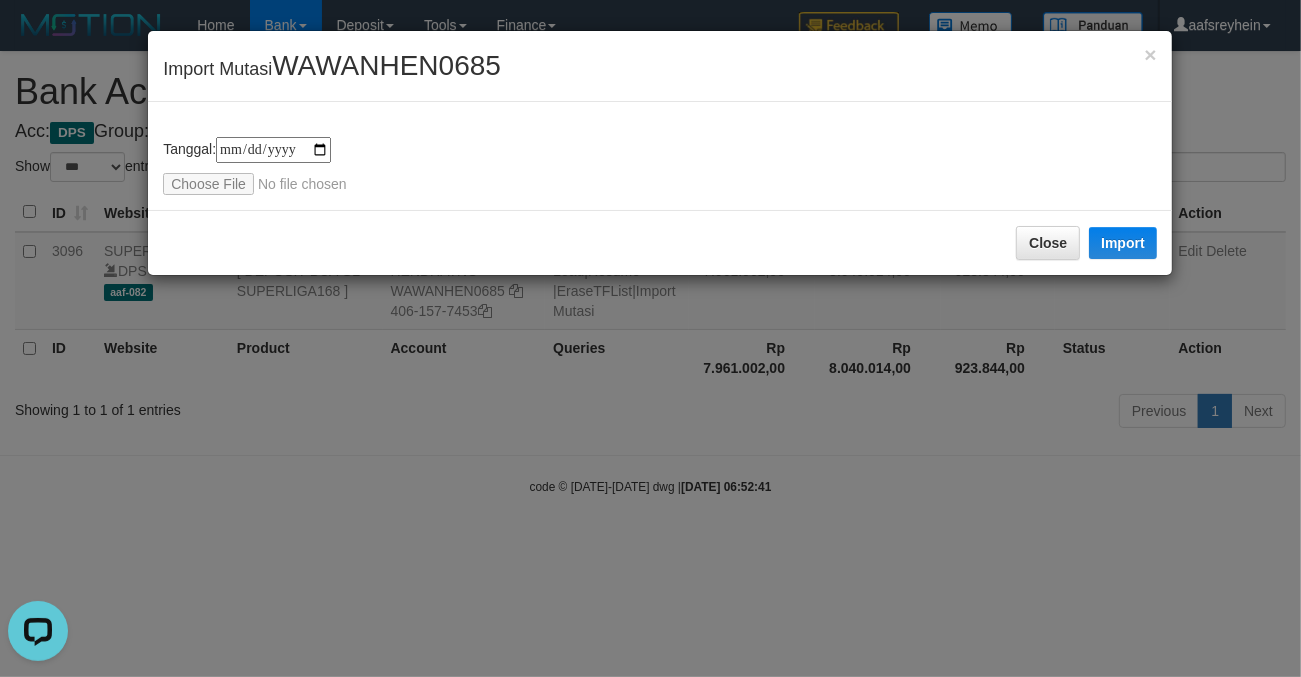 type on "**********" 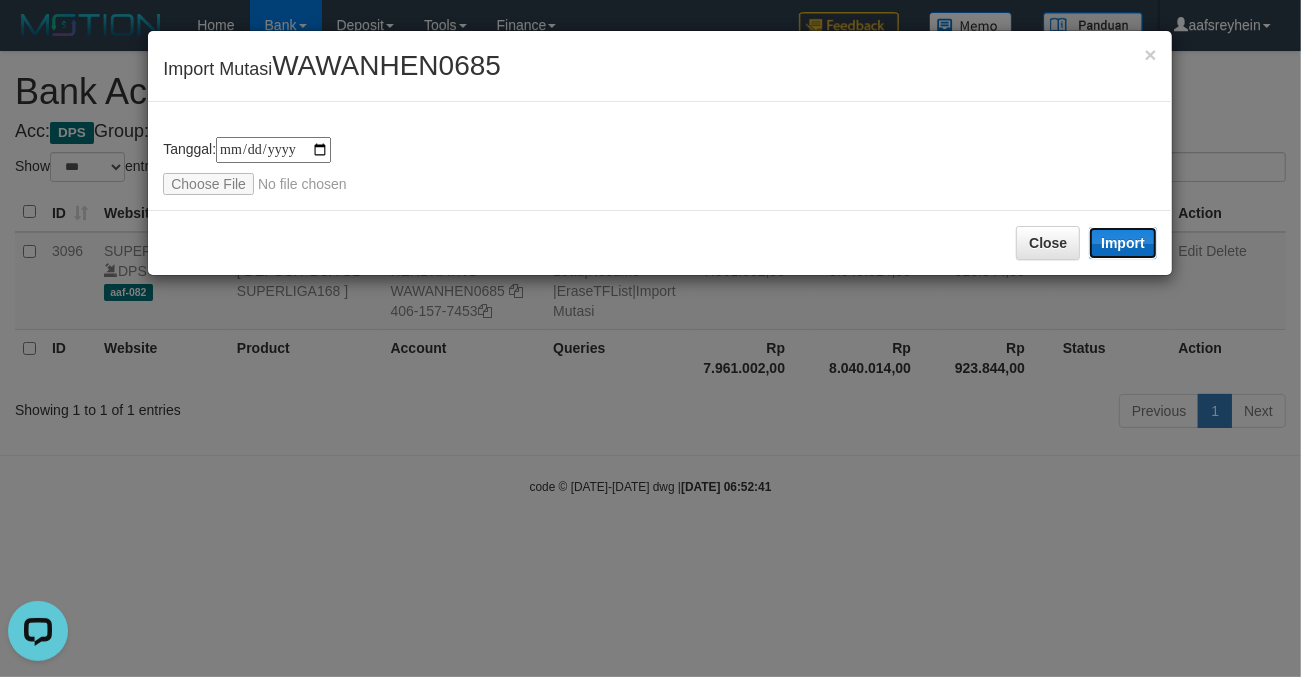 click on "Import" at bounding box center [1123, 243] 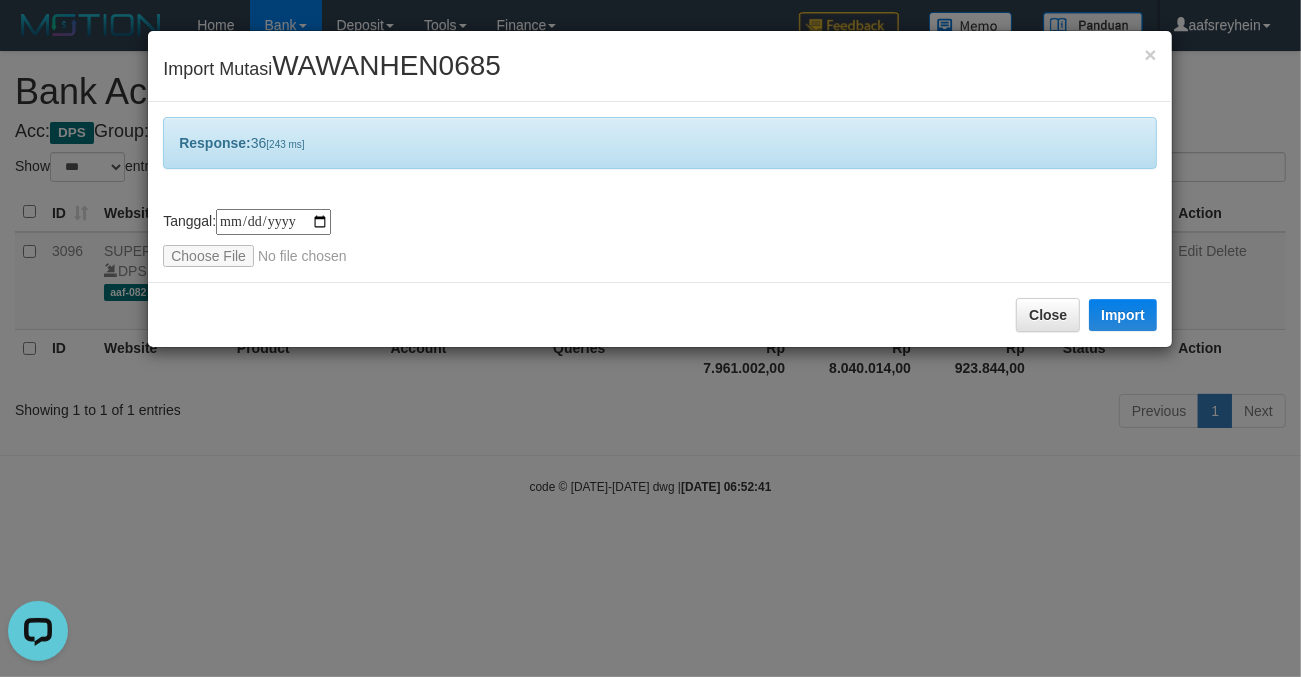 click on "**********" at bounding box center (650, 338) 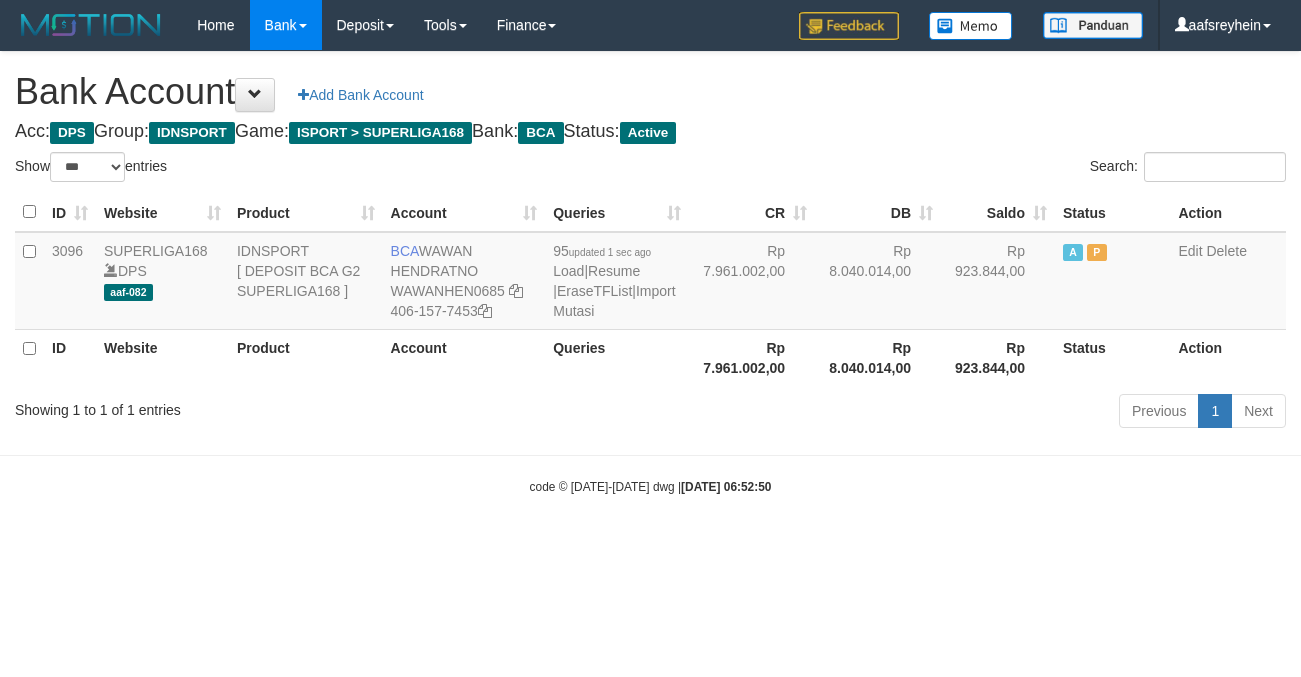 select on "***" 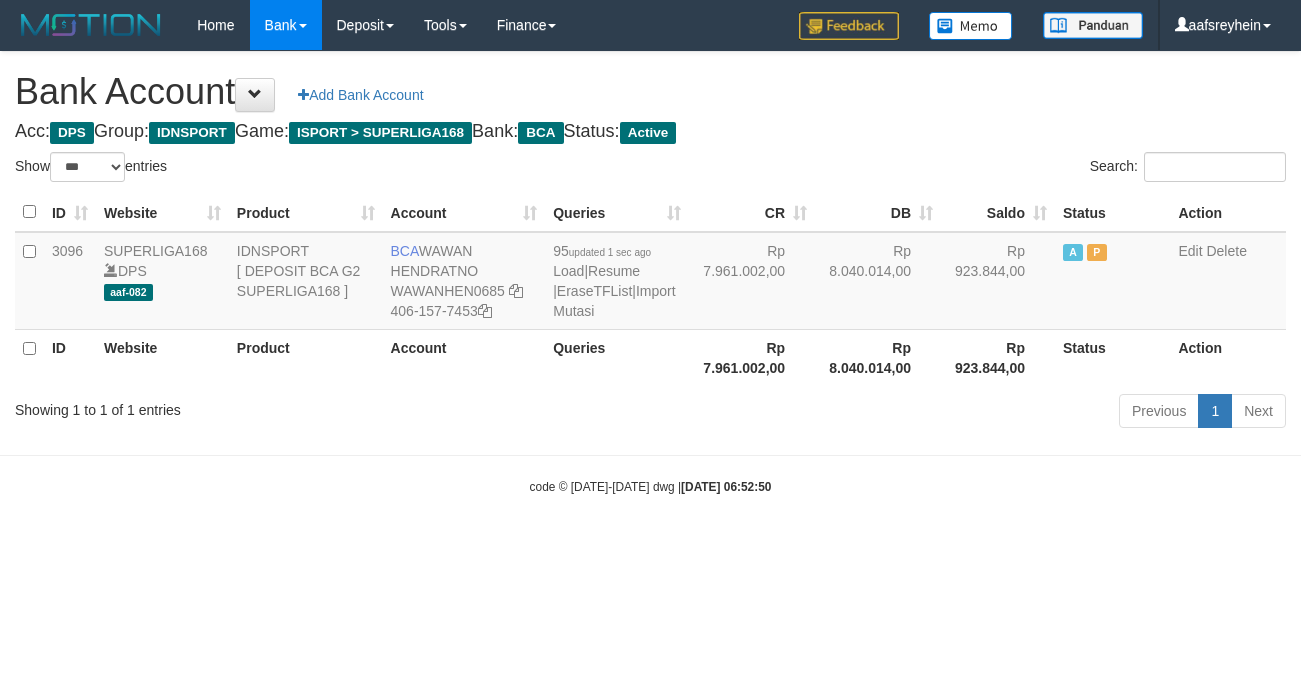 scroll, scrollTop: 0, scrollLeft: 0, axis: both 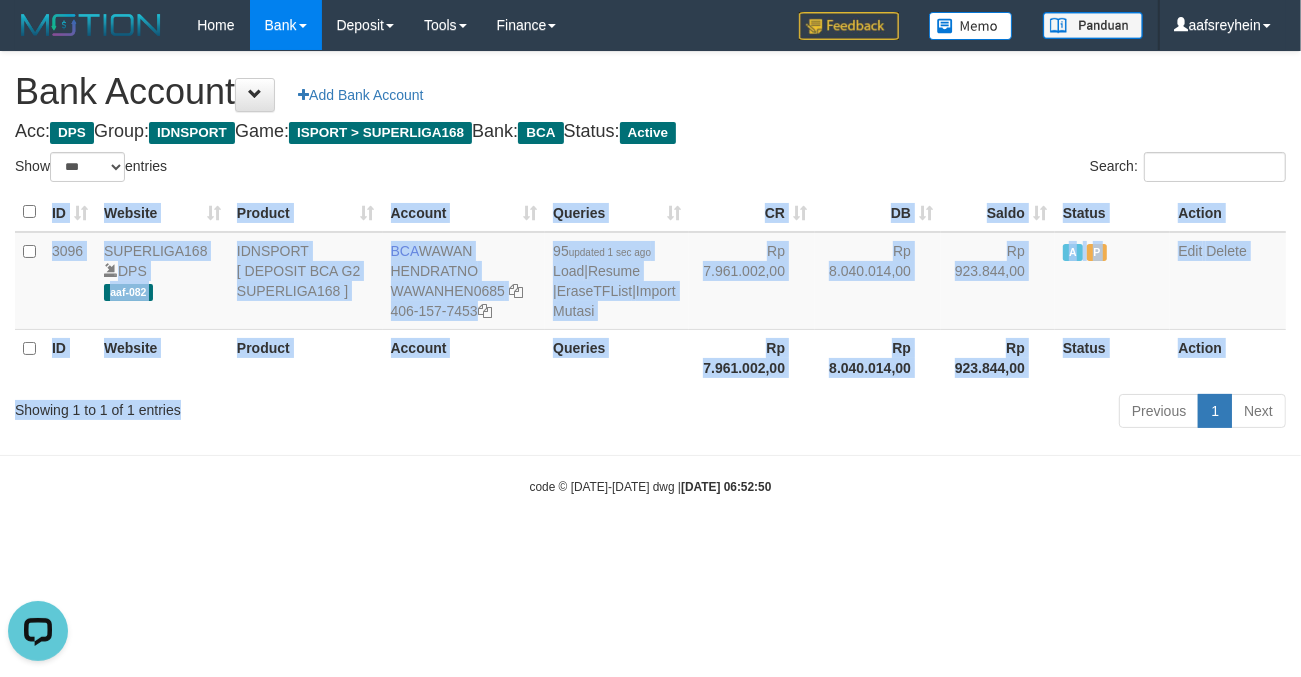 click on "Show  ** ** ** *** ***  entries Search:
ID Website Product Account Queries CR DB Saldo Status Action
3096
SUPERLIGA168
DPS
aaf-082
IDNSPORT
[ DEPOSIT BCA G2 SUPERLIGA168 ]
BCA
WAWAN HENDRATNO
WAWANHEN0685
406-157-7453
95  updated 1 sec ago
Load
|
Resume
|
EraseTFList
|
Import Mutasi
Rp 7.961.002,00
Rp 8.040.014,00
Rp 923.844,00
A
P
Edit
Delete
ID Website Product Account Queries" at bounding box center [650, 293] 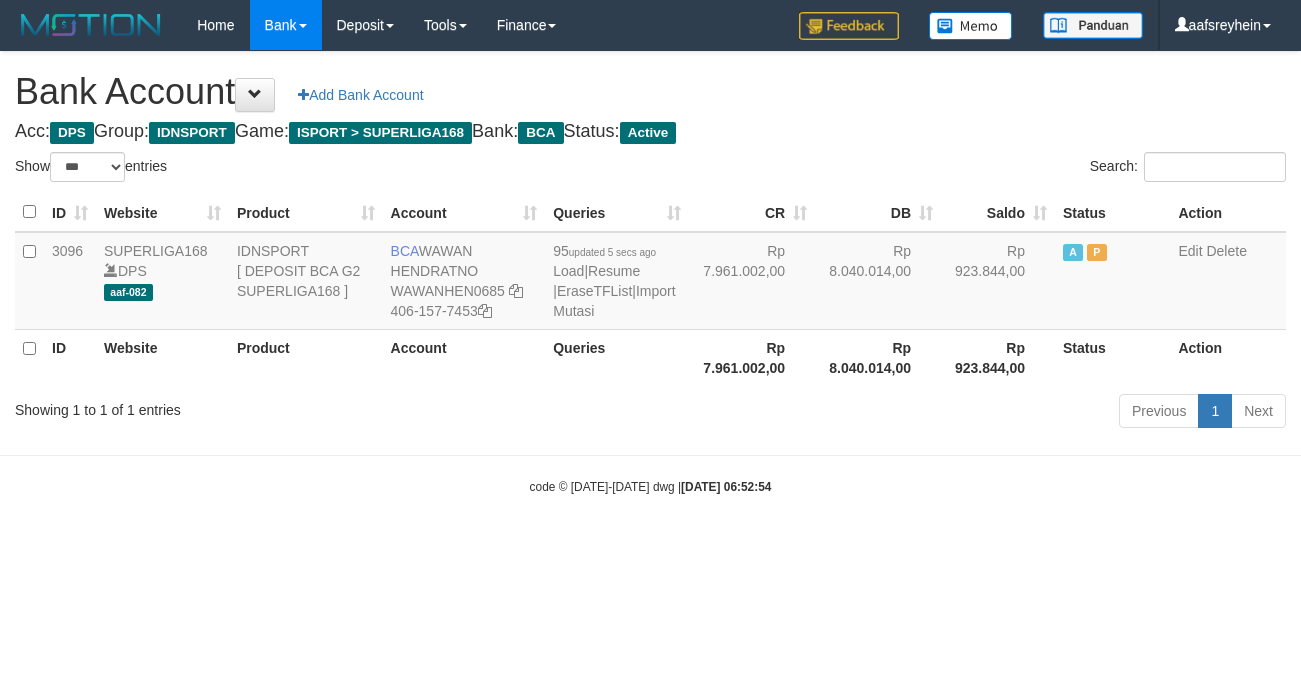 select on "***" 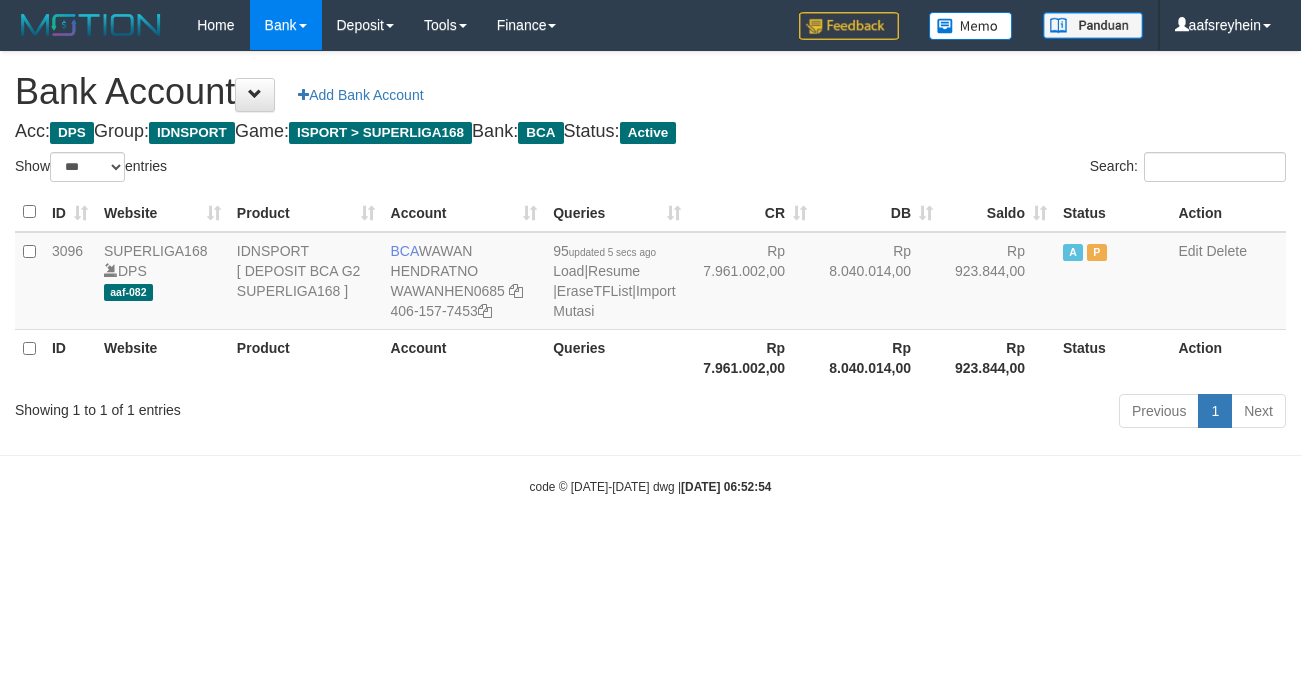 scroll, scrollTop: 0, scrollLeft: 0, axis: both 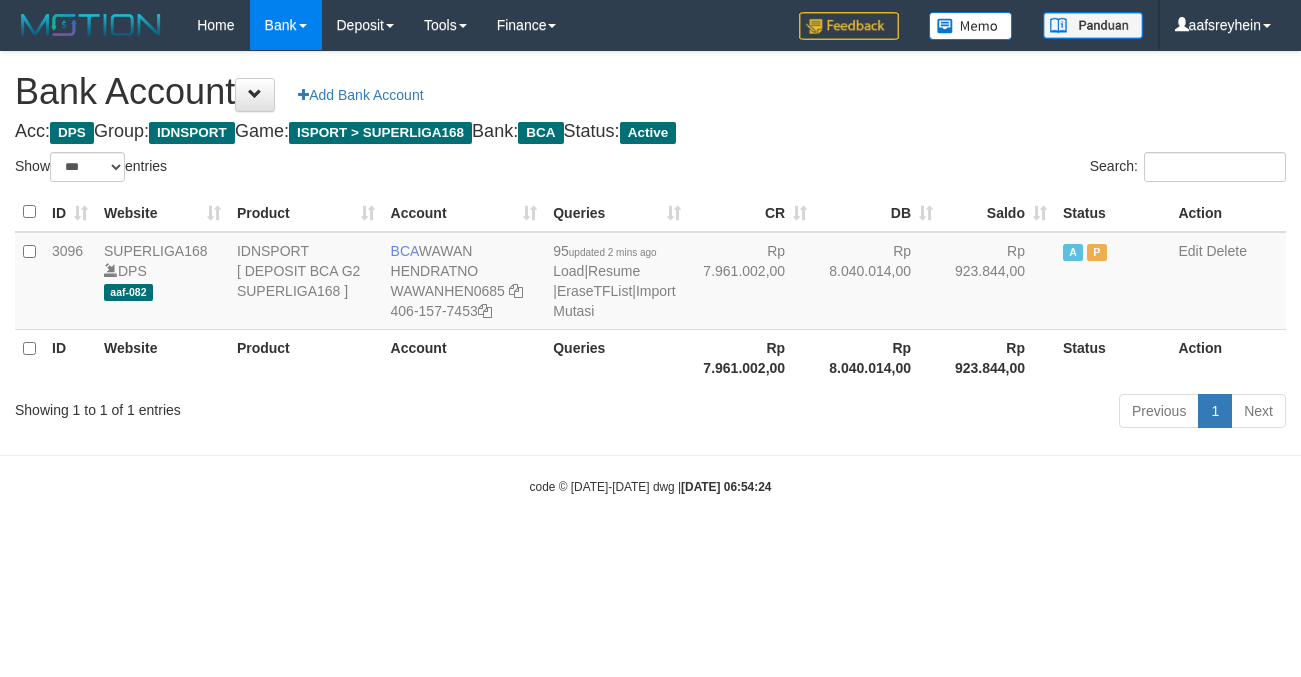 select on "***" 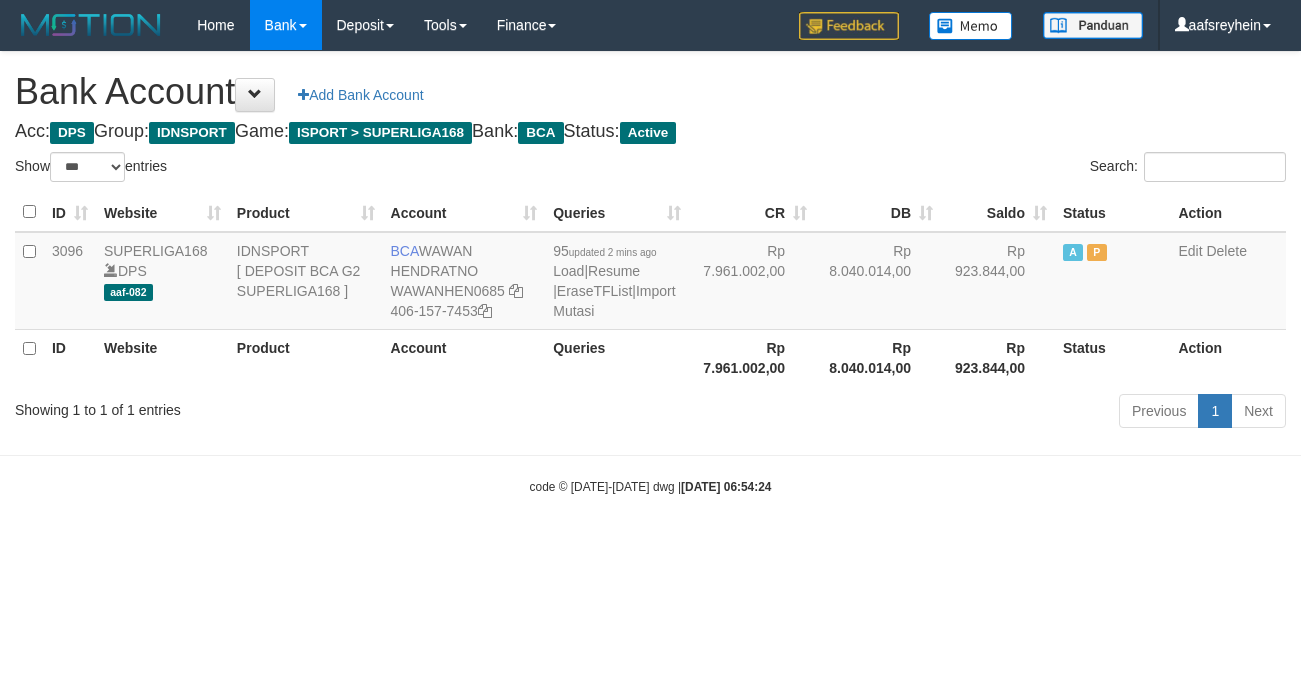 scroll, scrollTop: 0, scrollLeft: 0, axis: both 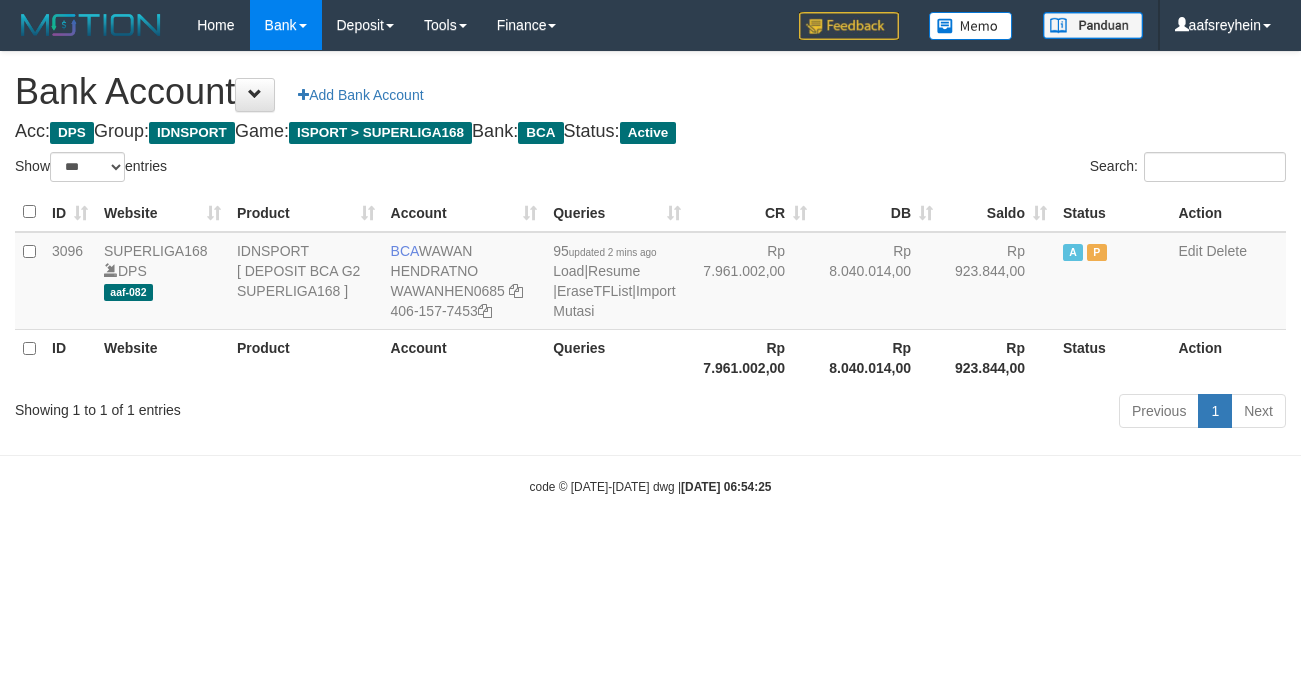 select on "***" 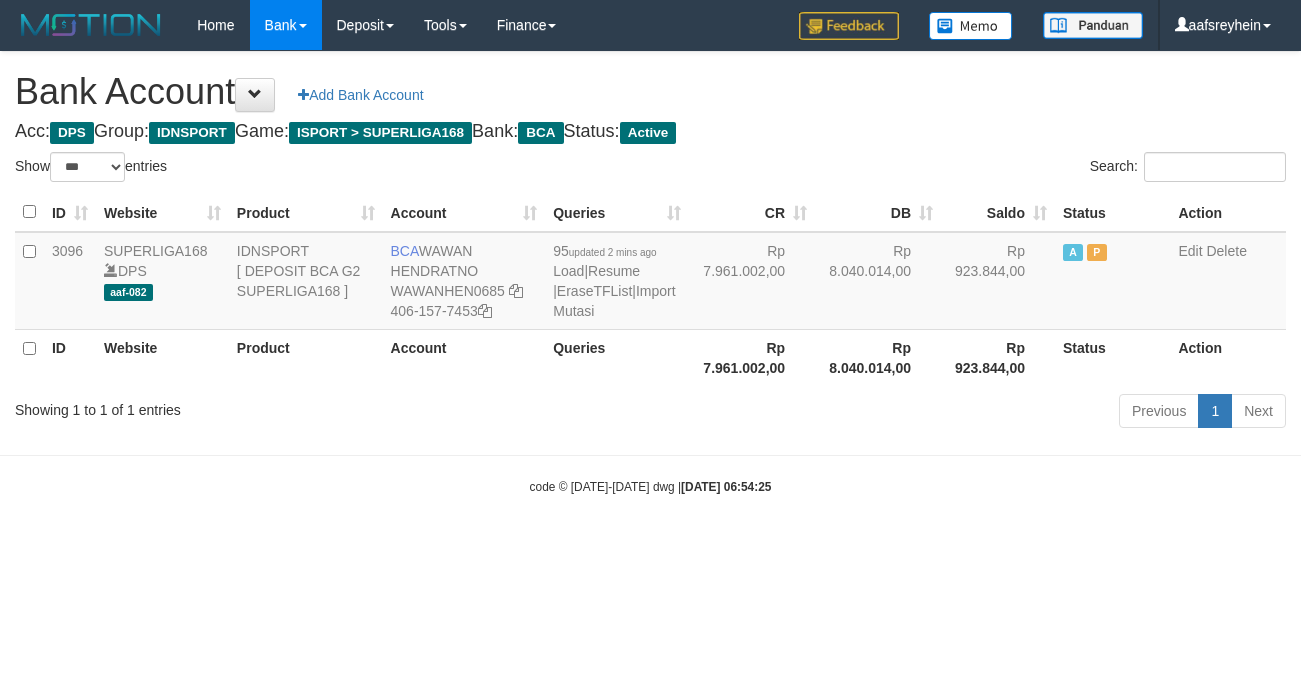 scroll, scrollTop: 0, scrollLeft: 0, axis: both 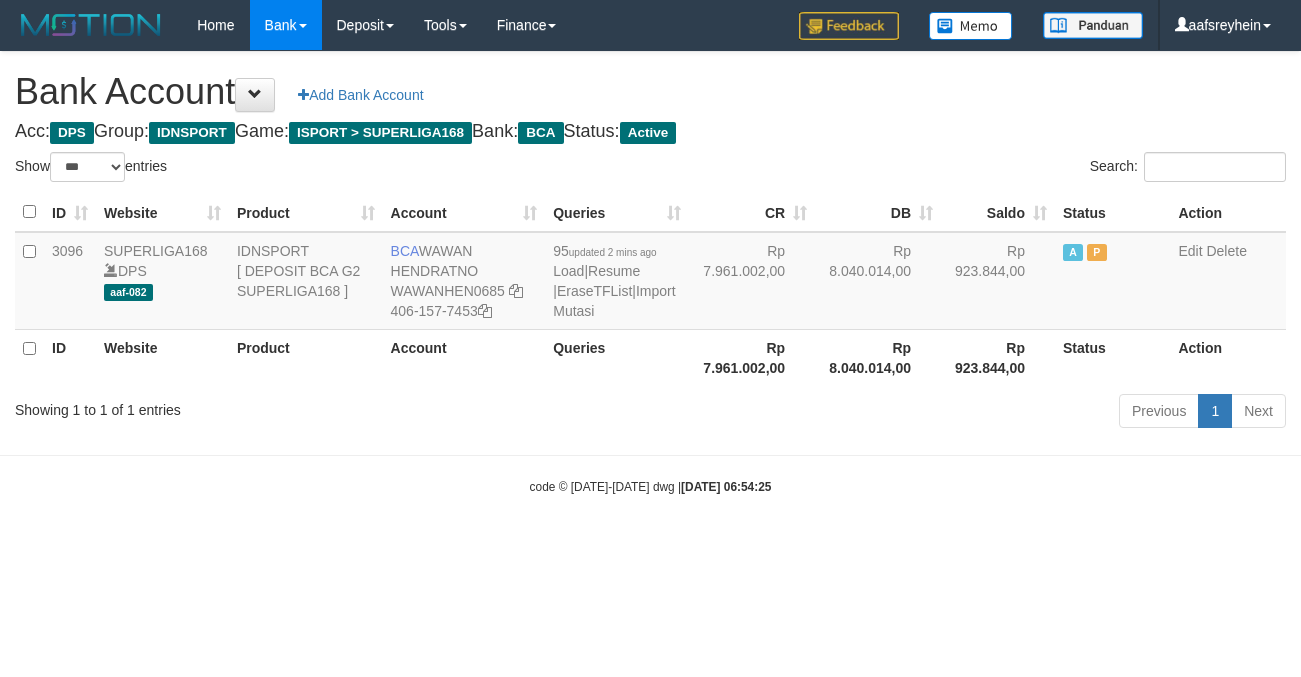select on "***" 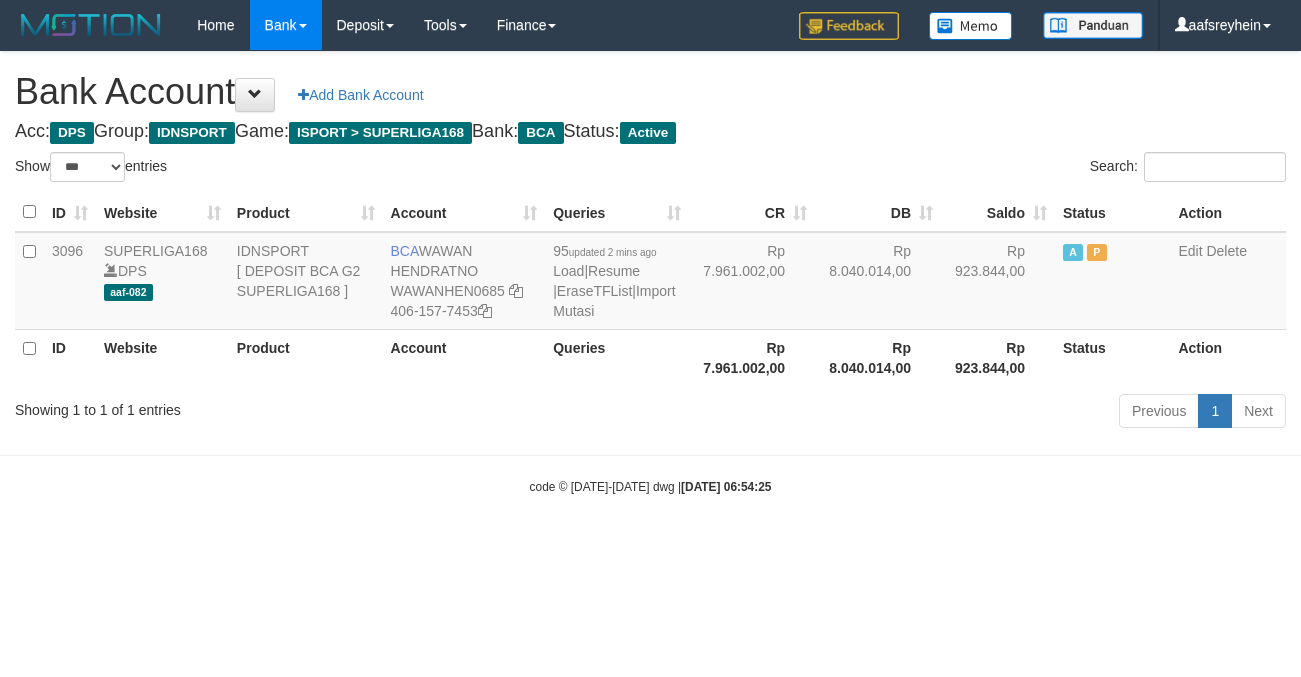 scroll, scrollTop: 0, scrollLeft: 0, axis: both 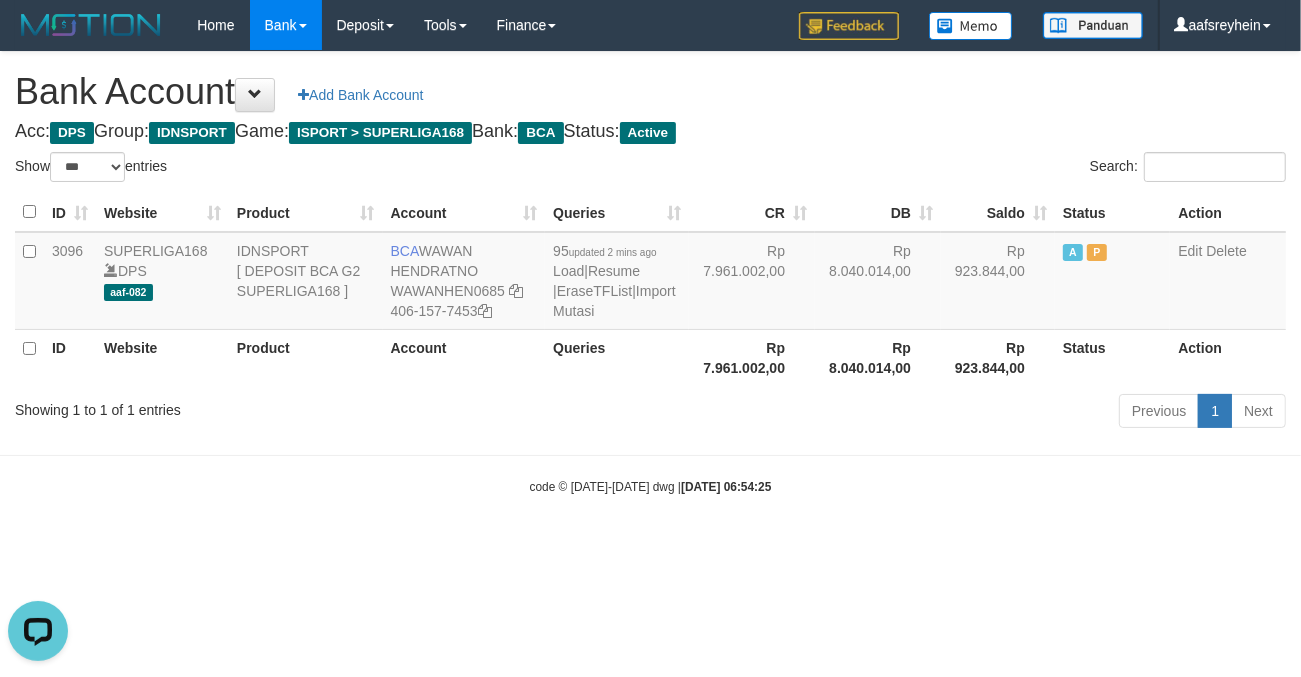 click on "Toggle navigation
Home
Bank
Account List
Load
By Website
Group
[ISPORT]													SUPERLIGA168
By Load Group (DPS)" at bounding box center [650, 273] 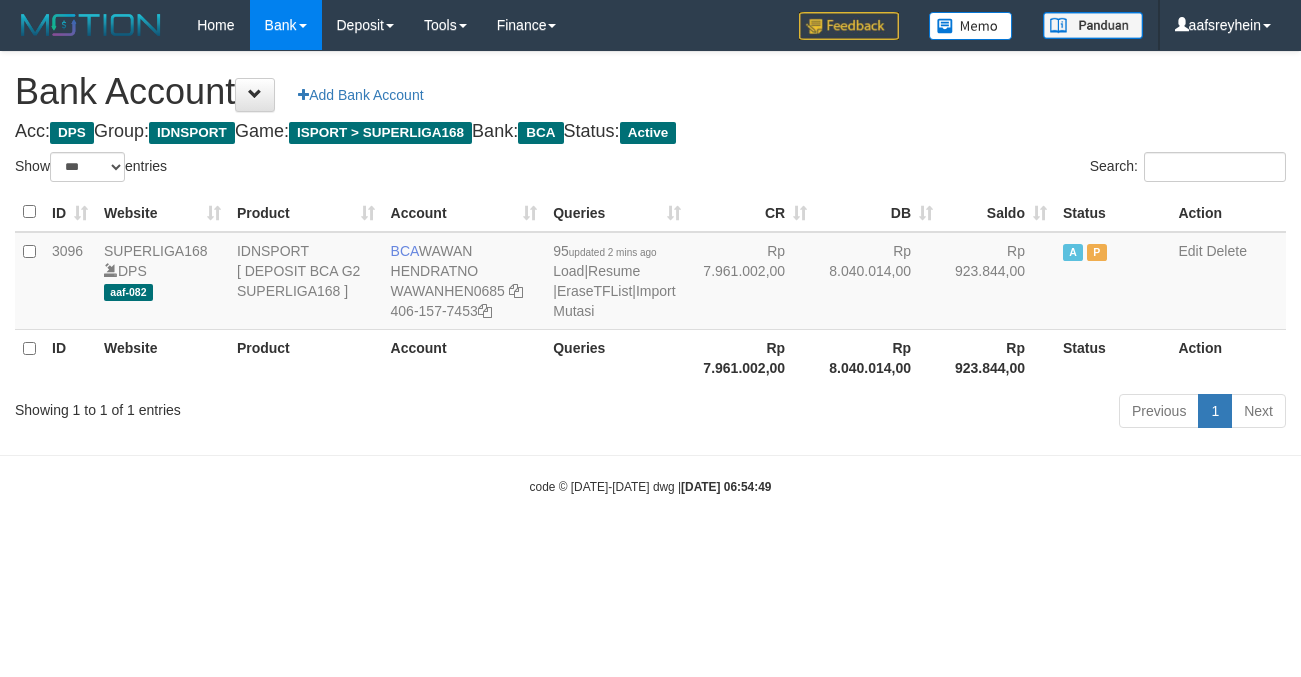 select on "***" 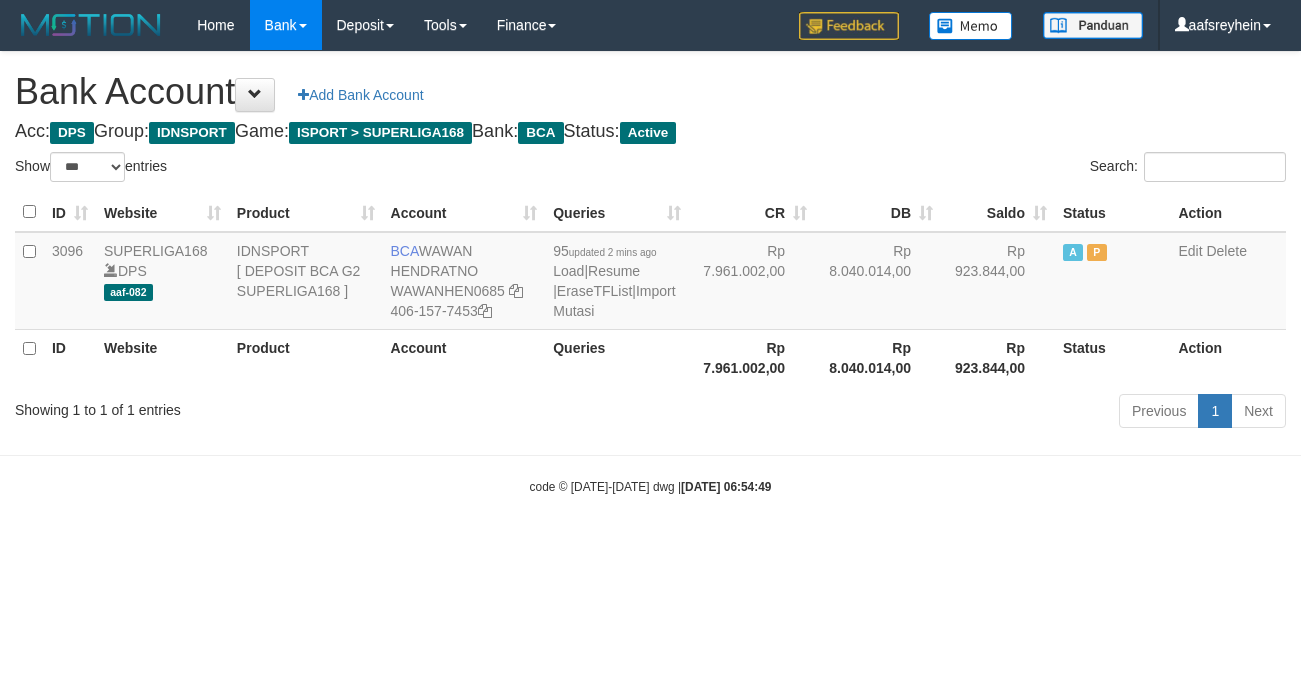 scroll, scrollTop: 0, scrollLeft: 0, axis: both 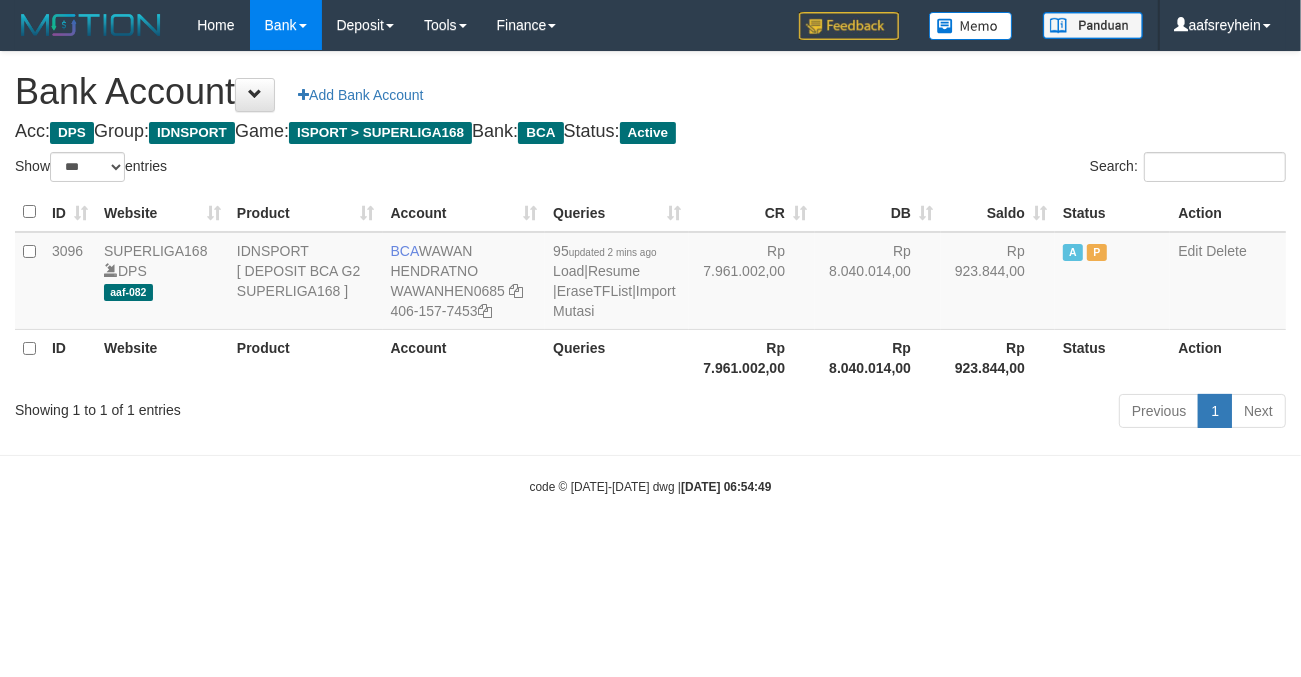 click on "Toggle navigation
Home
Bank
Account List
Load
By Website
Group
[ISPORT]													SUPERLIGA168
By Load Group (DPS)
-" at bounding box center [650, 273] 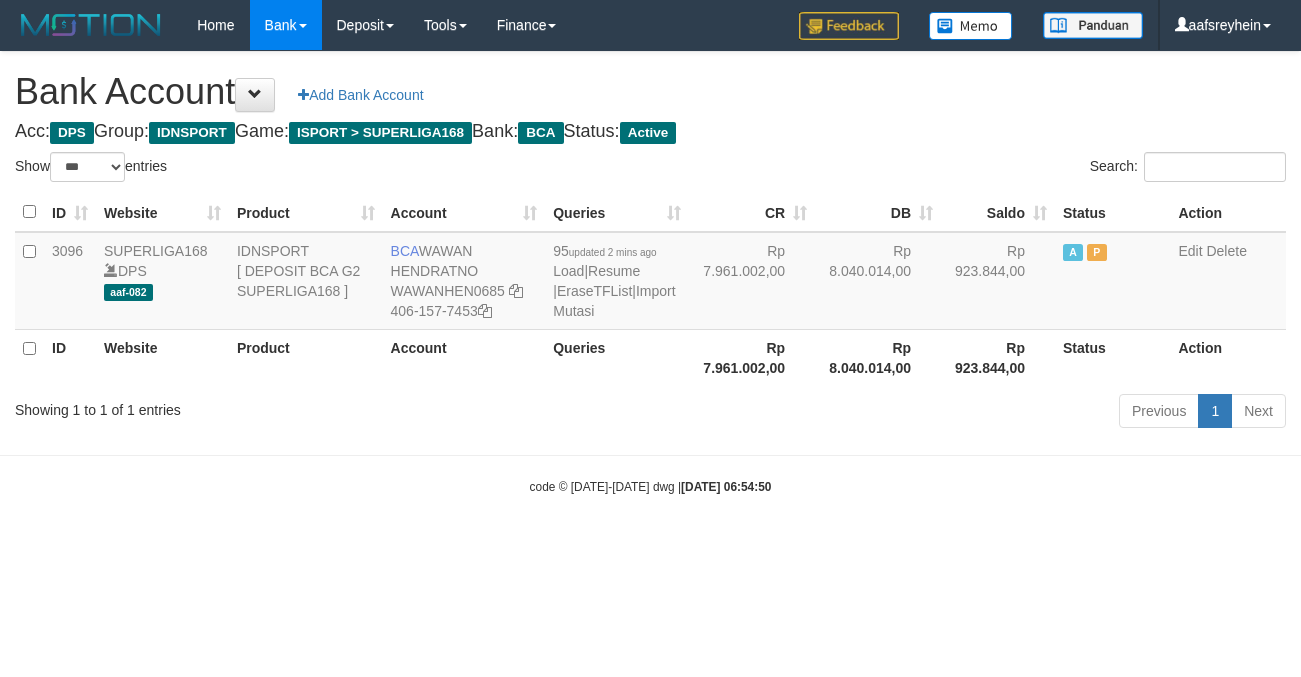 select on "***" 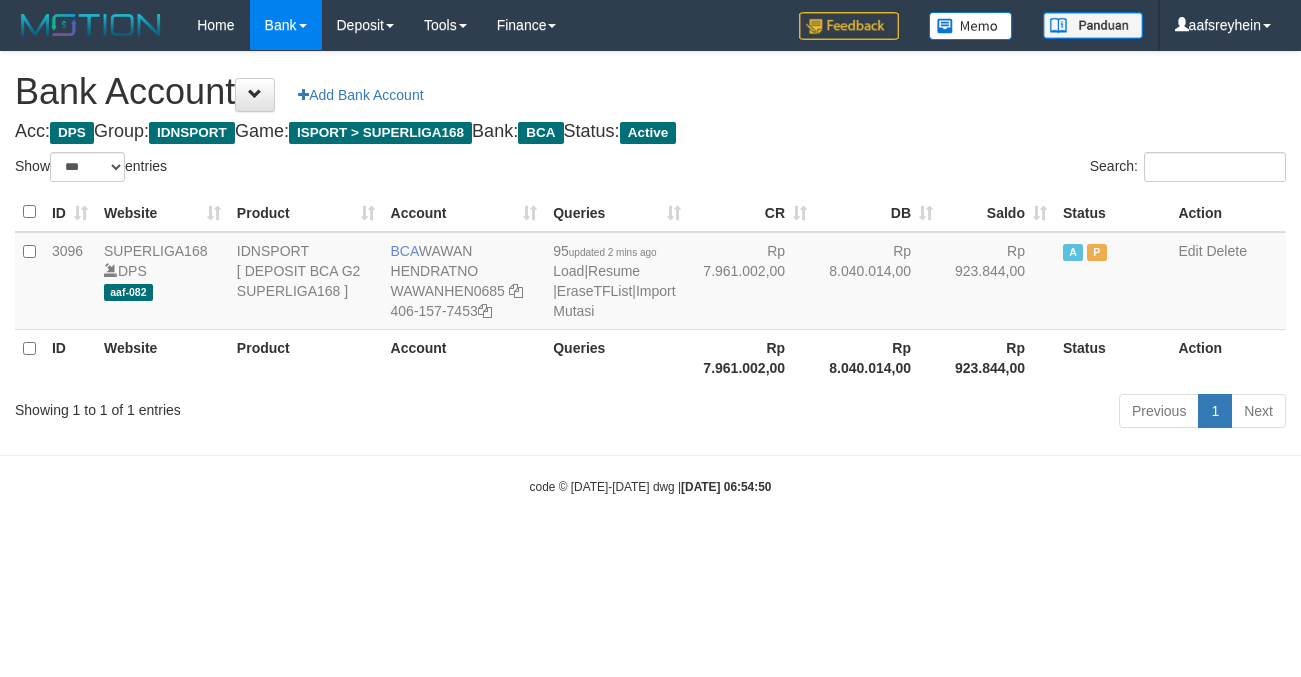 scroll, scrollTop: 0, scrollLeft: 0, axis: both 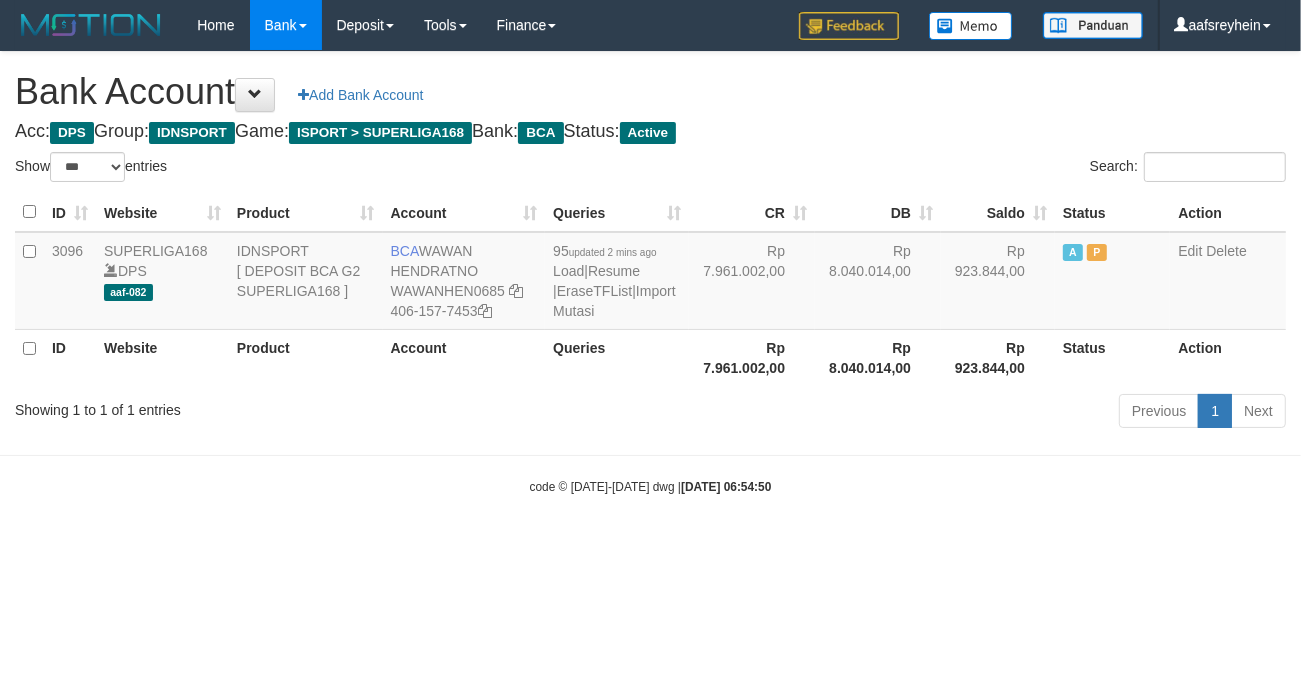 click on "Toggle navigation
Home
Bank
Account List
Load
By Website
Group
[ISPORT]													SUPERLIGA168
By Load Group (DPS)
-" at bounding box center (650, 273) 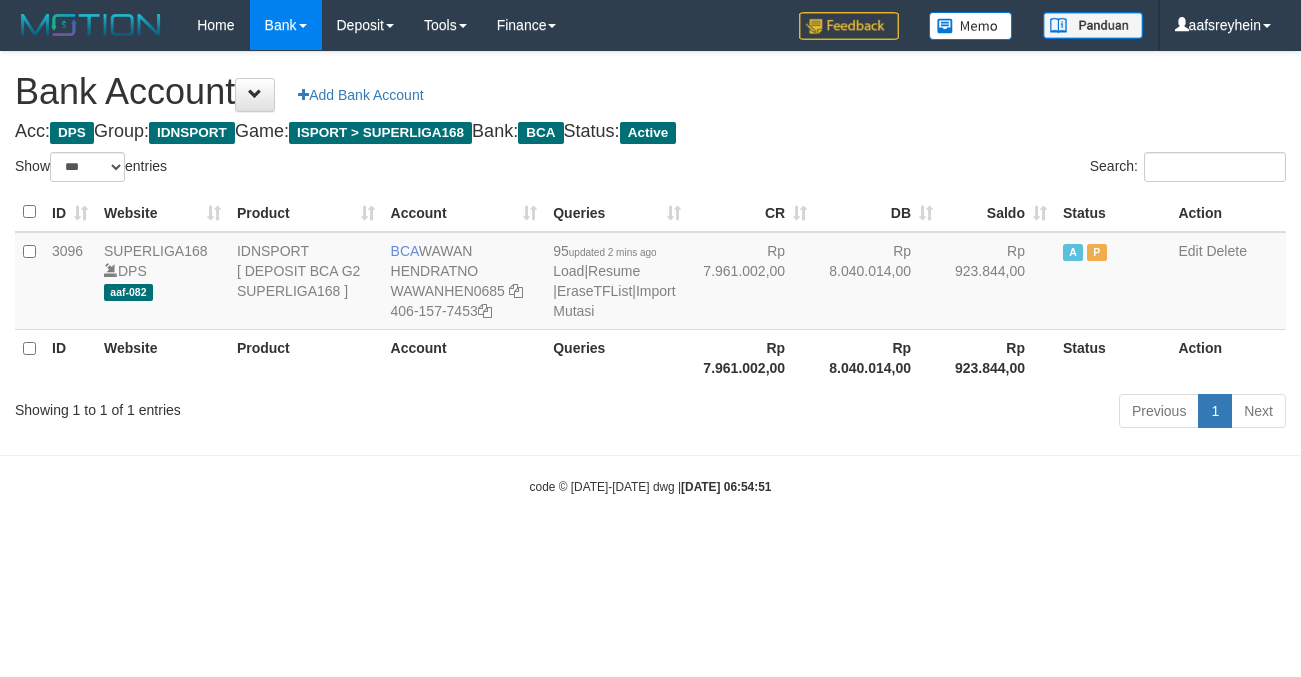 select on "***" 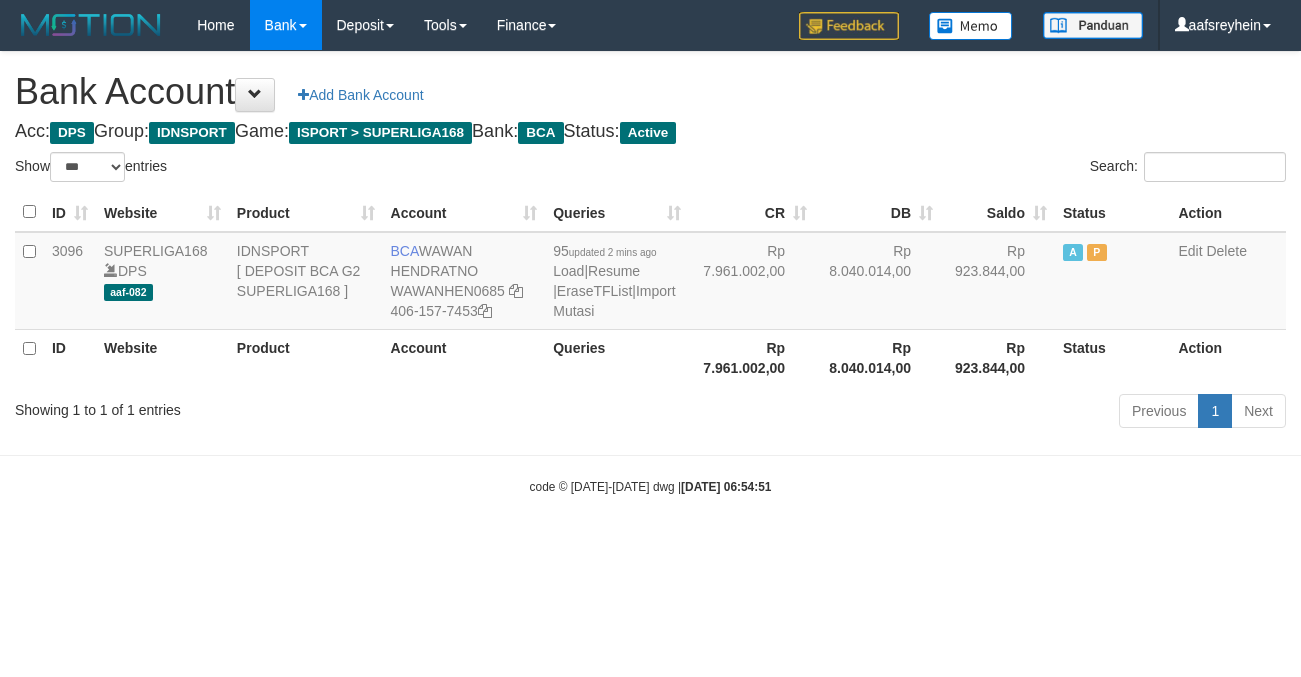 scroll, scrollTop: 0, scrollLeft: 0, axis: both 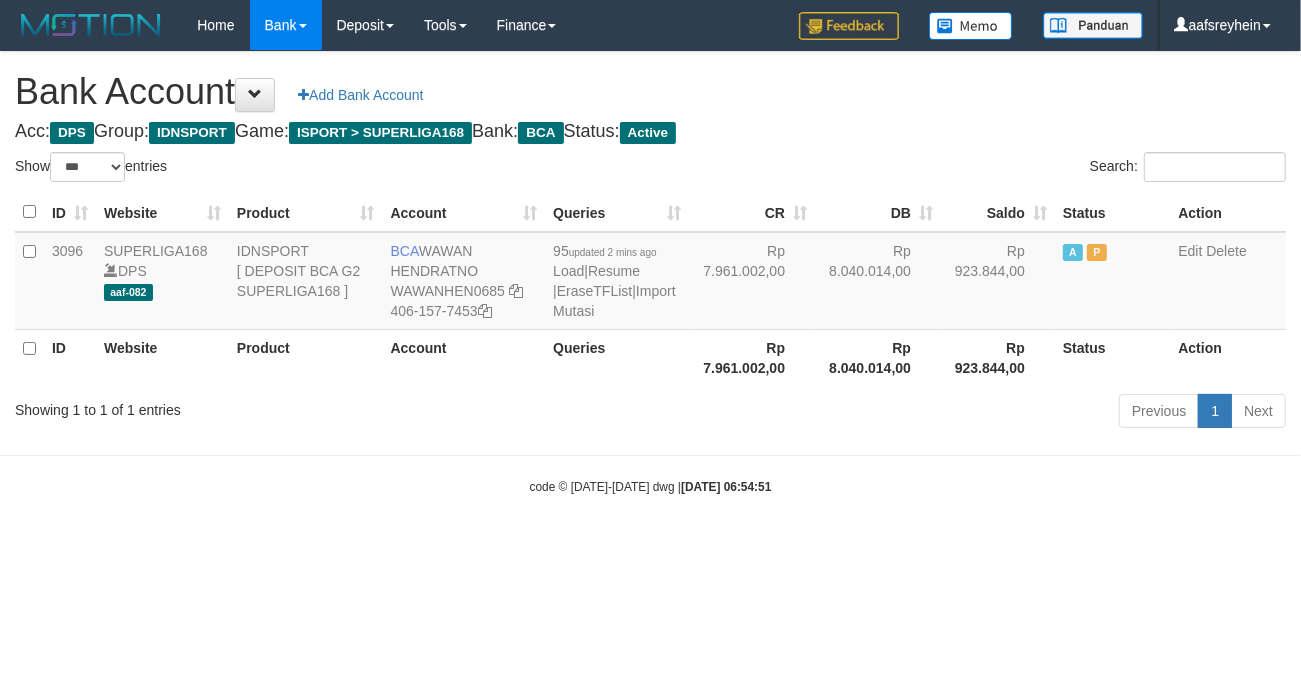 click on "Toggle navigation
Home
Bank
Account List
Load
By Website
Group
[ISPORT]													SUPERLIGA168
By Load Group (DPS)
-" at bounding box center (650, 273) 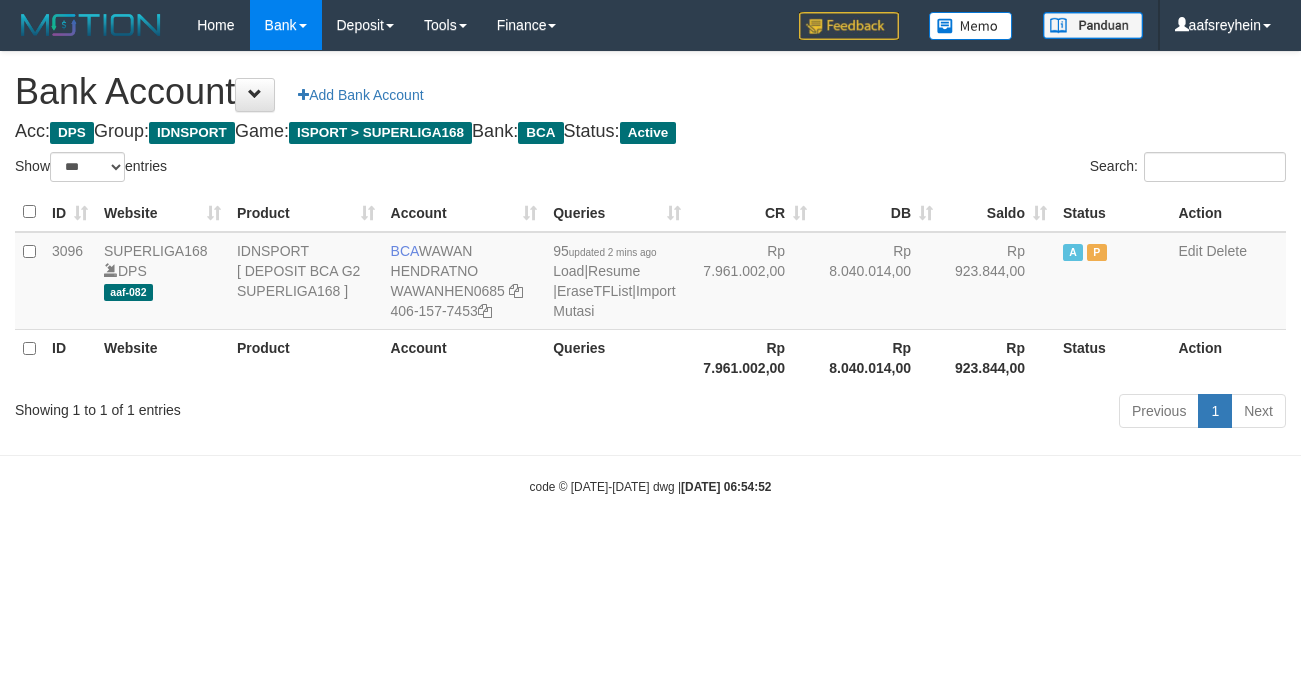 select on "***" 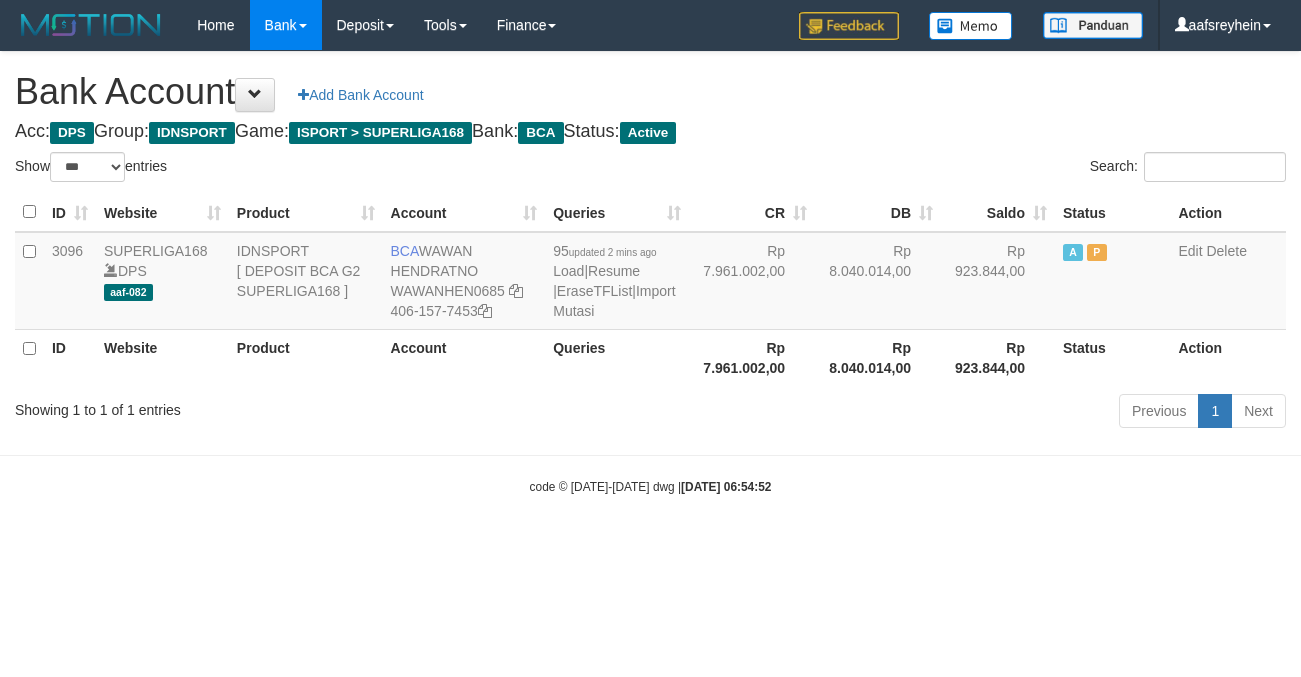 scroll, scrollTop: 0, scrollLeft: 0, axis: both 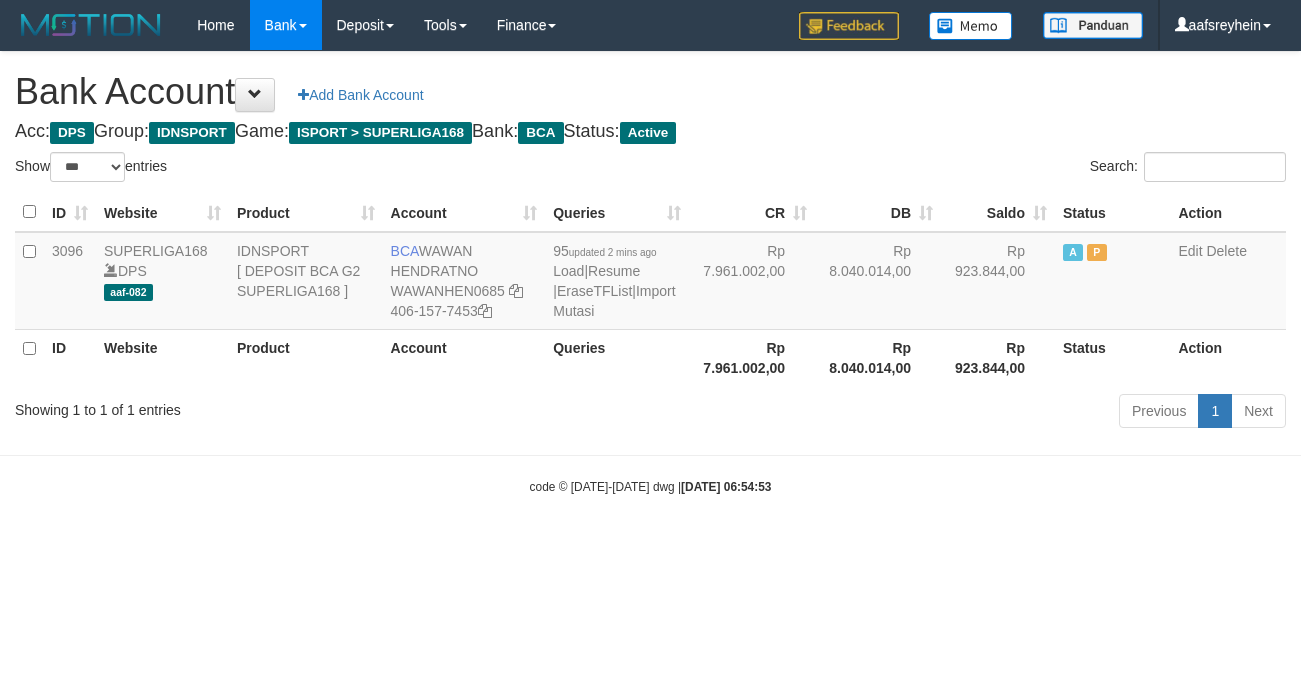 select on "***" 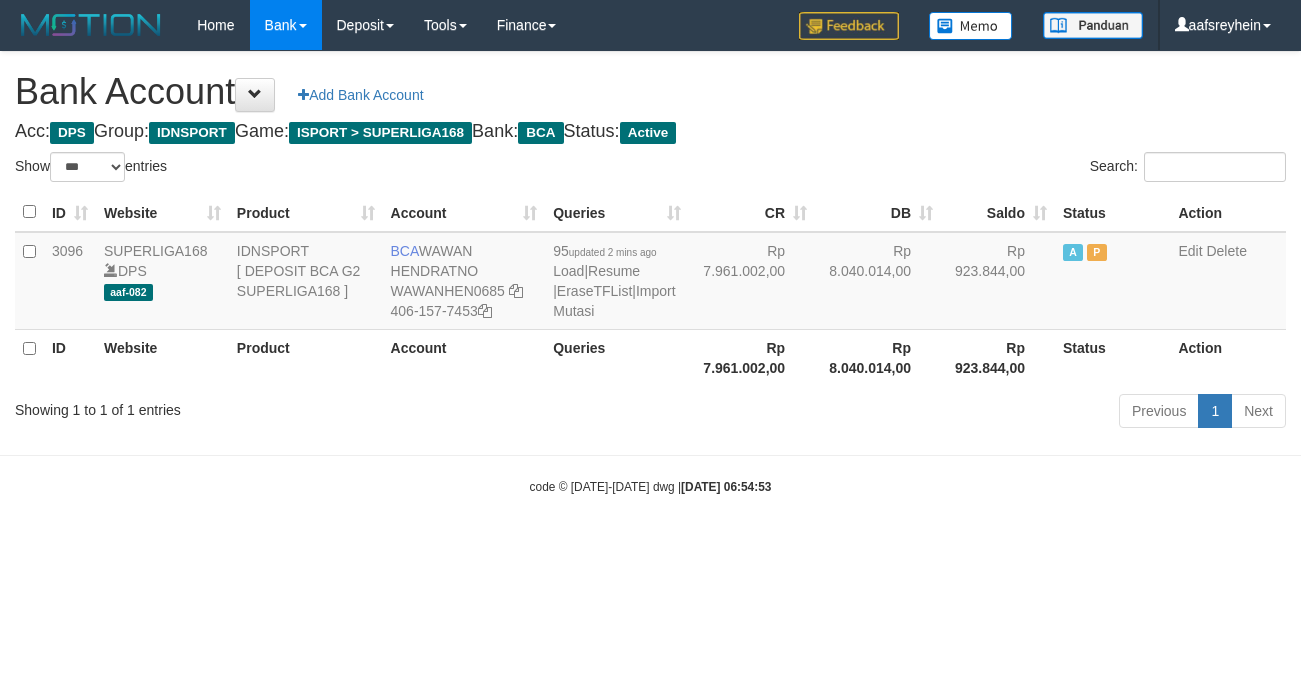 scroll, scrollTop: 0, scrollLeft: 0, axis: both 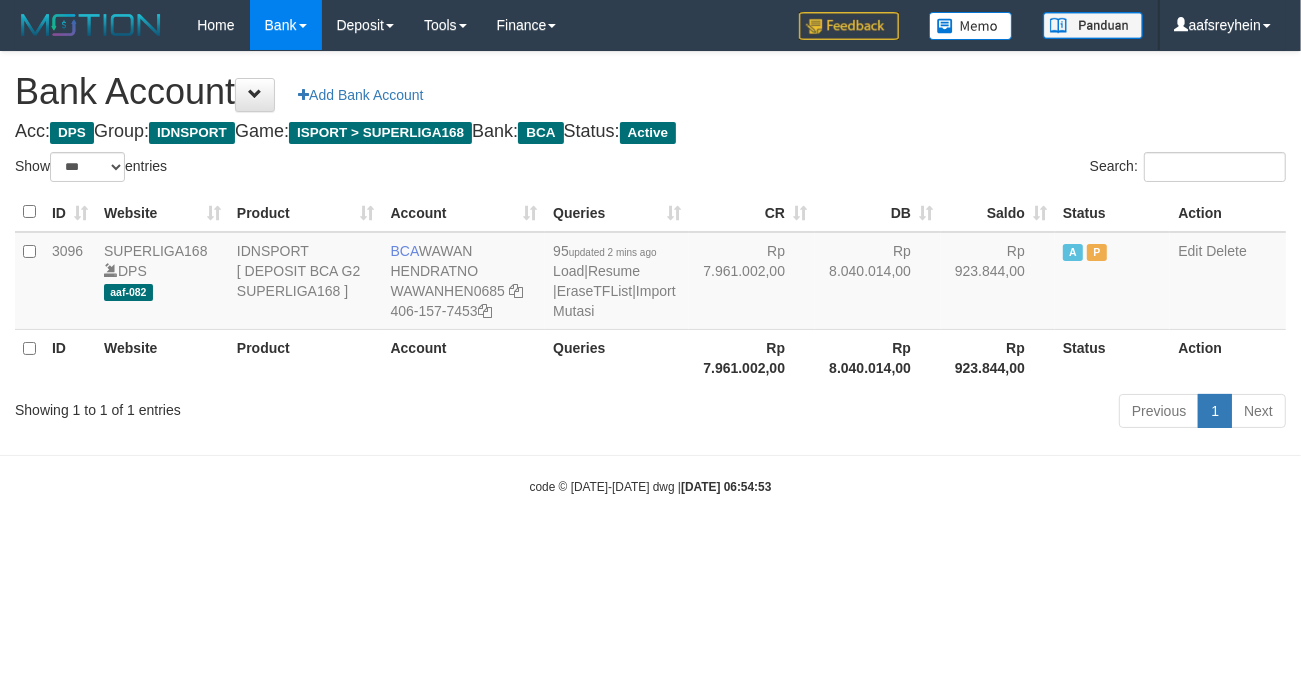 click on "Toggle navigation
Home
Bank
Account List
Load
By Website
Group
[ISPORT]													SUPERLIGA168
By Load Group (DPS)
-" at bounding box center [650, 273] 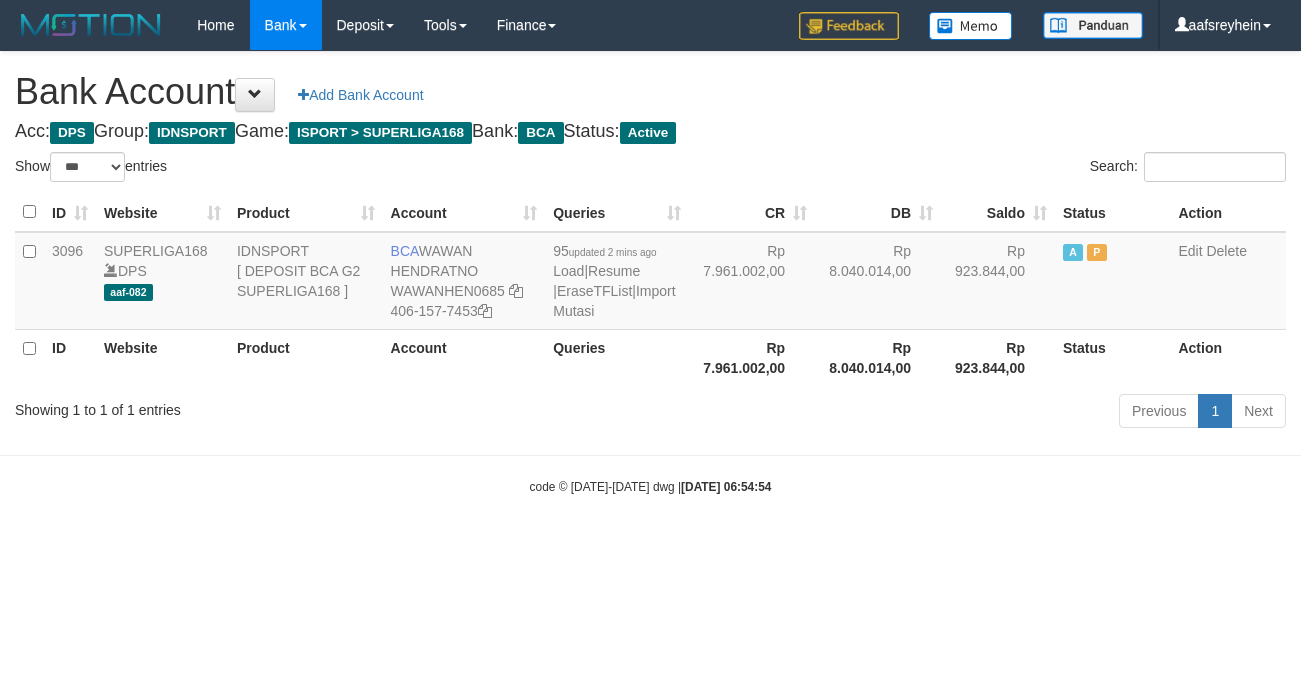 select on "***" 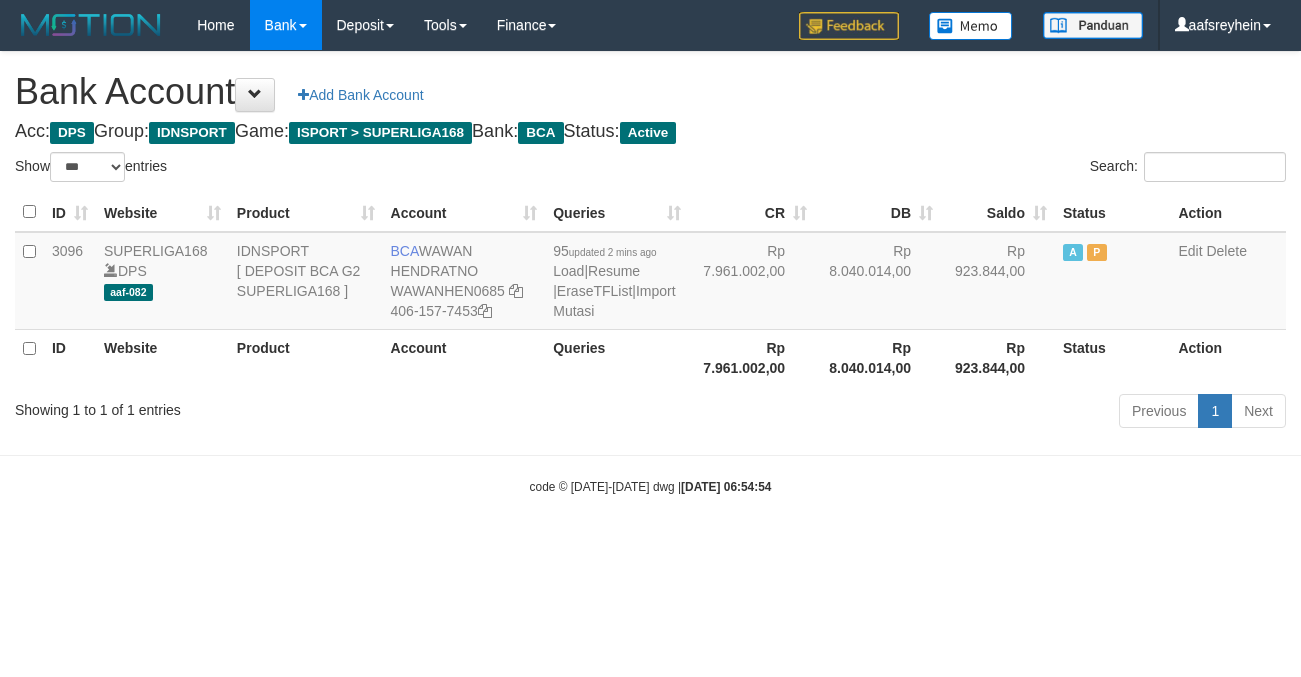scroll, scrollTop: 0, scrollLeft: 0, axis: both 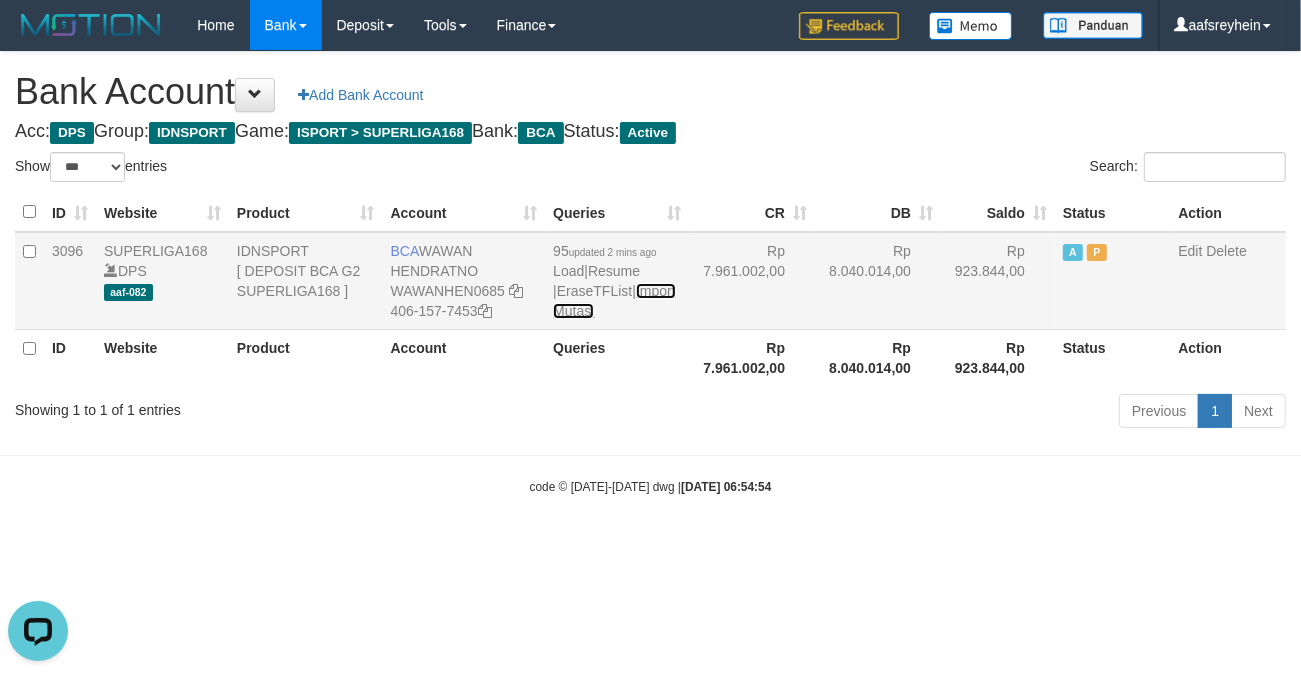 click on "Import Mutasi" at bounding box center [614, 301] 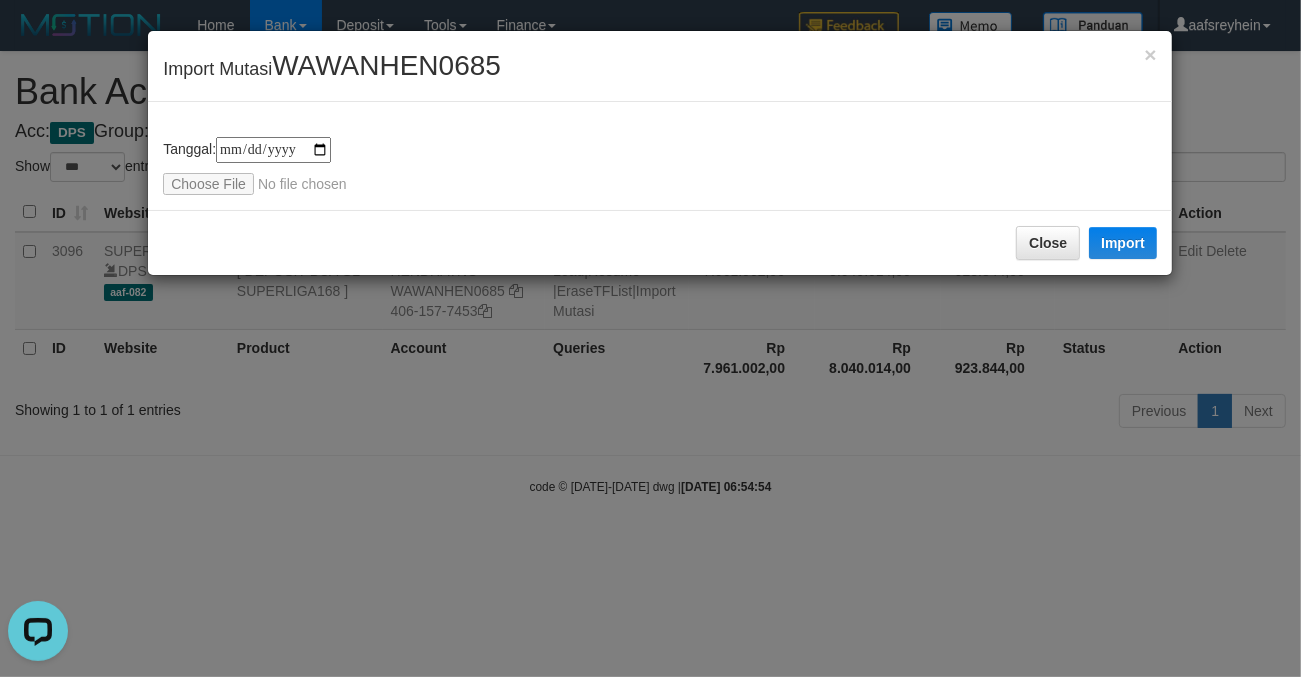 type on "**********" 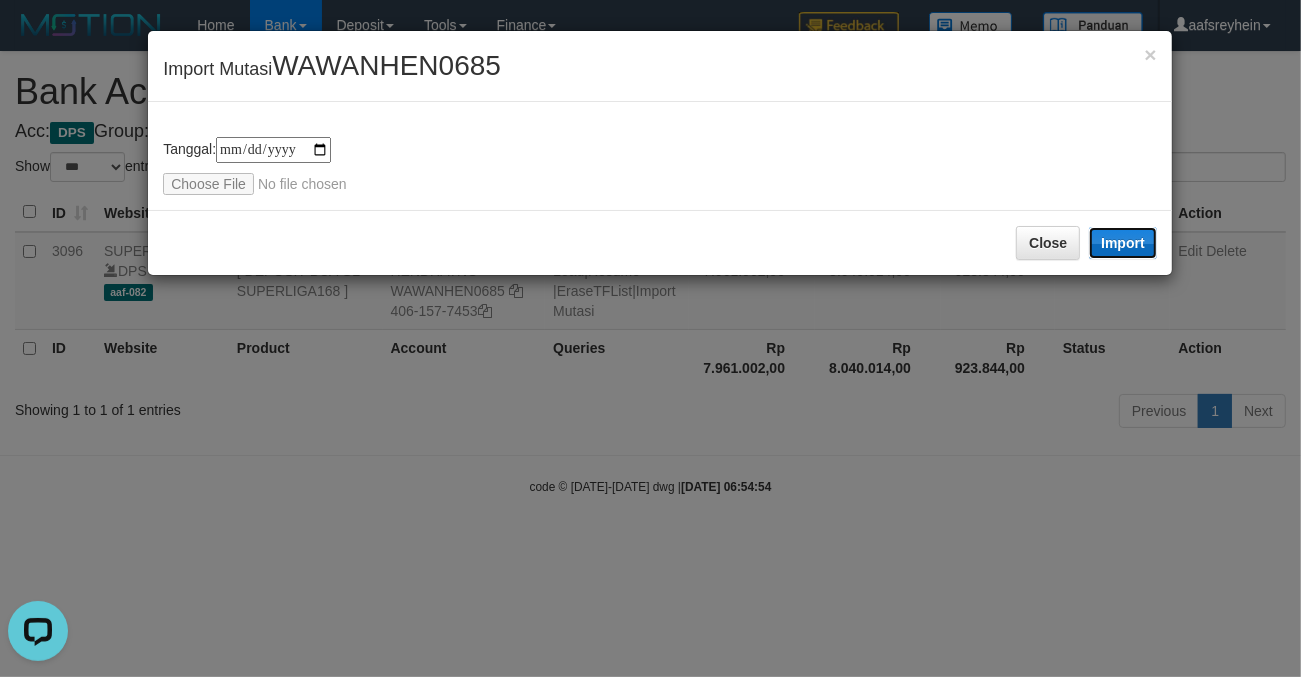 click on "Import" at bounding box center (1123, 243) 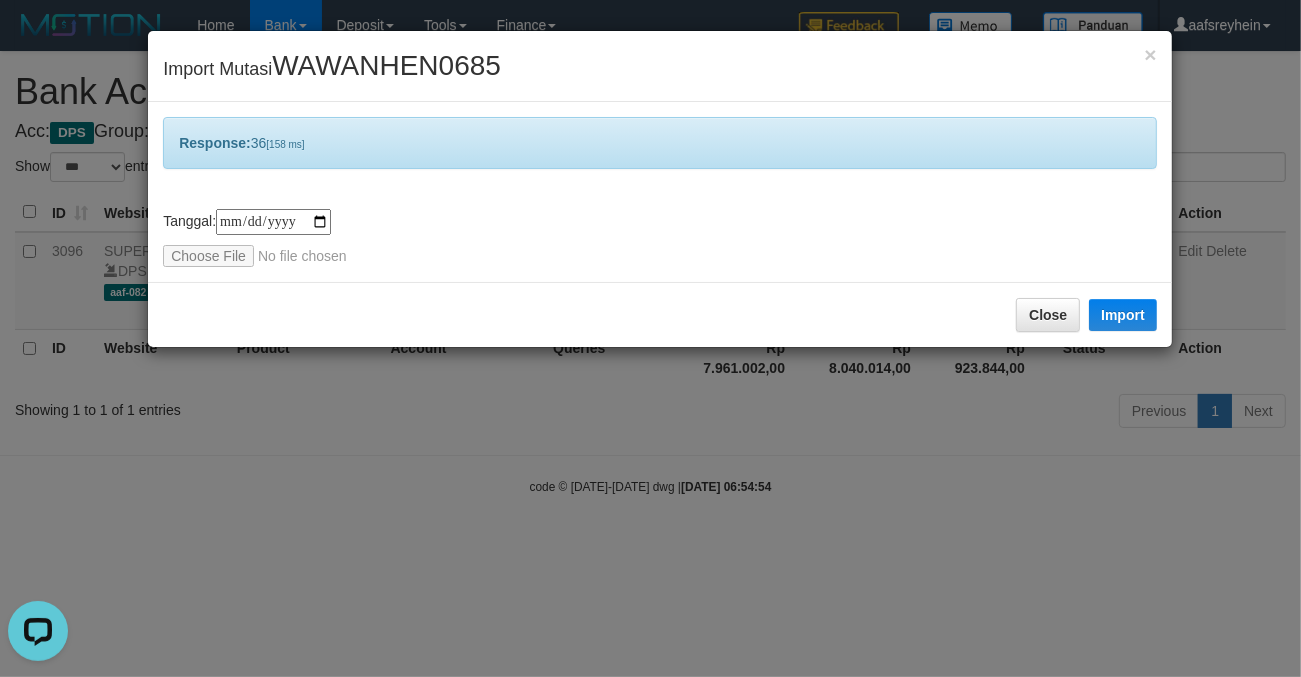 click on "**********" at bounding box center [650, 338] 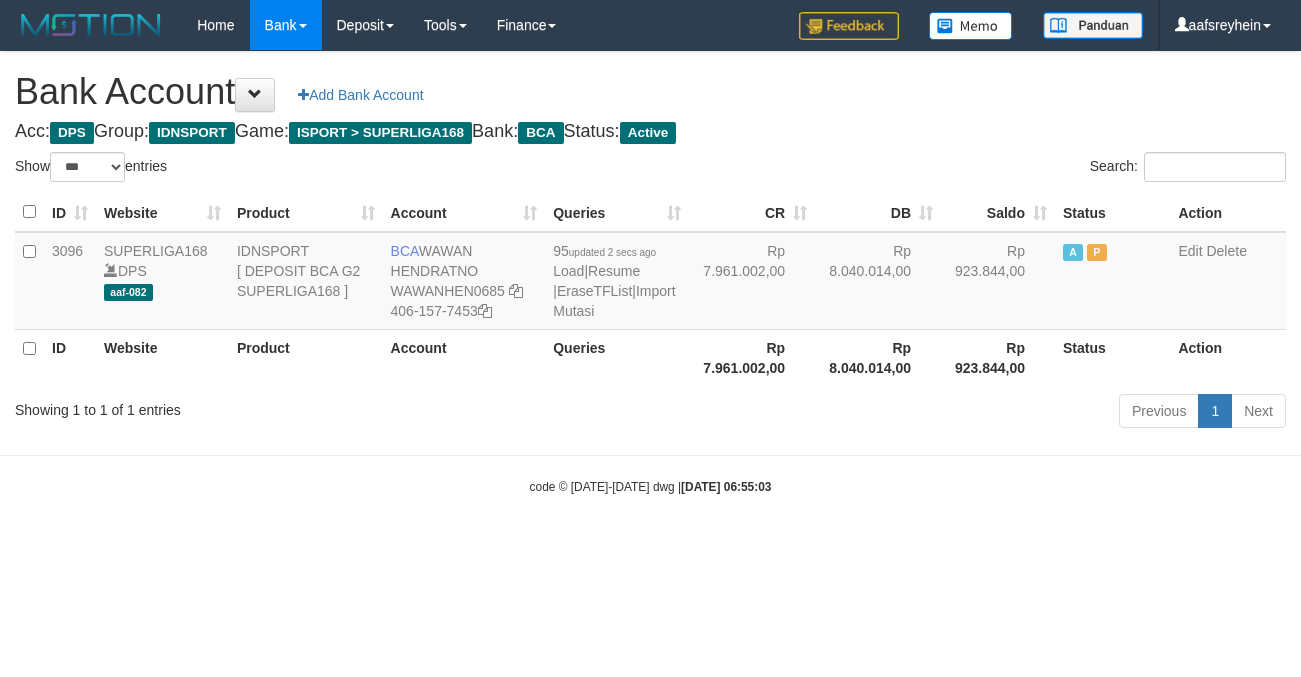 select on "***" 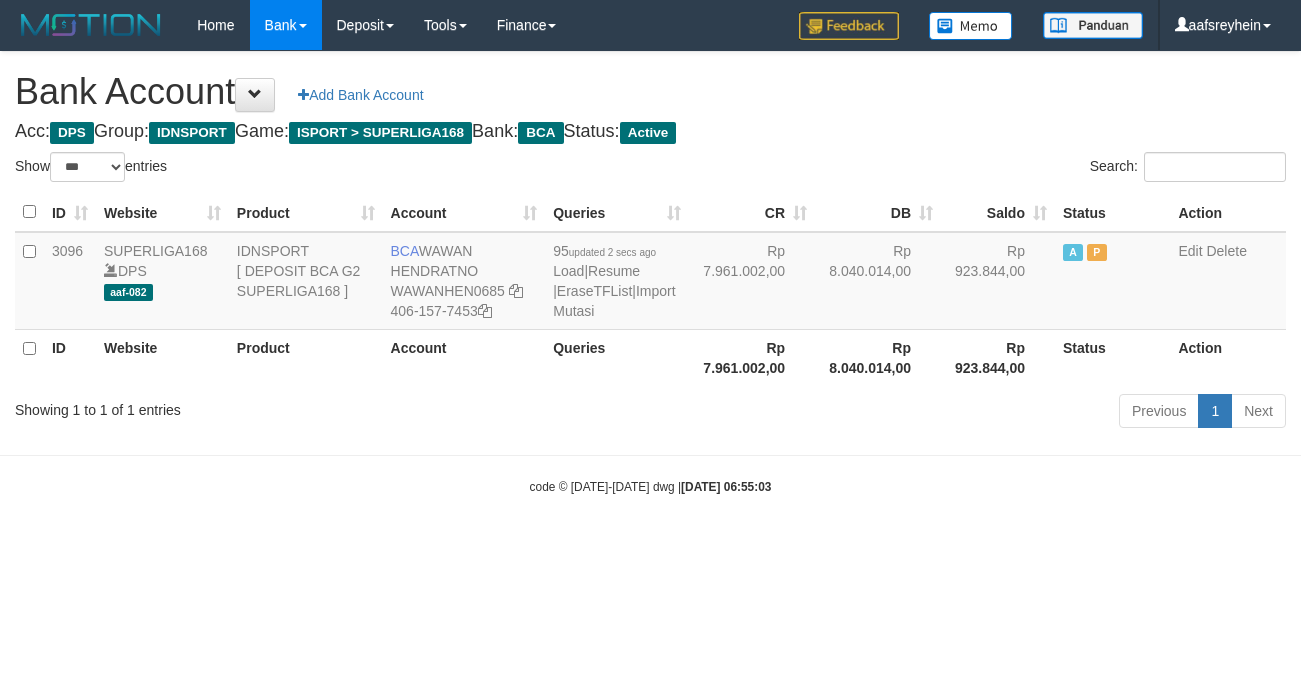 scroll, scrollTop: 0, scrollLeft: 0, axis: both 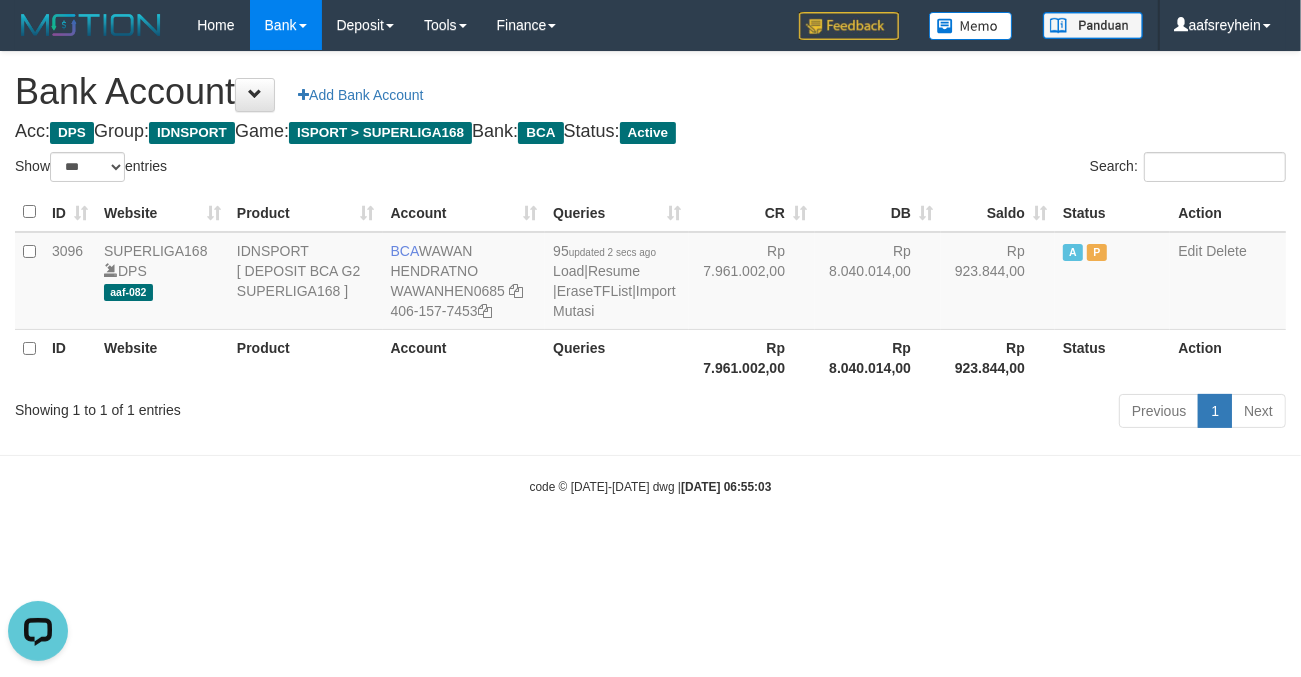 click on "Toggle navigation
Home
Bank
Account List
Load
By Website
Group
[ISPORT]													SUPERLIGA168
By Load Group (DPS)
-" at bounding box center (650, 273) 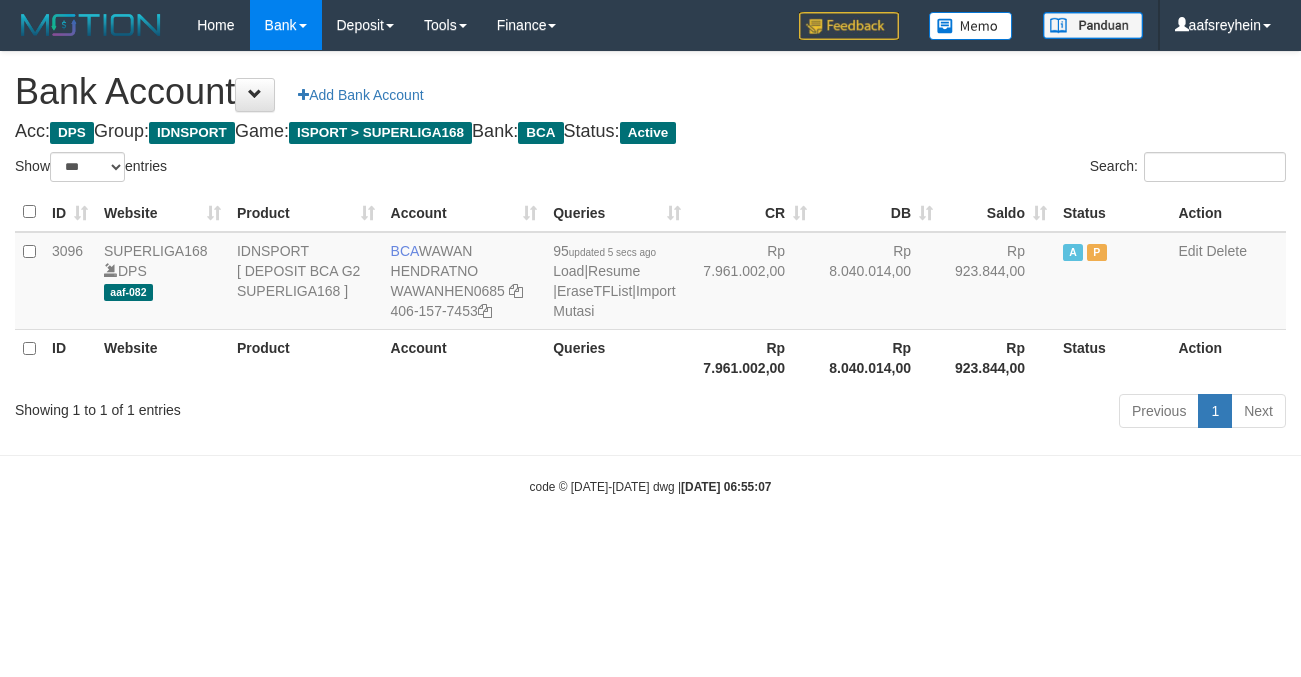 select on "***" 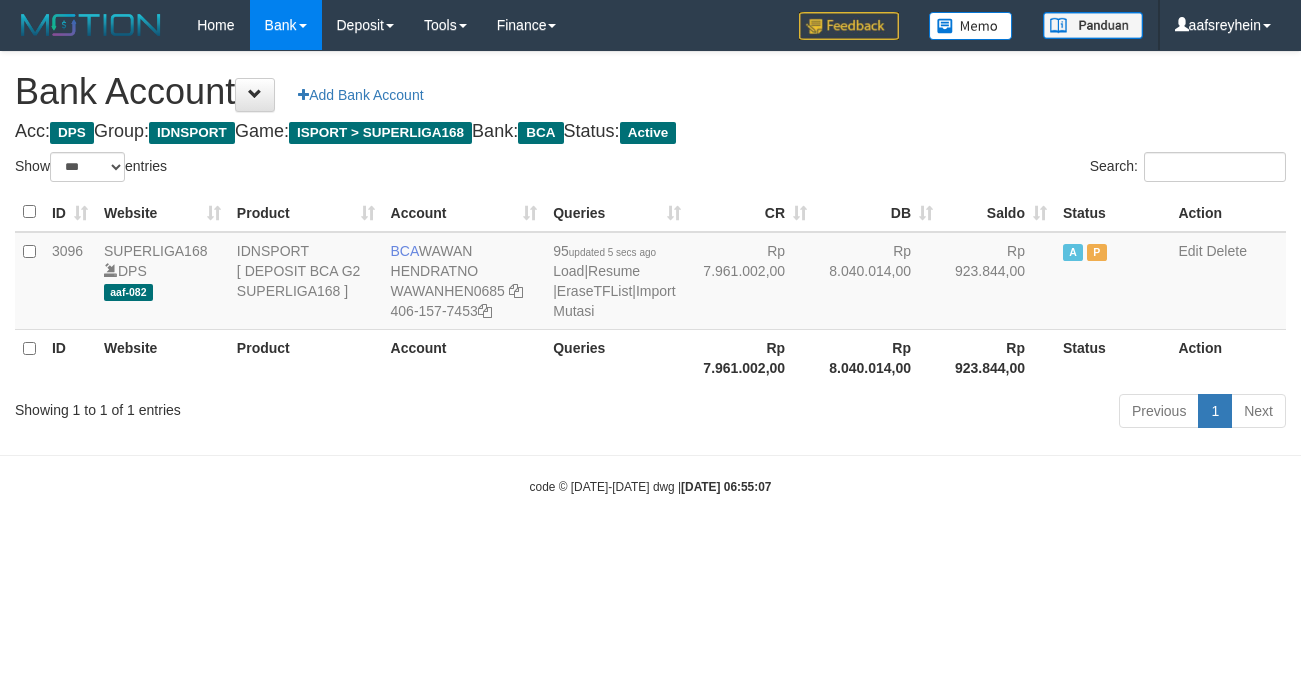 scroll, scrollTop: 0, scrollLeft: 0, axis: both 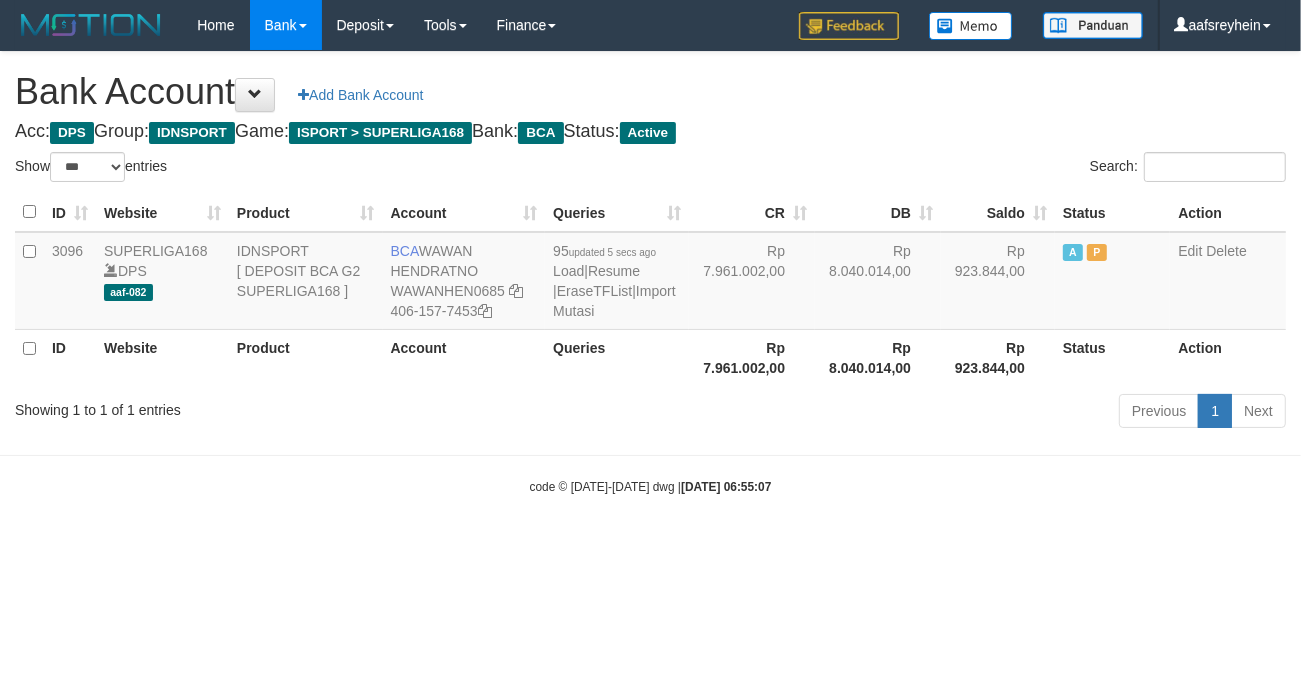 click on "Toggle navigation
Home
Bank
Account List
Load
By Website
Group
[ISPORT]													SUPERLIGA168
By Load Group (DPS)" at bounding box center [650, 273] 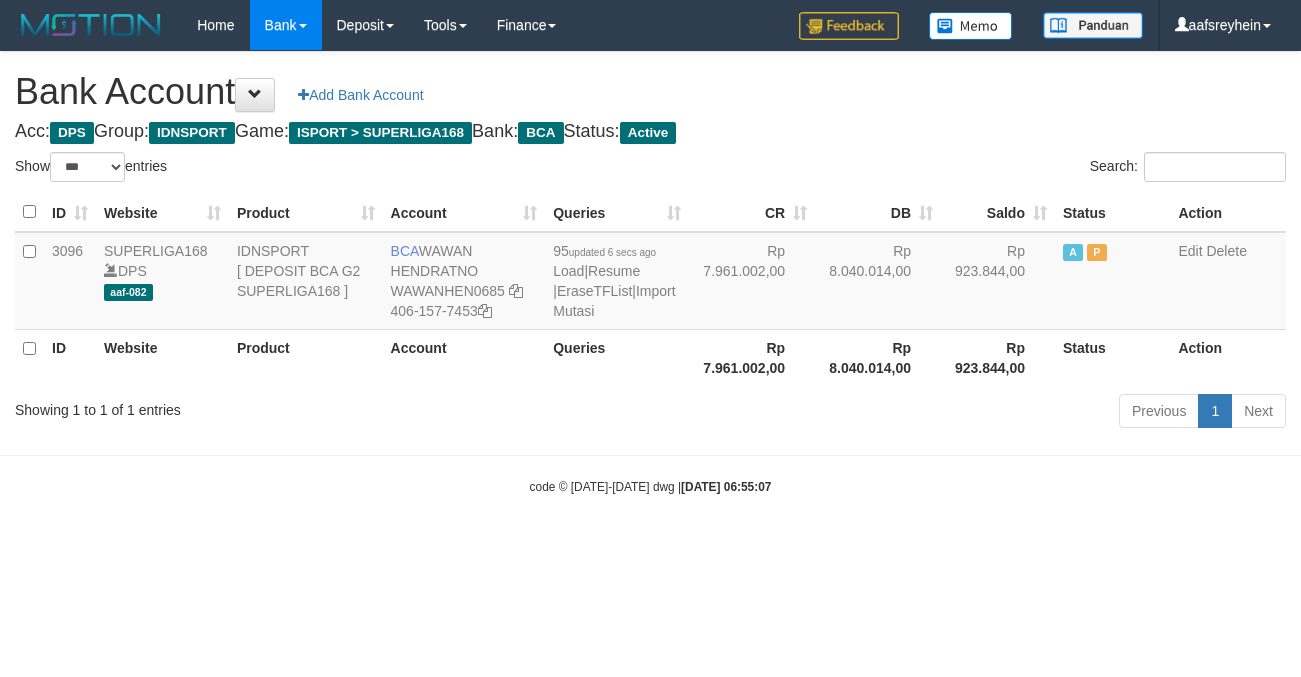 select on "***" 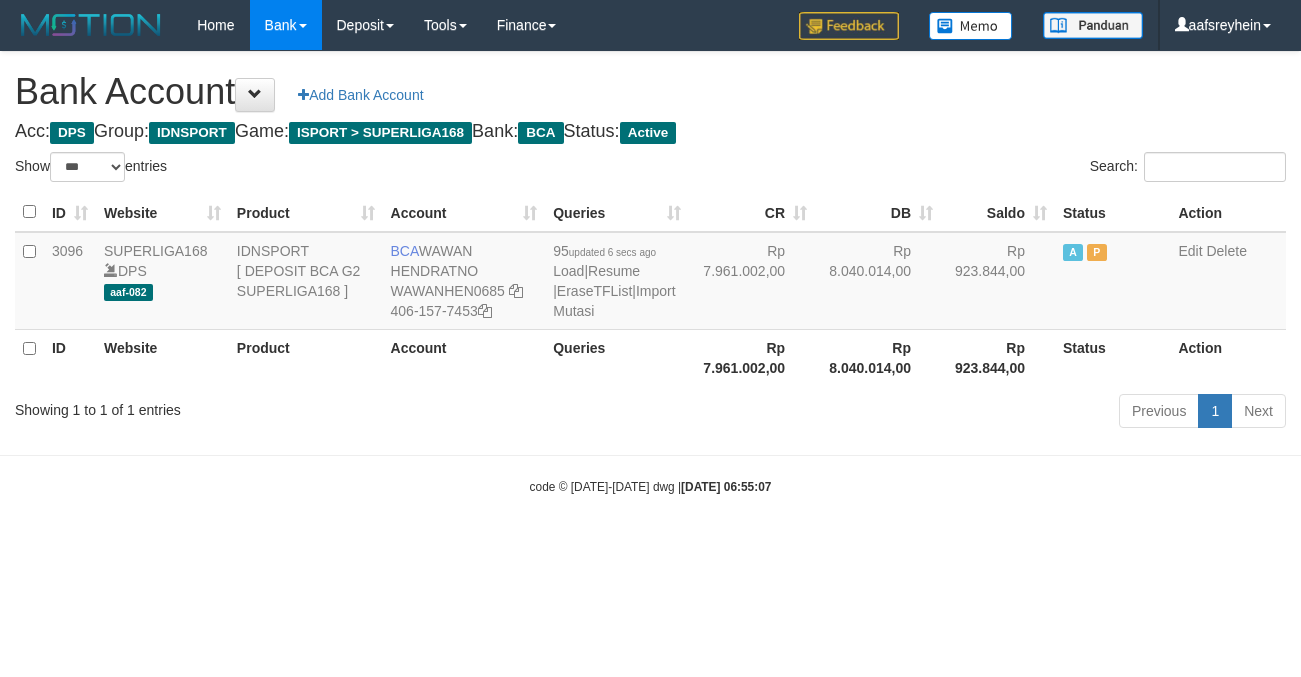 scroll, scrollTop: 0, scrollLeft: 0, axis: both 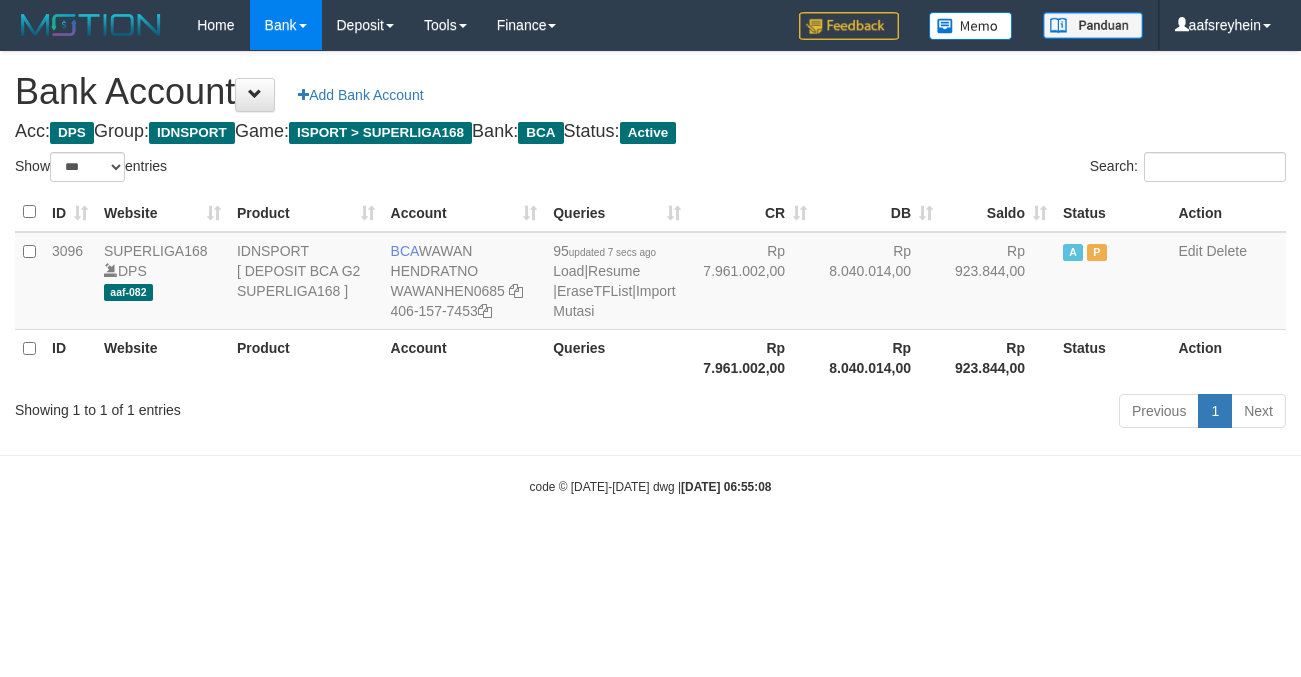 select on "***" 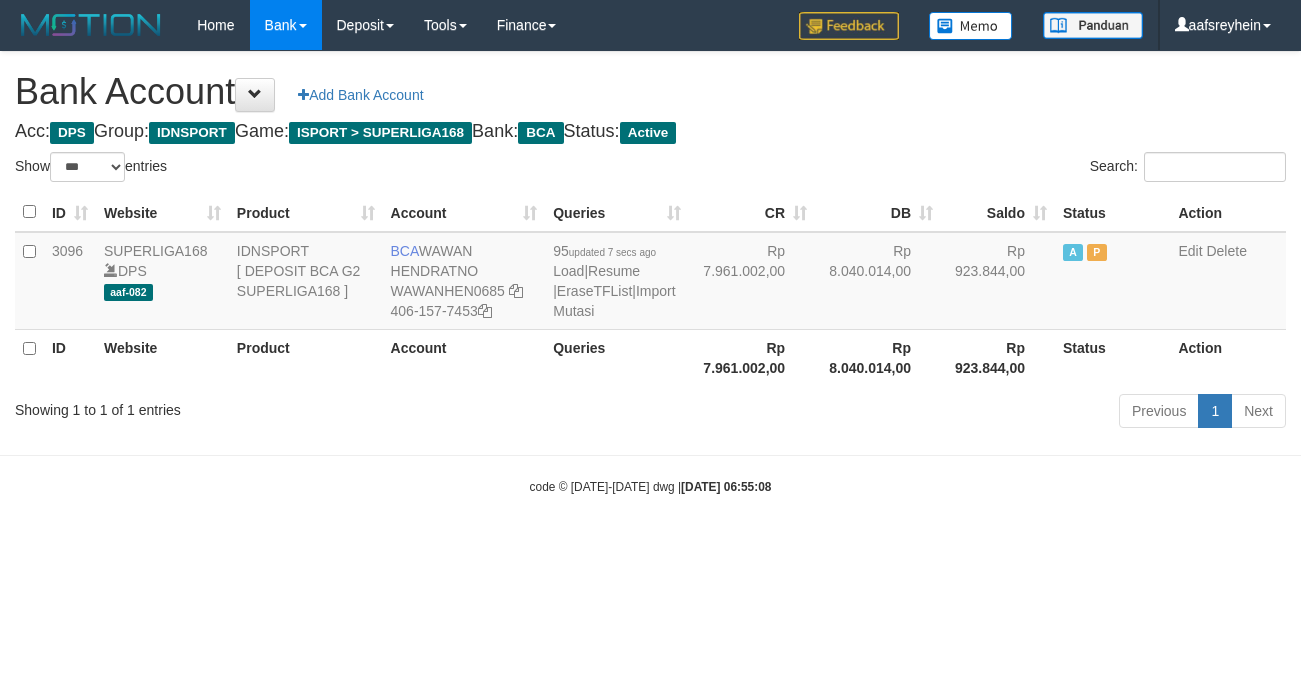 scroll, scrollTop: 0, scrollLeft: 0, axis: both 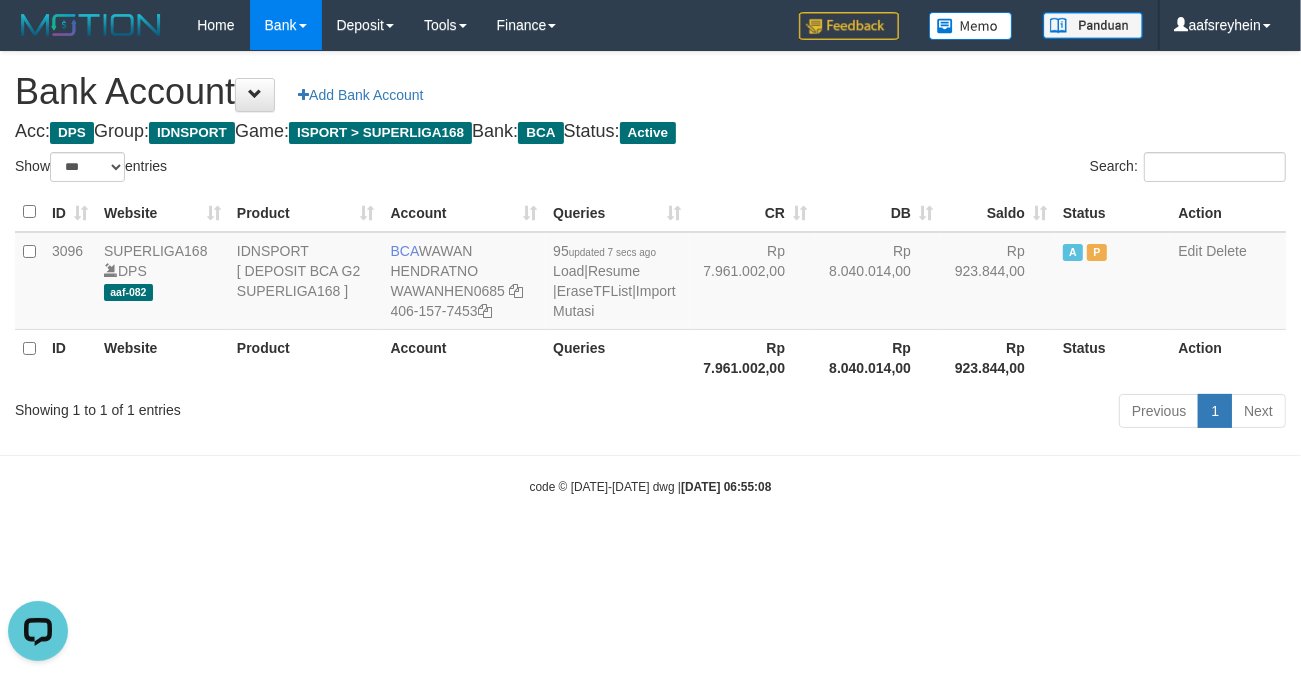 click on "Toggle navigation
Home
Bank
Account List
Load
By Website
Group
[ISPORT]													SUPERLIGA168
By Load Group (DPS)" at bounding box center (650, 273) 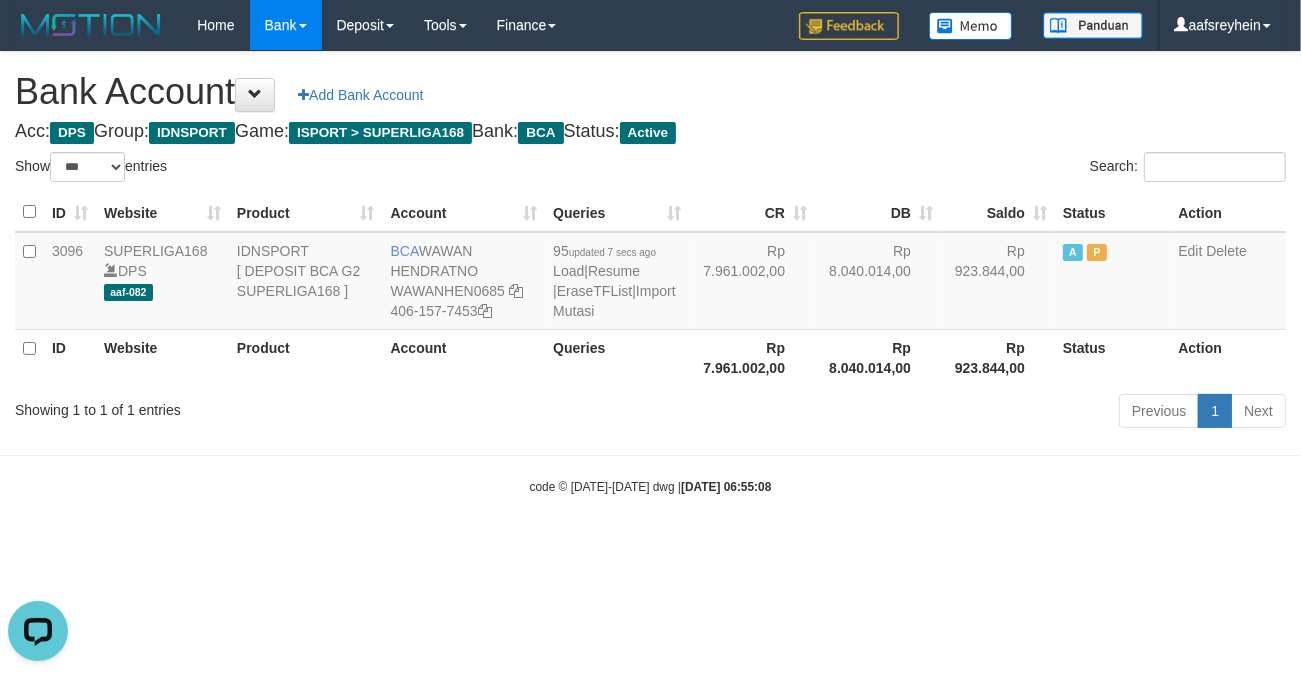 click on "Toggle navigation
Home
Bank
Account List
Load
By Website
Group
[ISPORT]													SUPERLIGA168
By Load Group (DPS)
-" at bounding box center (650, 273) 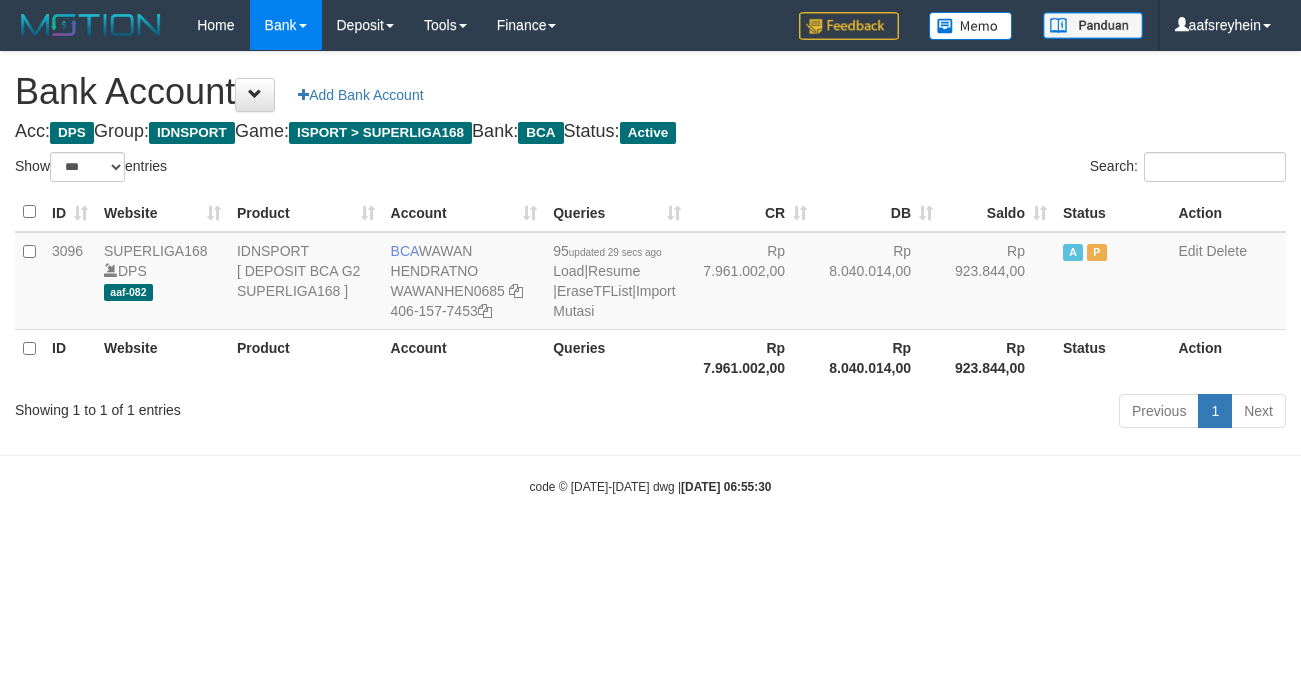 select on "***" 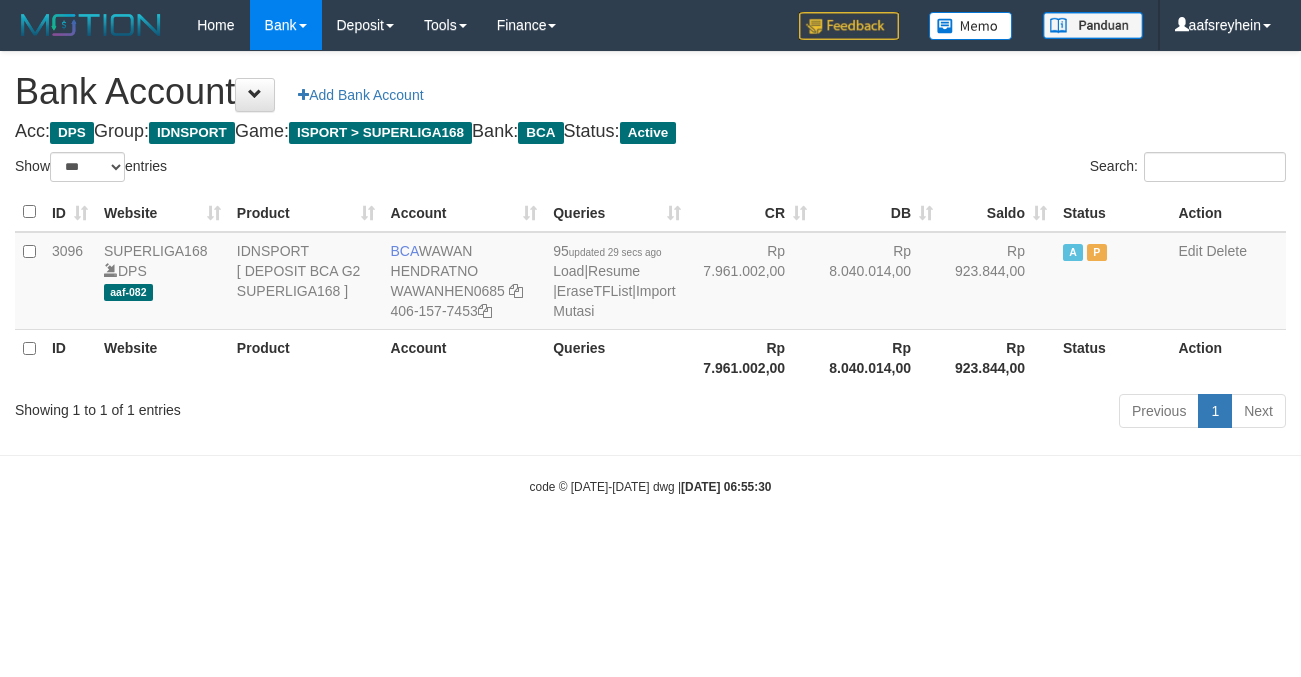 scroll, scrollTop: 0, scrollLeft: 0, axis: both 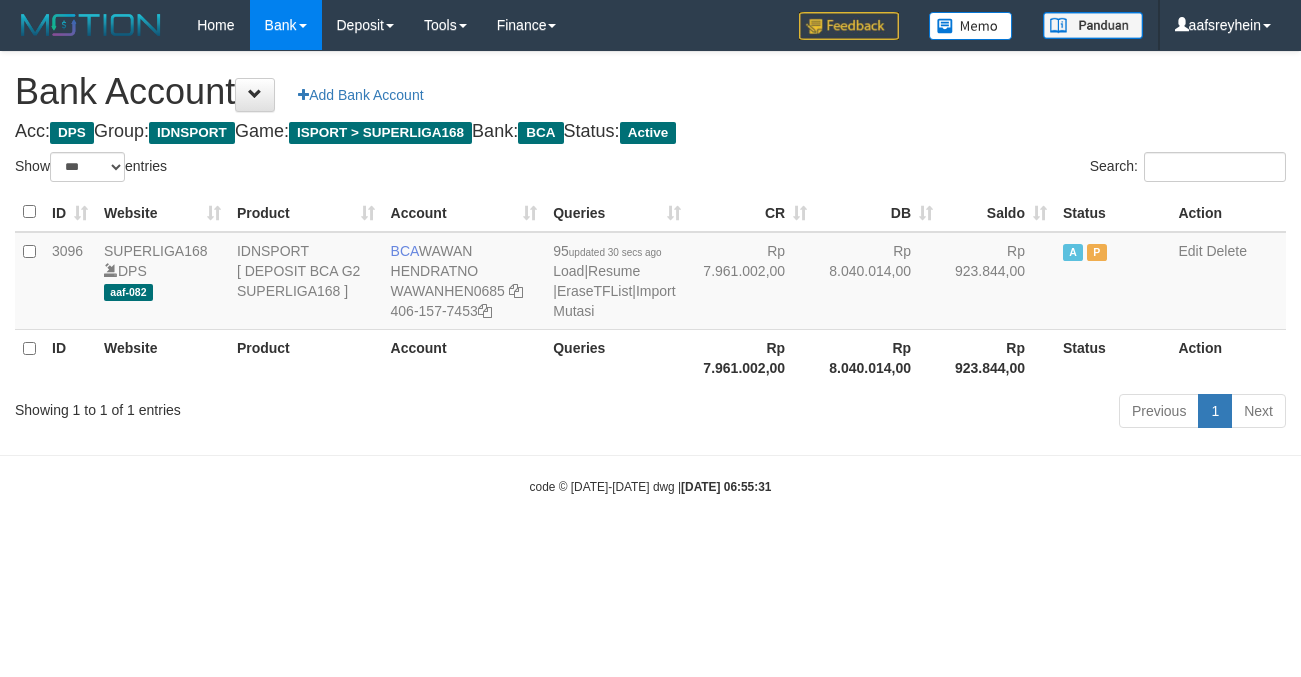 select on "***" 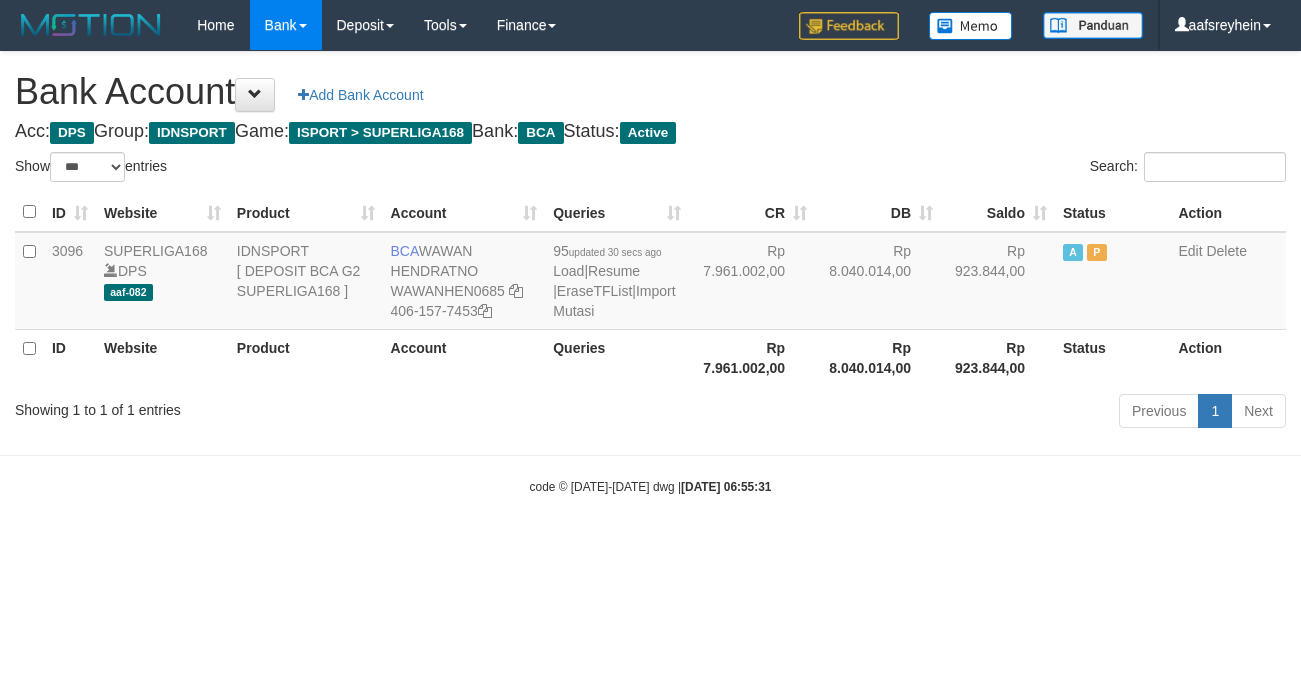 scroll, scrollTop: 0, scrollLeft: 0, axis: both 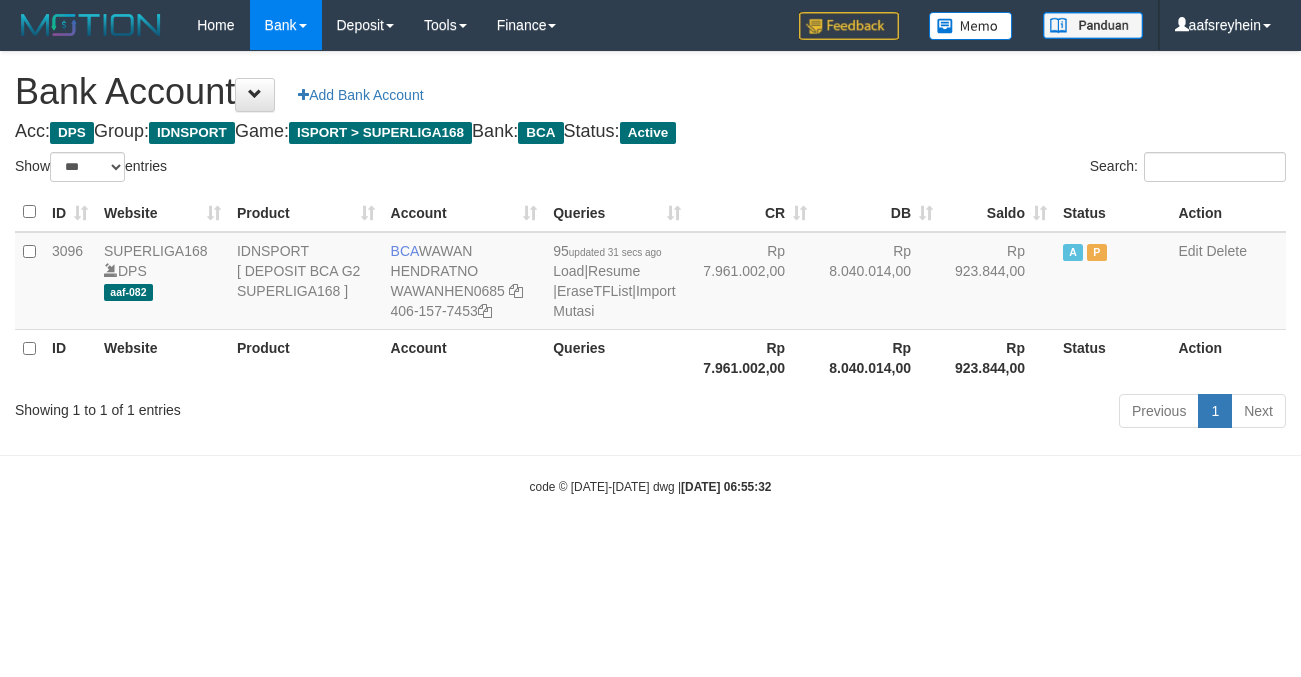 select on "***" 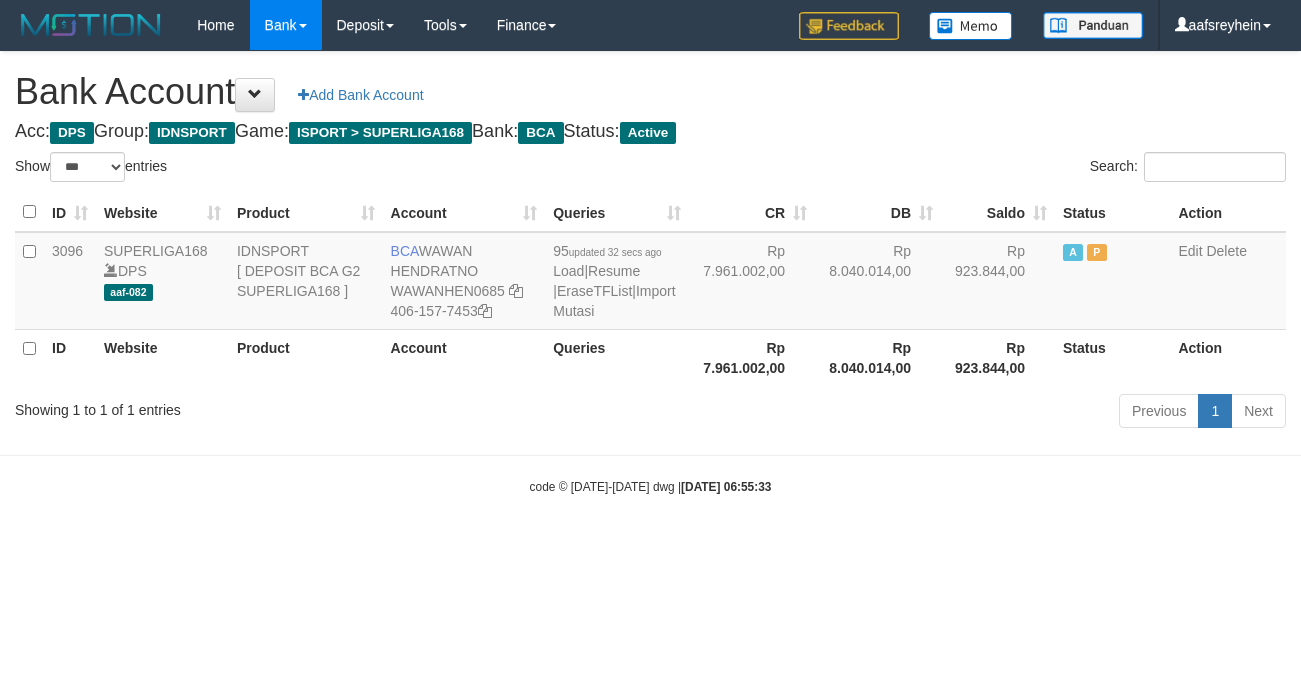 select on "***" 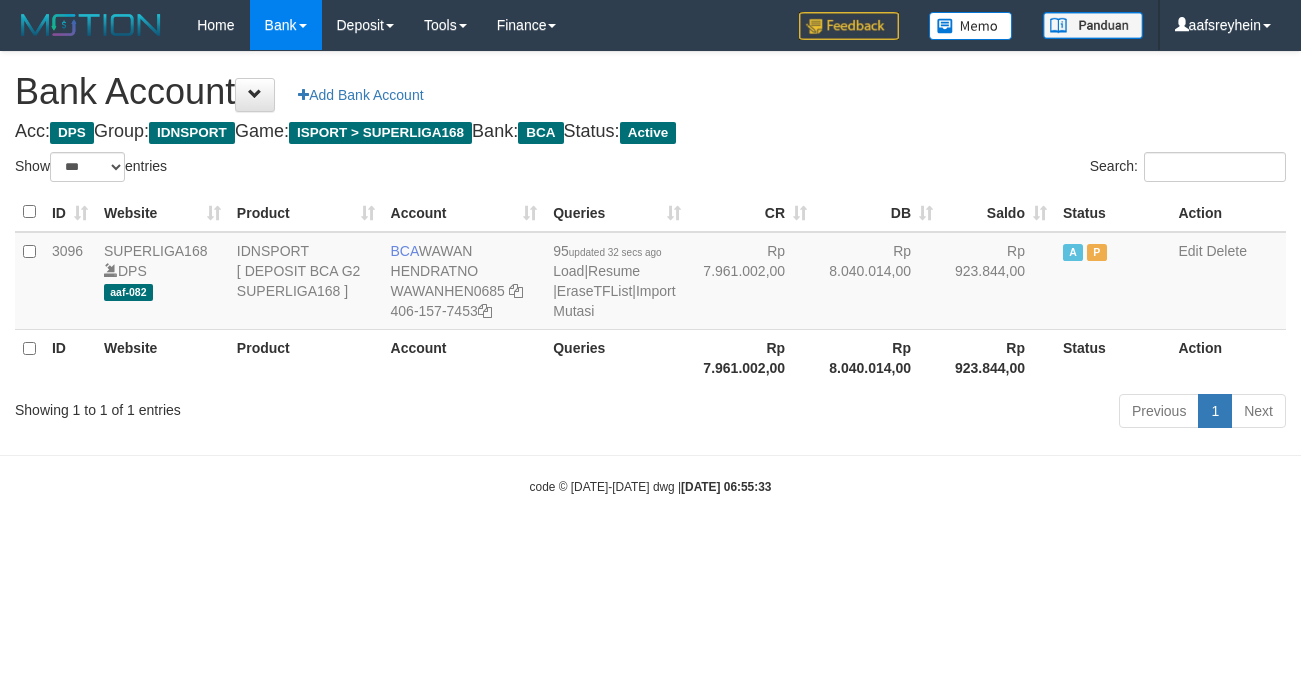 scroll, scrollTop: 0, scrollLeft: 0, axis: both 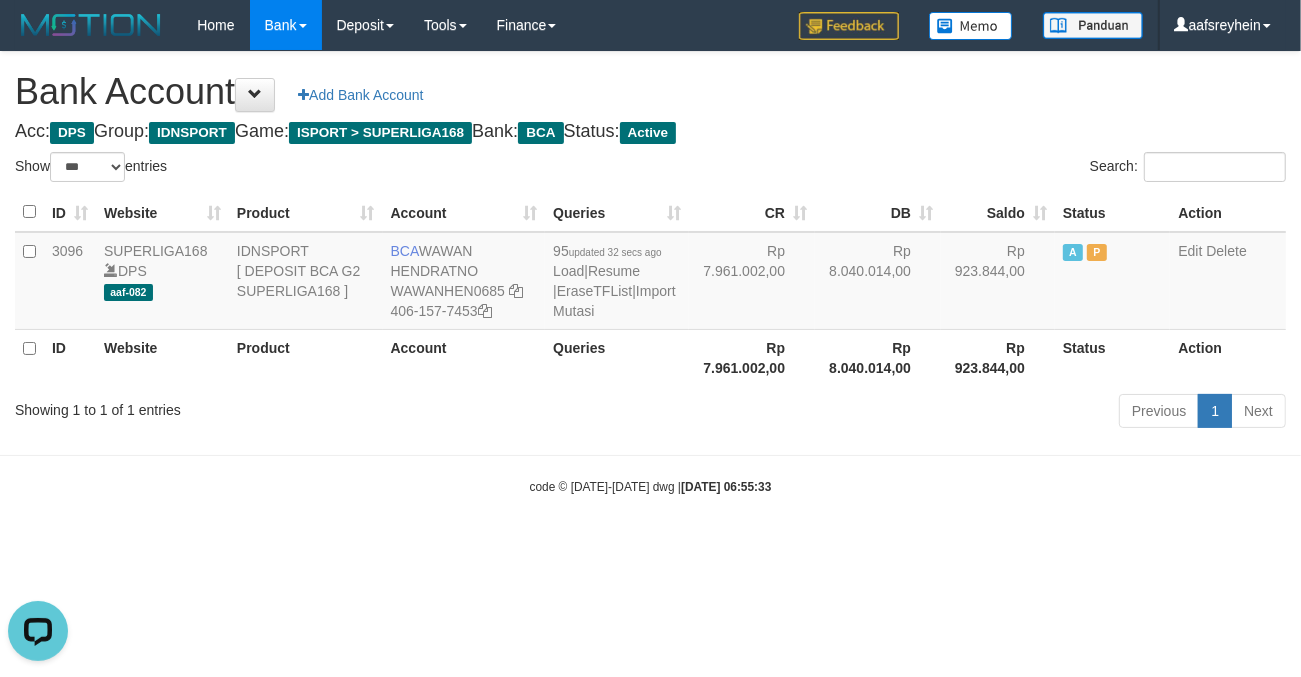click on "Toggle navigation
Home
Bank
Account List
Load
By Website
Group
[ISPORT]													SUPERLIGA168
By Load Group (DPS)
-" at bounding box center (650, 273) 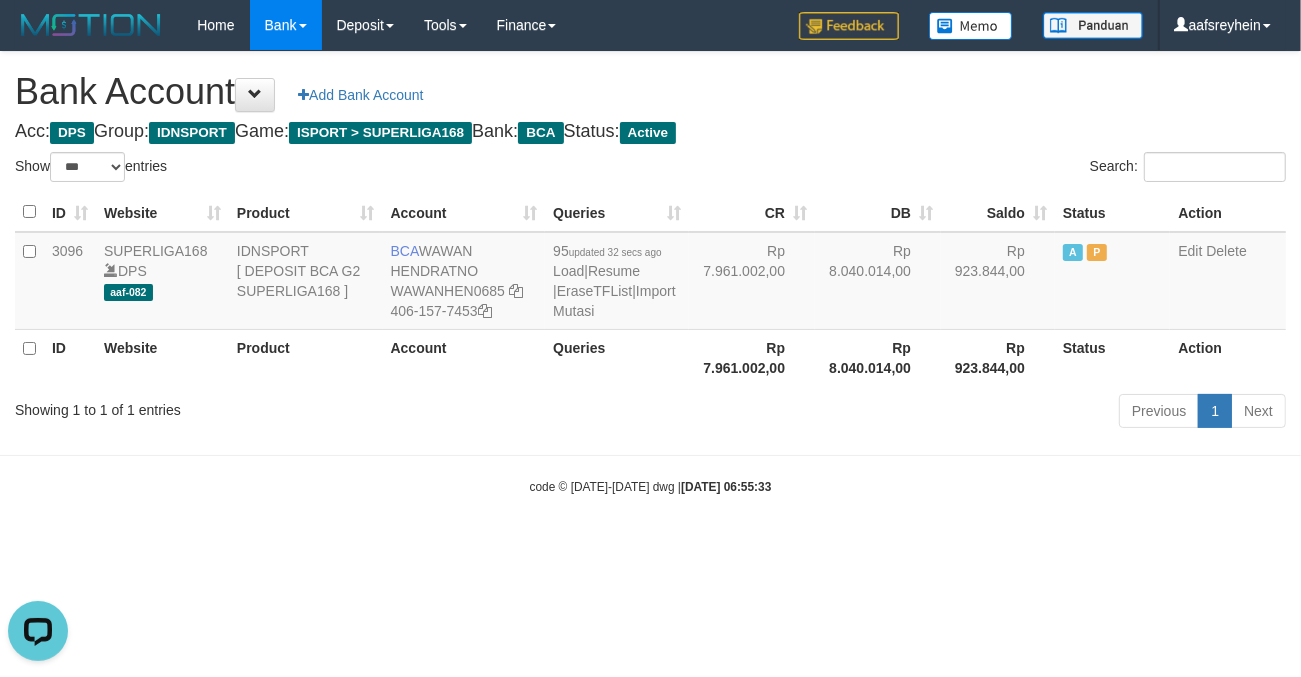 click on "Toggle navigation
Home
Bank
Account List
Load
By Website
Group
[ISPORT]													SUPERLIGA168
By Load Group (DPS)
-" at bounding box center (650, 273) 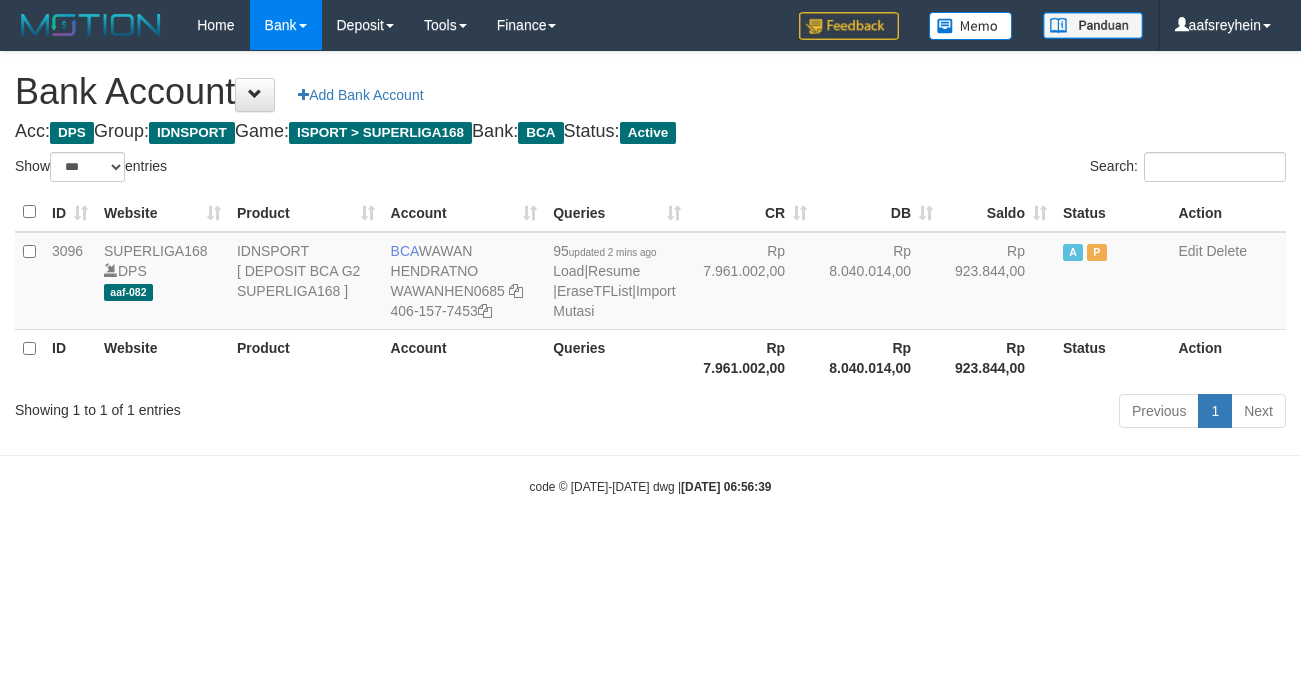 select on "***" 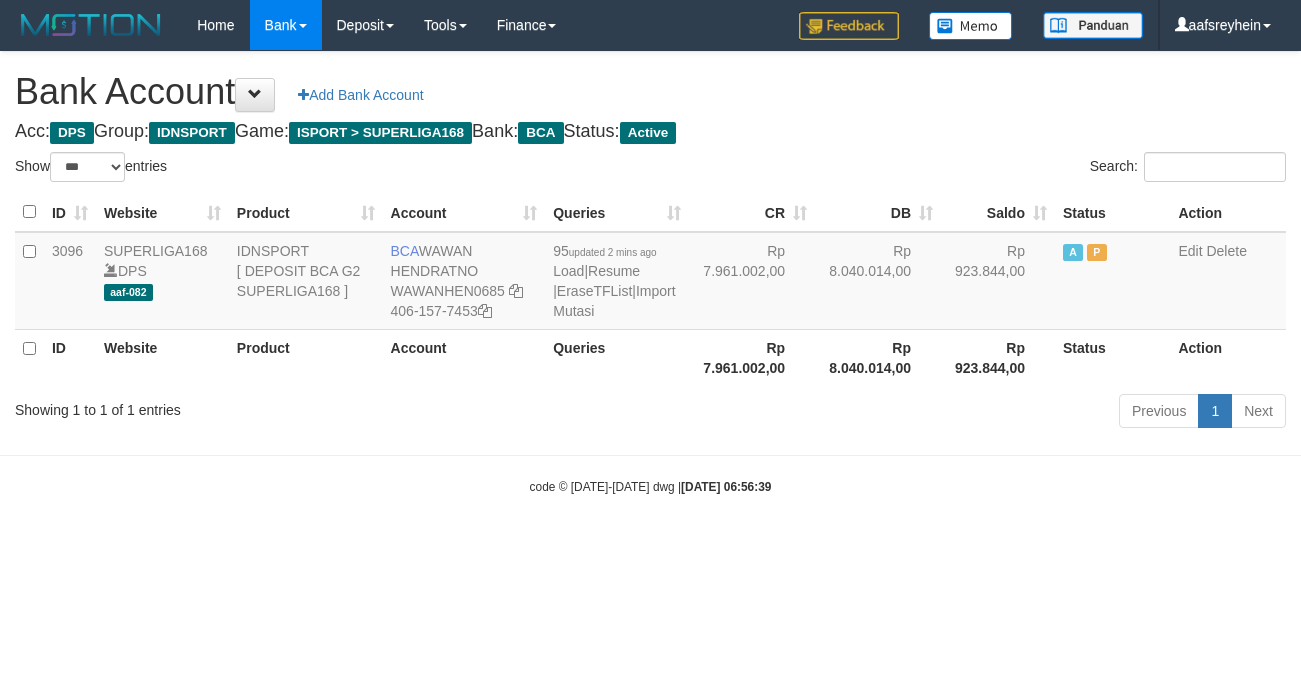 scroll, scrollTop: 0, scrollLeft: 0, axis: both 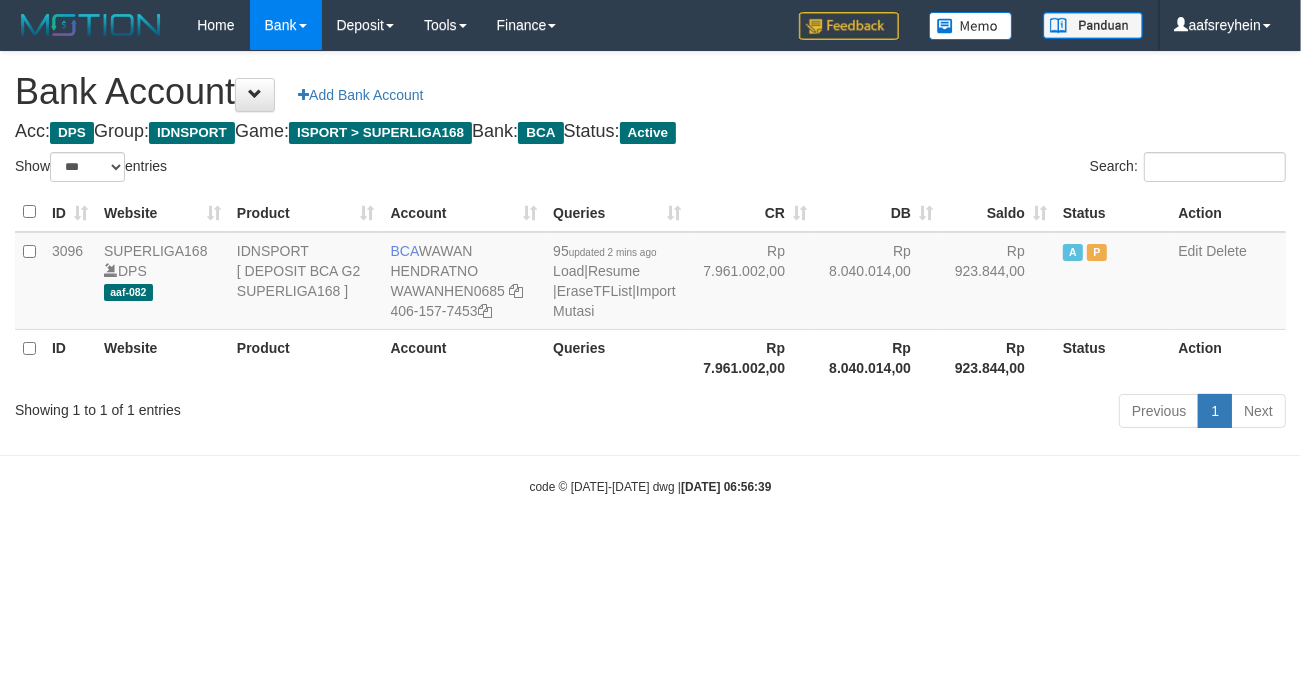 click on "Toggle navigation
Home
Bank
Account List
Load
By Website
Group
[ISPORT]													SUPERLIGA168
By Load Group (DPS)
-" at bounding box center (650, 273) 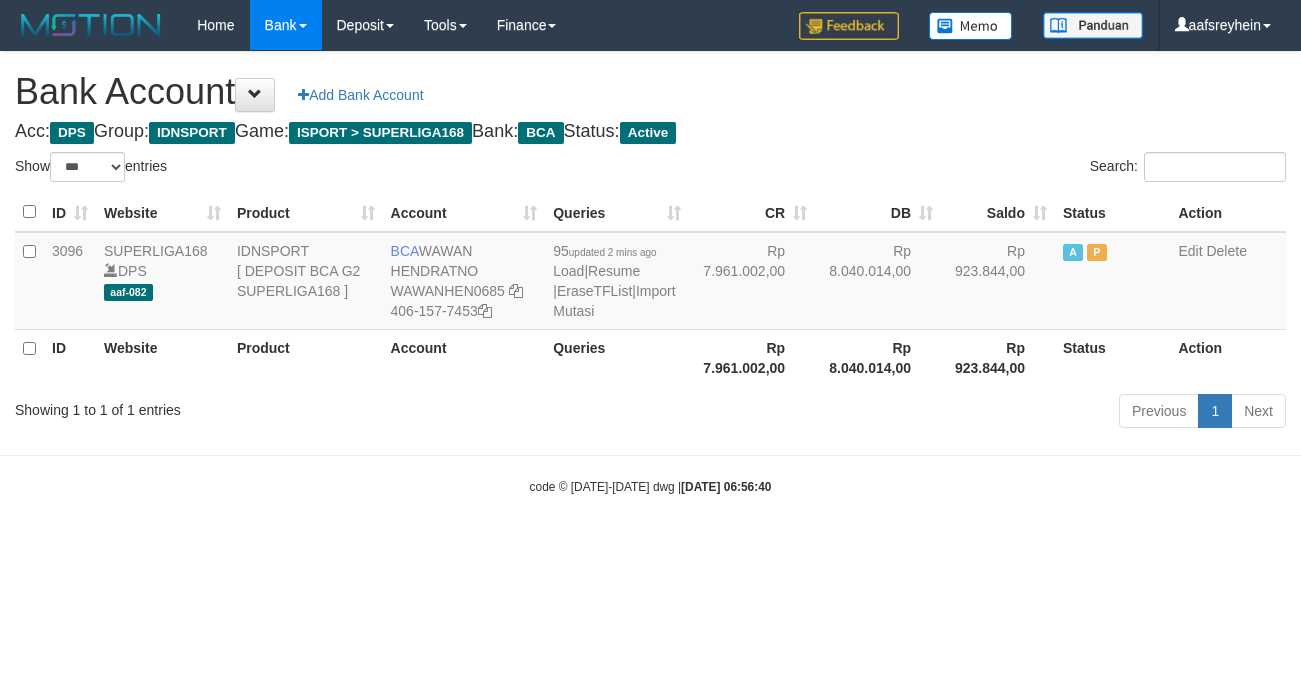 select on "***" 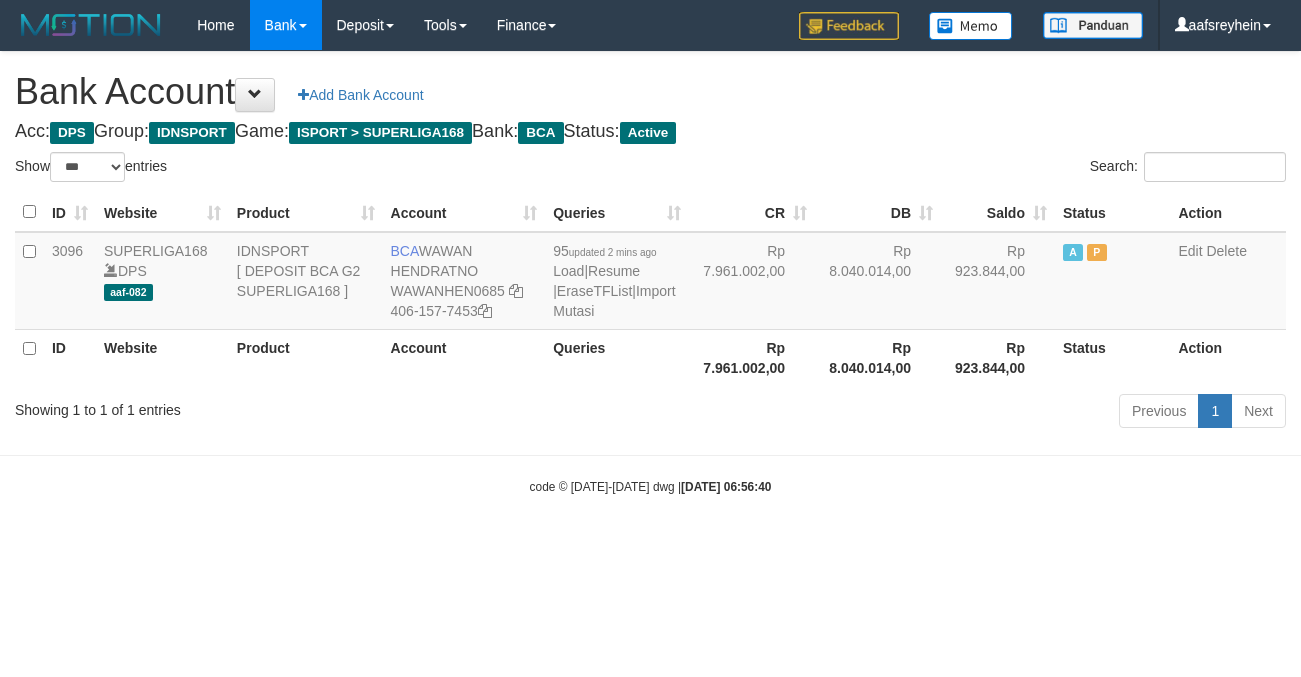 scroll, scrollTop: 0, scrollLeft: 0, axis: both 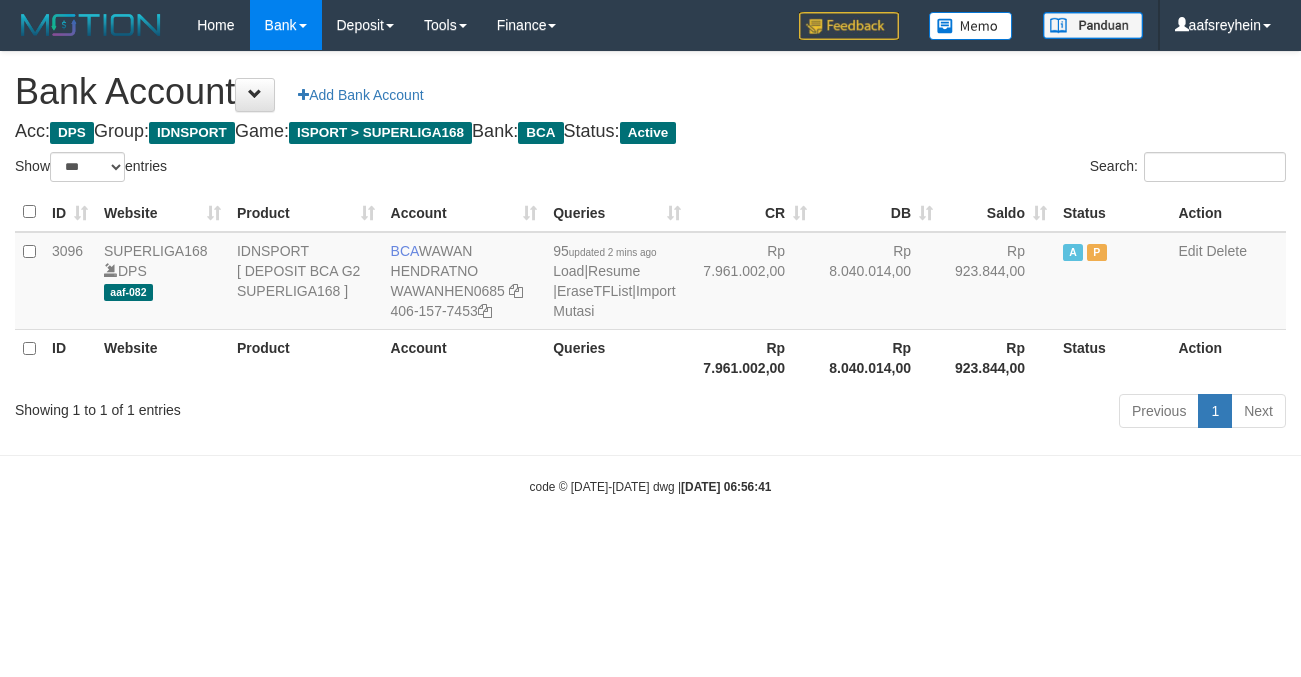 select on "***" 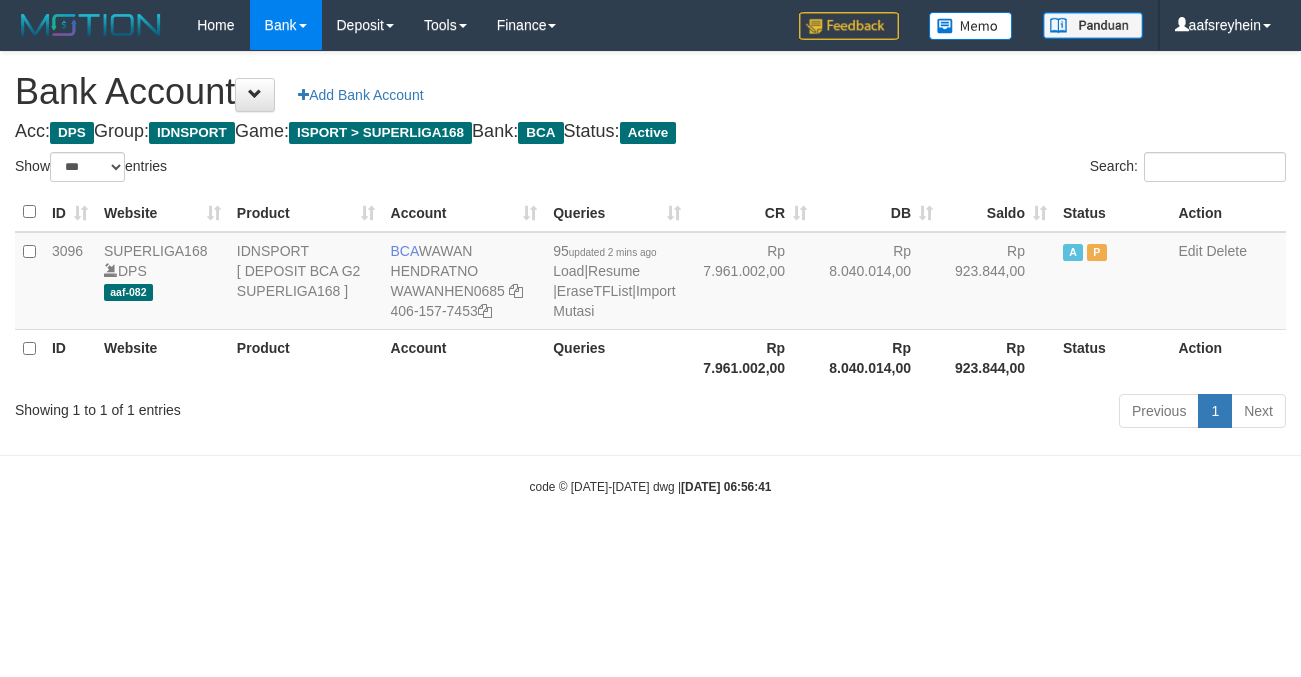 scroll, scrollTop: 0, scrollLeft: 0, axis: both 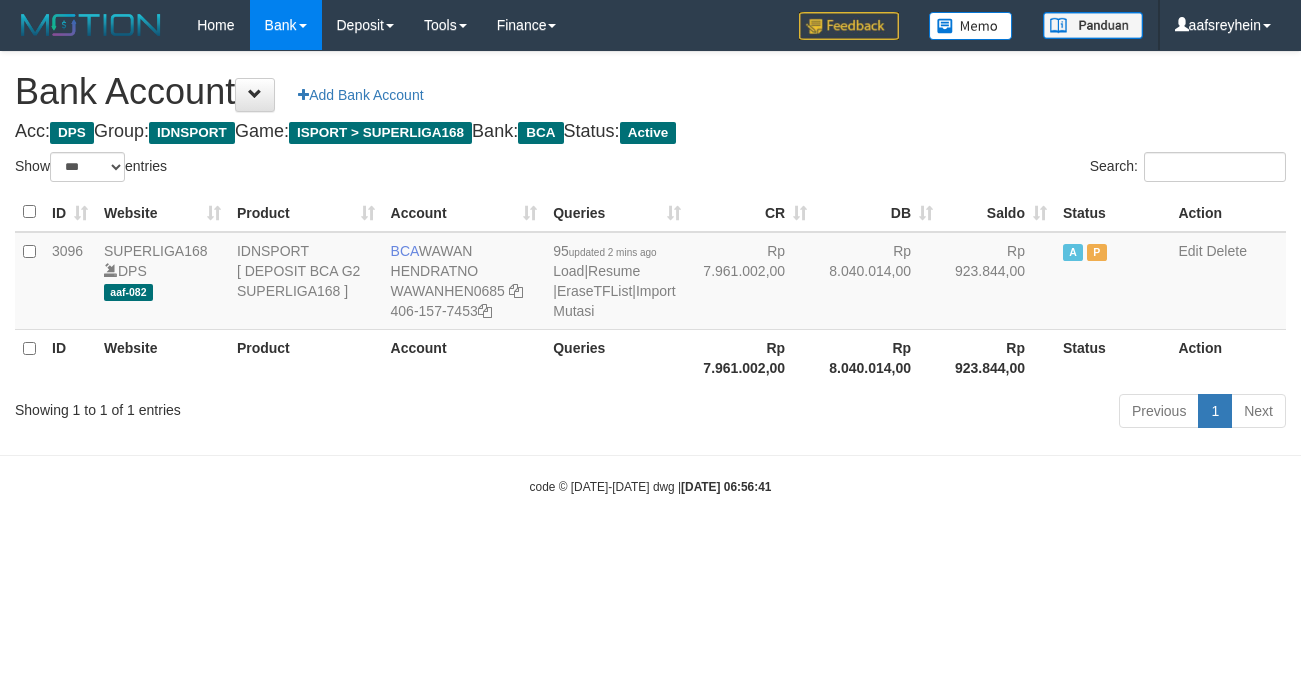 select on "***" 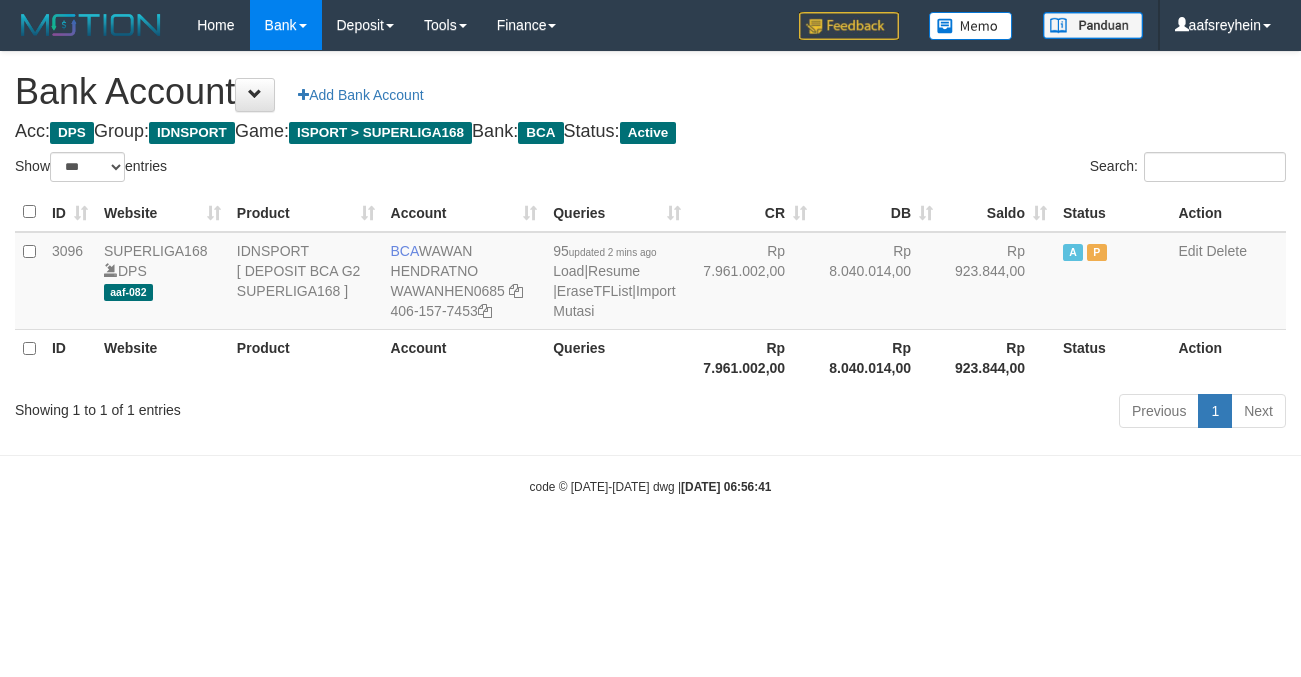 scroll, scrollTop: 0, scrollLeft: 0, axis: both 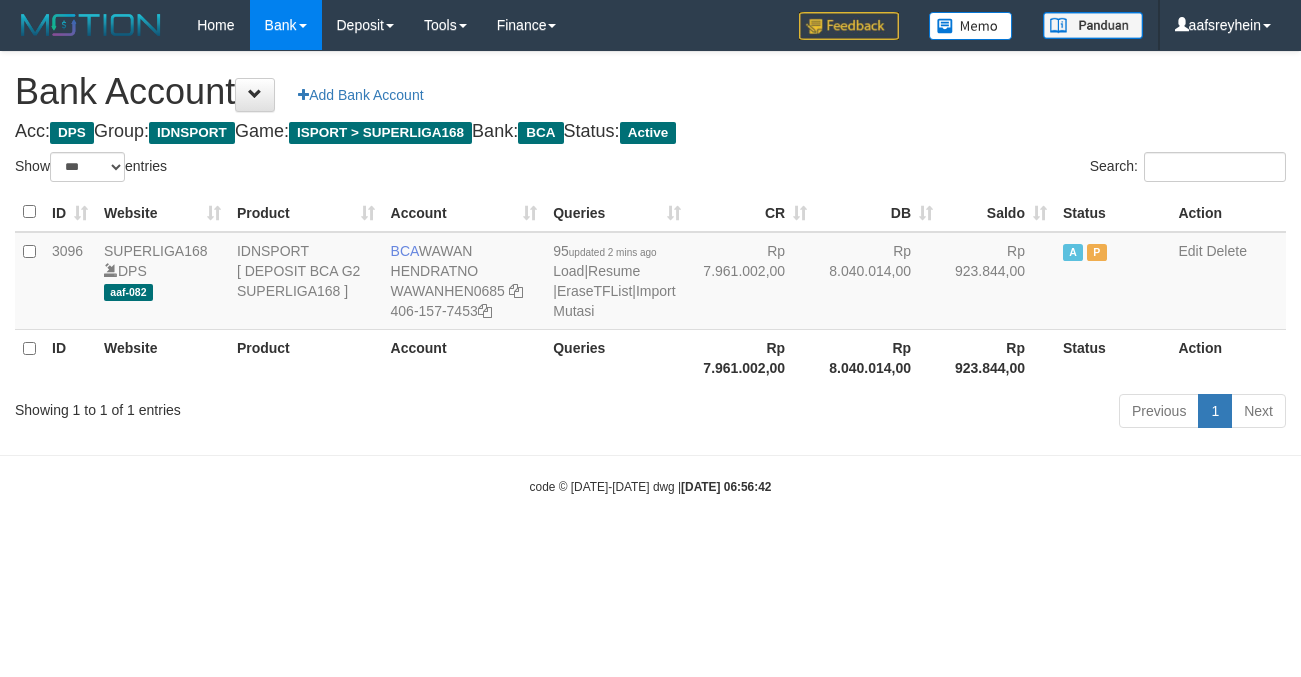 select on "***" 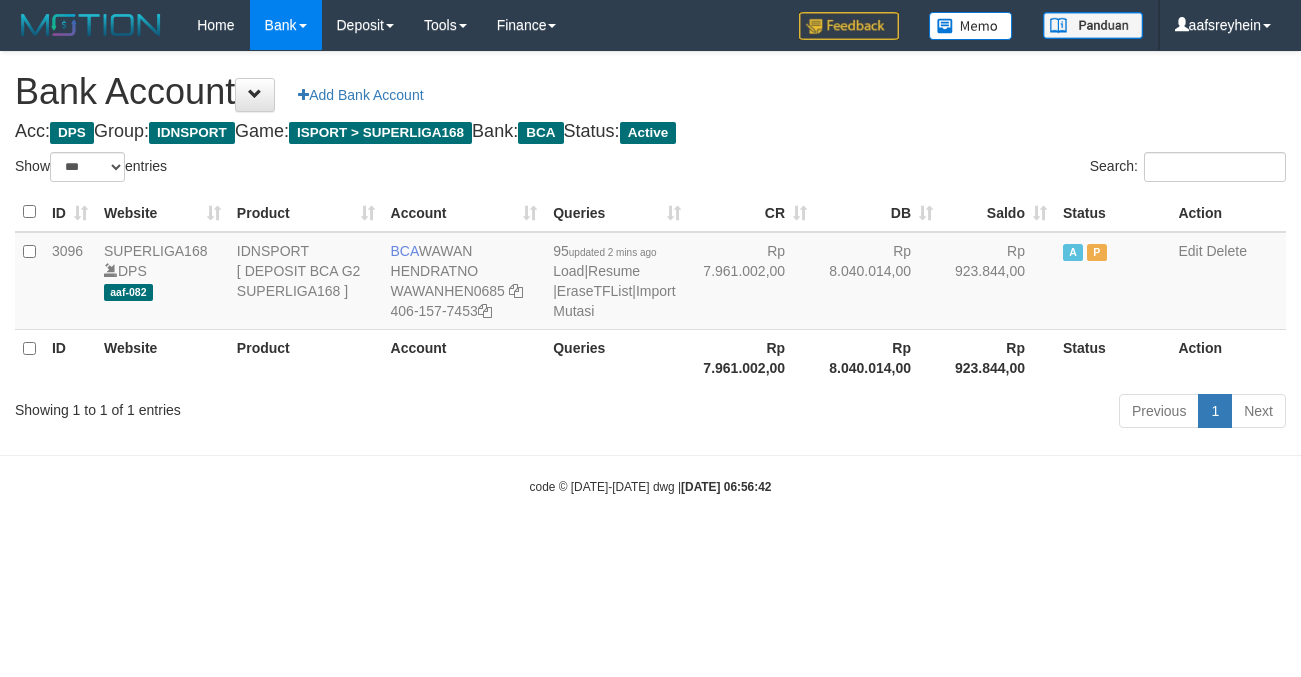 scroll, scrollTop: 0, scrollLeft: 0, axis: both 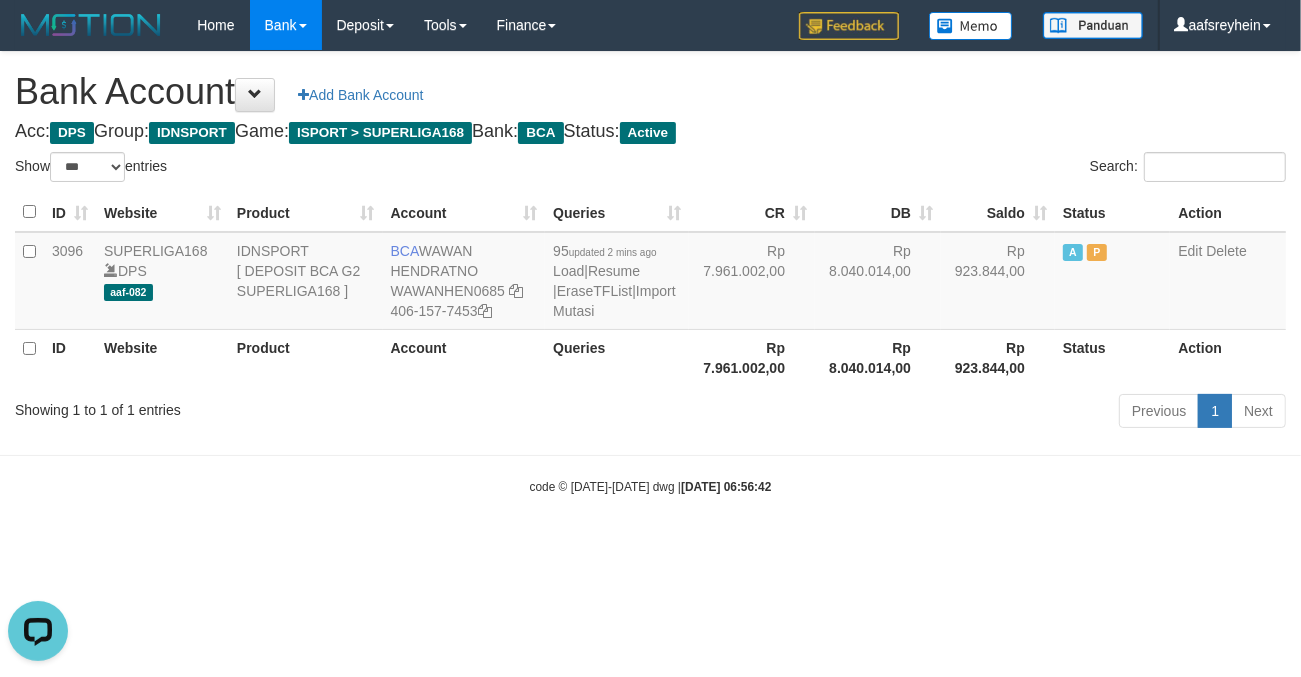 drag, startPoint x: 887, startPoint y: 461, endPoint x: 888, endPoint y: 450, distance: 11.045361 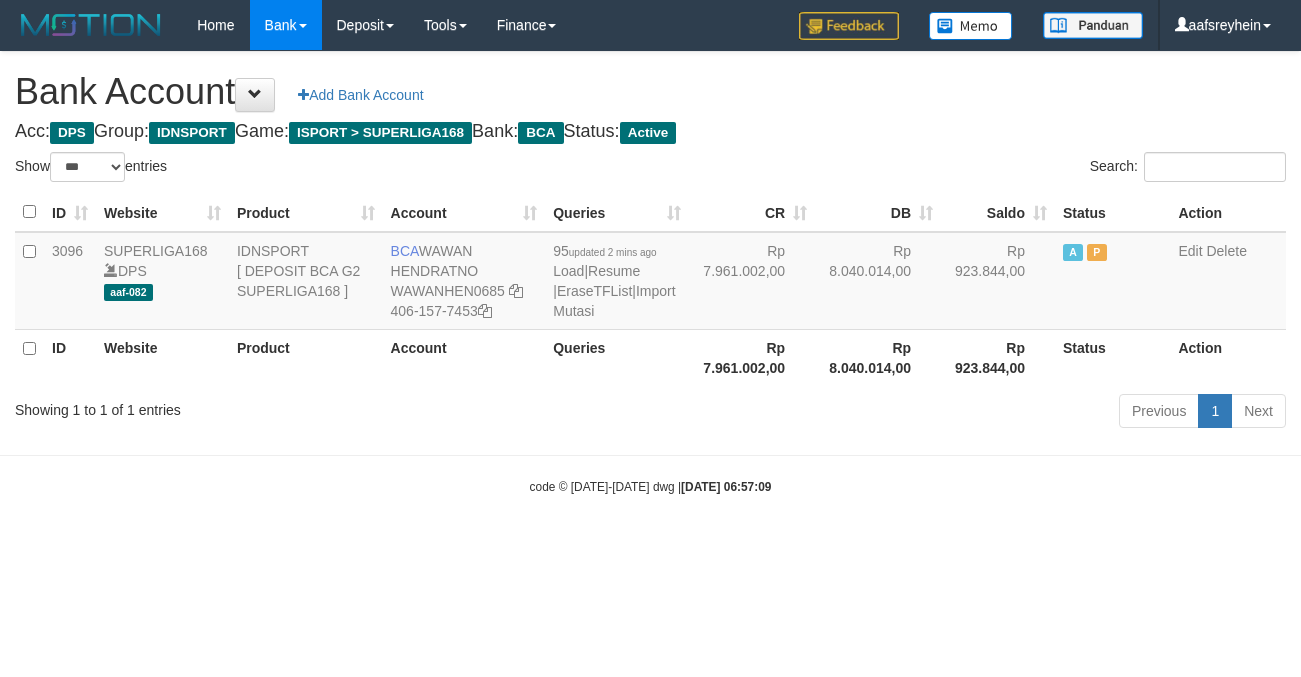 select on "***" 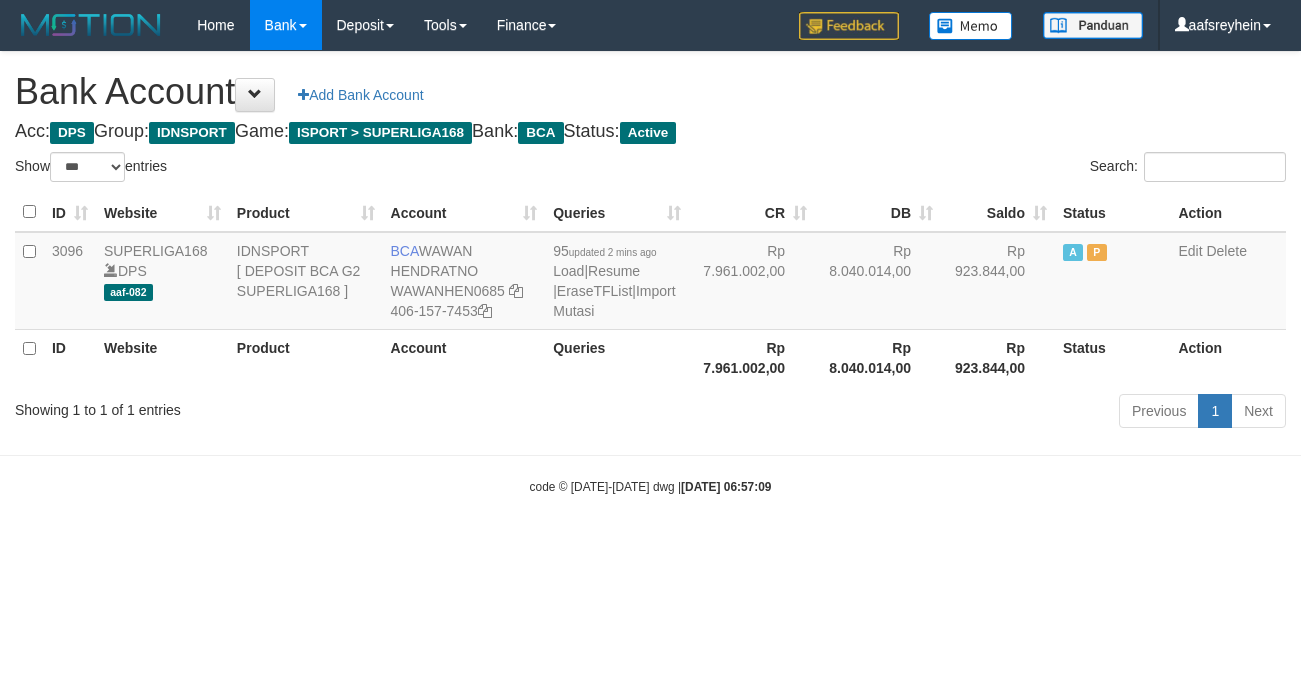 scroll, scrollTop: 0, scrollLeft: 0, axis: both 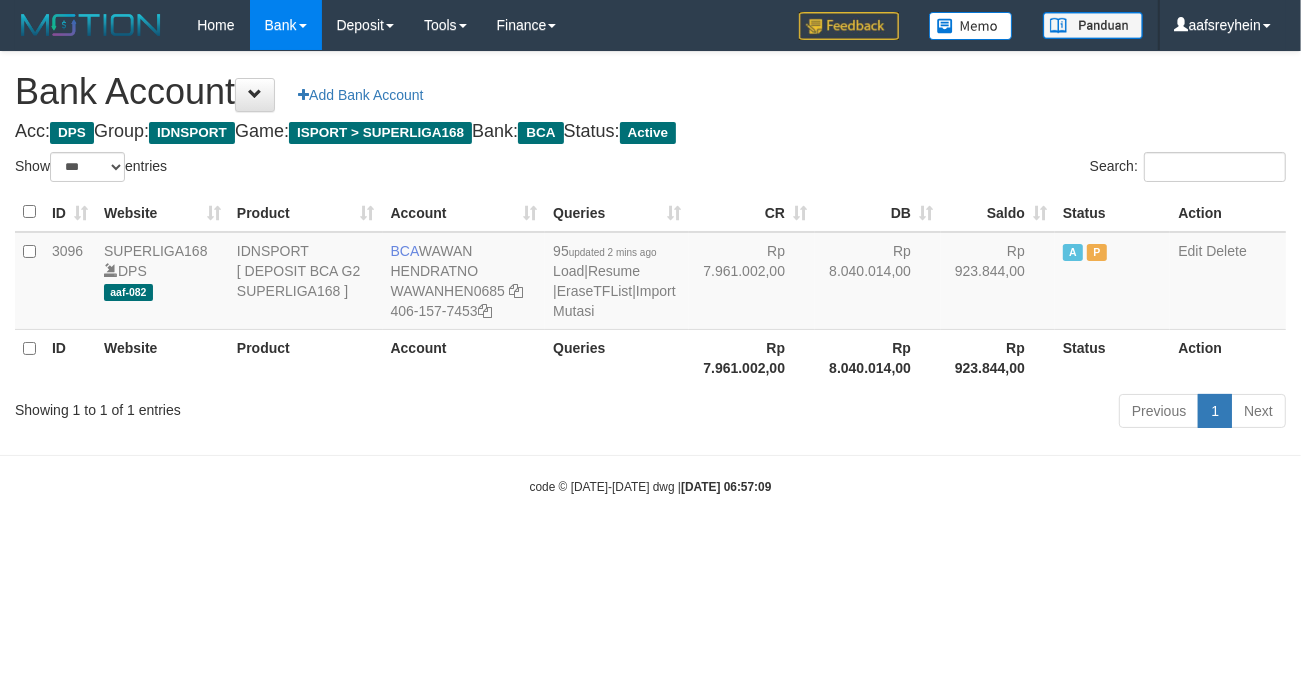 click on "Previous 1 Next" at bounding box center (921, 413) 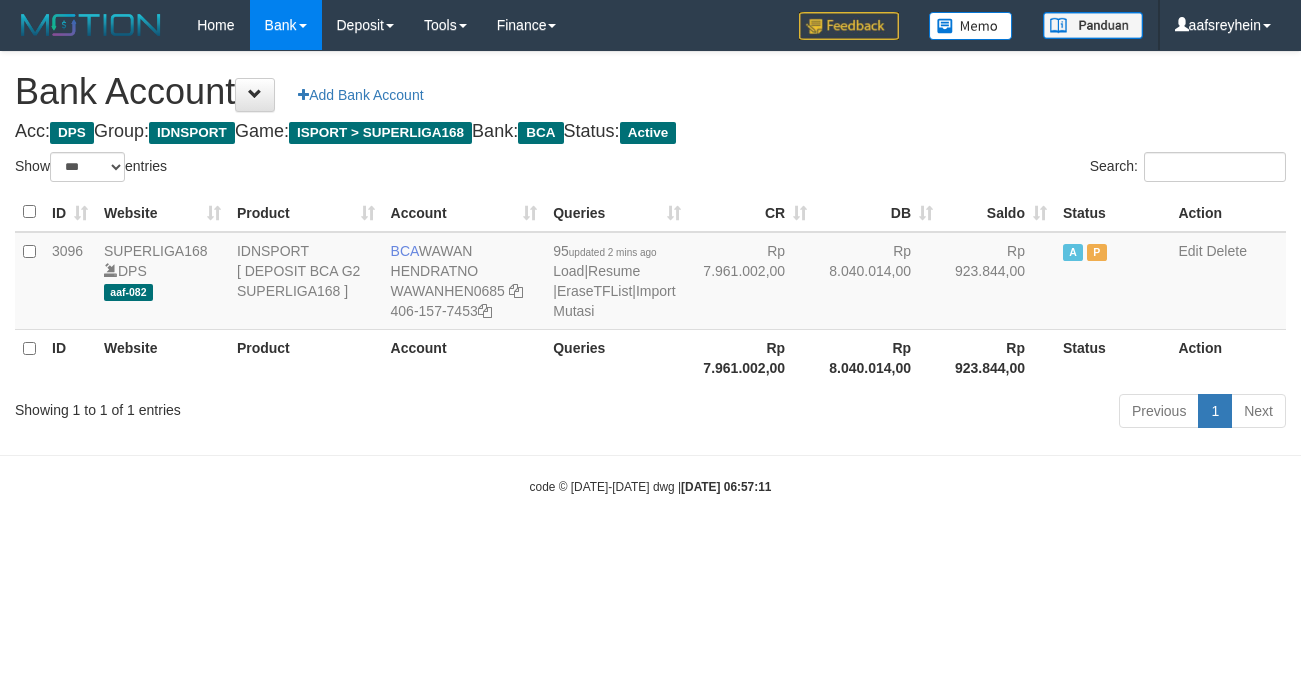 select on "***" 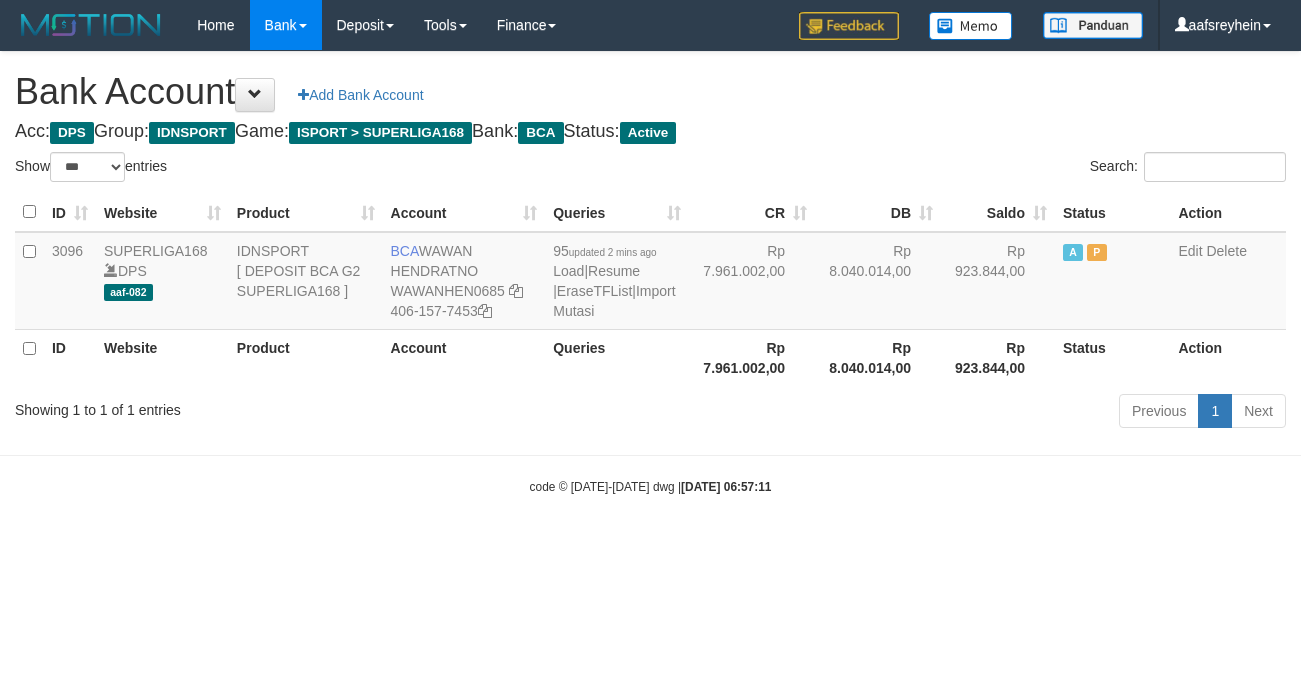 scroll, scrollTop: 0, scrollLeft: 0, axis: both 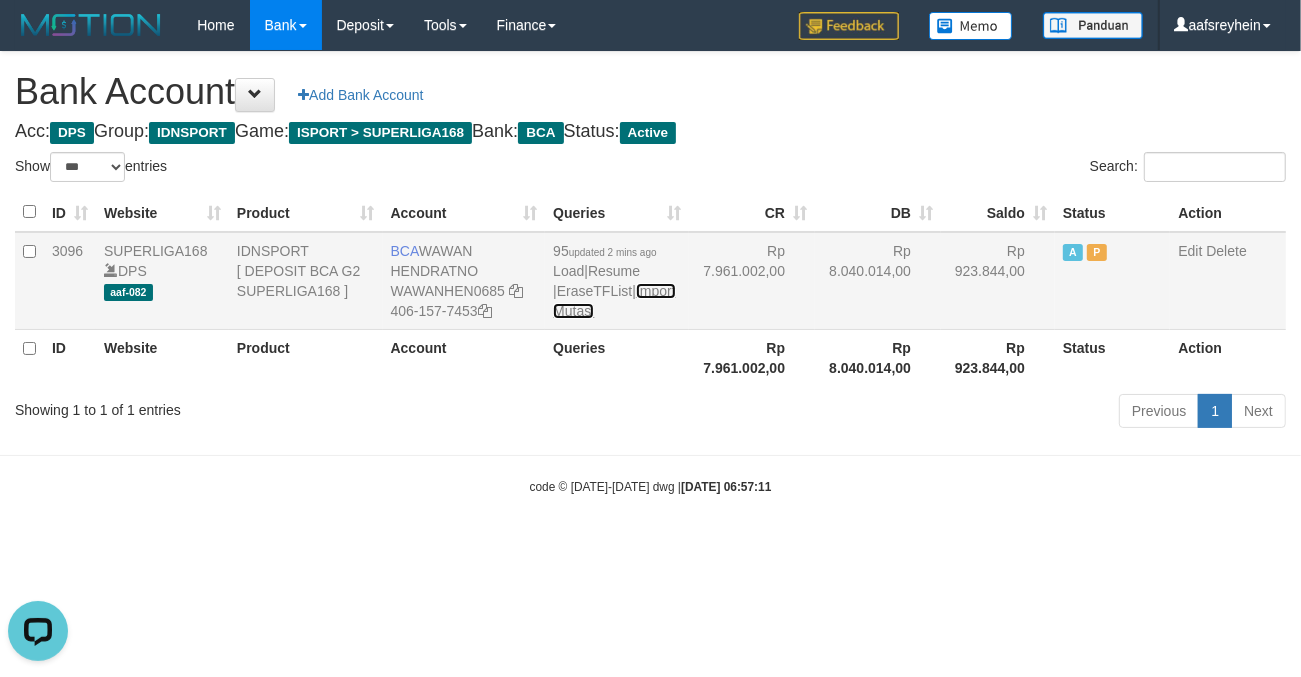 click on "Import Mutasi" at bounding box center [614, 301] 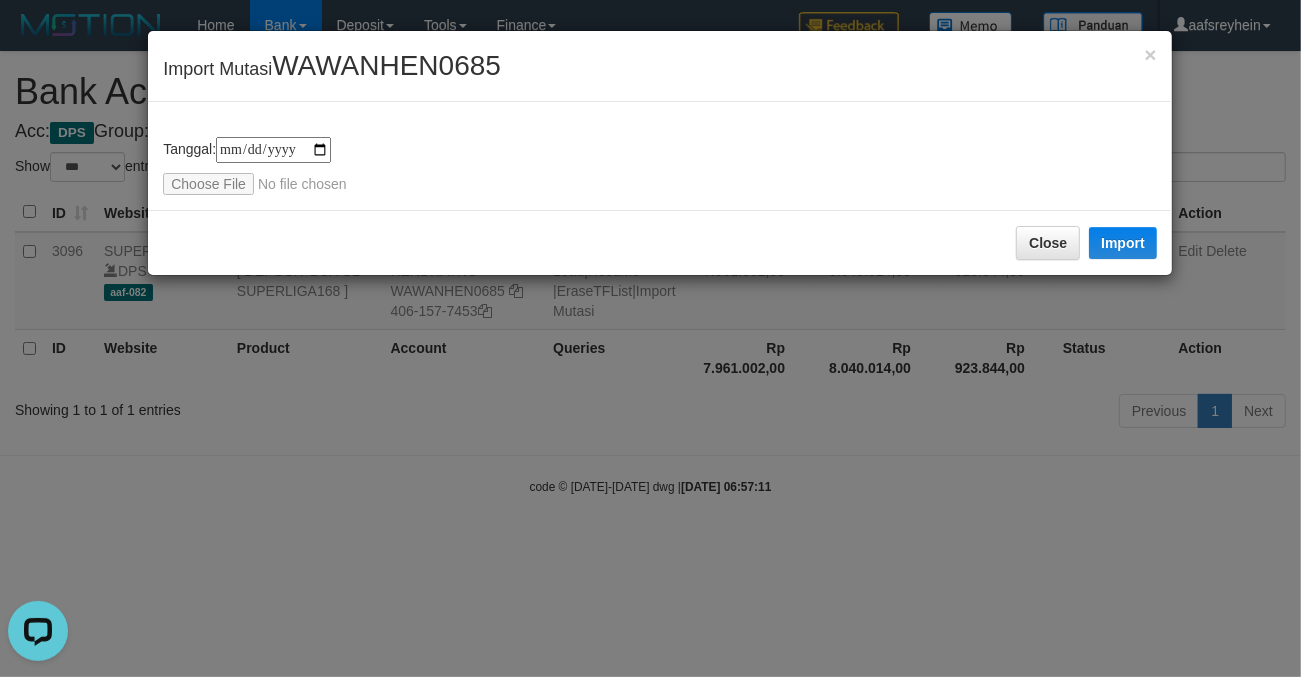 type on "**********" 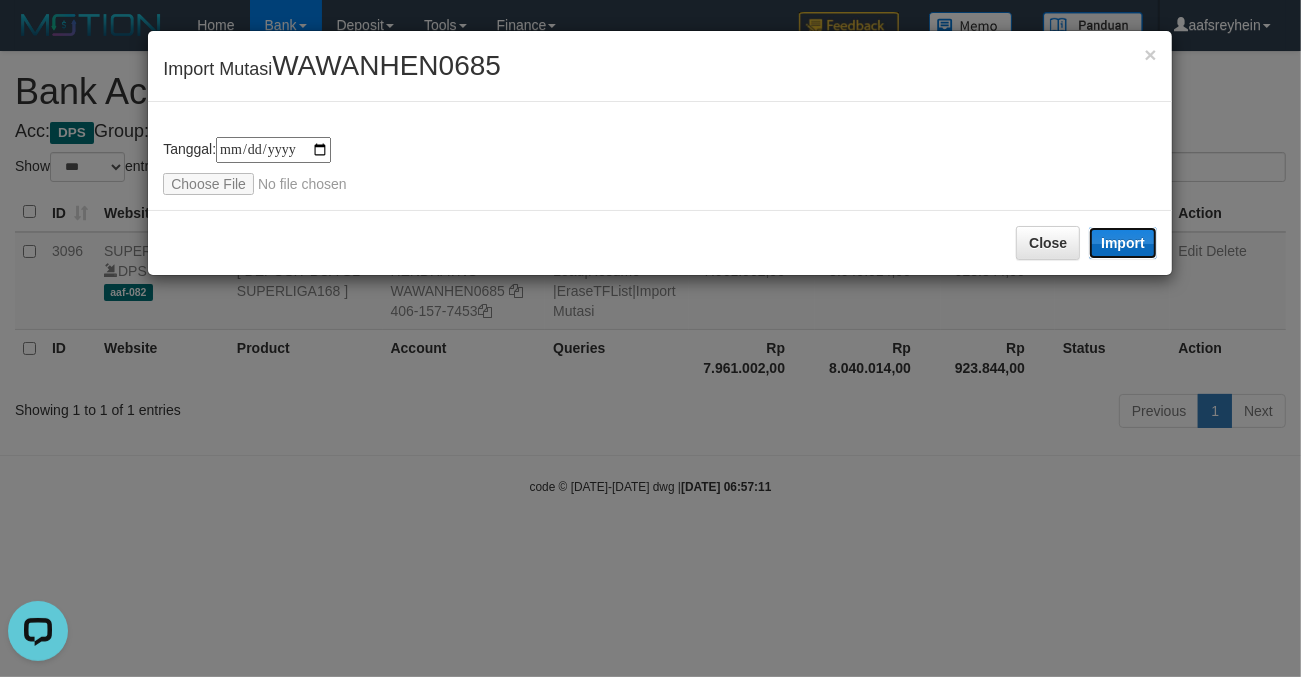 click on "Import" at bounding box center [1123, 243] 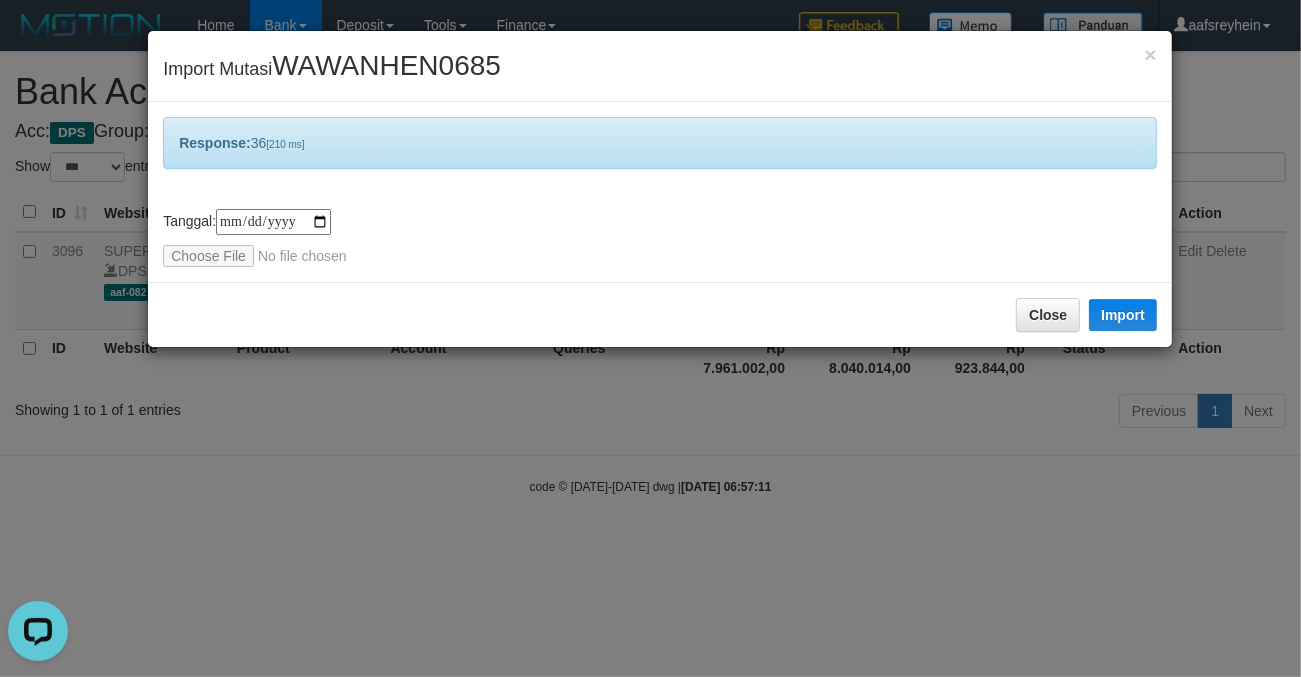 click on "**********" at bounding box center (650, 338) 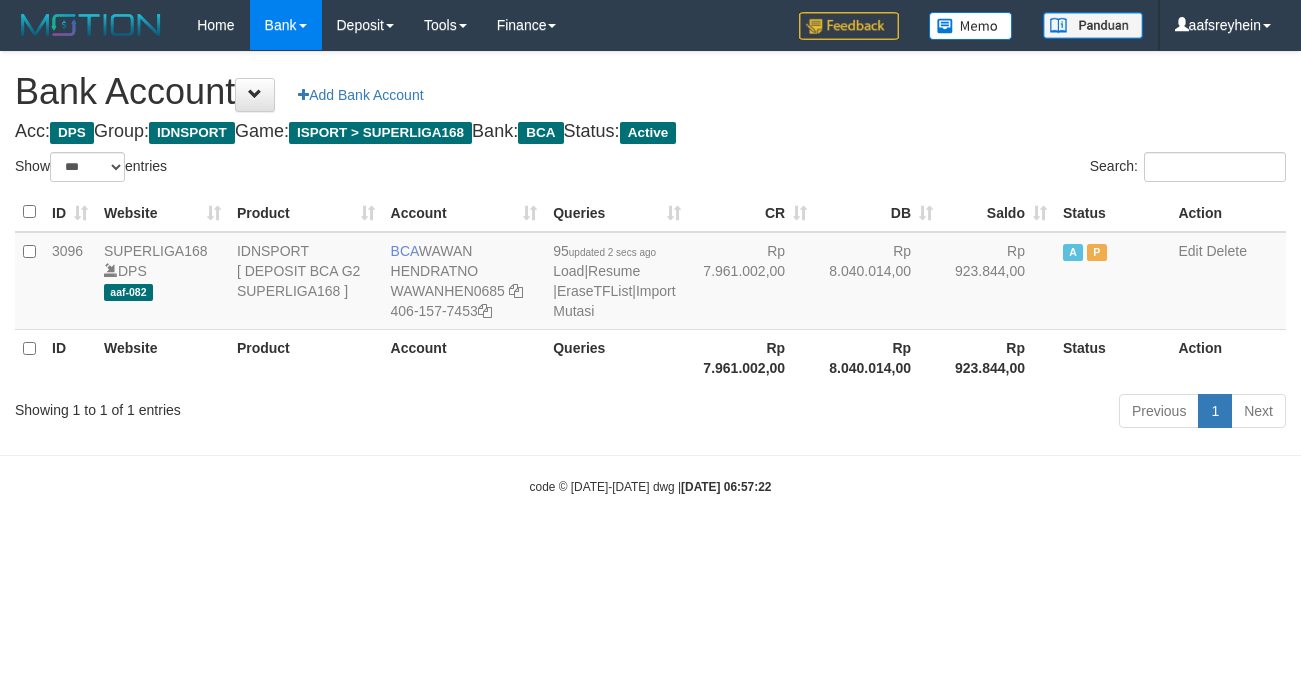 select on "***" 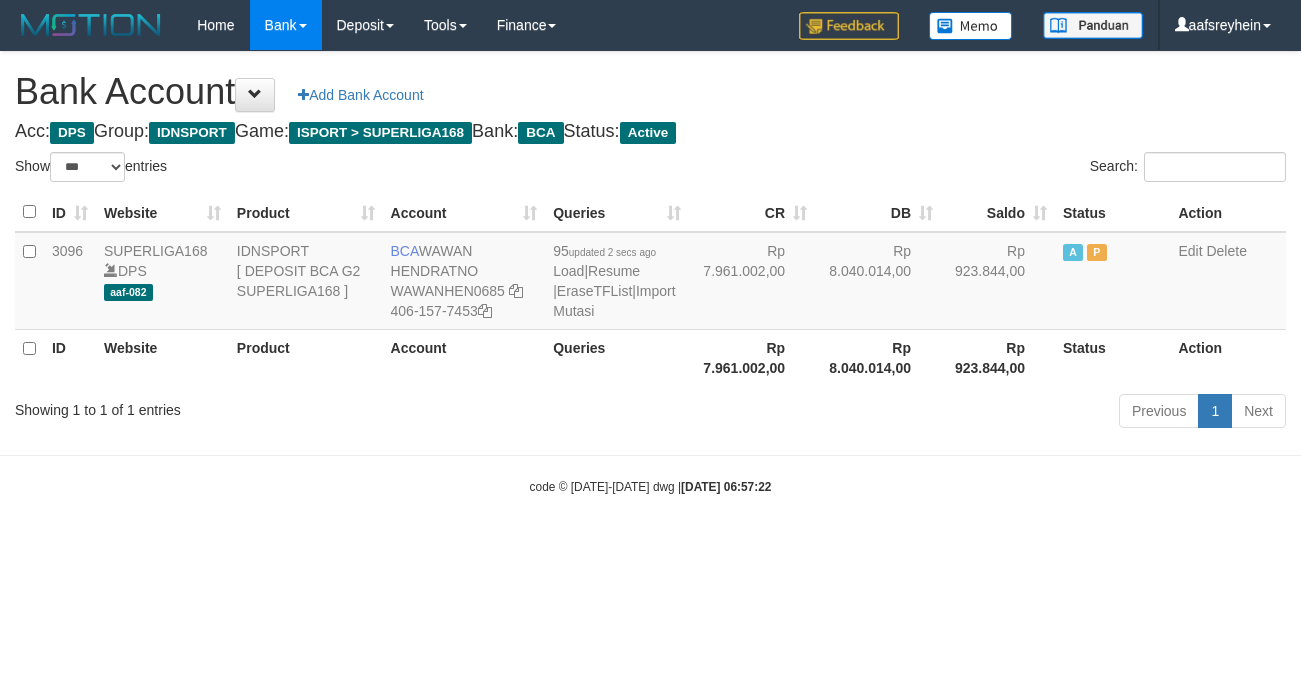 scroll, scrollTop: 0, scrollLeft: 0, axis: both 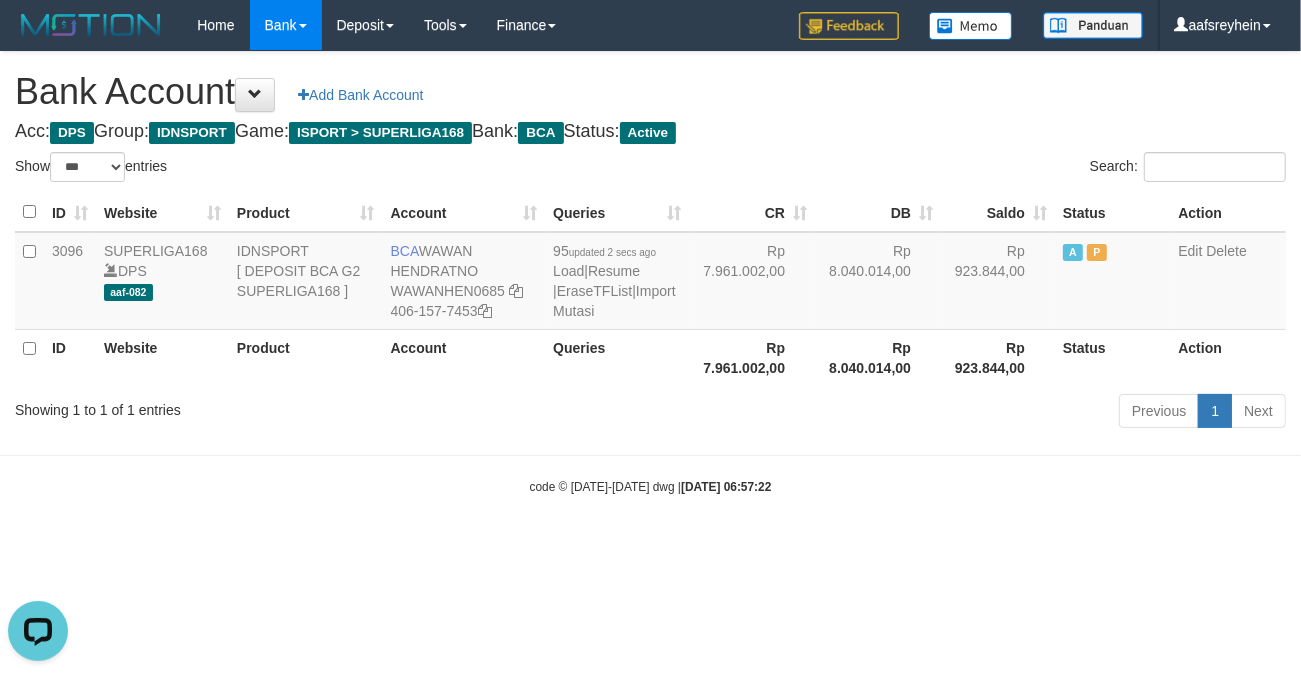 drag, startPoint x: 855, startPoint y: 340, endPoint x: 855, endPoint y: 402, distance: 62 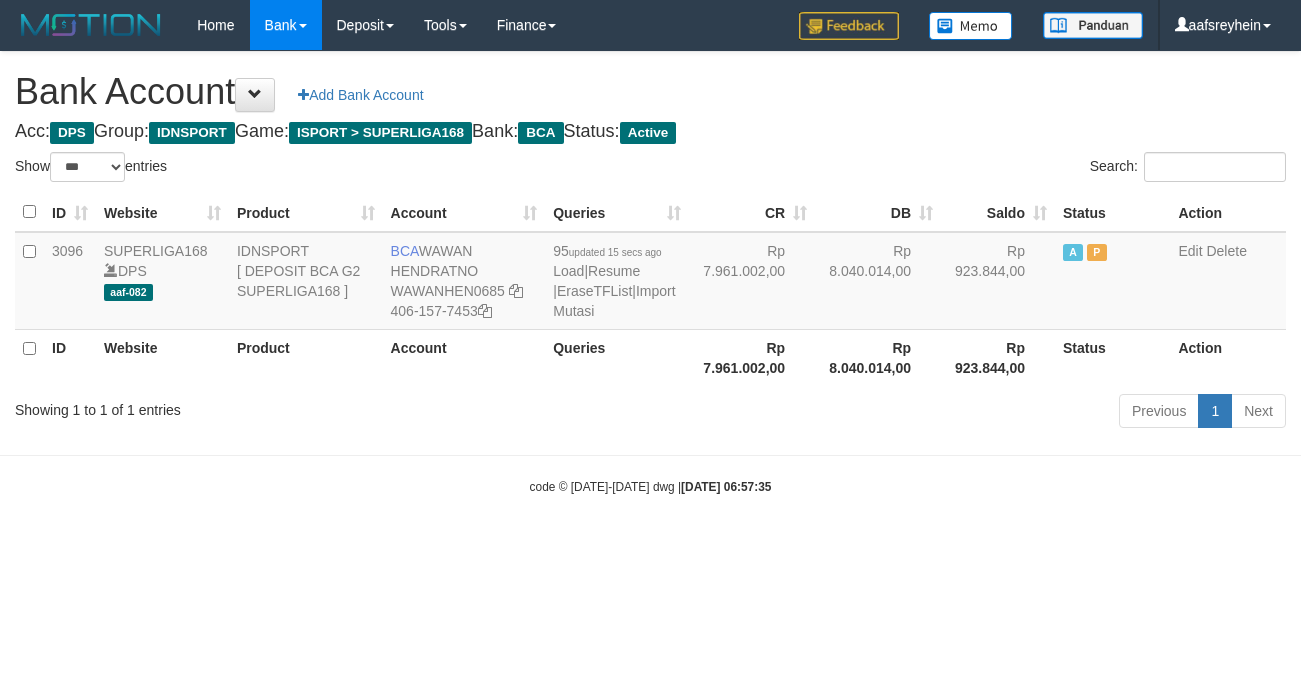 select on "***" 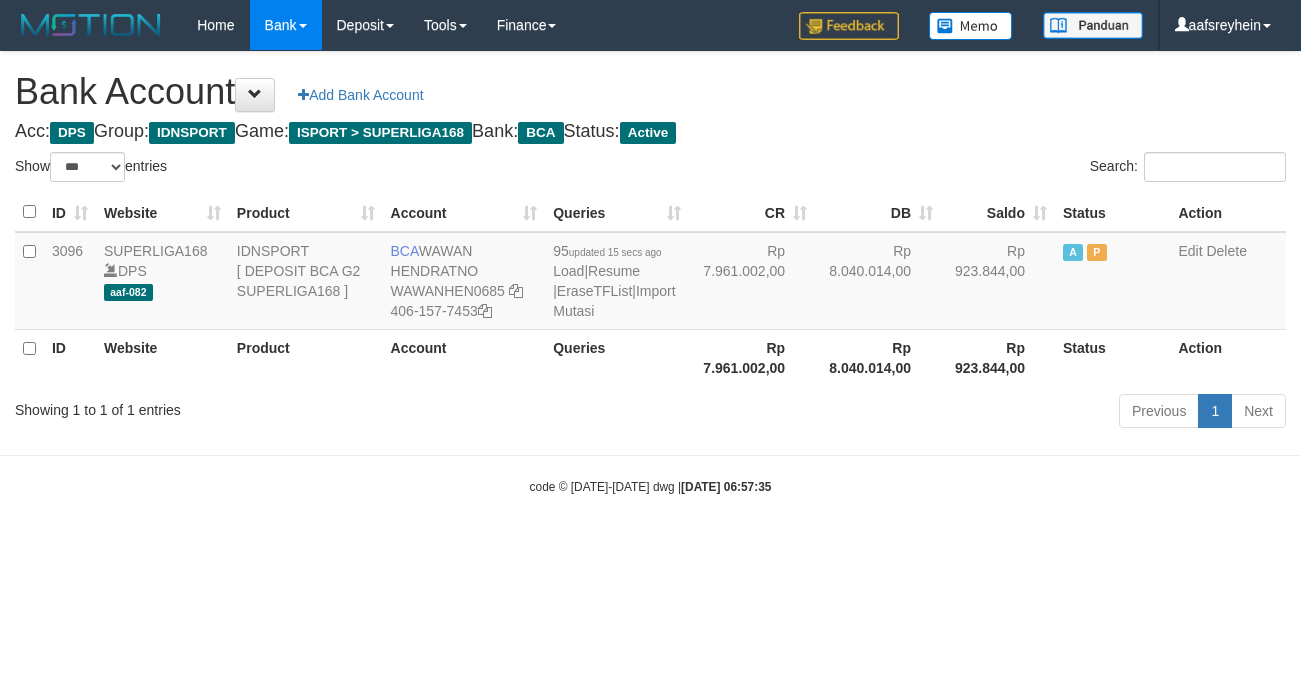 scroll, scrollTop: 0, scrollLeft: 0, axis: both 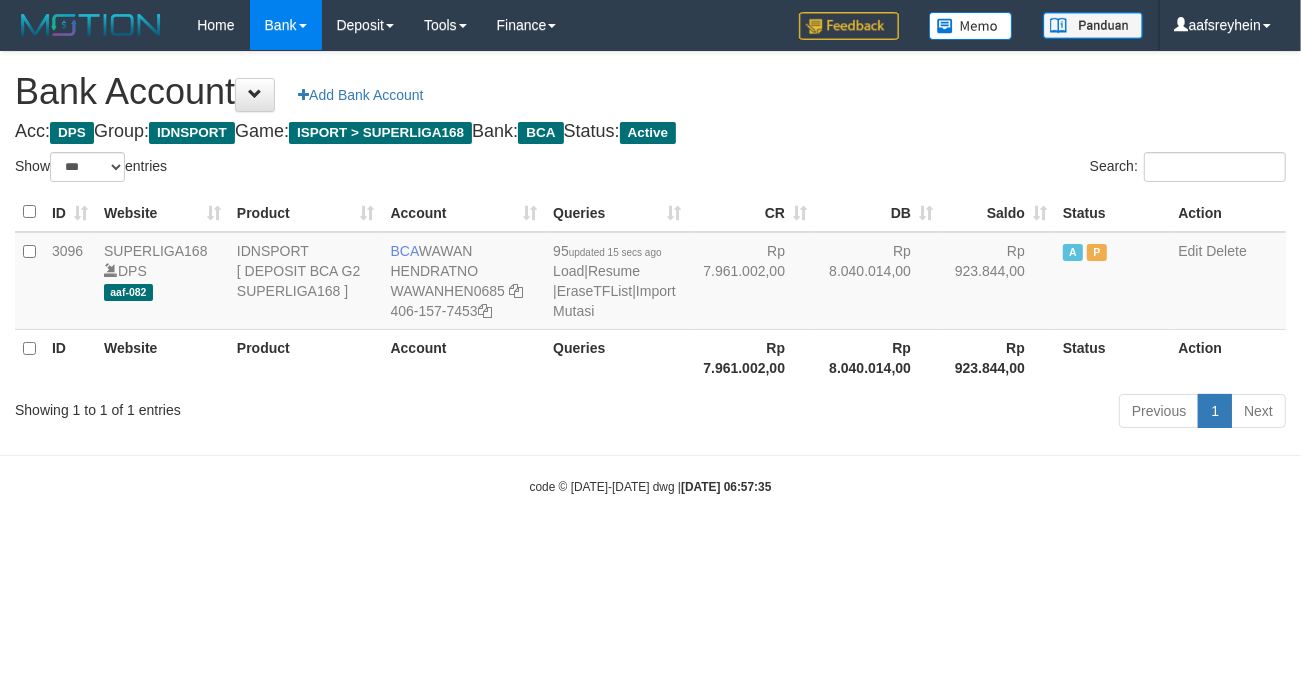 click on "code © [DATE]-[DATE] dwg |  [DATE] 06:57:35" at bounding box center [650, 486] 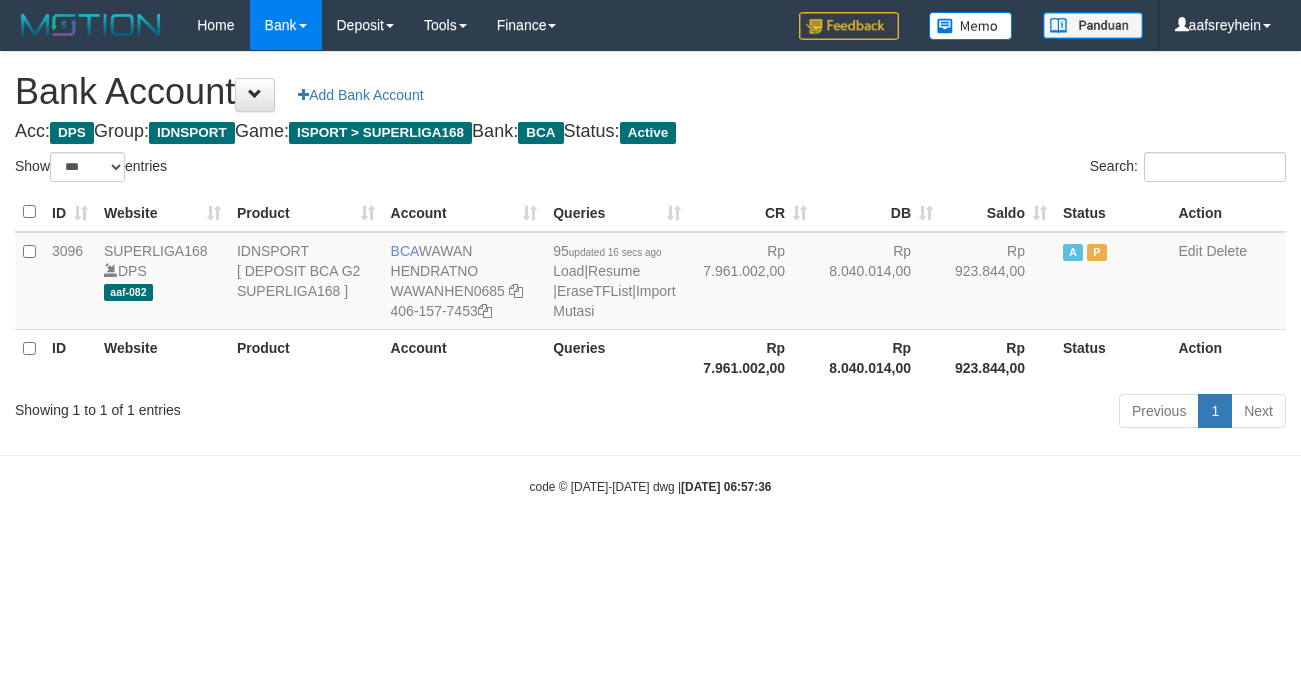 select on "***" 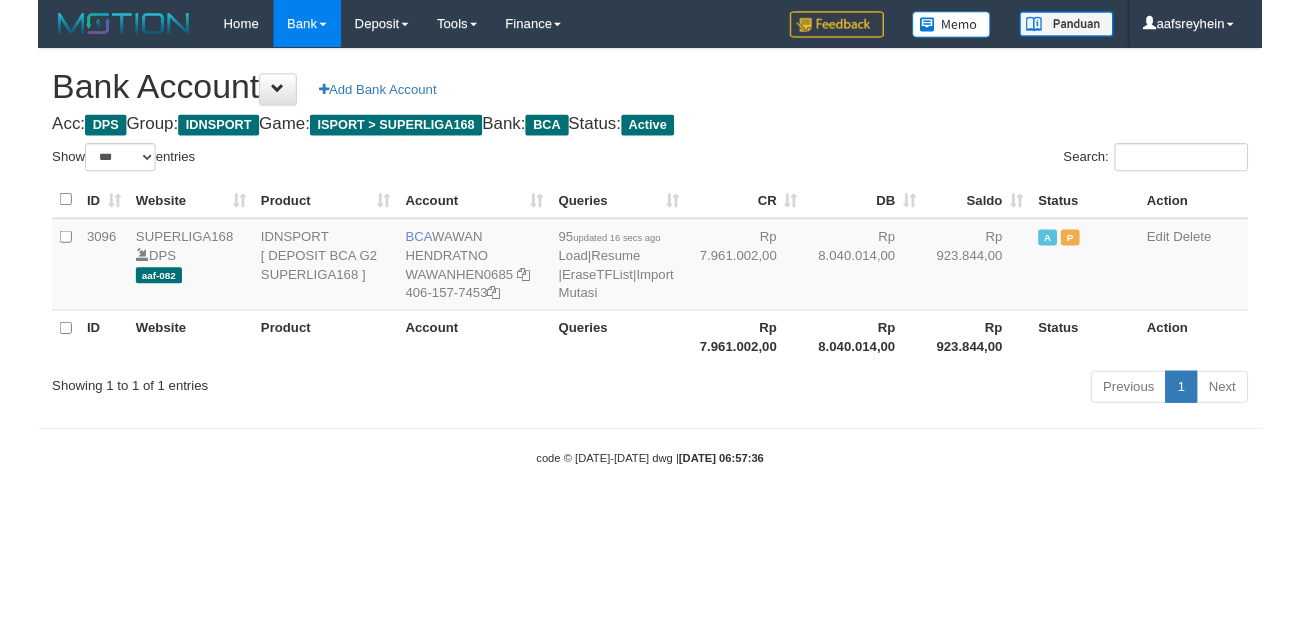 scroll, scrollTop: 0, scrollLeft: 0, axis: both 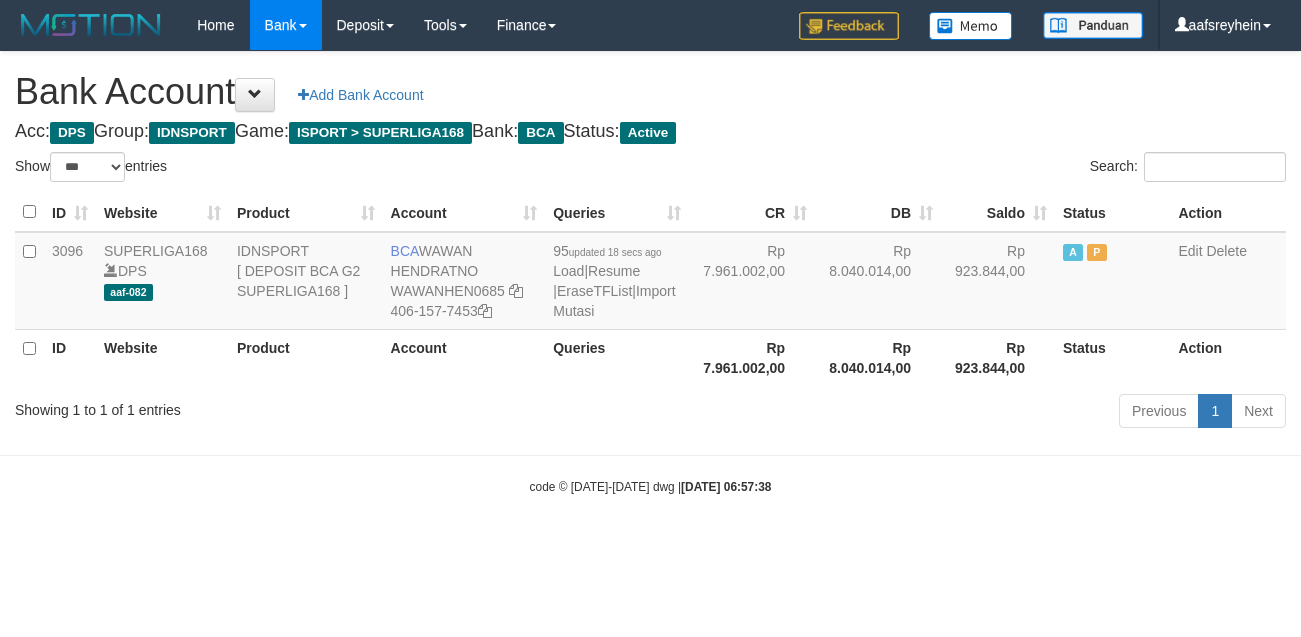 select on "***" 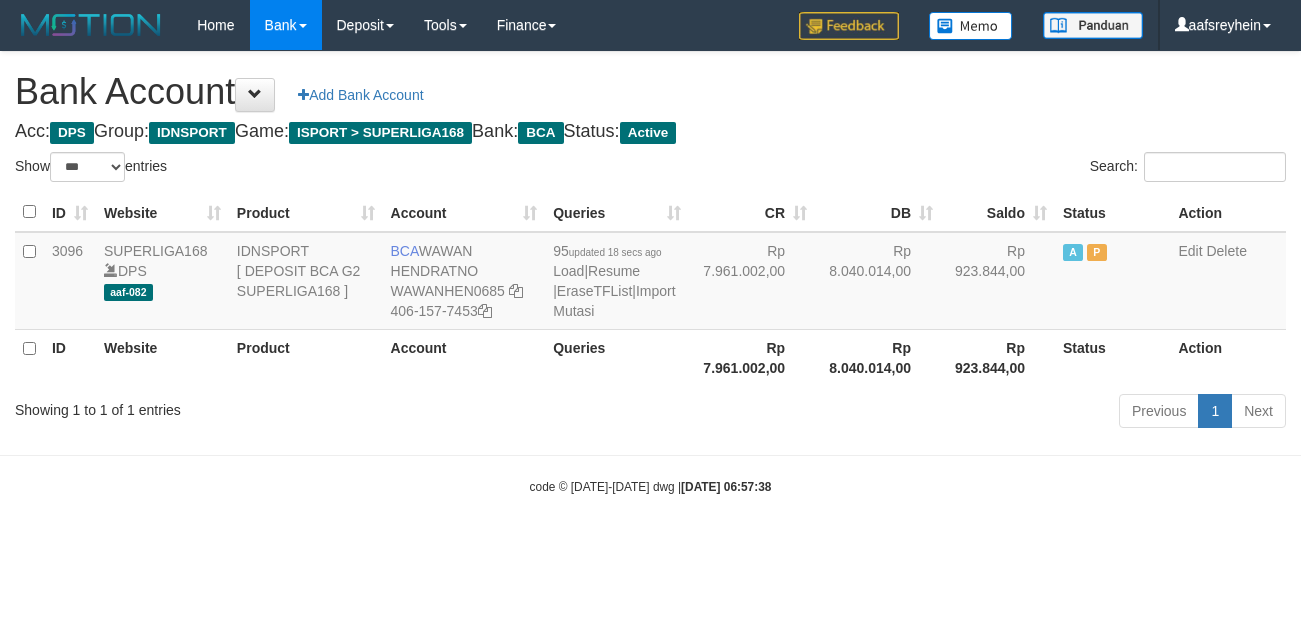 scroll, scrollTop: 0, scrollLeft: 0, axis: both 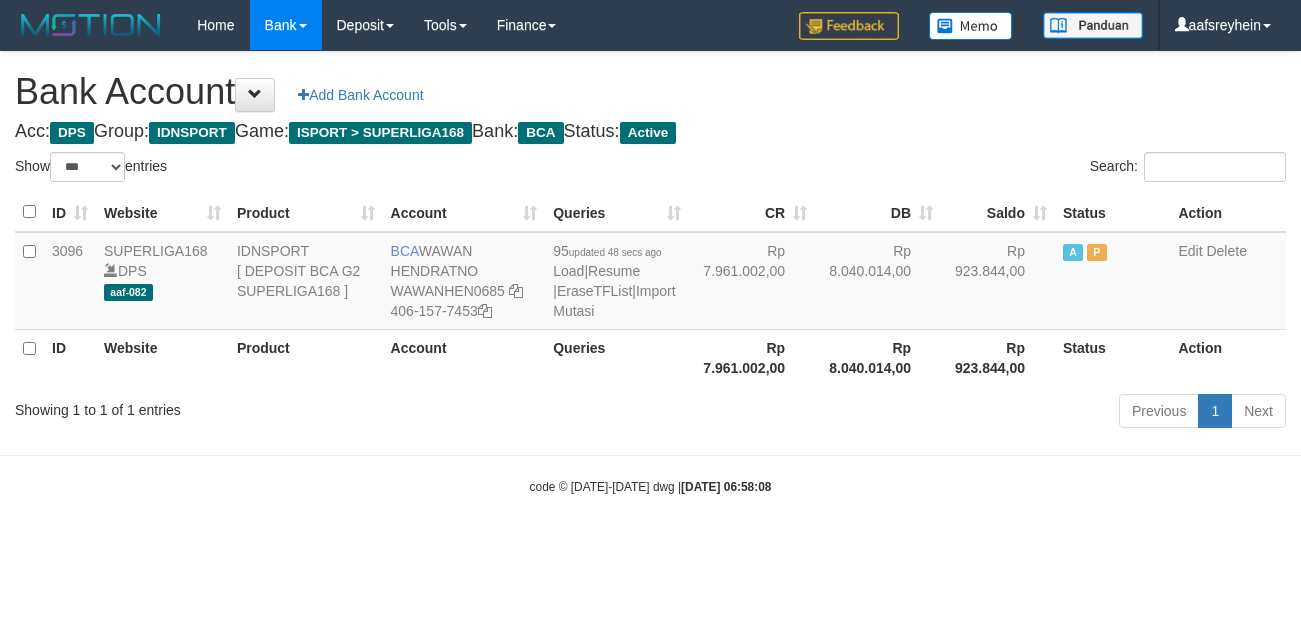 select on "***" 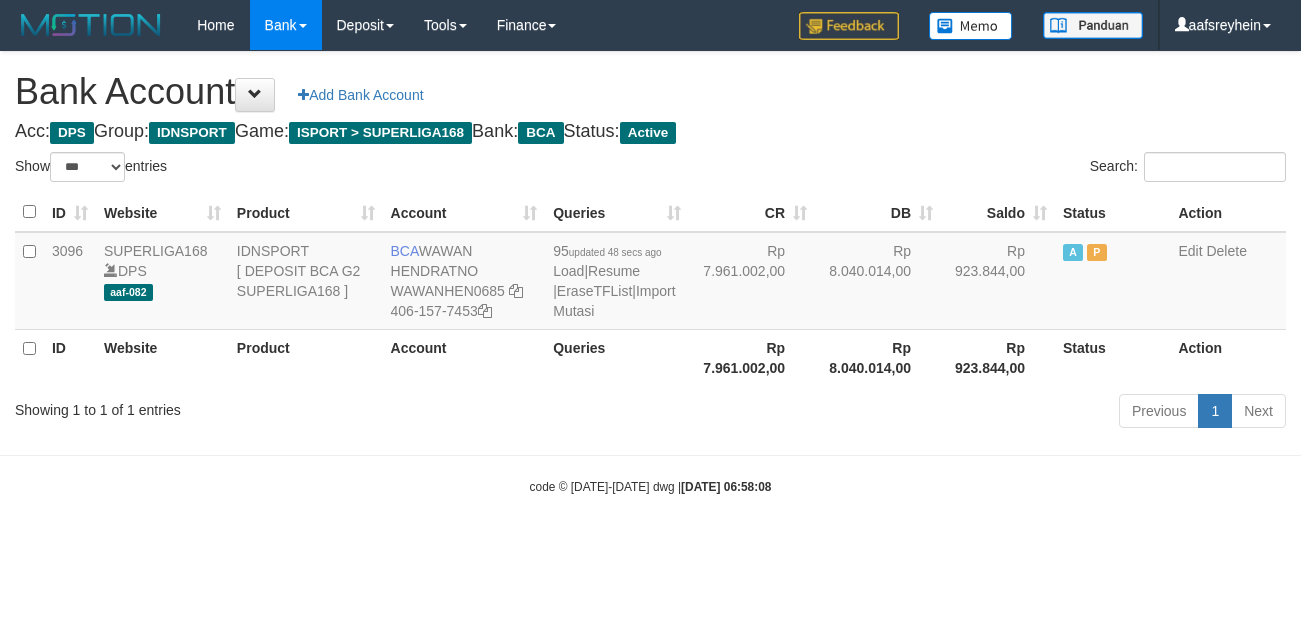 scroll, scrollTop: 0, scrollLeft: 0, axis: both 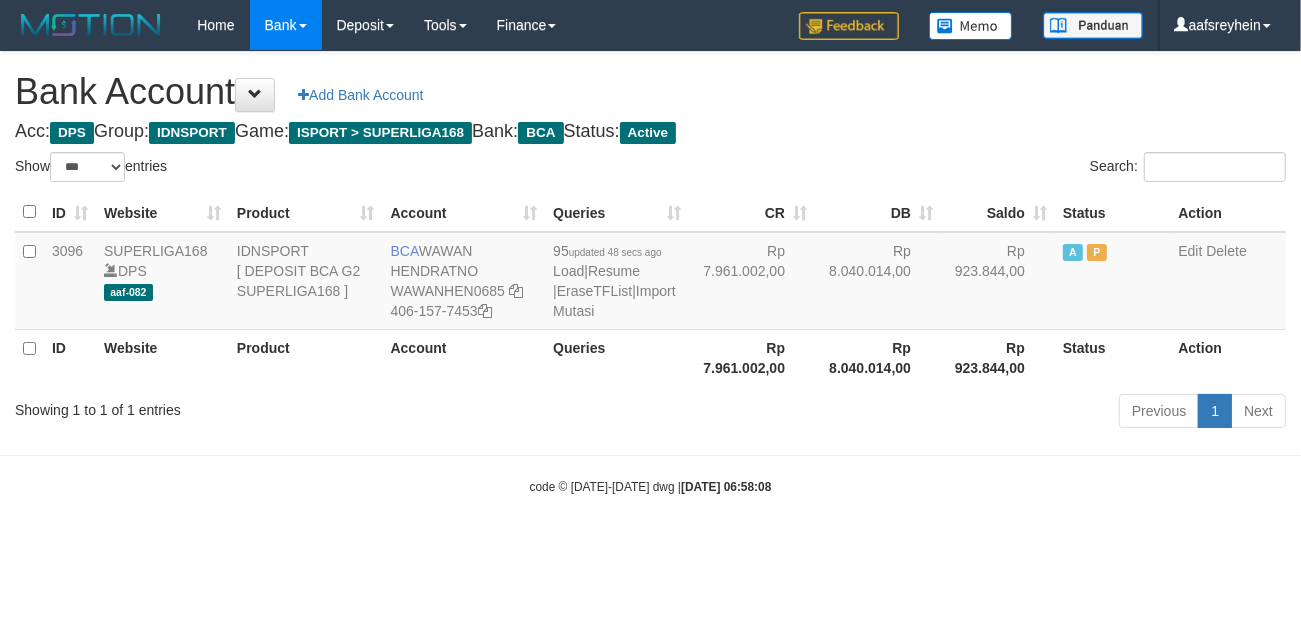 drag, startPoint x: 1237, startPoint y: 553, endPoint x: 1145, endPoint y: 545, distance: 92.34717 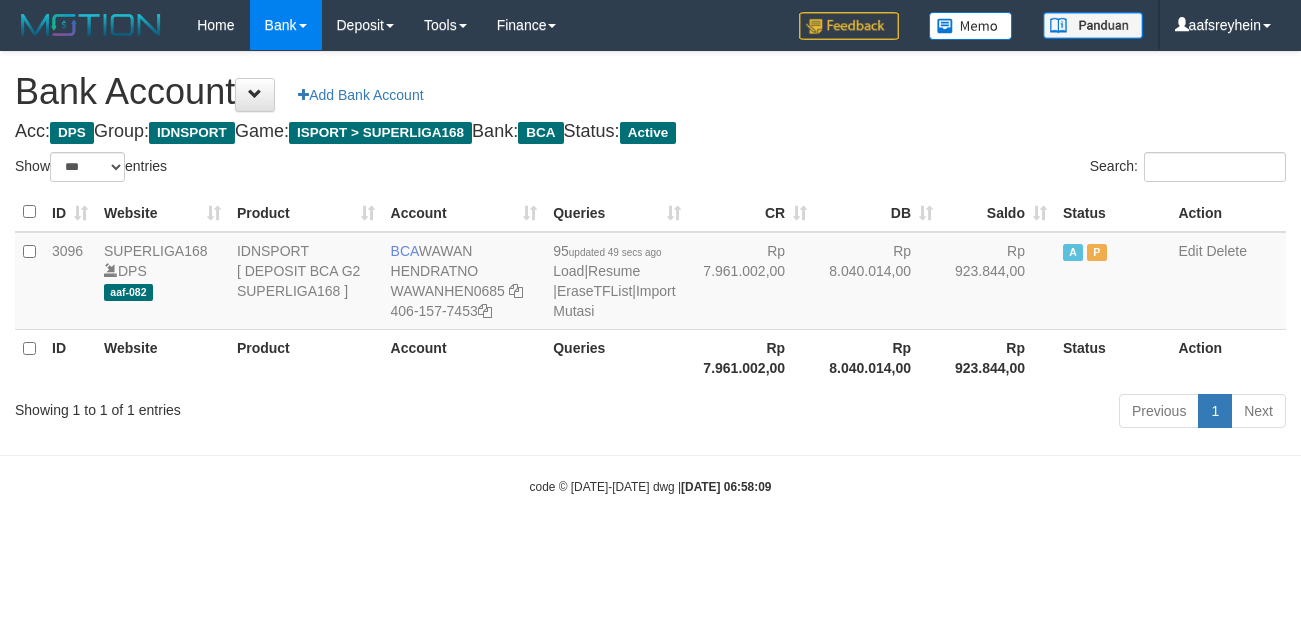 select on "***" 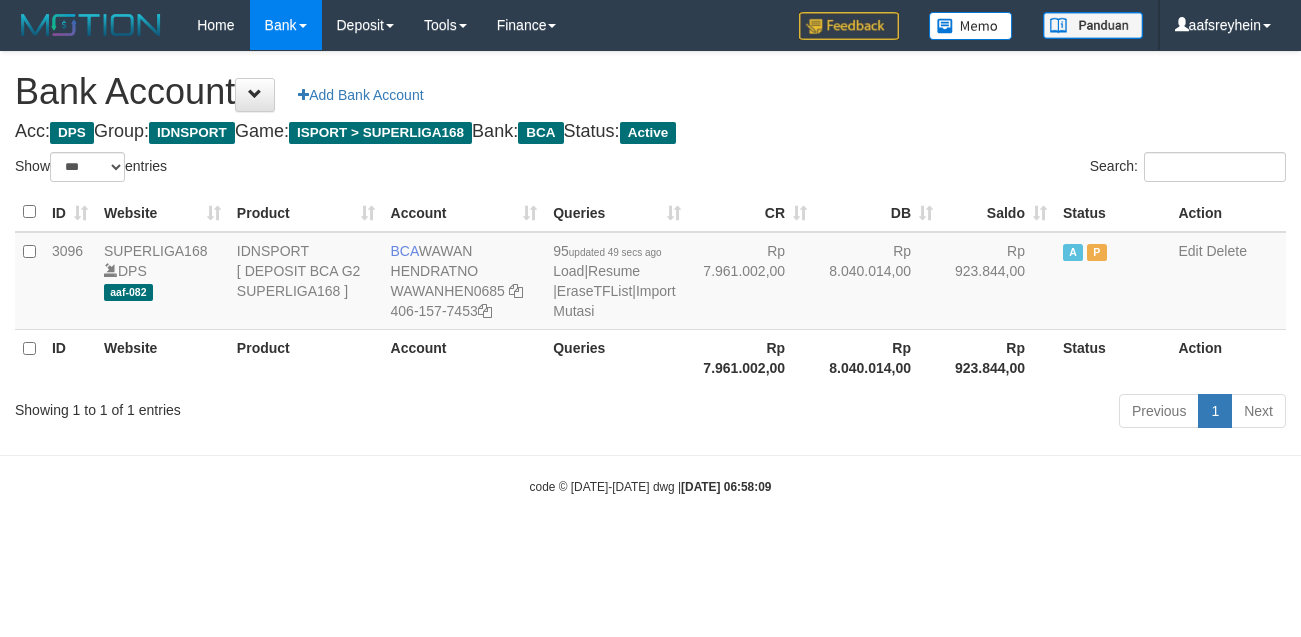 scroll, scrollTop: 0, scrollLeft: 0, axis: both 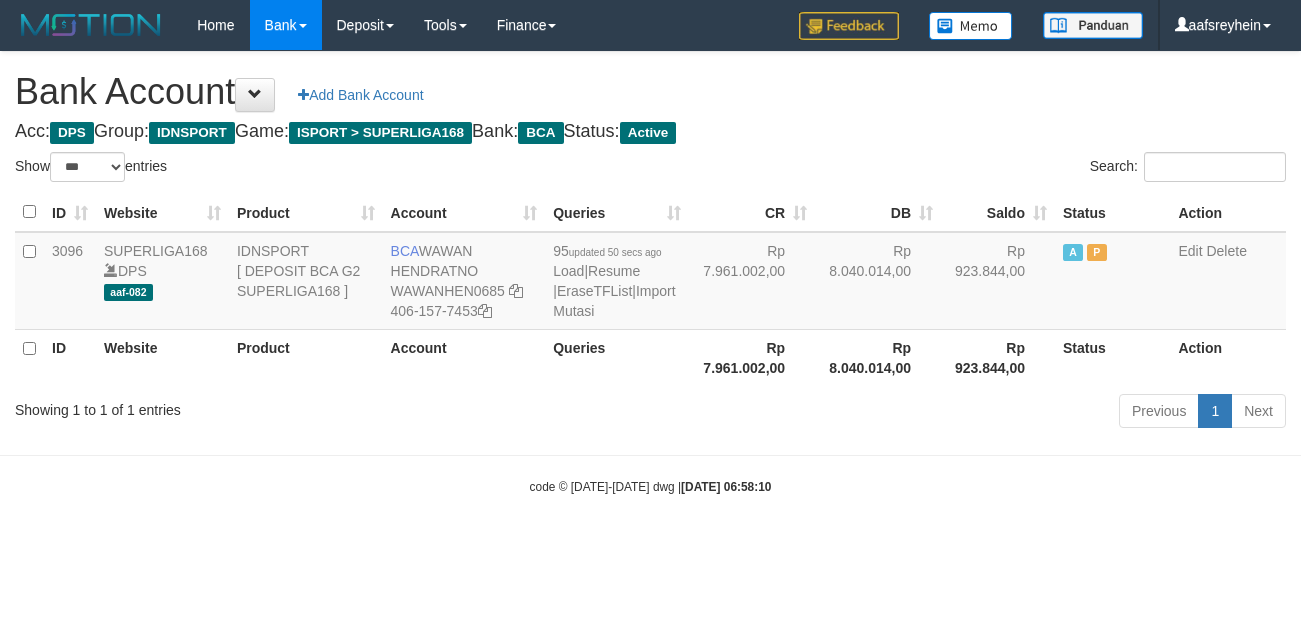 select on "***" 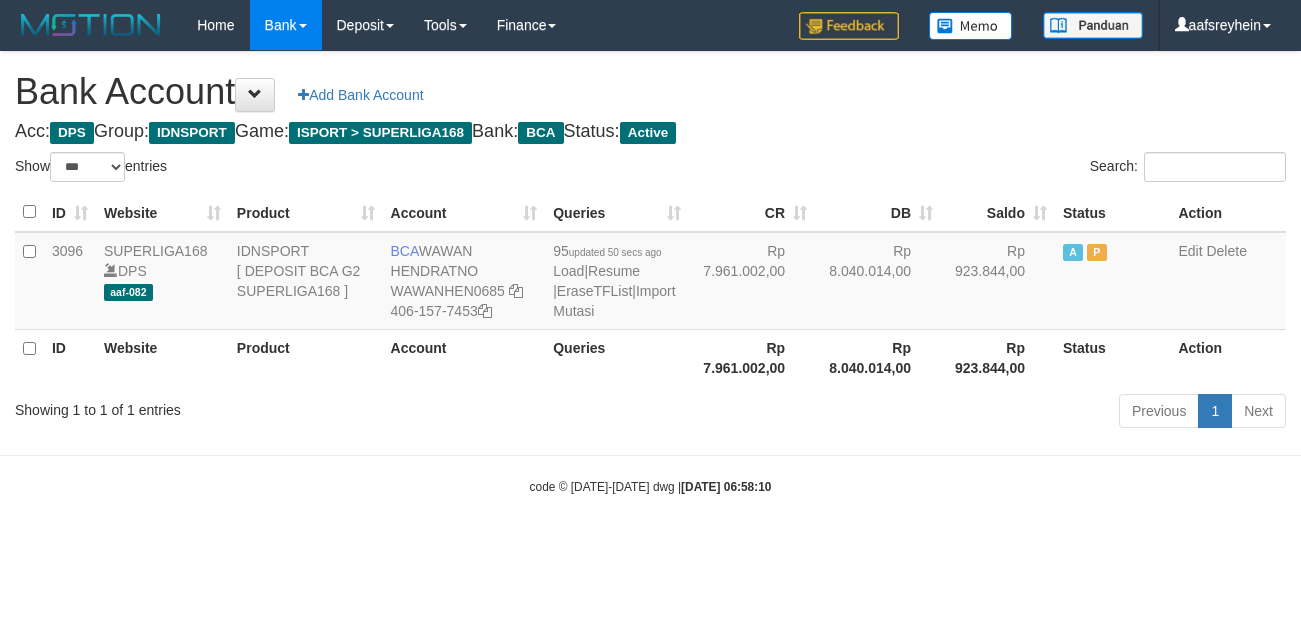 scroll, scrollTop: 0, scrollLeft: 0, axis: both 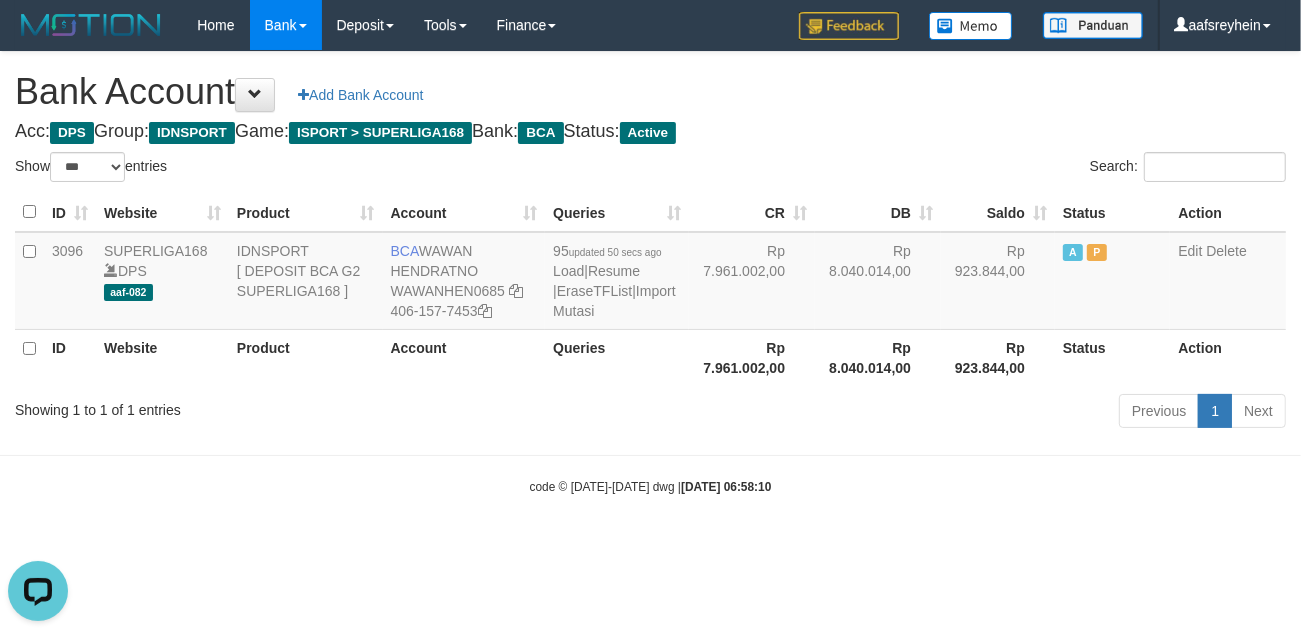 click on "Toggle navigation
Home
Bank
Account List
Load
By Website
Group
[ISPORT]													SUPERLIGA168
By Load Group (DPS)" at bounding box center [650, 273] 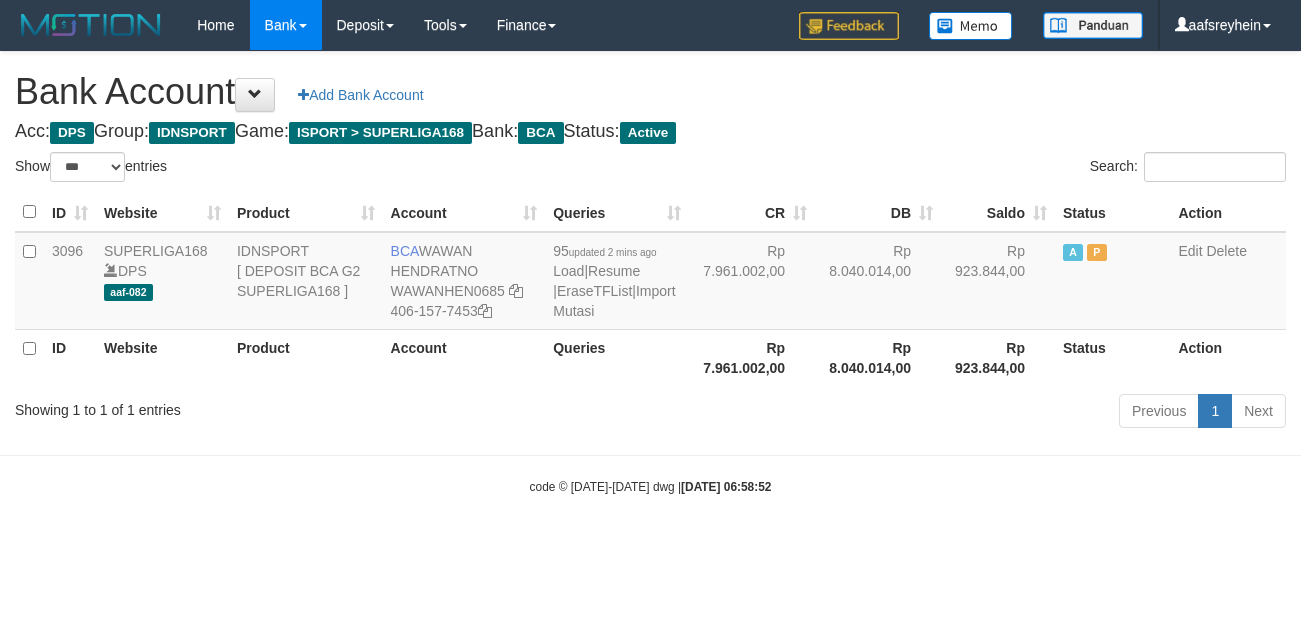 select on "***" 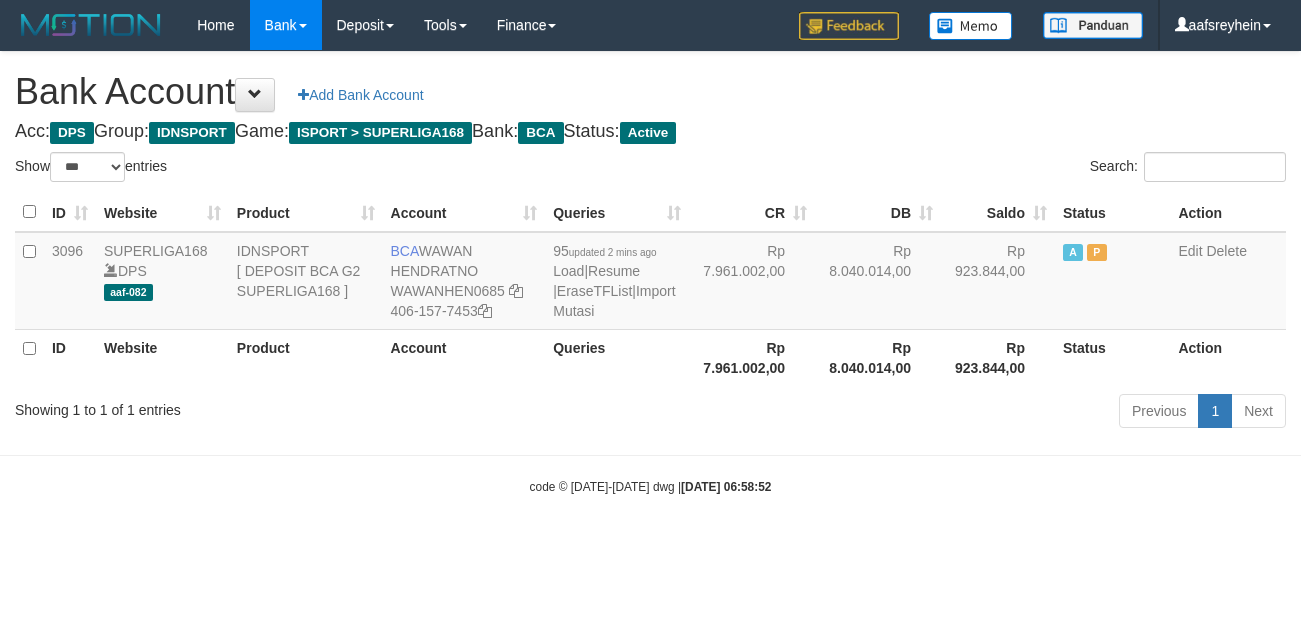 scroll, scrollTop: 0, scrollLeft: 0, axis: both 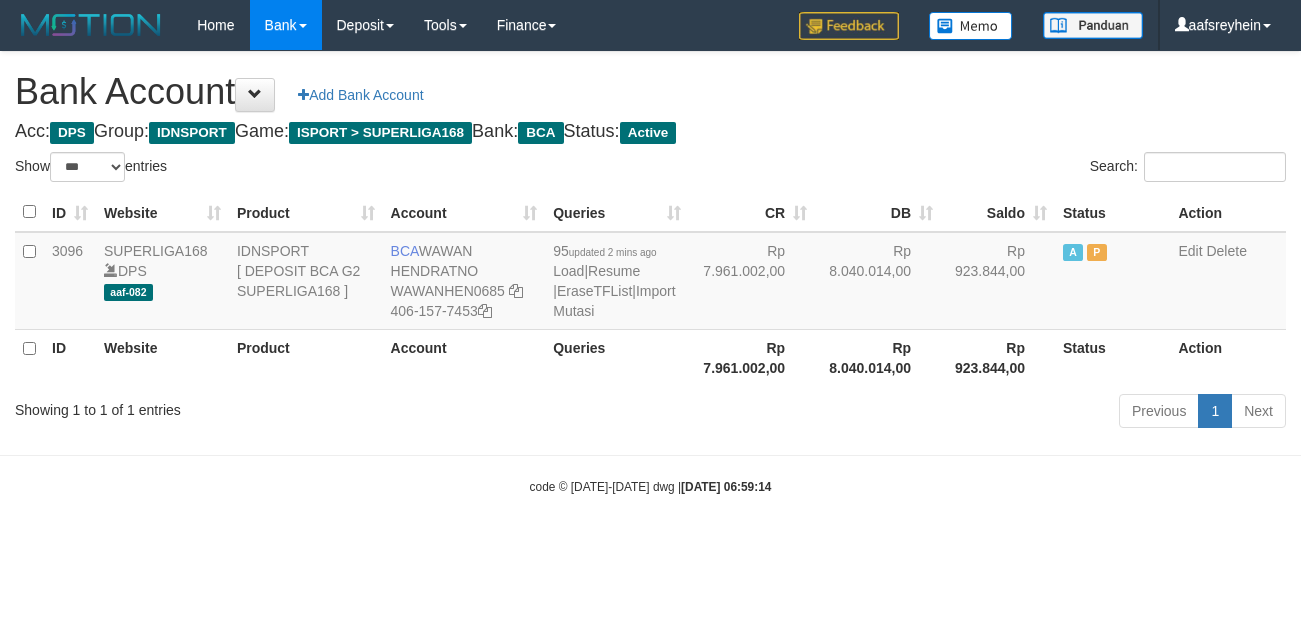 select on "***" 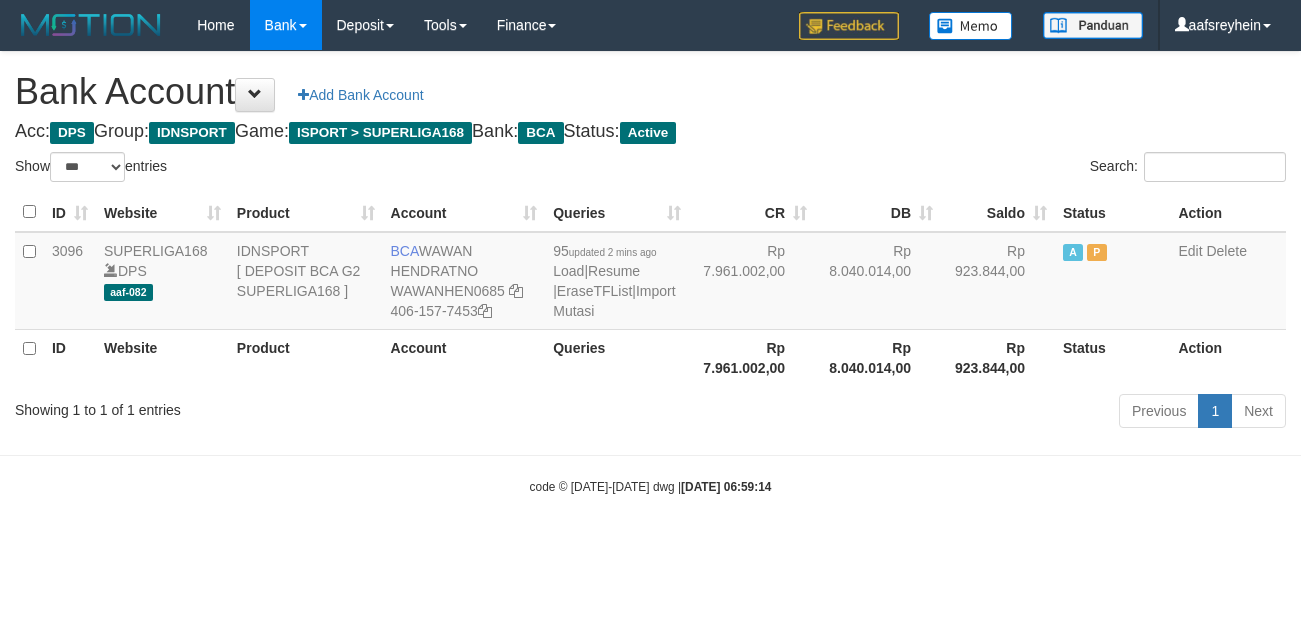 scroll, scrollTop: 0, scrollLeft: 0, axis: both 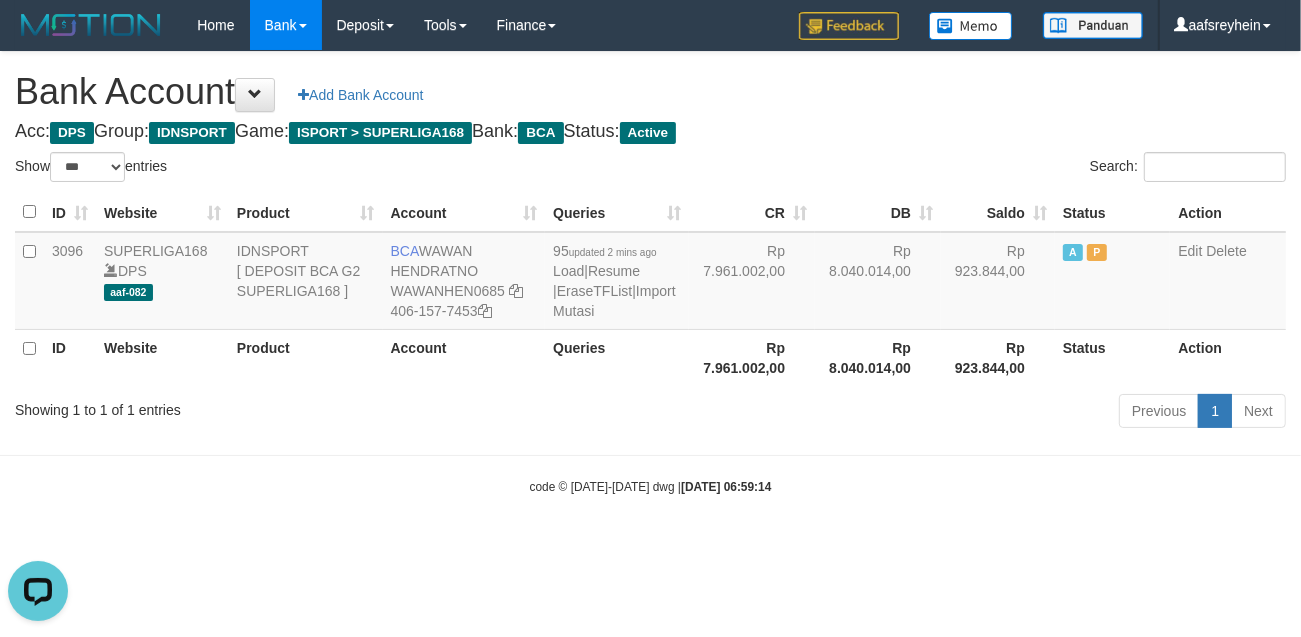 click on "Previous 1 Next" at bounding box center (921, 413) 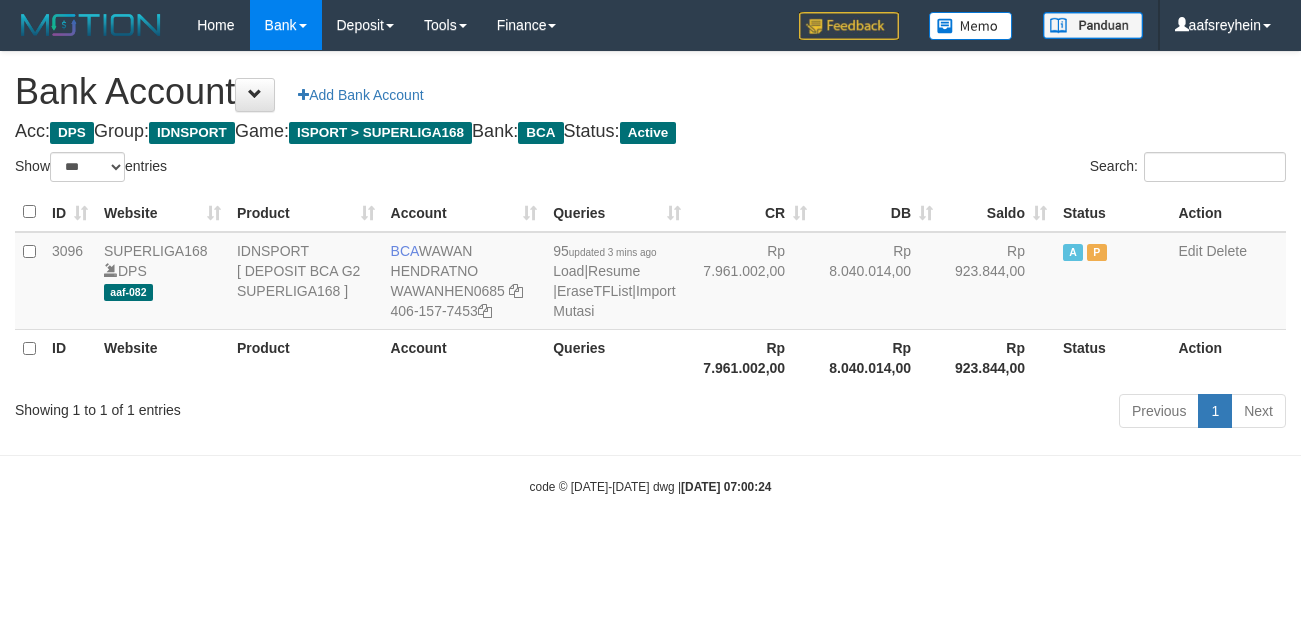 select on "***" 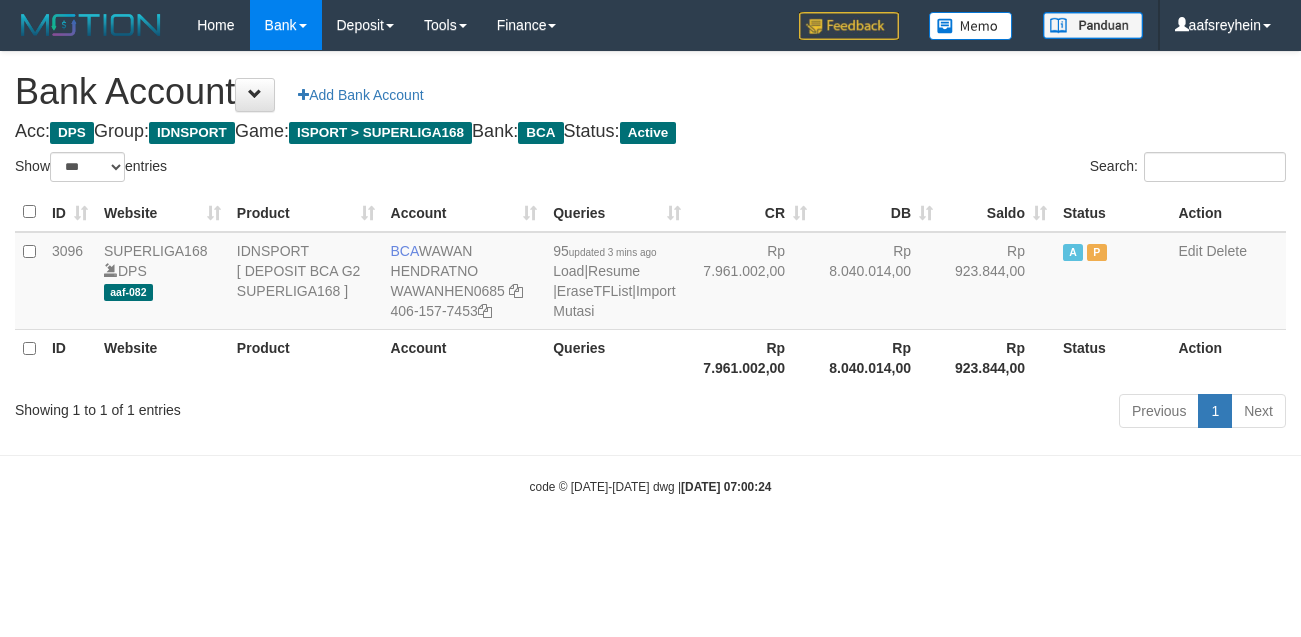 scroll, scrollTop: 0, scrollLeft: 0, axis: both 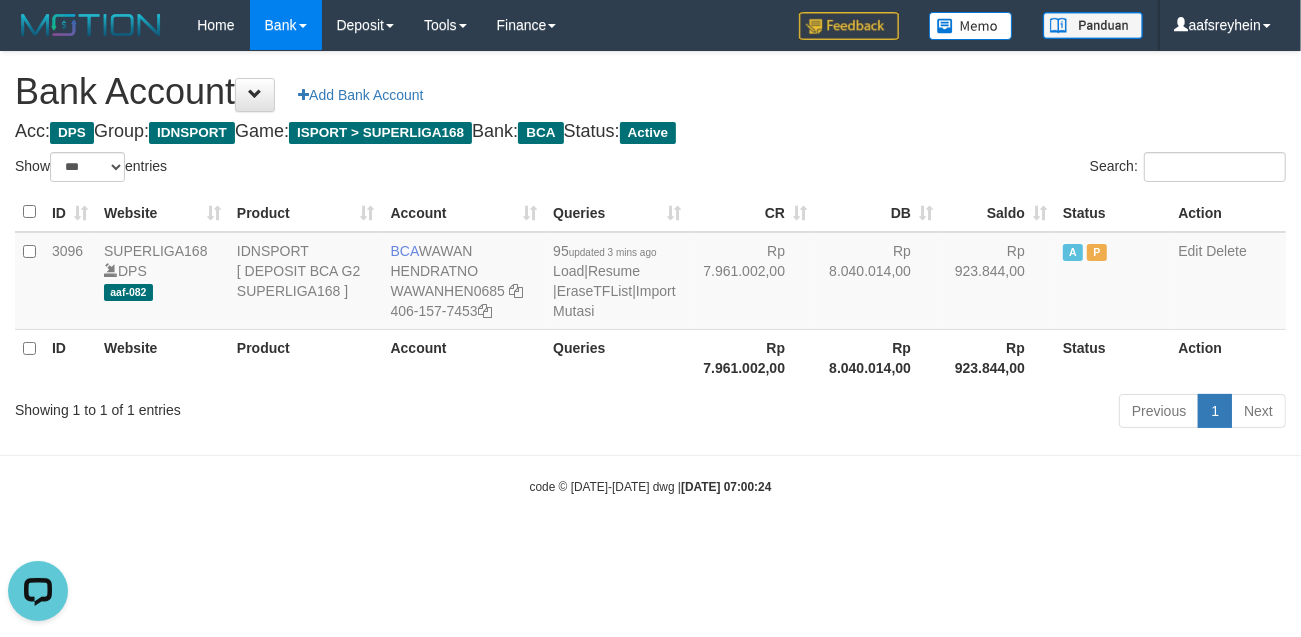 click on "Toggle navigation
Home
Bank
Account List
Load
By Website
Group
[ISPORT]													SUPERLIGA168
By Load Group (DPS)" at bounding box center [650, 273] 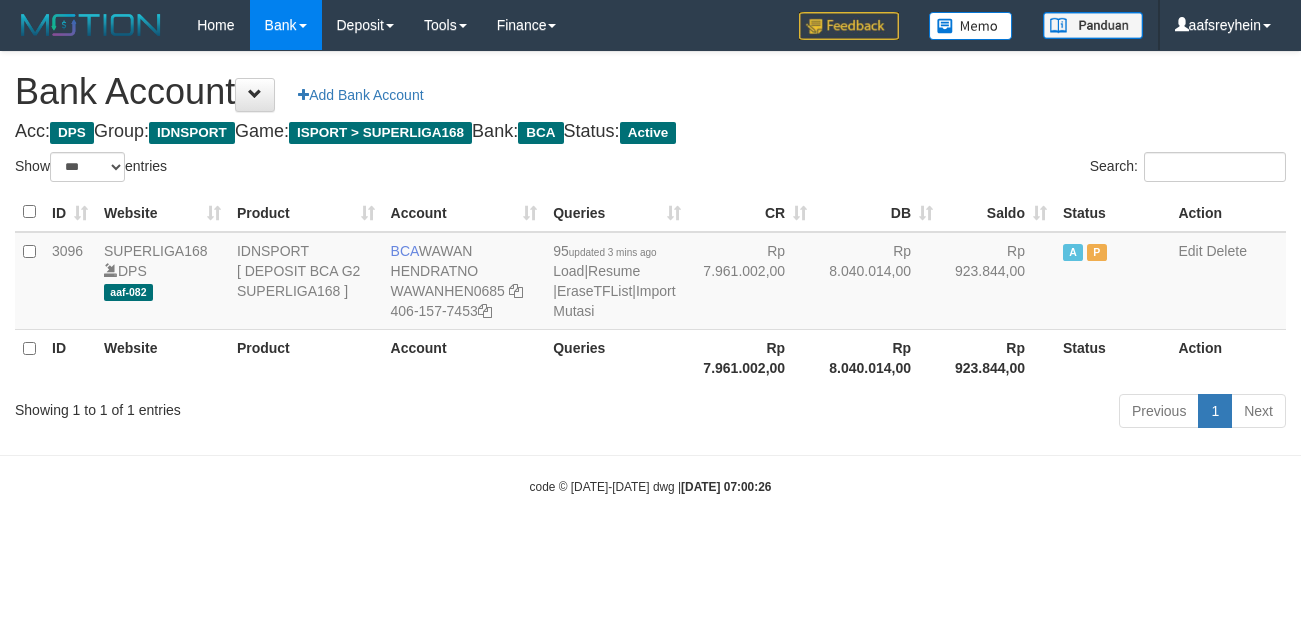 select on "***" 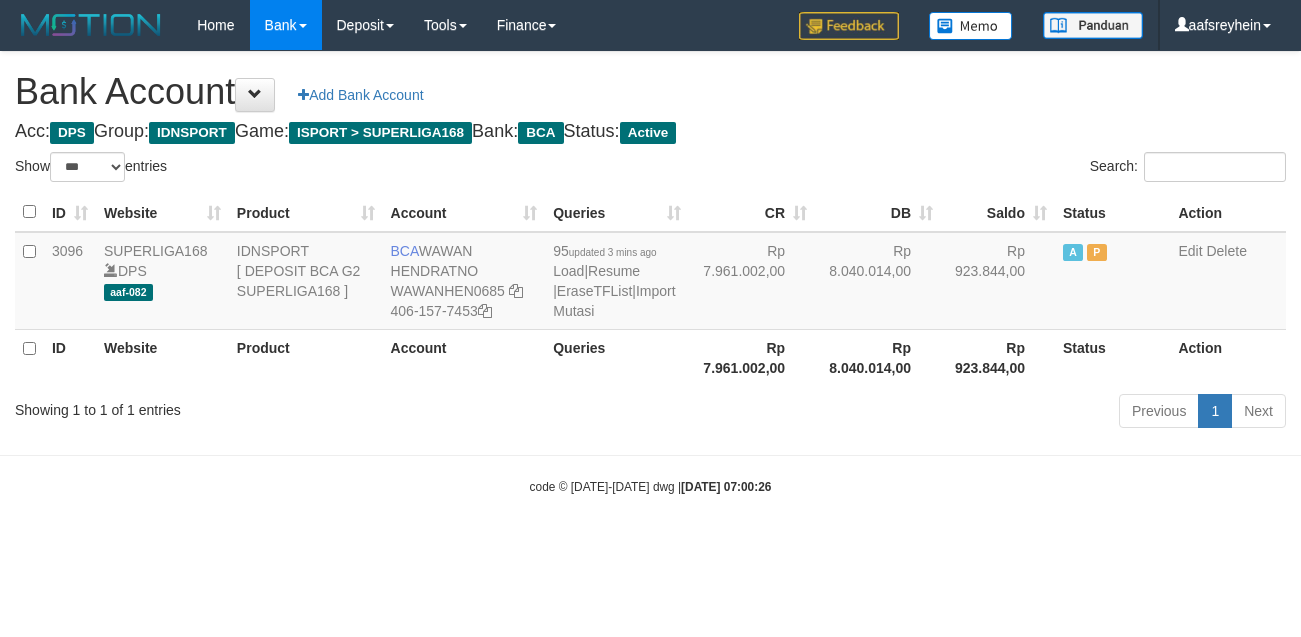scroll, scrollTop: 0, scrollLeft: 0, axis: both 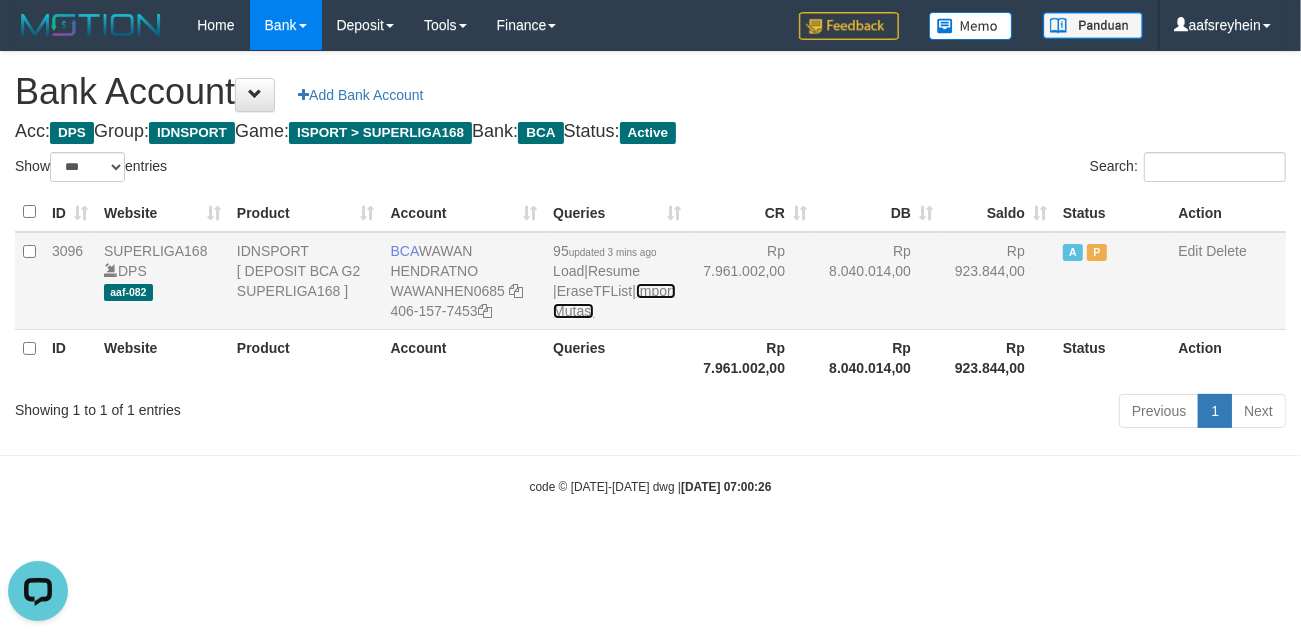 click on "Import Mutasi" at bounding box center [614, 301] 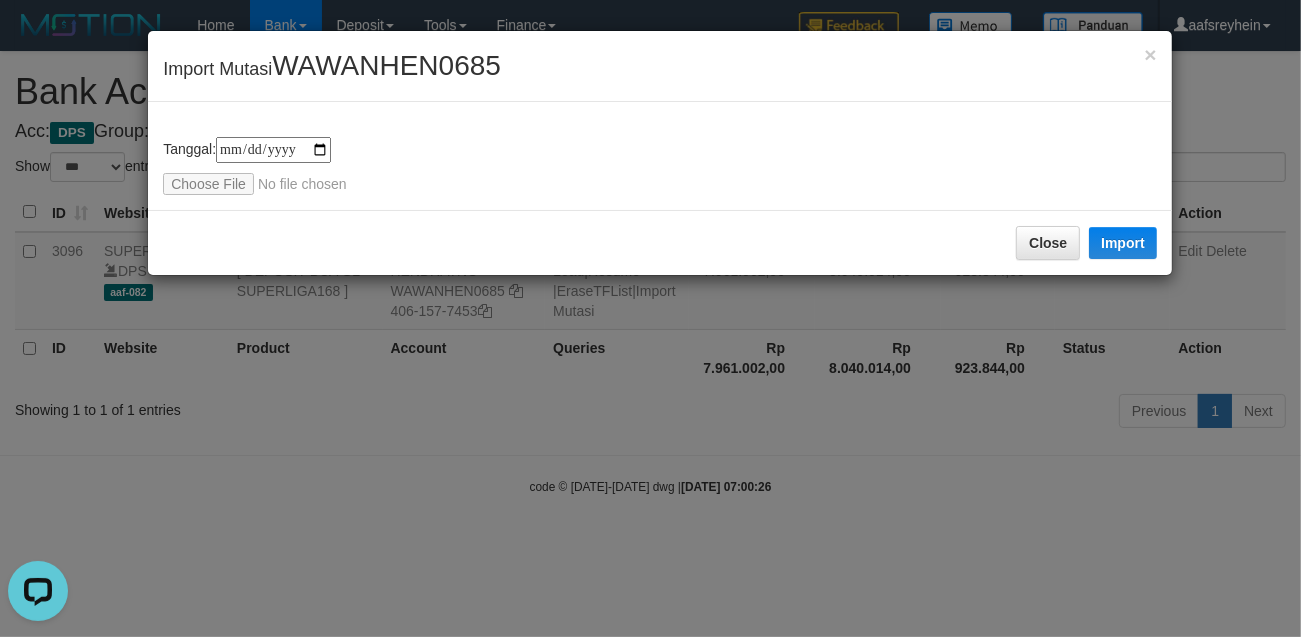 type on "**********" 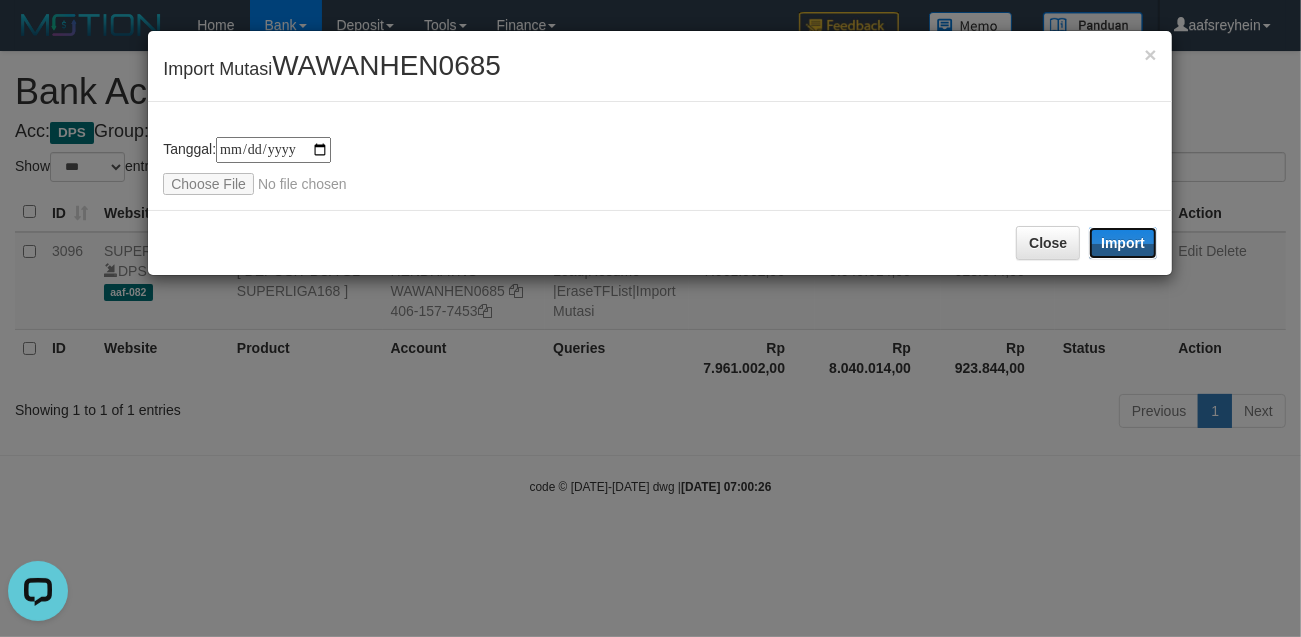 drag, startPoint x: 1155, startPoint y: 228, endPoint x: 1023, endPoint y: 386, distance: 205.88347 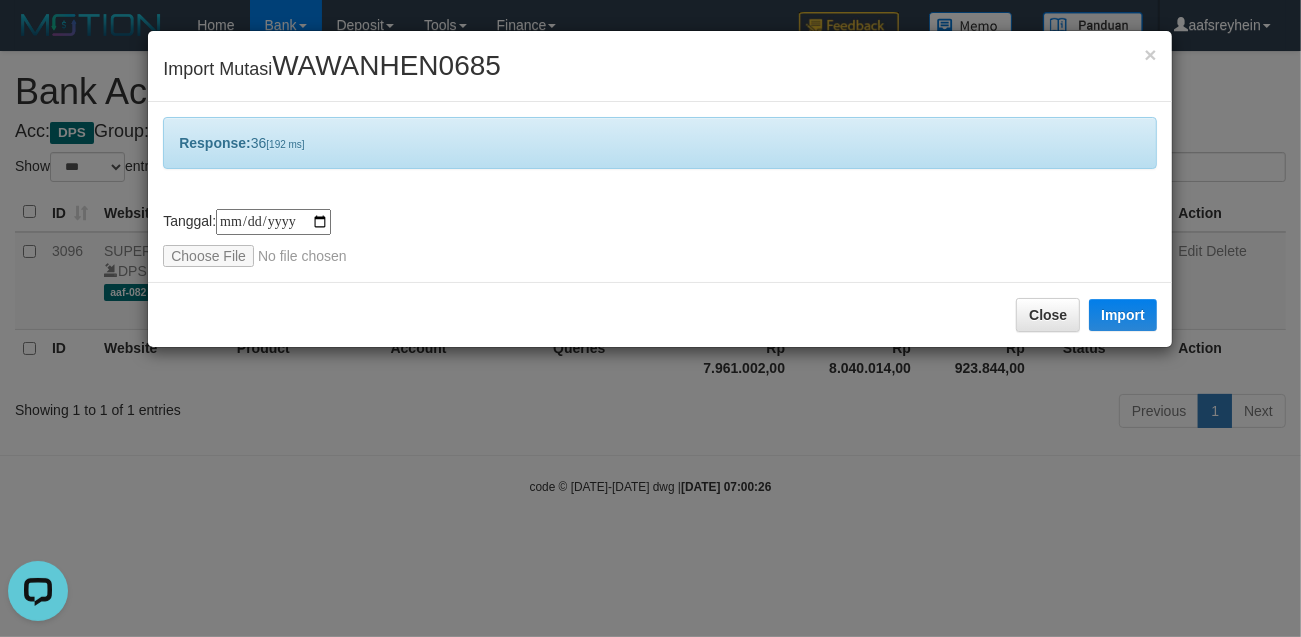 click on "**********" at bounding box center (650, 318) 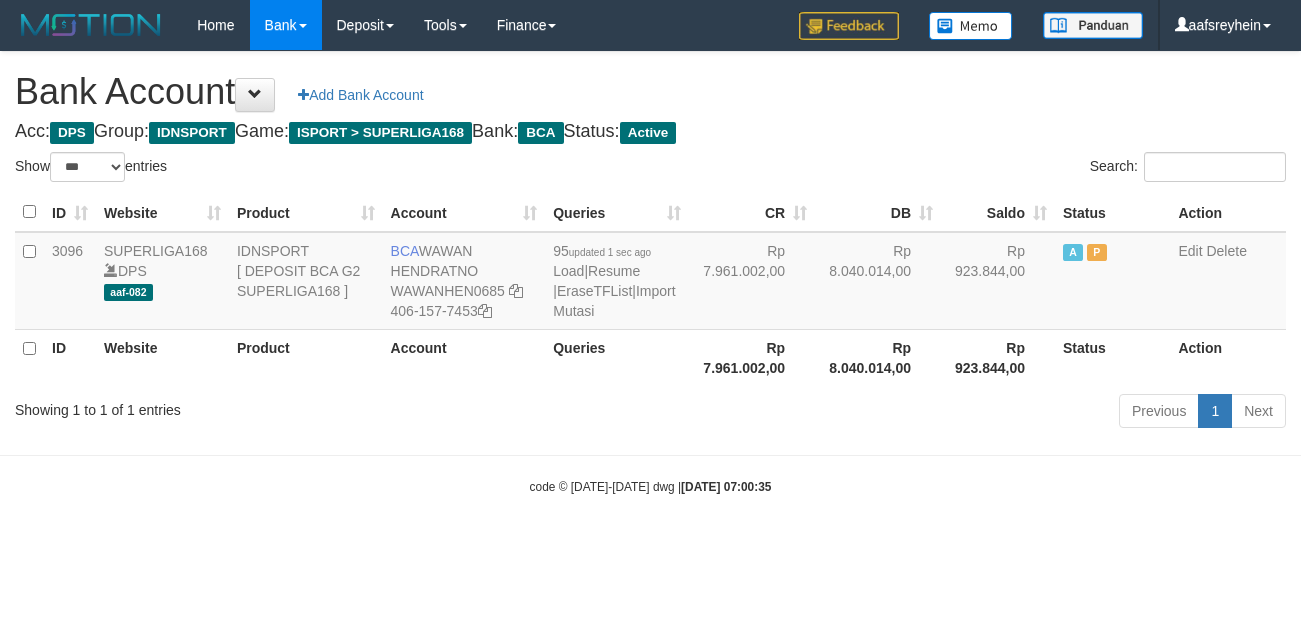 select on "***" 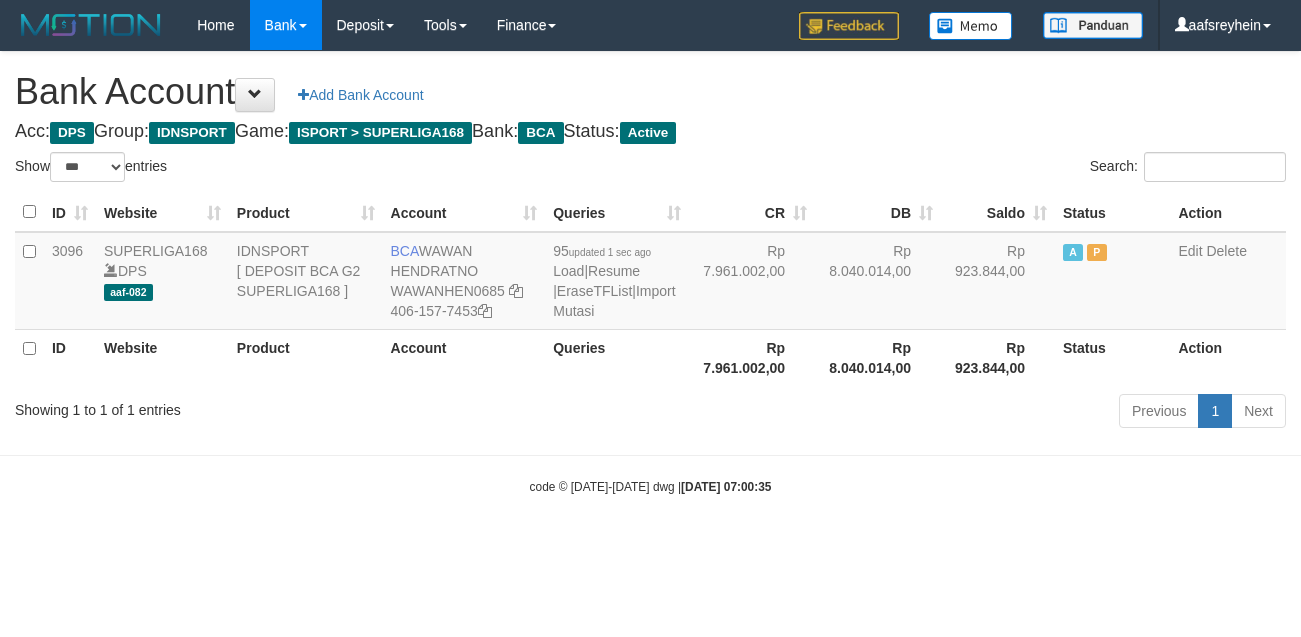 scroll, scrollTop: 0, scrollLeft: 0, axis: both 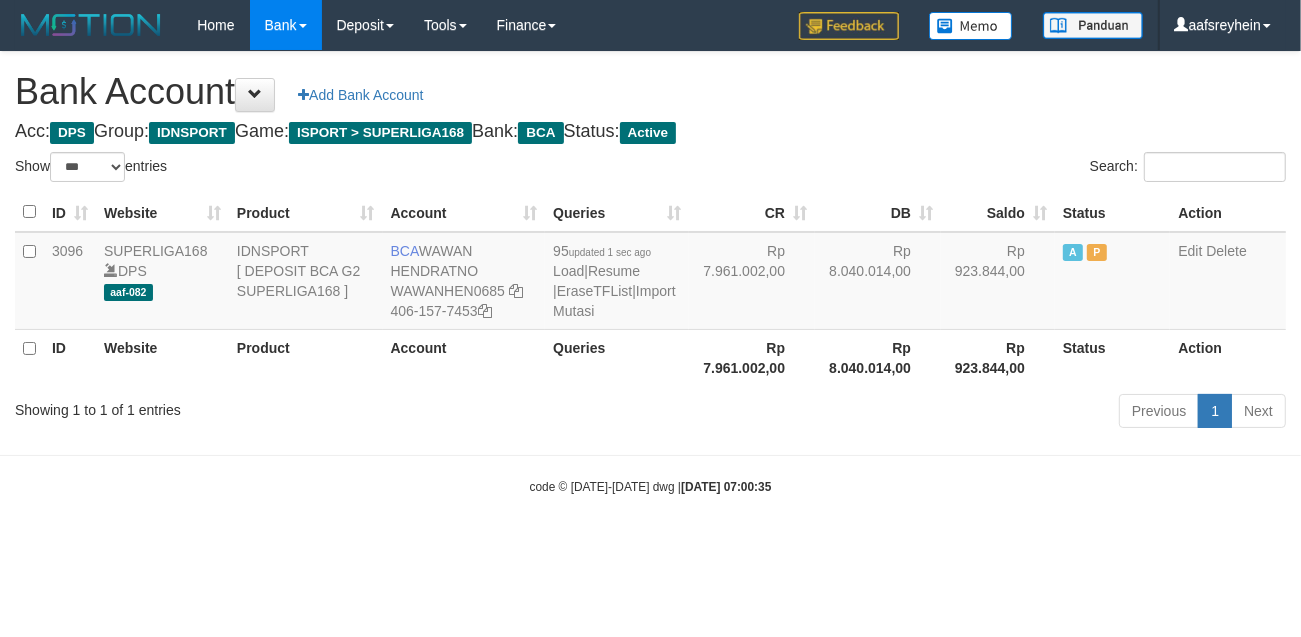 click on "Toggle navigation
Home
Bank
Account List
Load
By Website
Group
[ISPORT]													SUPERLIGA168
By Load Group (DPS)
-" at bounding box center [650, 273] 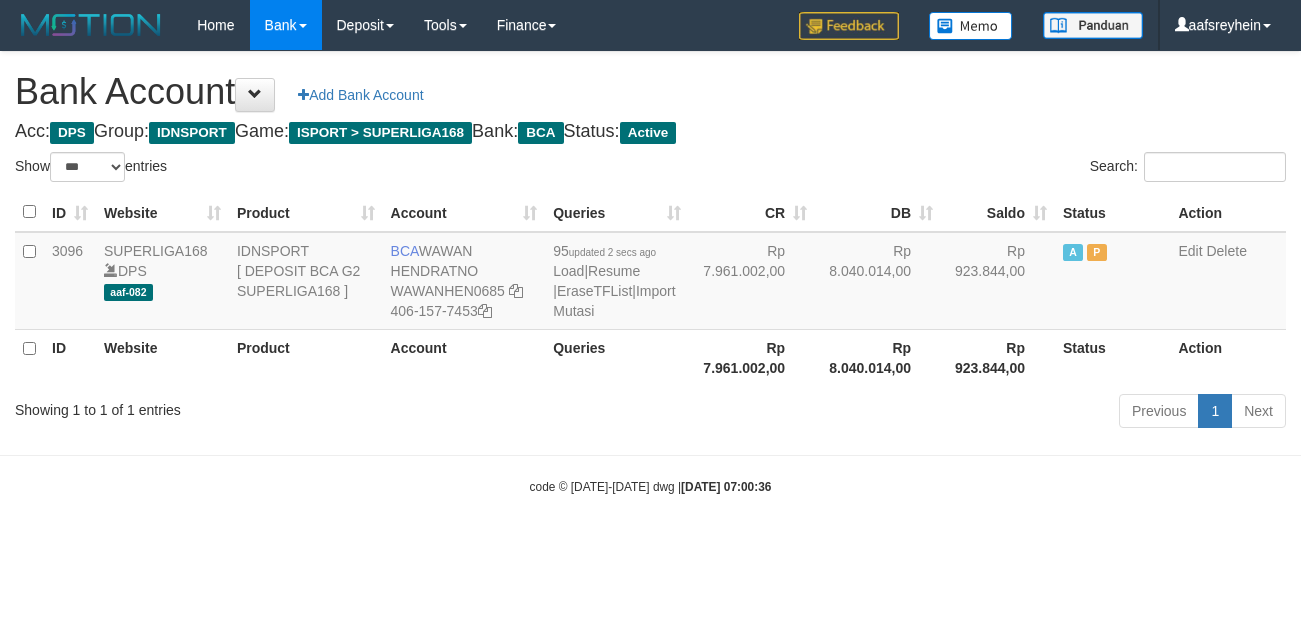 select on "***" 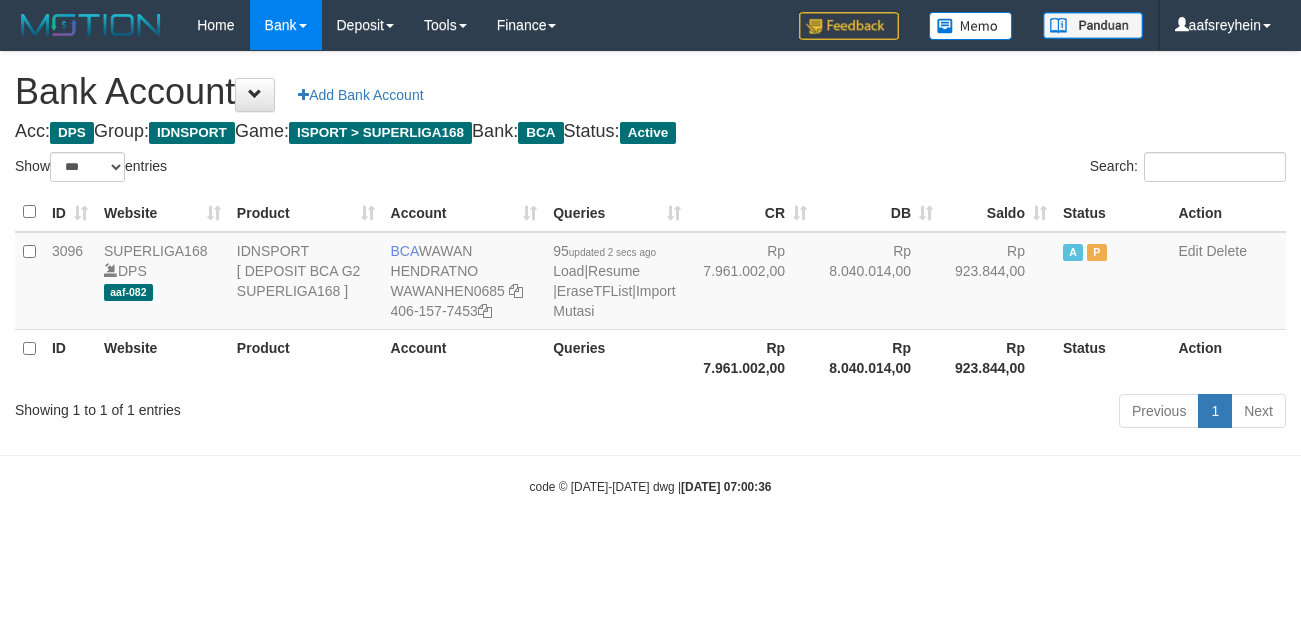 scroll, scrollTop: 0, scrollLeft: 0, axis: both 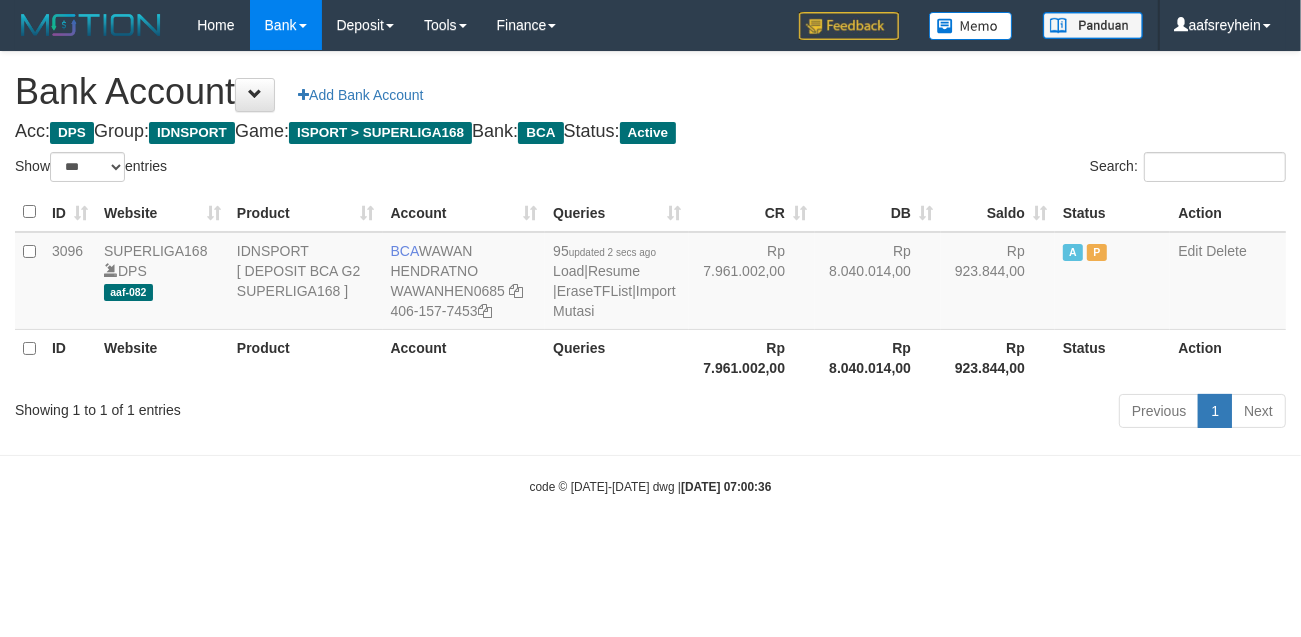 click on "Toggle navigation
Home
Bank
Account List
Load
By Website
Group
[ISPORT]													SUPERLIGA168
By Load Group (DPS)
-" at bounding box center [650, 273] 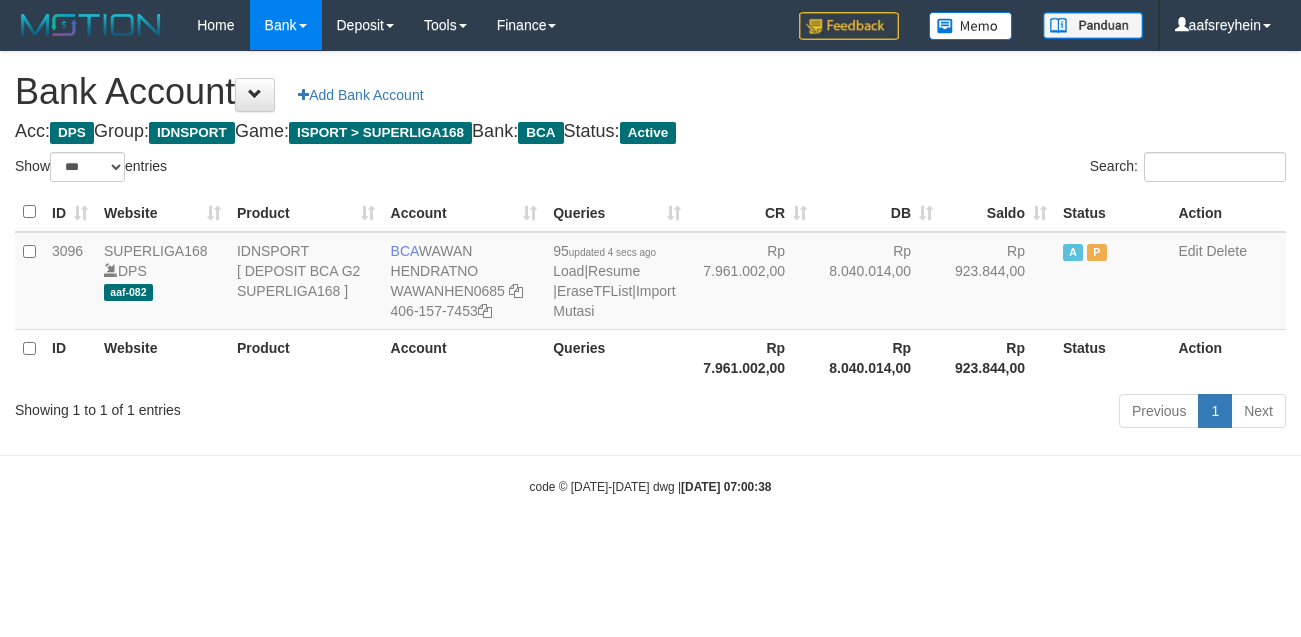 select on "***" 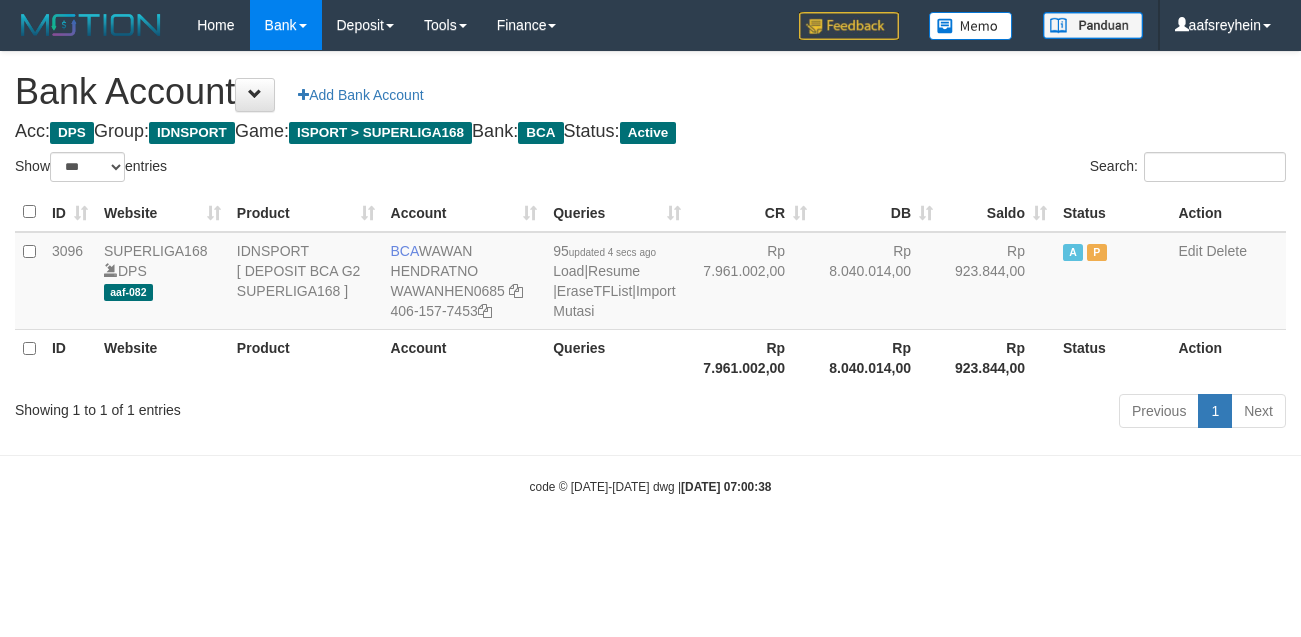 scroll, scrollTop: 0, scrollLeft: 0, axis: both 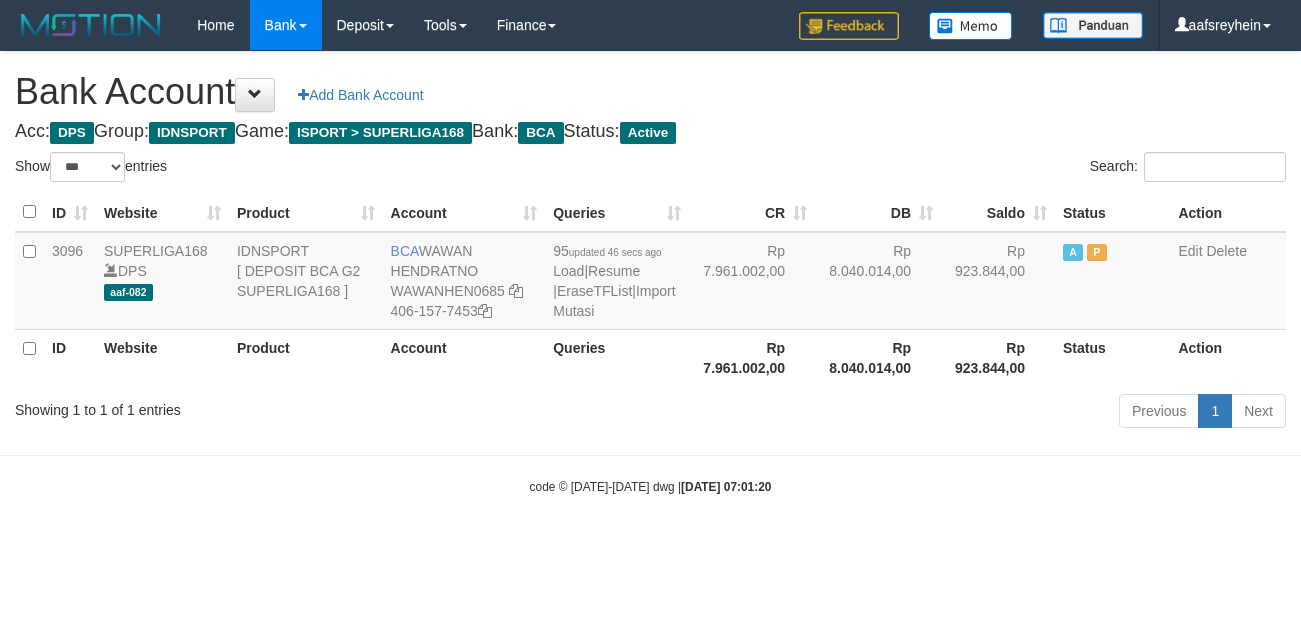 select on "***" 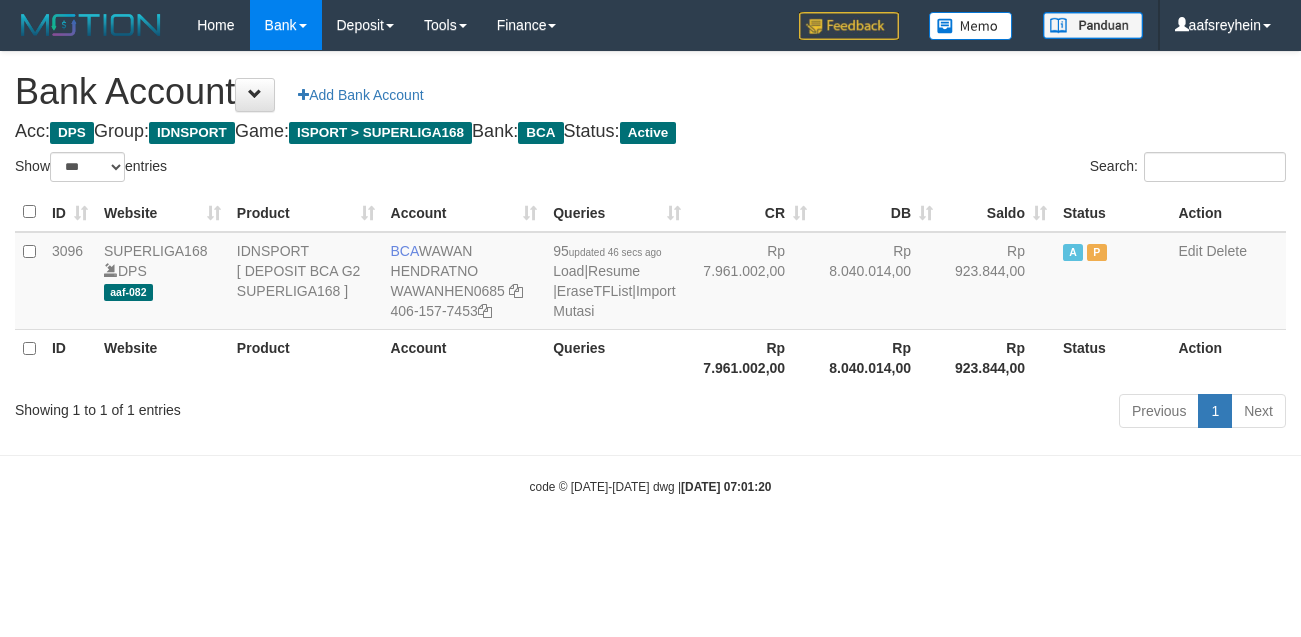 scroll, scrollTop: 0, scrollLeft: 0, axis: both 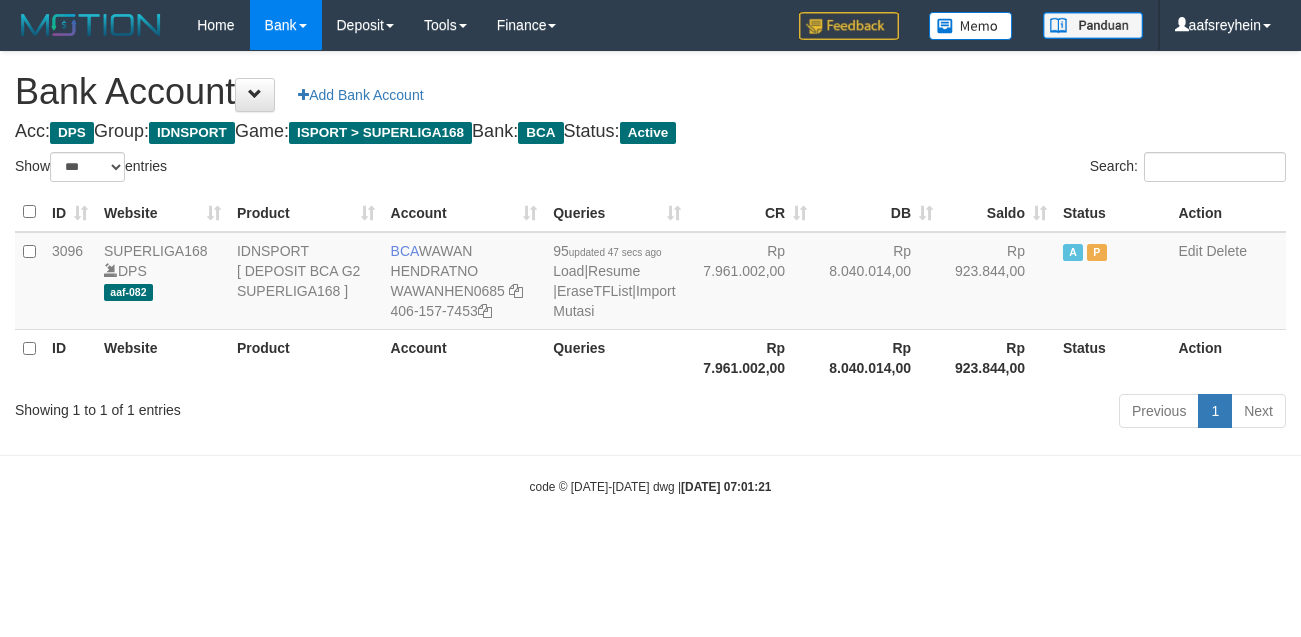 select on "***" 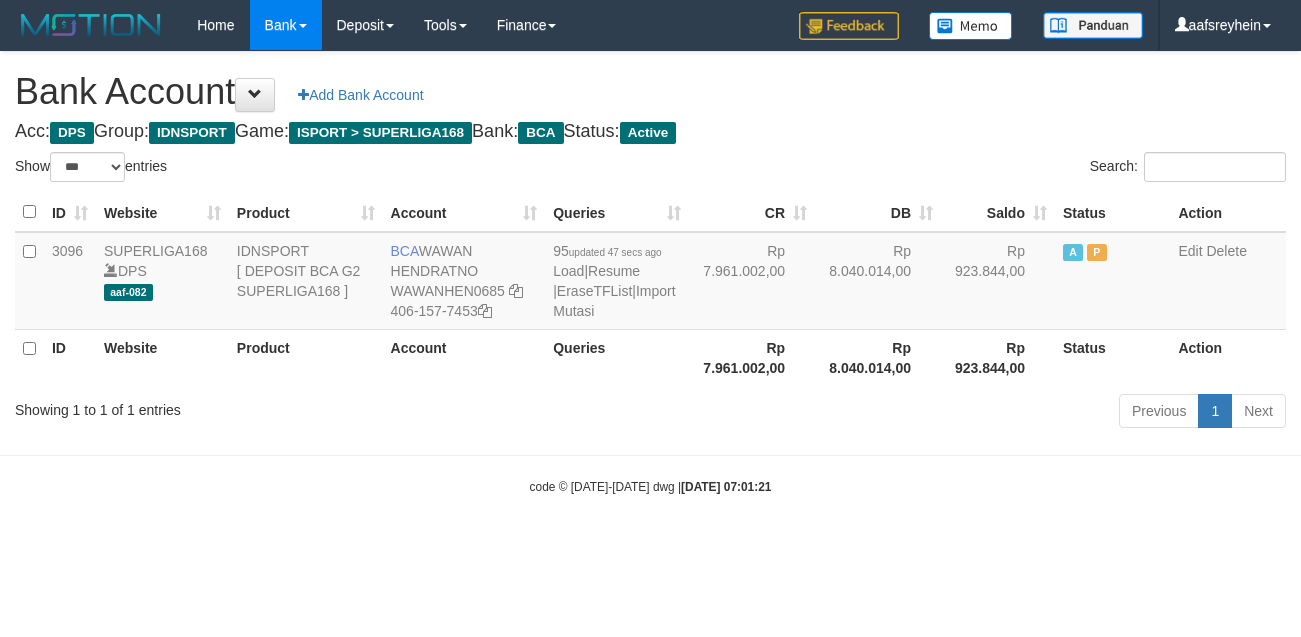 scroll, scrollTop: 0, scrollLeft: 0, axis: both 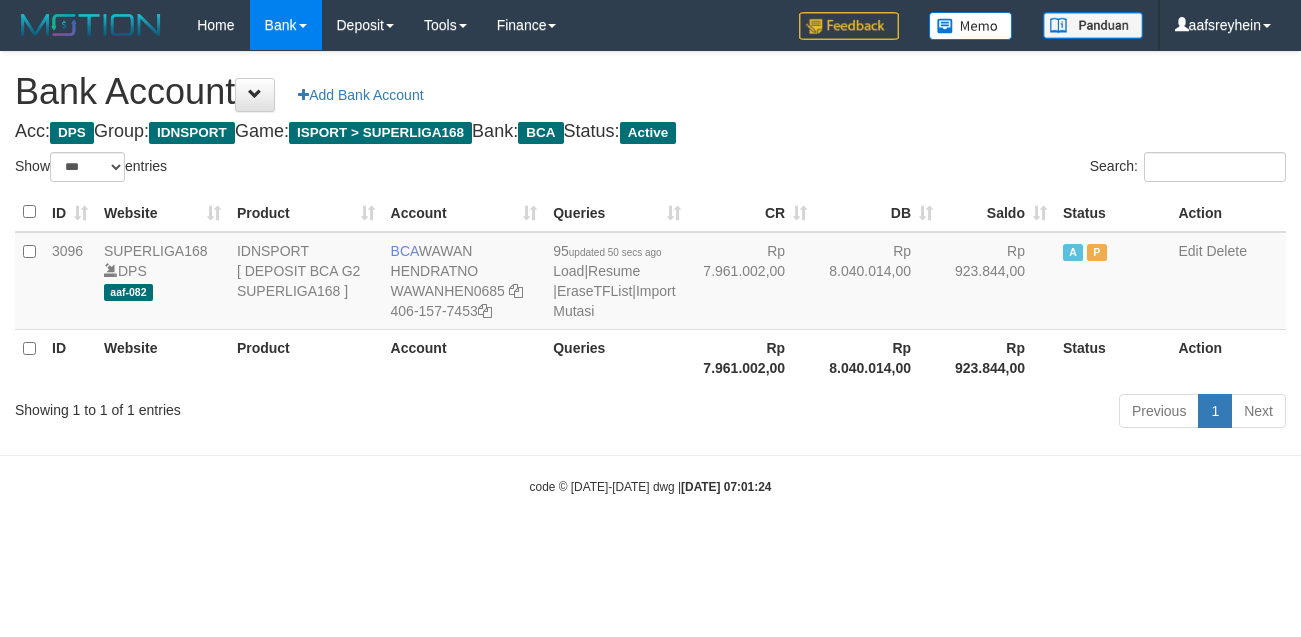 select on "***" 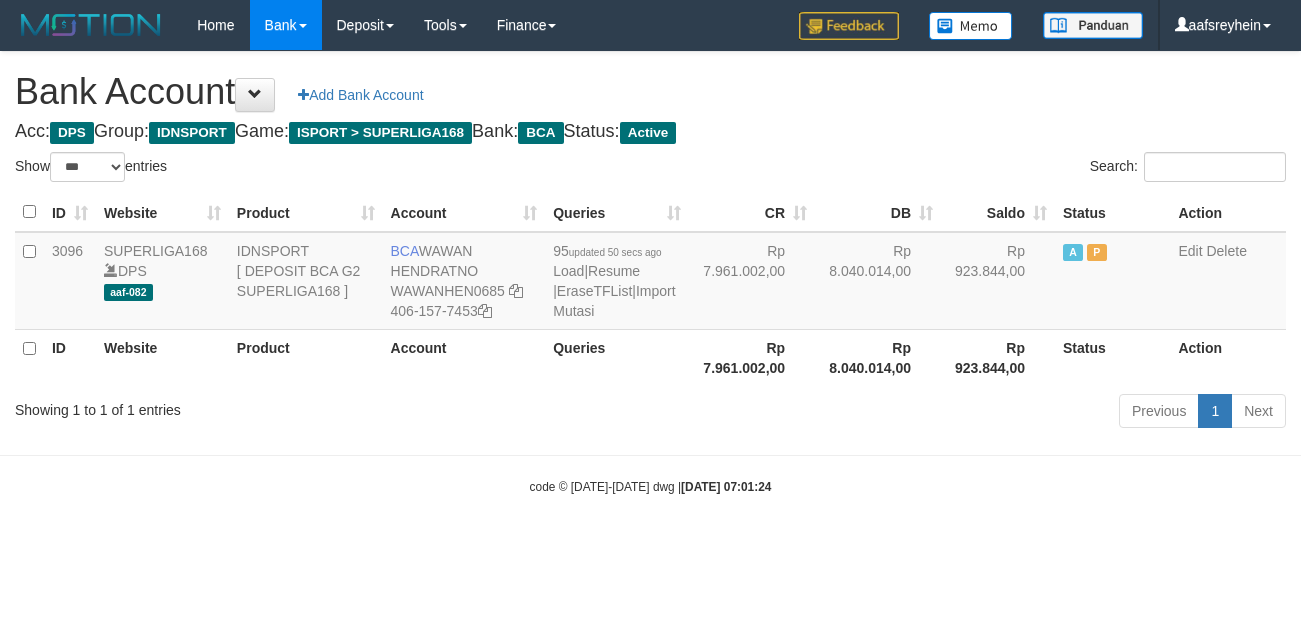 scroll, scrollTop: 0, scrollLeft: 0, axis: both 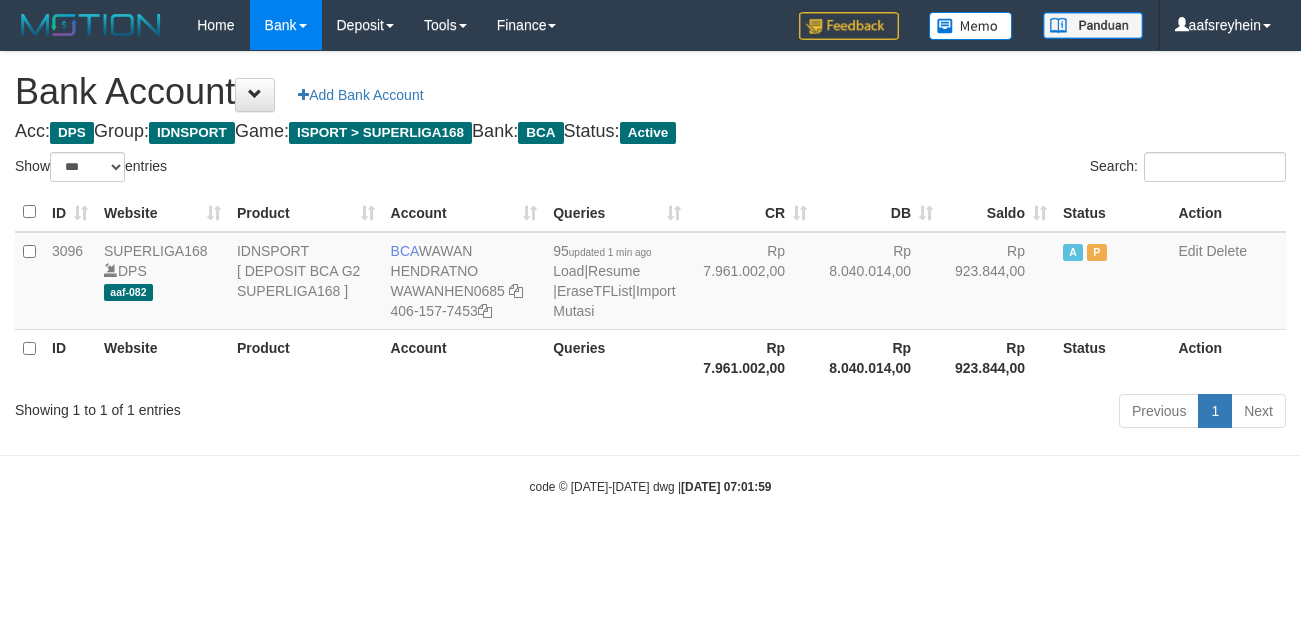 select on "***" 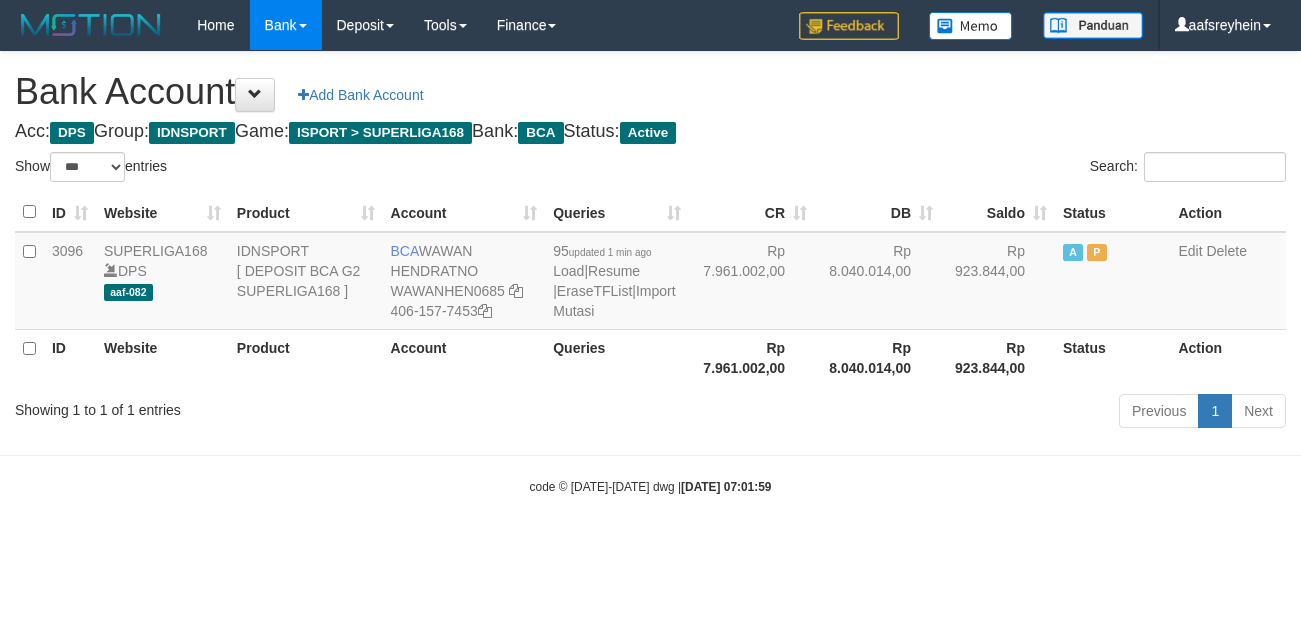 scroll, scrollTop: 0, scrollLeft: 0, axis: both 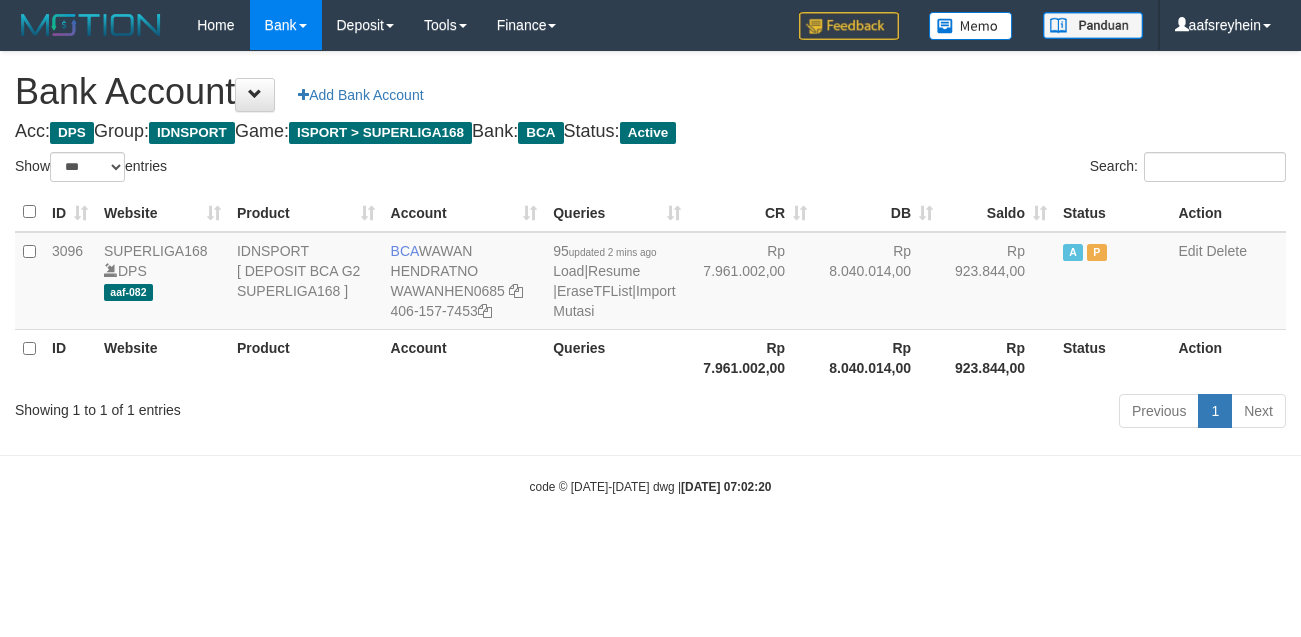 select on "***" 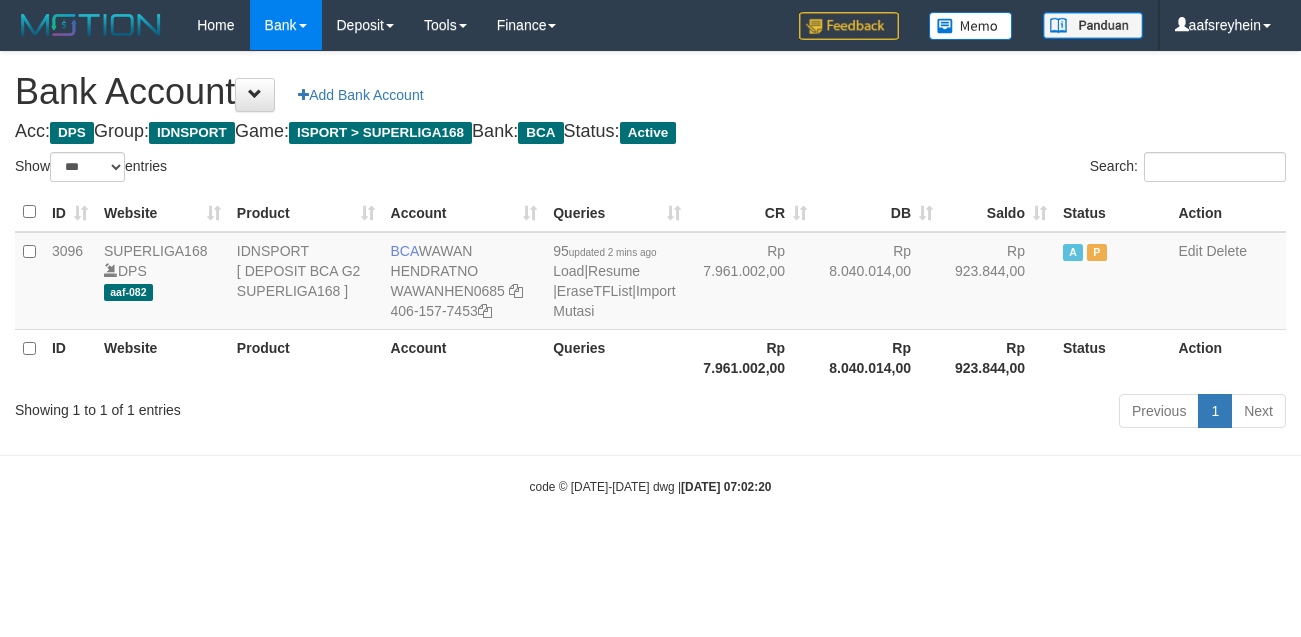 scroll, scrollTop: 0, scrollLeft: 0, axis: both 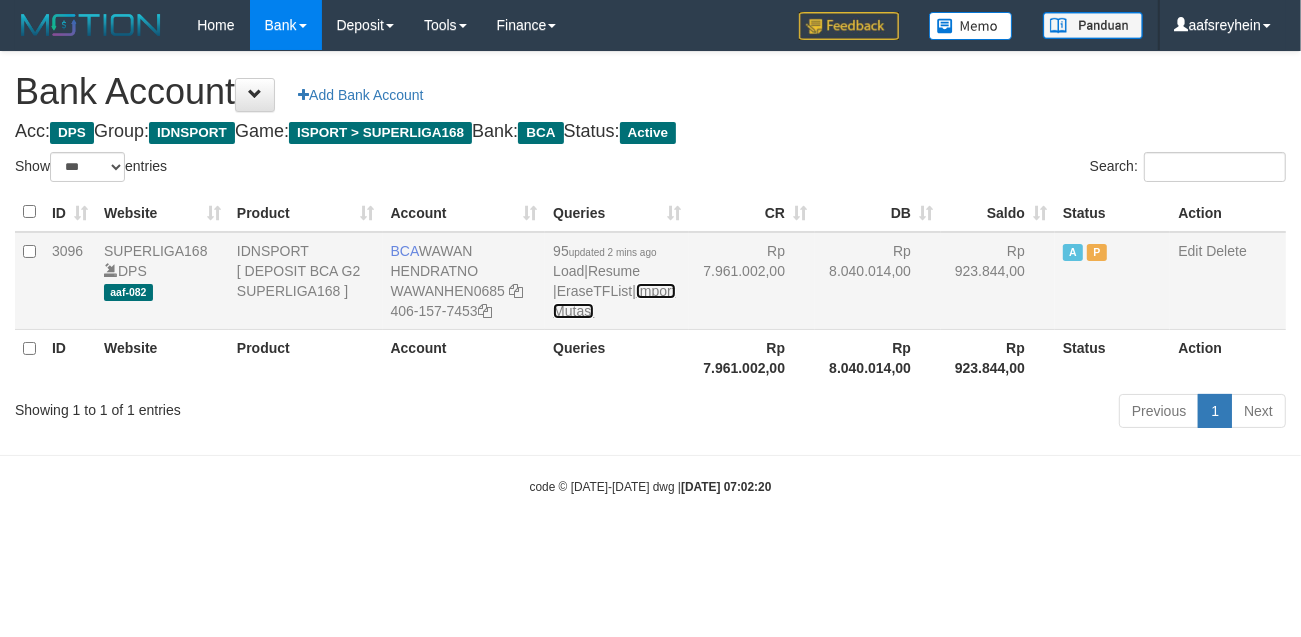 click on "Import Mutasi" at bounding box center (614, 301) 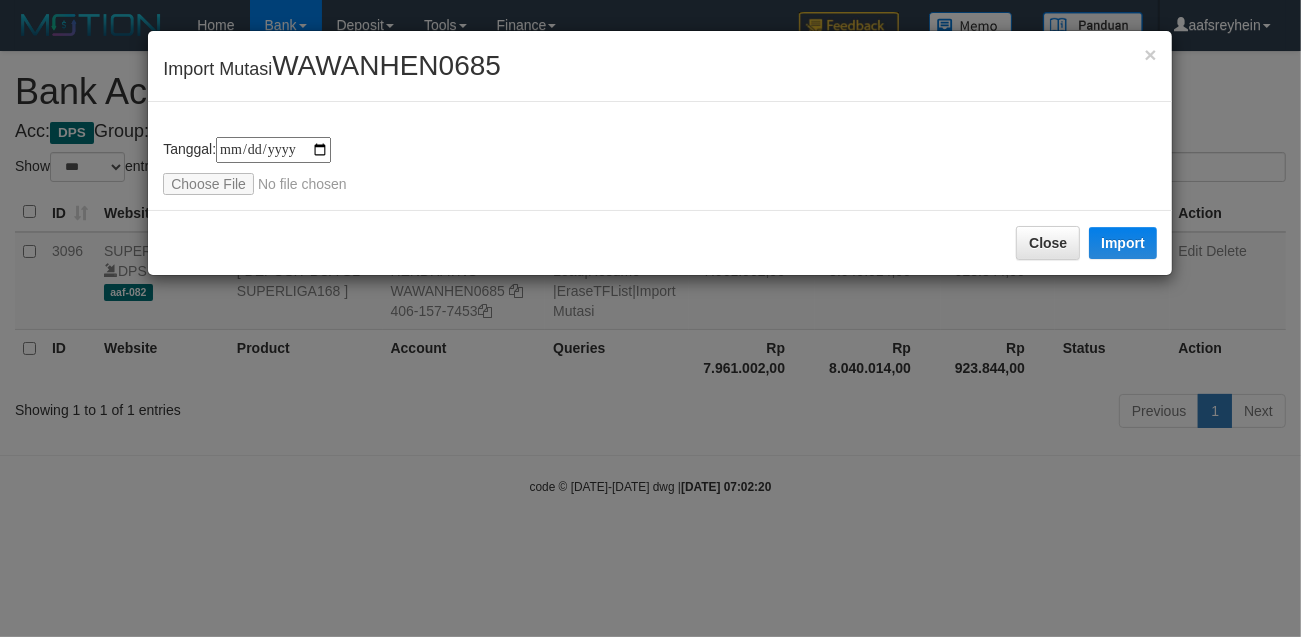 type on "**********" 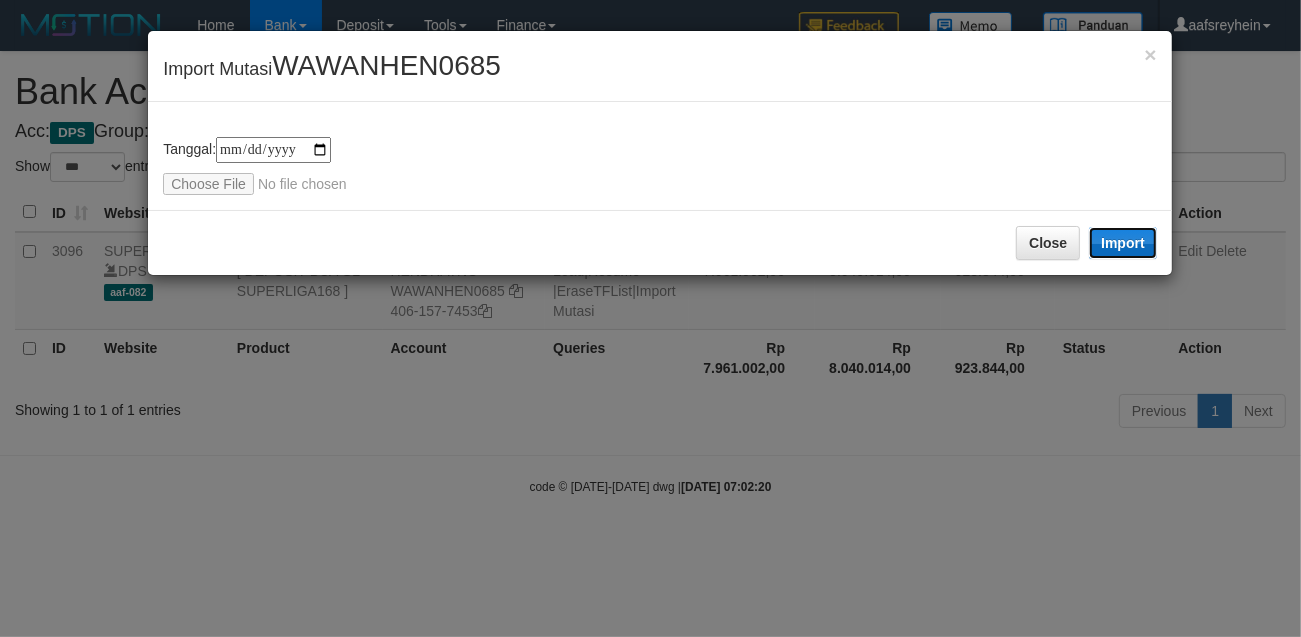 click on "Import" at bounding box center (1123, 243) 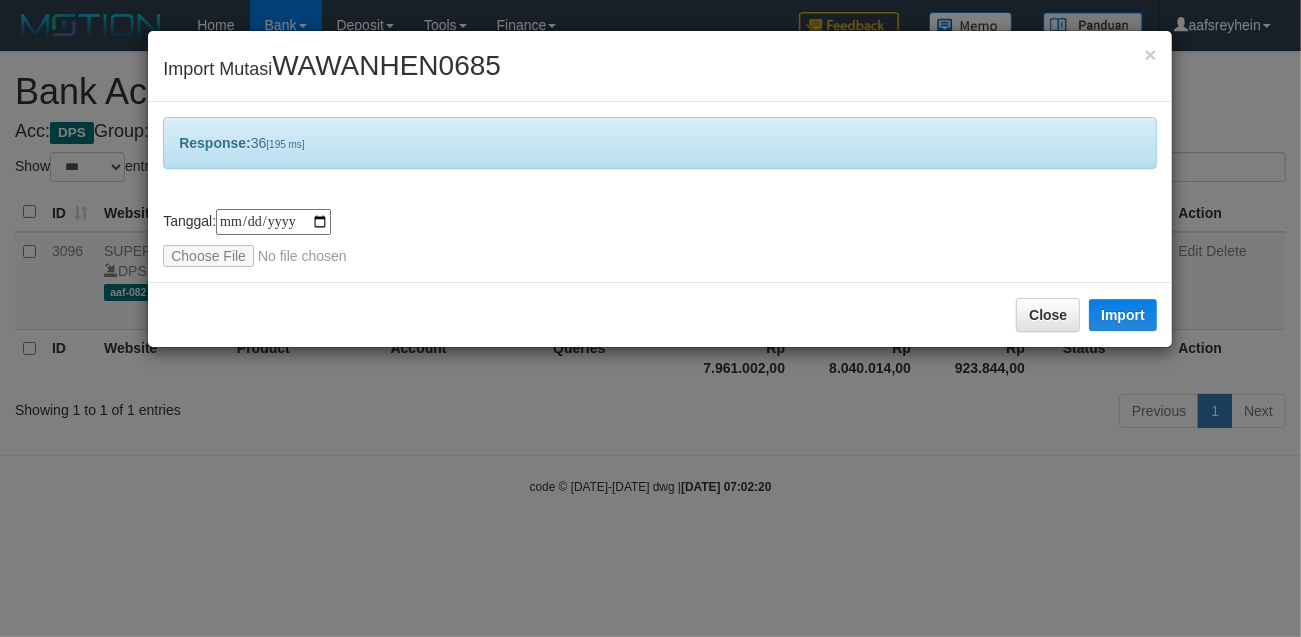click on "**********" at bounding box center (650, 318) 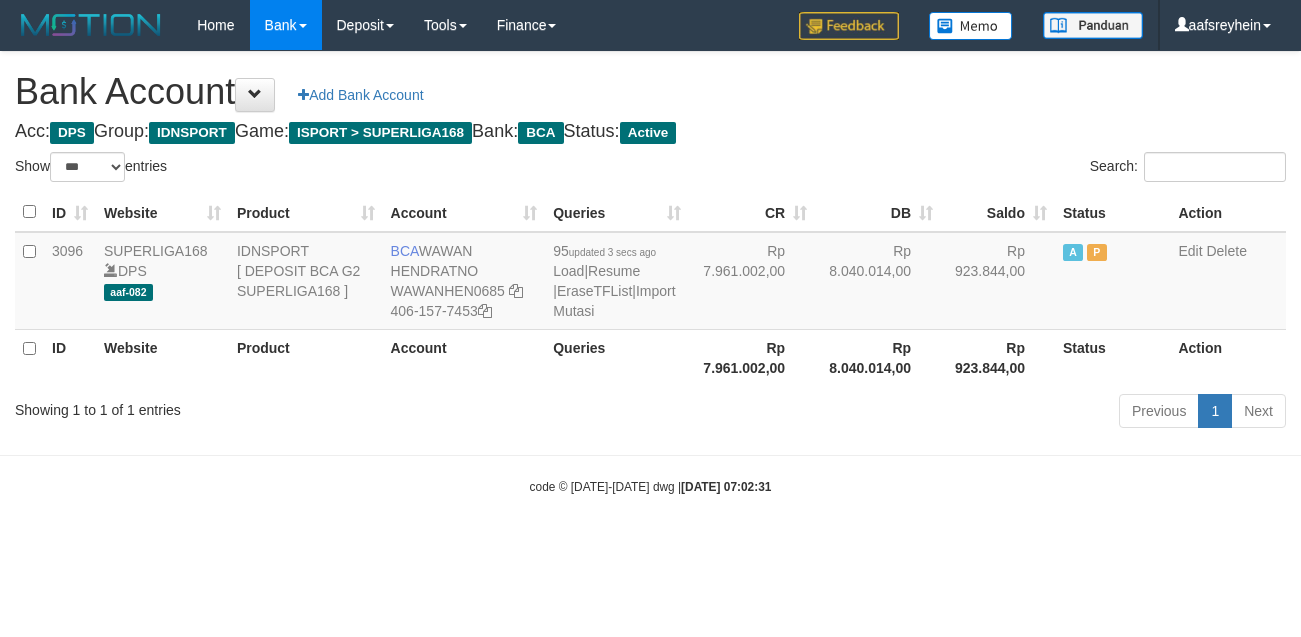 select on "***" 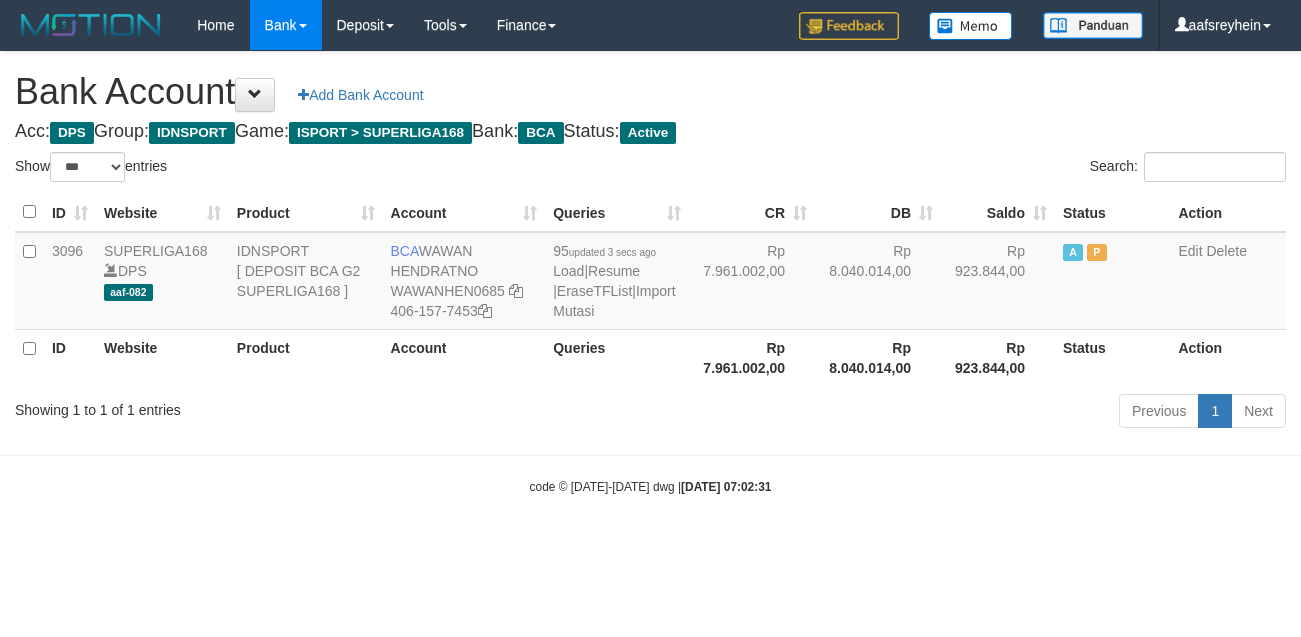 scroll, scrollTop: 0, scrollLeft: 0, axis: both 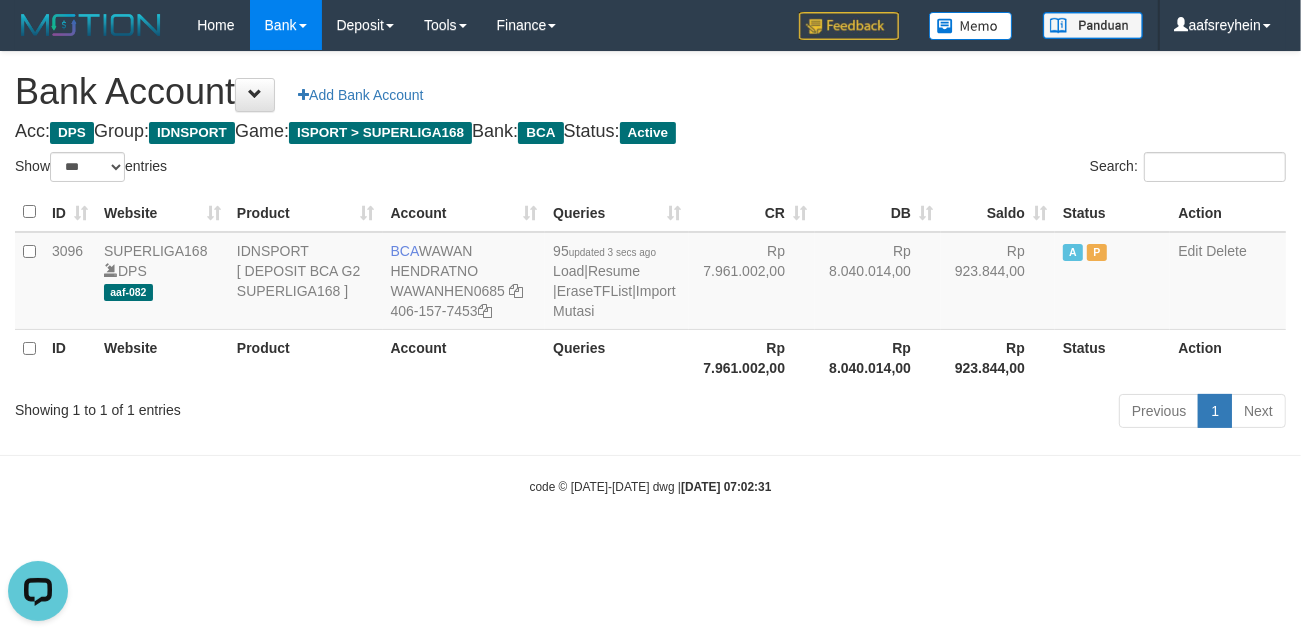 click on "Toggle navigation
Home
Bank
Account List
Load
By Website
Group
[ISPORT]													SUPERLIGA168
By Load Group (DPS)
-" at bounding box center [650, 273] 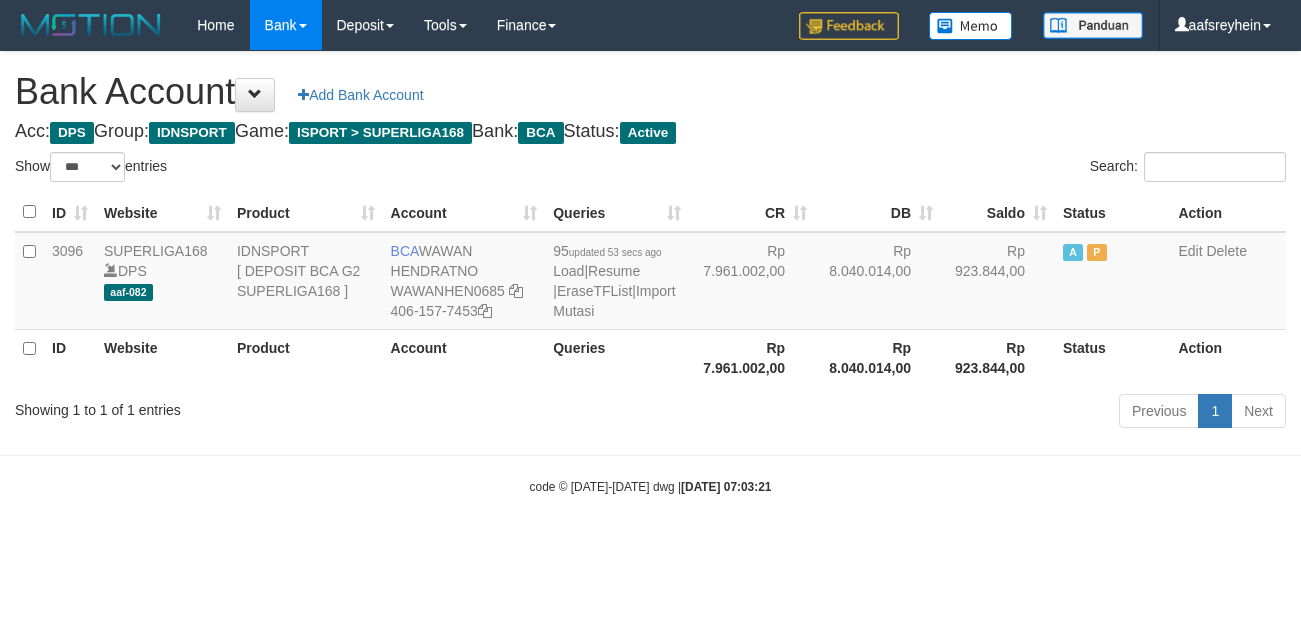 select on "***" 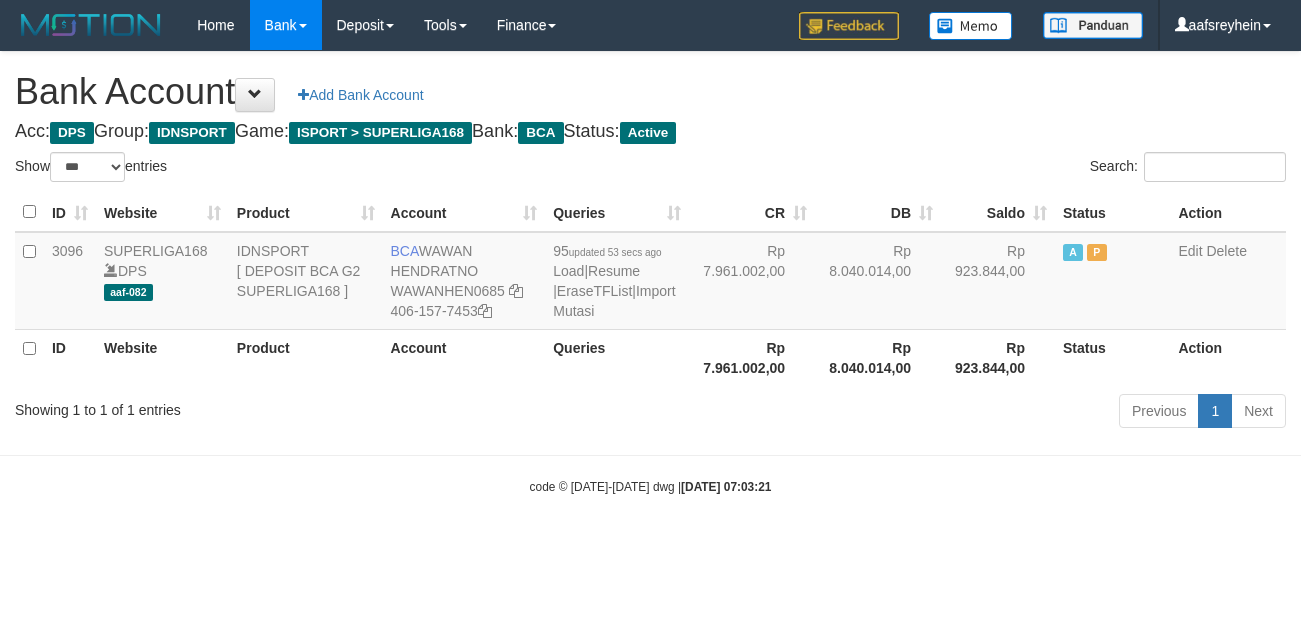 scroll, scrollTop: 0, scrollLeft: 0, axis: both 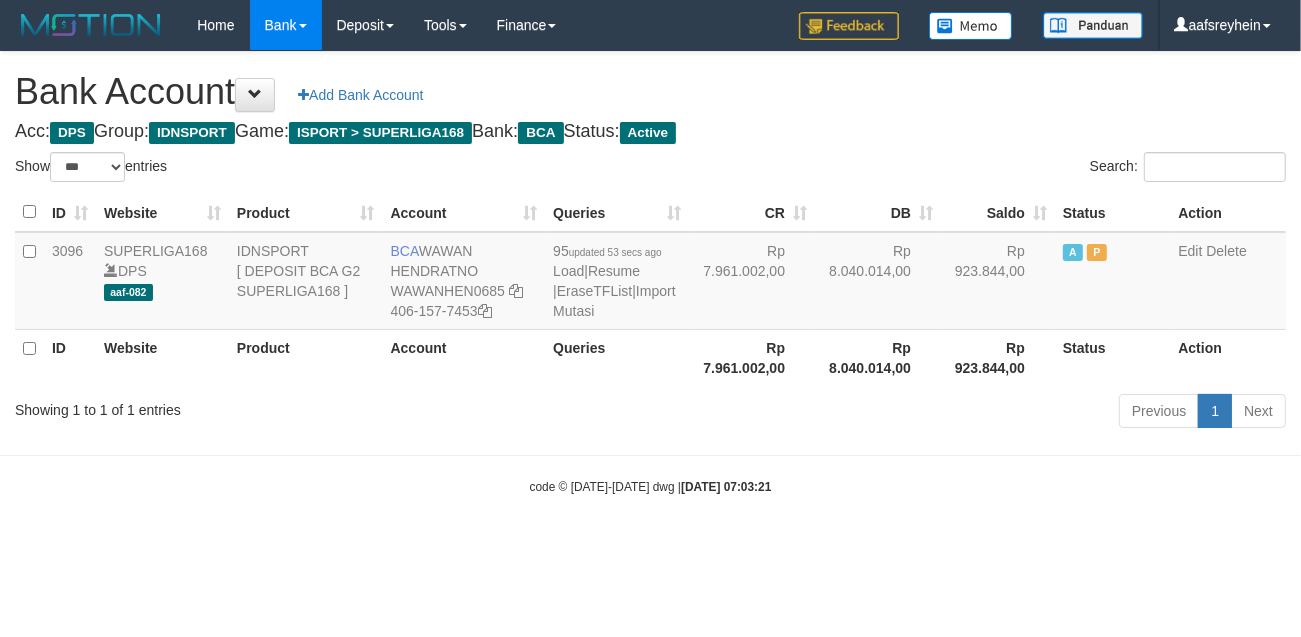 click on "Previous 1 Next" at bounding box center [921, 413] 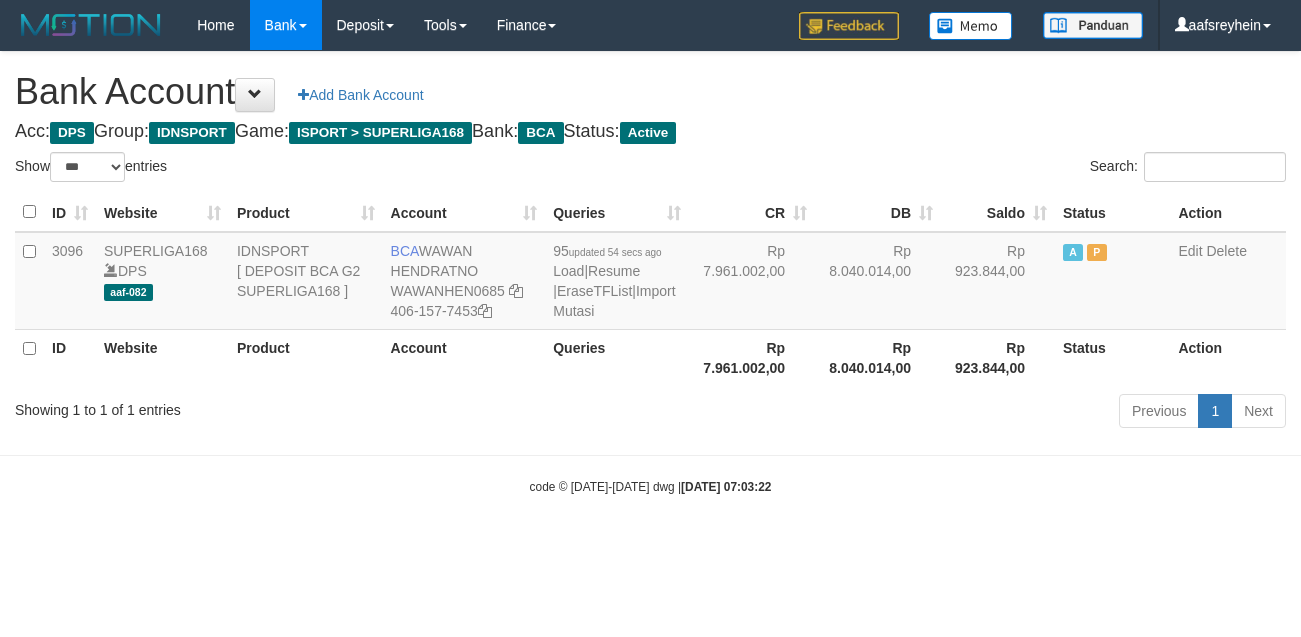 select on "***" 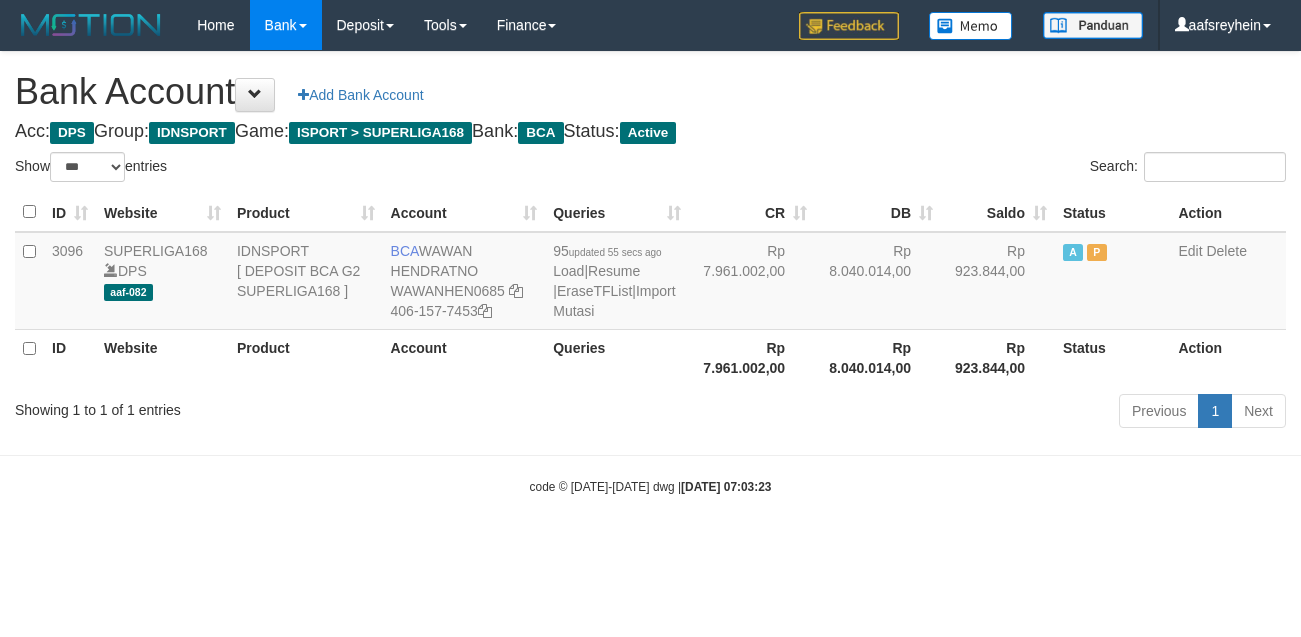 select on "***" 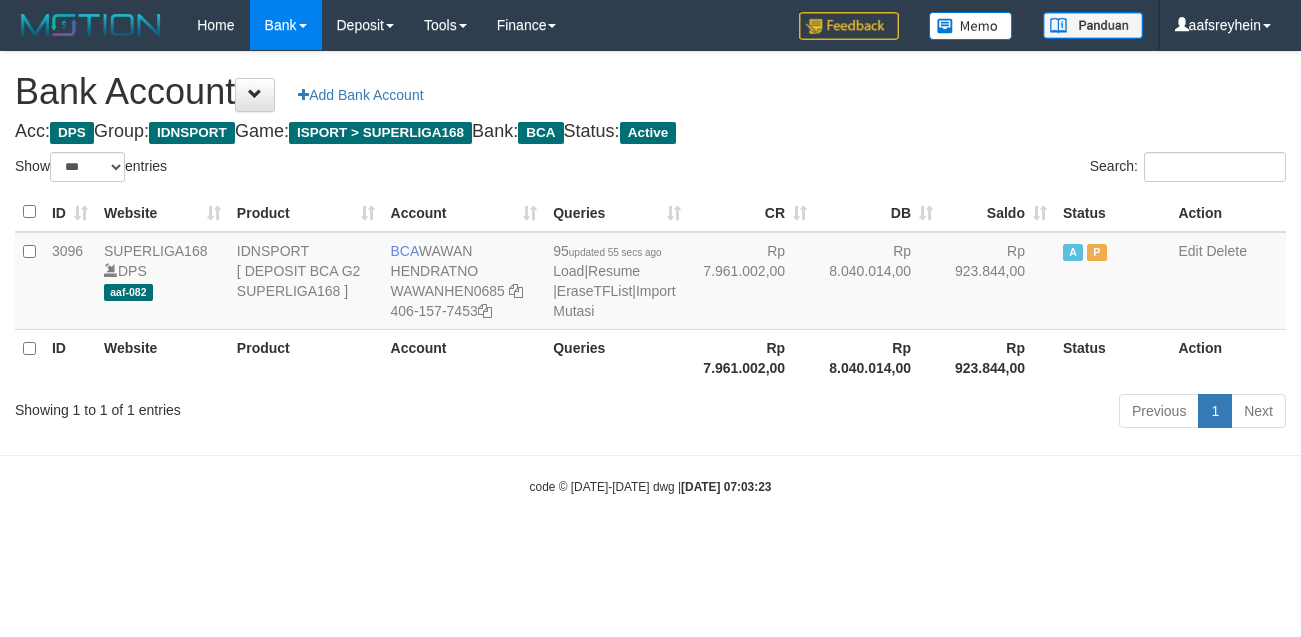 scroll, scrollTop: 0, scrollLeft: 0, axis: both 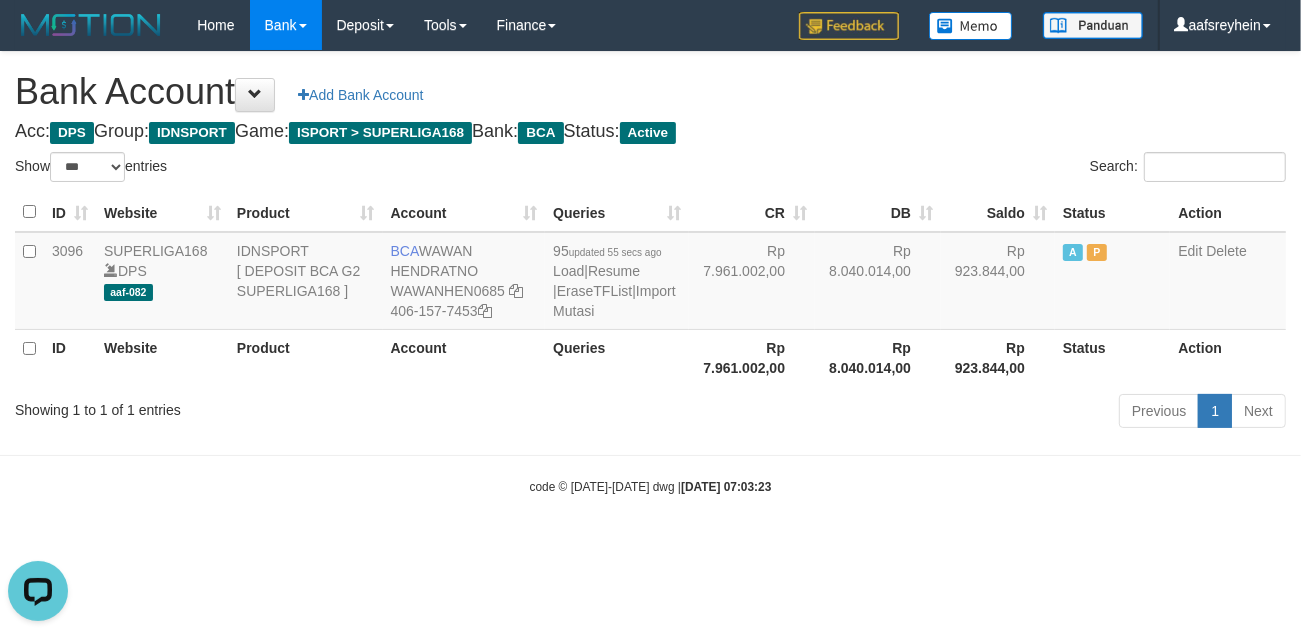 click on "Toggle navigation
Home
Bank
Account List
Load
By Website
Group
[ISPORT]													SUPERLIGA168
By Load Group (DPS)" at bounding box center [650, 273] 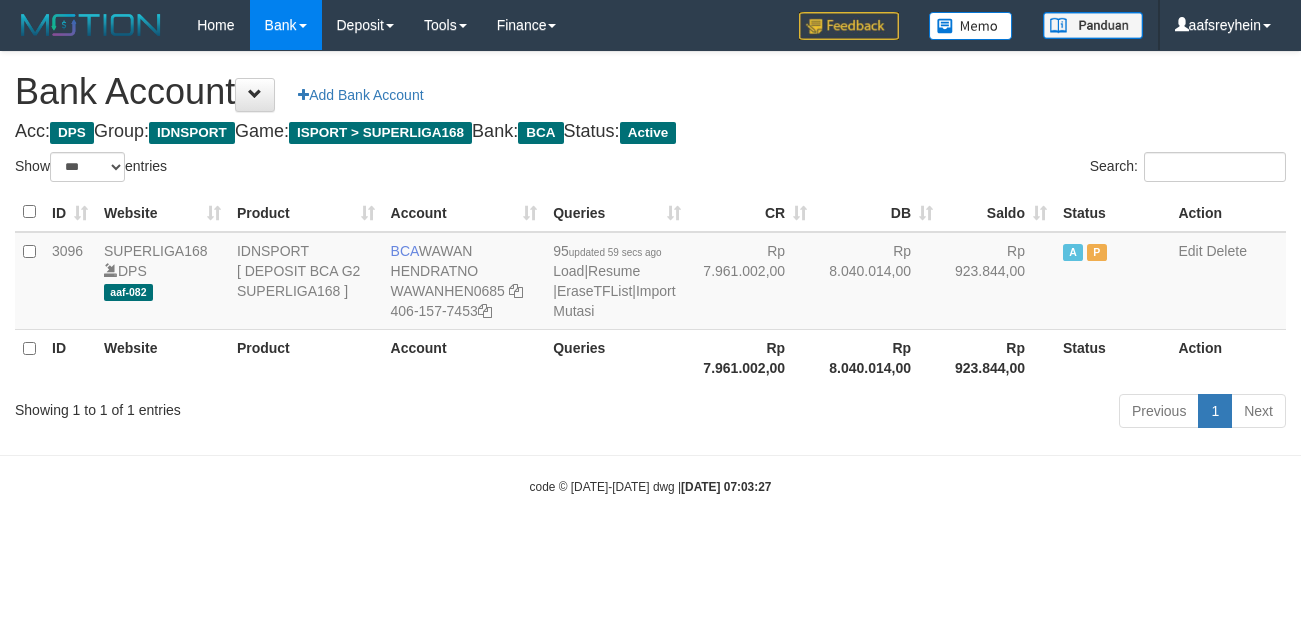 select on "***" 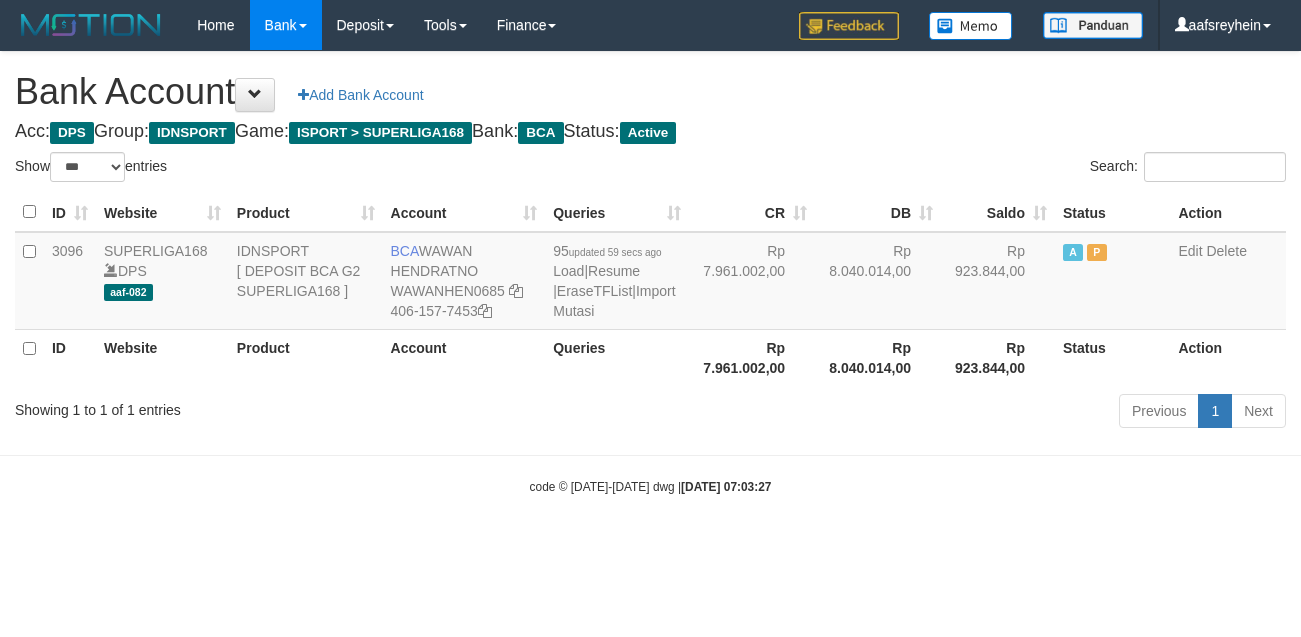 scroll, scrollTop: 0, scrollLeft: 0, axis: both 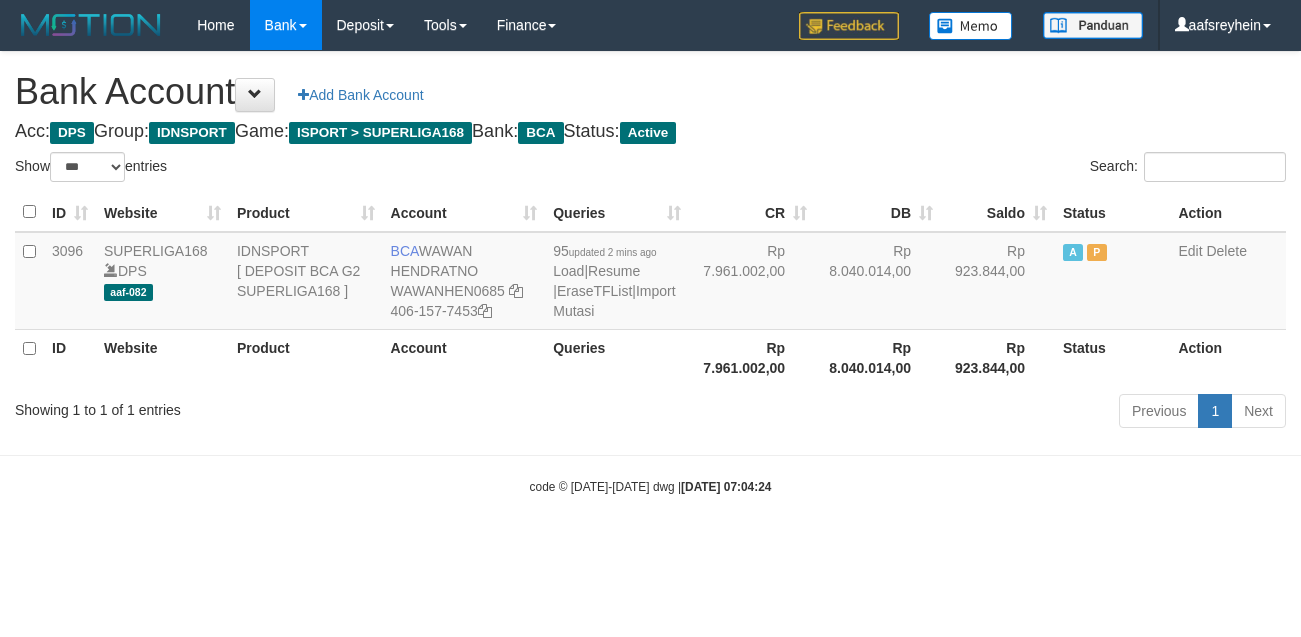 select on "***" 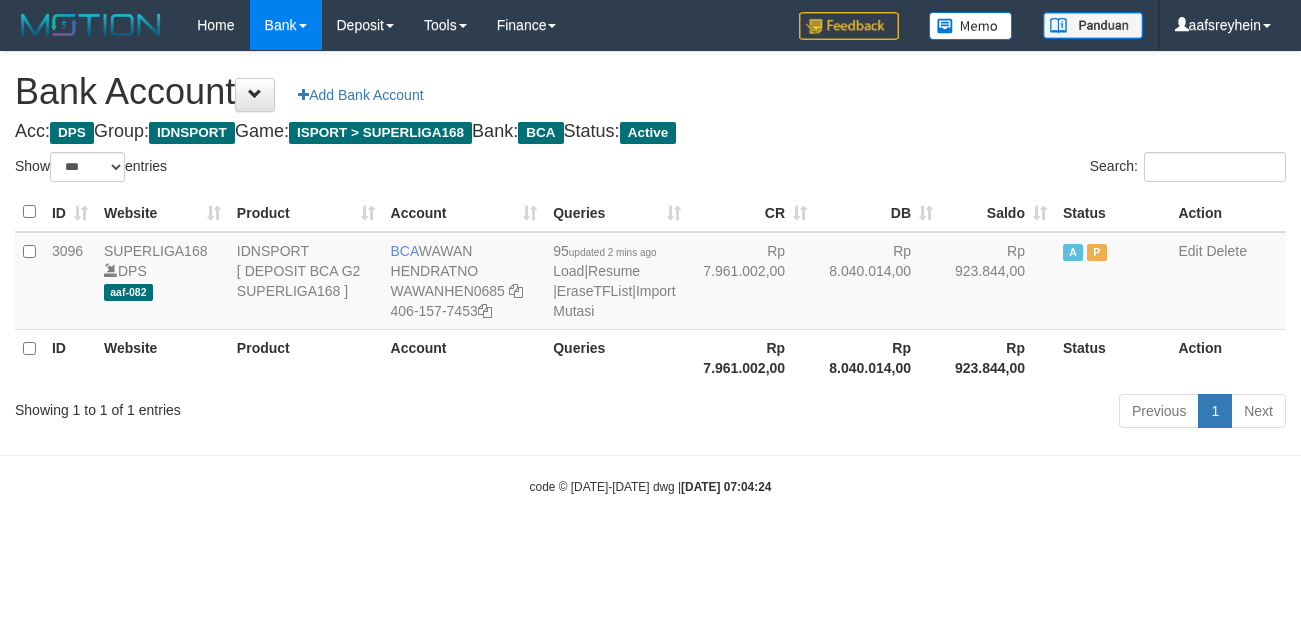 scroll, scrollTop: 0, scrollLeft: 0, axis: both 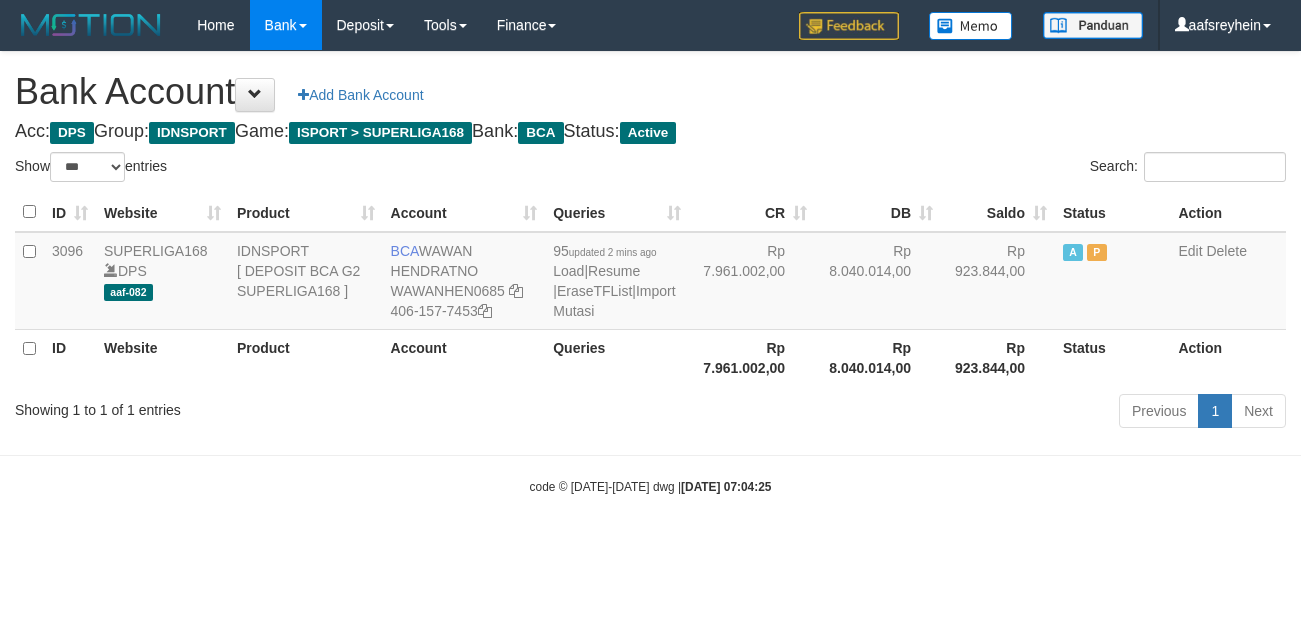 select on "***" 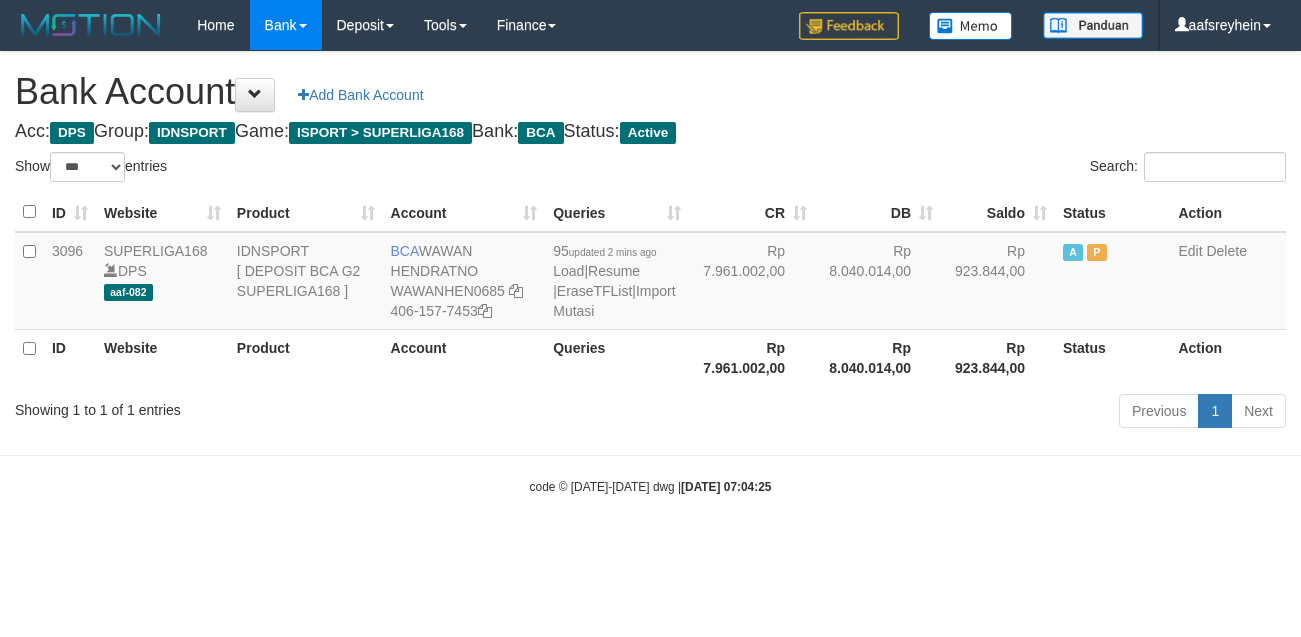 scroll, scrollTop: 0, scrollLeft: 0, axis: both 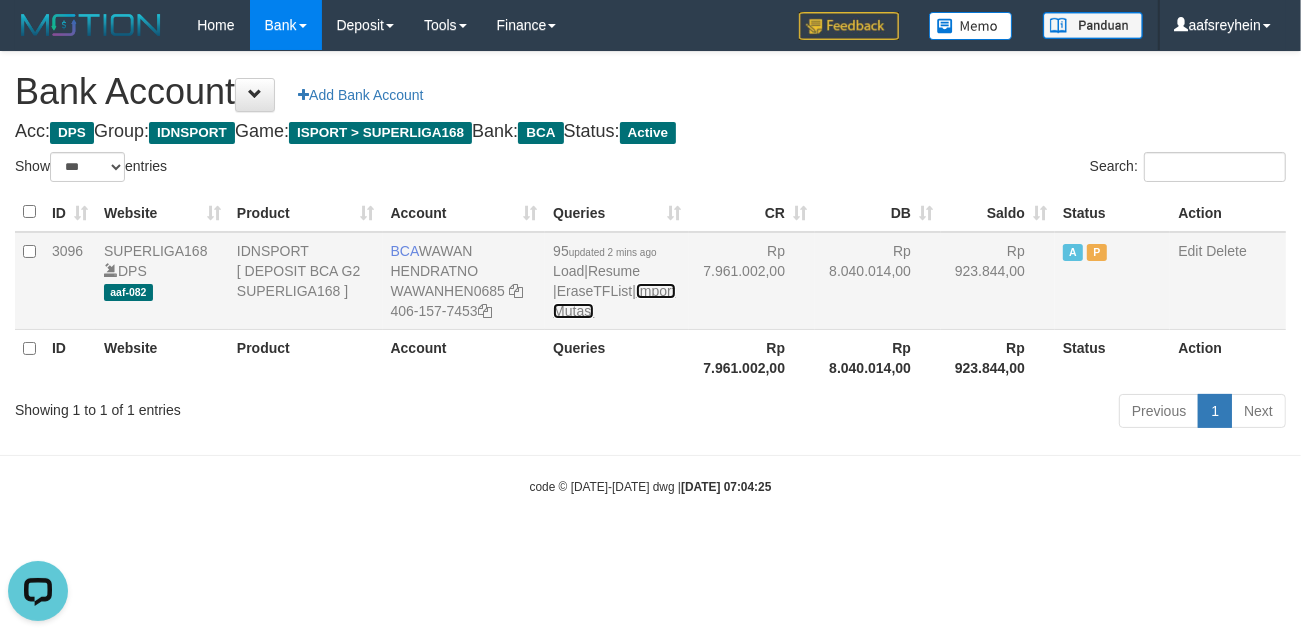 click on "Import Mutasi" at bounding box center [614, 301] 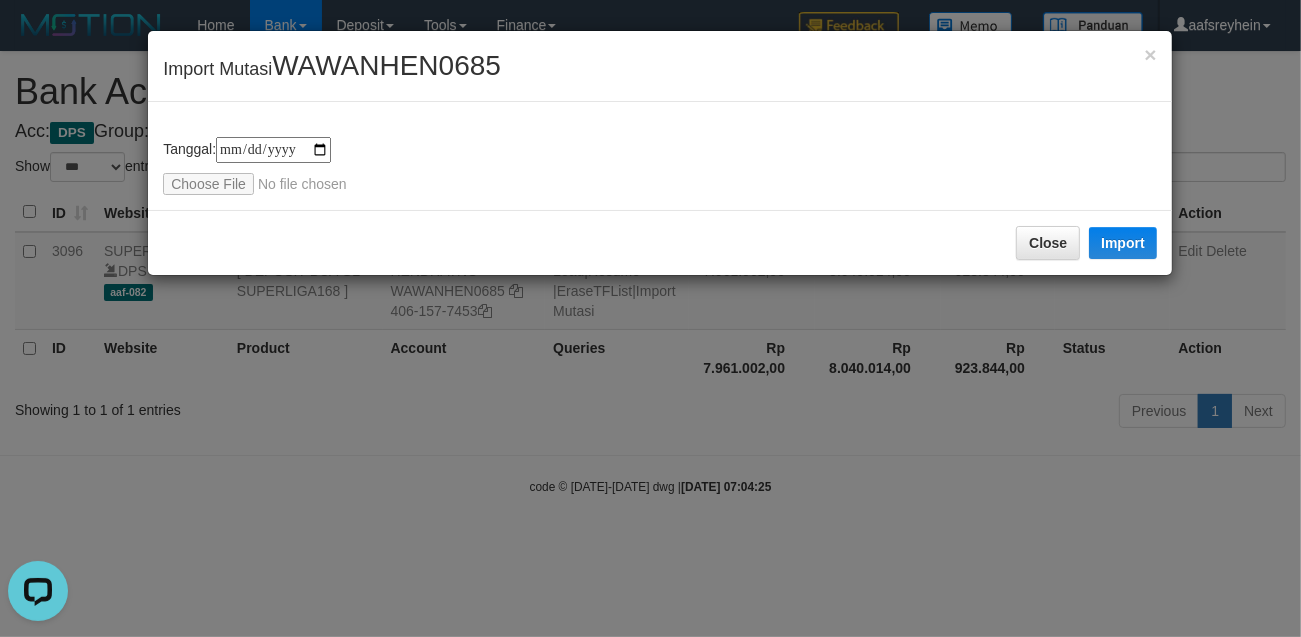 type on "**********" 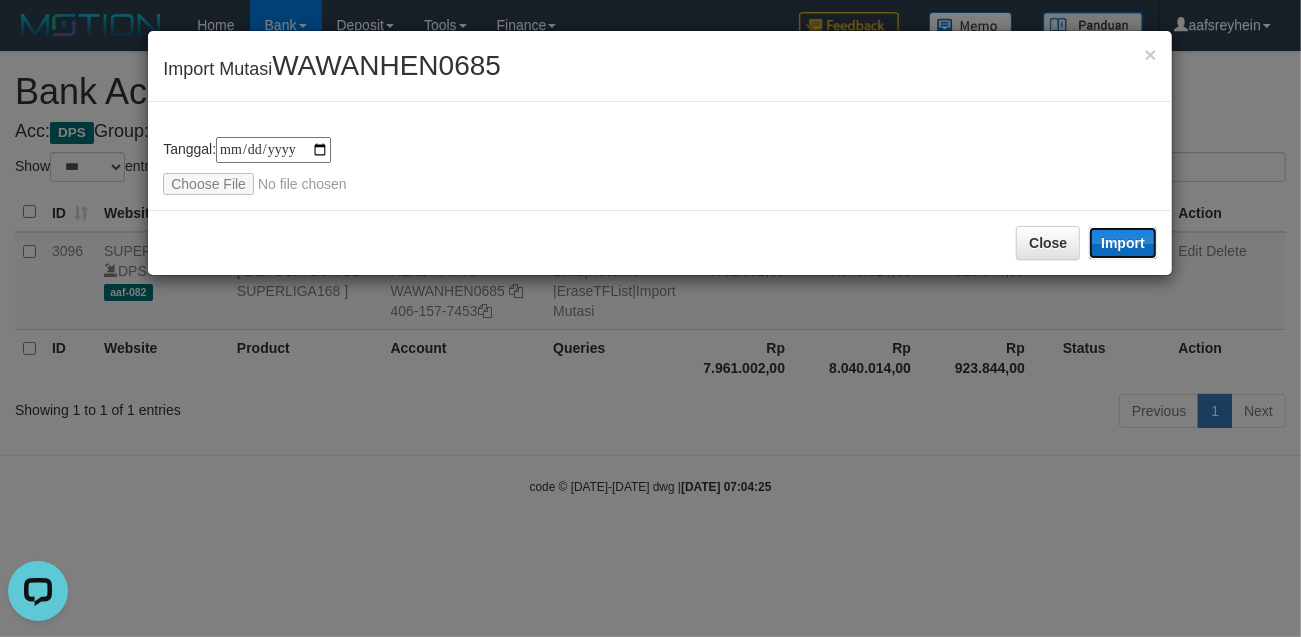 click on "Import" at bounding box center [1123, 243] 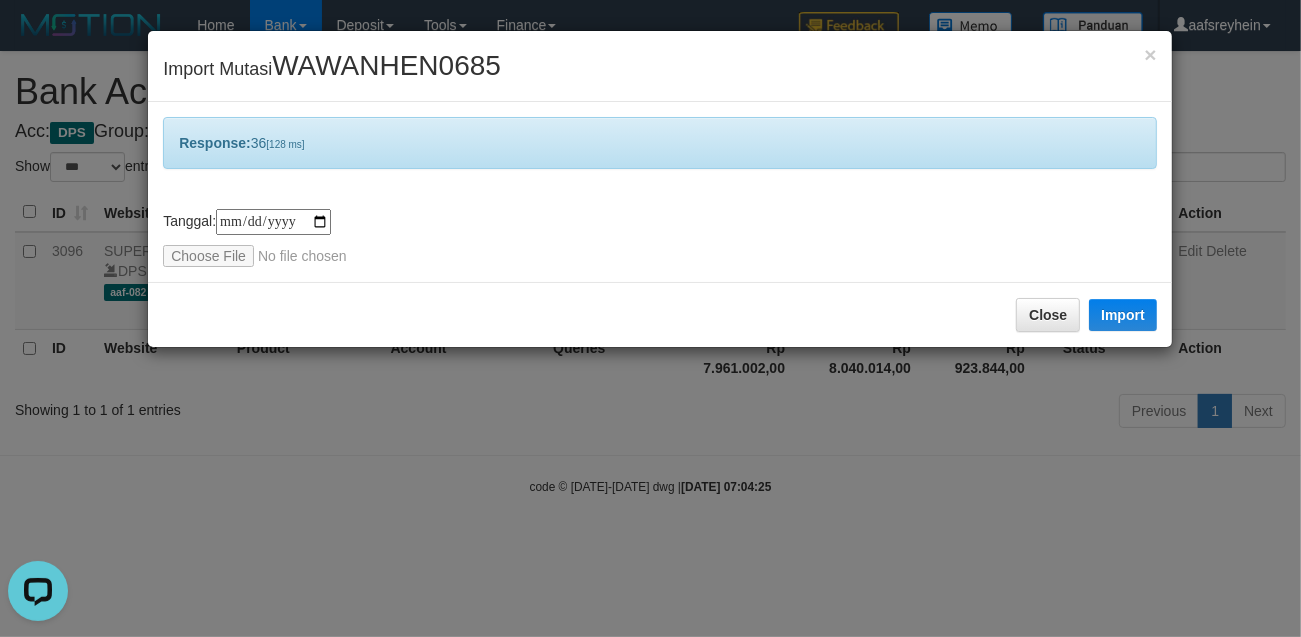 click on "**********" at bounding box center [650, 318] 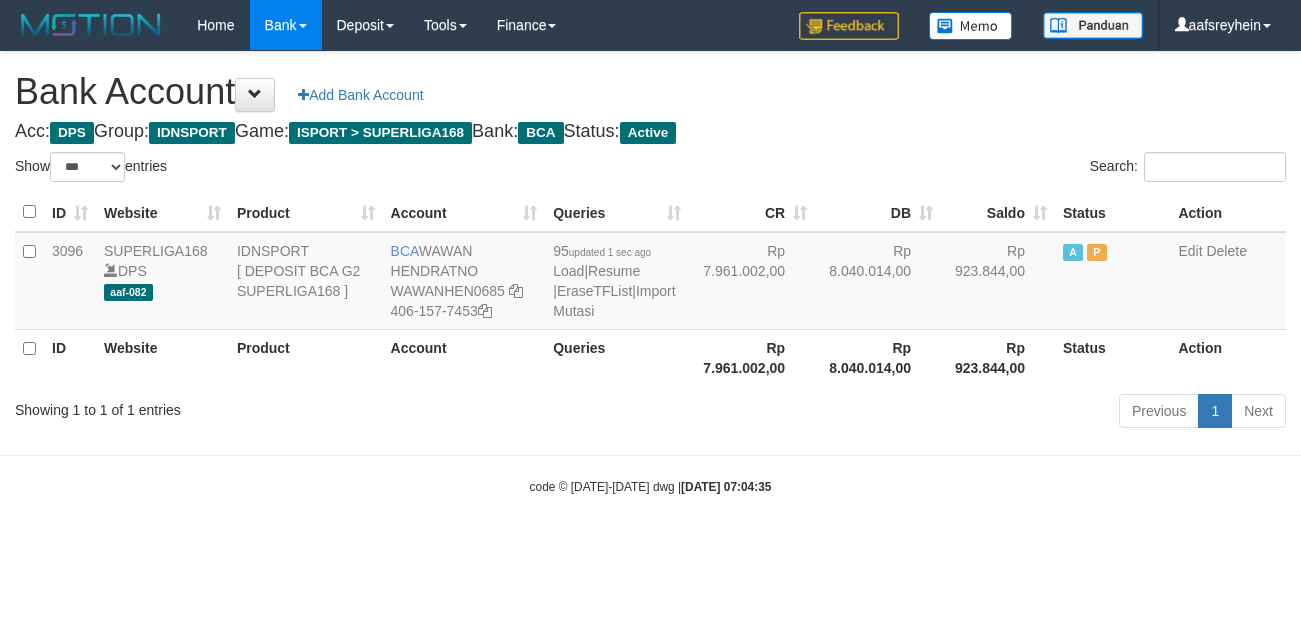 select on "***" 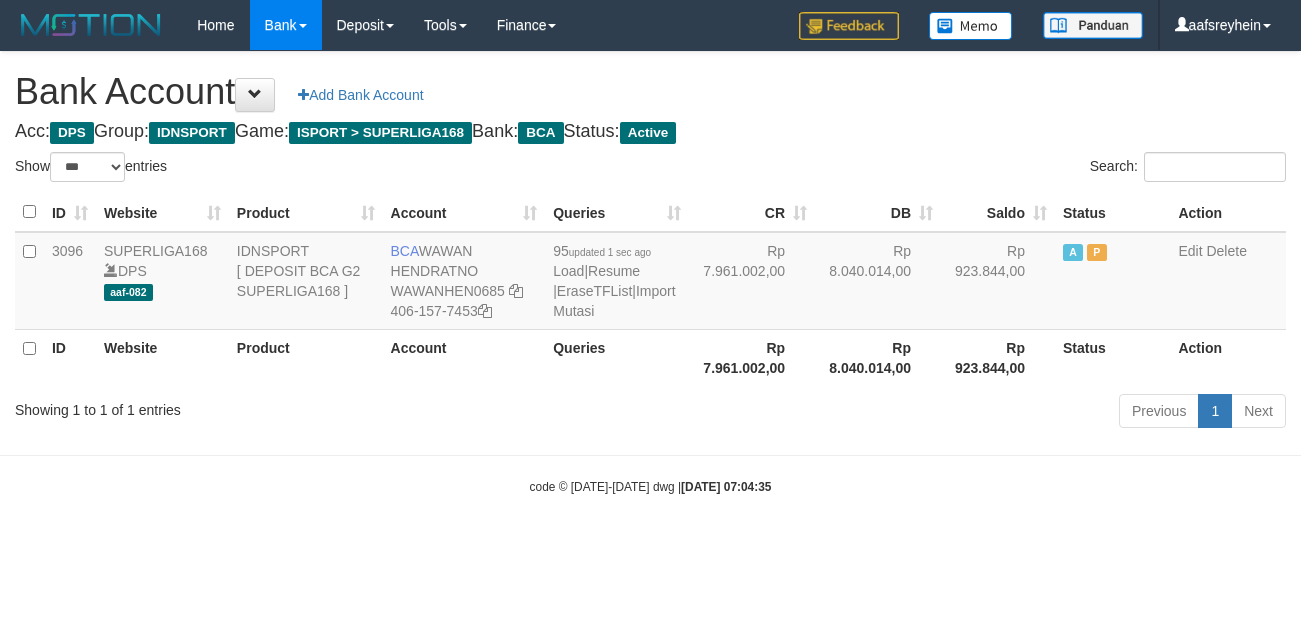 click on "code © 2012-2018 dwg |  2025/07/10 07:04:35" at bounding box center (650, 486) 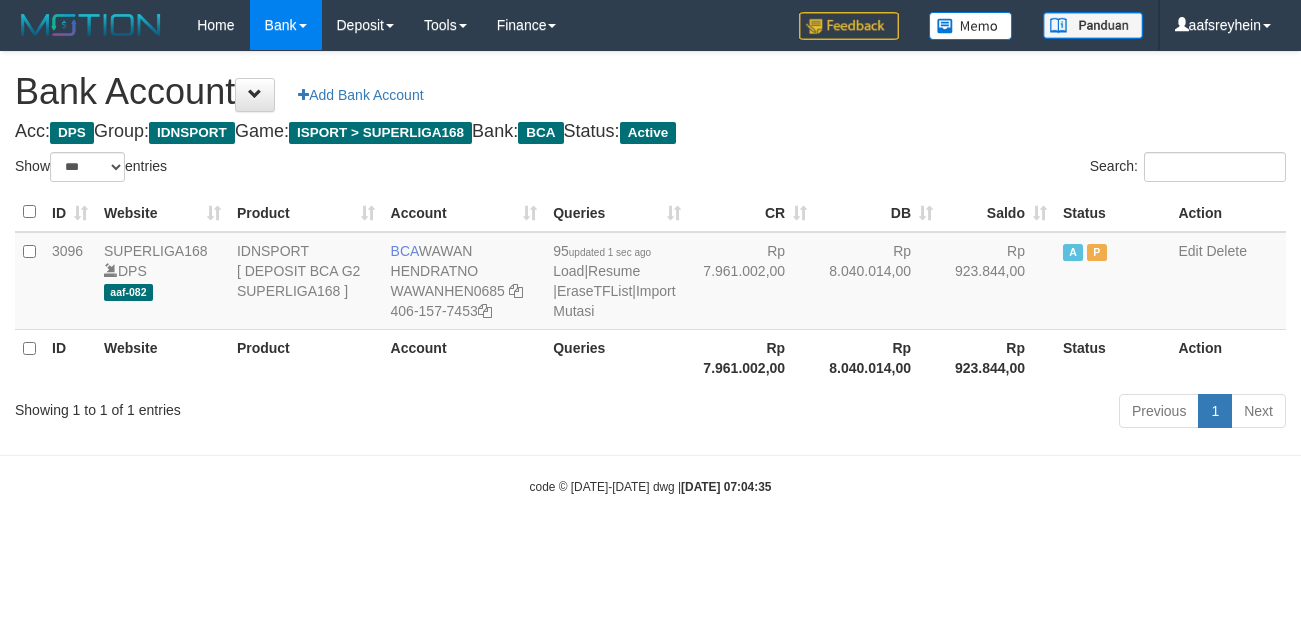 select on "***" 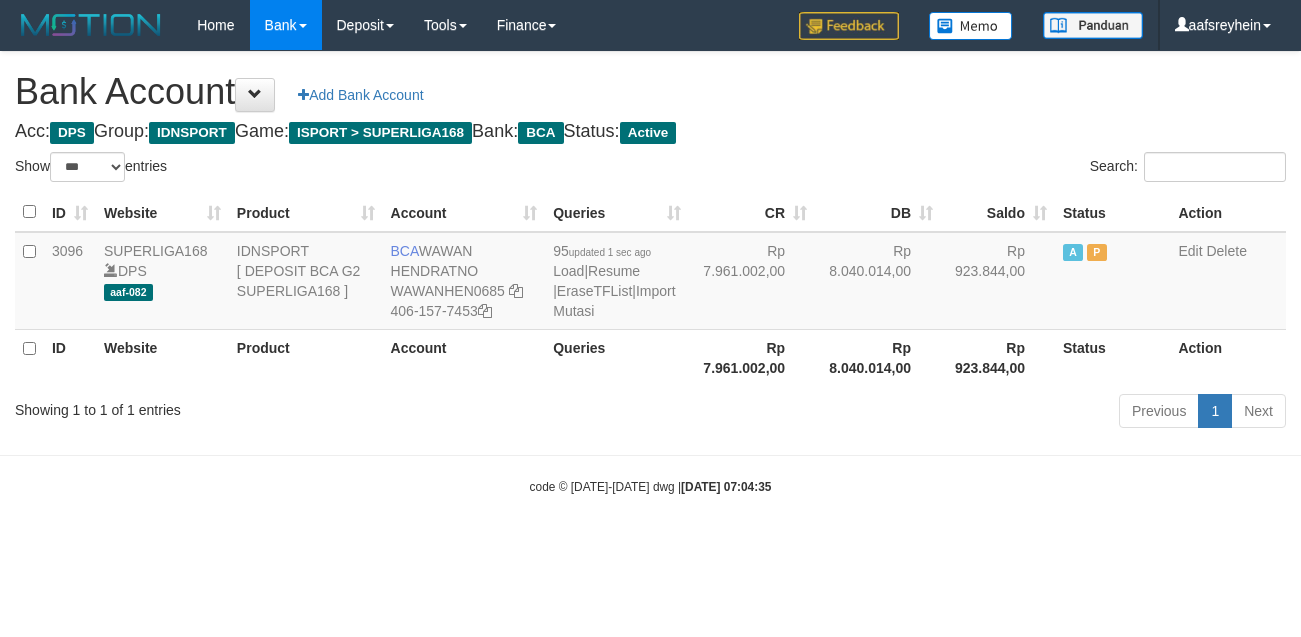 scroll, scrollTop: 0, scrollLeft: 0, axis: both 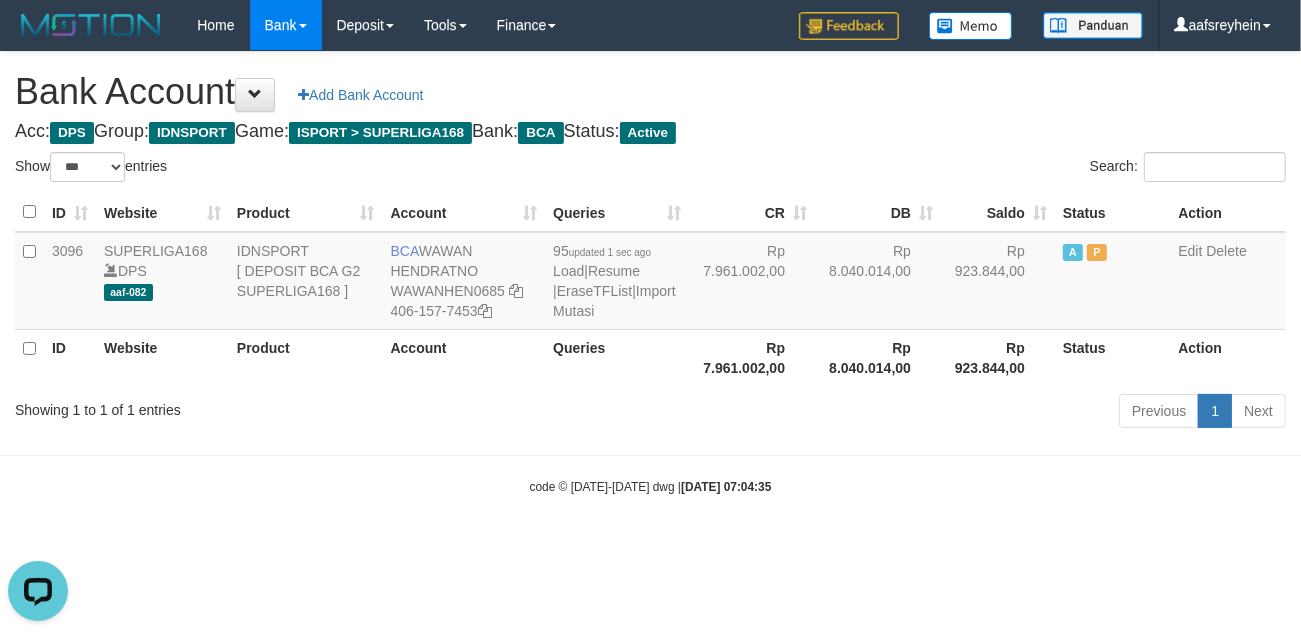 click on "Queries" at bounding box center (617, 357) 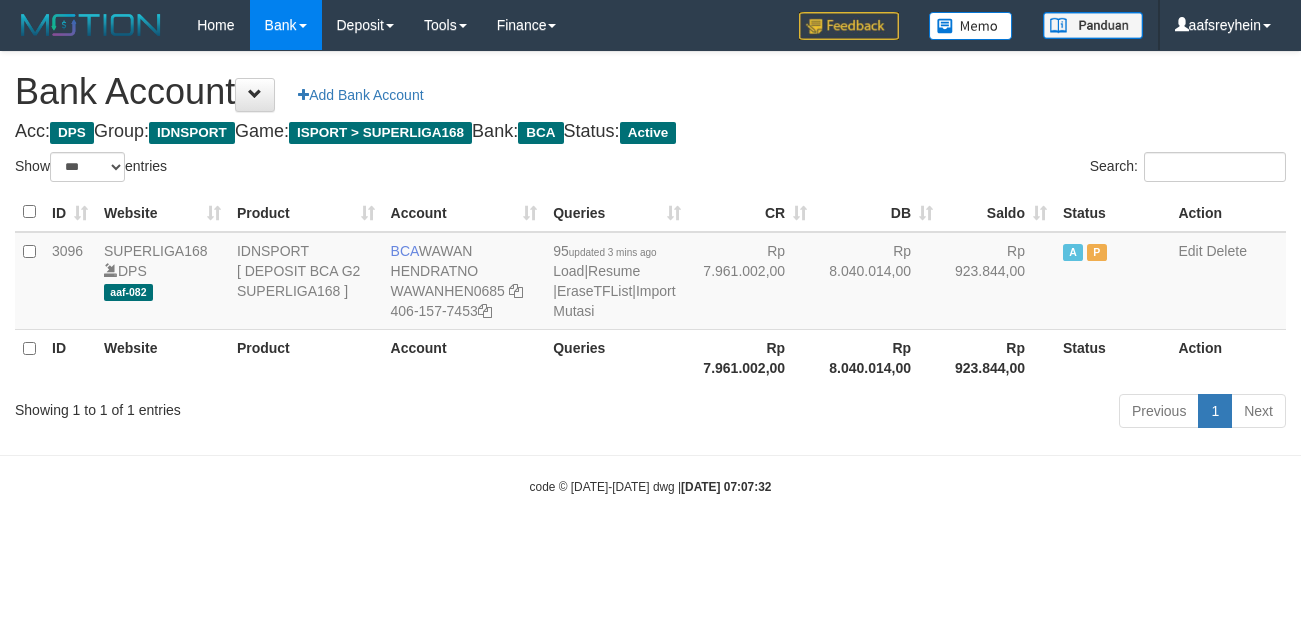 select on "***" 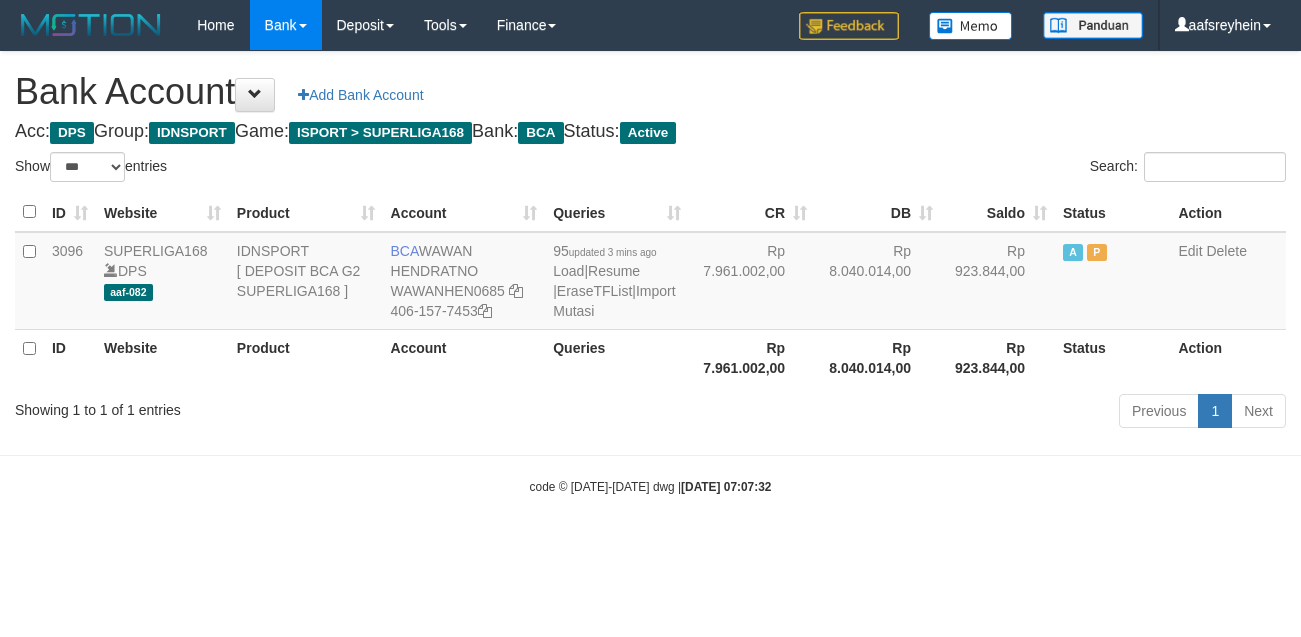 scroll, scrollTop: 0, scrollLeft: 0, axis: both 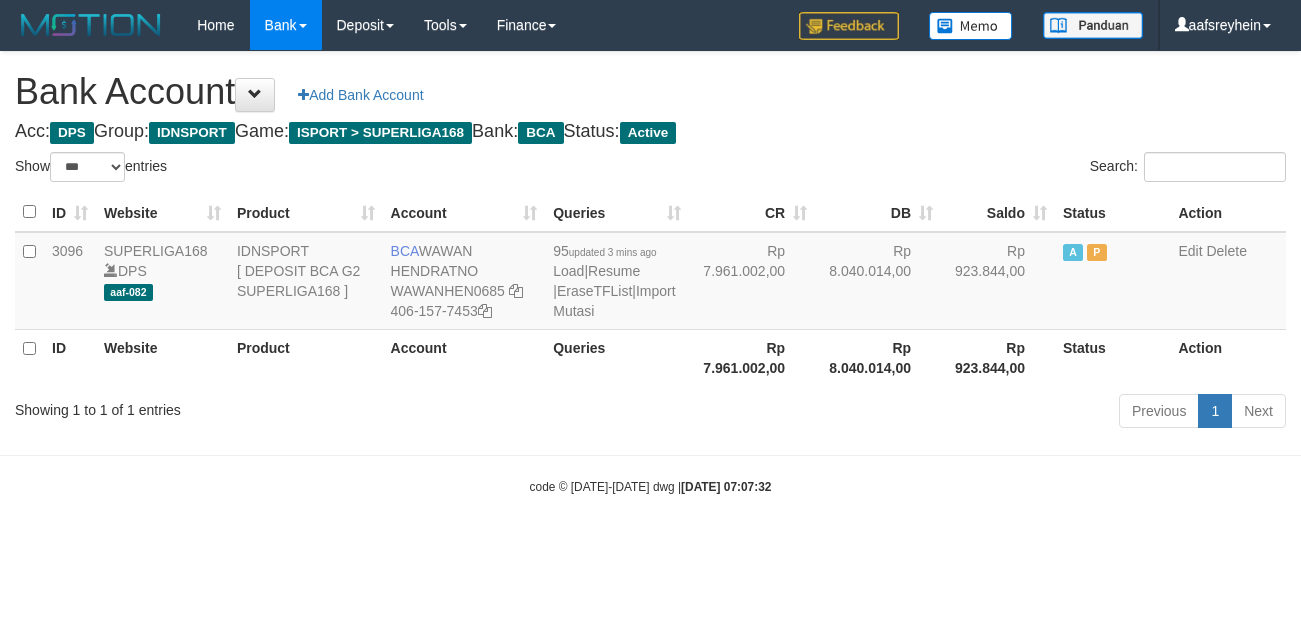 select on "***" 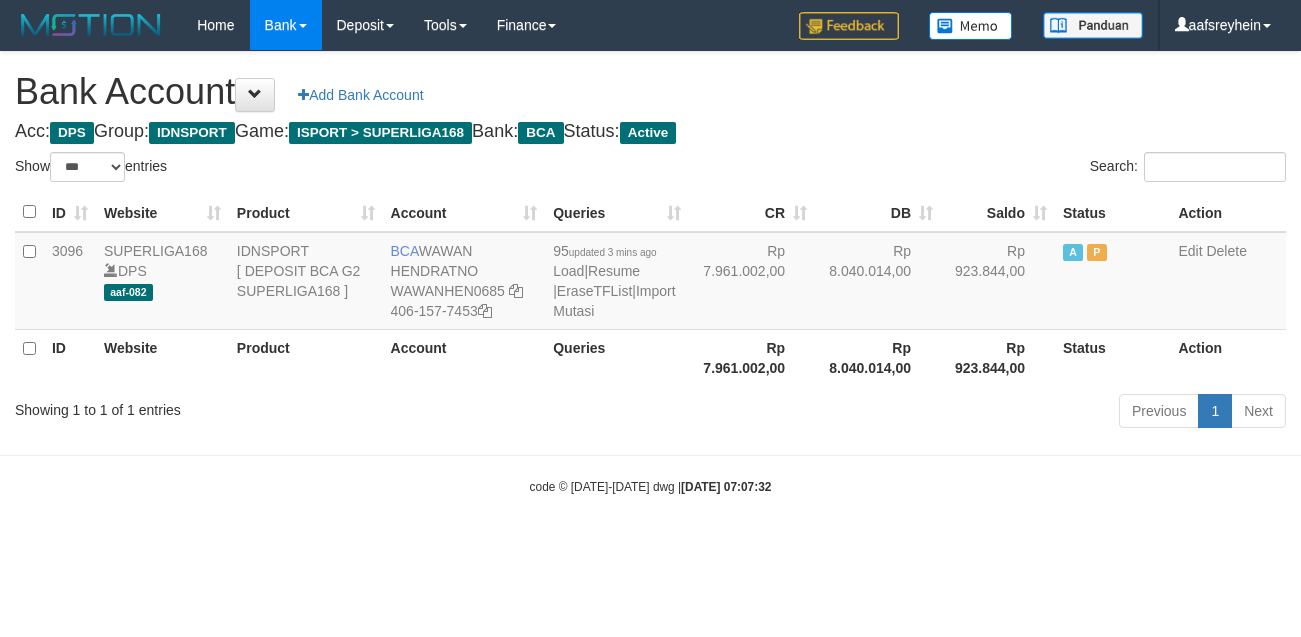 scroll, scrollTop: 0, scrollLeft: 0, axis: both 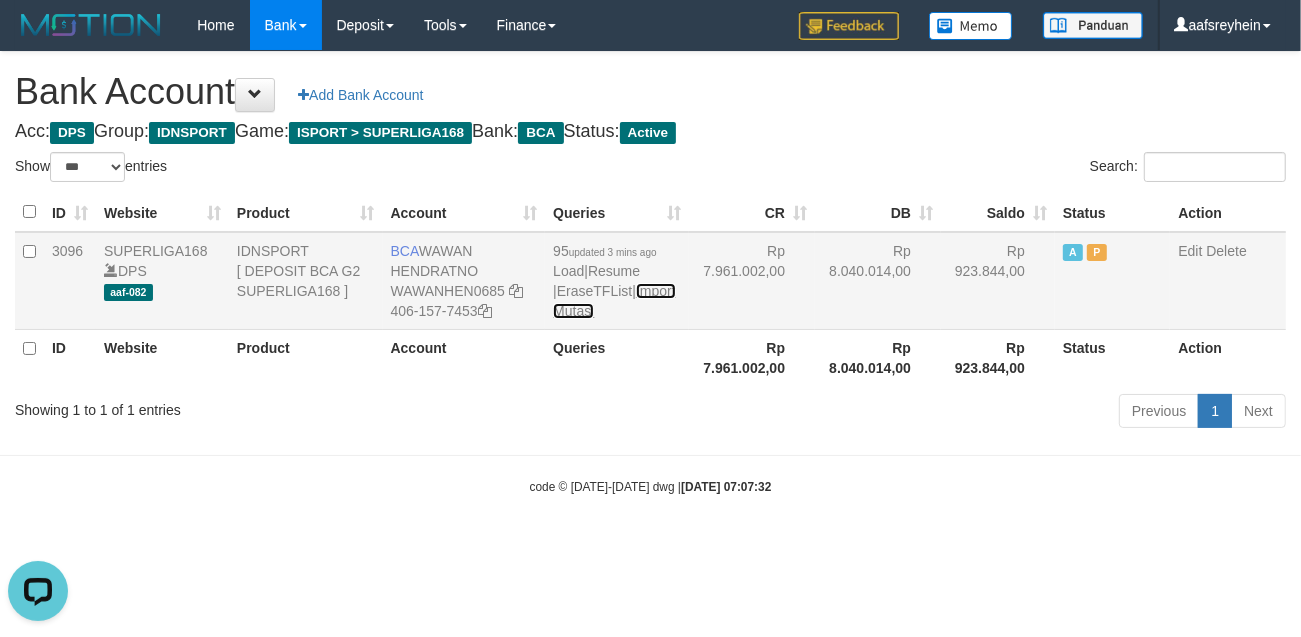 click on "Import Mutasi" at bounding box center [614, 301] 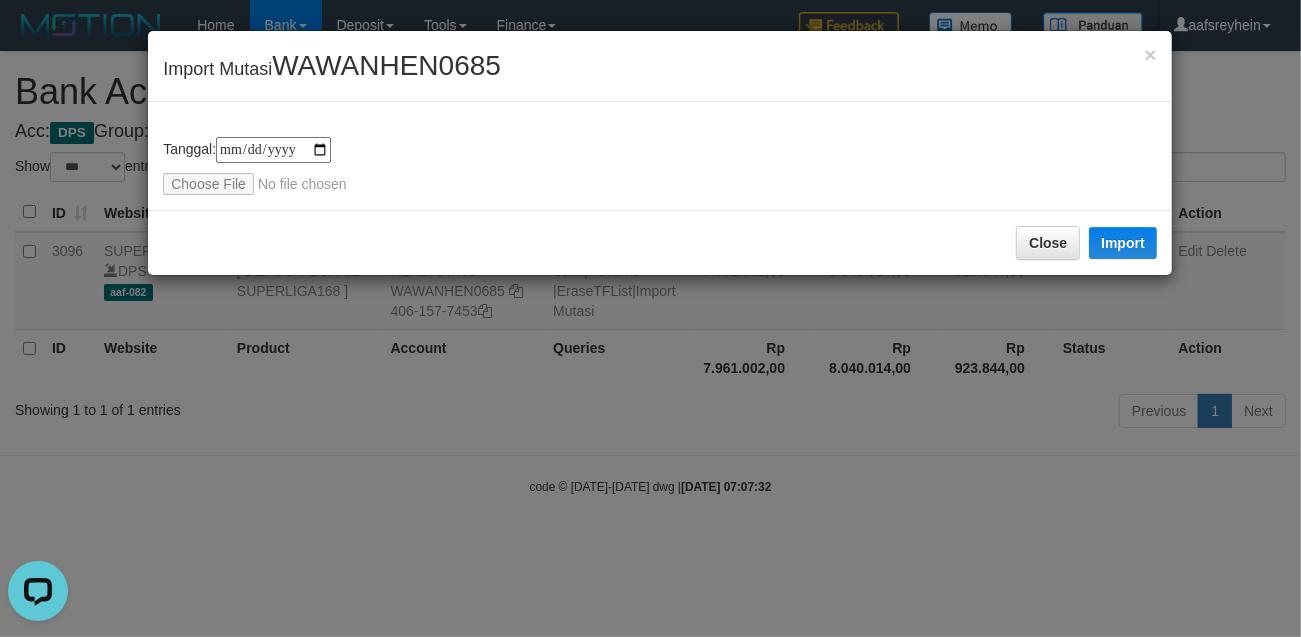 type on "**********" 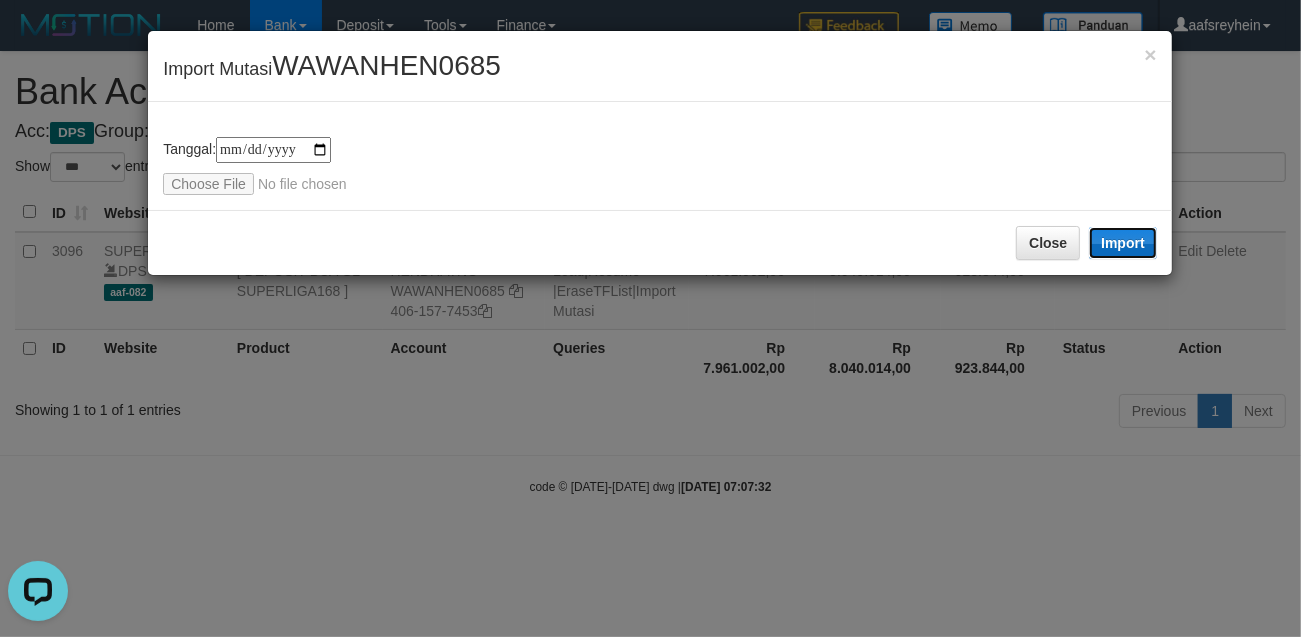 click on "Import" at bounding box center (1123, 243) 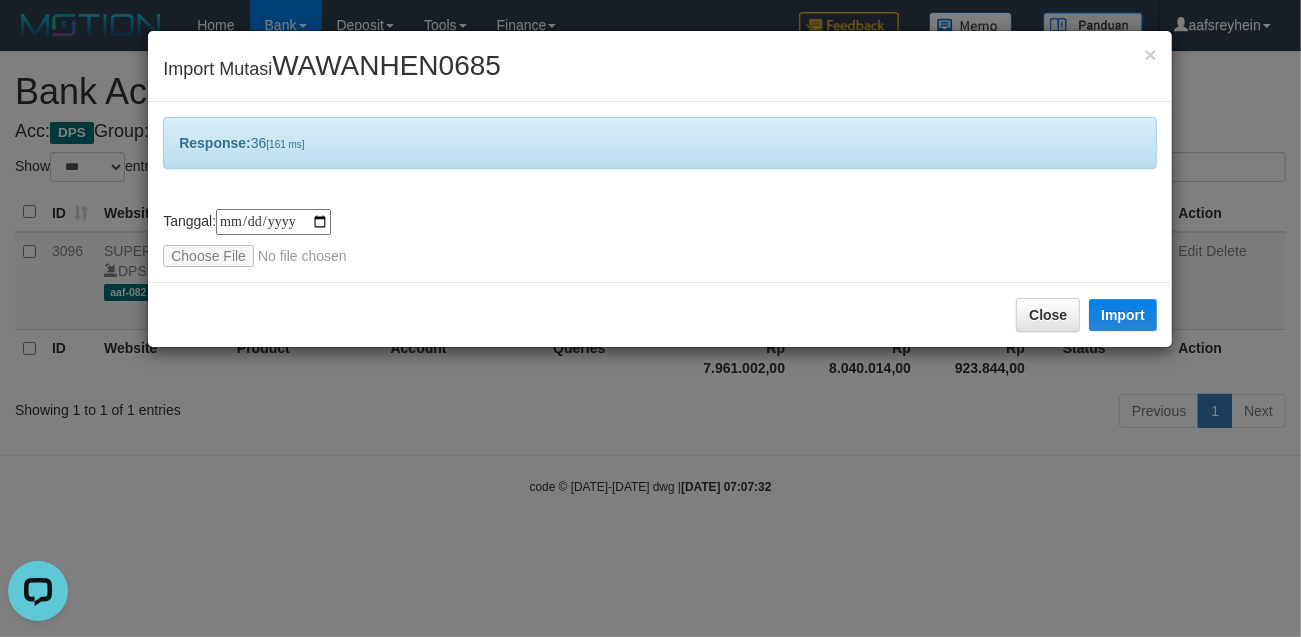 click on "**********" at bounding box center (650, 318) 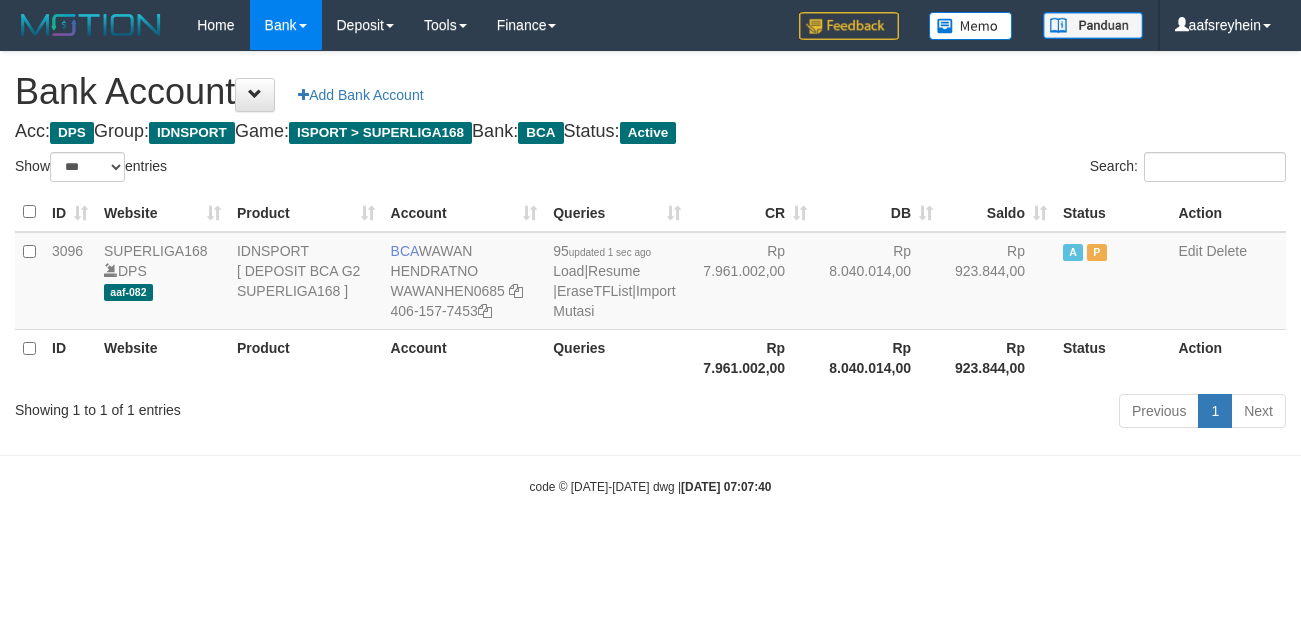 select on "***" 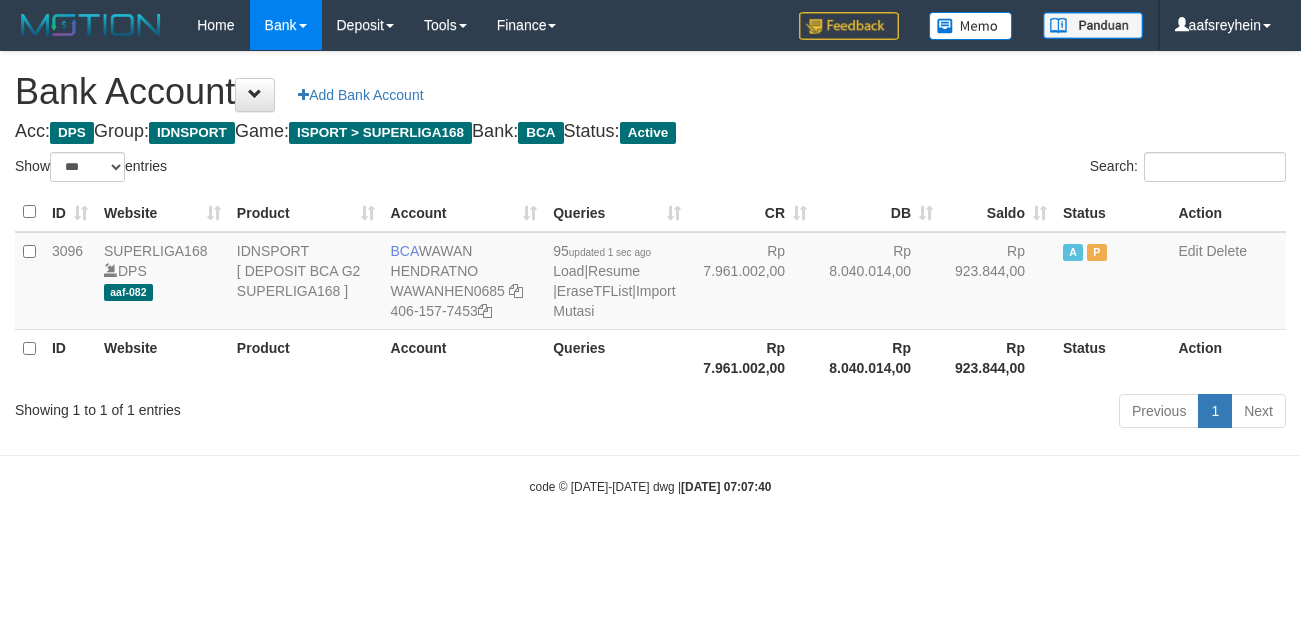 scroll, scrollTop: 0, scrollLeft: 0, axis: both 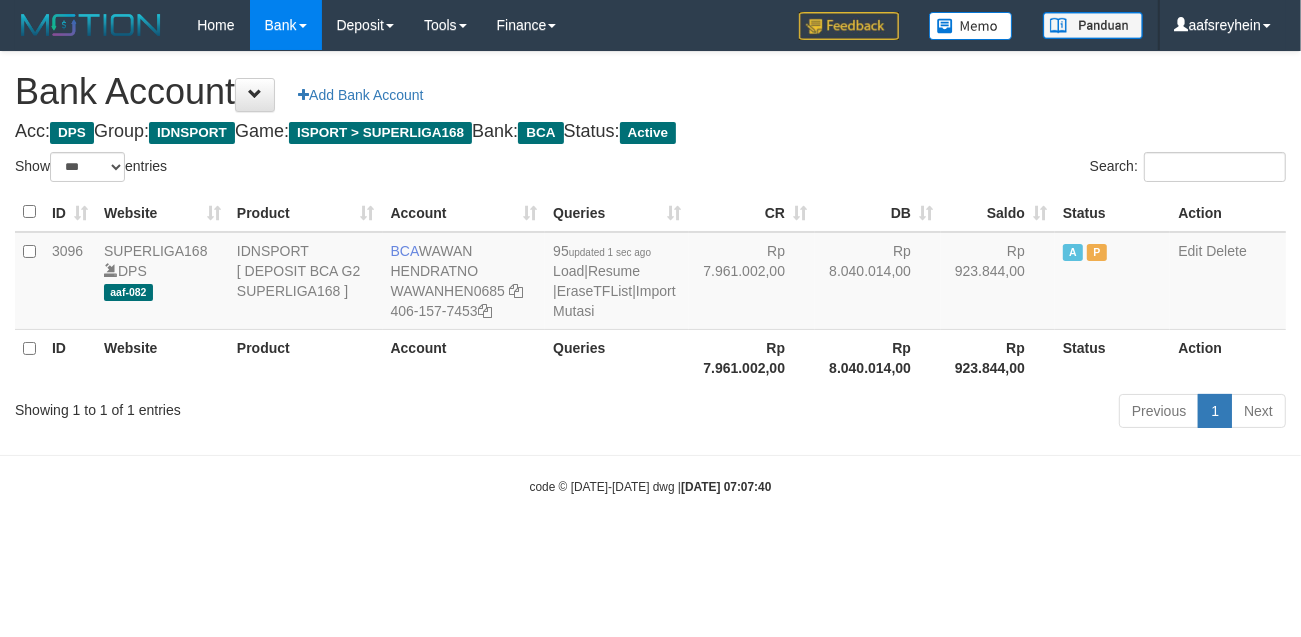 click on "code © [DATE]-[DATE] dwg |  [DATE] 07:07:40" at bounding box center (650, 486) 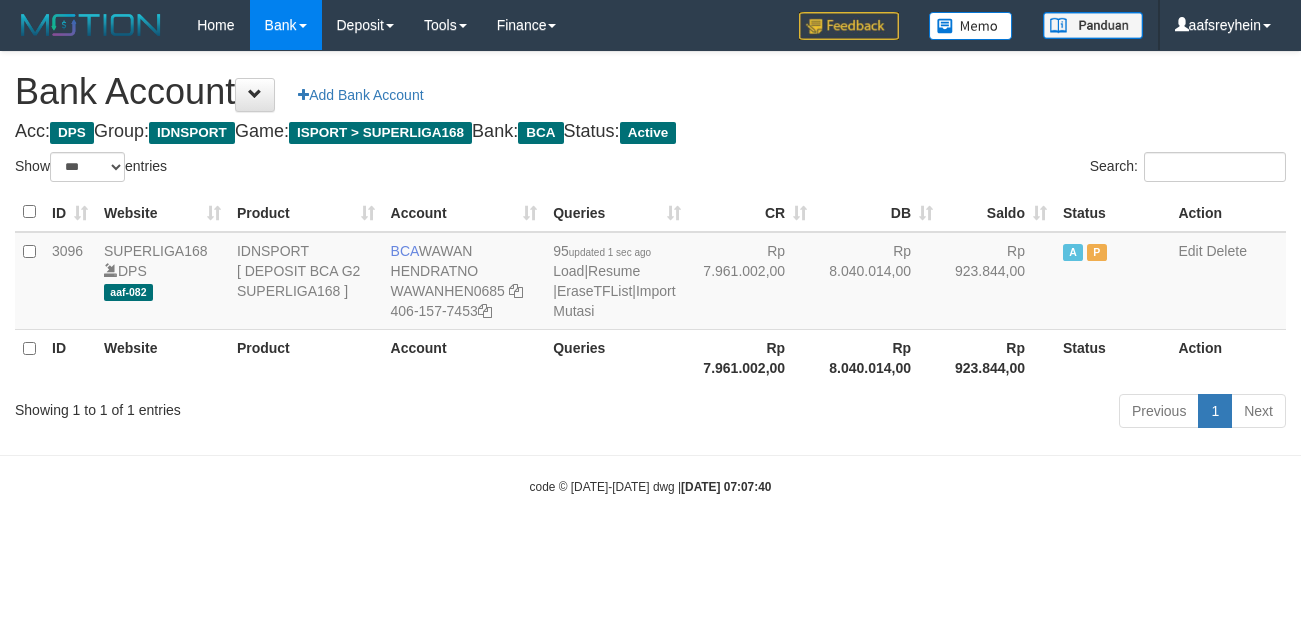 select on "***" 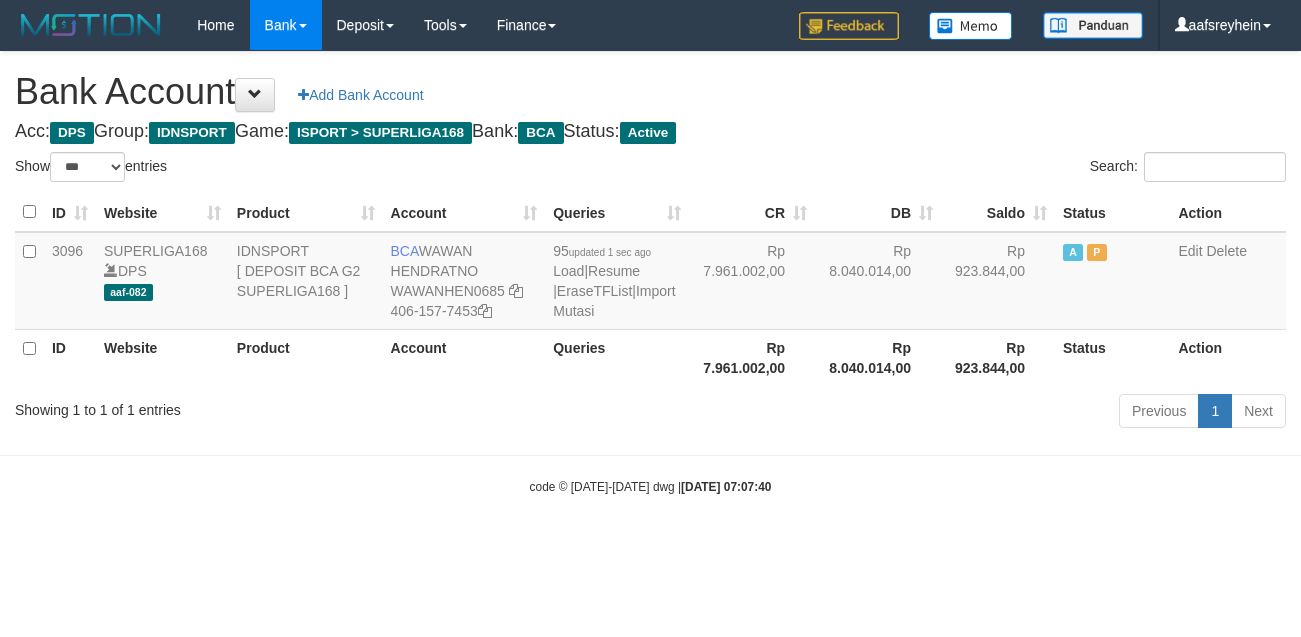 scroll, scrollTop: 0, scrollLeft: 0, axis: both 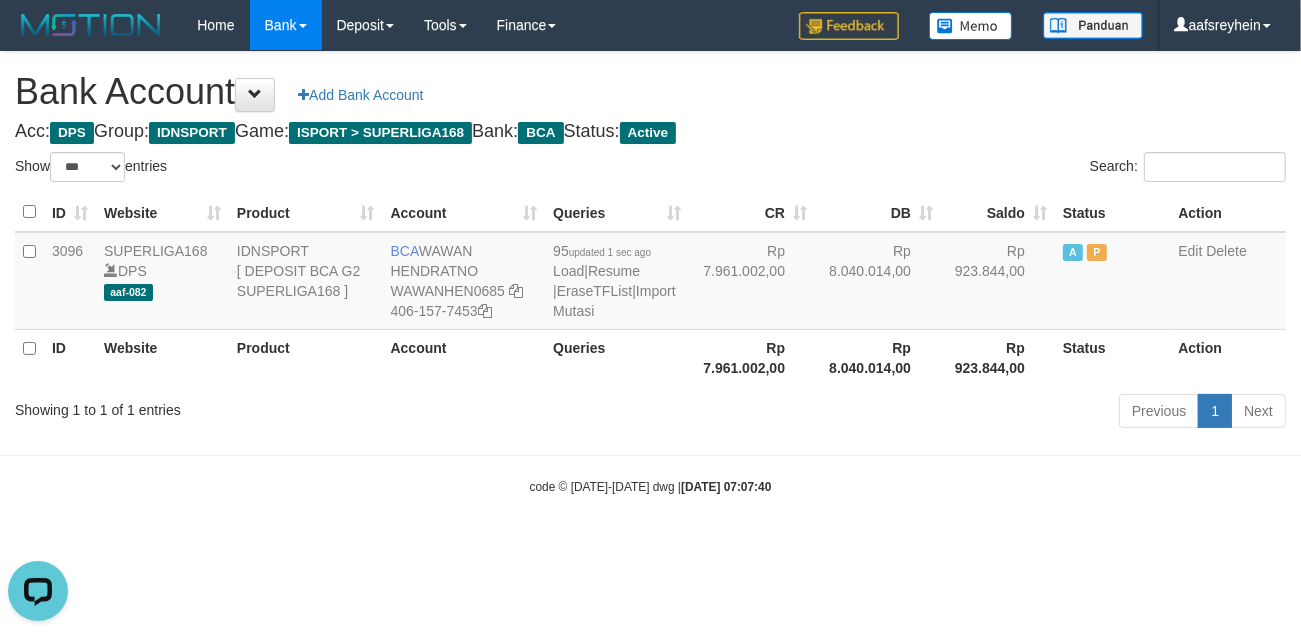 click on "Previous 1 Next" at bounding box center [921, 413] 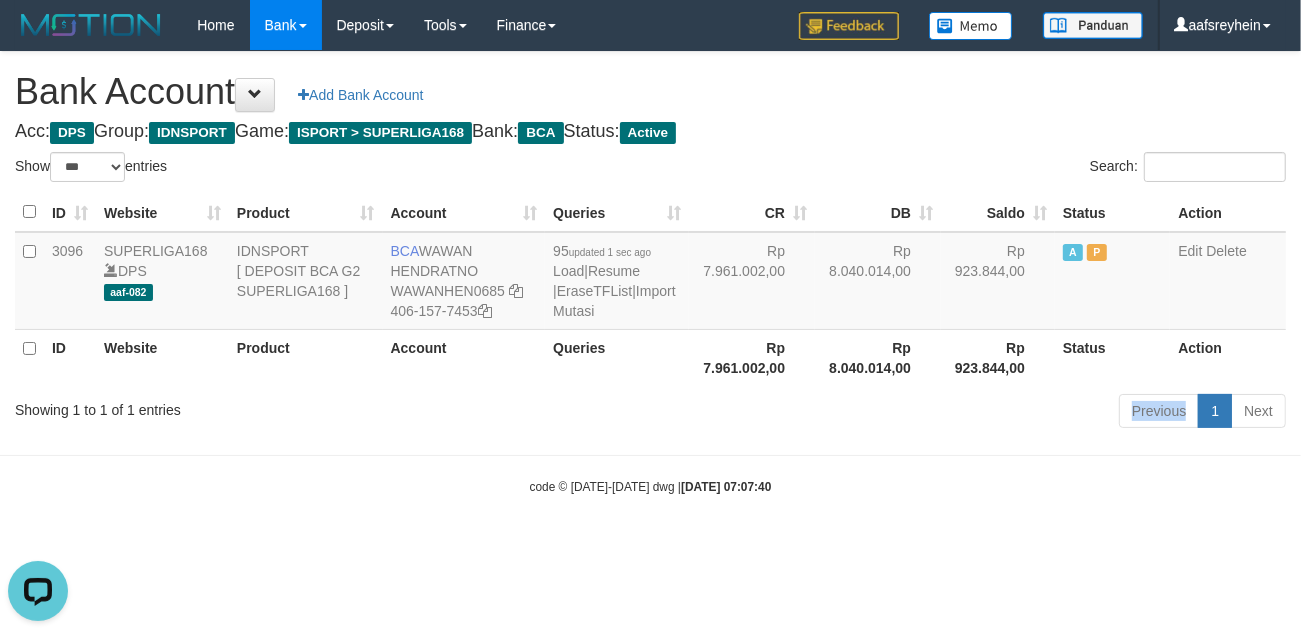 click on "Previous 1 Next" at bounding box center [921, 413] 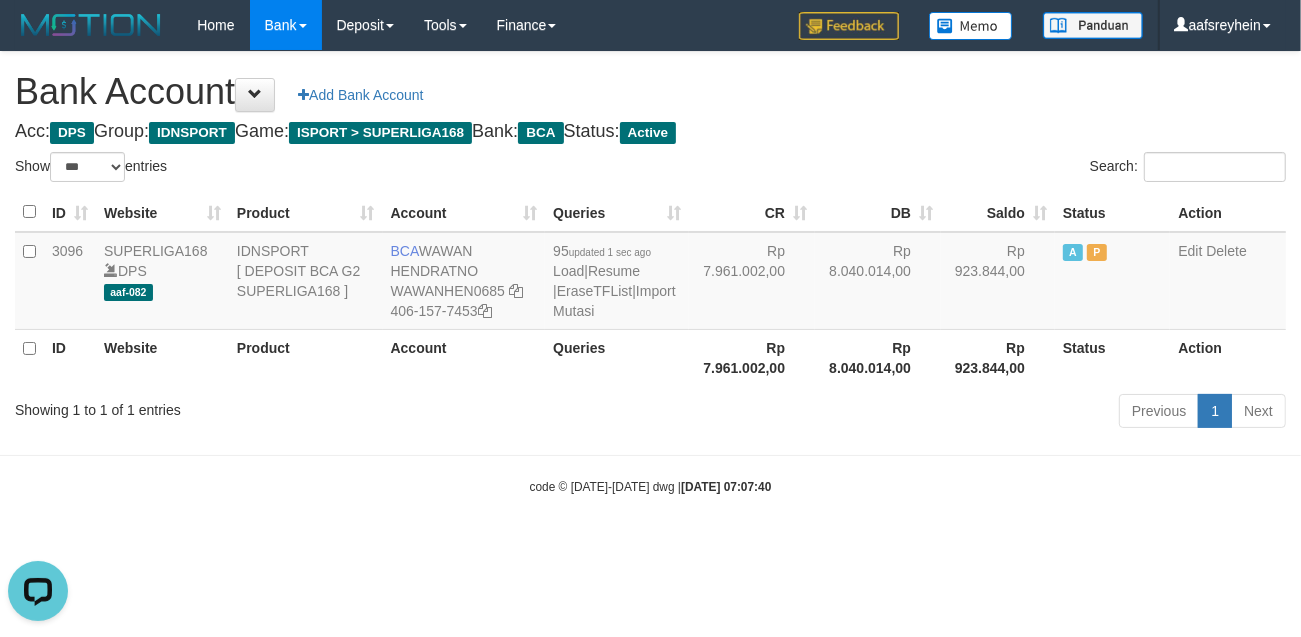 click on "Previous 1 Next" at bounding box center [921, 413] 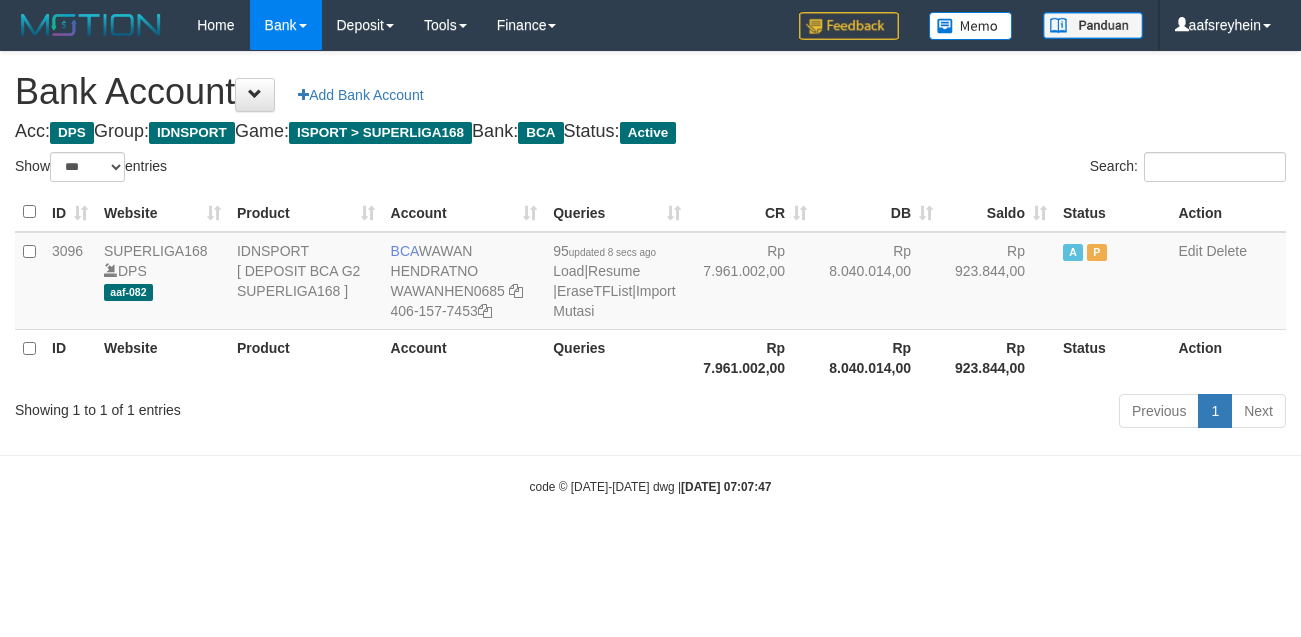 select on "***" 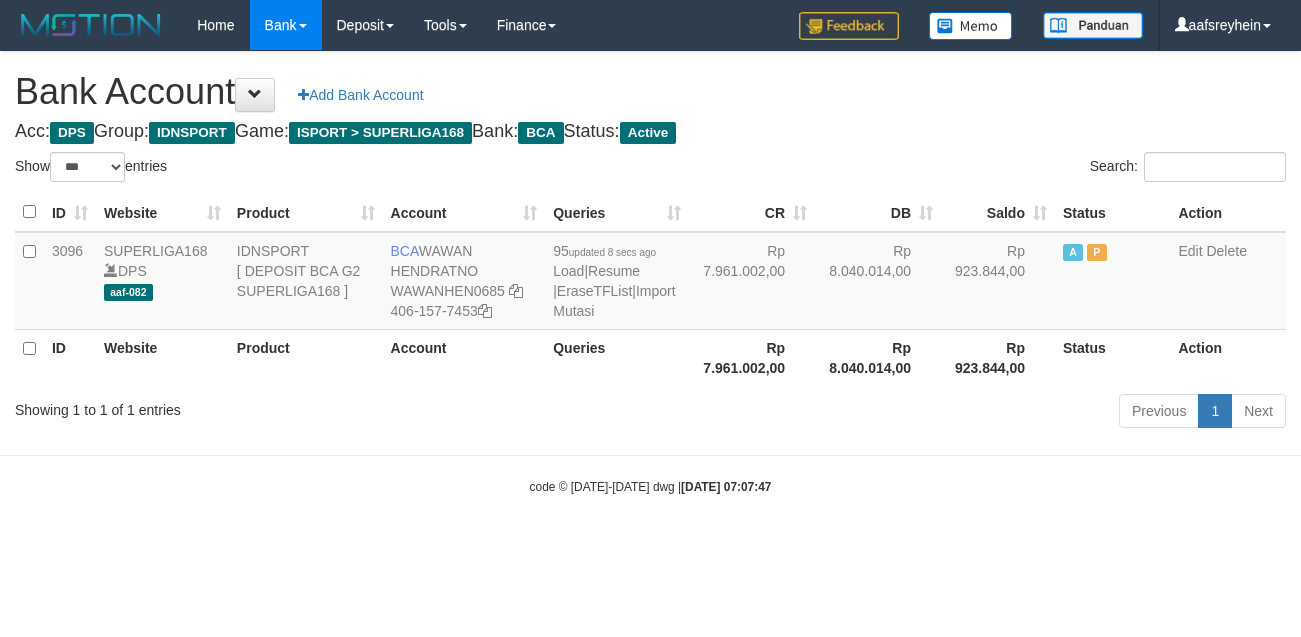 scroll, scrollTop: 0, scrollLeft: 0, axis: both 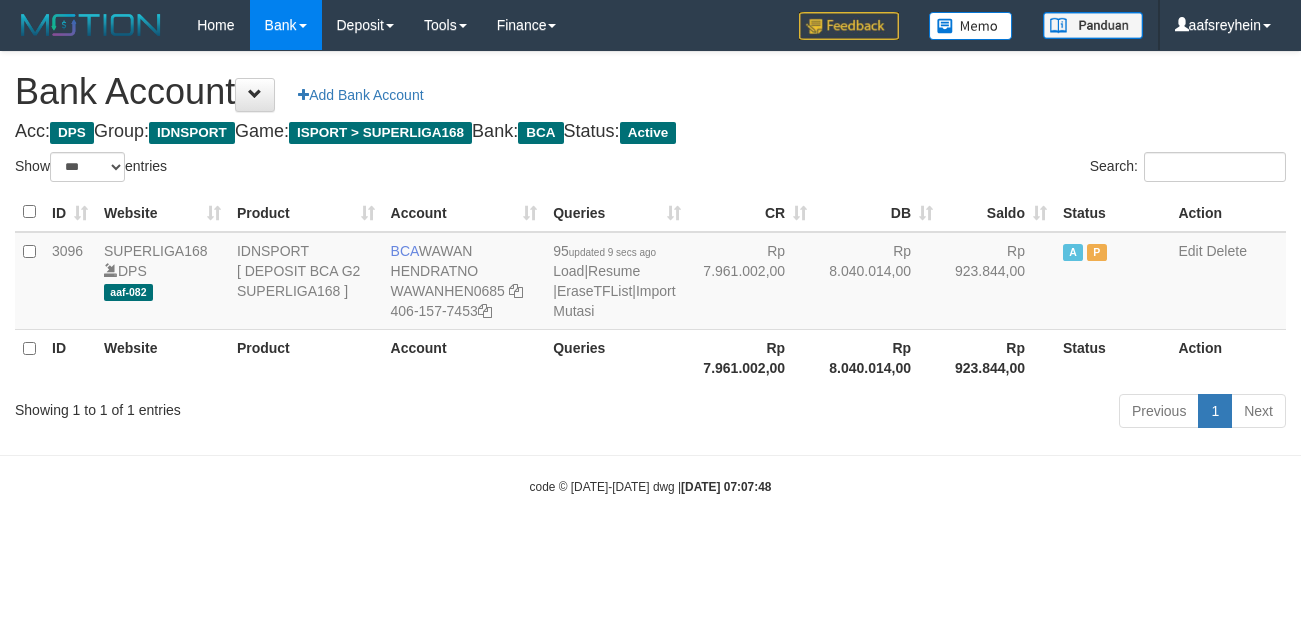 select on "***" 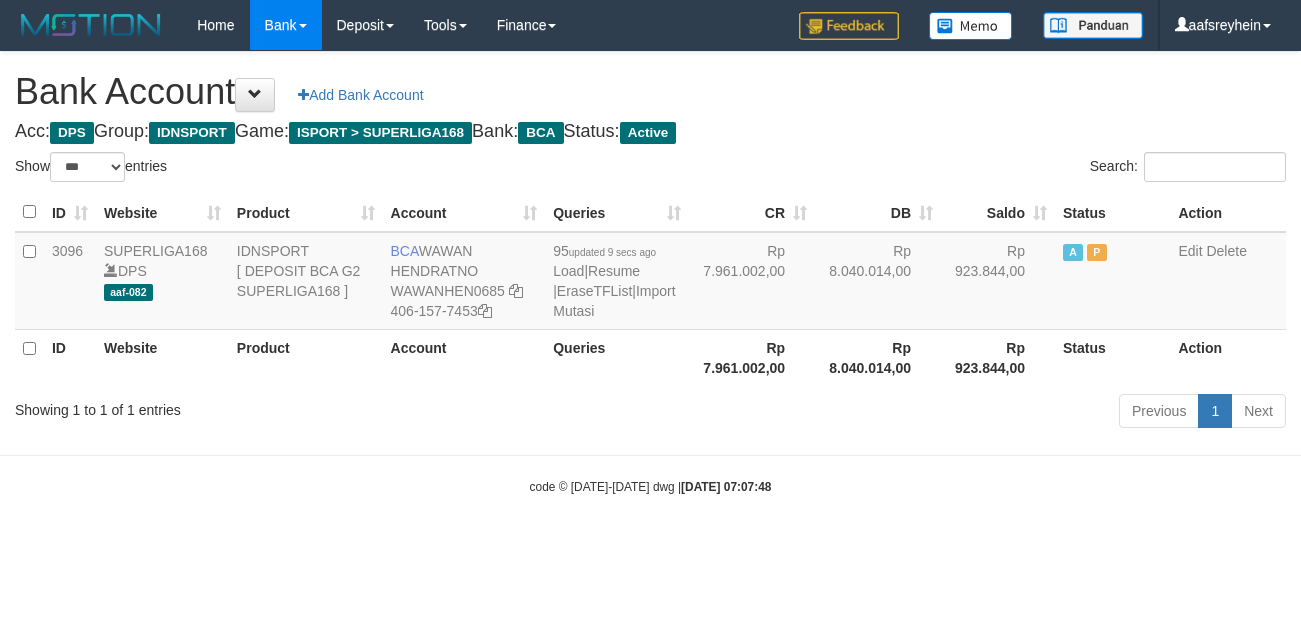 scroll, scrollTop: 0, scrollLeft: 0, axis: both 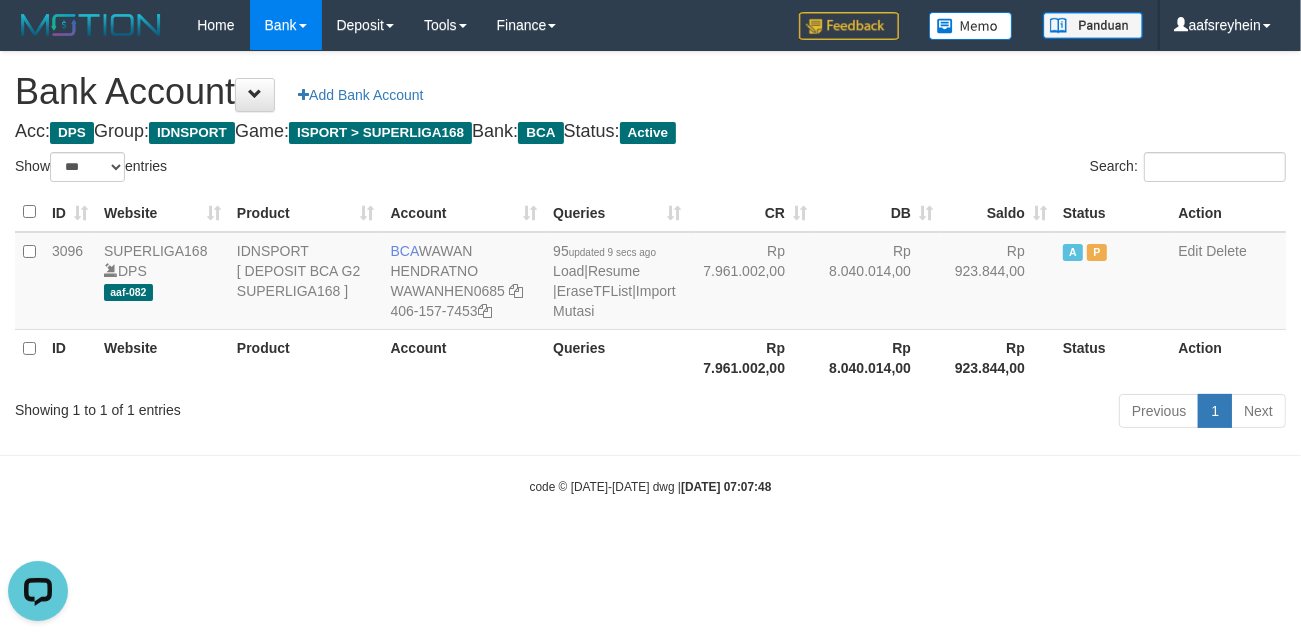drag, startPoint x: 392, startPoint y: 496, endPoint x: 606, endPoint y: 452, distance: 218.47655 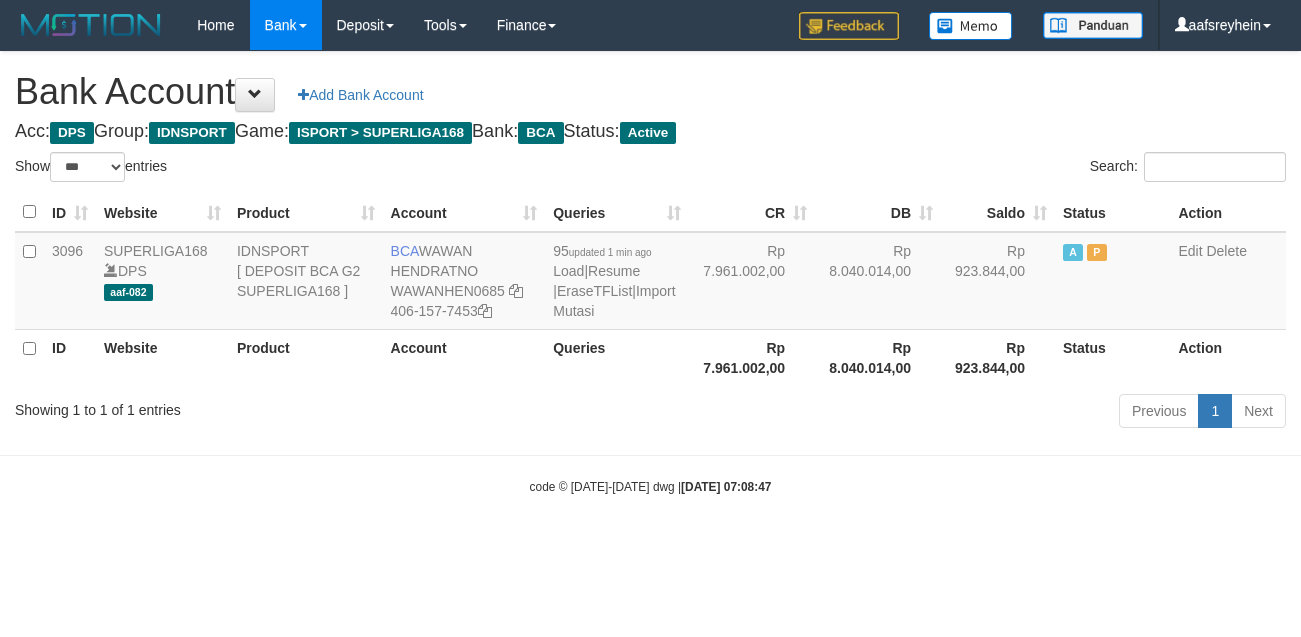 select on "***" 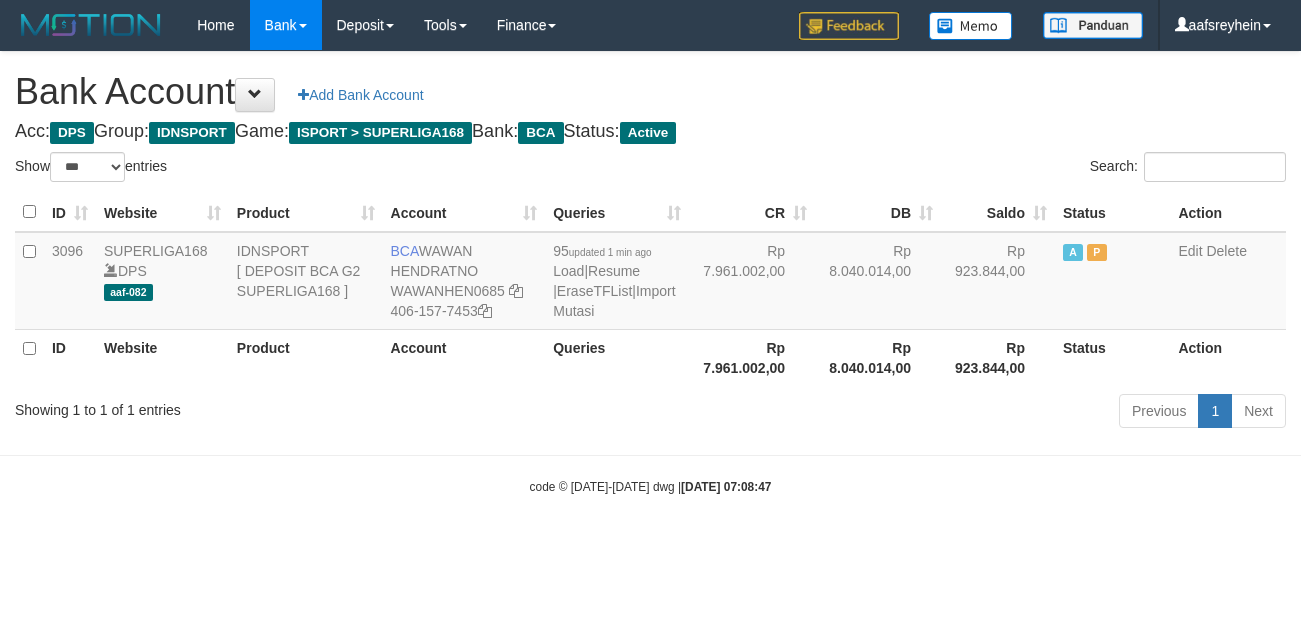 scroll, scrollTop: 0, scrollLeft: 0, axis: both 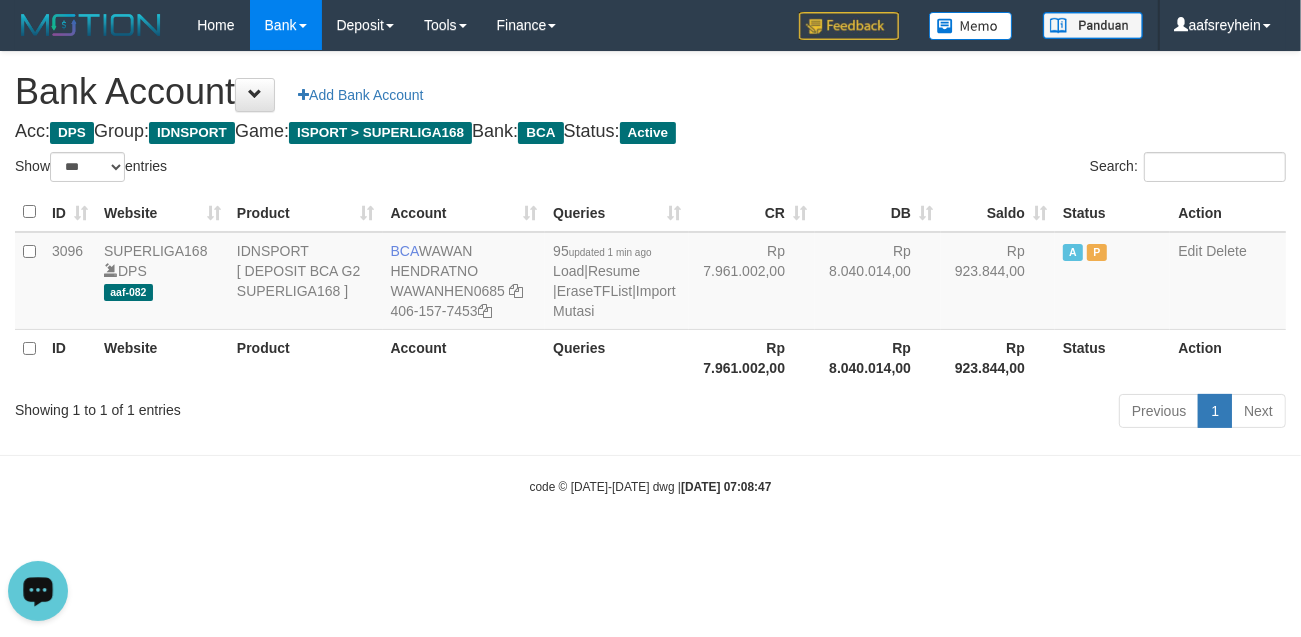 click on "Search:" at bounding box center (976, 169) 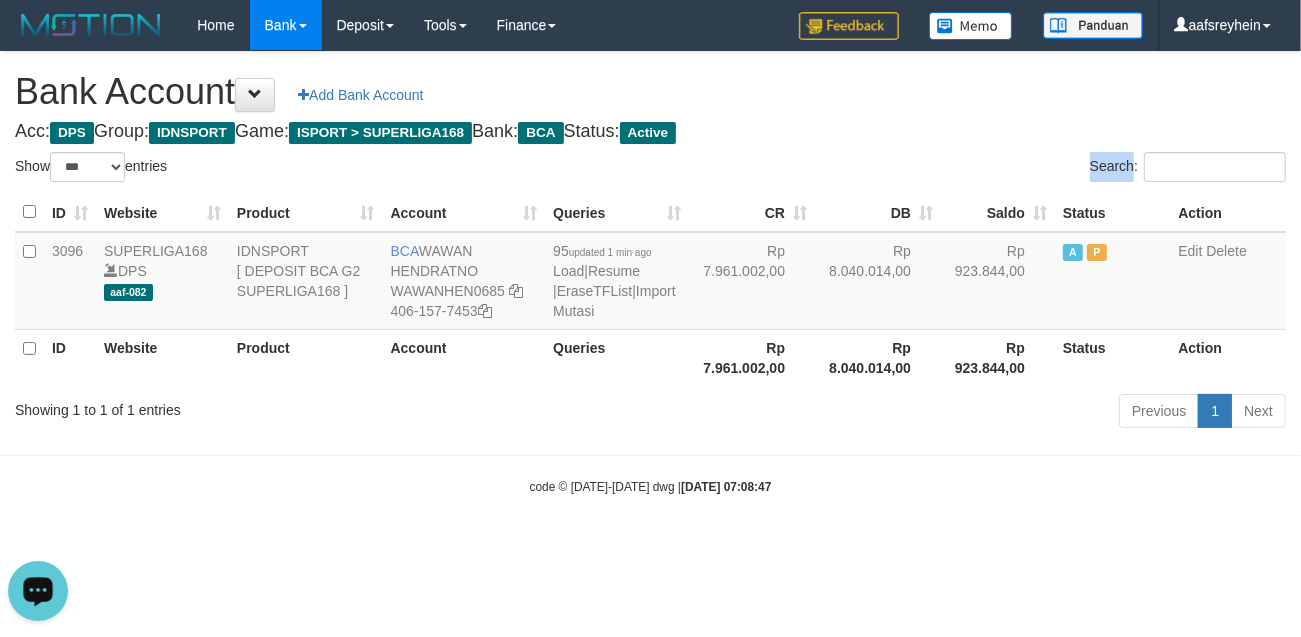 click on "Search:" at bounding box center (976, 169) 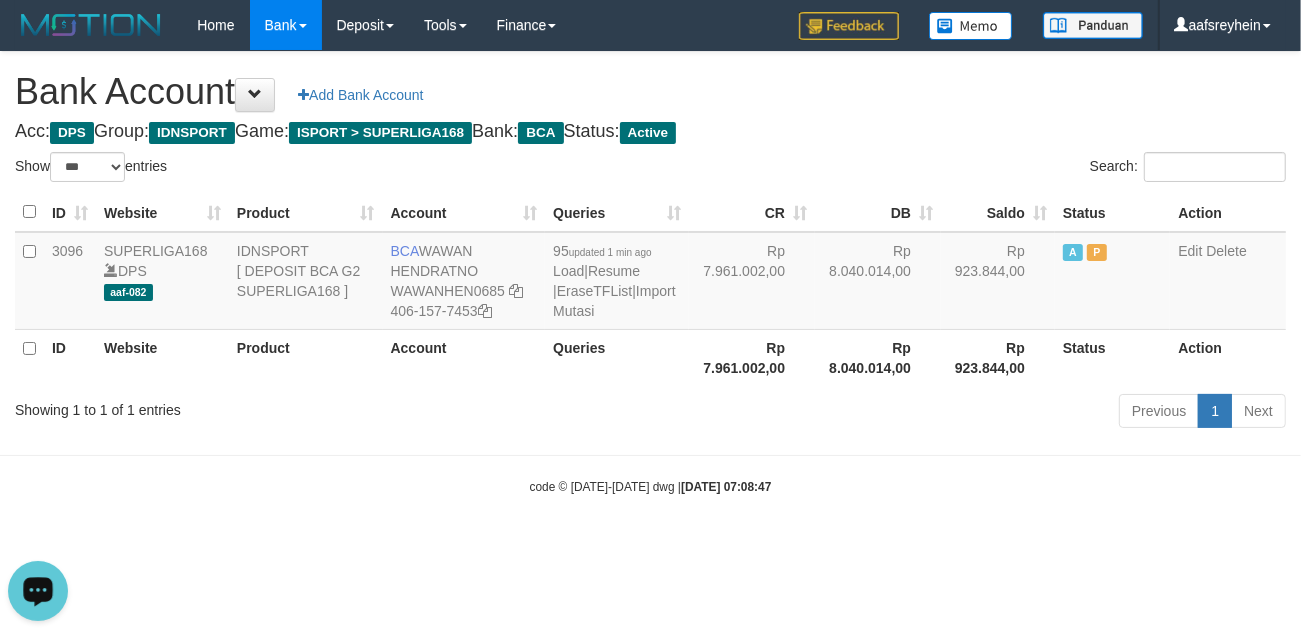 drag, startPoint x: 842, startPoint y: 172, endPoint x: 850, endPoint y: 136, distance: 36.878178 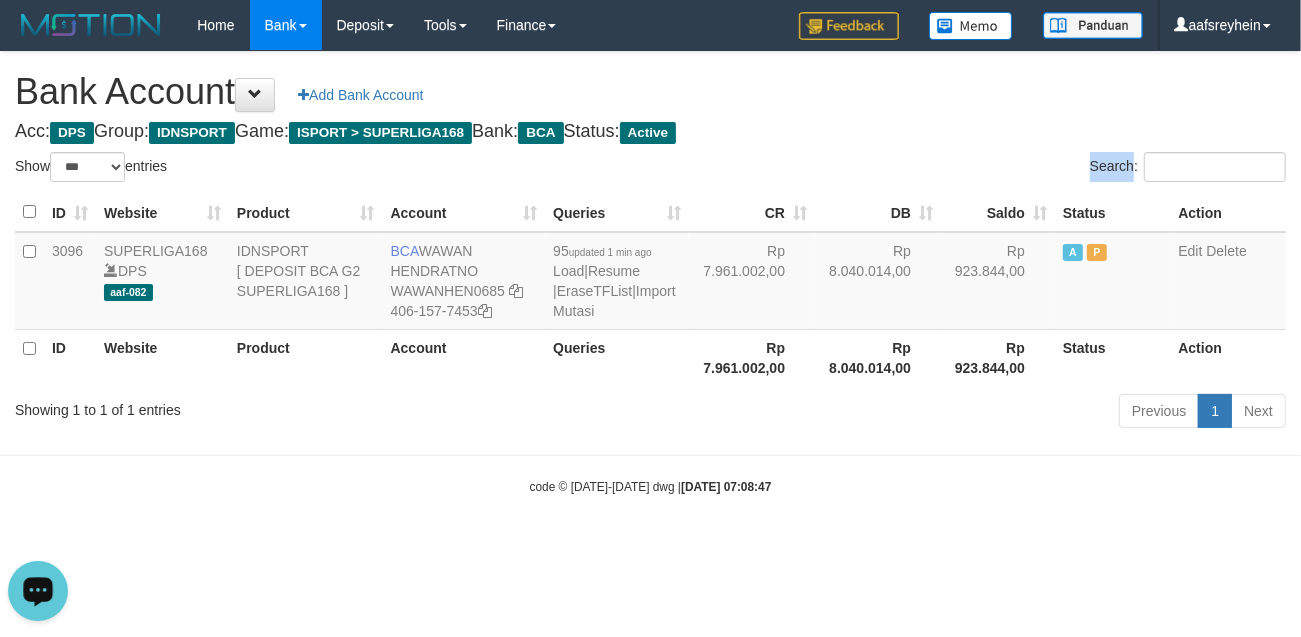 click on "Search:" at bounding box center [976, 169] 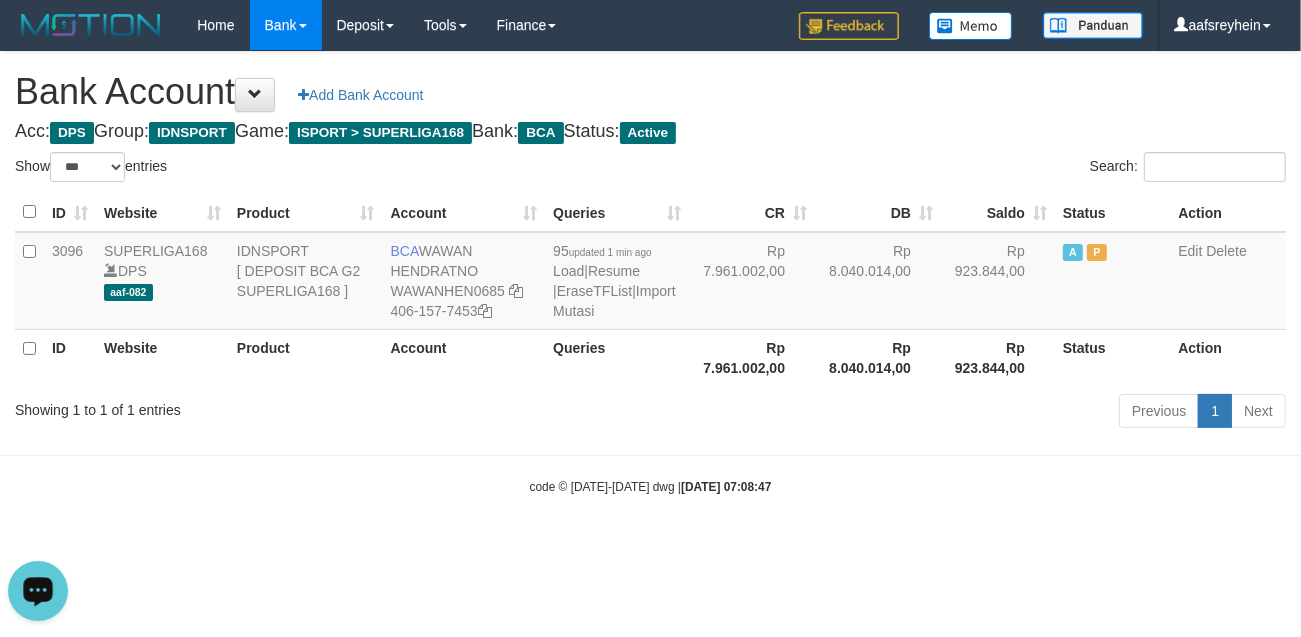 click on "Bank Account
Add Bank Account
Acc: 										 DPS
Group:   IDNSPORT    		Game:   ISPORT > SUPERLIGA168    		Bank:   BCA    		Status:  Active
Filter Account Type
*******
***
**
***
DPS
SELECT ALL  SELECT TYPE  - ALL -
DPS
WD
TMP
Filter Product
*******
******
********
********
*******
********
IDNSPORT
SELECT ALL  SELECT GROUP  - ALL -
BETHUB
IDNPOKER
IDNSPORT
IDNTOTO
LOADONLY
Filter Website
*******" at bounding box center (650, 243) 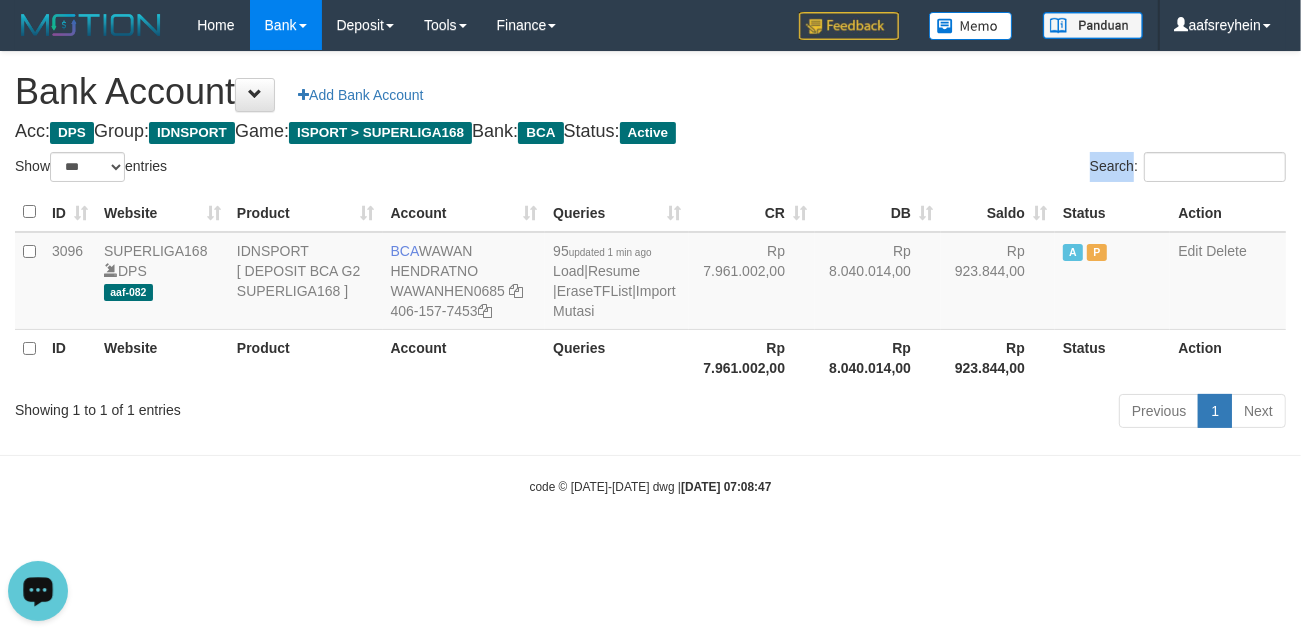 click on "Bank Account
Add Bank Account
Acc: 										 DPS
Group:   IDNSPORT    		Game:   ISPORT > SUPERLIGA168    		Bank:   BCA    		Status:  Active
Filter Account Type
*******
***
**
***
DPS
SELECT ALL  SELECT TYPE  - ALL -
DPS
WD
TMP
Filter Product
*******
******
********
********
*******
********
IDNSPORT
SELECT ALL  SELECT GROUP  - ALL -
BETHUB
IDNPOKER
IDNSPORT
IDNTOTO
LOADONLY
Filter Website
*******" at bounding box center [650, 243] 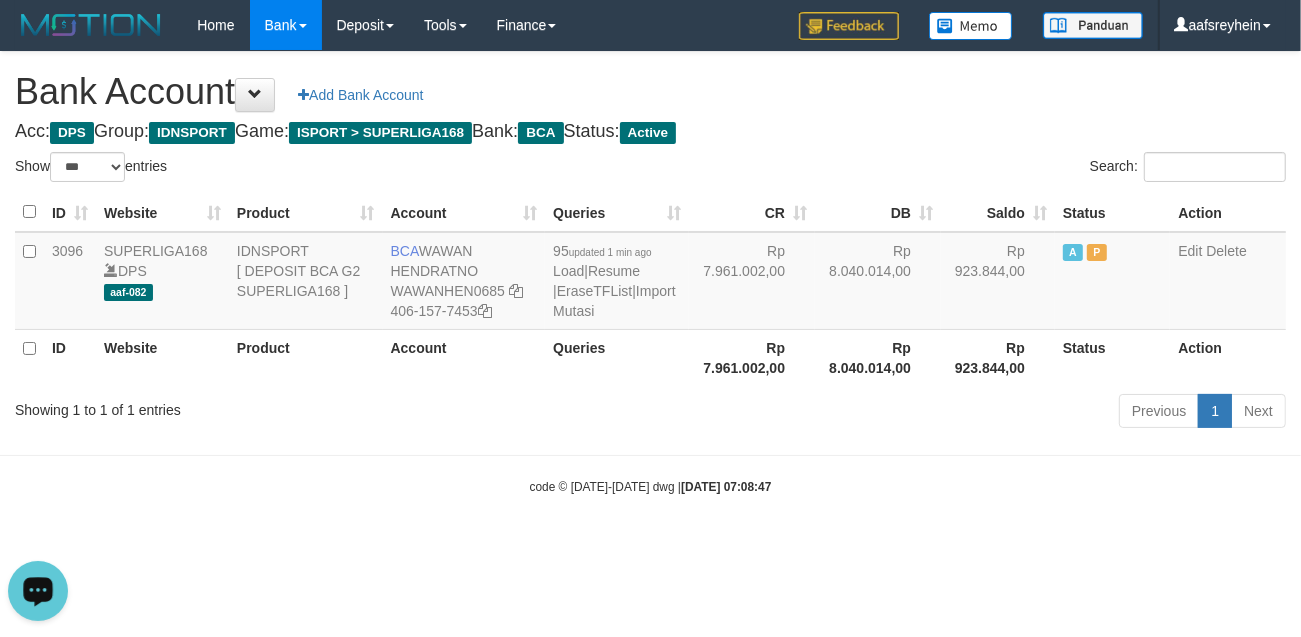click on "Bank Account
Add Bank Account
Acc: 										 DPS
Group:   IDNSPORT    		Game:   ISPORT > SUPERLIGA168    		Bank:   BCA    		Status:  Active
Filter Account Type
*******
***
**
***
DPS
SELECT ALL  SELECT TYPE  - ALL -
DPS
WD
TMP
Filter Product
*******
******
********
********
*******
********
IDNSPORT
SELECT ALL  SELECT GROUP  - ALL -
BETHUB
IDNPOKER
IDNSPORT
IDNTOTO
LOADONLY
Filter Website
*******" at bounding box center (650, 243) 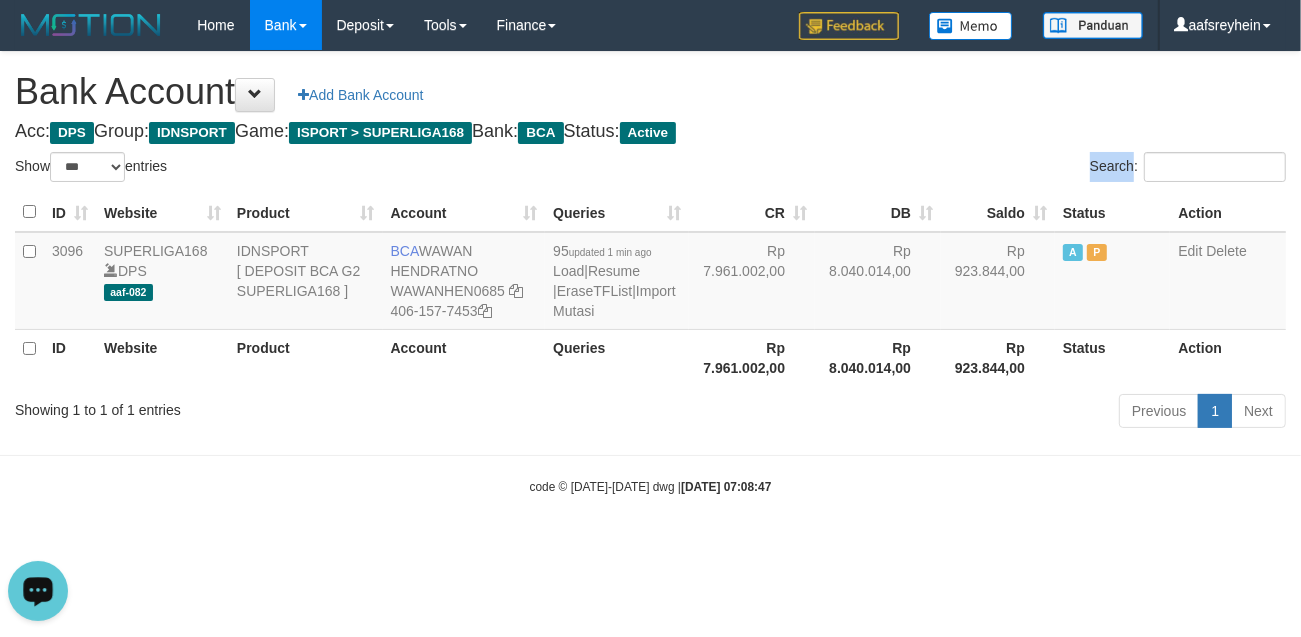 click on "Bank Account
Add Bank Account
Acc: 										 DPS
Group:   IDNSPORT    		Game:   ISPORT > SUPERLIGA168    		Bank:   BCA    		Status:  Active
Filter Account Type
*******
***
**
***
DPS
SELECT ALL  SELECT TYPE  - ALL -
DPS
WD
TMP
Filter Product
*******
******
********
********
*******
********
IDNSPORT
SELECT ALL  SELECT GROUP  - ALL -
BETHUB
IDNPOKER
IDNSPORT
IDNTOTO
LOADONLY
Filter Website
*******" at bounding box center (650, 243) 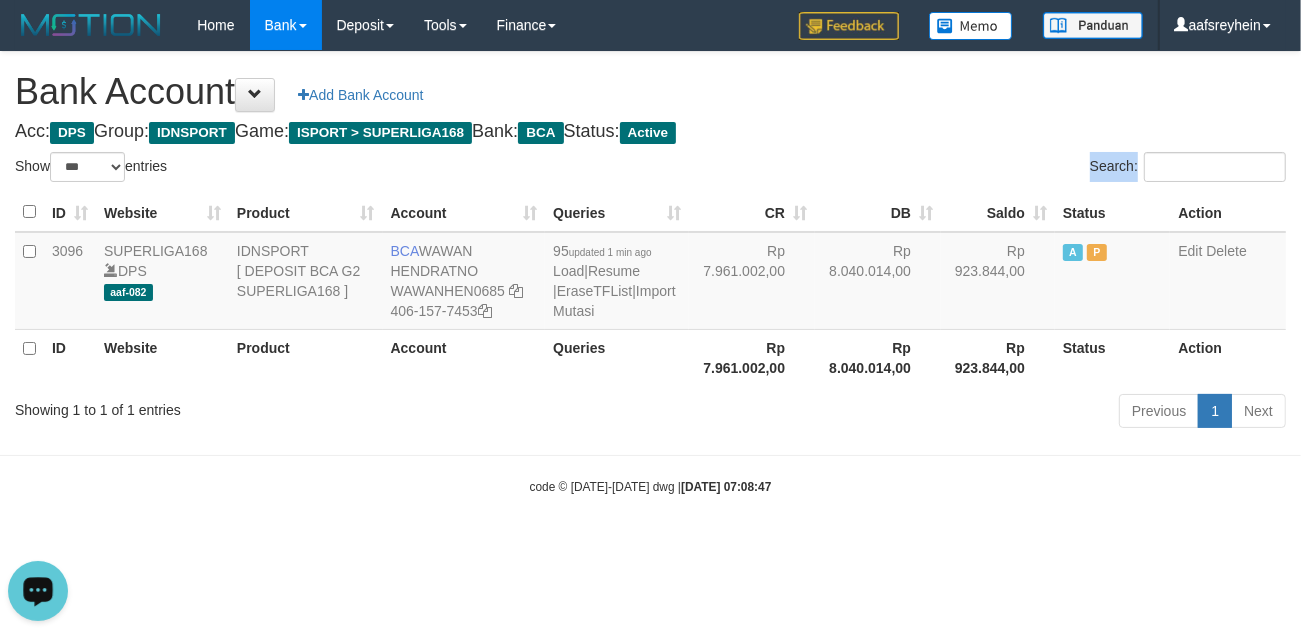 drag, startPoint x: 880, startPoint y: 146, endPoint x: 887, endPoint y: 133, distance: 14.764823 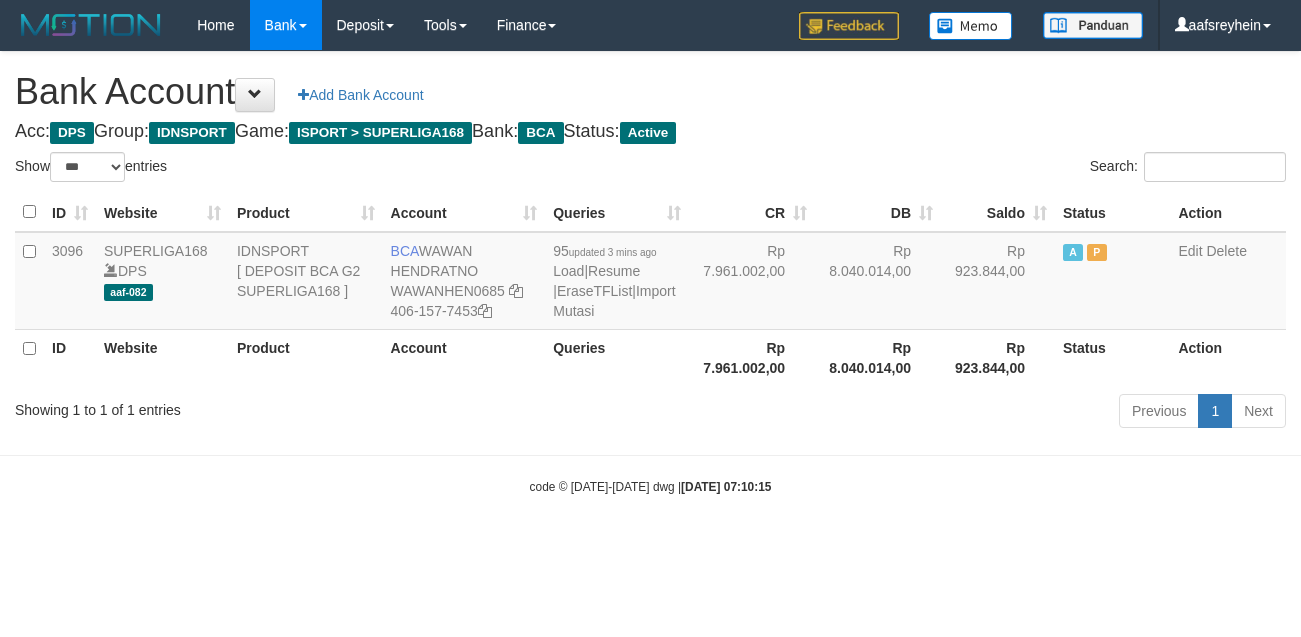 select on "***" 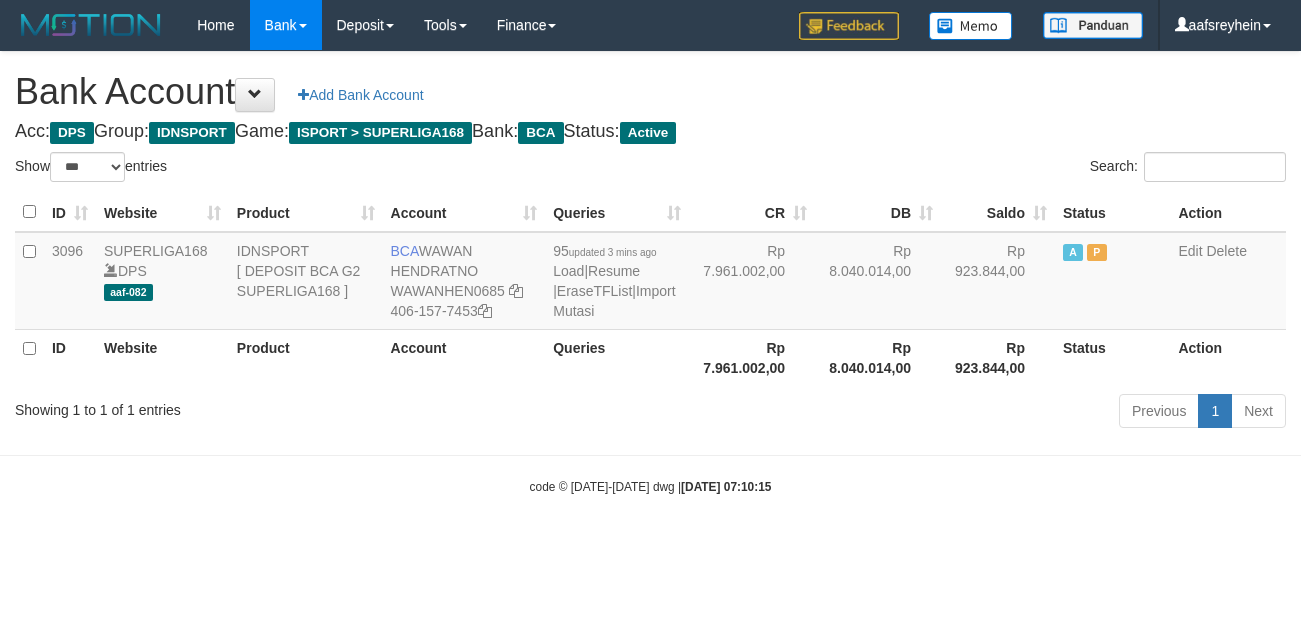 scroll, scrollTop: 0, scrollLeft: 0, axis: both 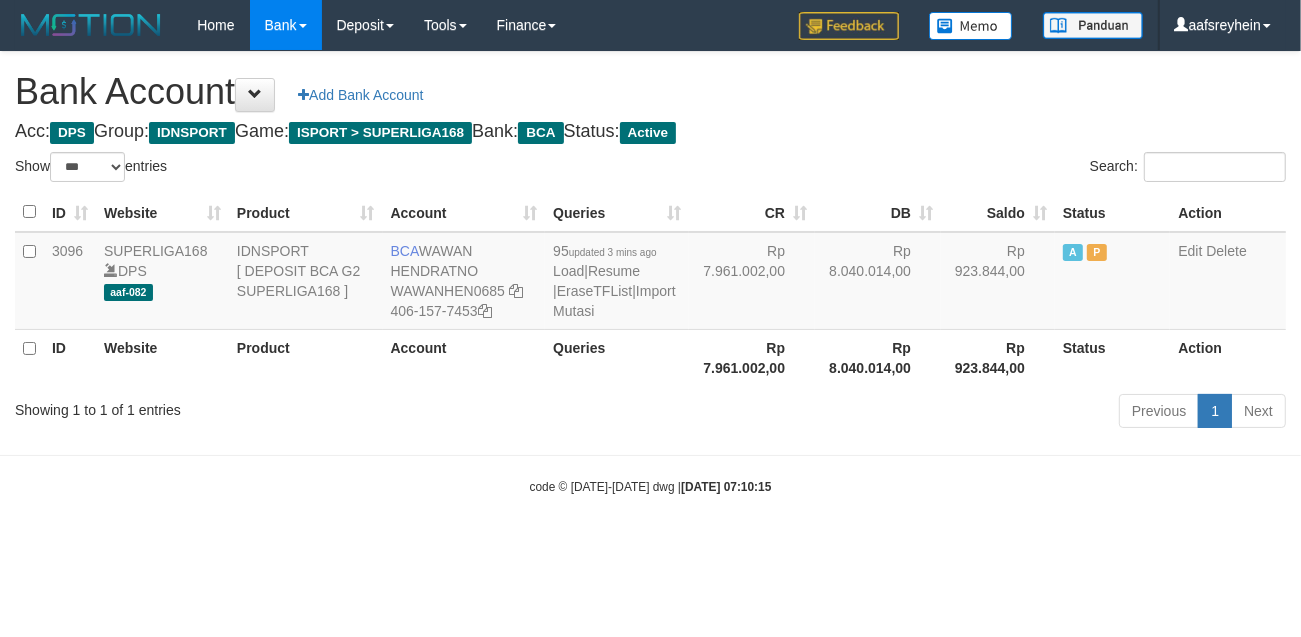 click on "Acc: 										 DPS
Group:   IDNSPORT    		Game:   ISPORT > SUPERLIGA168    		Bank:   BCA    		Status:  Active" at bounding box center [650, 132] 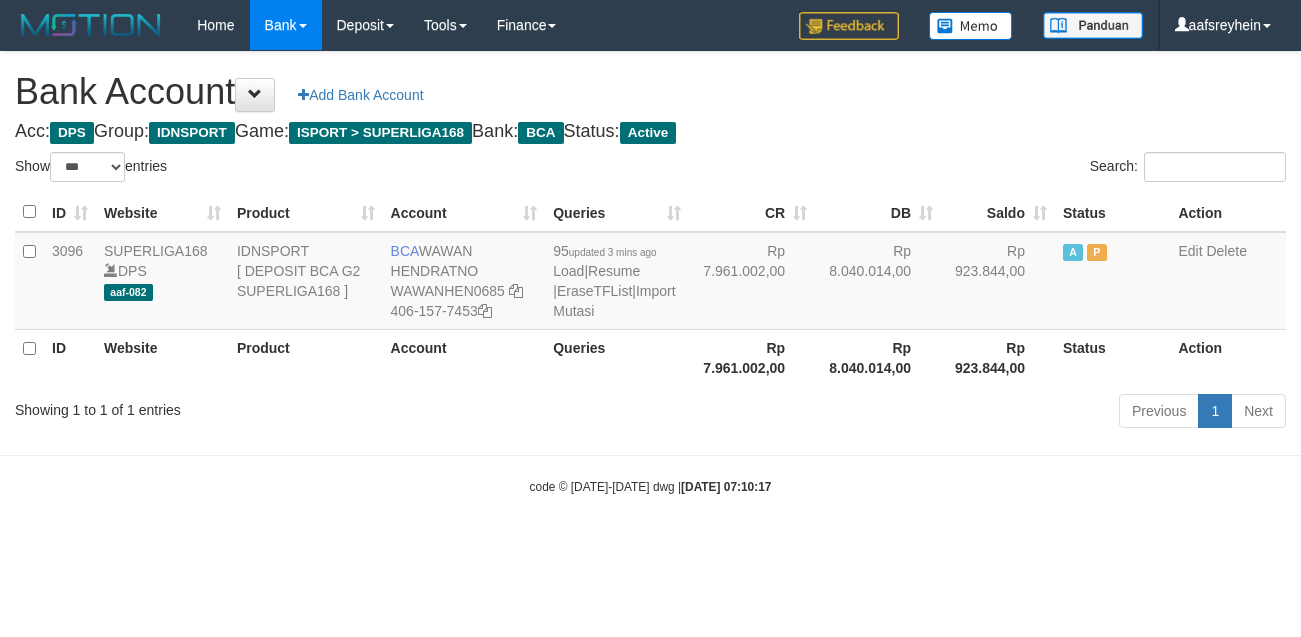 select on "***" 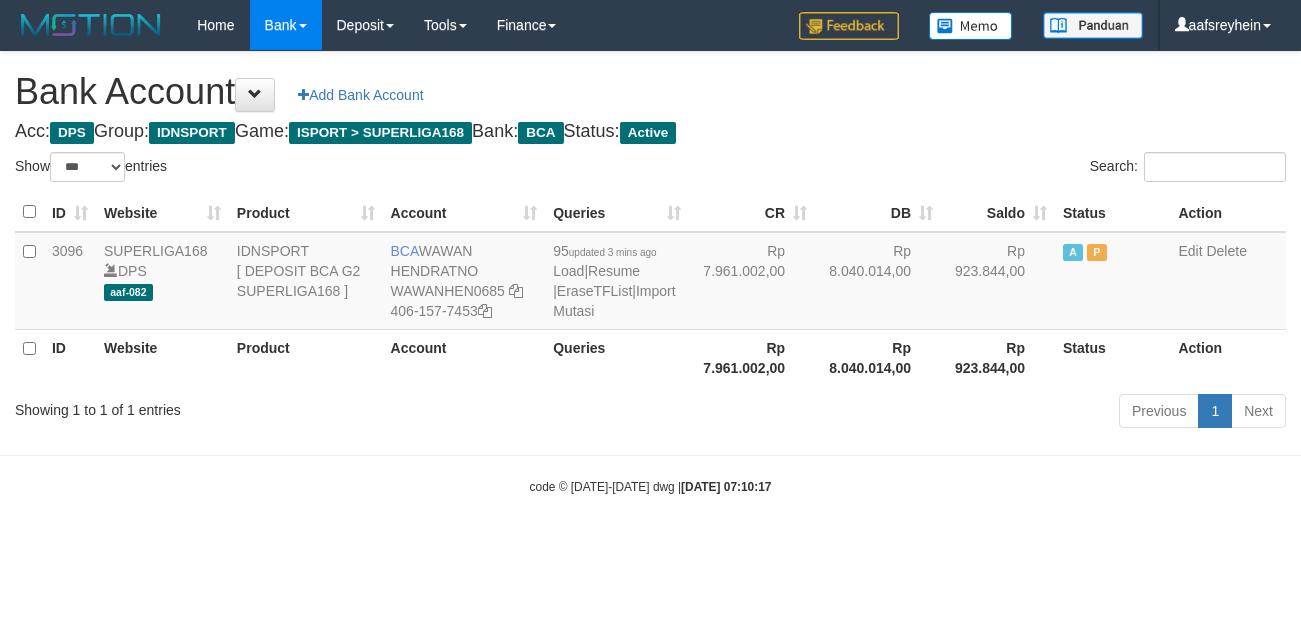 scroll, scrollTop: 0, scrollLeft: 0, axis: both 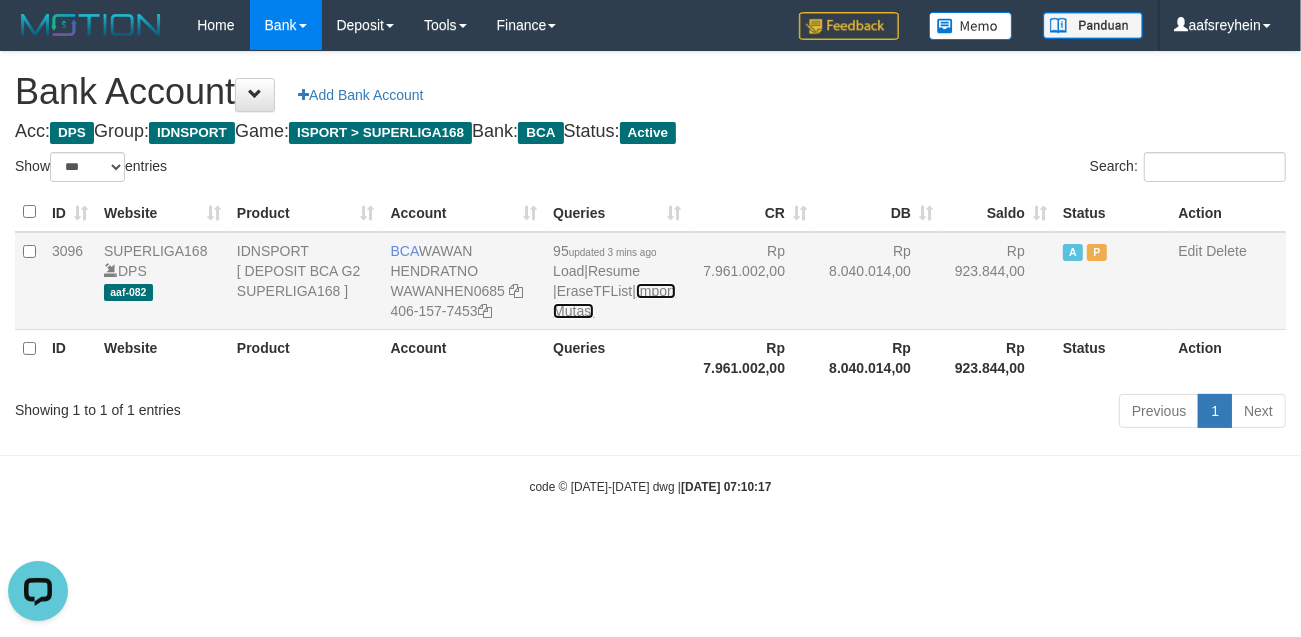 click on "Import Mutasi" at bounding box center (614, 301) 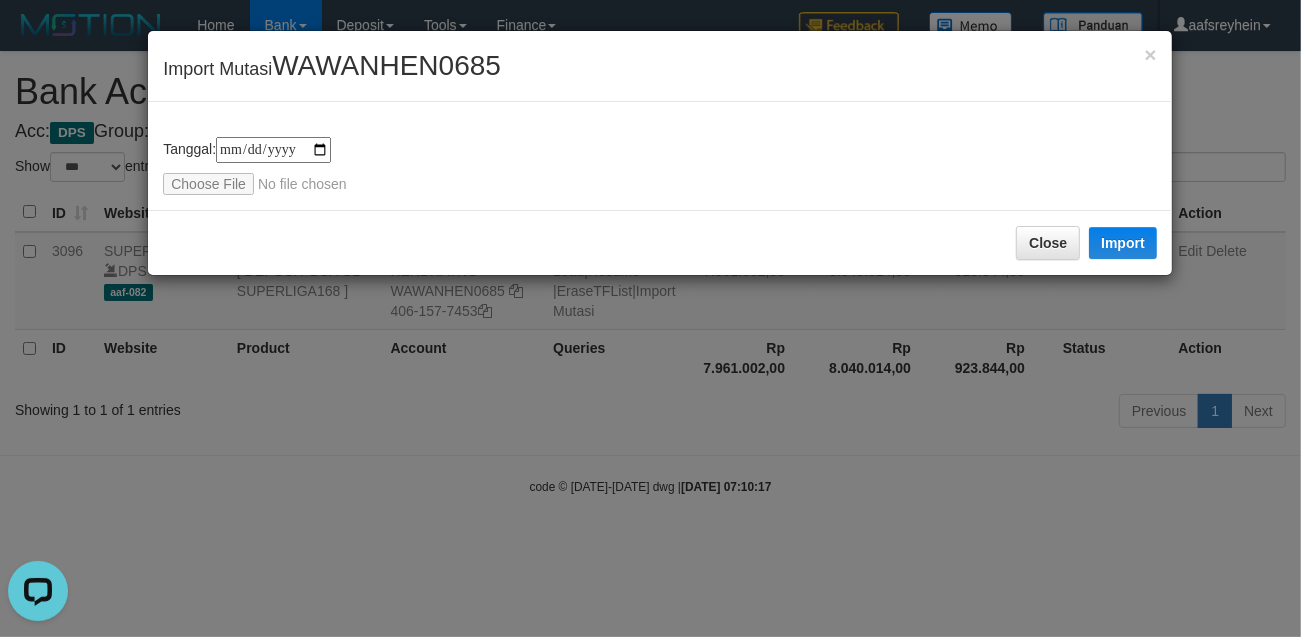 type on "**********" 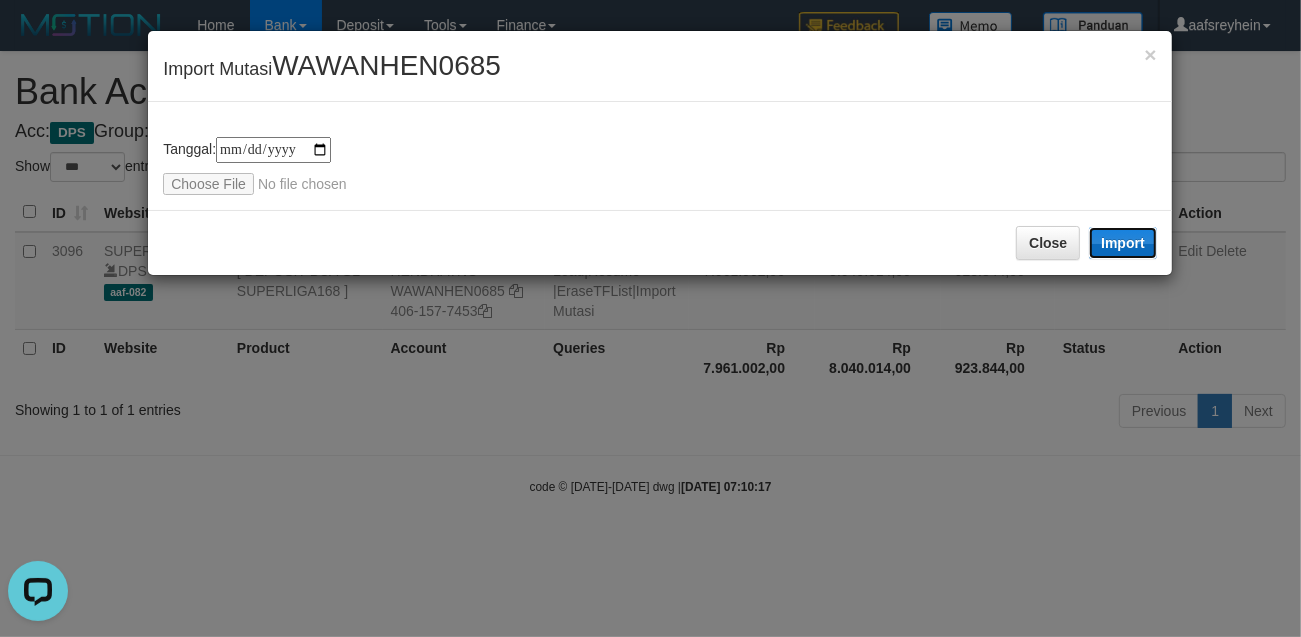 click on "Import" at bounding box center [1123, 243] 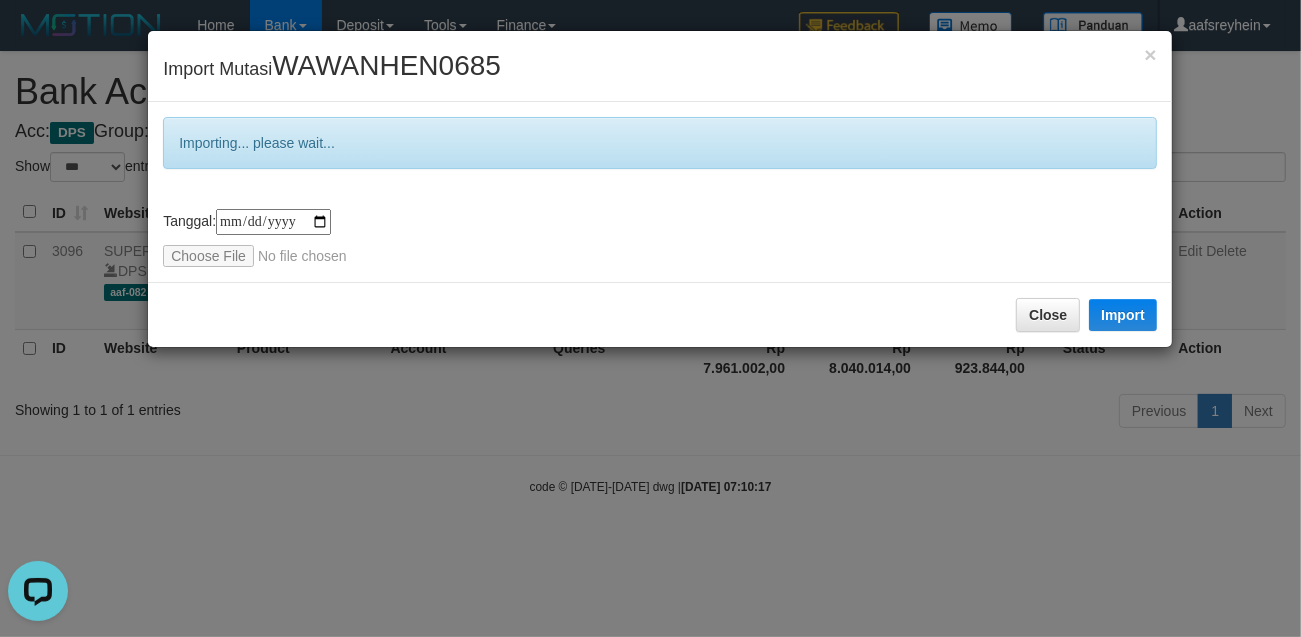 click on "**********" at bounding box center (650, 318) 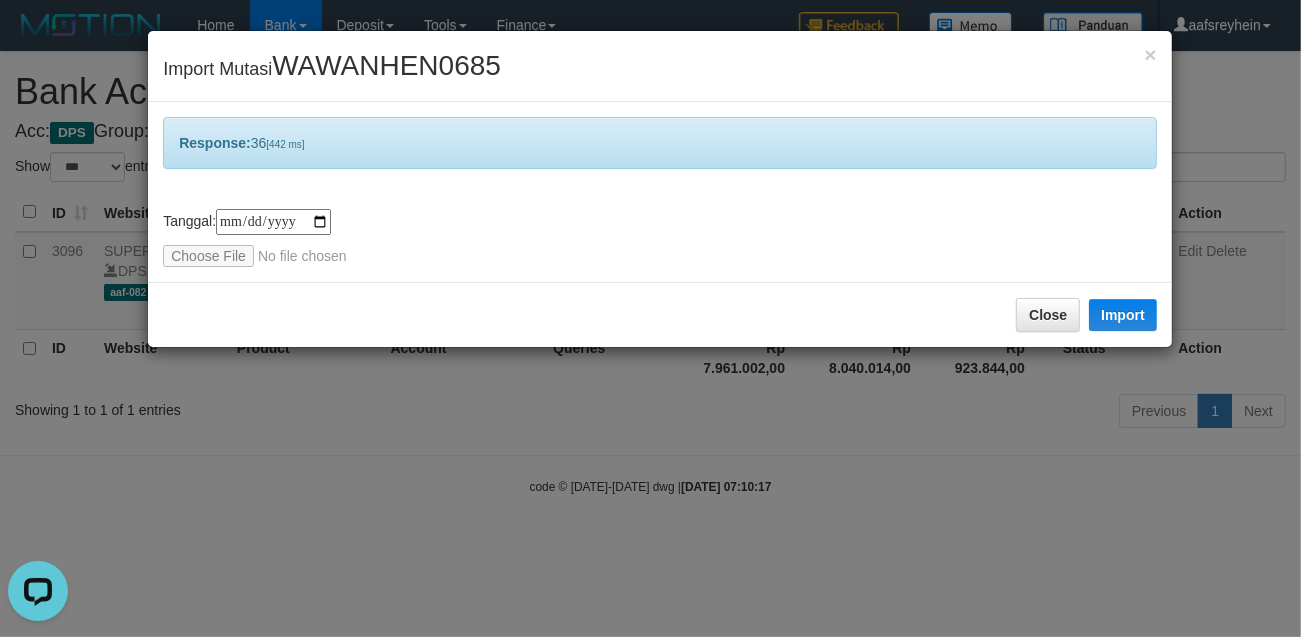 click on "**********" at bounding box center (650, 318) 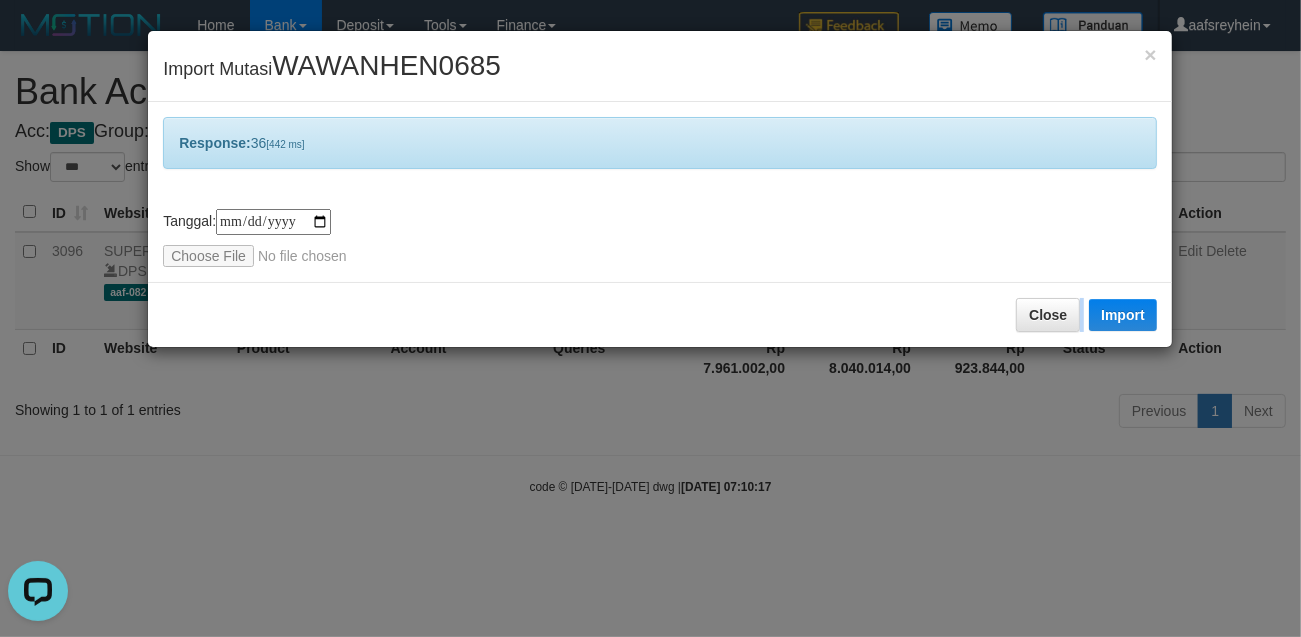 click on "**********" at bounding box center (650, 318) 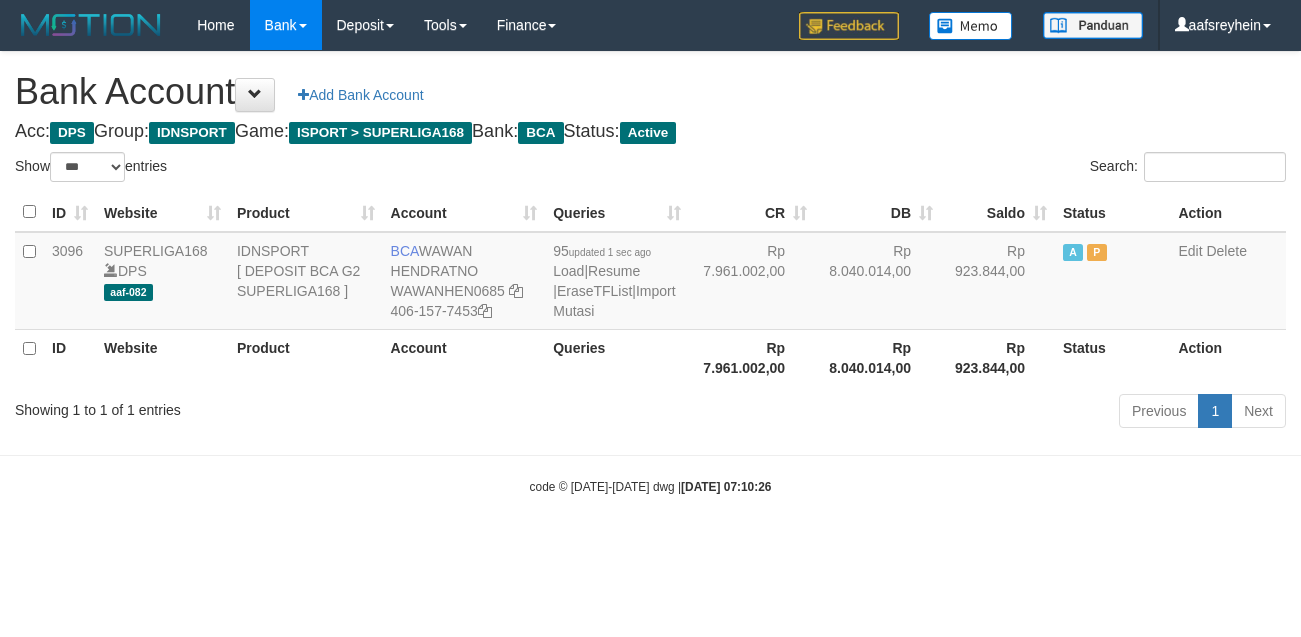 select on "***" 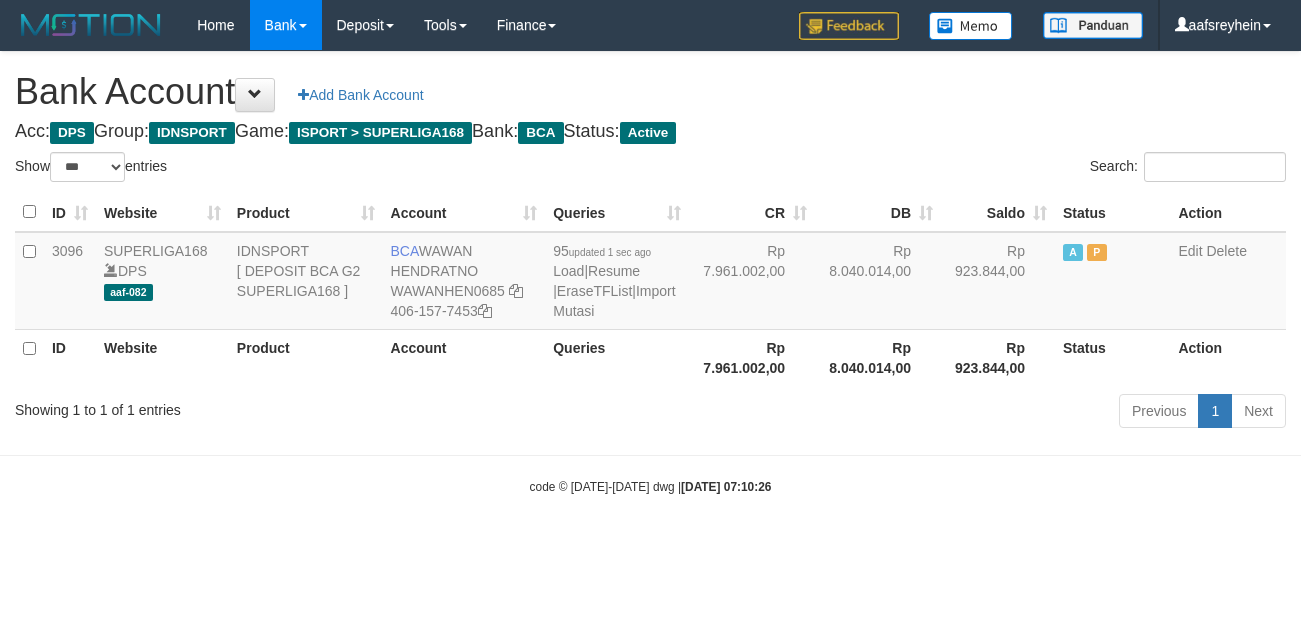 scroll, scrollTop: 0, scrollLeft: 0, axis: both 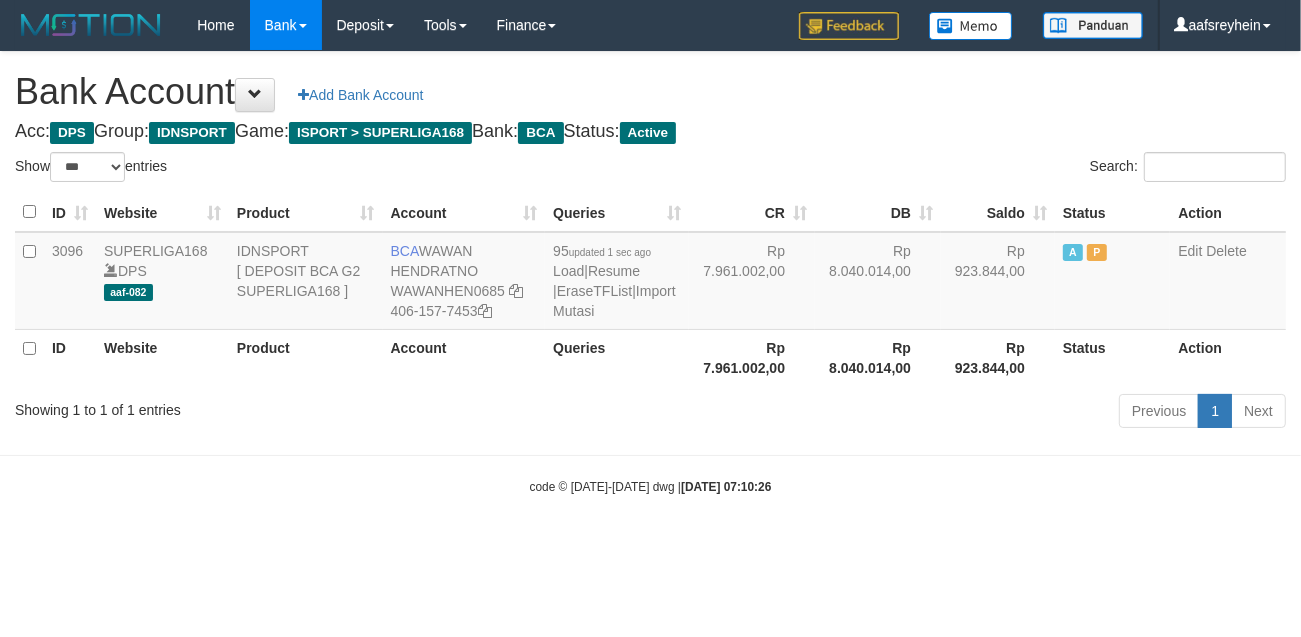 click on "Toggle navigation
Home
Bank
Account List
Load
By Website
Group
[ISPORT]													SUPERLIGA168
By Load Group (DPS)
-" at bounding box center (650, 273) 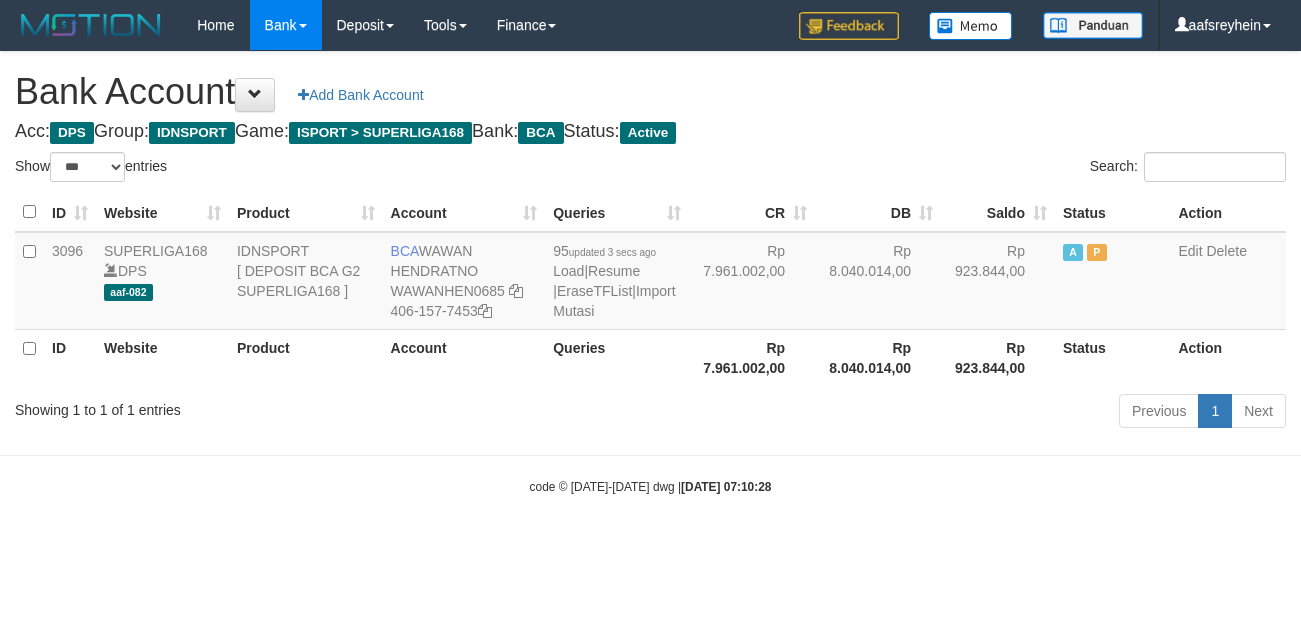 select on "***" 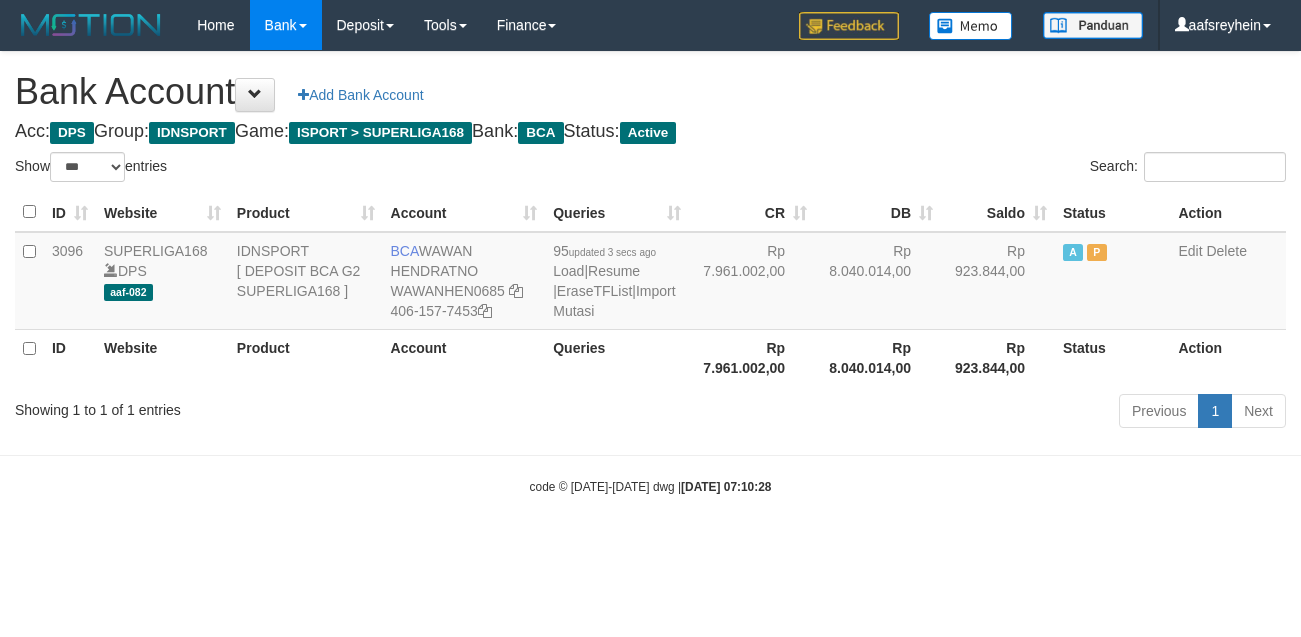 scroll, scrollTop: 0, scrollLeft: 0, axis: both 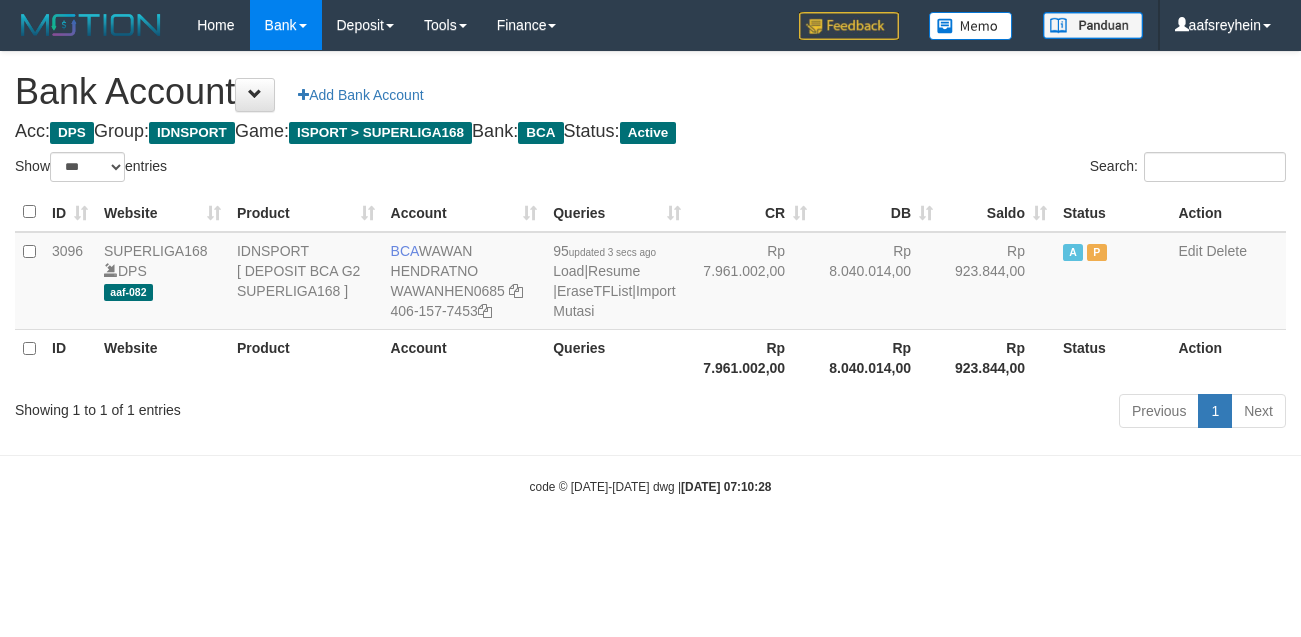 select on "***" 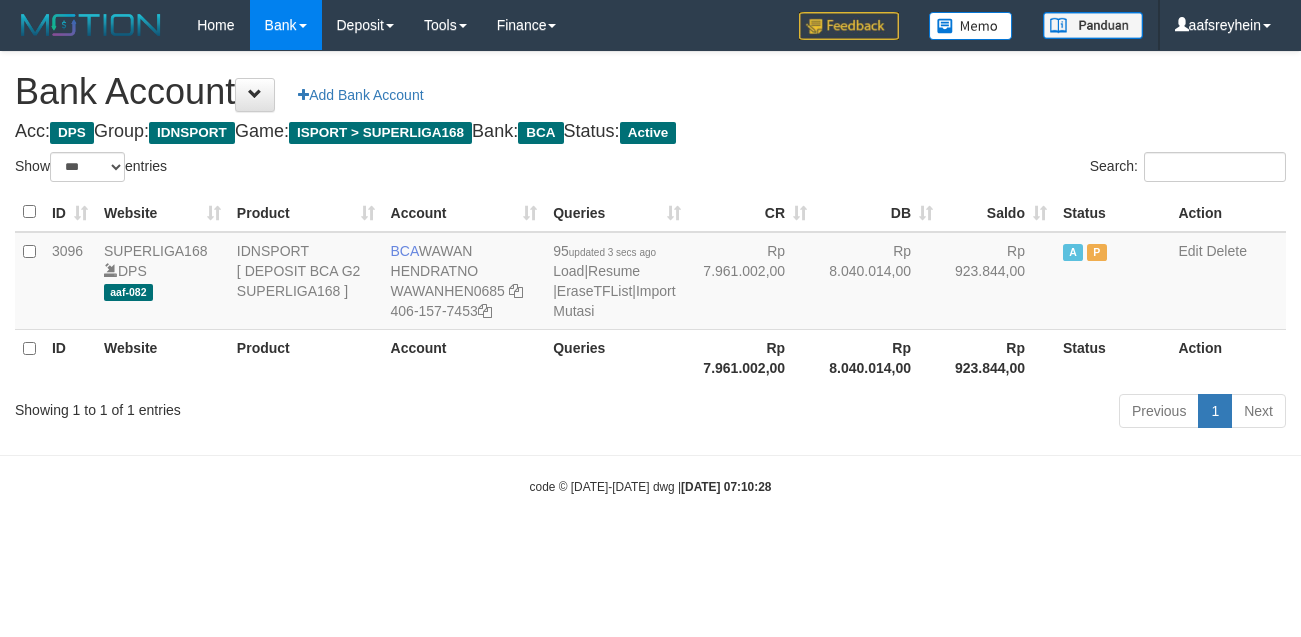 scroll, scrollTop: 0, scrollLeft: 0, axis: both 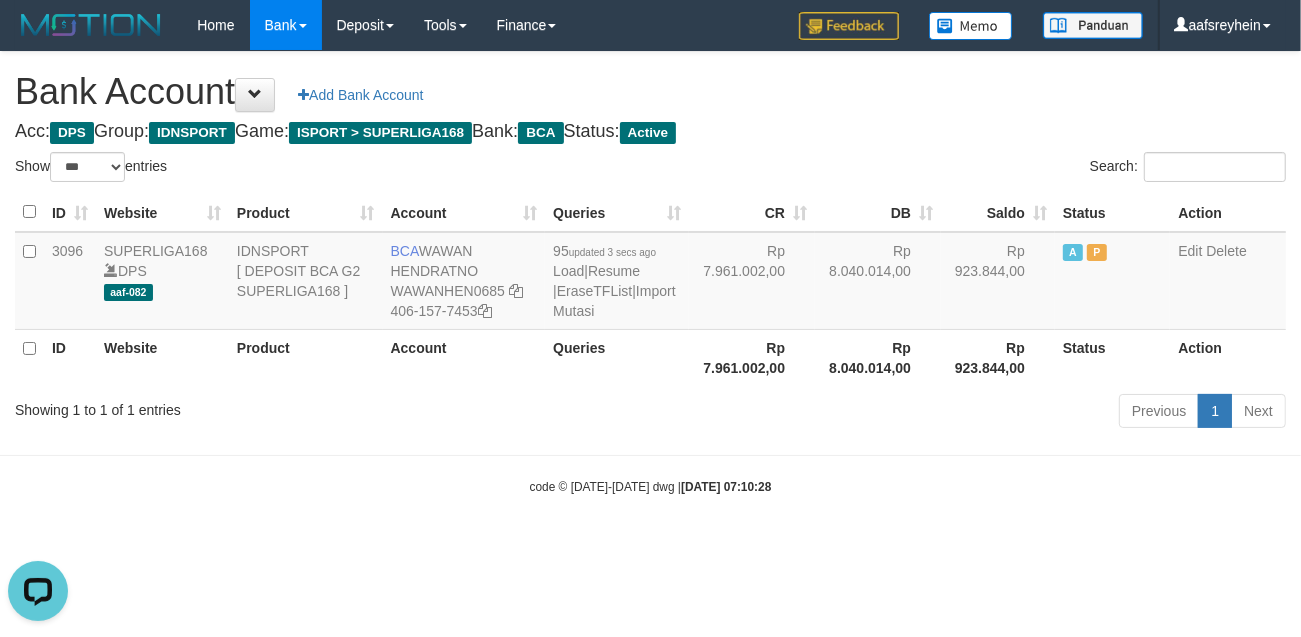 click on "Toggle navigation
Home
Bank
Account List
Load
By Website
Group
[ISPORT]													SUPERLIGA168
By Load Group (DPS)
-" at bounding box center (650, 273) 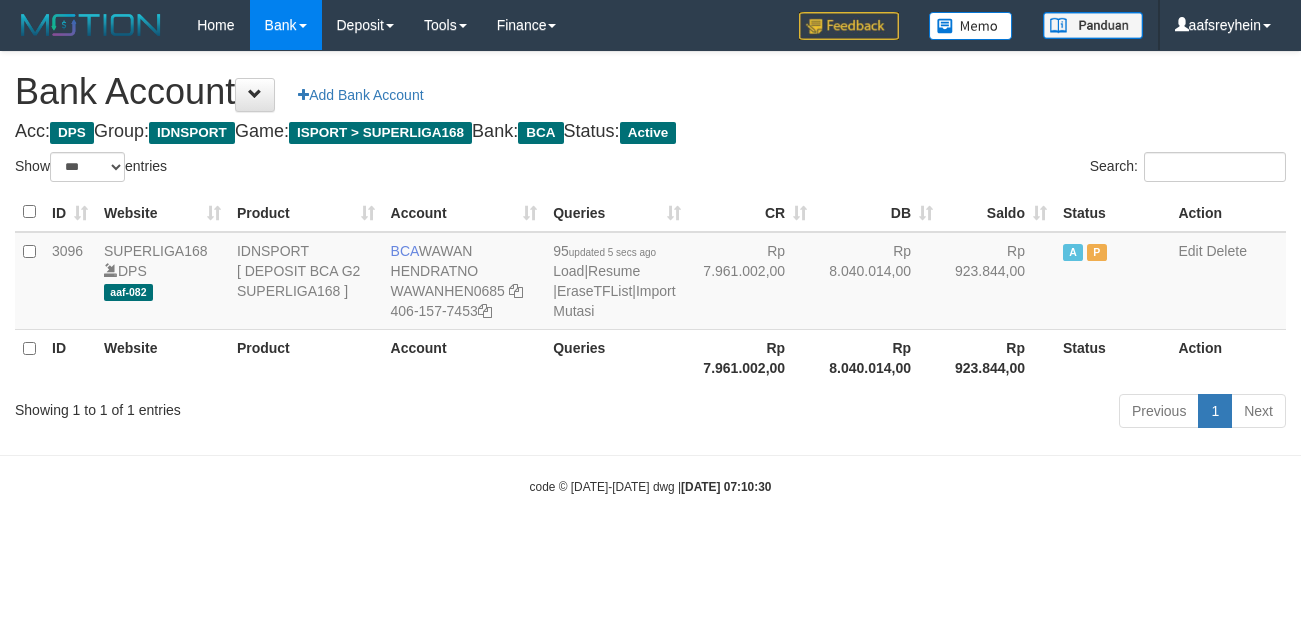 select on "***" 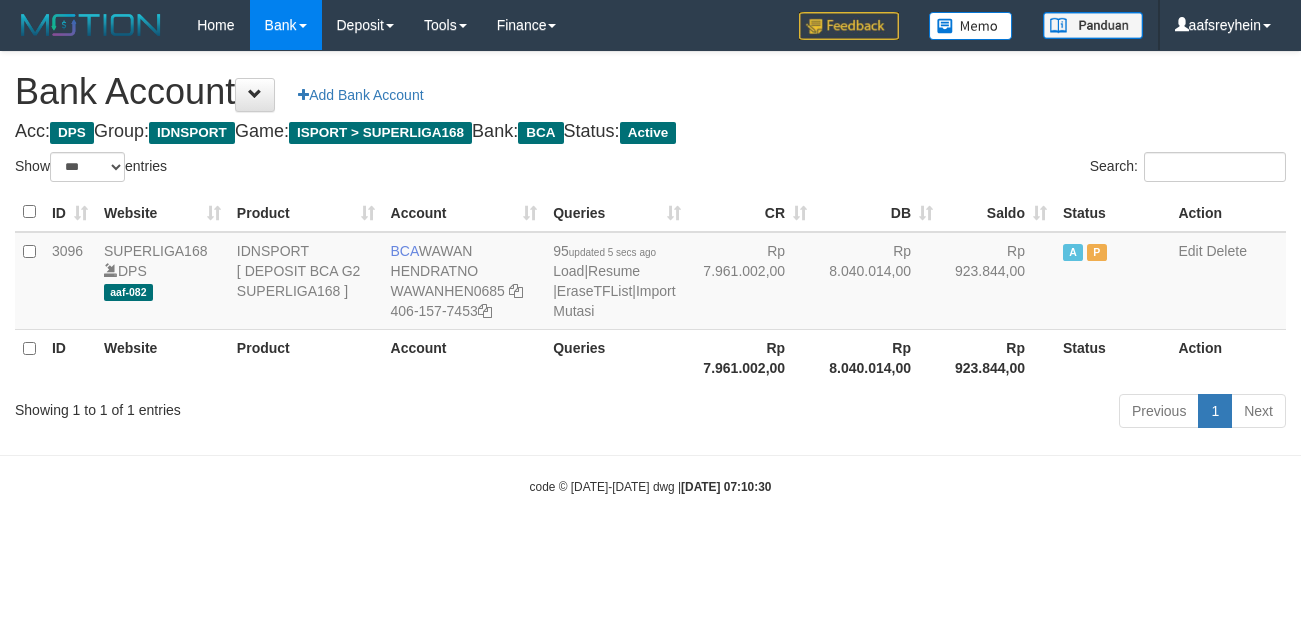 scroll, scrollTop: 0, scrollLeft: 0, axis: both 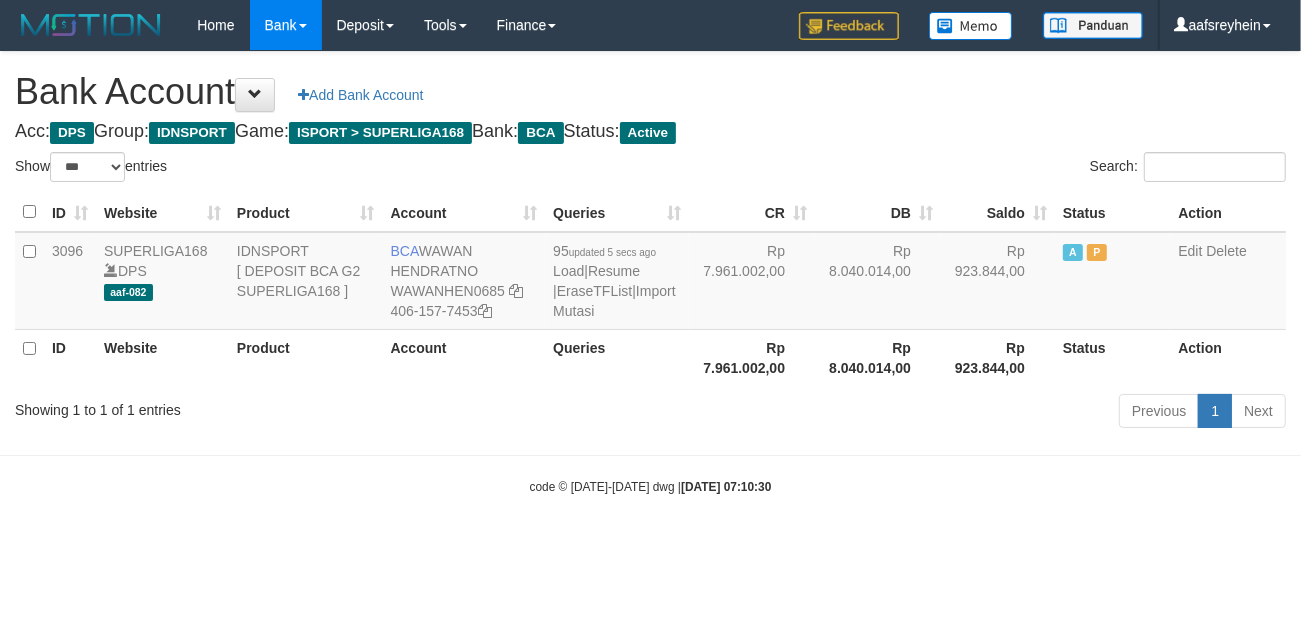 click on "code © 2012-2018 dwg |  2025/07/10 07:10:30" at bounding box center (650, 486) 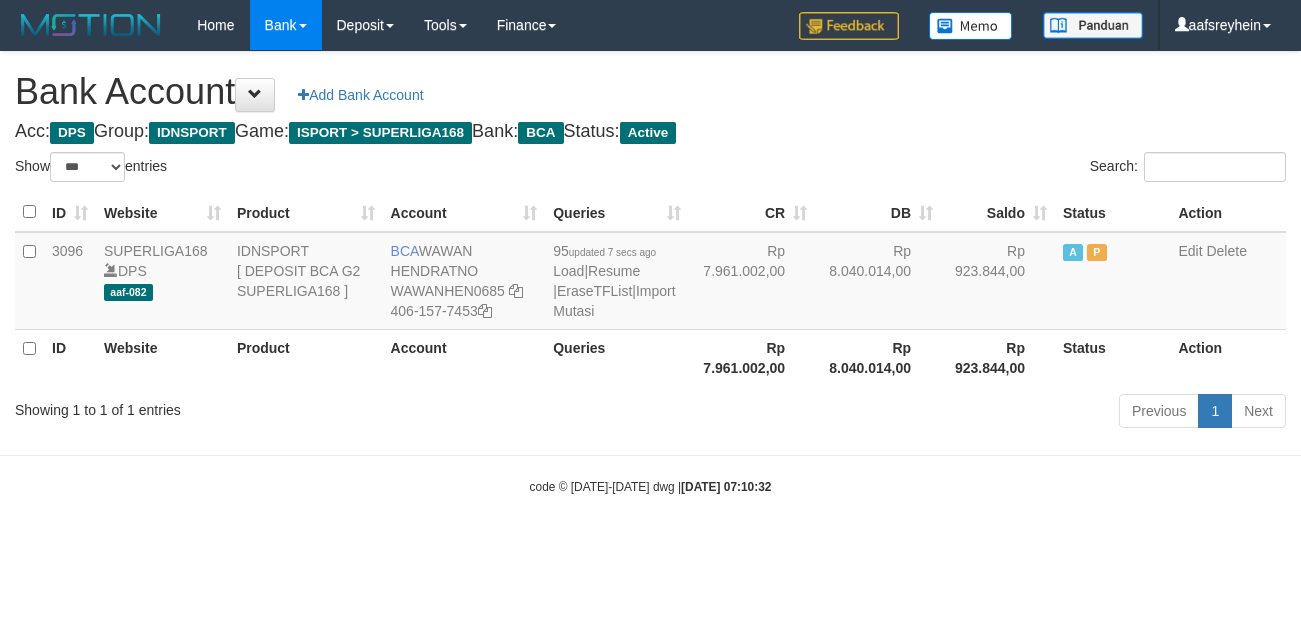 select on "***" 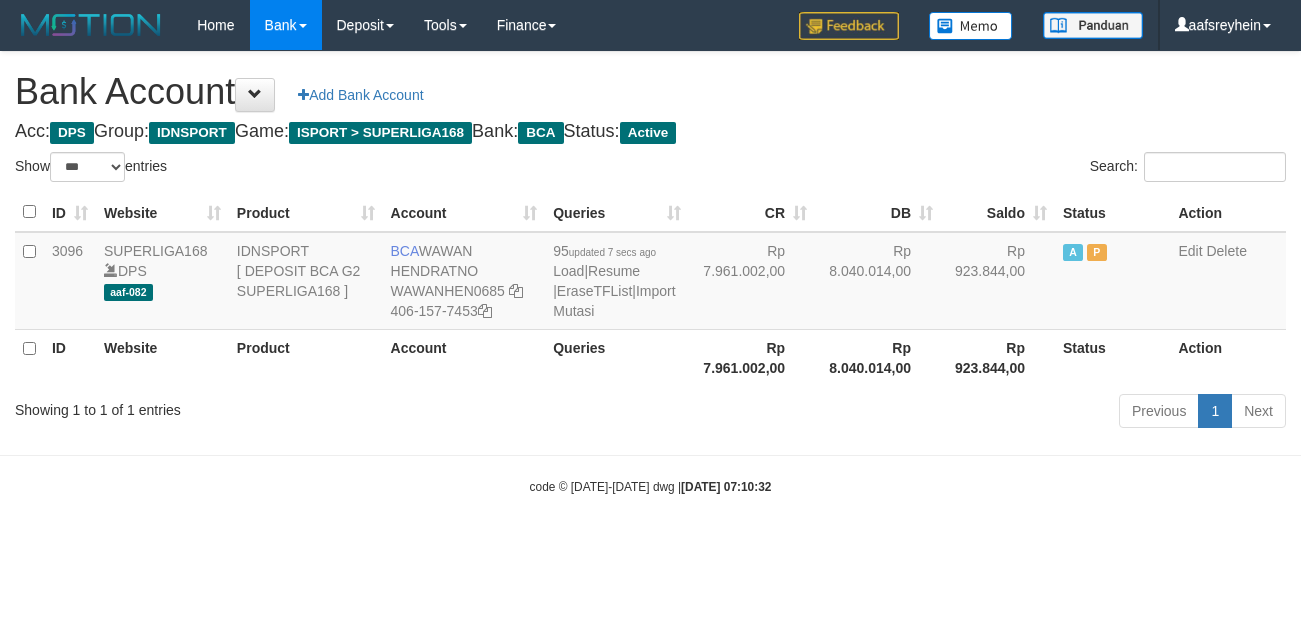 scroll, scrollTop: 0, scrollLeft: 0, axis: both 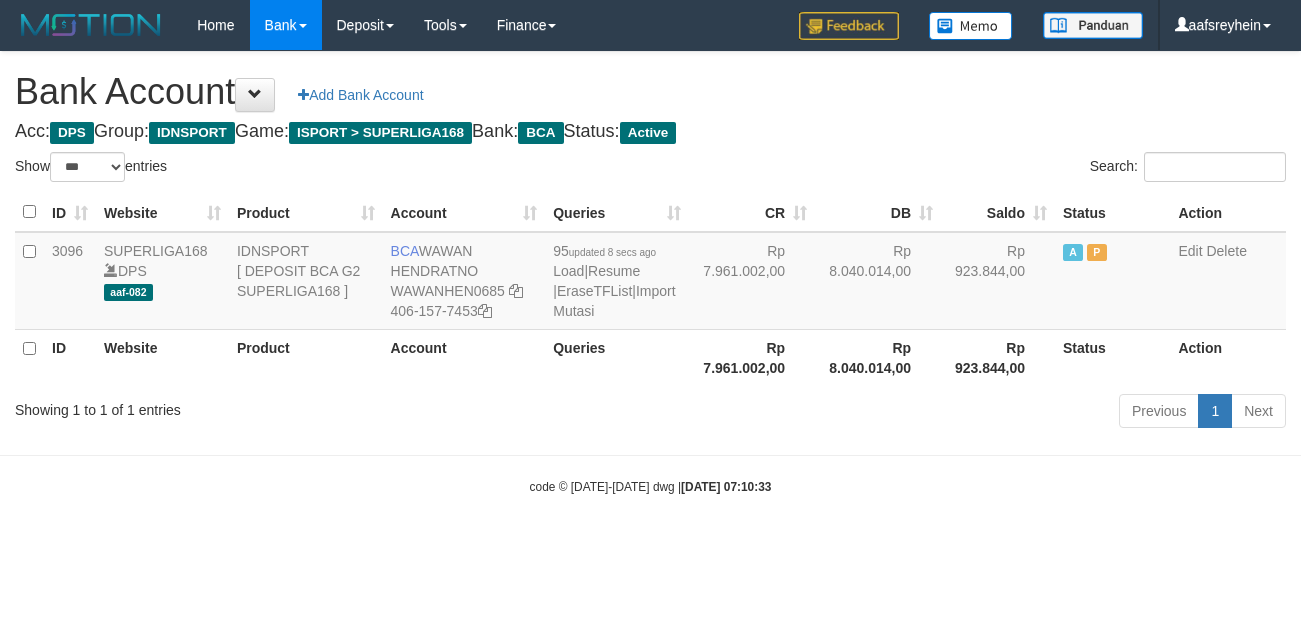 select on "***" 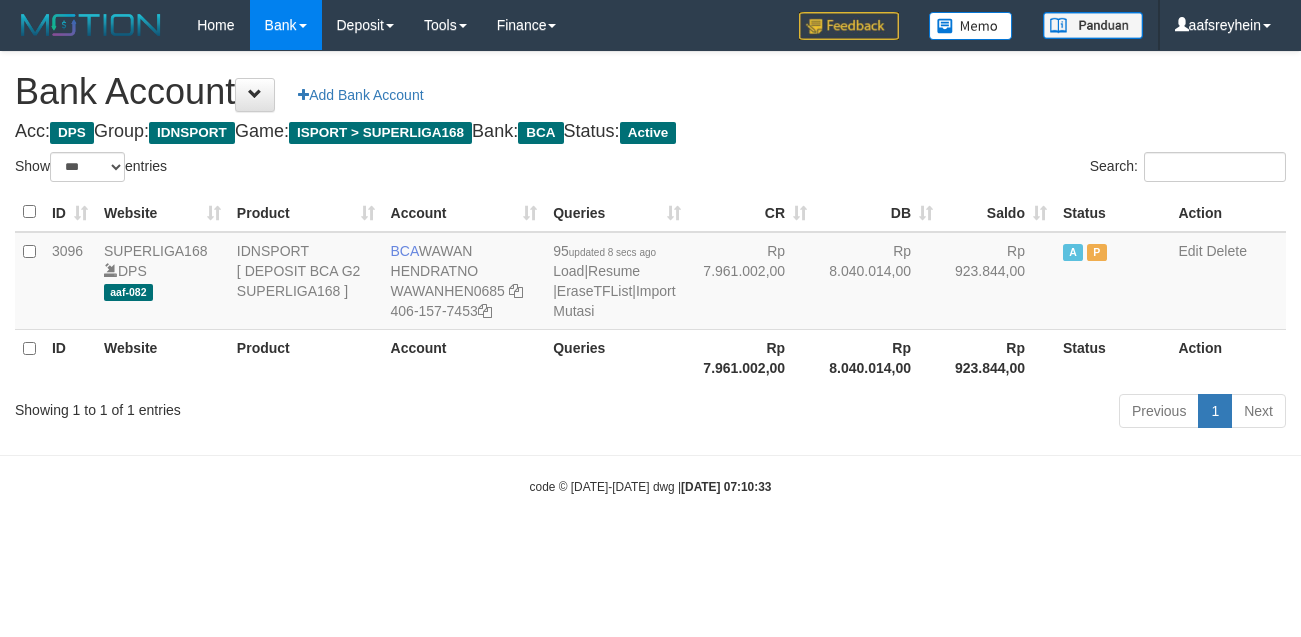 scroll, scrollTop: 0, scrollLeft: 0, axis: both 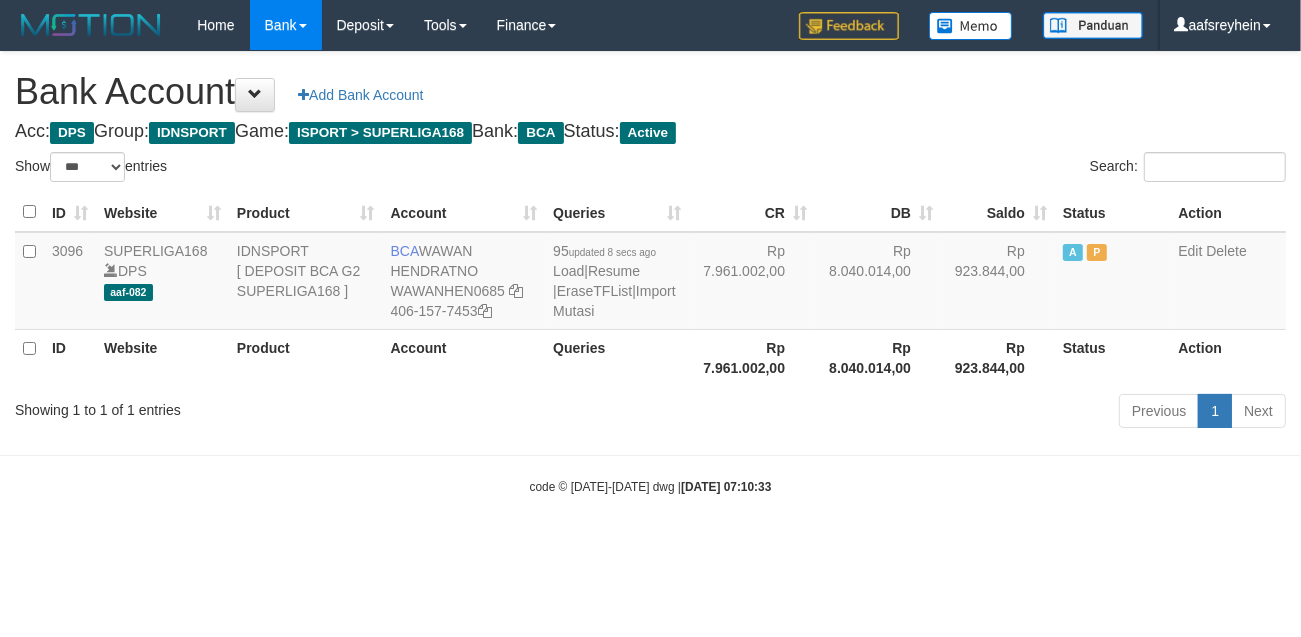 click on "Previous" at bounding box center [1159, 411] 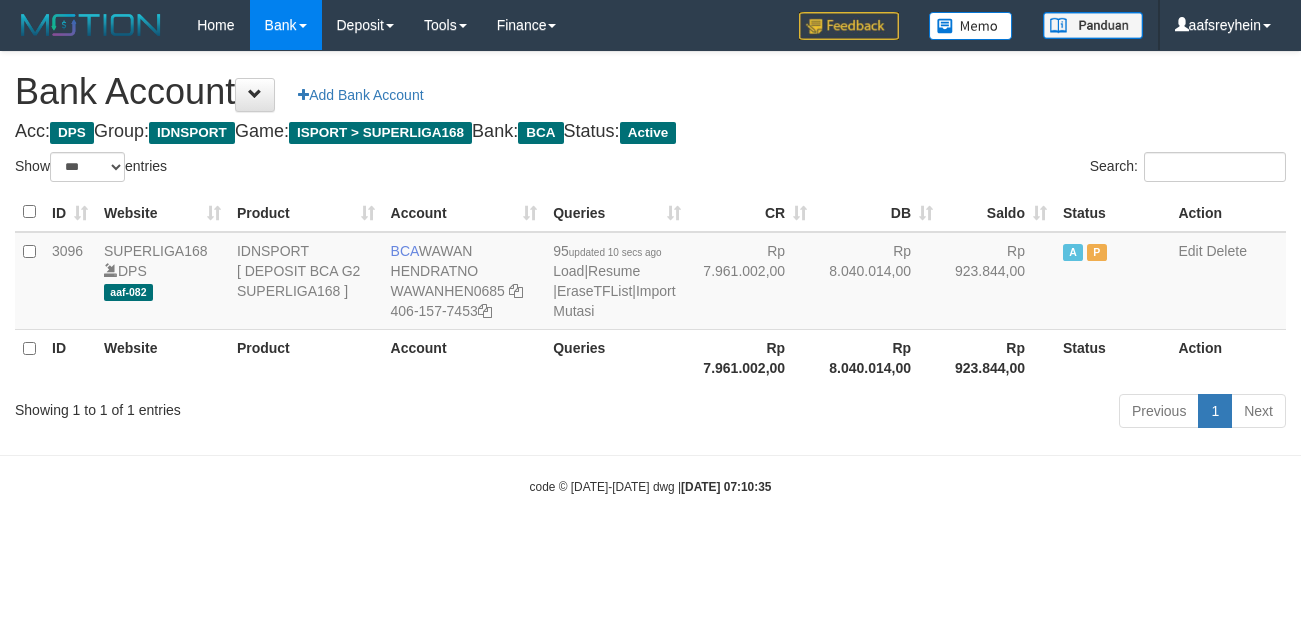 select on "***" 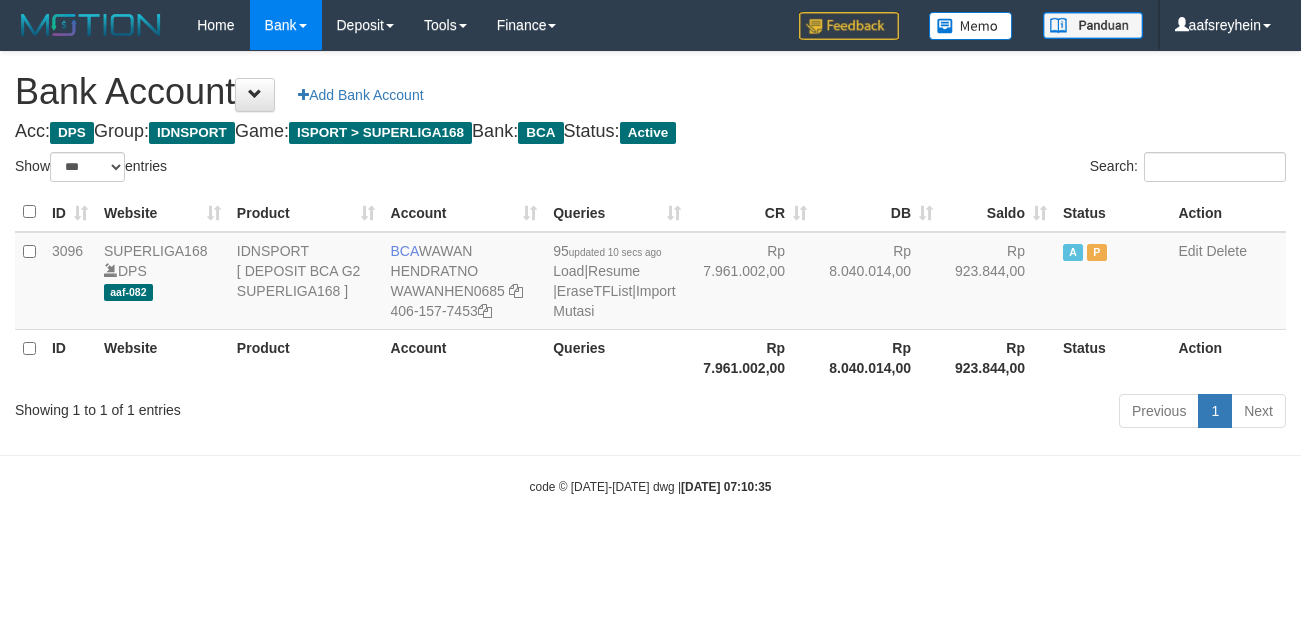 scroll, scrollTop: 0, scrollLeft: 0, axis: both 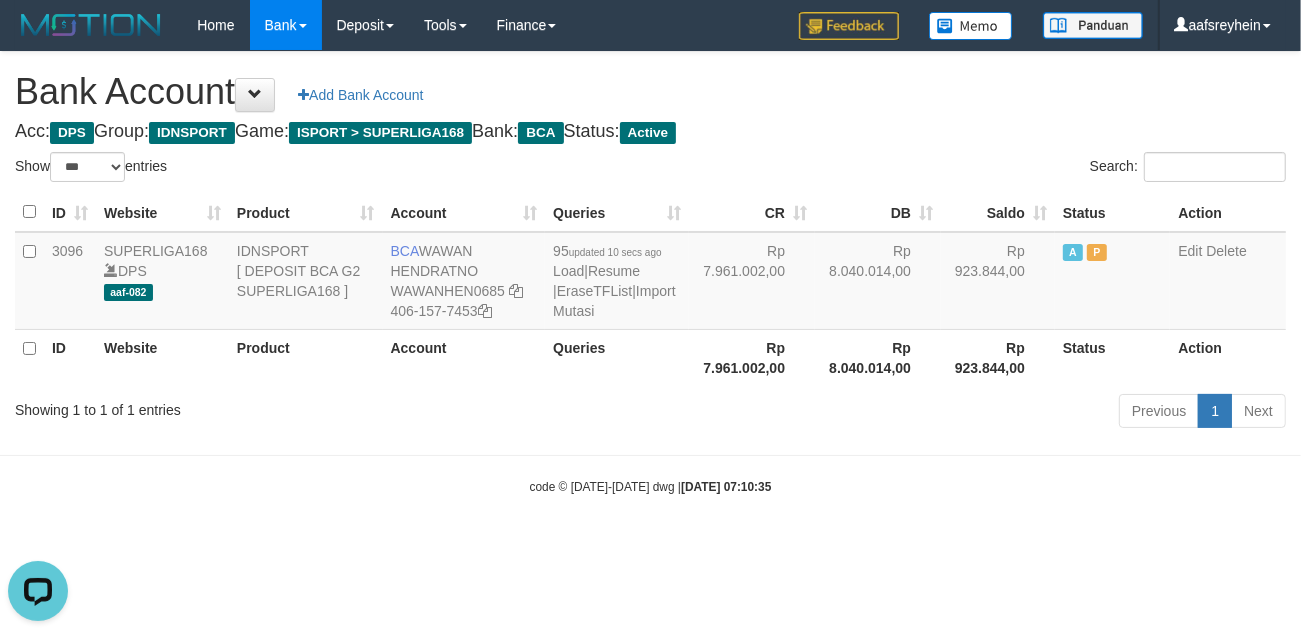 click on "Toggle navigation
Home
Bank
Account List
Load
By Website
Group
[ISPORT]													SUPERLIGA168
By Load Group (DPS)
-" at bounding box center [650, 273] 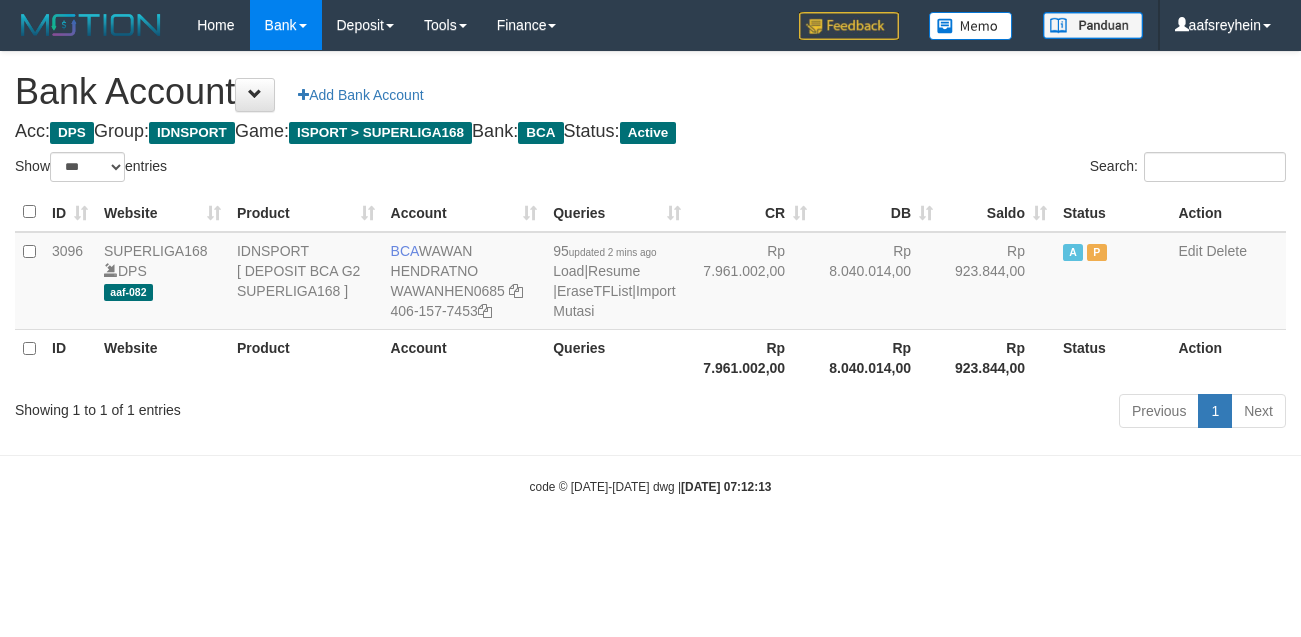 select on "***" 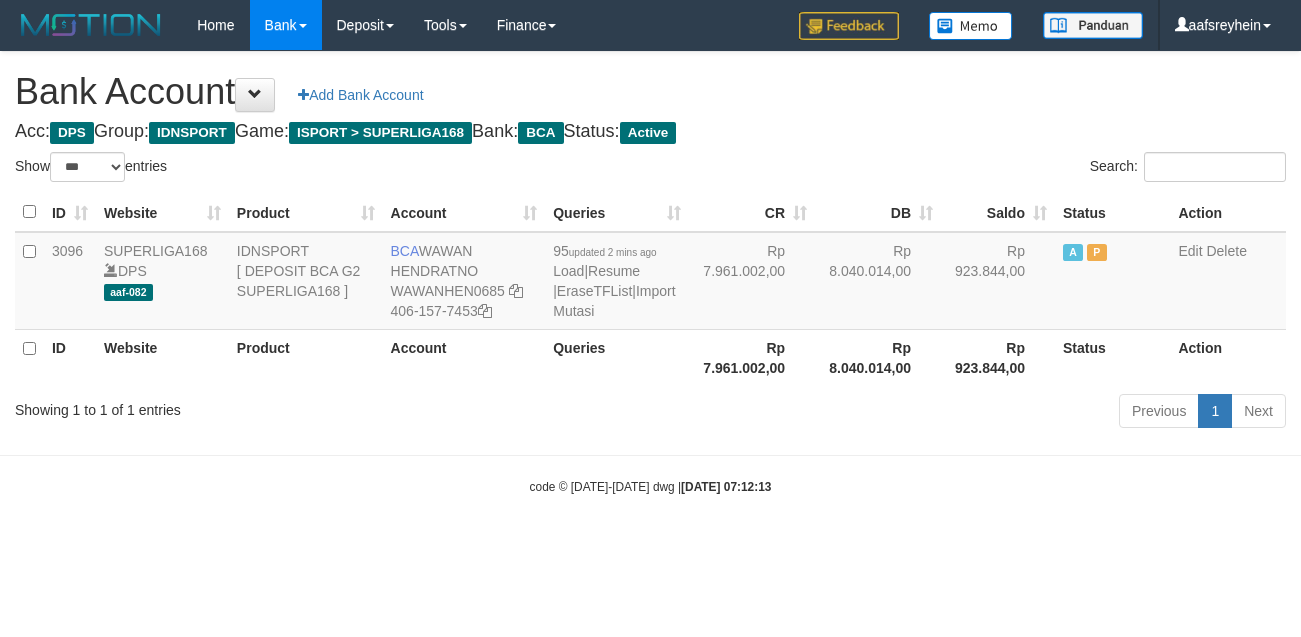 scroll, scrollTop: 0, scrollLeft: 0, axis: both 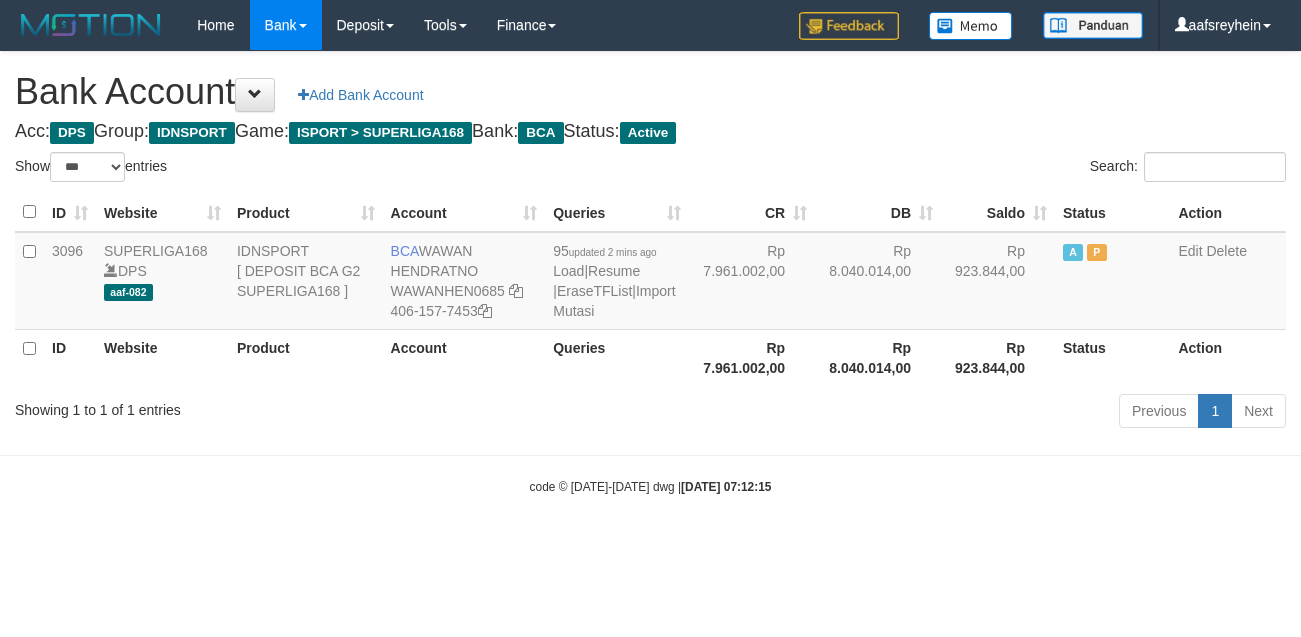 select on "***" 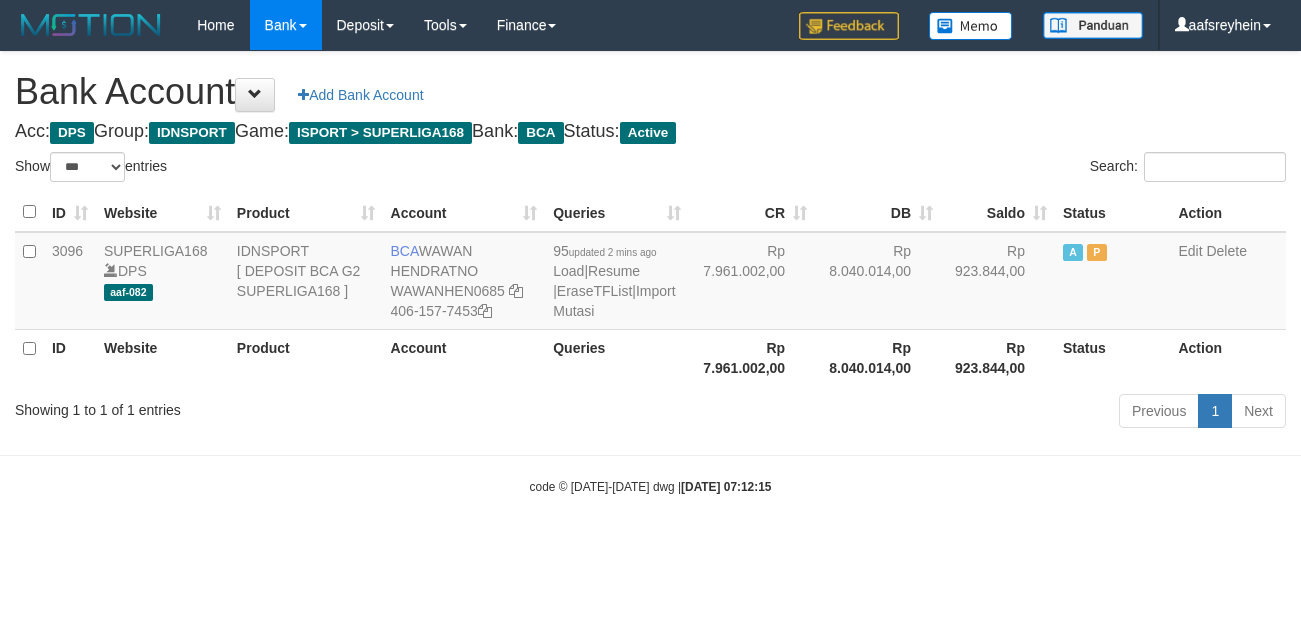 scroll, scrollTop: 0, scrollLeft: 0, axis: both 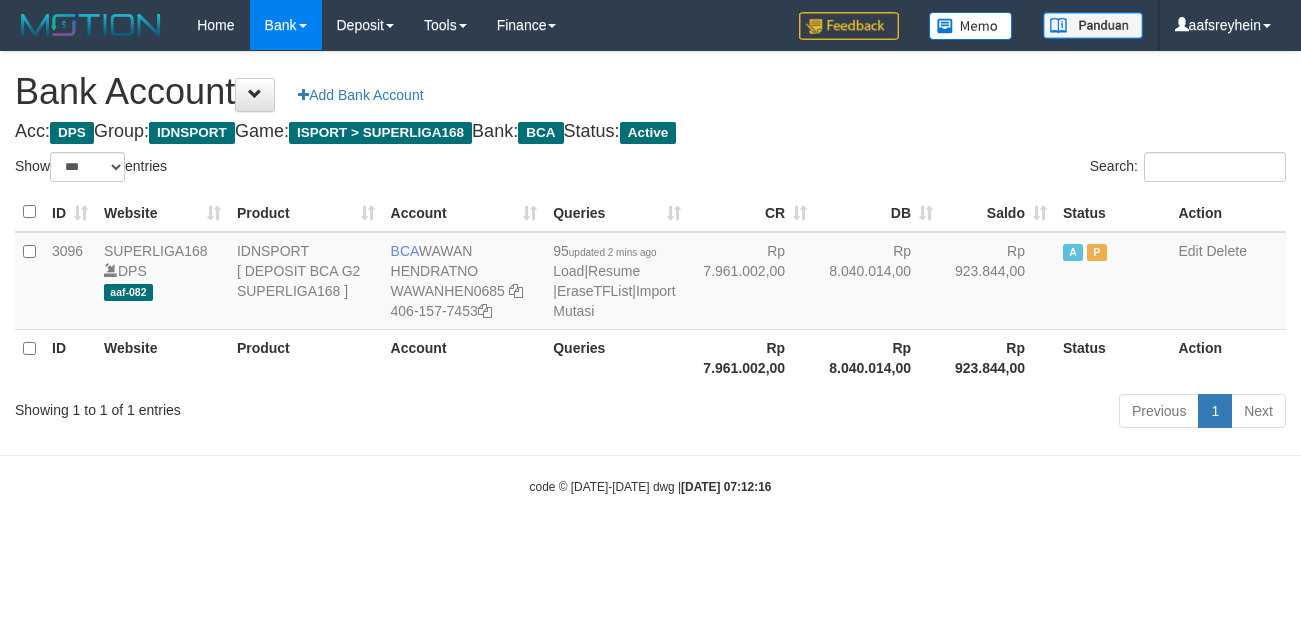 select on "***" 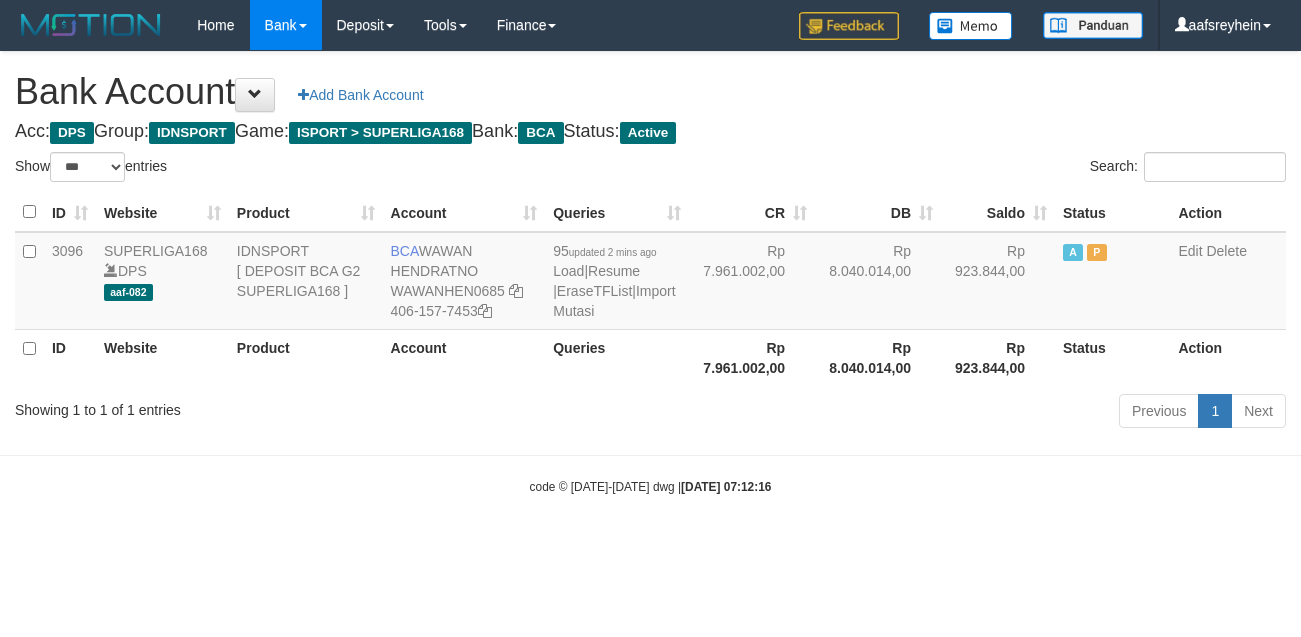 scroll, scrollTop: 0, scrollLeft: 0, axis: both 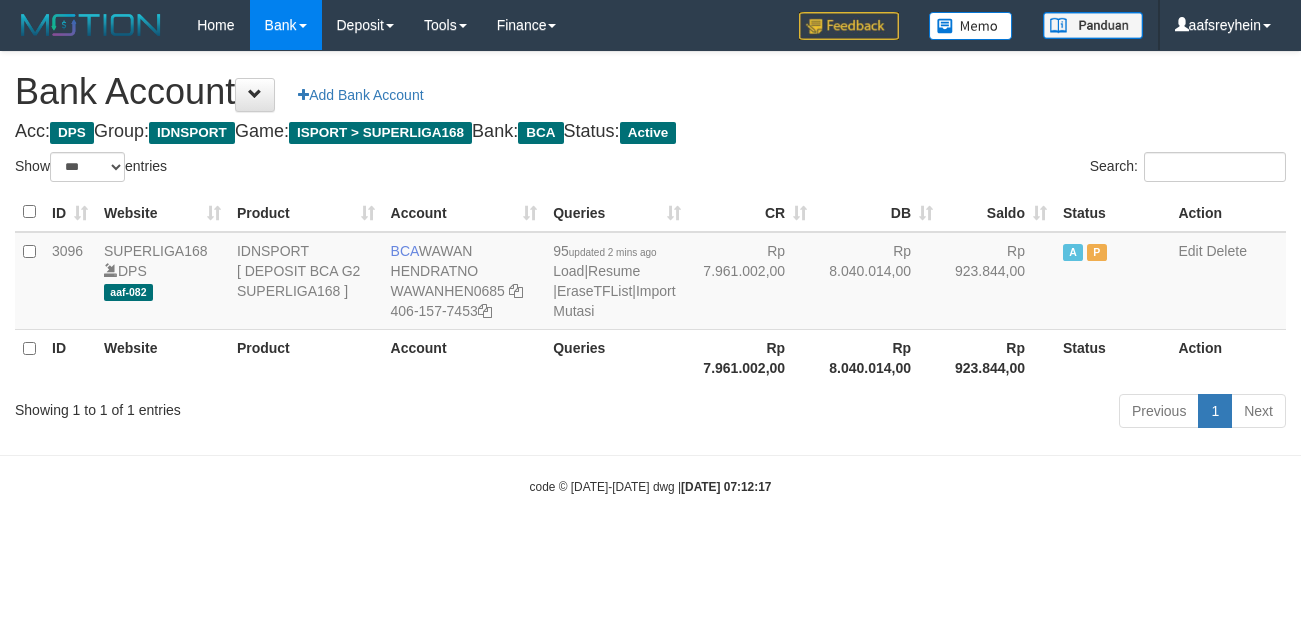 select on "***" 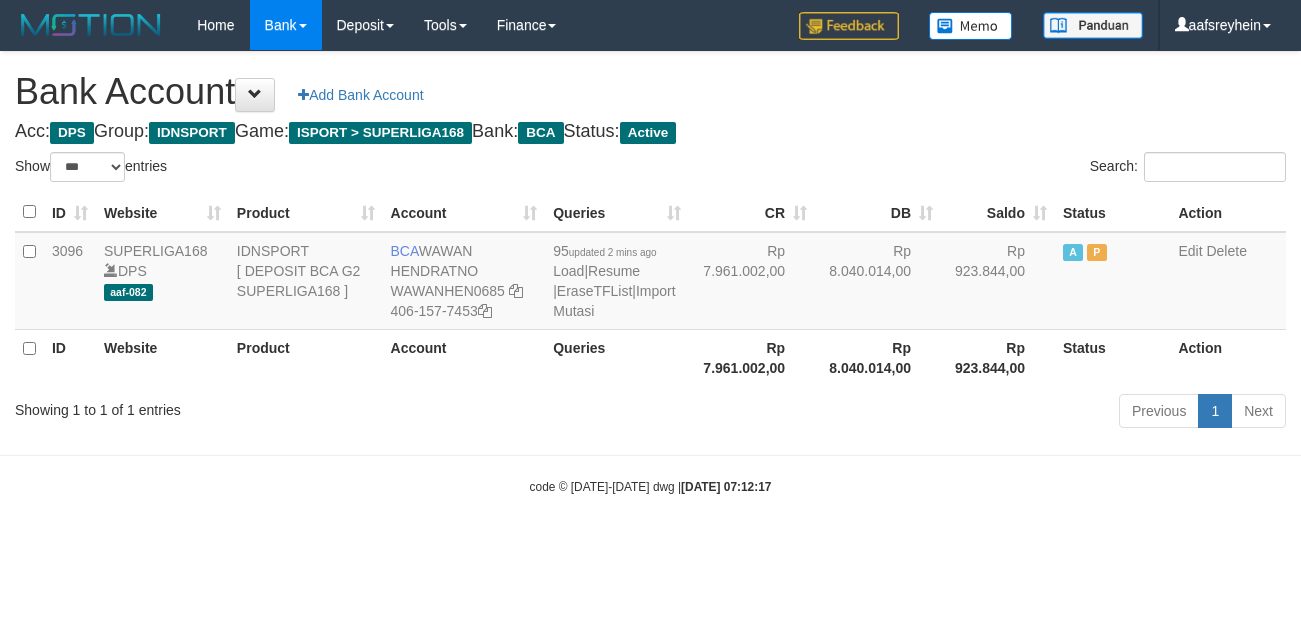 scroll, scrollTop: 0, scrollLeft: 0, axis: both 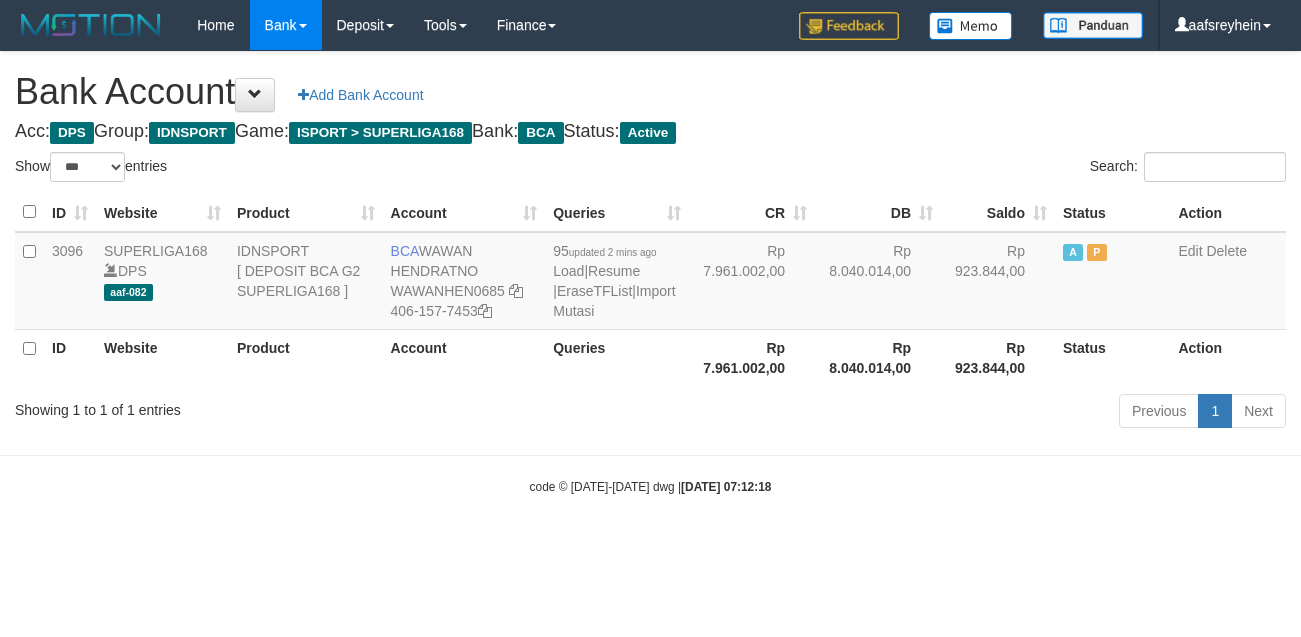 select on "***" 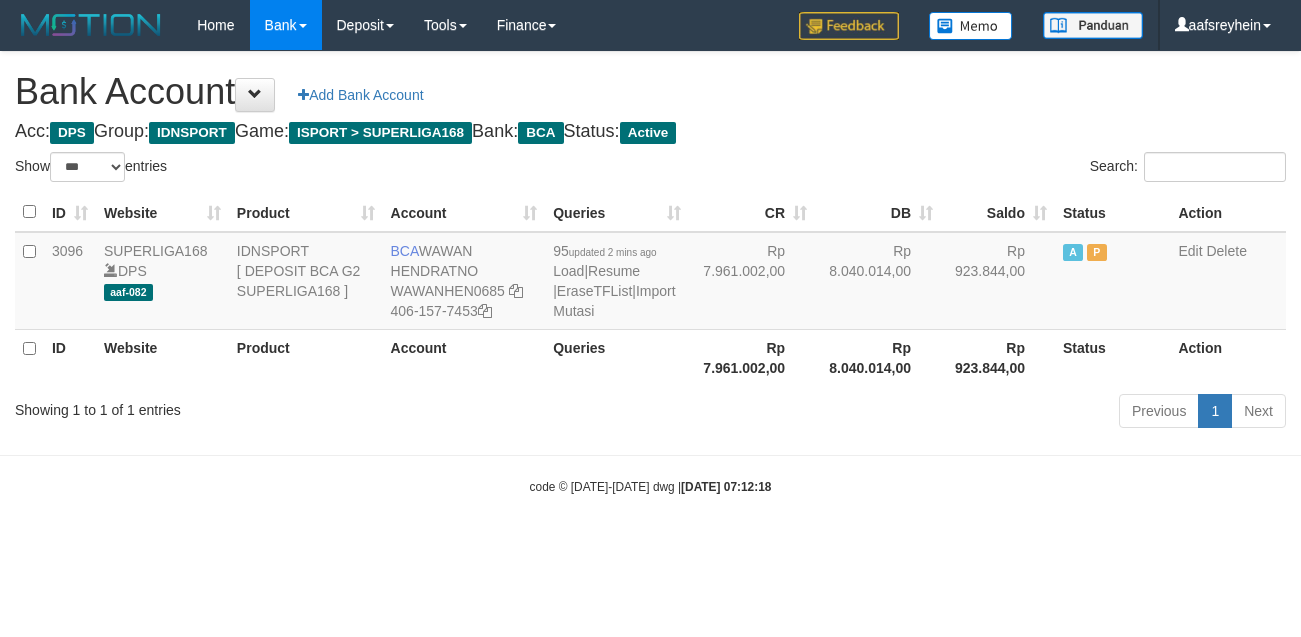 scroll, scrollTop: 0, scrollLeft: 0, axis: both 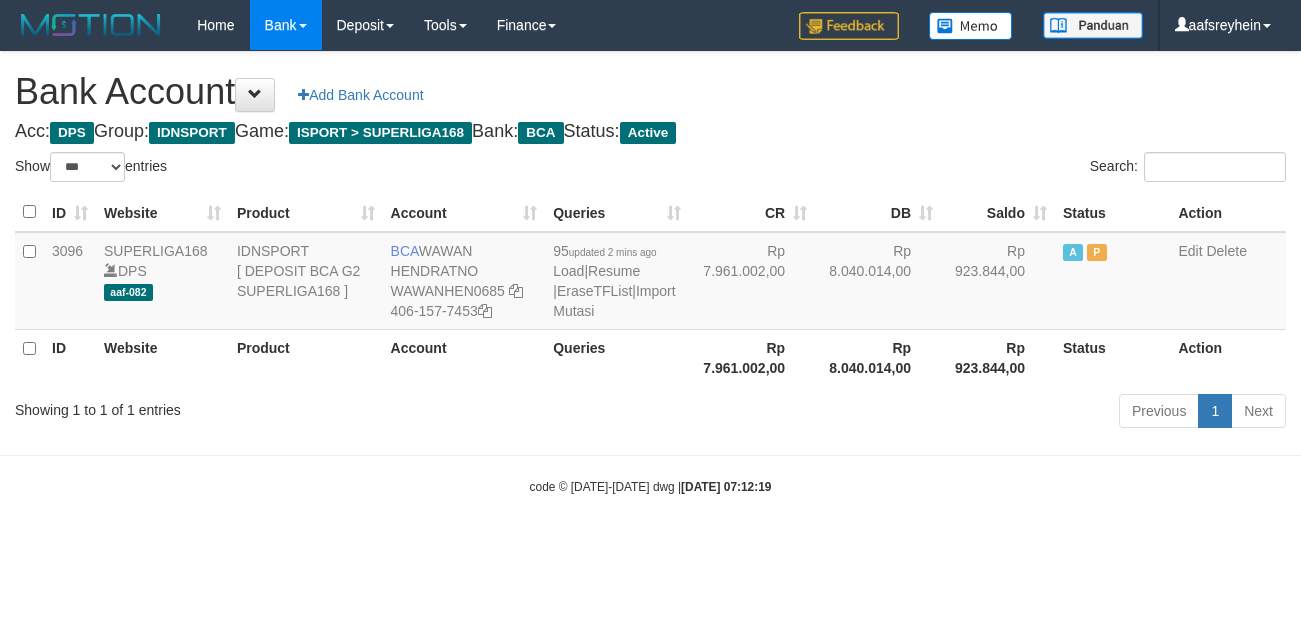 select on "***" 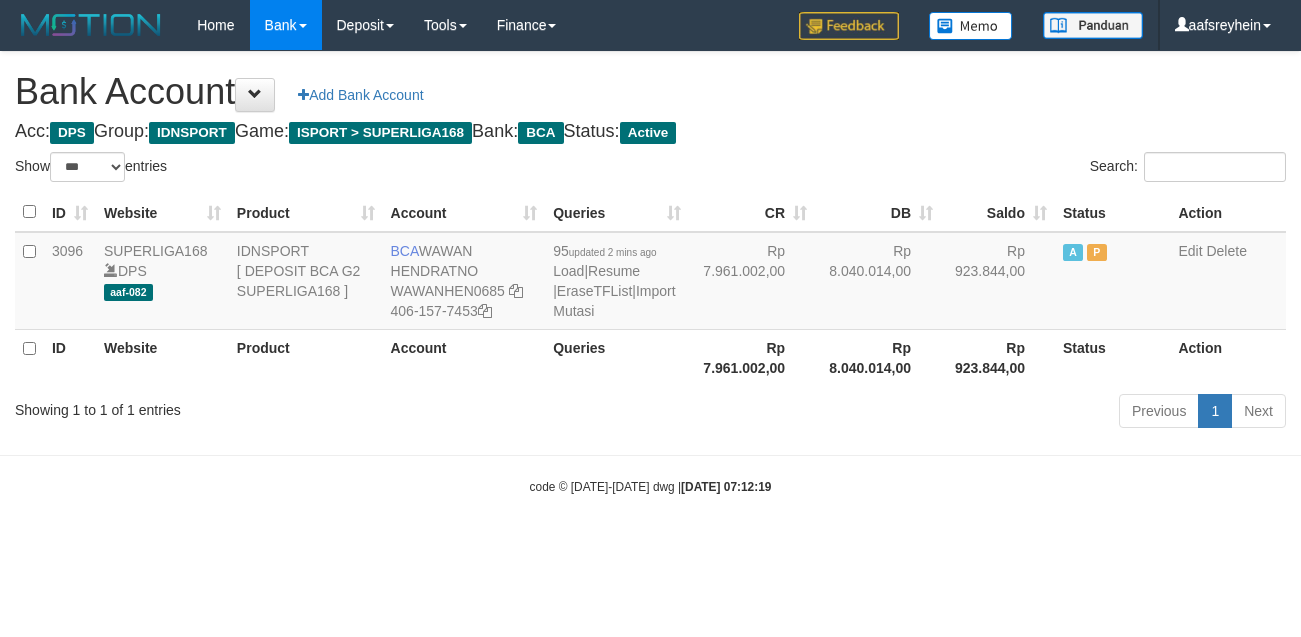 scroll, scrollTop: 0, scrollLeft: 0, axis: both 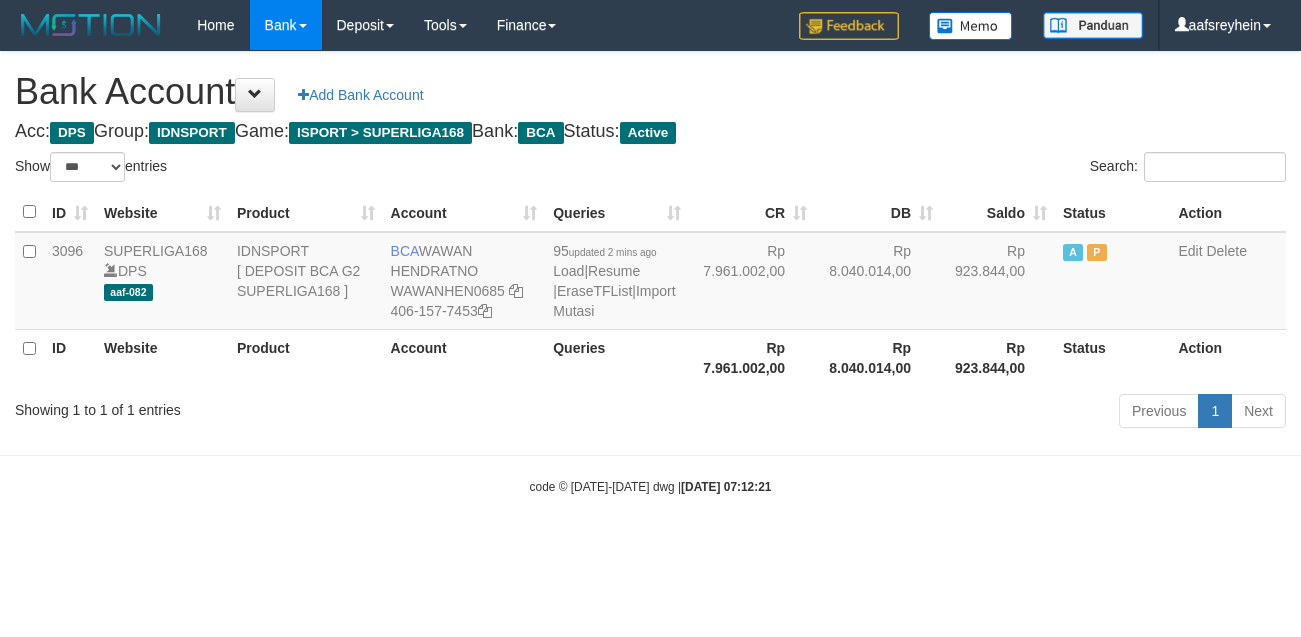 select on "***" 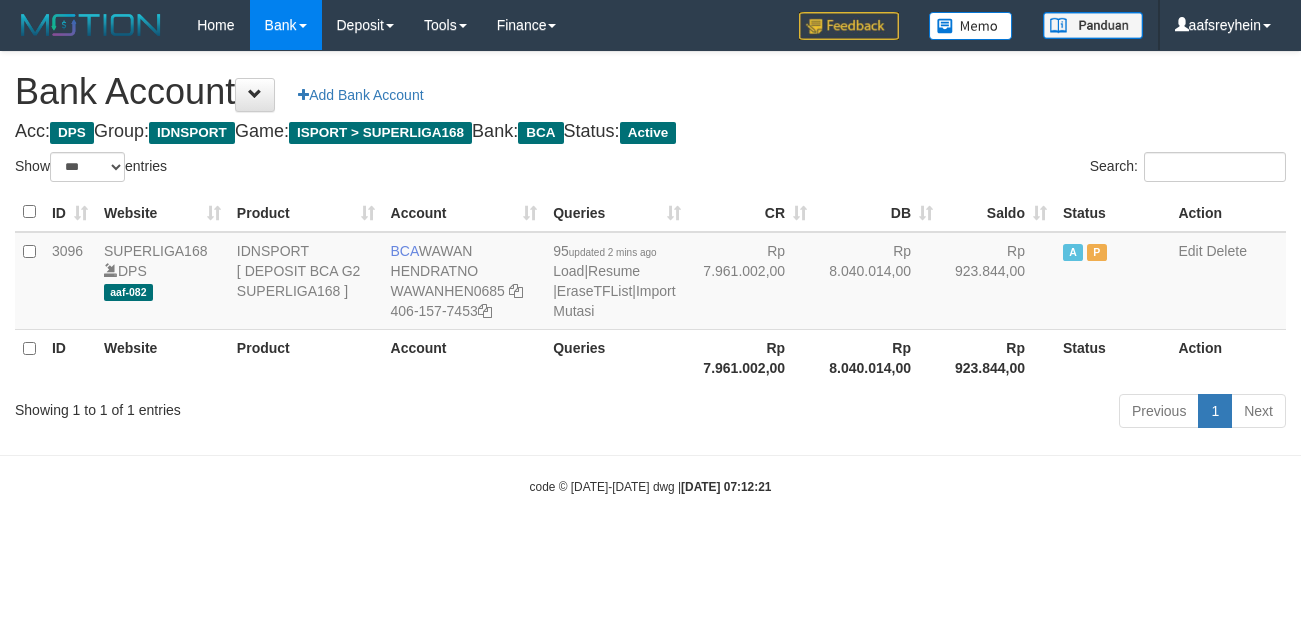 scroll, scrollTop: 0, scrollLeft: 0, axis: both 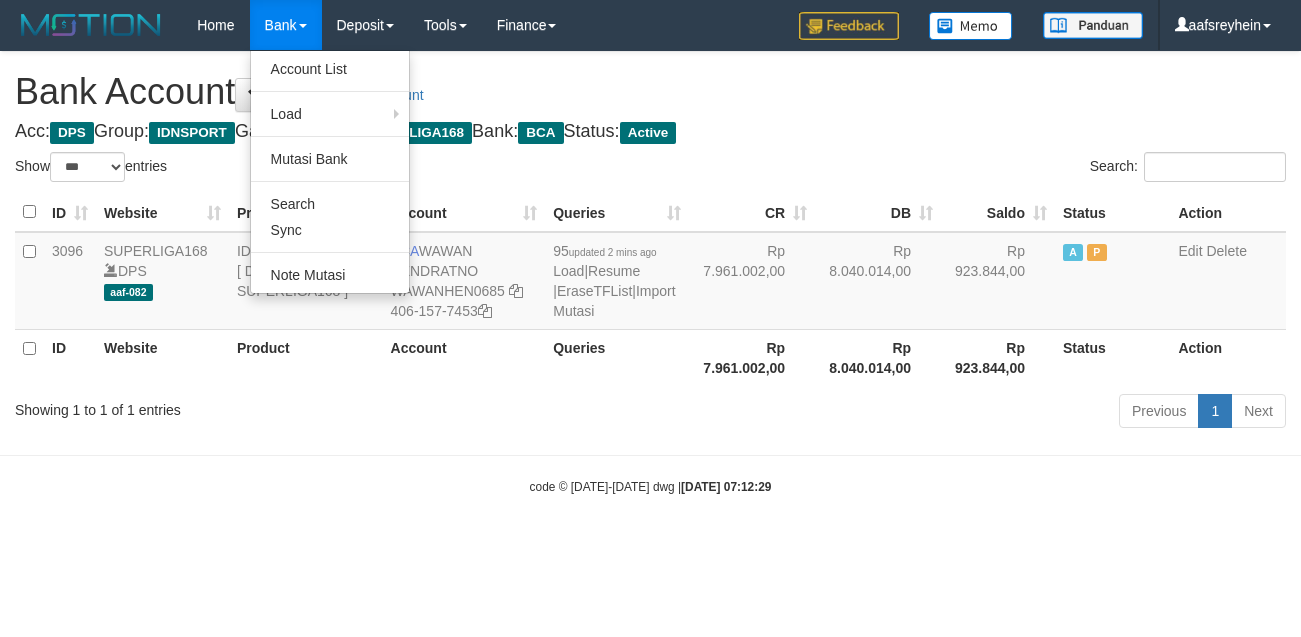 select on "***" 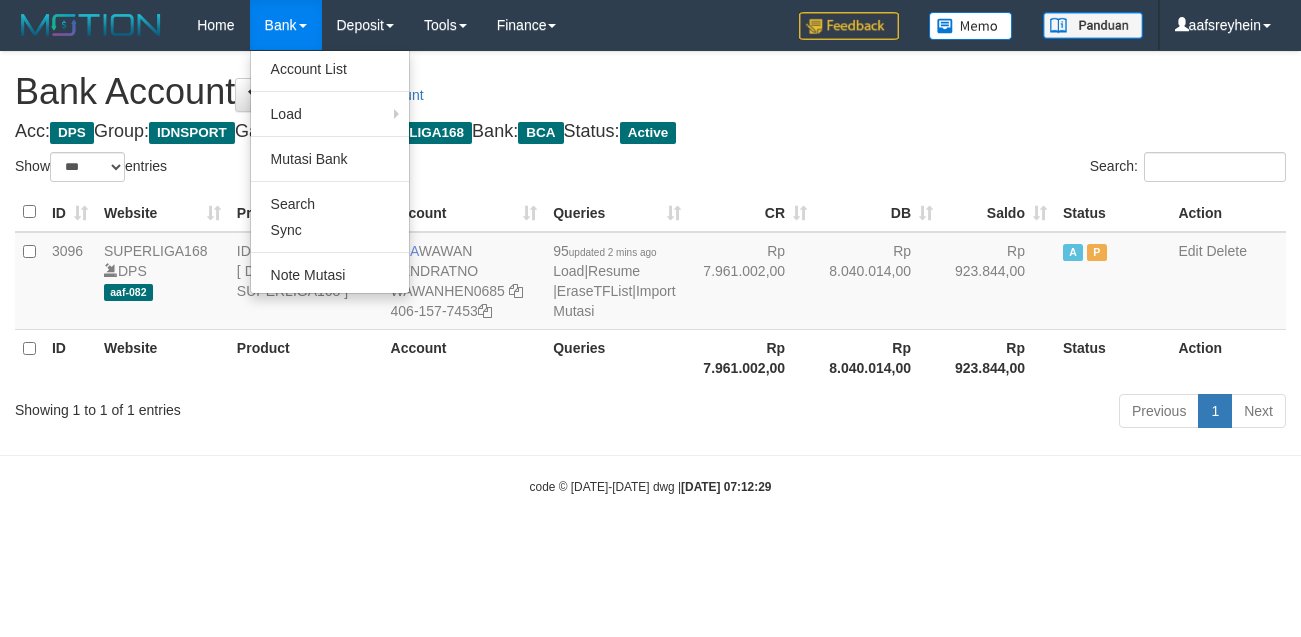 scroll, scrollTop: 0, scrollLeft: 0, axis: both 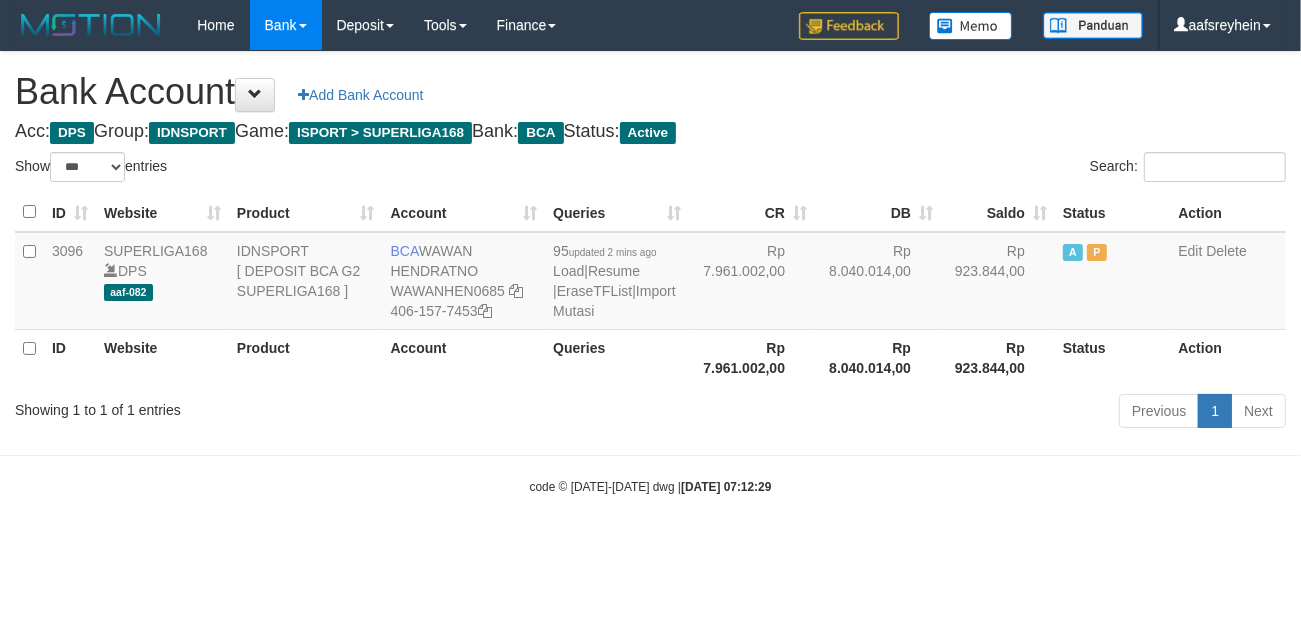 click on "Bank Account
Add Bank Account
Acc: 										 DPS
Group:   IDNSPORT    		Game:   ISPORT > SUPERLIGA168    		Bank:   BCA    		Status:  Active
Filter Account Type
*******
***
**
***
DPS
SELECT ALL  SELECT TYPE  - ALL -
DPS
WD
TMP
Filter Product
*******
******
********
********
*******
********
IDNSPORT
SELECT ALL  SELECT GROUP  - ALL -
BETHUB
IDNPOKER
IDNSPORT
IDNTOTO
LOADONLY
Filter Website
*******" at bounding box center [650, 243] 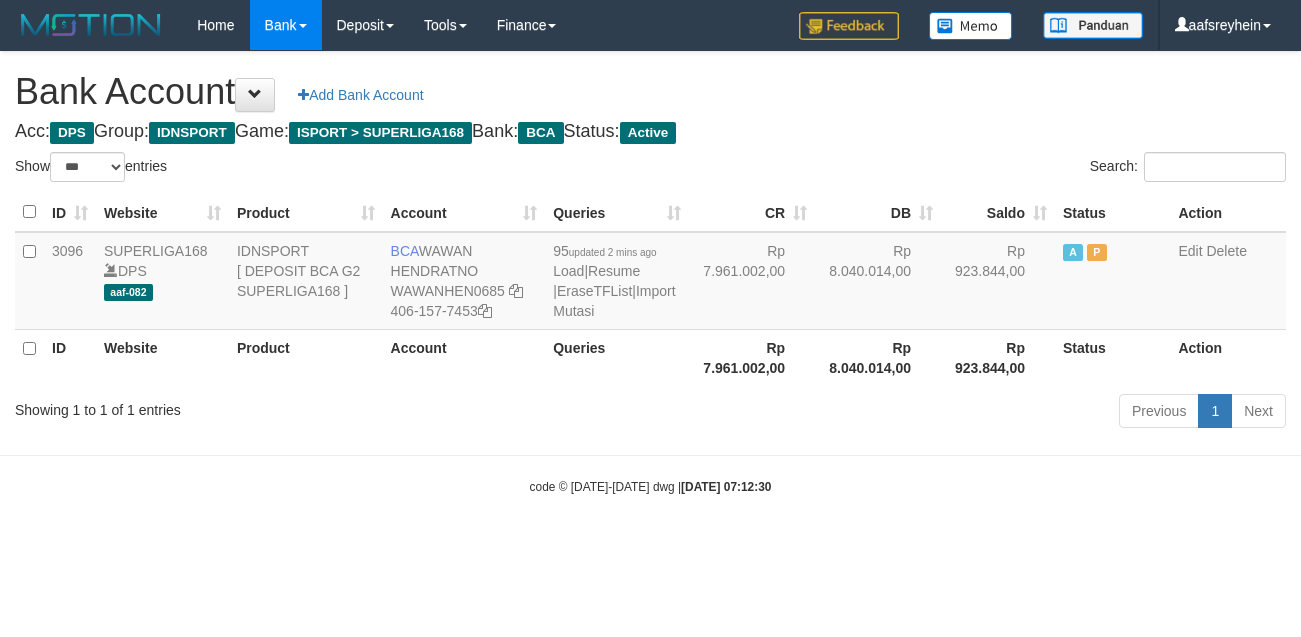 select on "***" 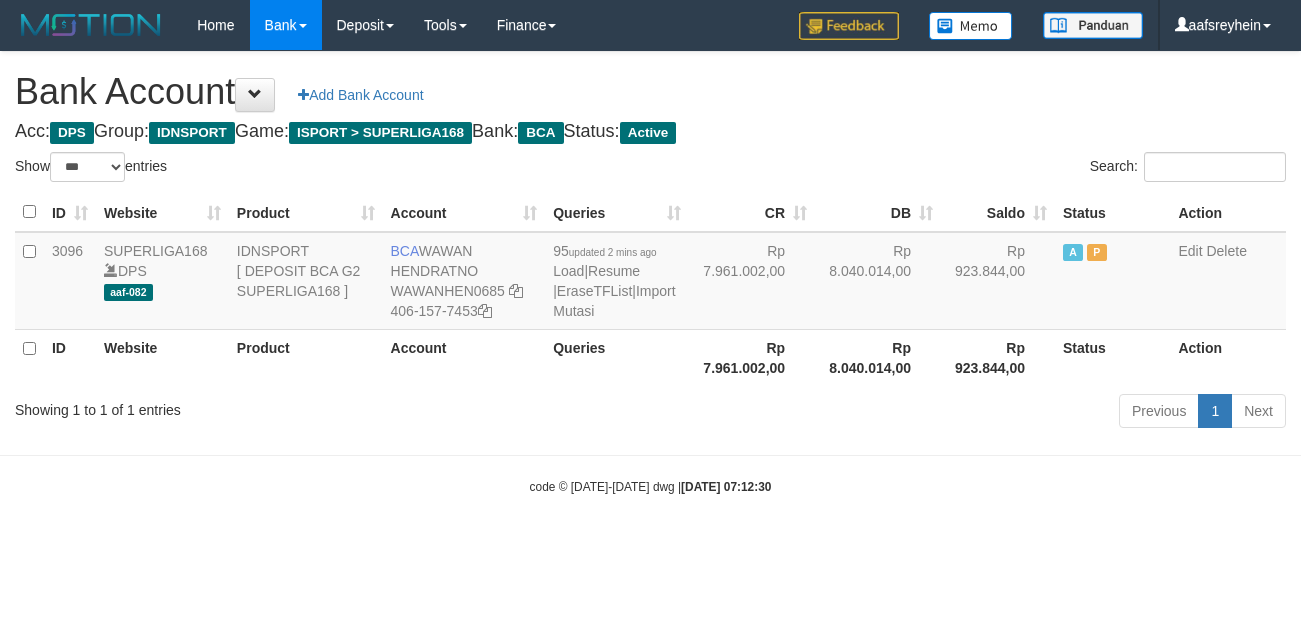 scroll, scrollTop: 0, scrollLeft: 0, axis: both 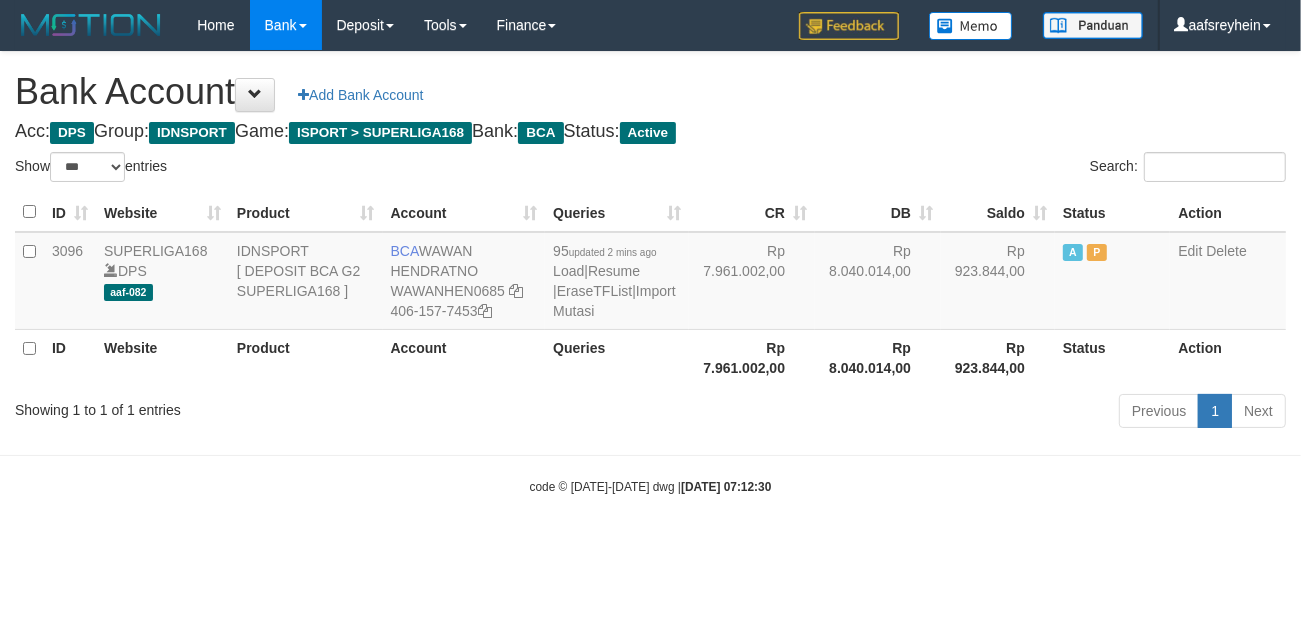click on "Rp 8.040.014,00" at bounding box center (878, 357) 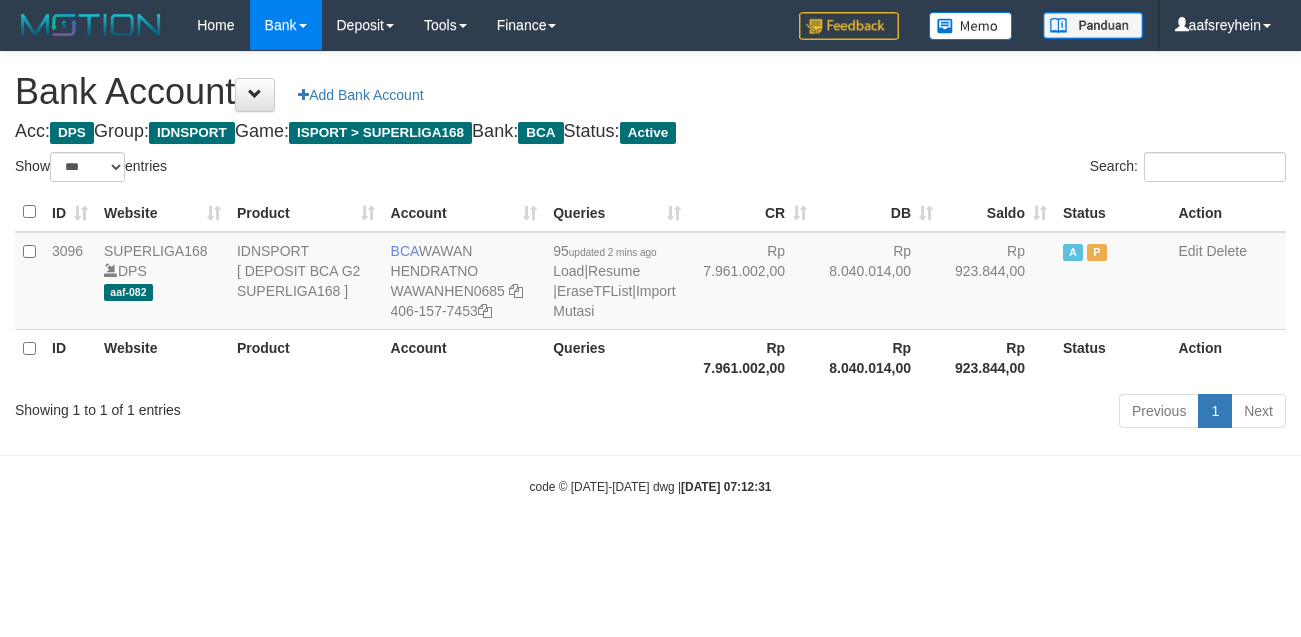 select on "***" 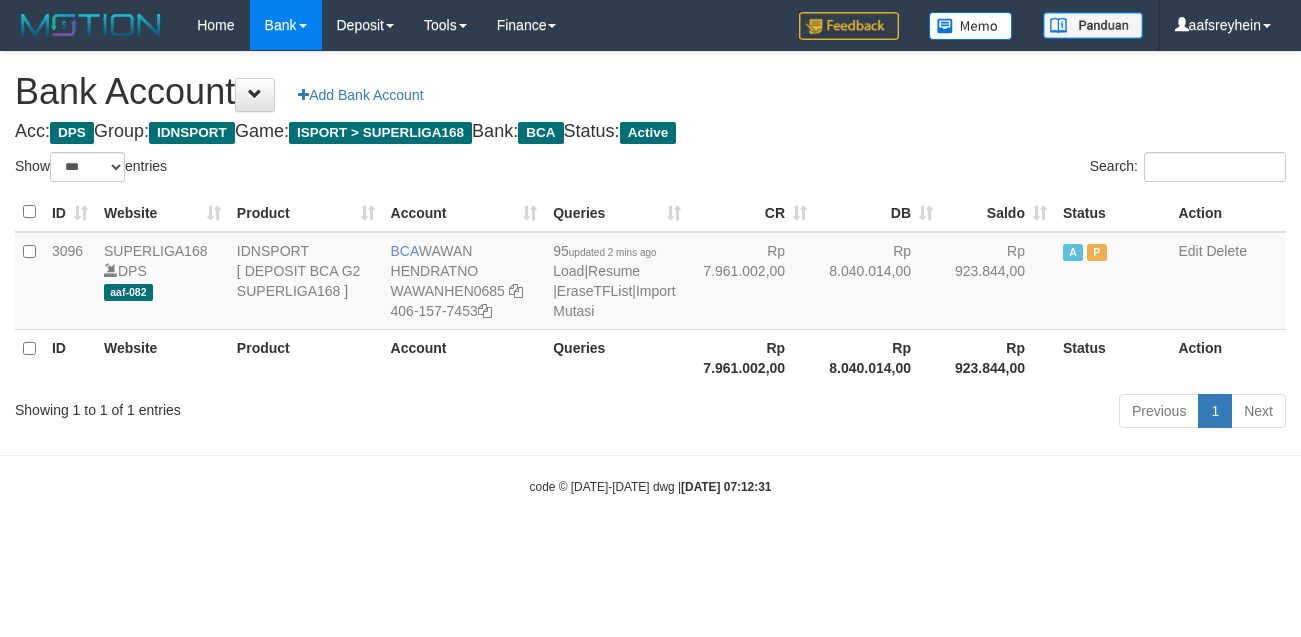 scroll, scrollTop: 0, scrollLeft: 0, axis: both 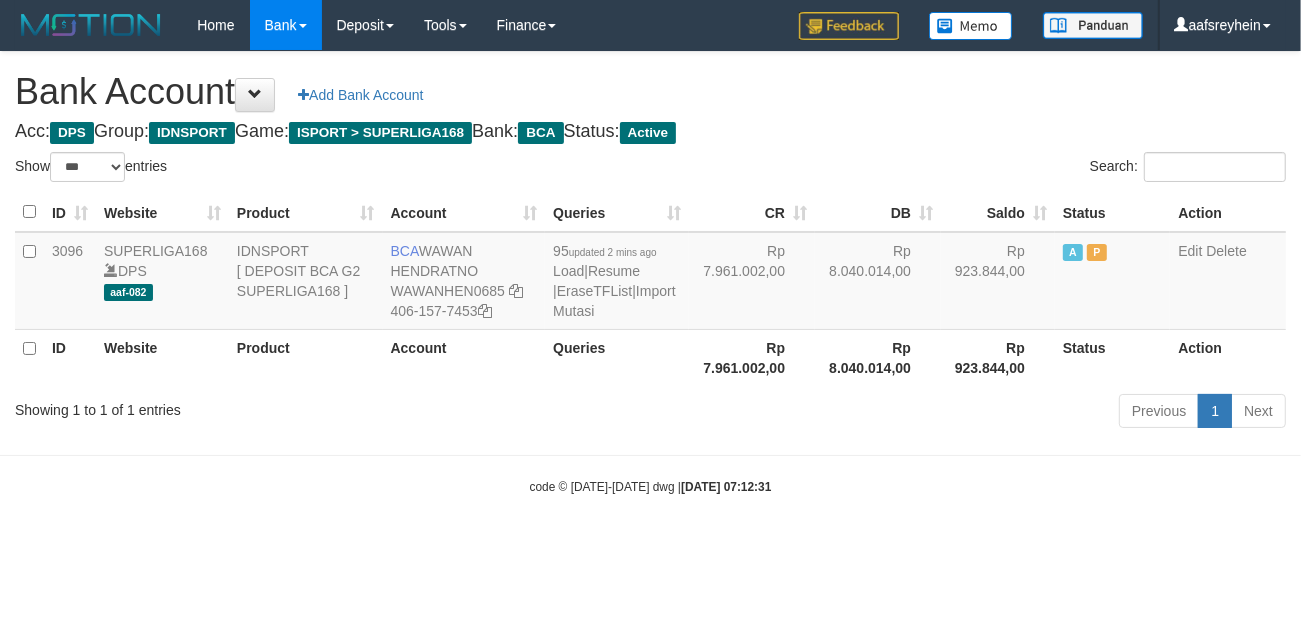 click on "code © 2012-2018 dwg |  2025/07/10 07:12:31" at bounding box center [650, 486] 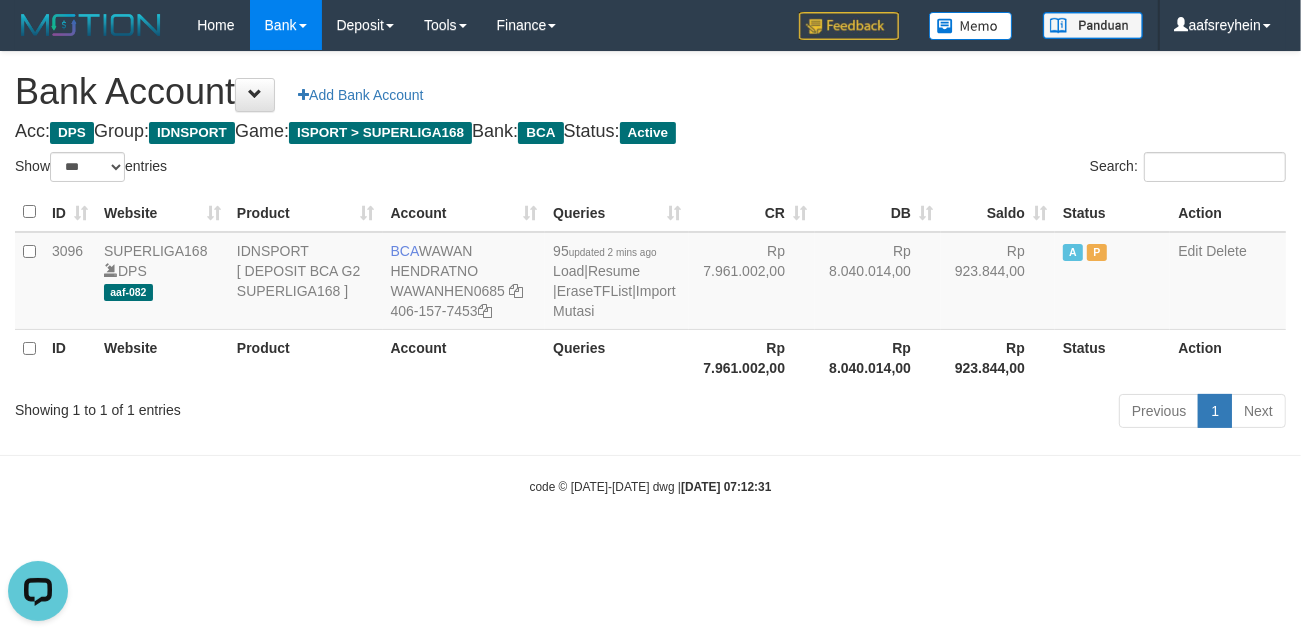scroll, scrollTop: 0, scrollLeft: 0, axis: both 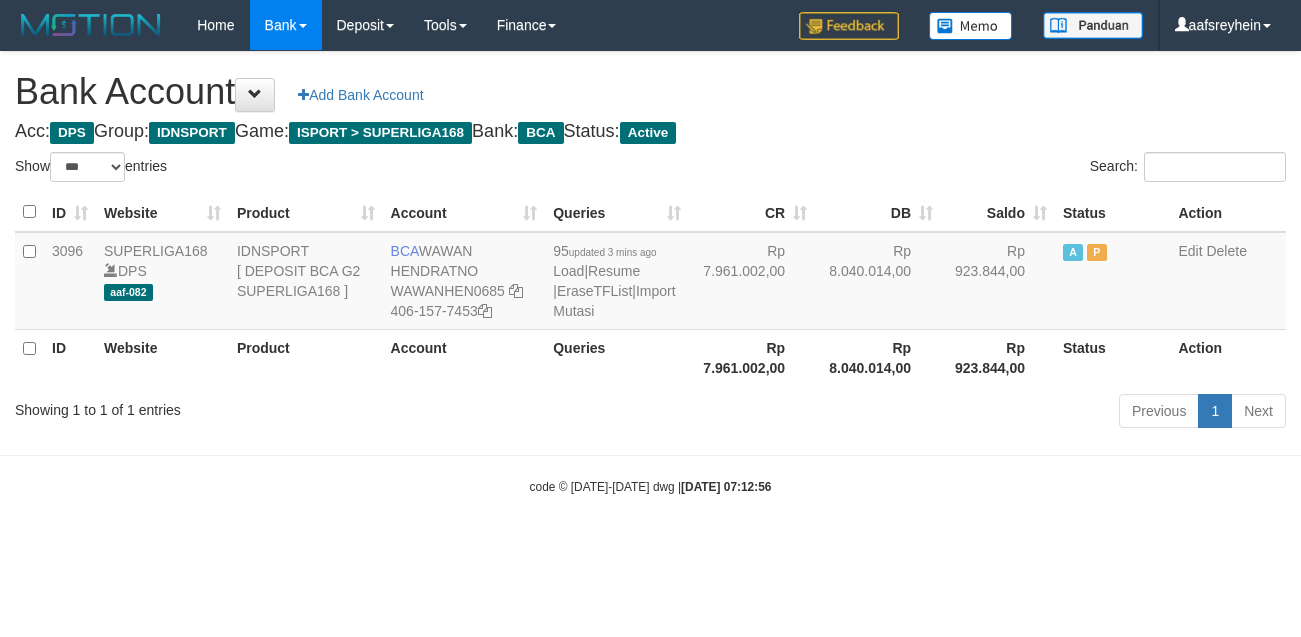 select on "***" 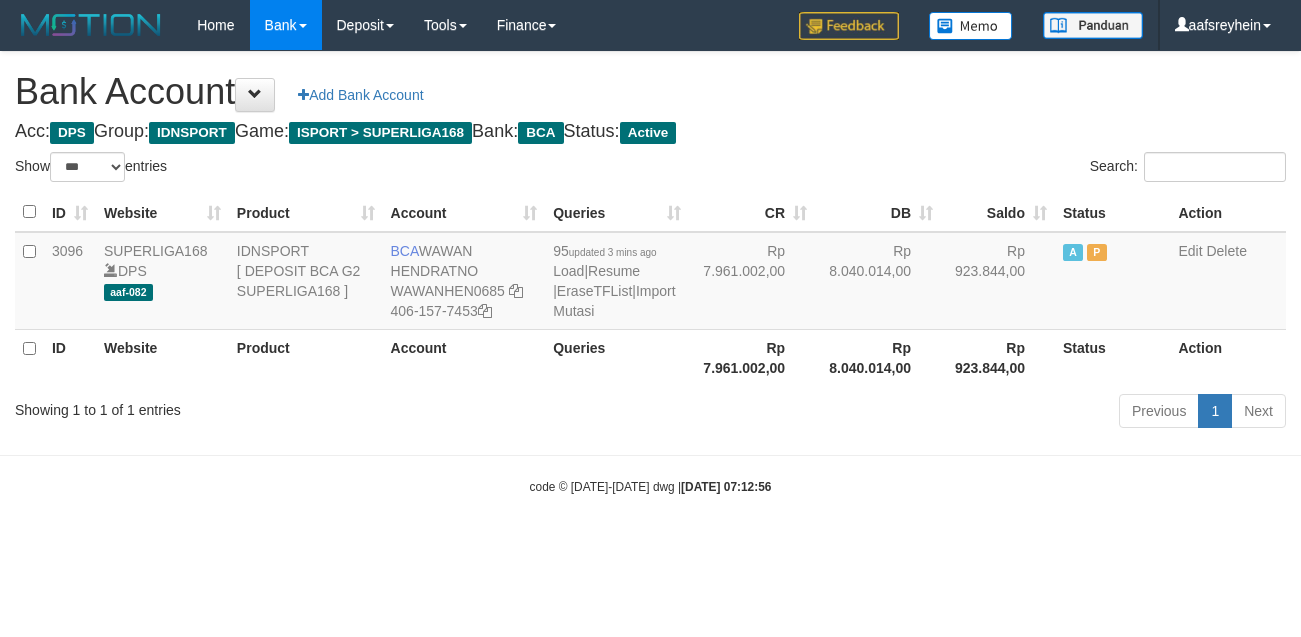 scroll, scrollTop: 0, scrollLeft: 0, axis: both 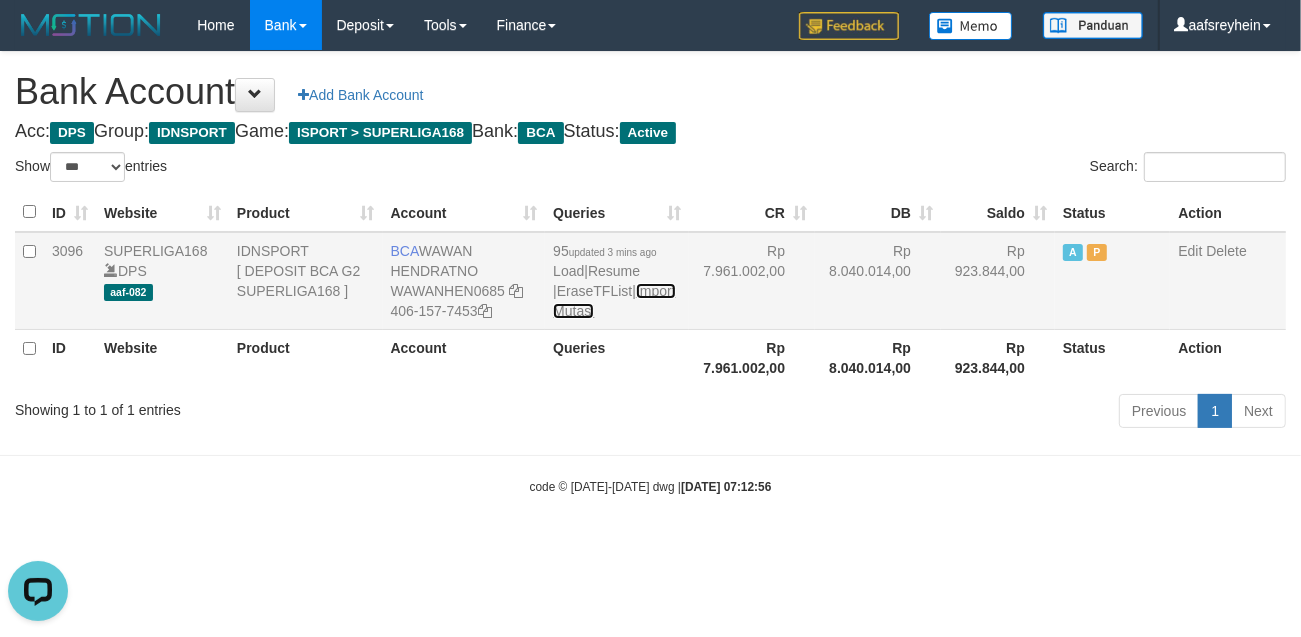 click on "Import Mutasi" at bounding box center [614, 301] 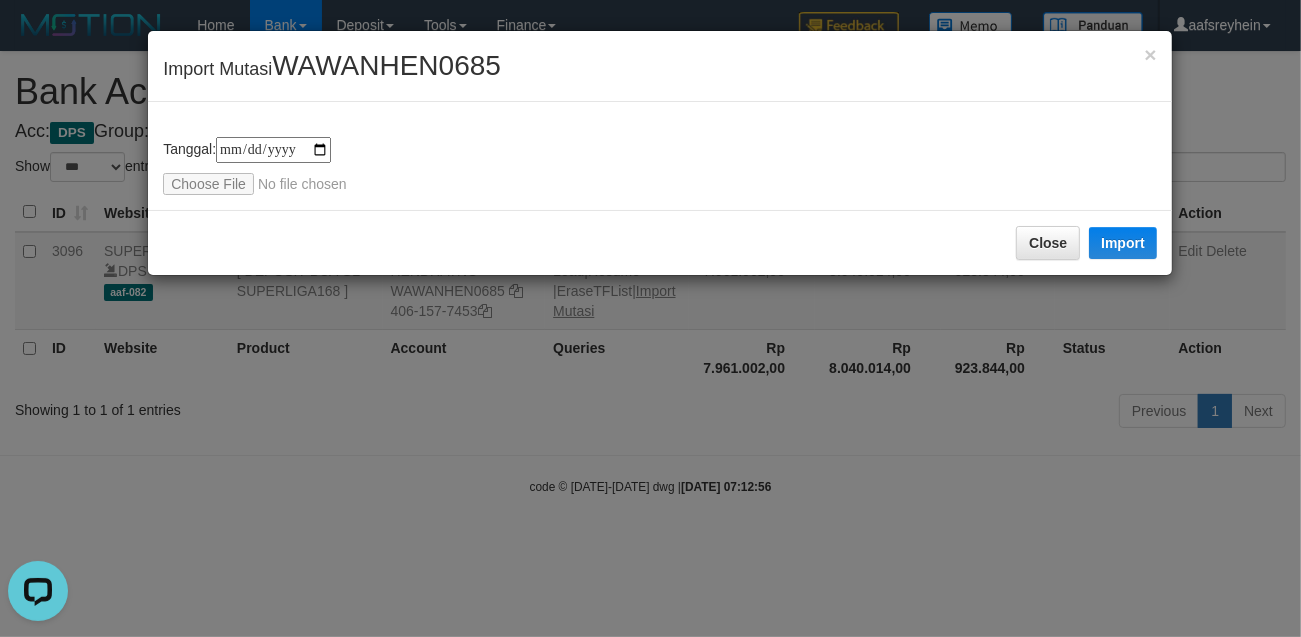 type on "**********" 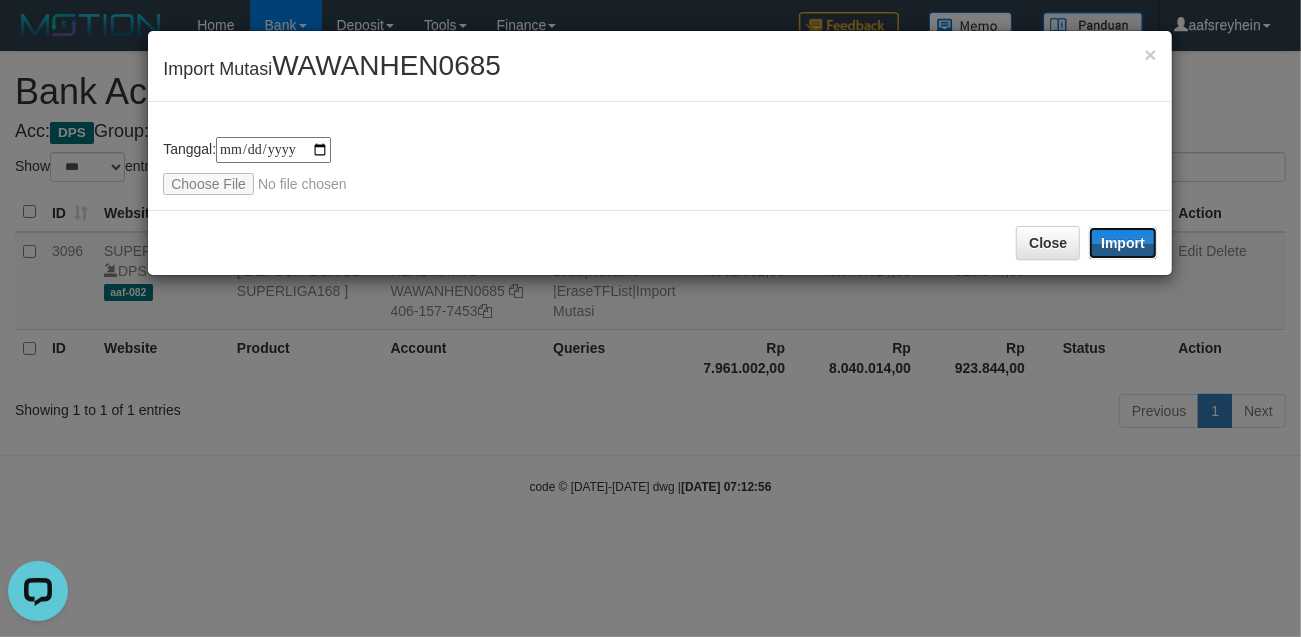 click on "Import" at bounding box center (1123, 243) 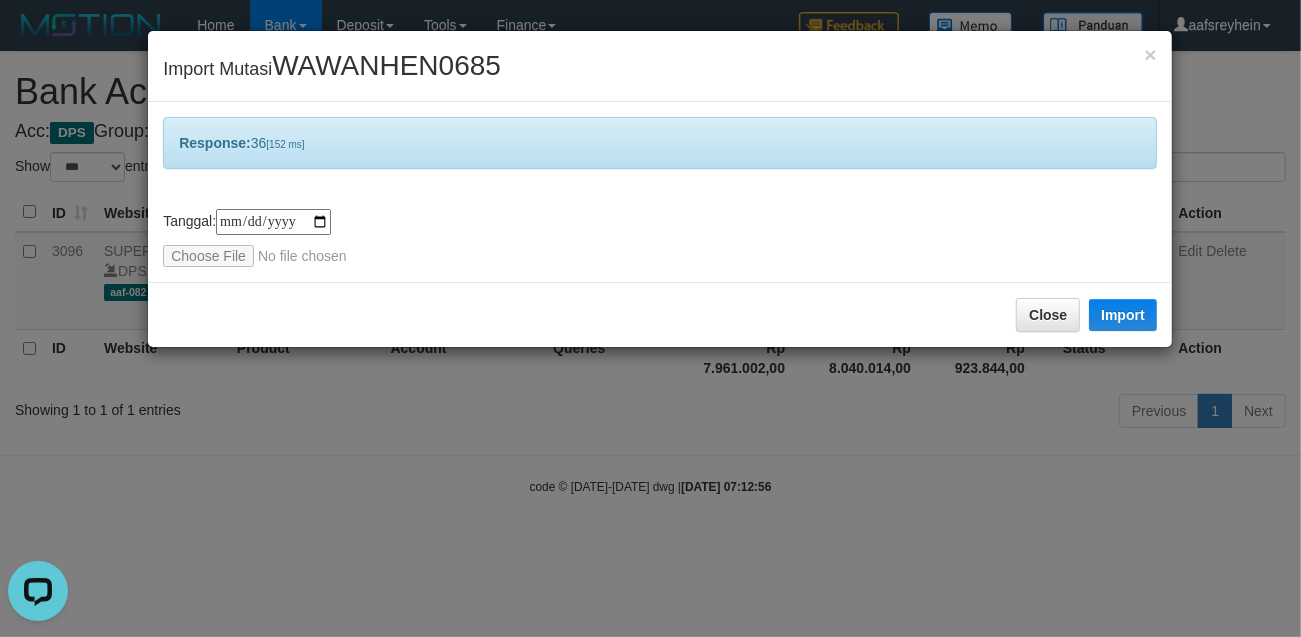 click on "**********" at bounding box center (650, 318) 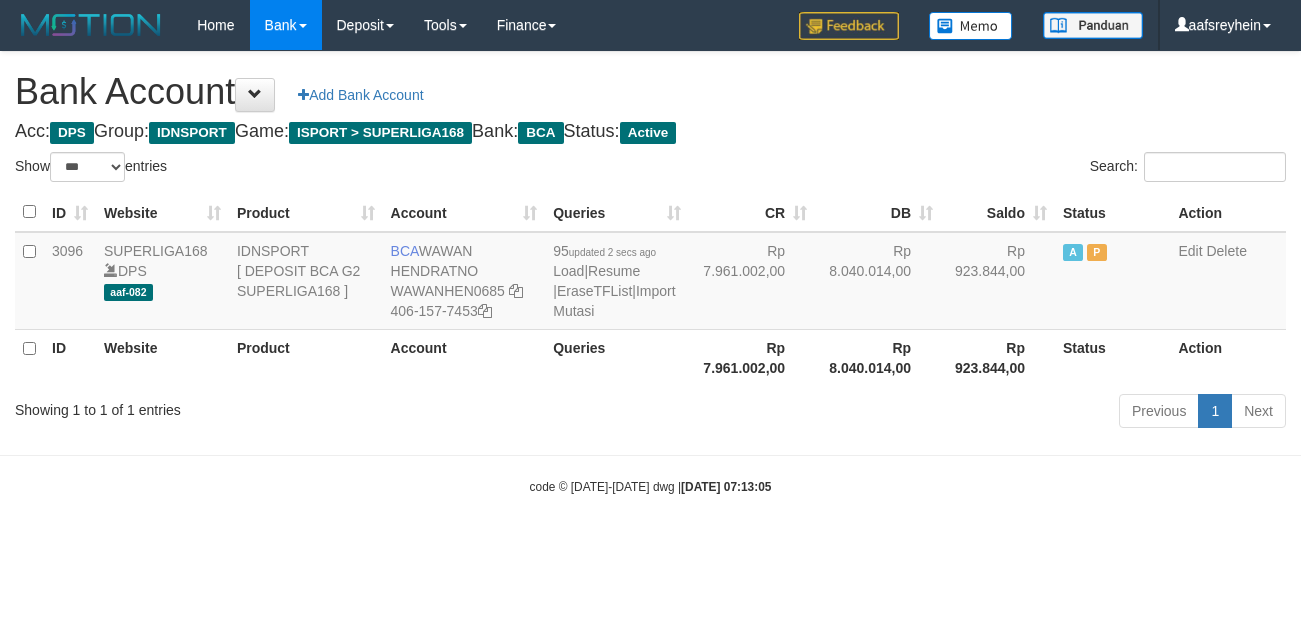 select on "***" 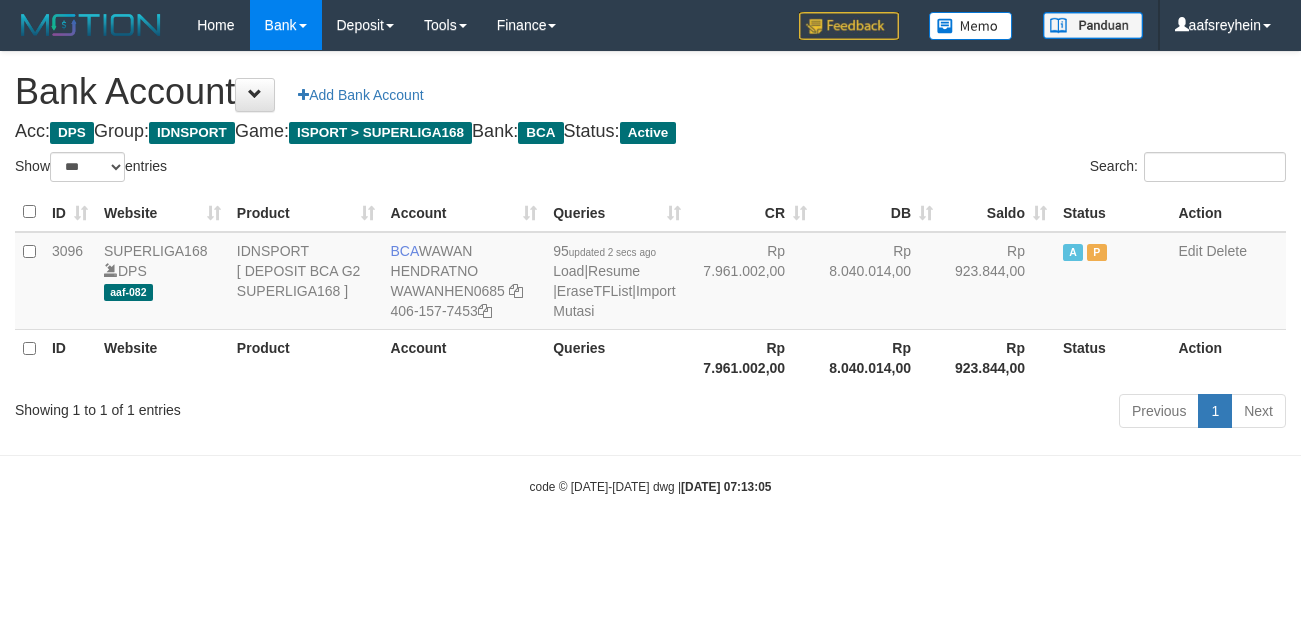 scroll, scrollTop: 0, scrollLeft: 0, axis: both 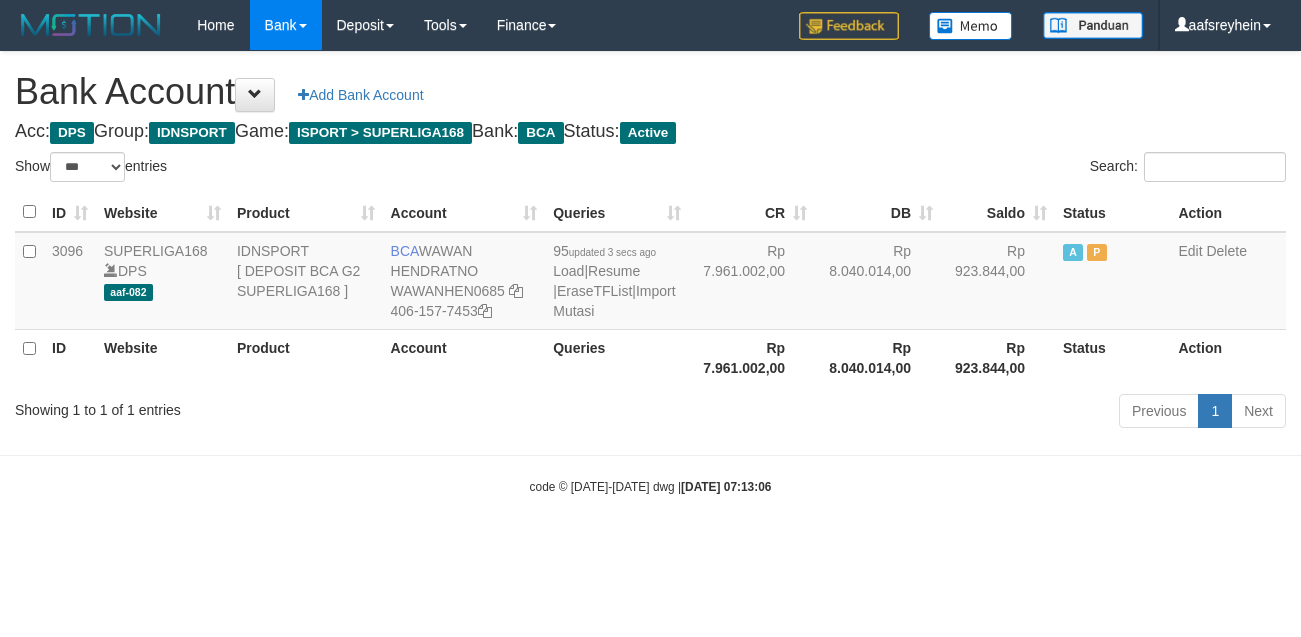 select on "***" 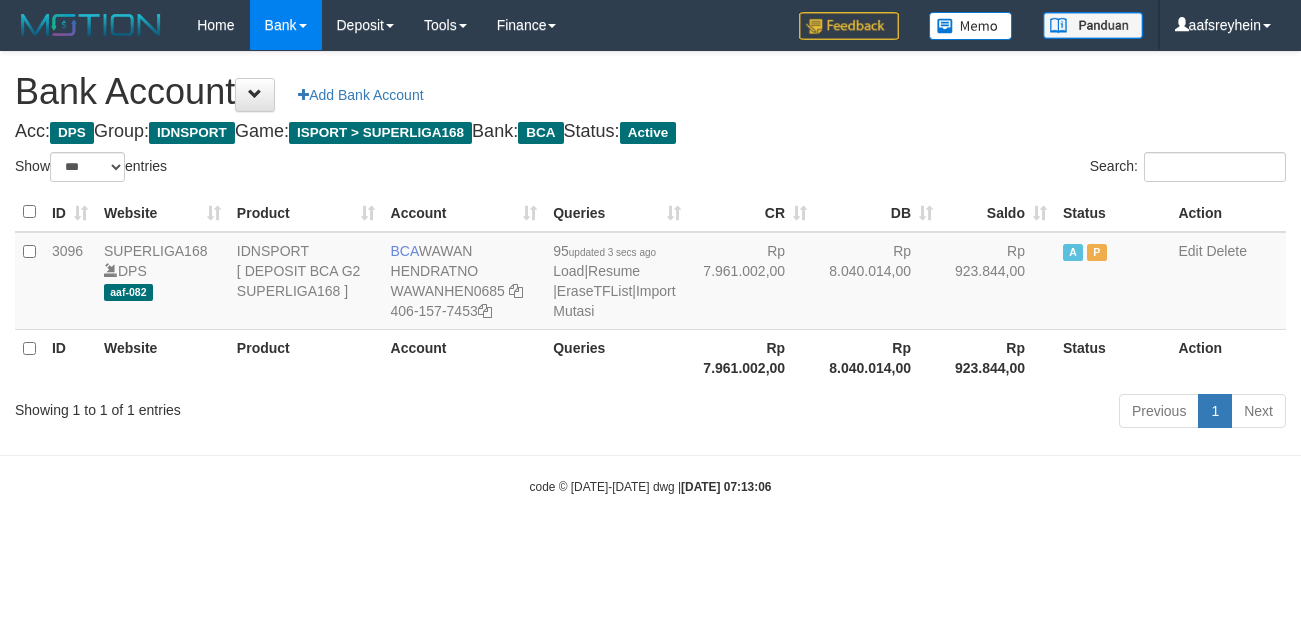 scroll, scrollTop: 0, scrollLeft: 0, axis: both 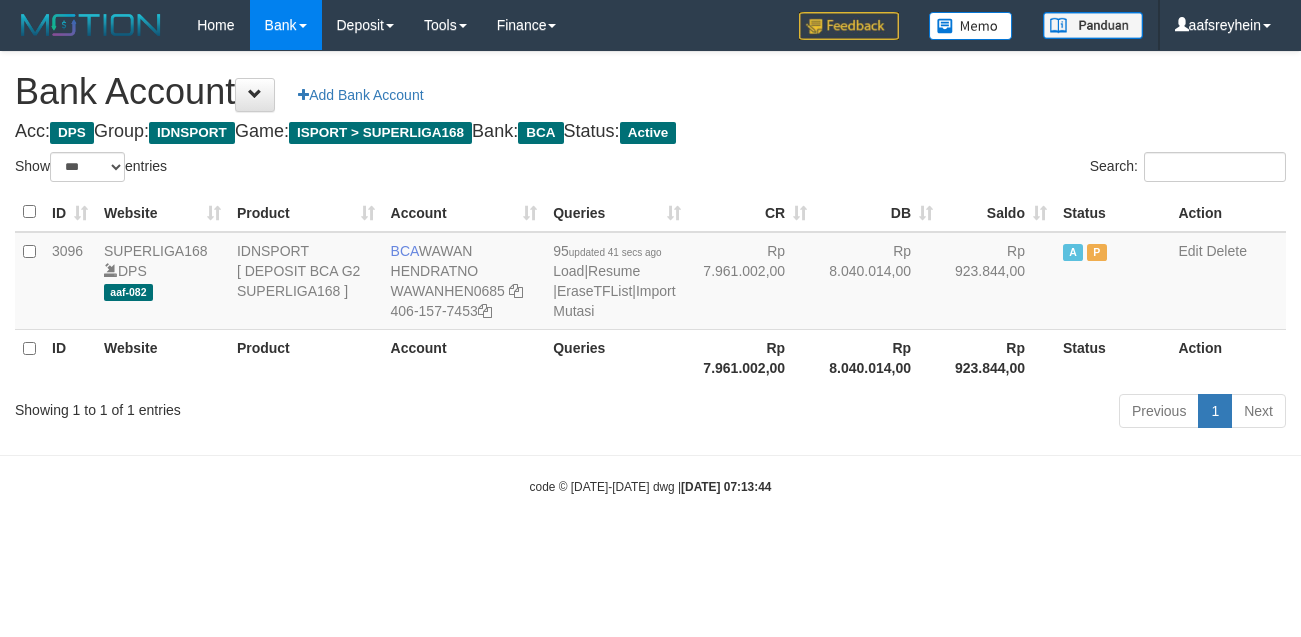 select on "***" 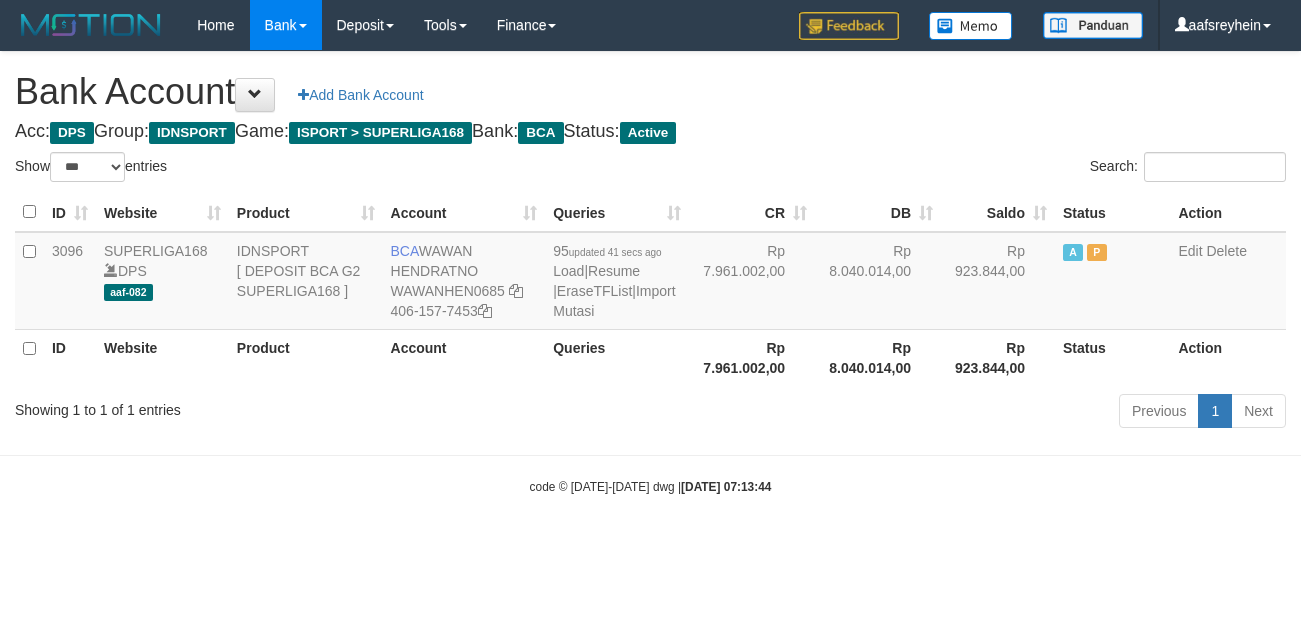 scroll, scrollTop: 0, scrollLeft: 0, axis: both 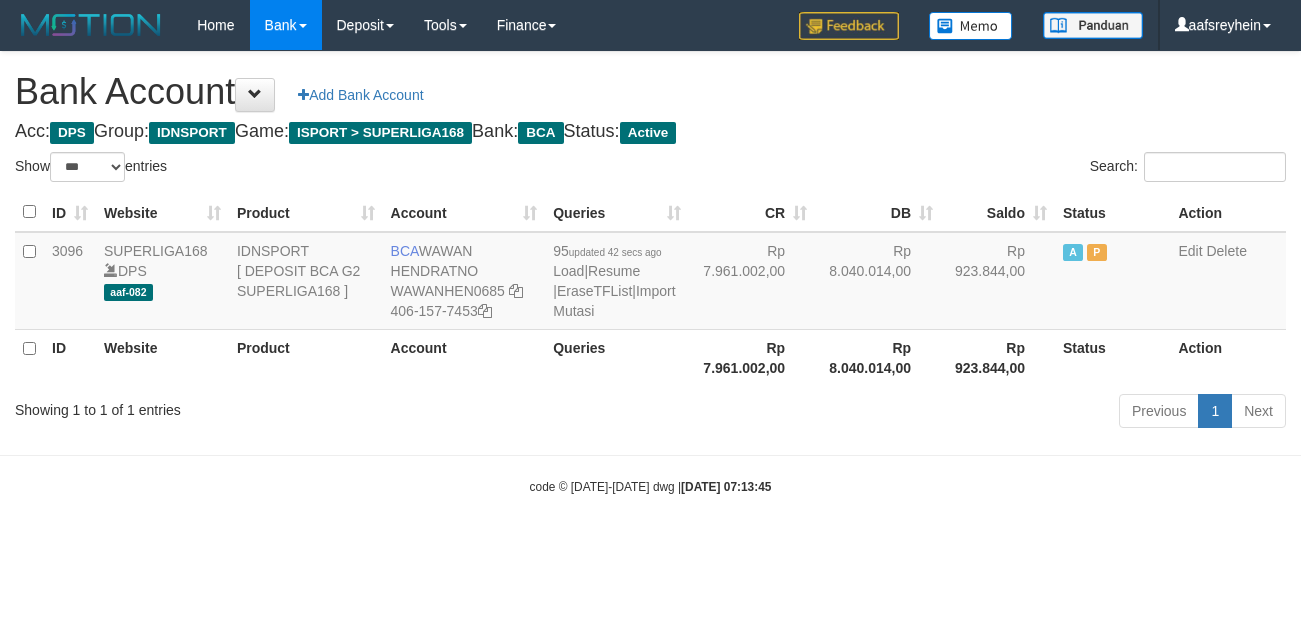 select on "***" 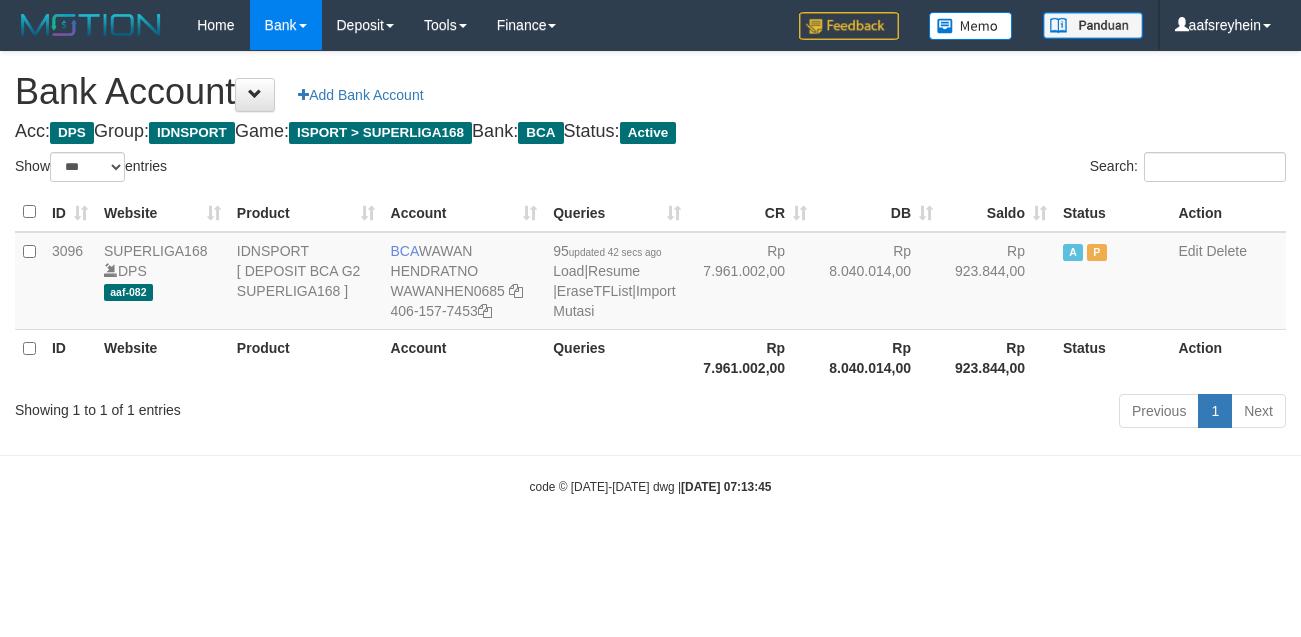 scroll, scrollTop: 0, scrollLeft: 0, axis: both 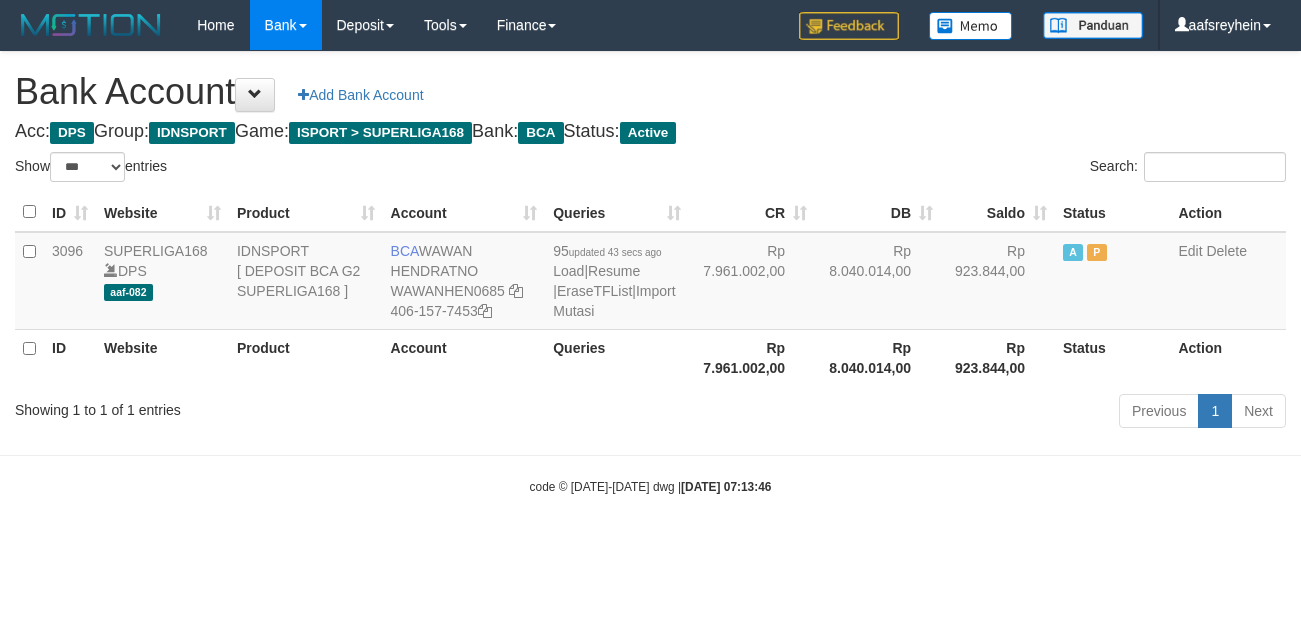 select on "***" 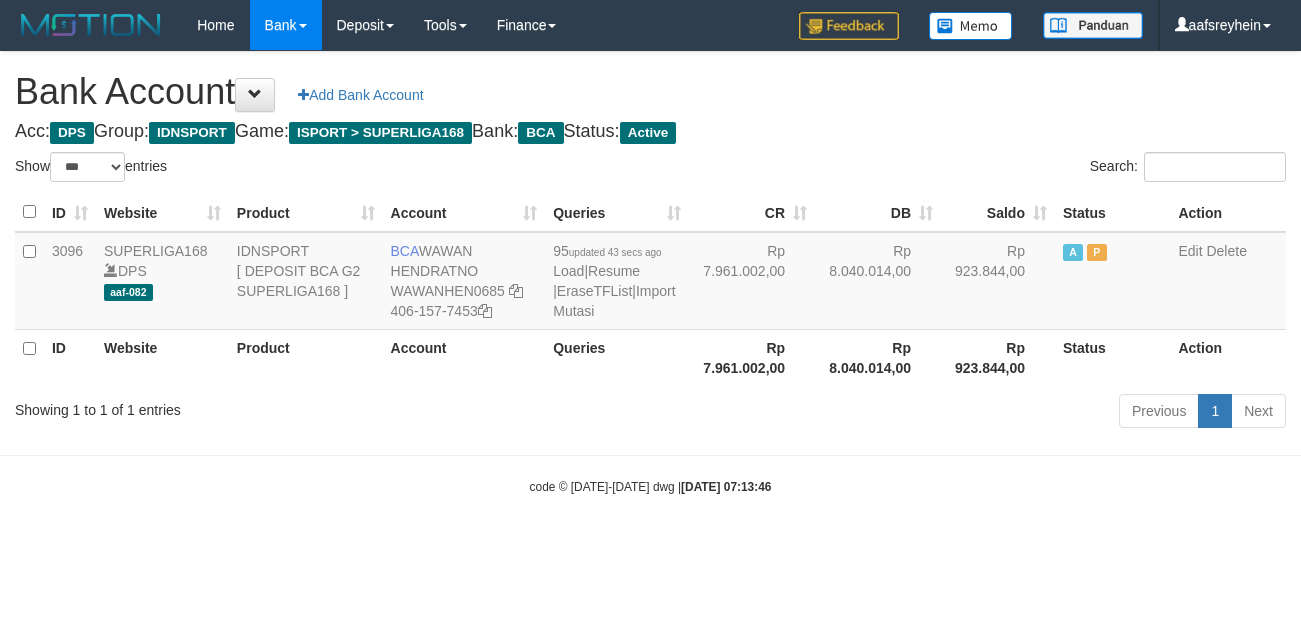 scroll, scrollTop: 0, scrollLeft: 0, axis: both 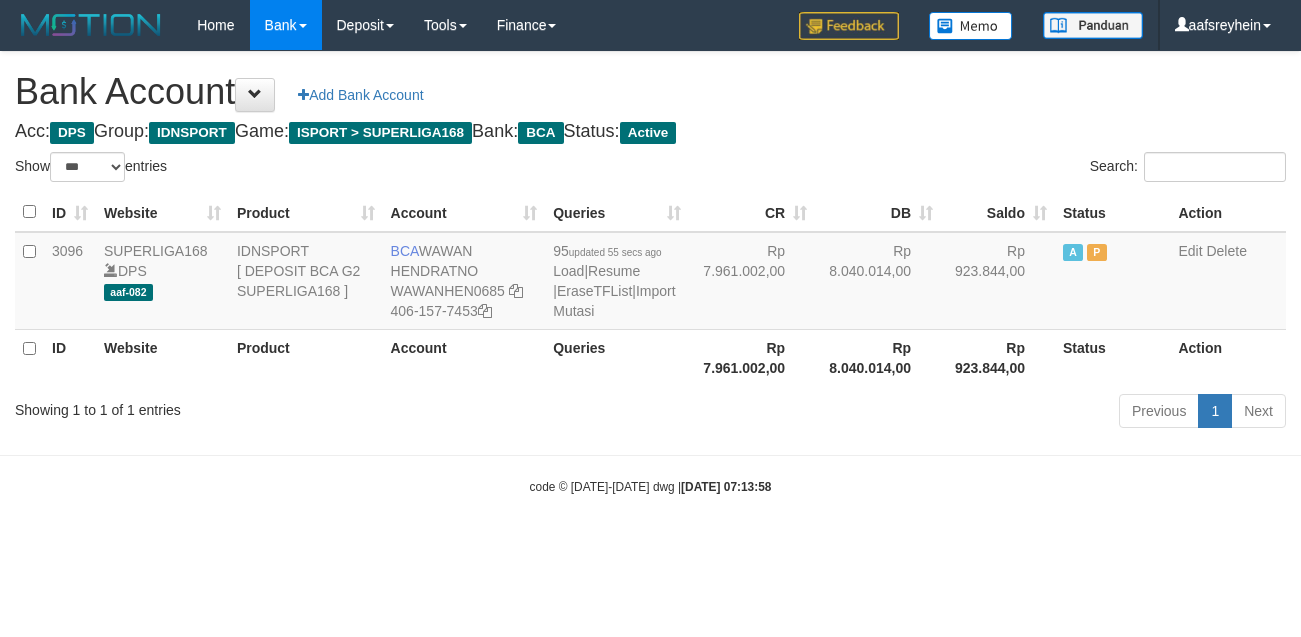 select on "***" 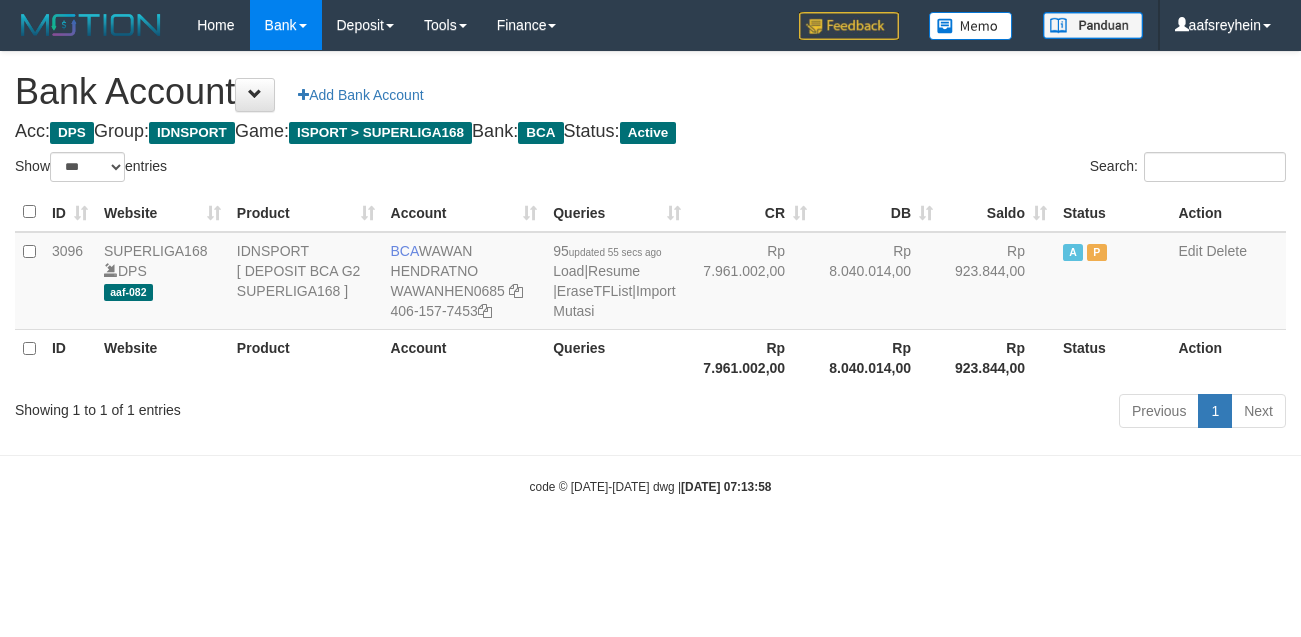 scroll, scrollTop: 0, scrollLeft: 0, axis: both 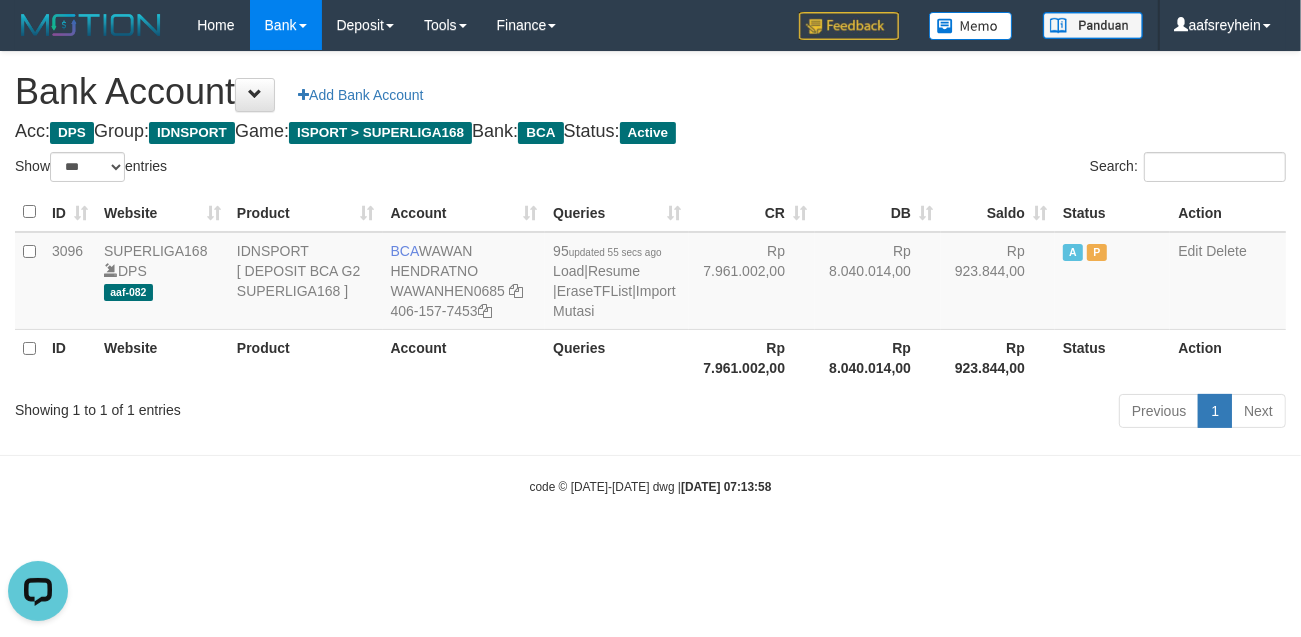 drag, startPoint x: 912, startPoint y: 458, endPoint x: 935, endPoint y: 450, distance: 24.351591 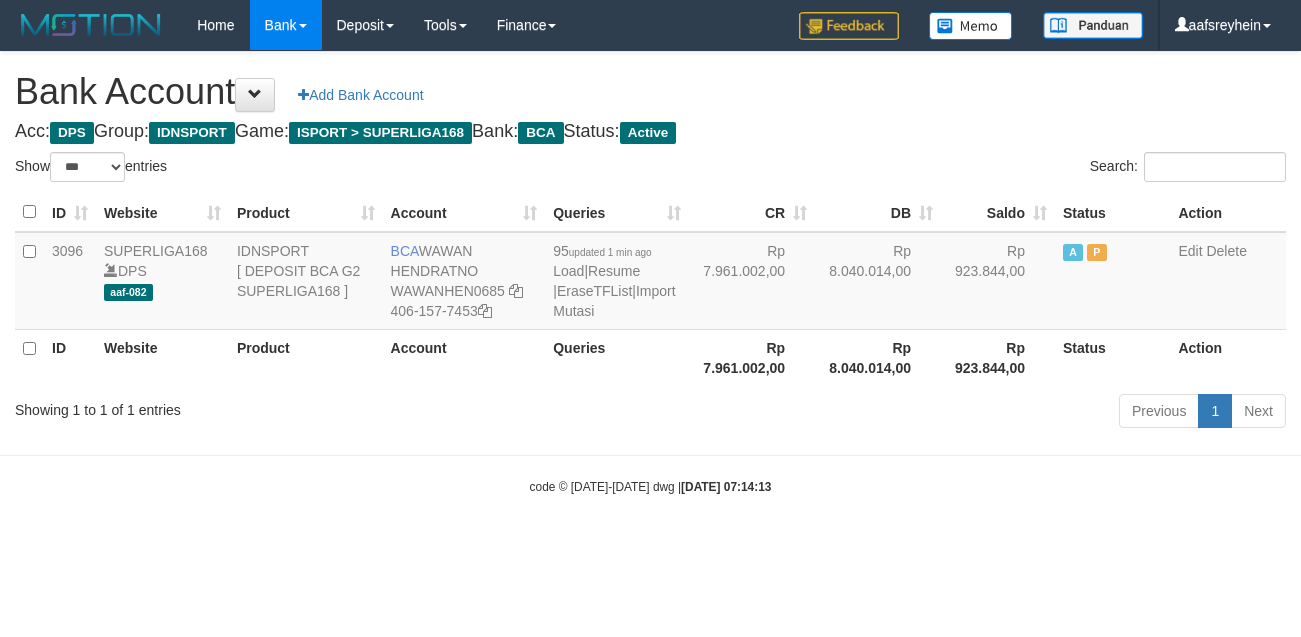 select on "***" 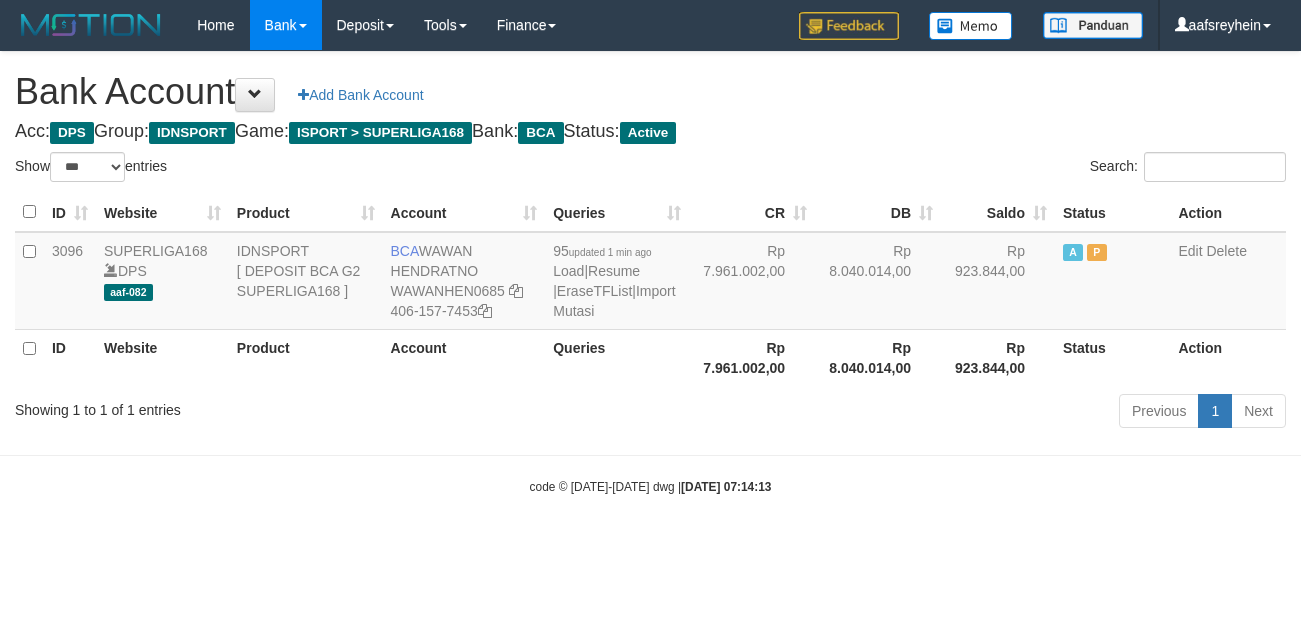 scroll, scrollTop: 0, scrollLeft: 0, axis: both 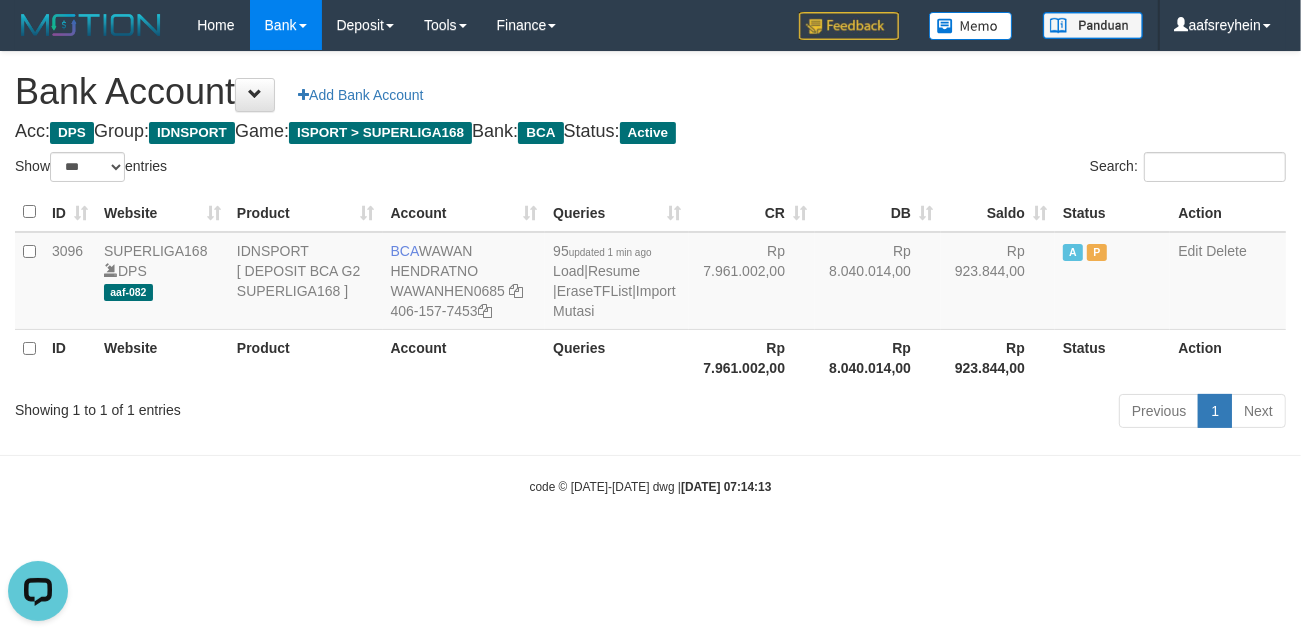 click on "code © 2012-2018 dwg |  2025/07/10 07:14:13" at bounding box center [650, 486] 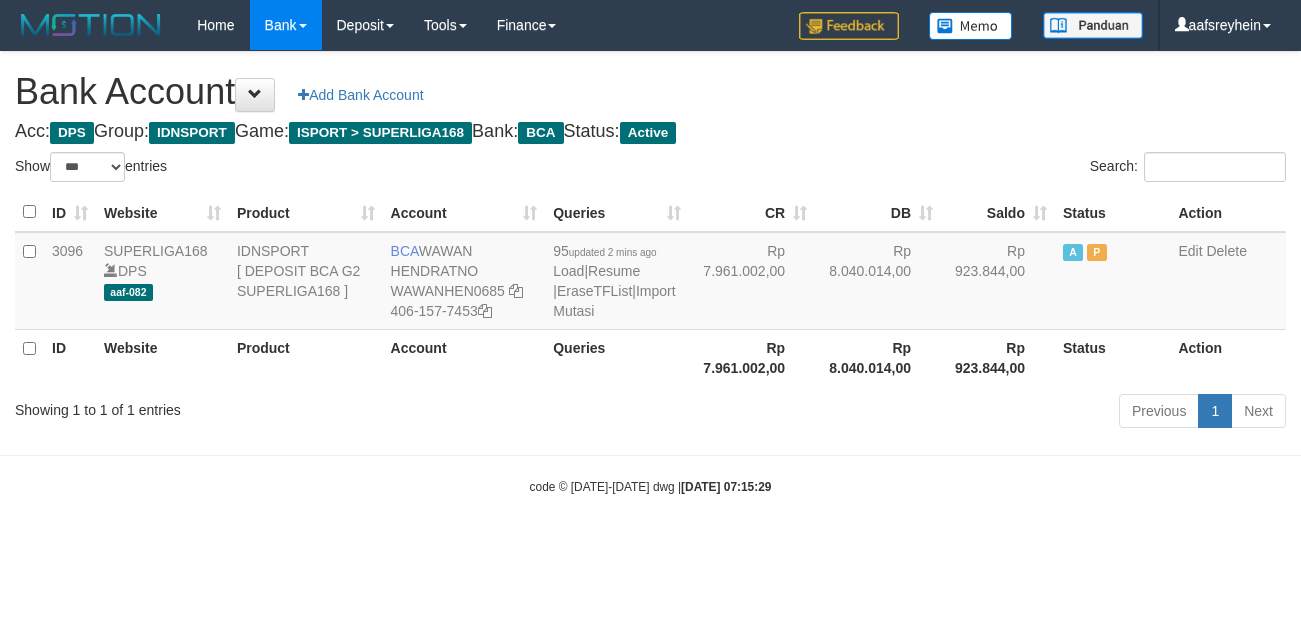 select on "***" 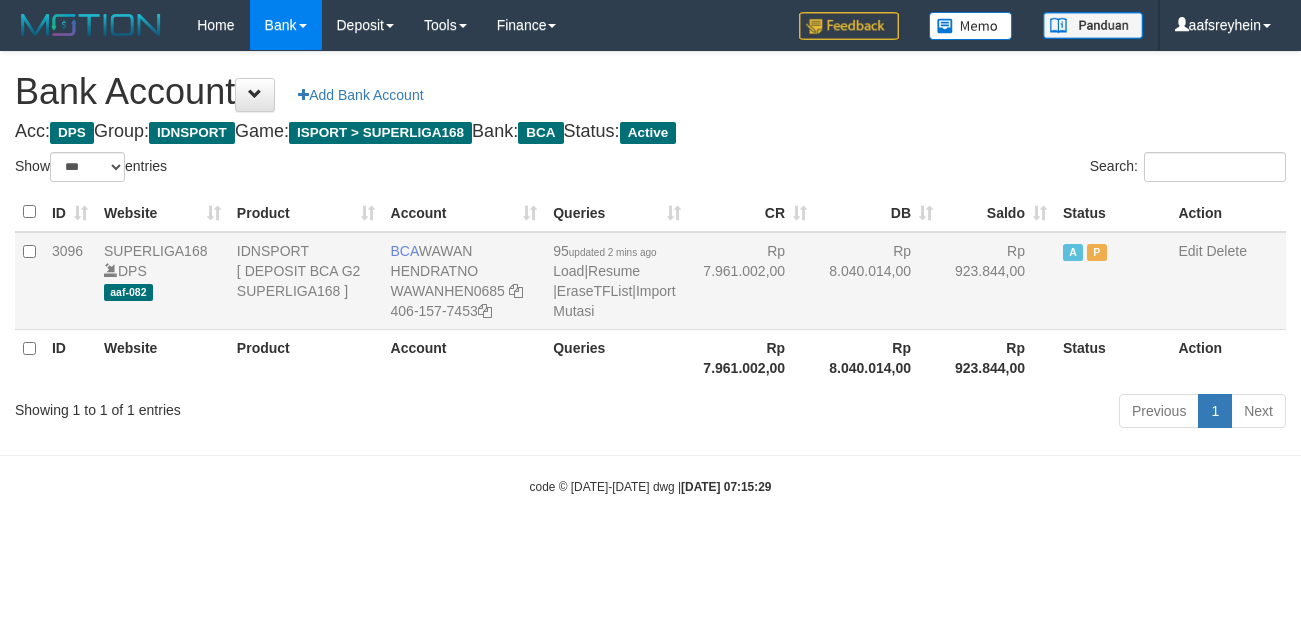 scroll, scrollTop: 0, scrollLeft: 0, axis: both 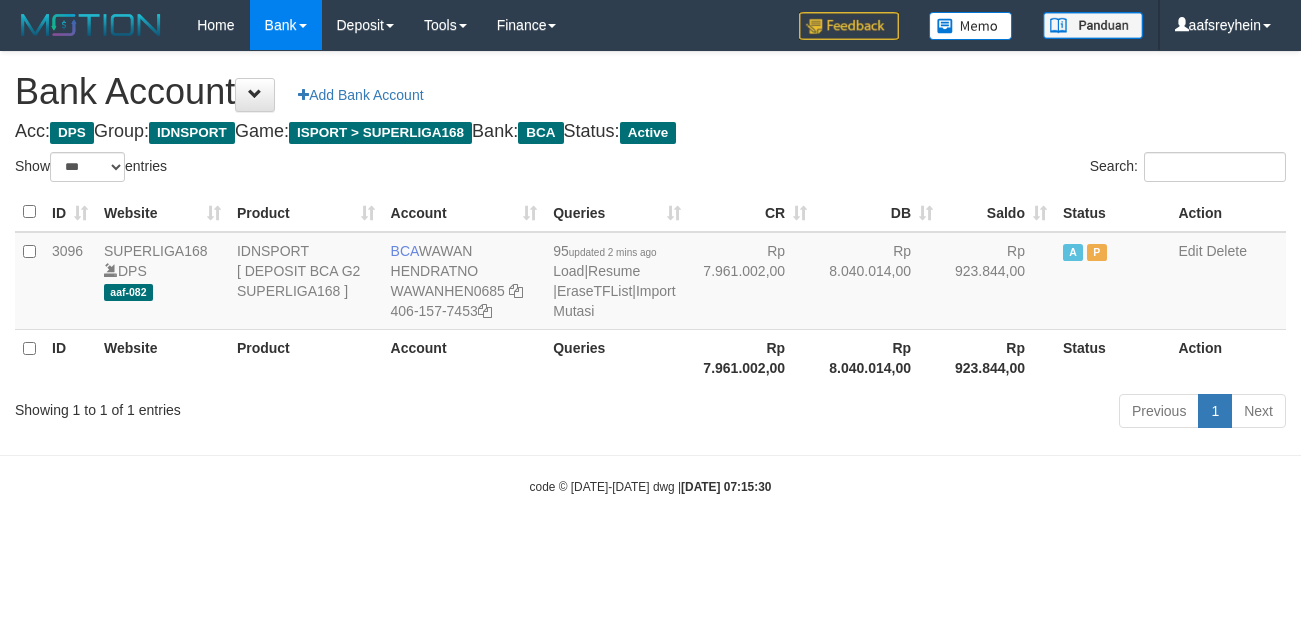 select on "***" 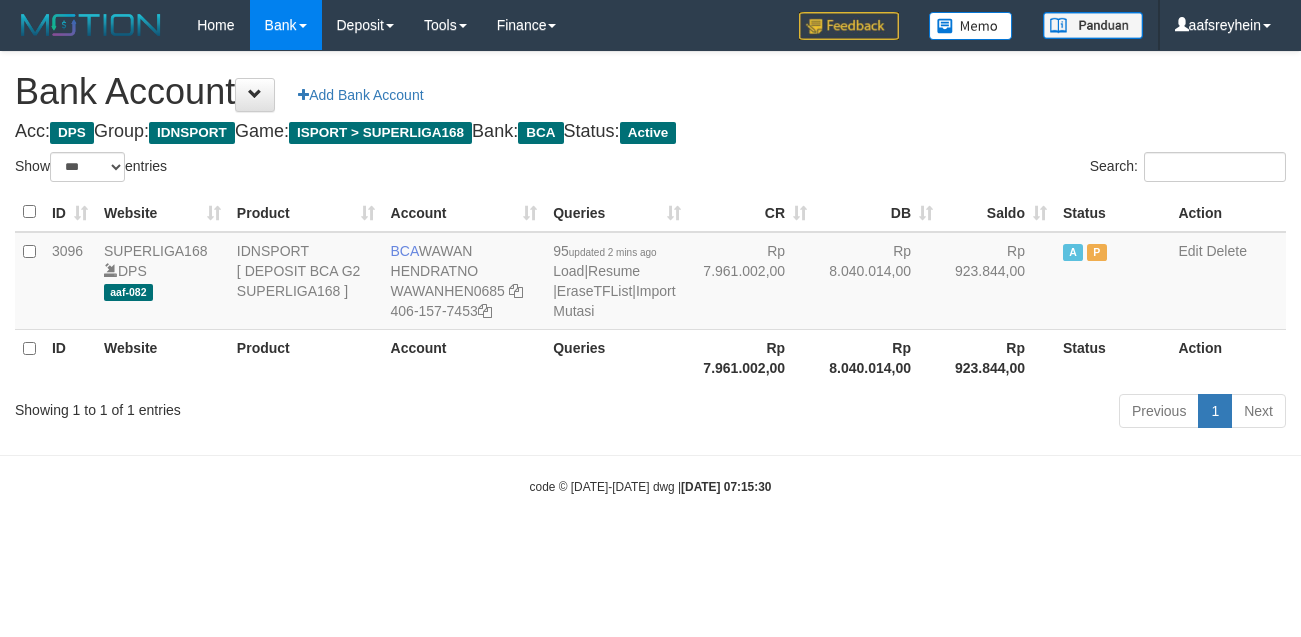scroll, scrollTop: 0, scrollLeft: 0, axis: both 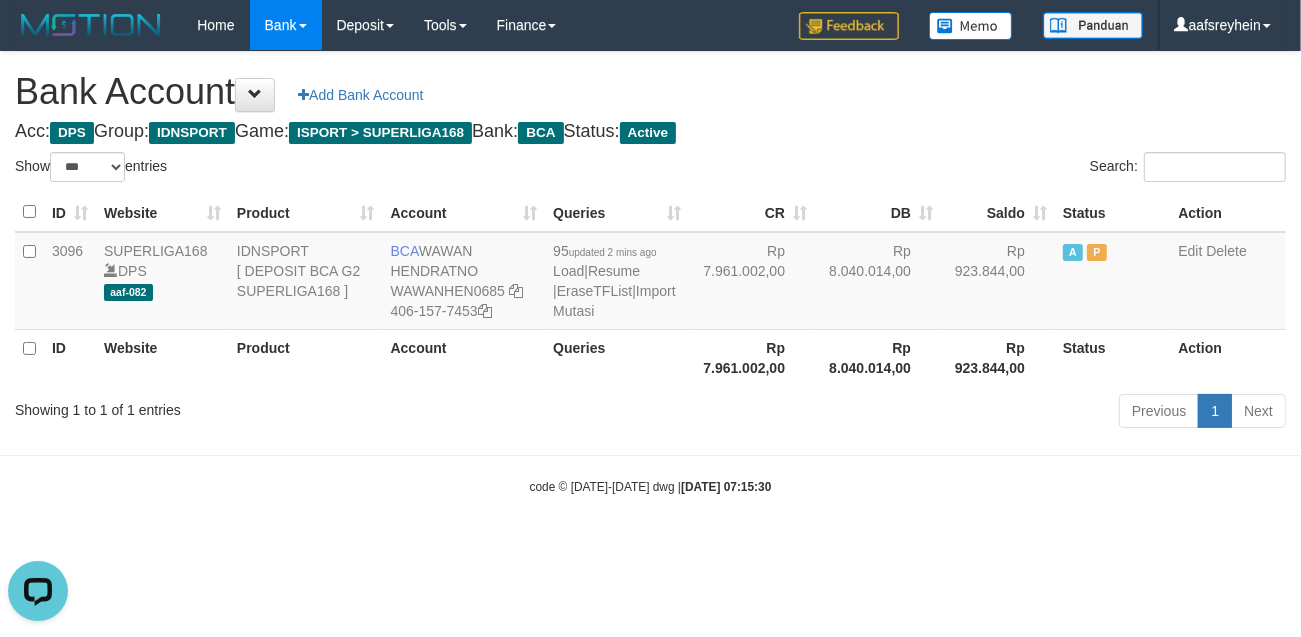 click on "Toggle navigation
Home
Bank
Account List
Load
By Website
Group
[ISPORT]													SUPERLIGA168
By Load Group (DPS)
-" at bounding box center (650, 273) 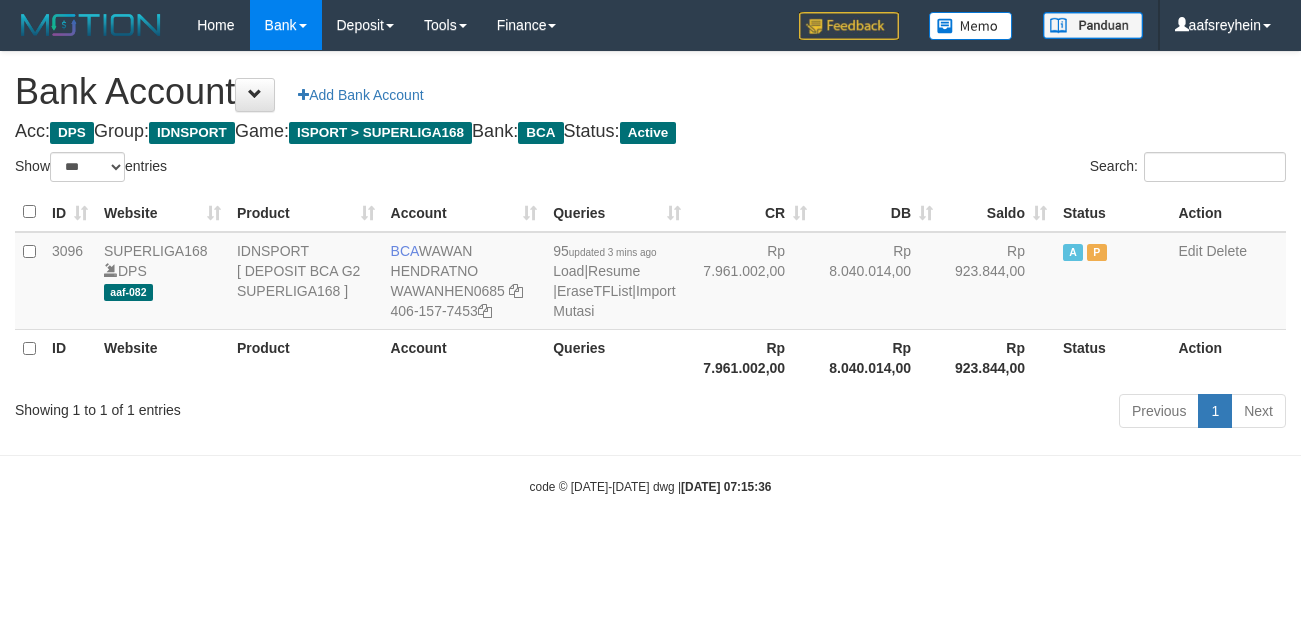 select on "***" 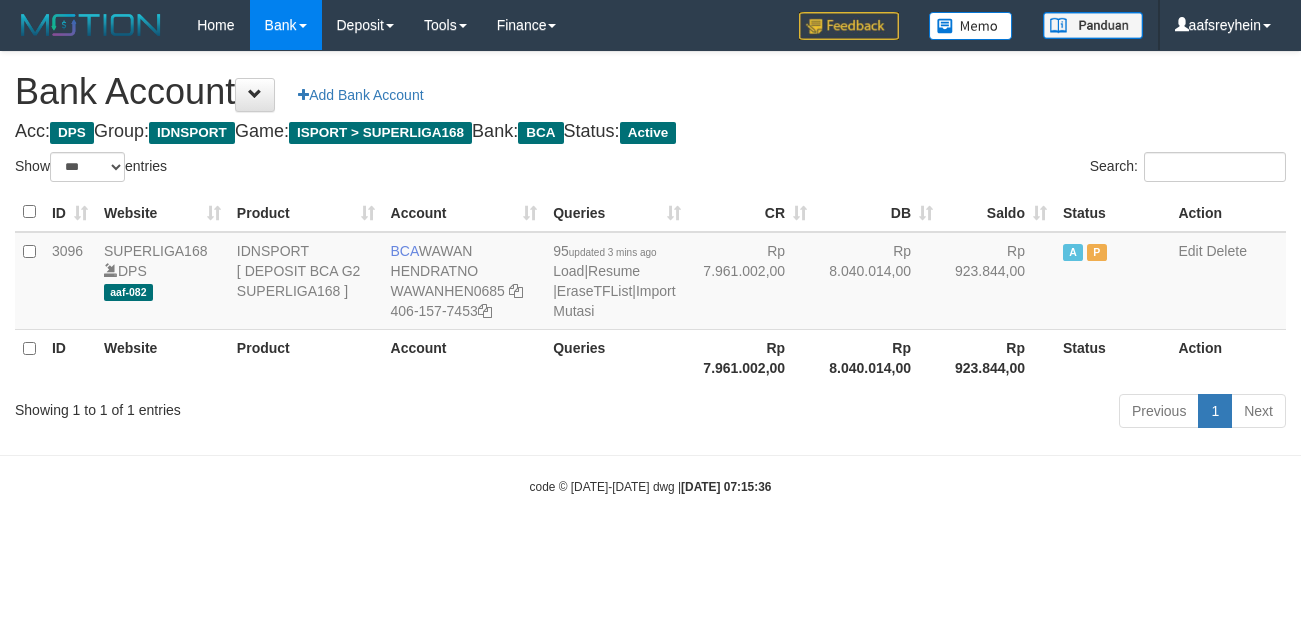 scroll, scrollTop: 0, scrollLeft: 0, axis: both 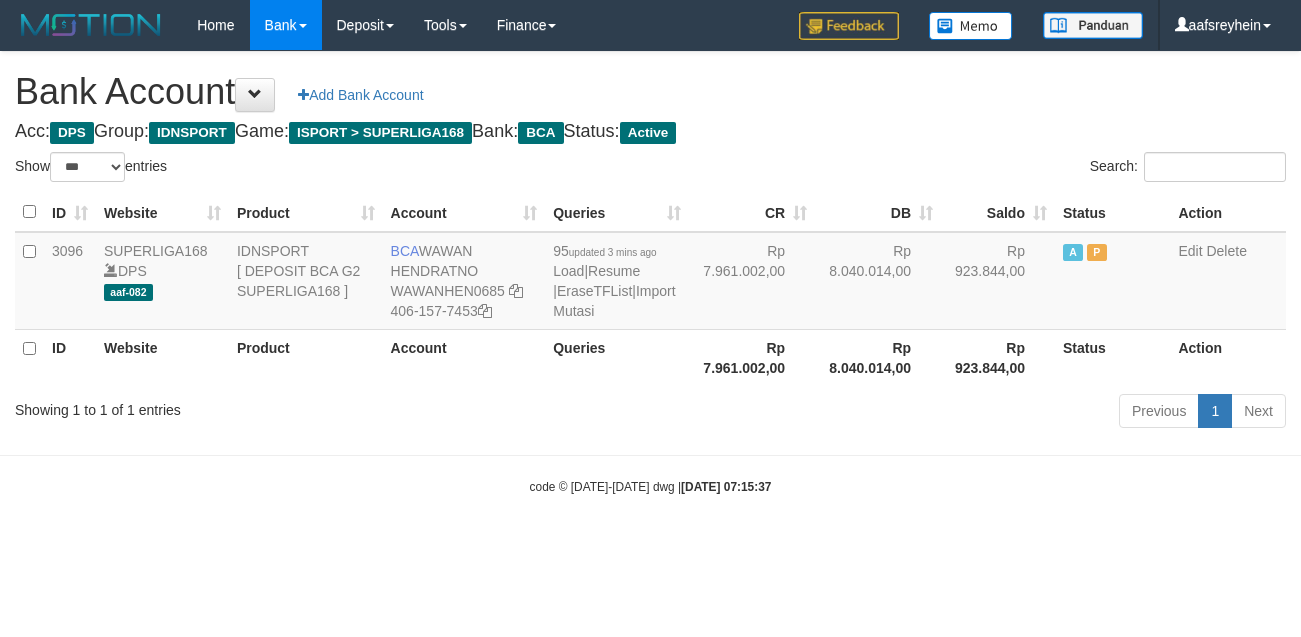 select on "***" 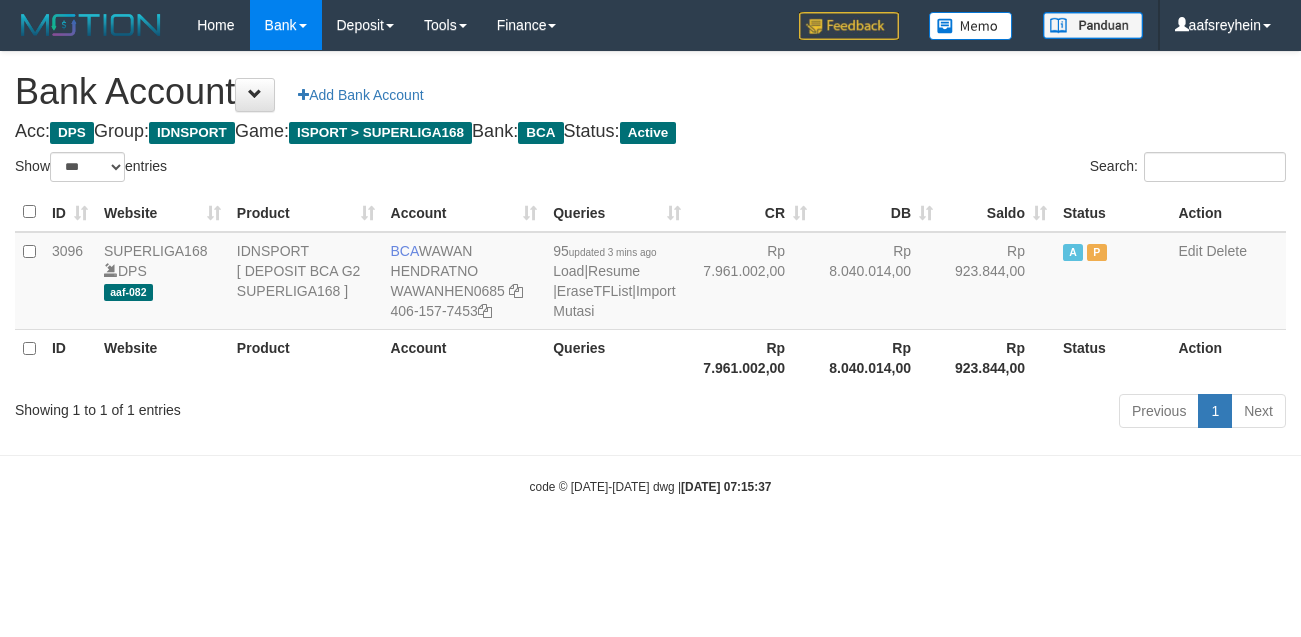 scroll, scrollTop: 0, scrollLeft: 0, axis: both 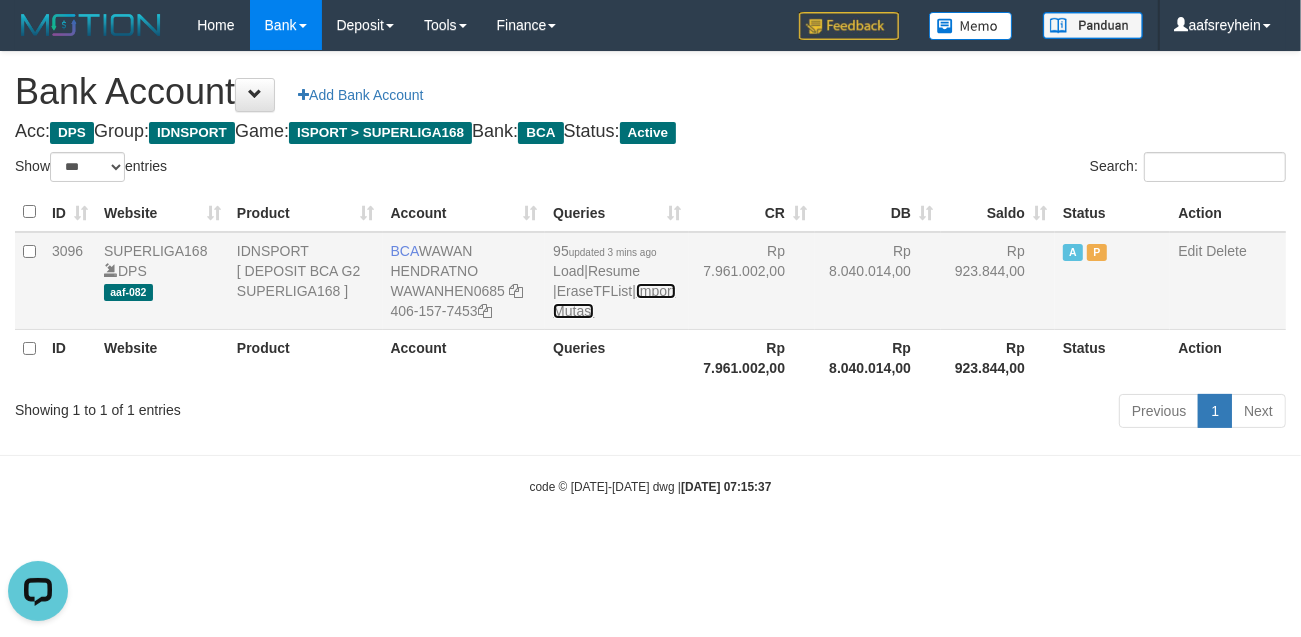 click on "Import Mutasi" at bounding box center [614, 301] 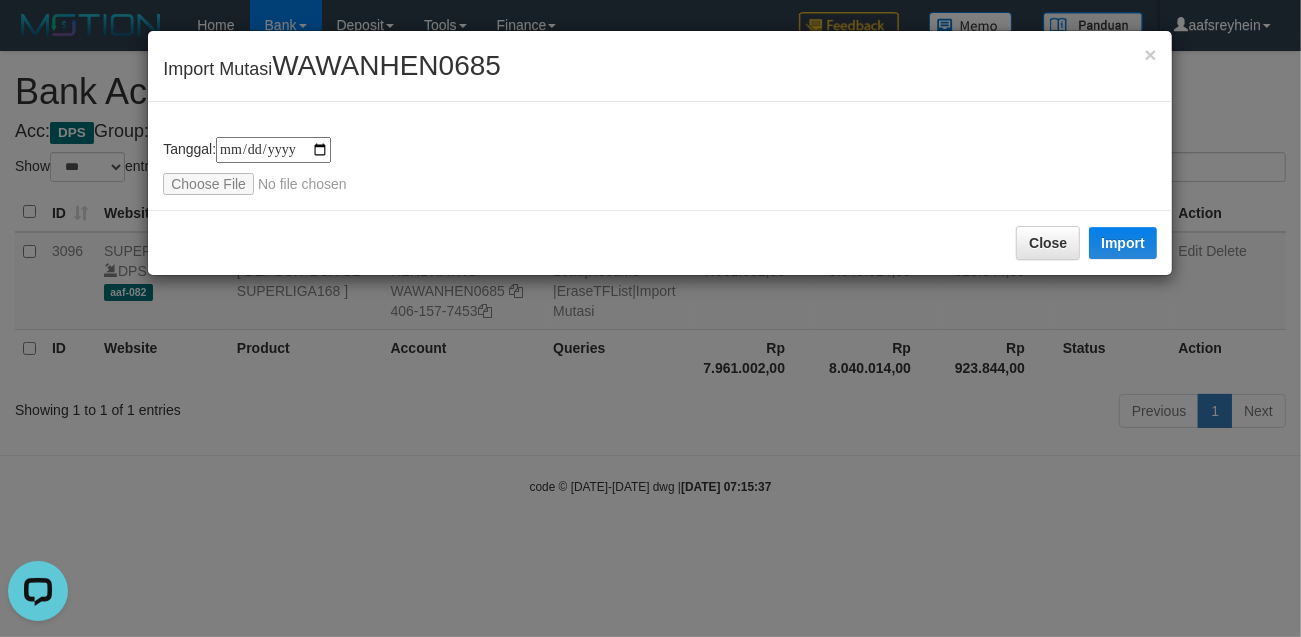 type on "**********" 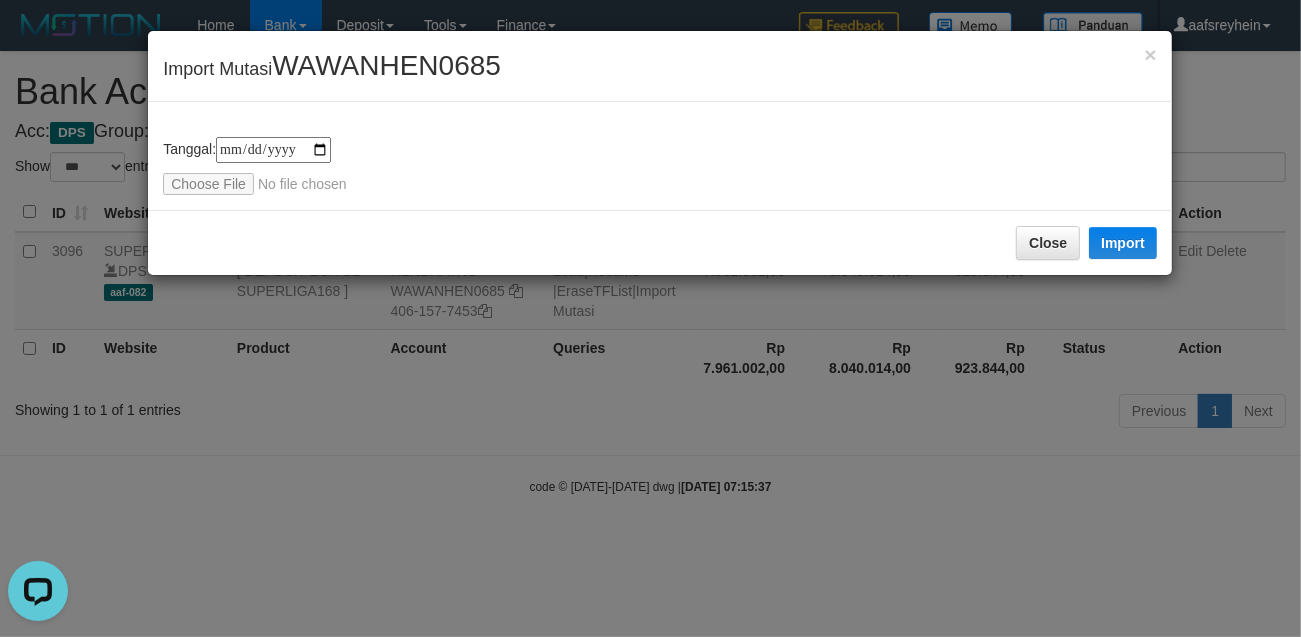 drag, startPoint x: 557, startPoint y: 153, endPoint x: 953, endPoint y: 206, distance: 399.53098 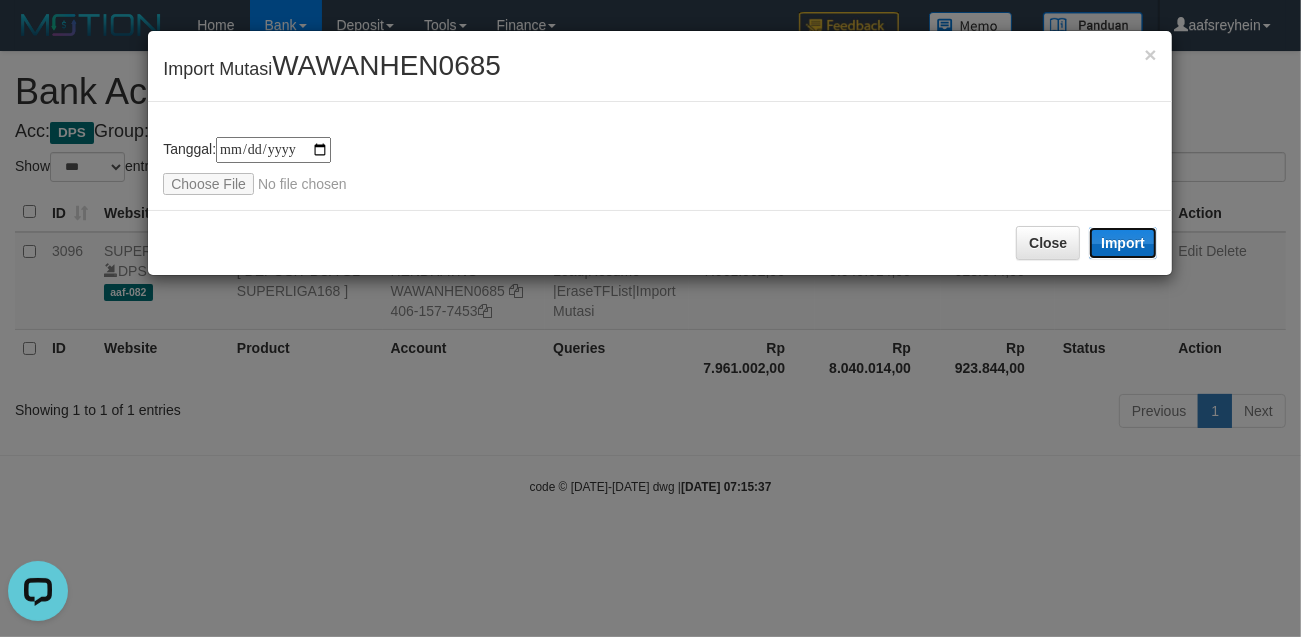 click on "Import" at bounding box center (1123, 243) 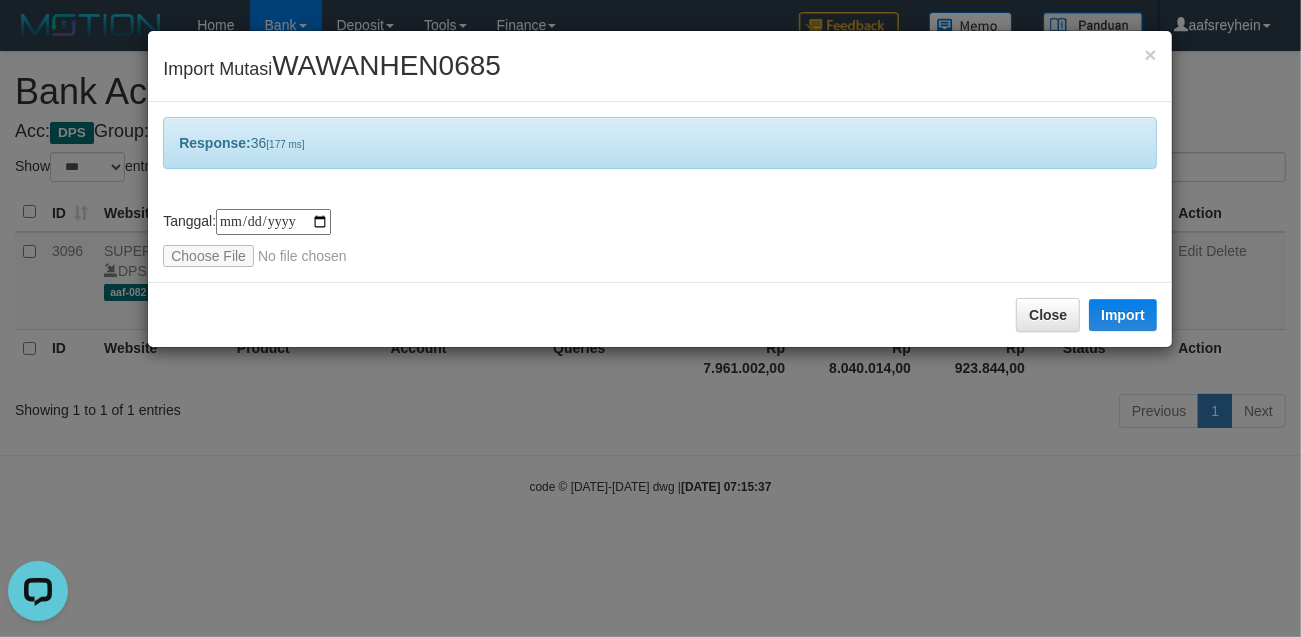 click on "**********" at bounding box center (650, 318) 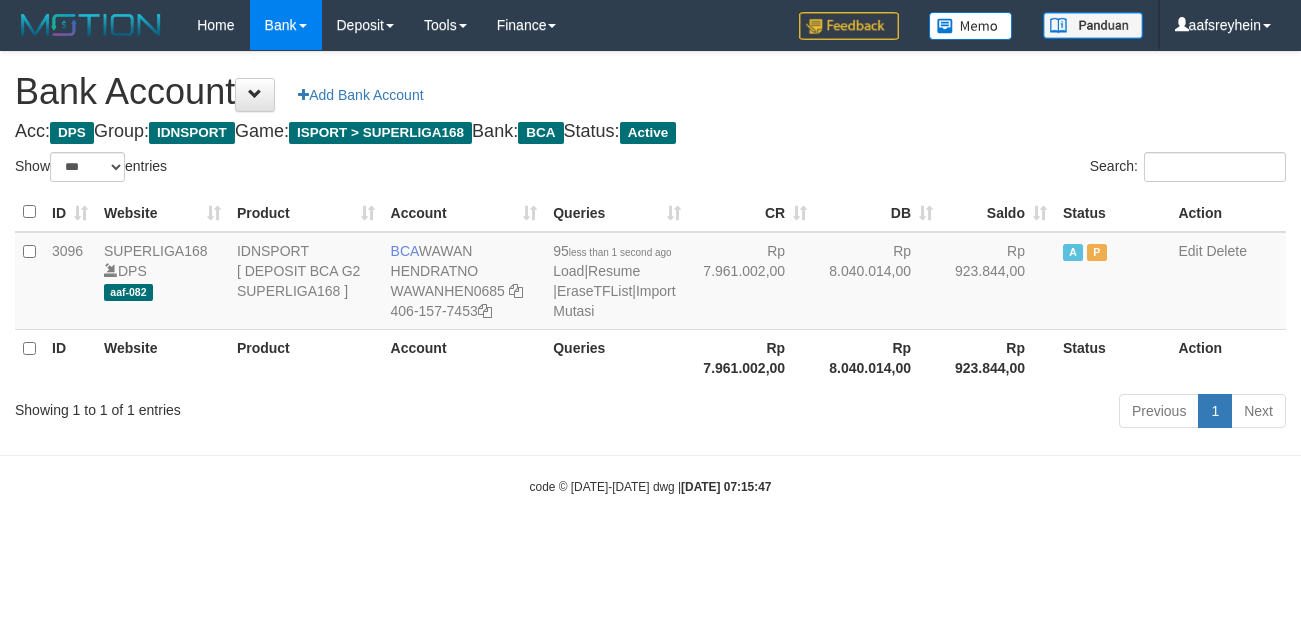 select on "***" 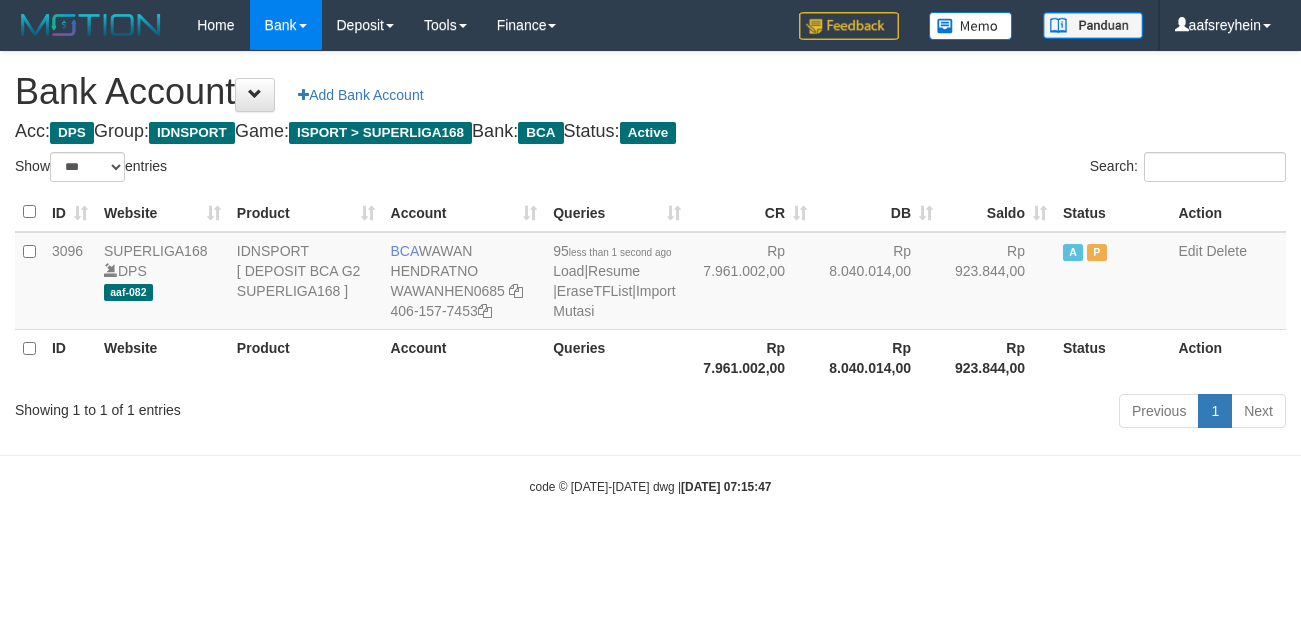 scroll, scrollTop: 0, scrollLeft: 0, axis: both 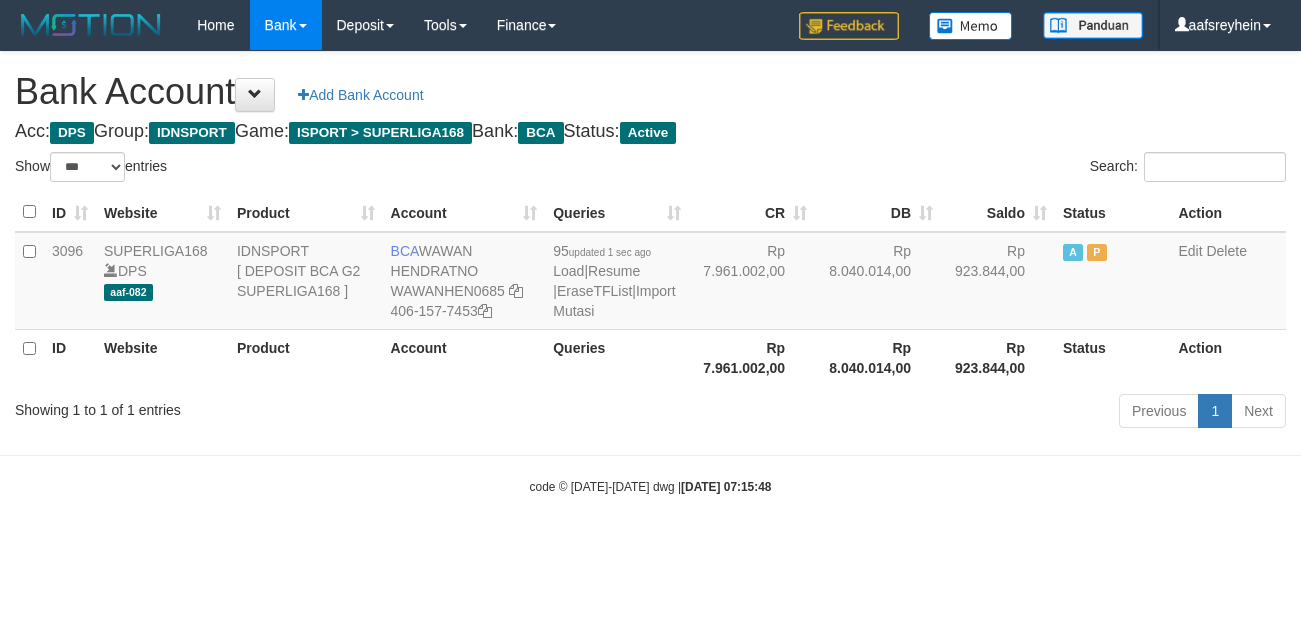 select on "***" 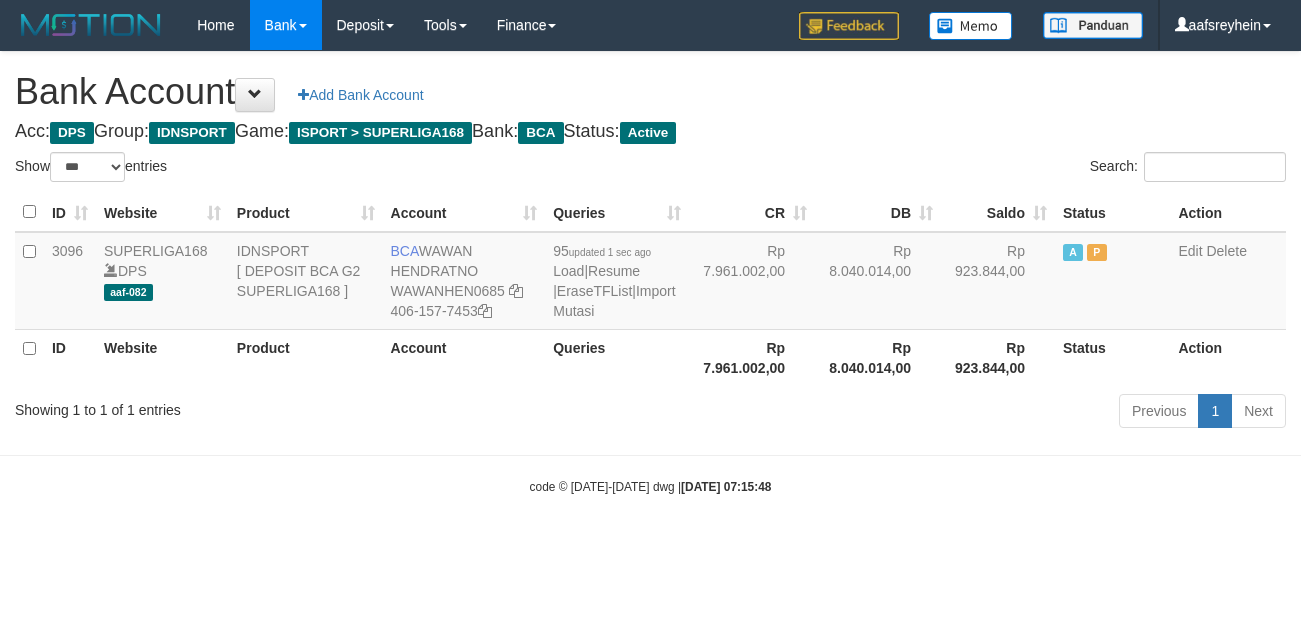 scroll, scrollTop: 0, scrollLeft: 0, axis: both 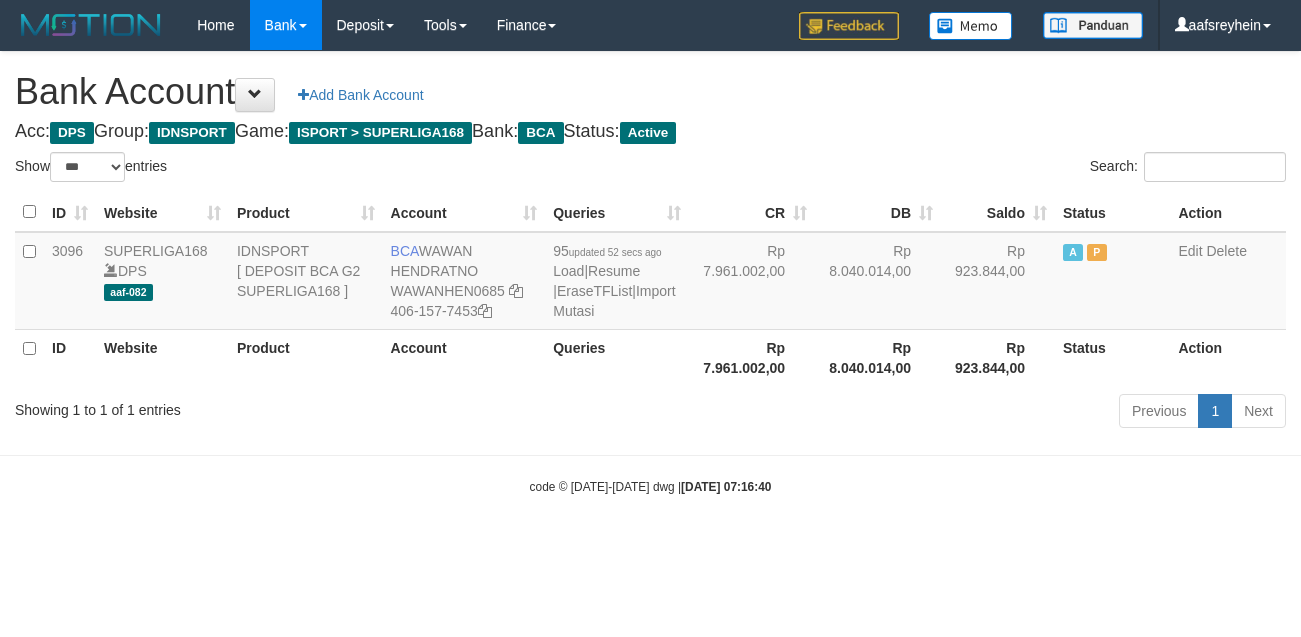 select on "***" 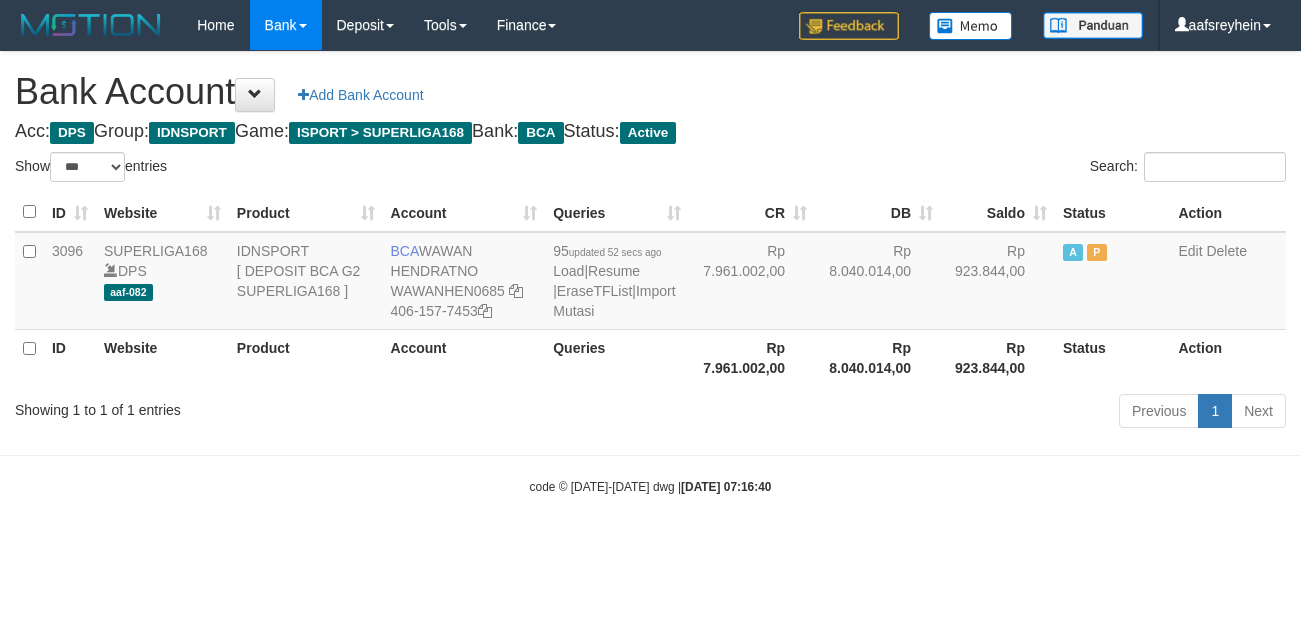 scroll, scrollTop: 0, scrollLeft: 0, axis: both 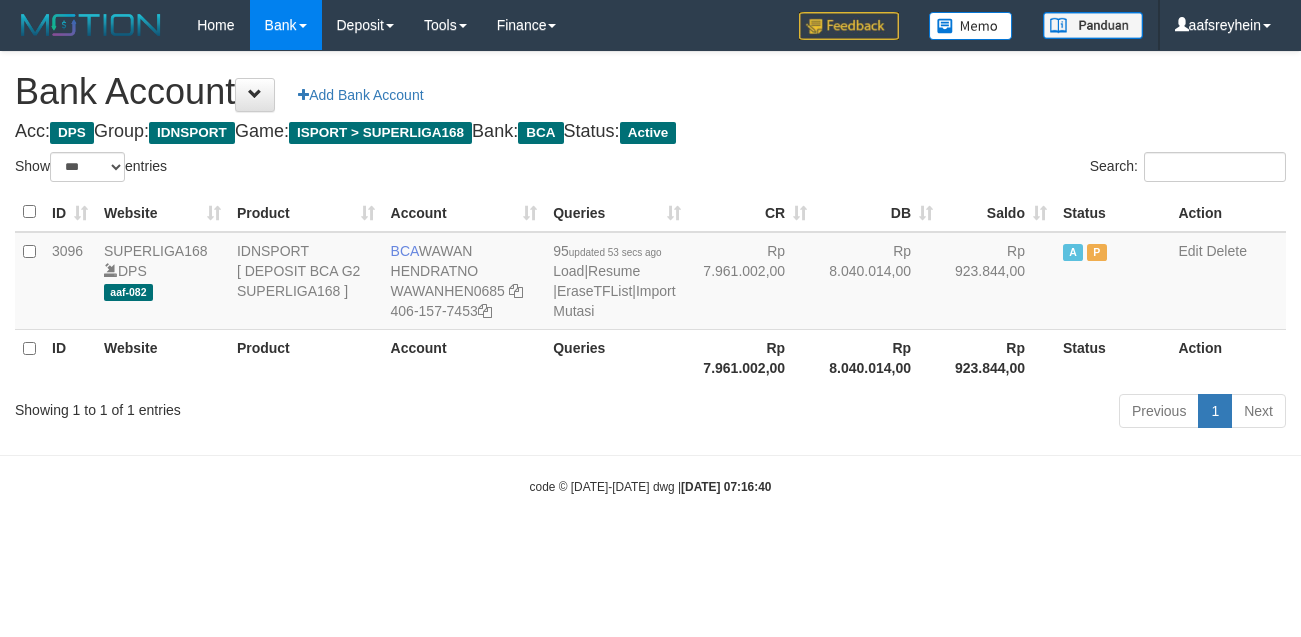 select on "***" 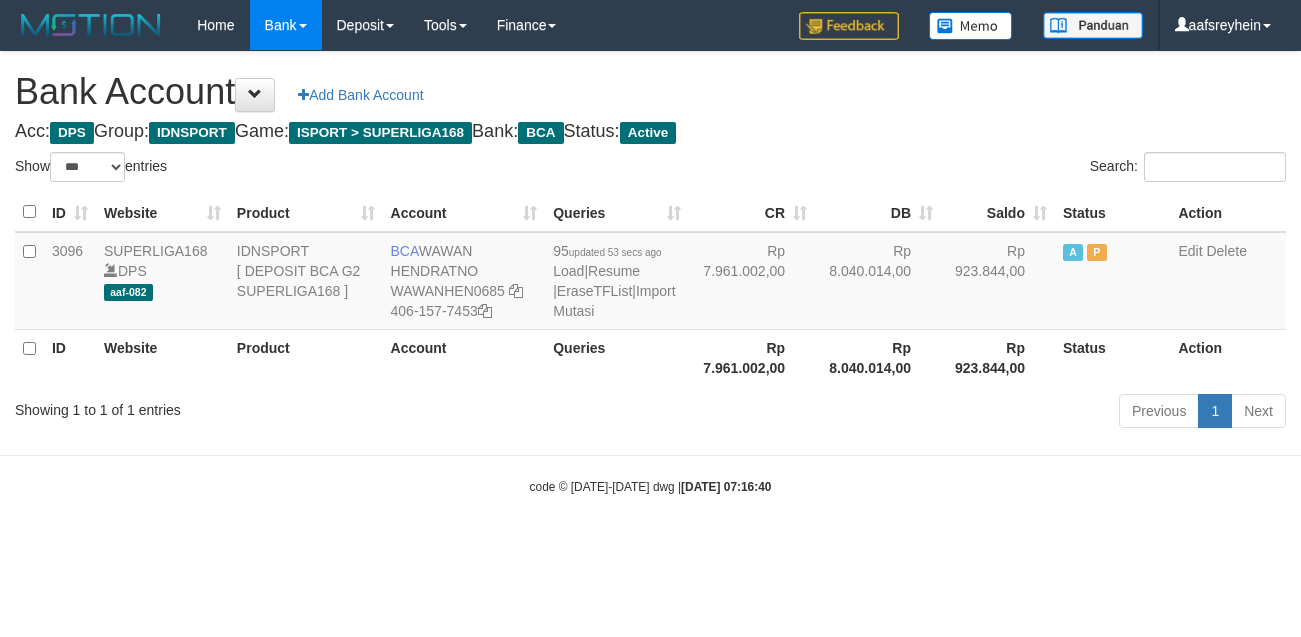 scroll, scrollTop: 0, scrollLeft: 0, axis: both 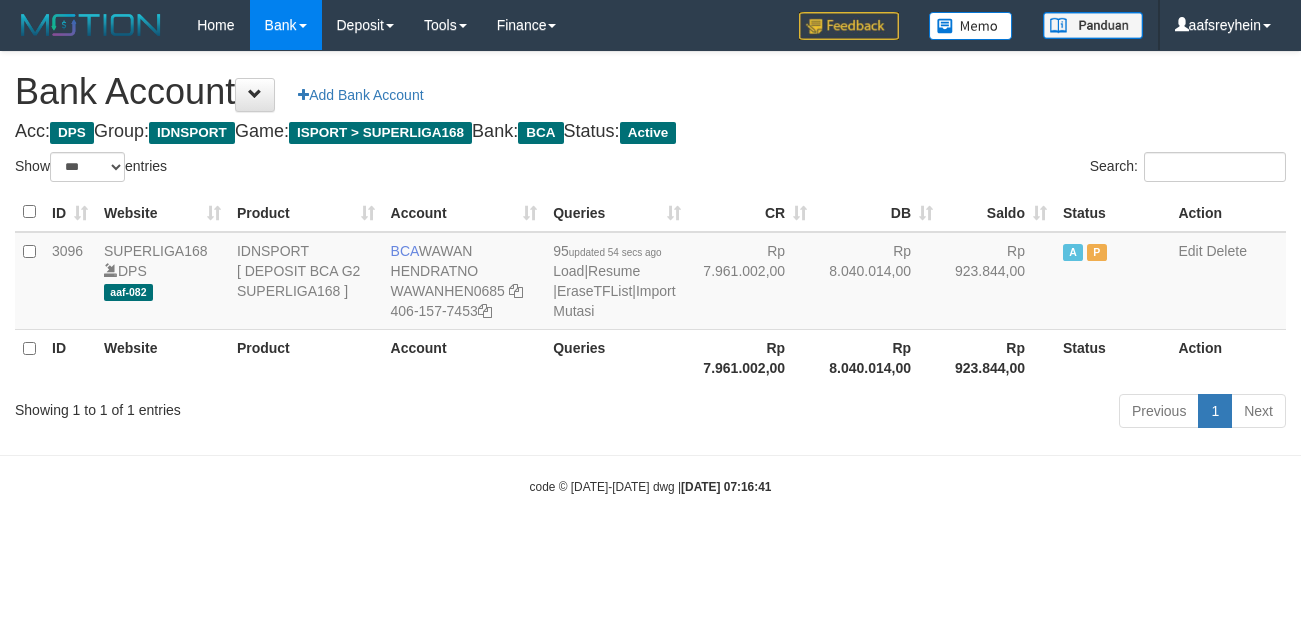 select on "***" 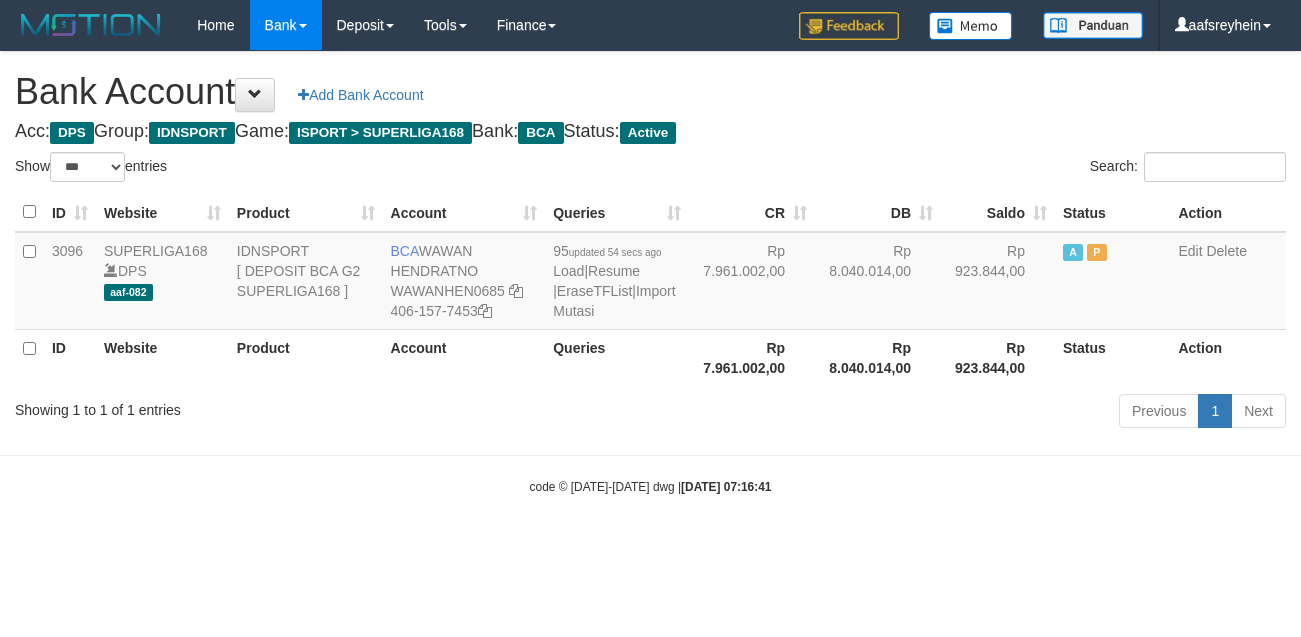 scroll, scrollTop: 0, scrollLeft: 0, axis: both 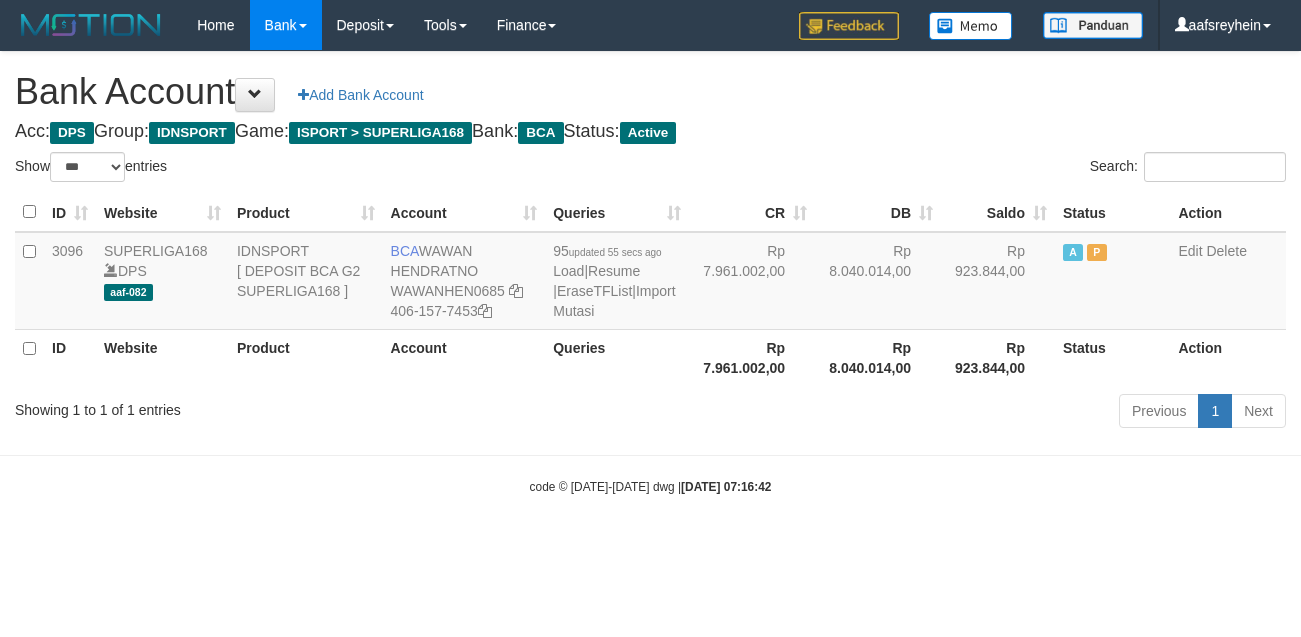 select on "***" 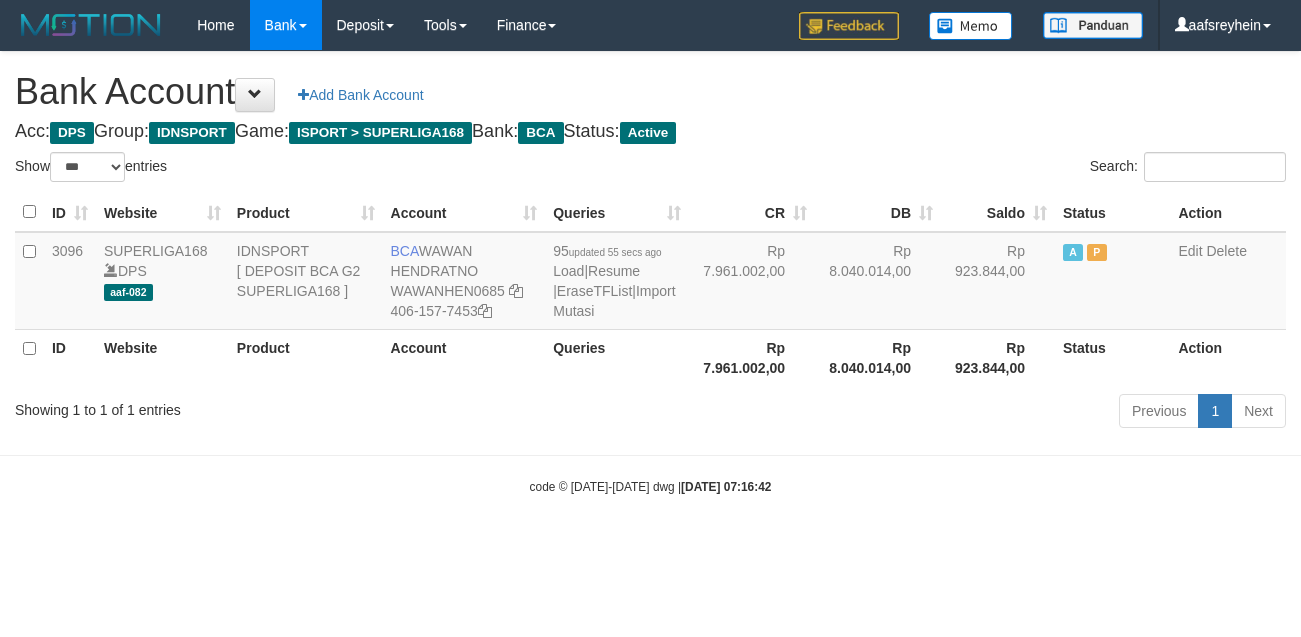 scroll, scrollTop: 0, scrollLeft: 0, axis: both 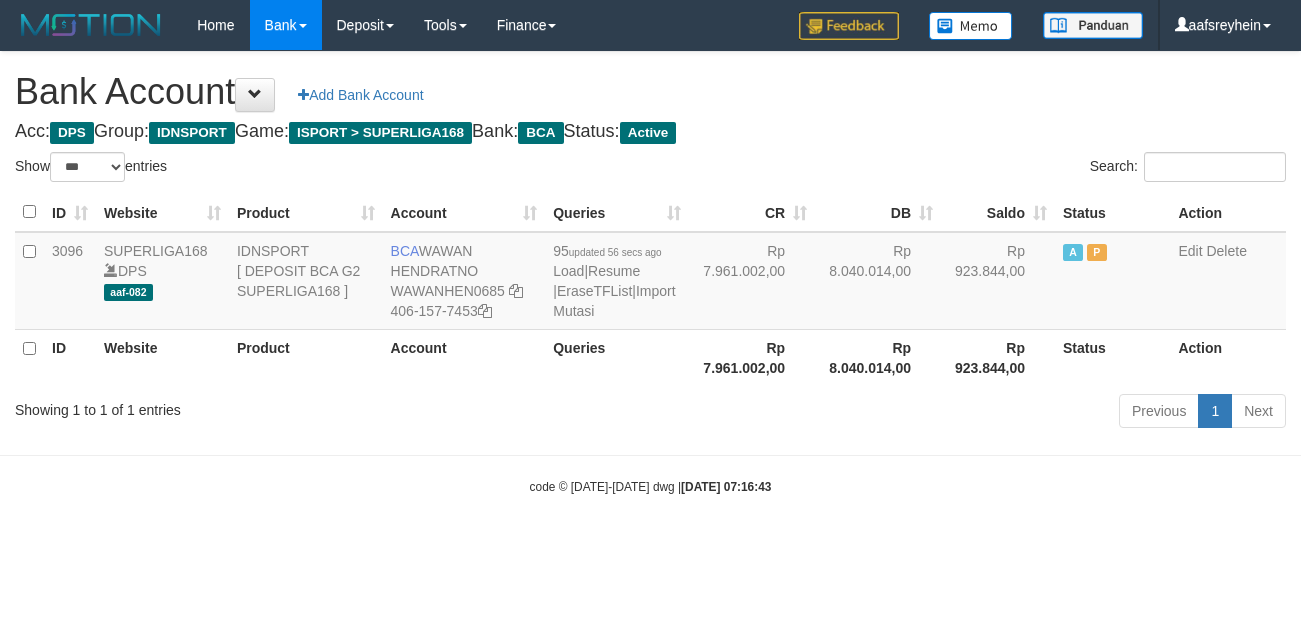select on "***" 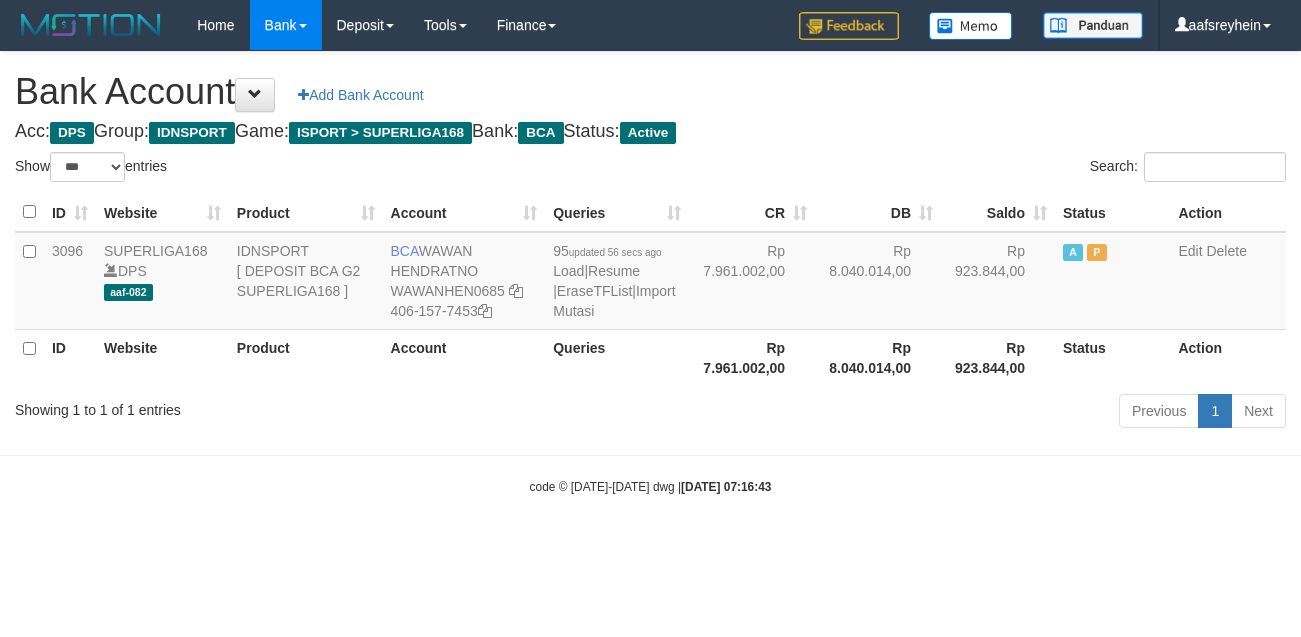 scroll, scrollTop: 0, scrollLeft: 0, axis: both 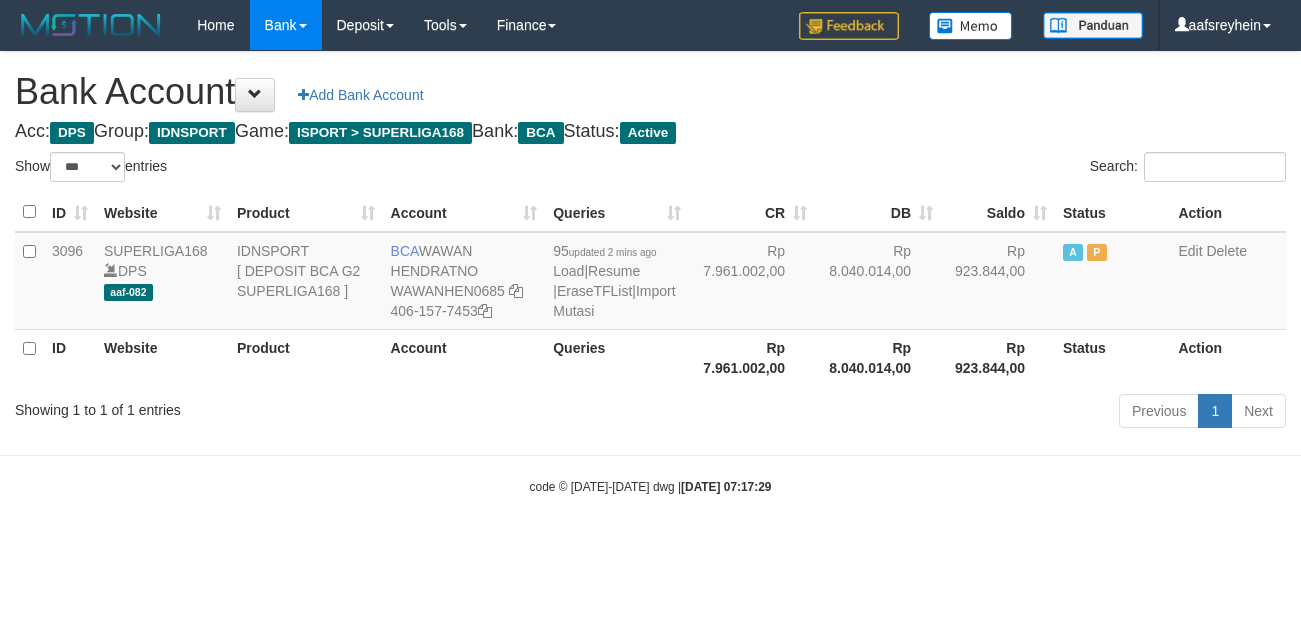 select on "***" 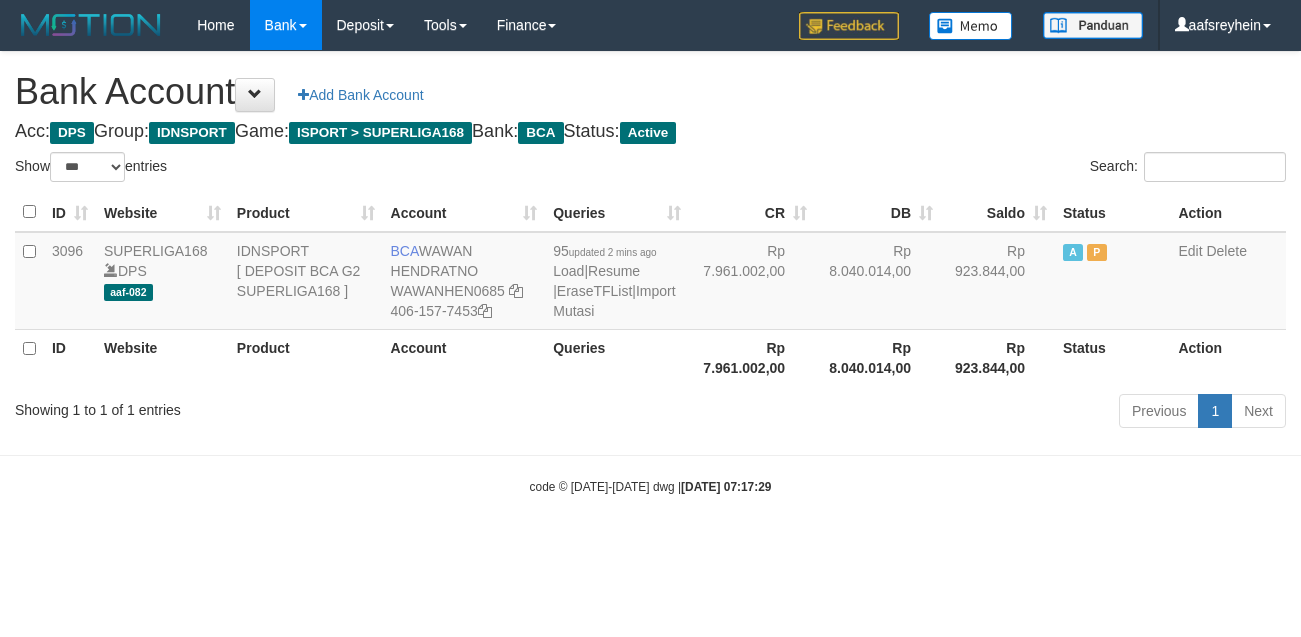 scroll, scrollTop: 0, scrollLeft: 0, axis: both 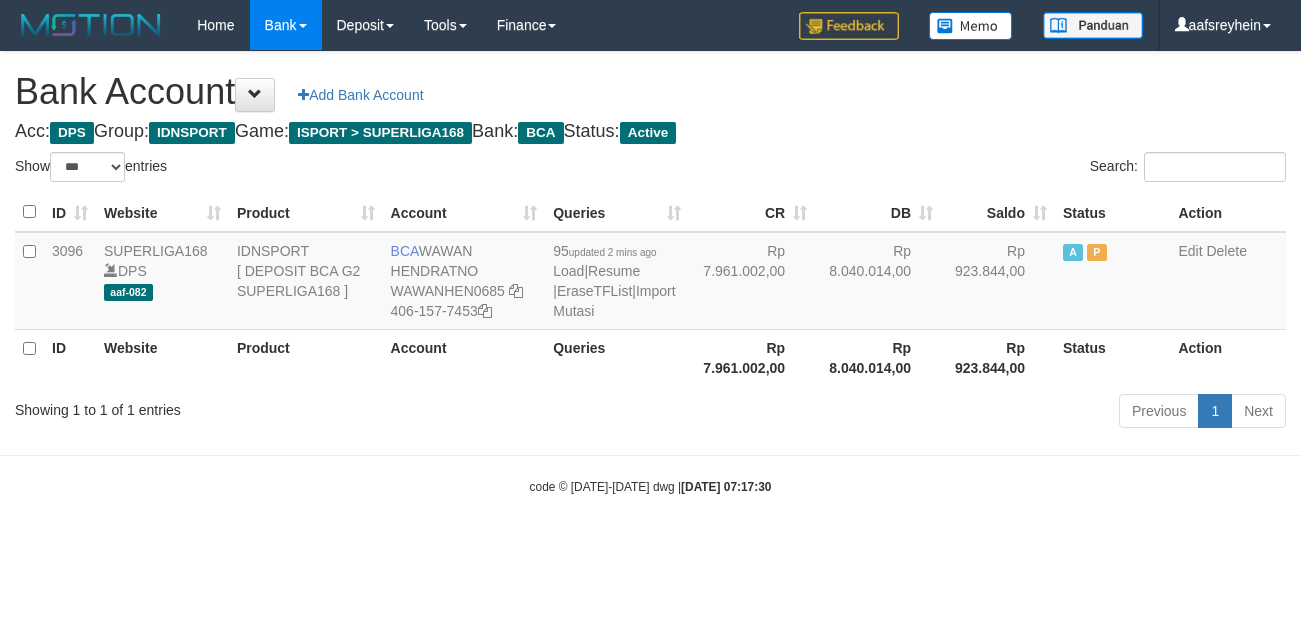 select on "***" 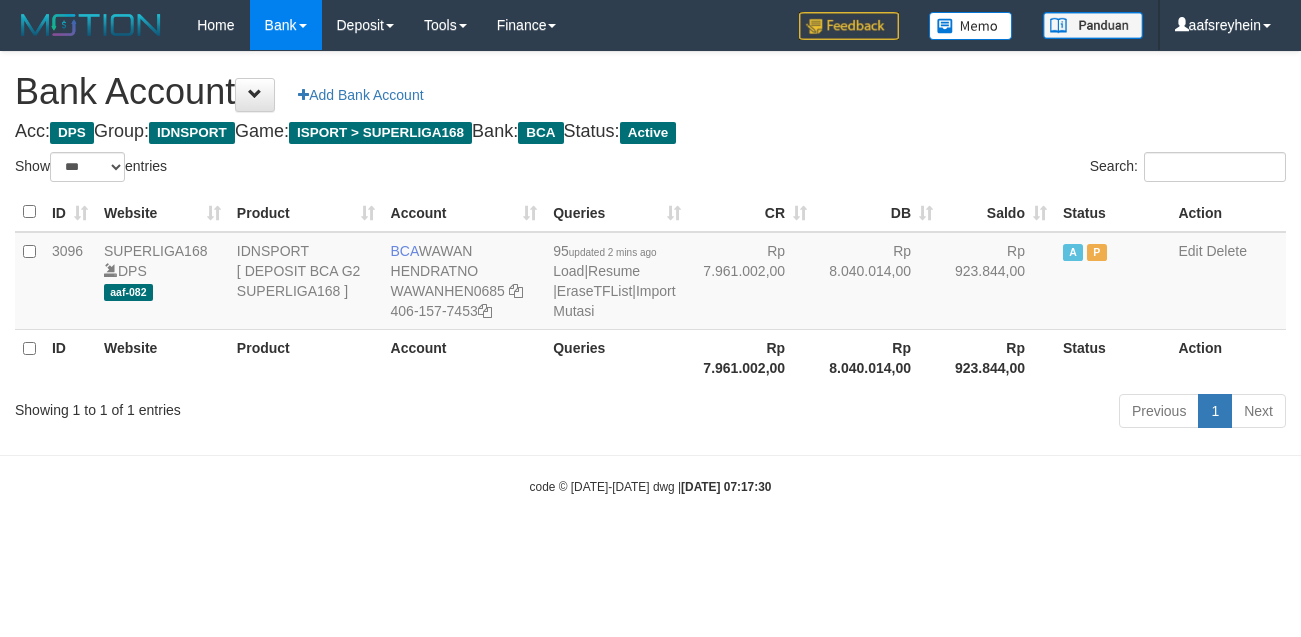 scroll, scrollTop: 0, scrollLeft: 0, axis: both 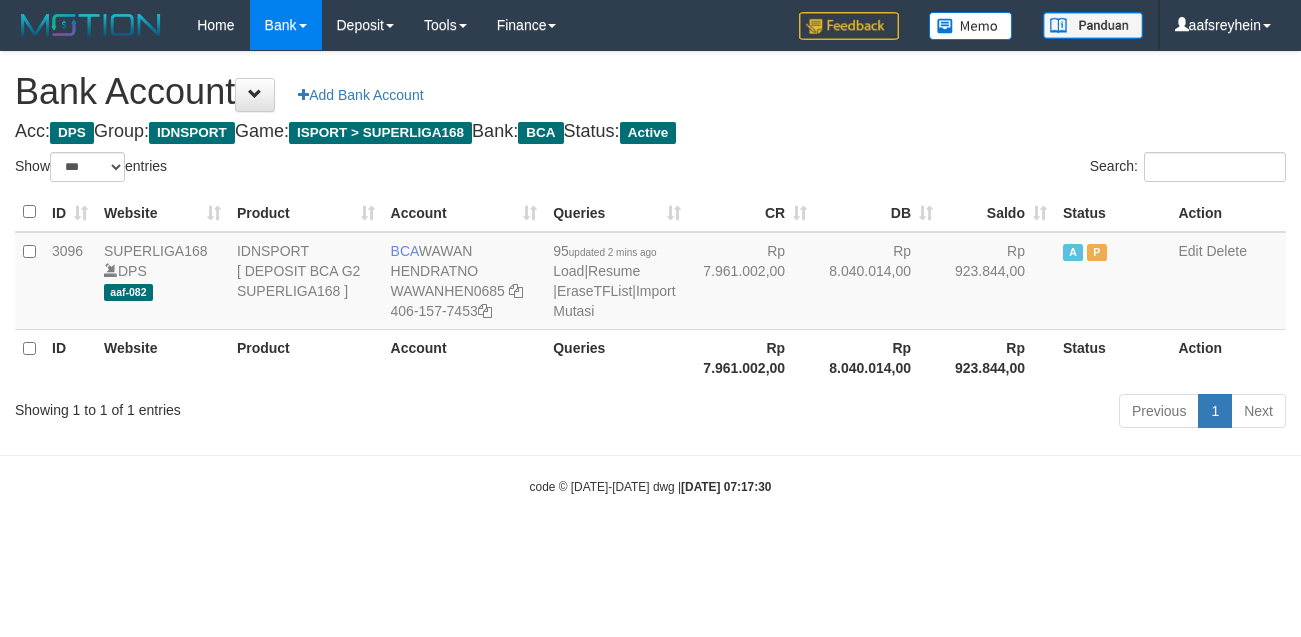 select on "***" 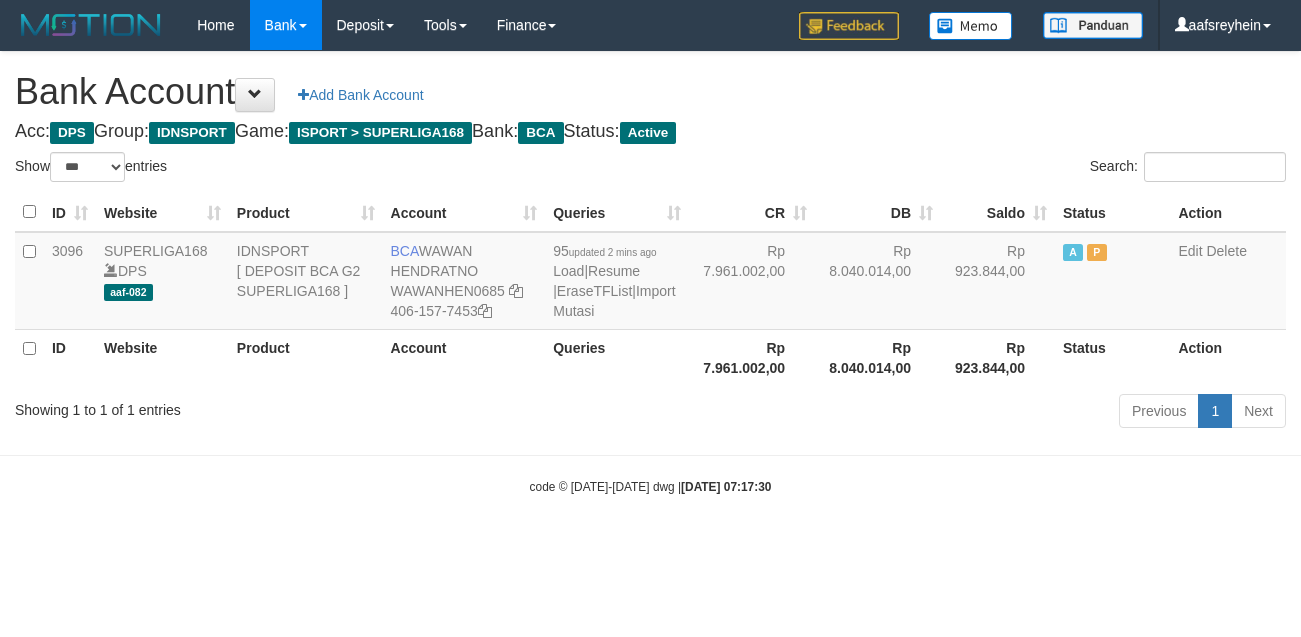 scroll, scrollTop: 0, scrollLeft: 0, axis: both 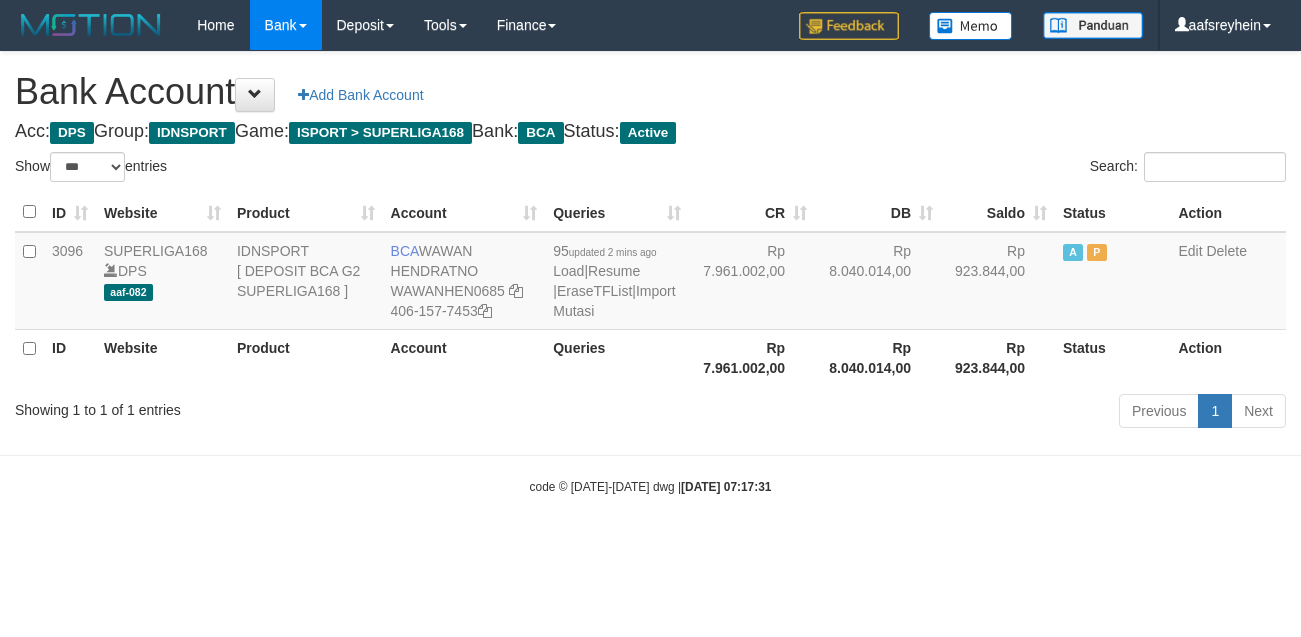 select on "***" 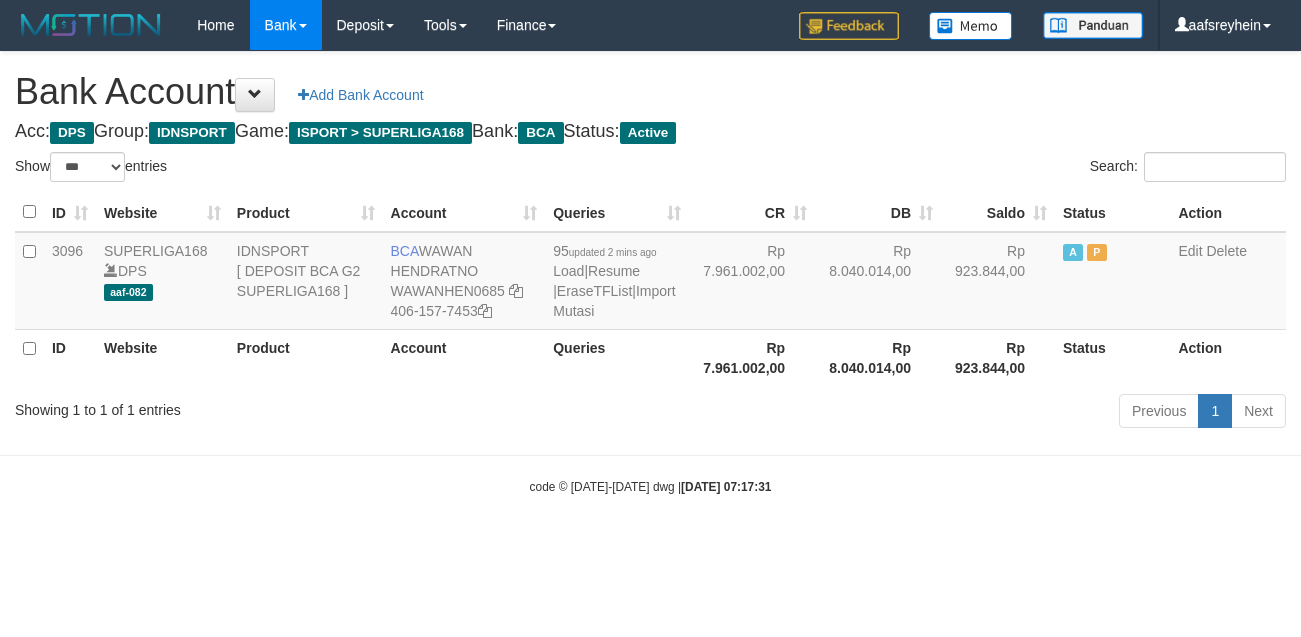 scroll, scrollTop: 0, scrollLeft: 0, axis: both 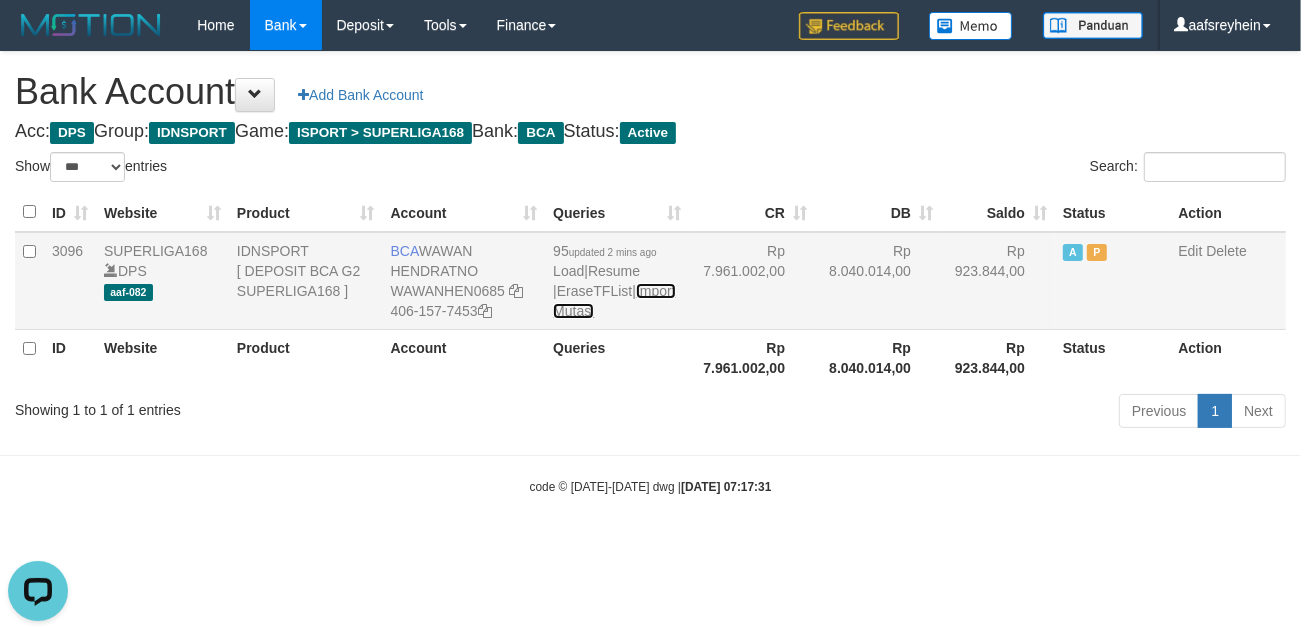 click on "Import Mutasi" at bounding box center [614, 301] 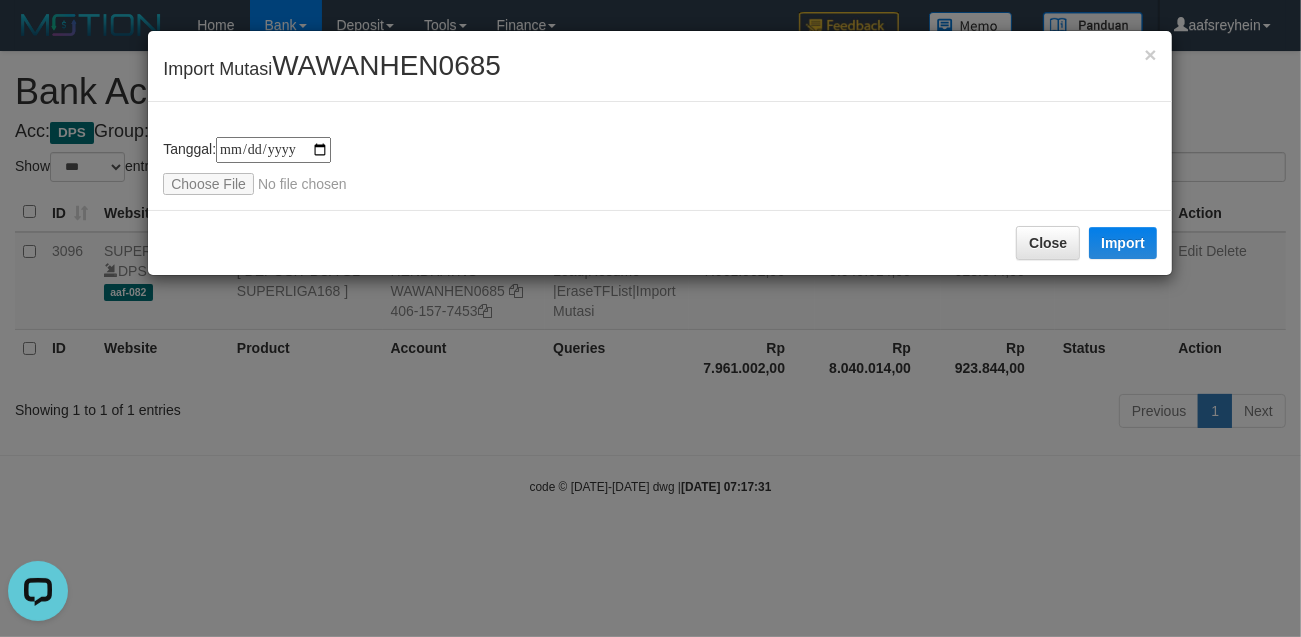 type on "**********" 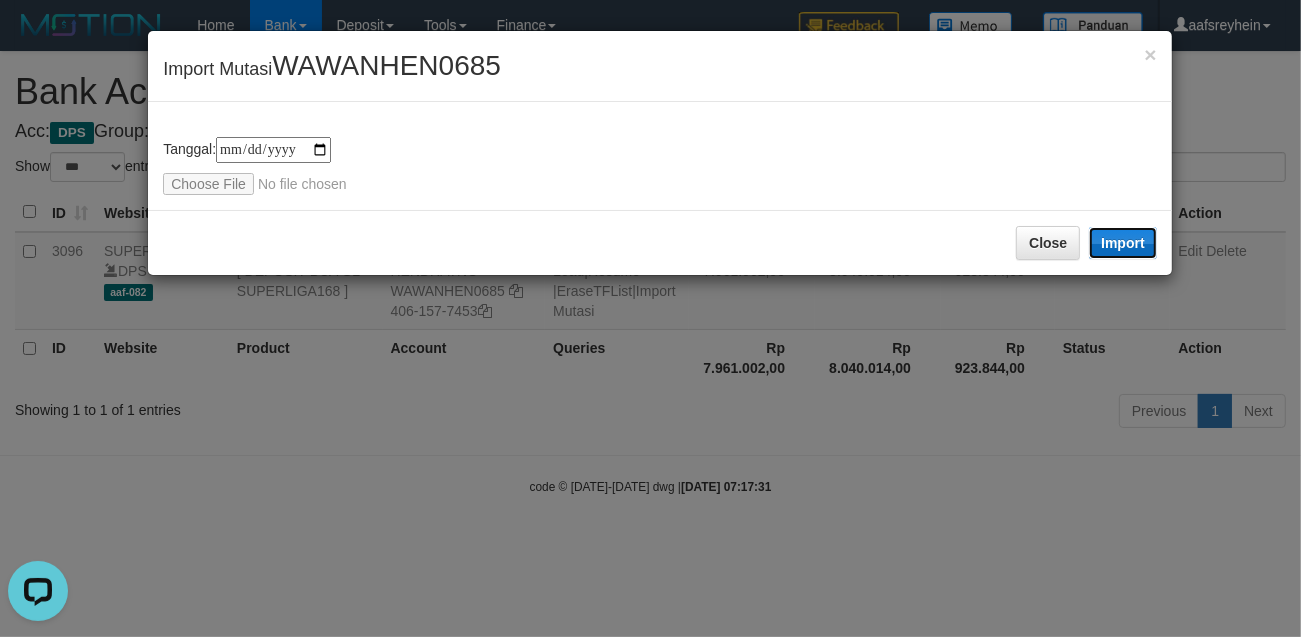 click on "Import" at bounding box center [1123, 243] 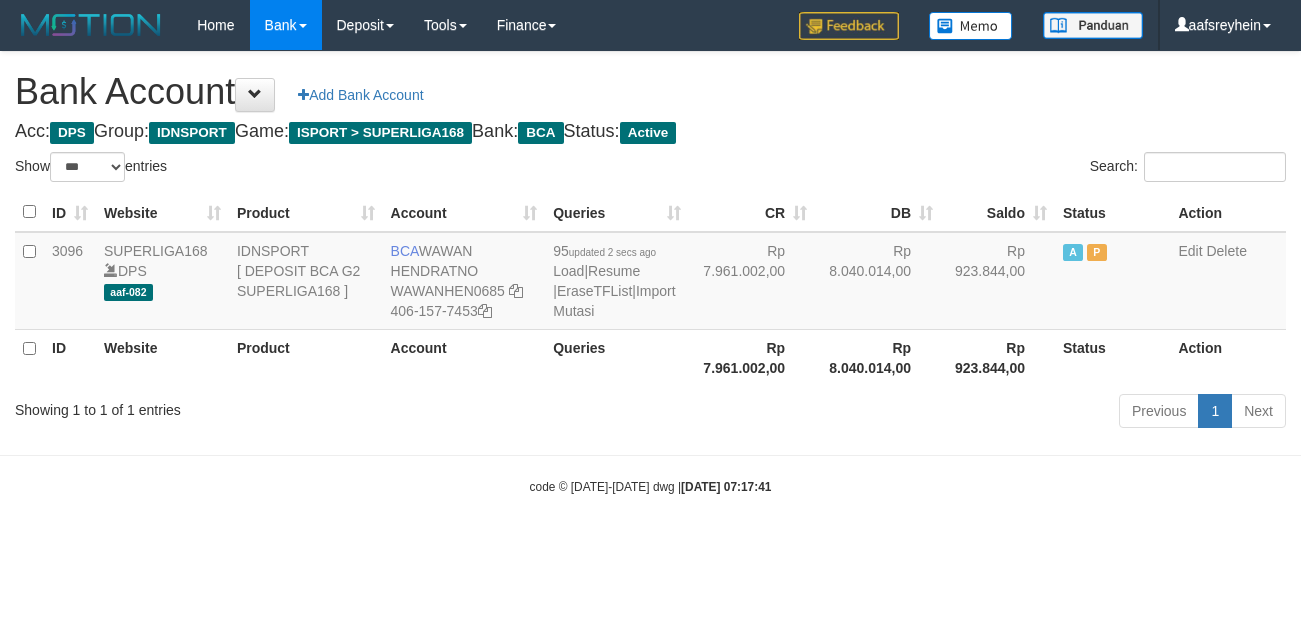 select on "***" 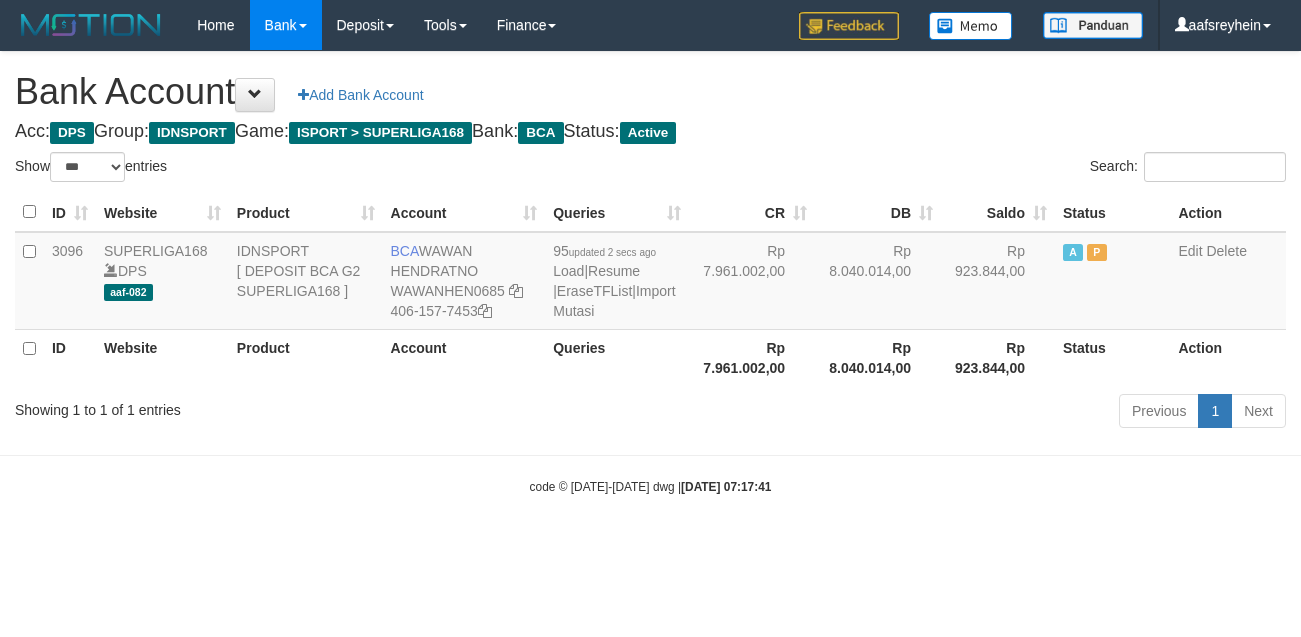 scroll, scrollTop: 0, scrollLeft: 0, axis: both 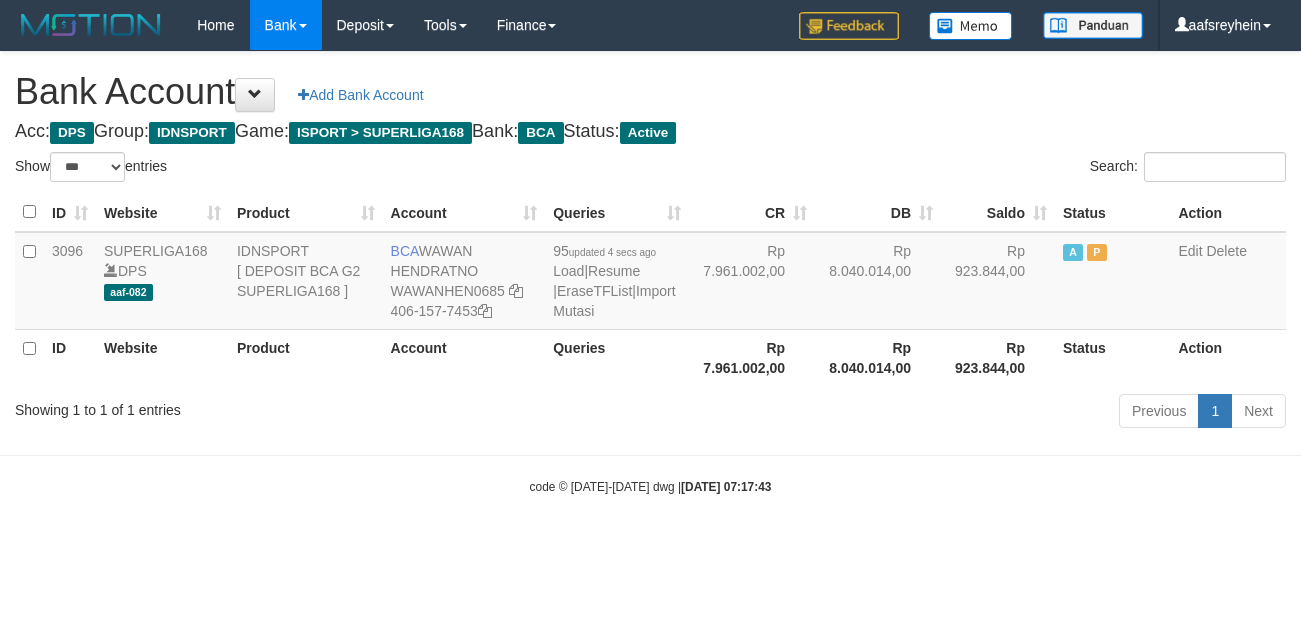 select on "***" 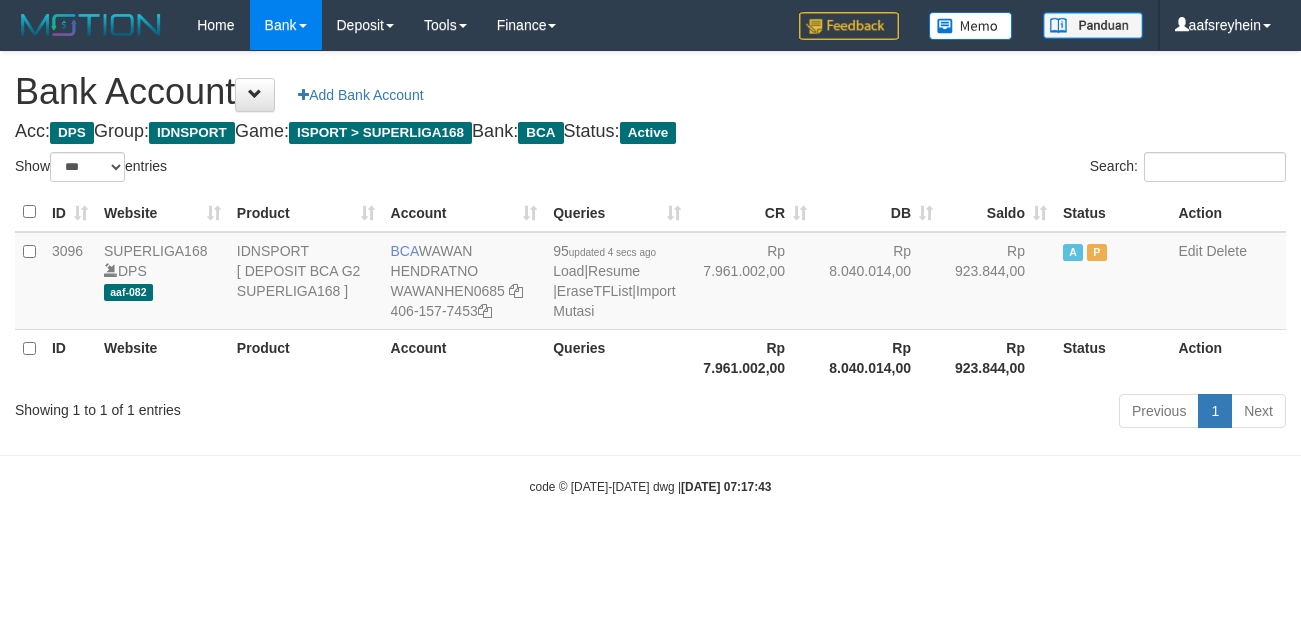 scroll, scrollTop: 0, scrollLeft: 0, axis: both 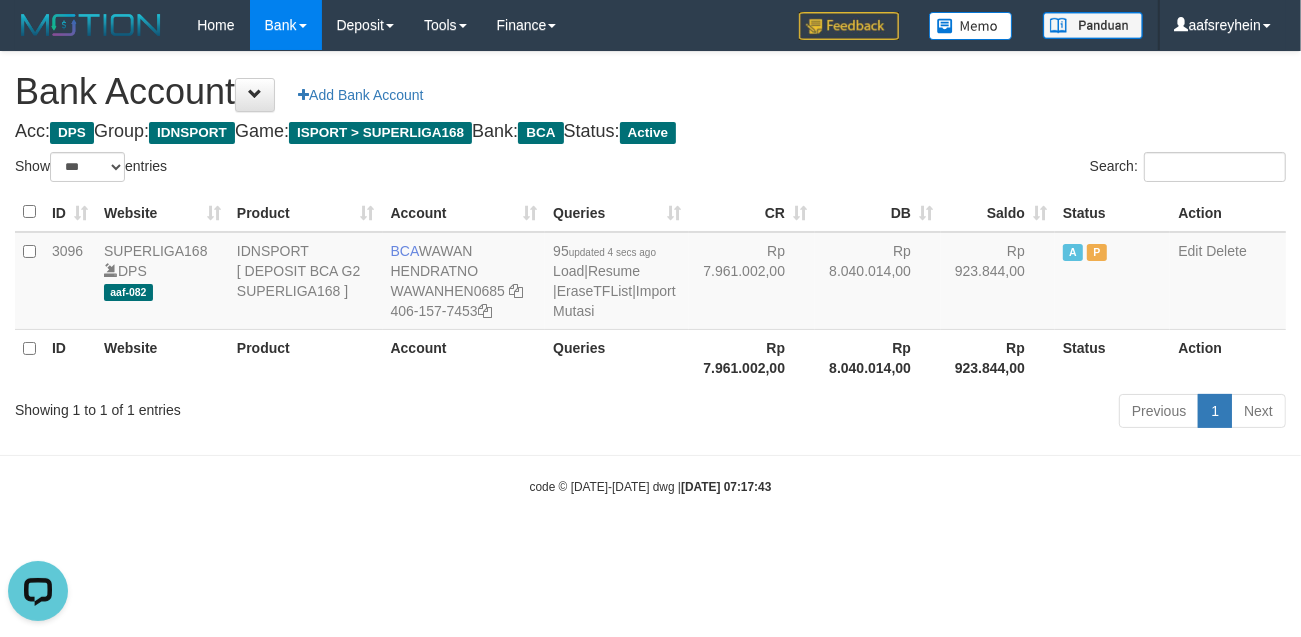 click on "Search:" at bounding box center (976, 169) 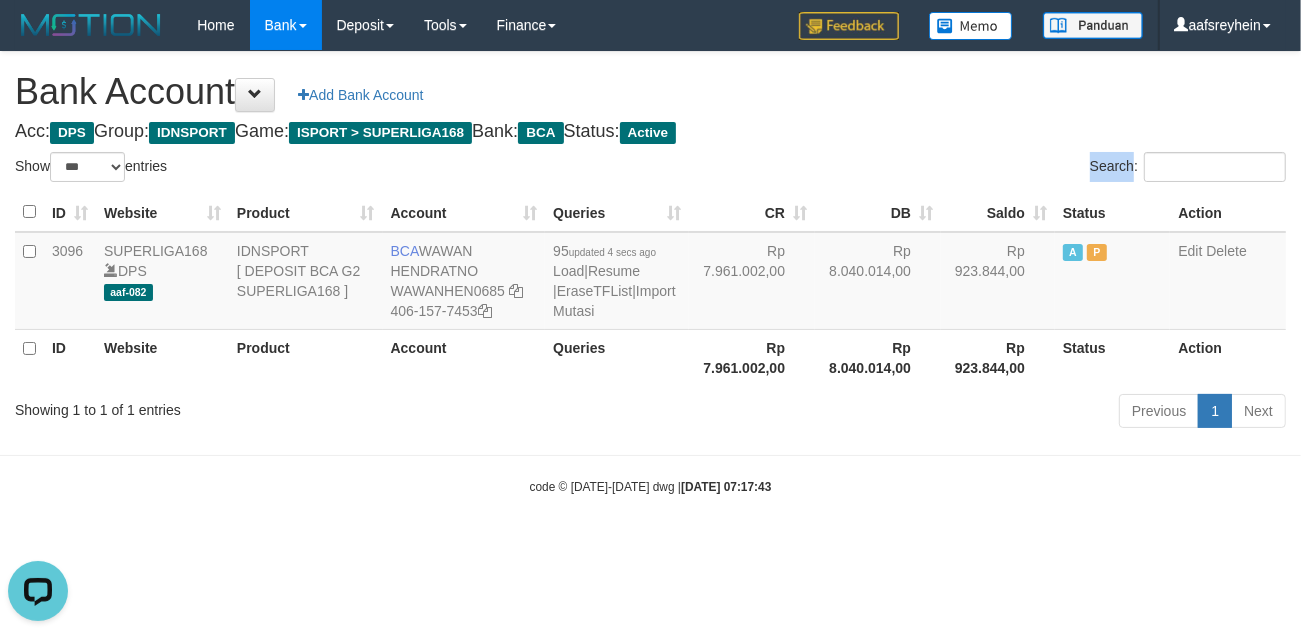 click on "Search:" at bounding box center [976, 169] 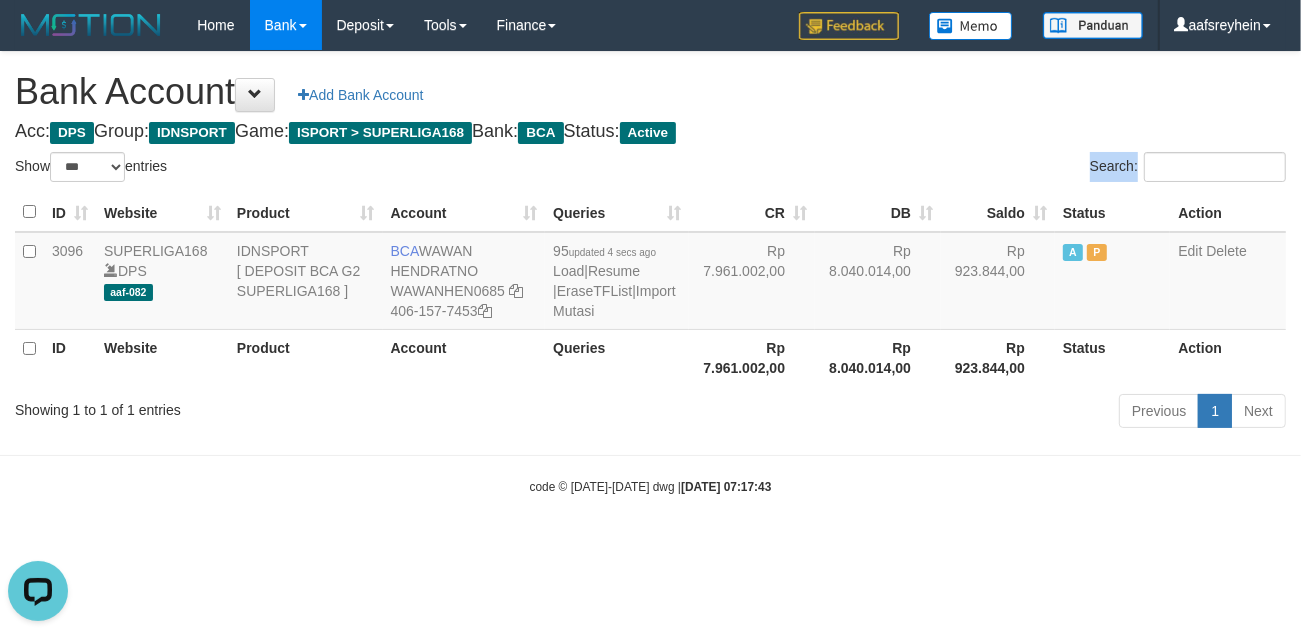 click on "Search:" at bounding box center [976, 169] 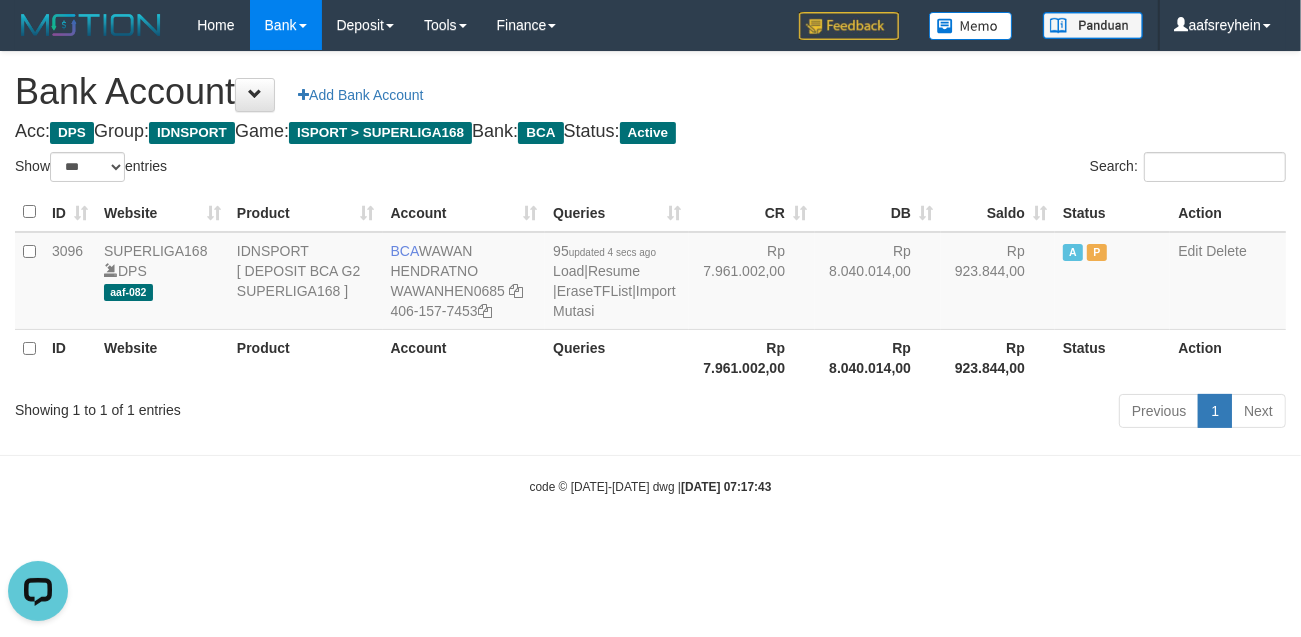 click on "Acc: 										 DPS
Group:   IDNSPORT    		Game:   ISPORT > SUPERLIGA168    		Bank:   BCA    		Status:  Active" at bounding box center (650, 132) 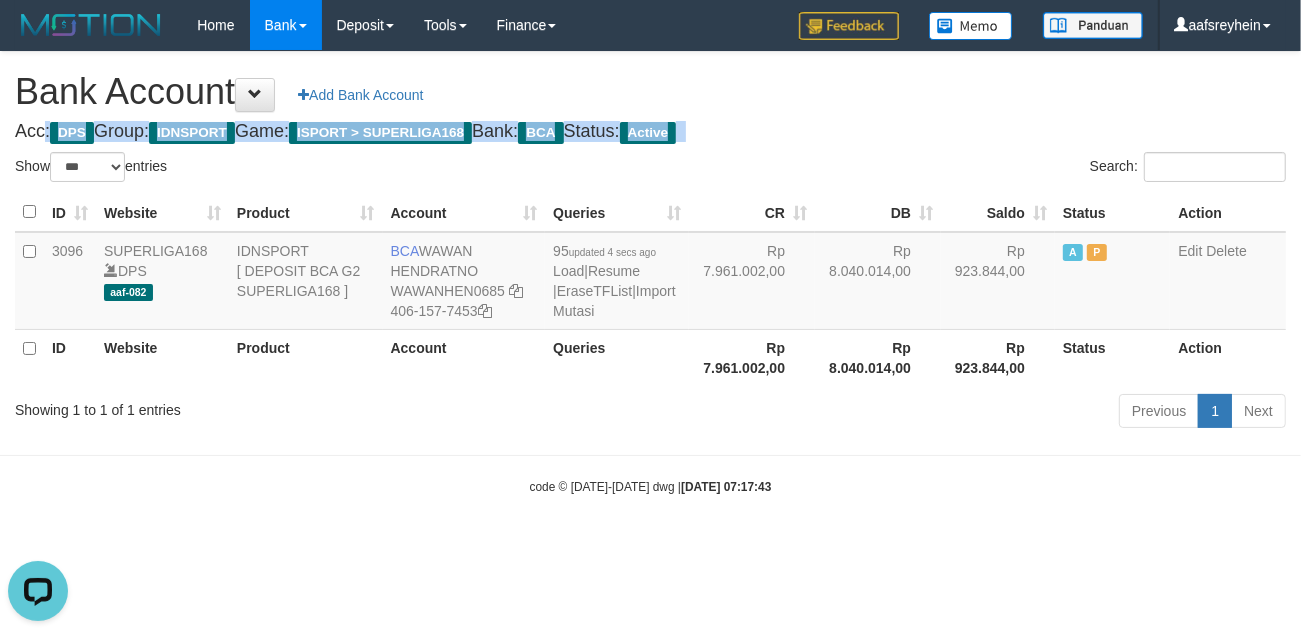 click on "Acc: 										 DPS
Group:   IDNSPORT    		Game:   ISPORT > SUPERLIGA168    		Bank:   BCA    		Status:  Active" at bounding box center [650, 132] 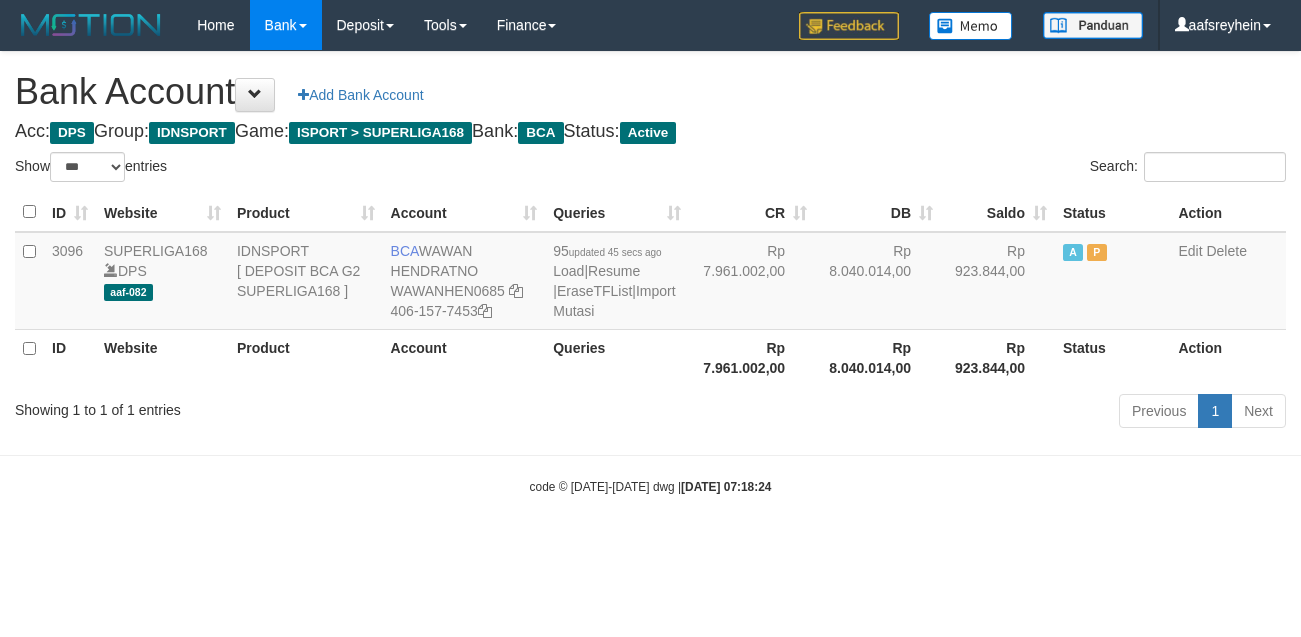 select on "***" 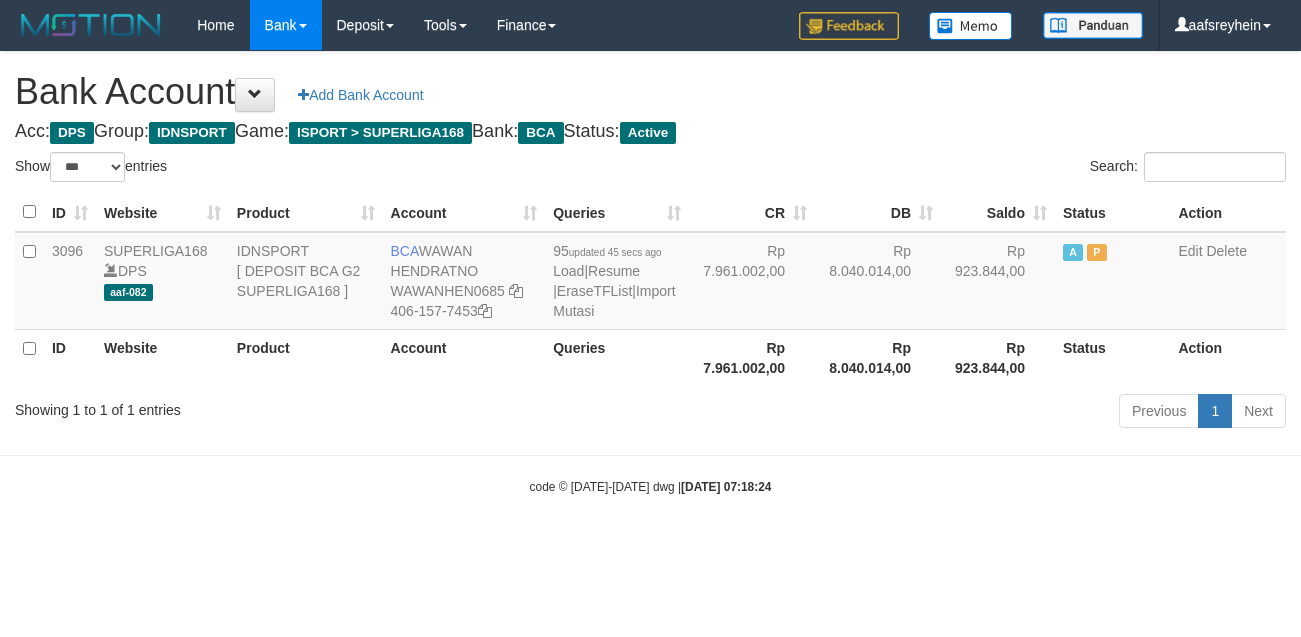 scroll, scrollTop: 0, scrollLeft: 0, axis: both 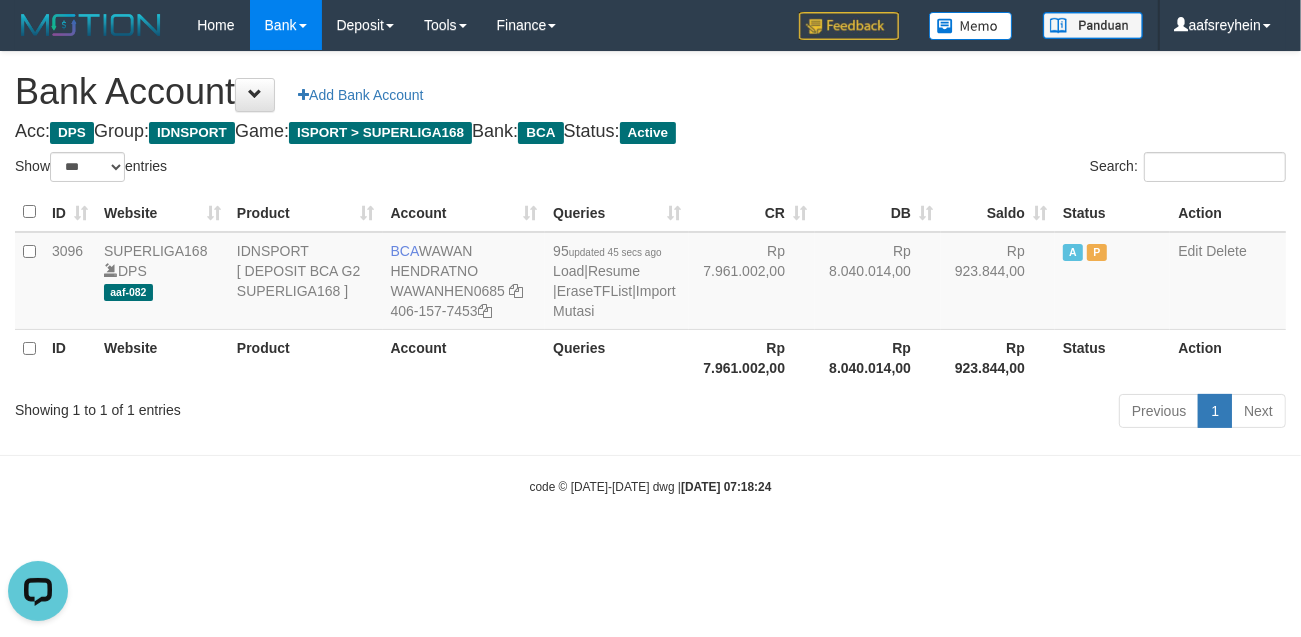click on "code © [DATE]-[DATE] dwg |  [DATE] 07:18:24" at bounding box center (650, 486) 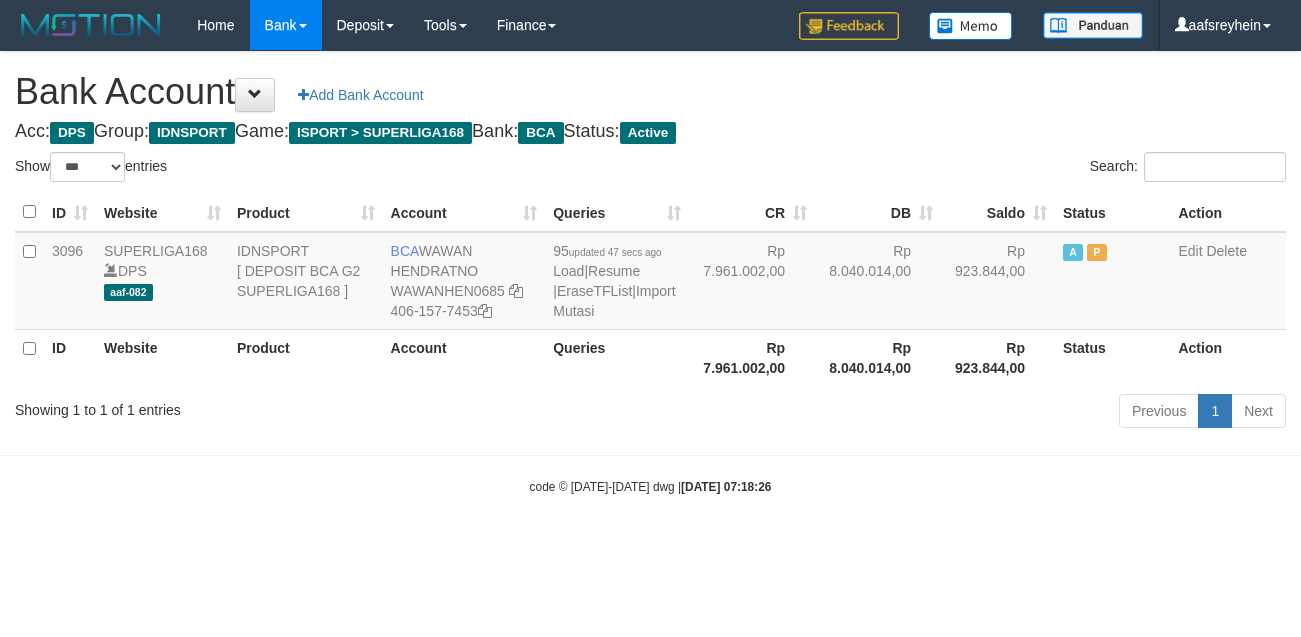 select on "***" 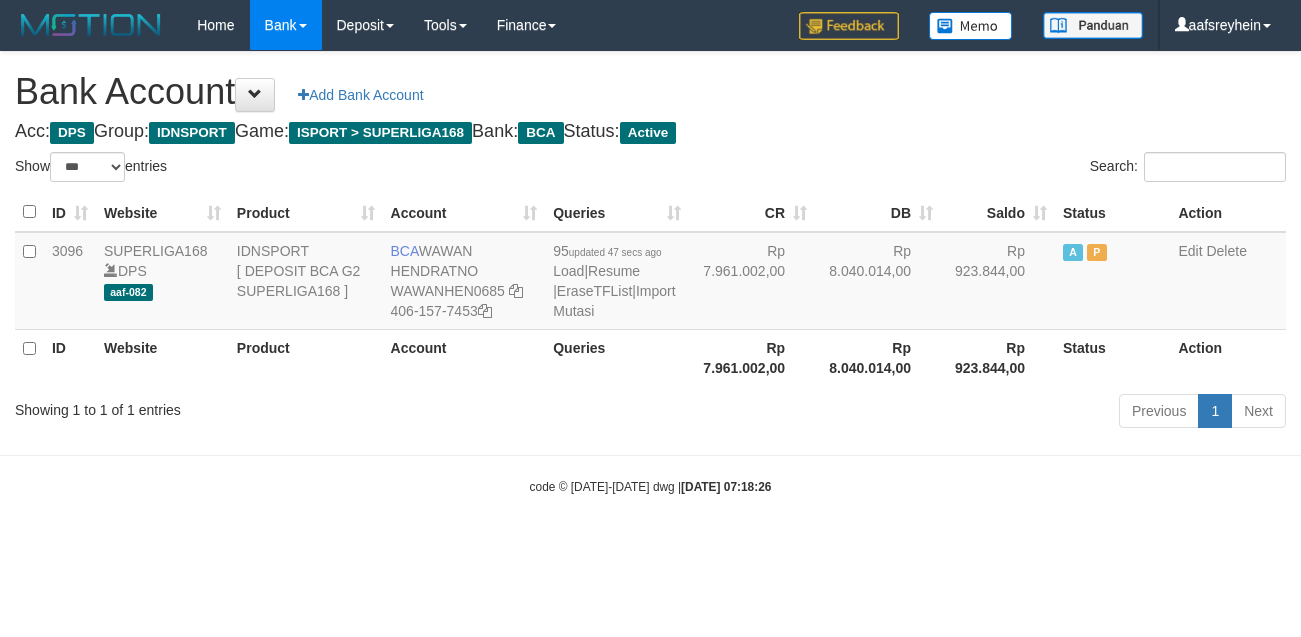 scroll, scrollTop: 0, scrollLeft: 0, axis: both 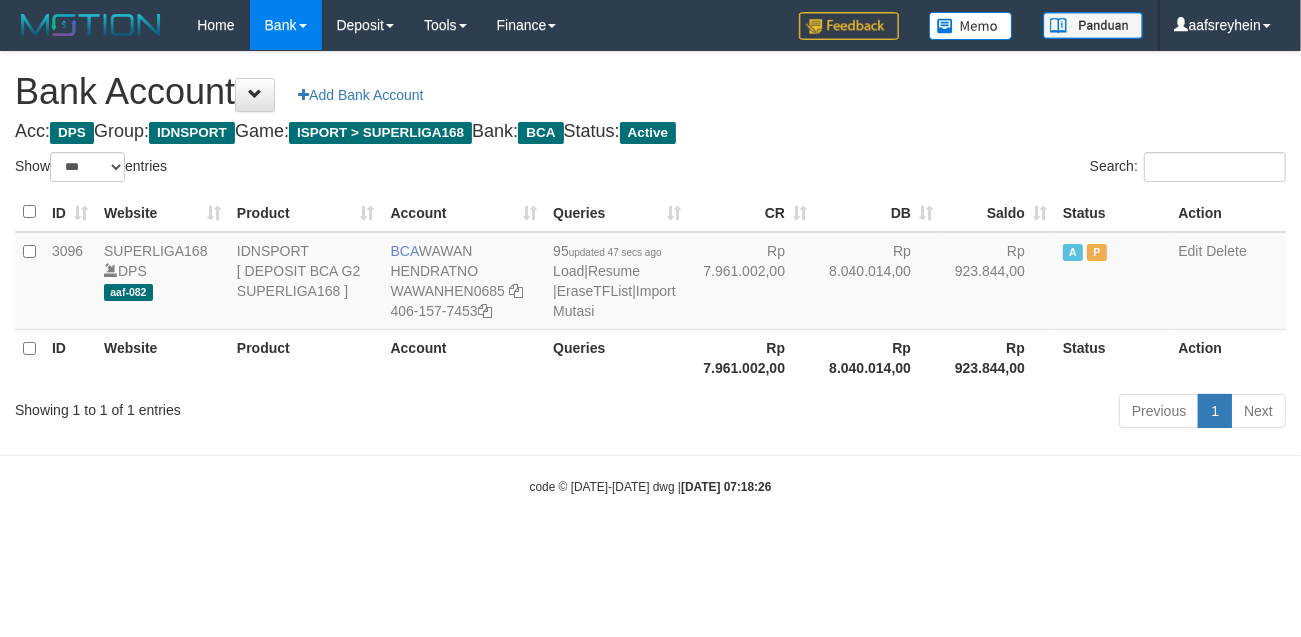 click on "code © 2012-2018 dwg |  2025/07/10 07:18:26" at bounding box center [650, 486] 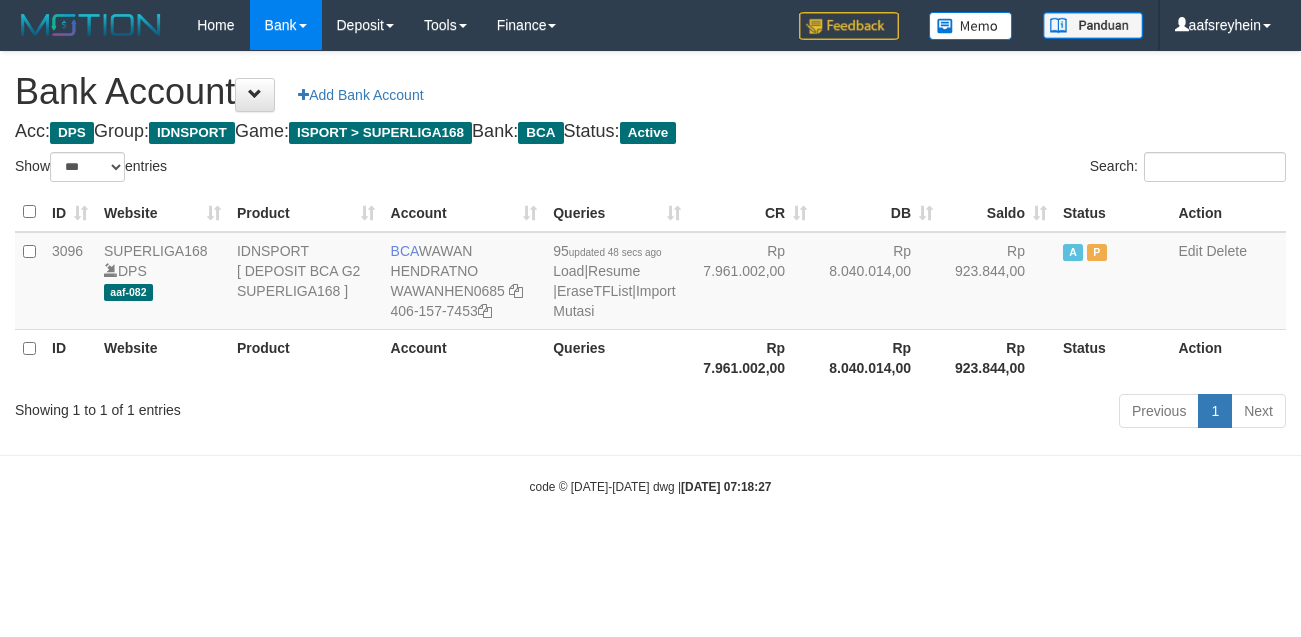 select on "***" 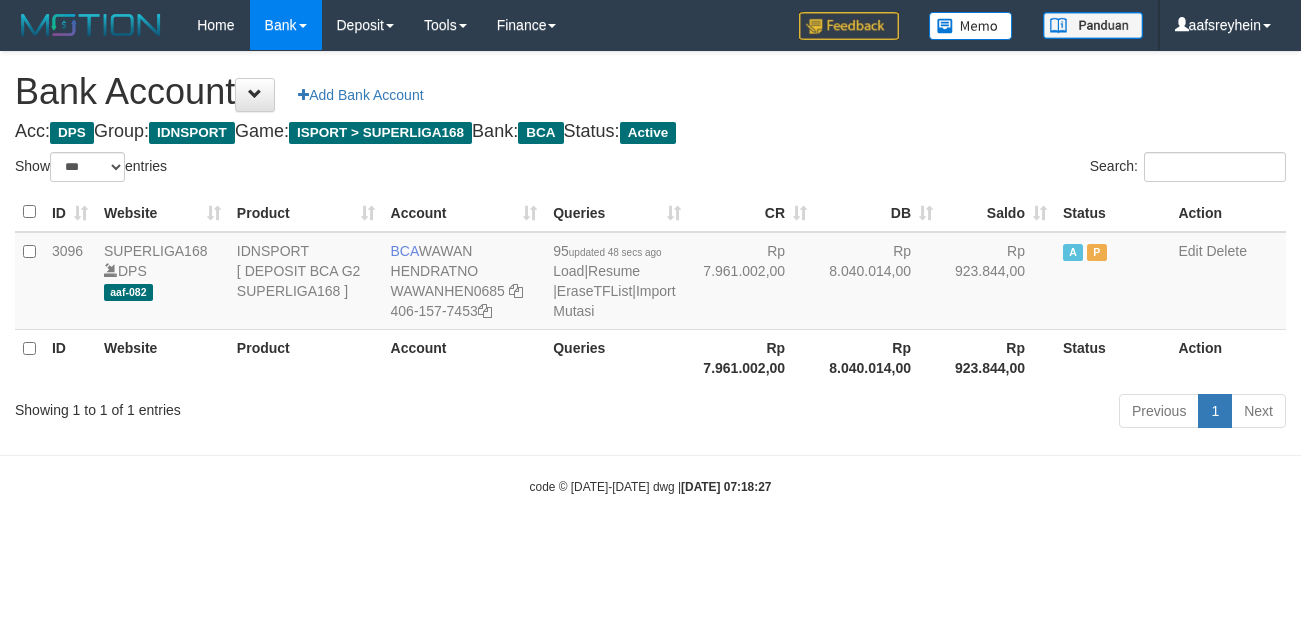 scroll, scrollTop: 0, scrollLeft: 0, axis: both 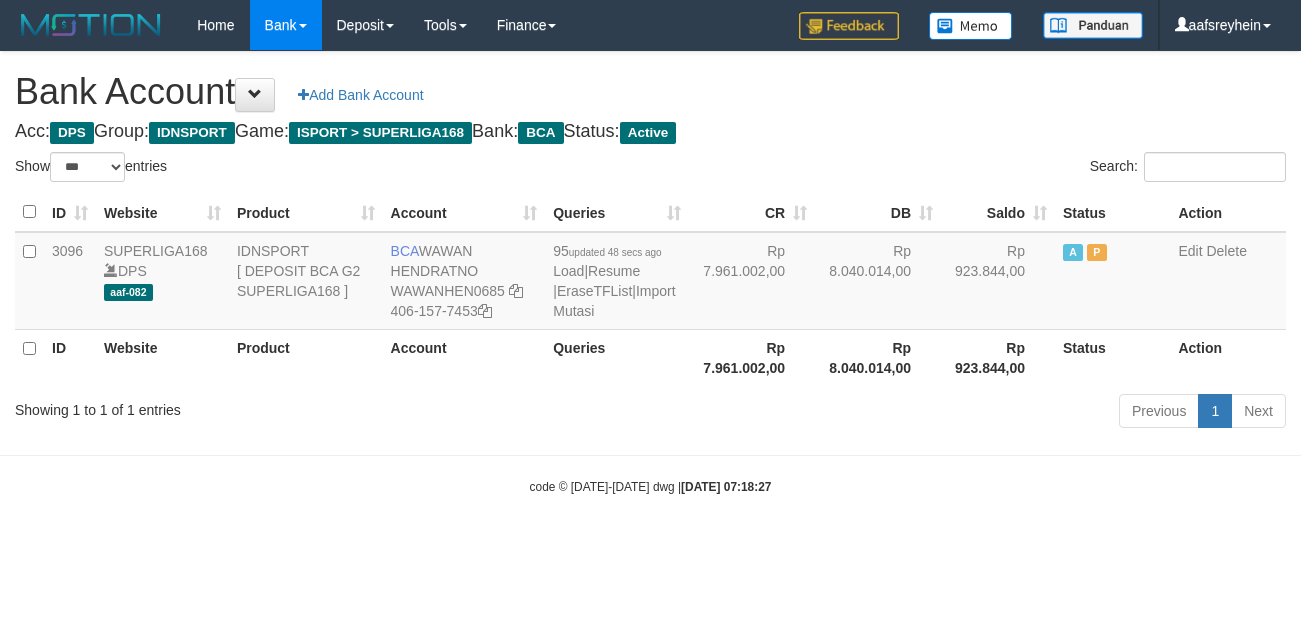 select on "***" 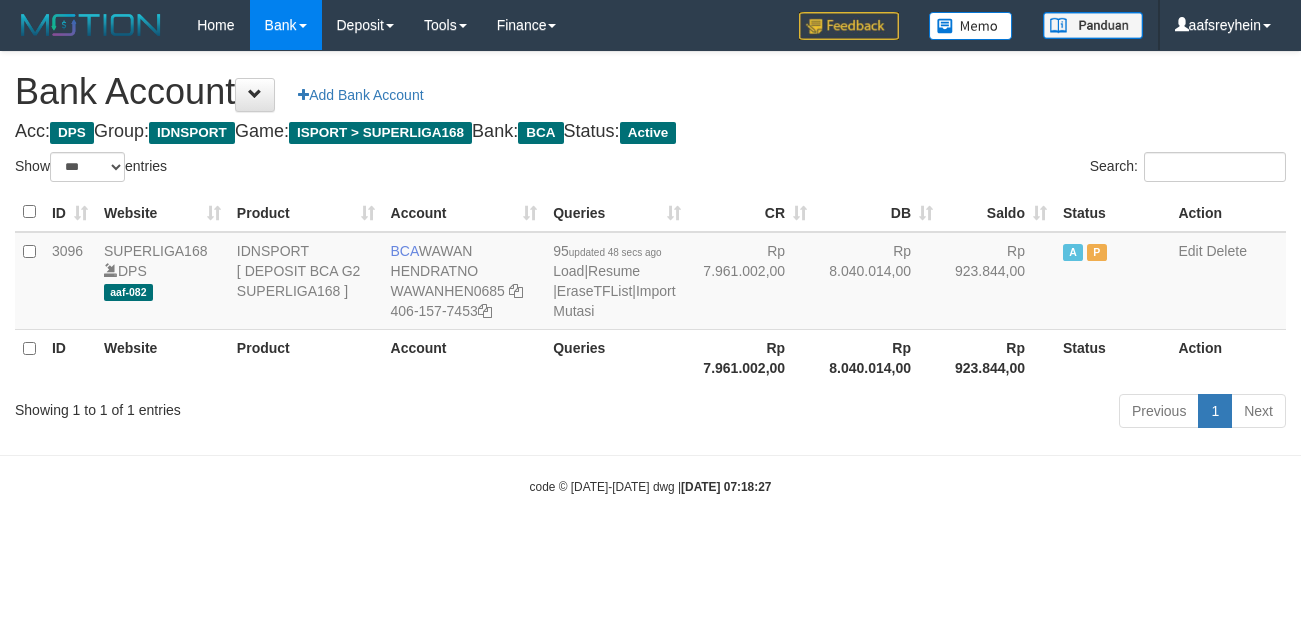 scroll, scrollTop: 0, scrollLeft: 0, axis: both 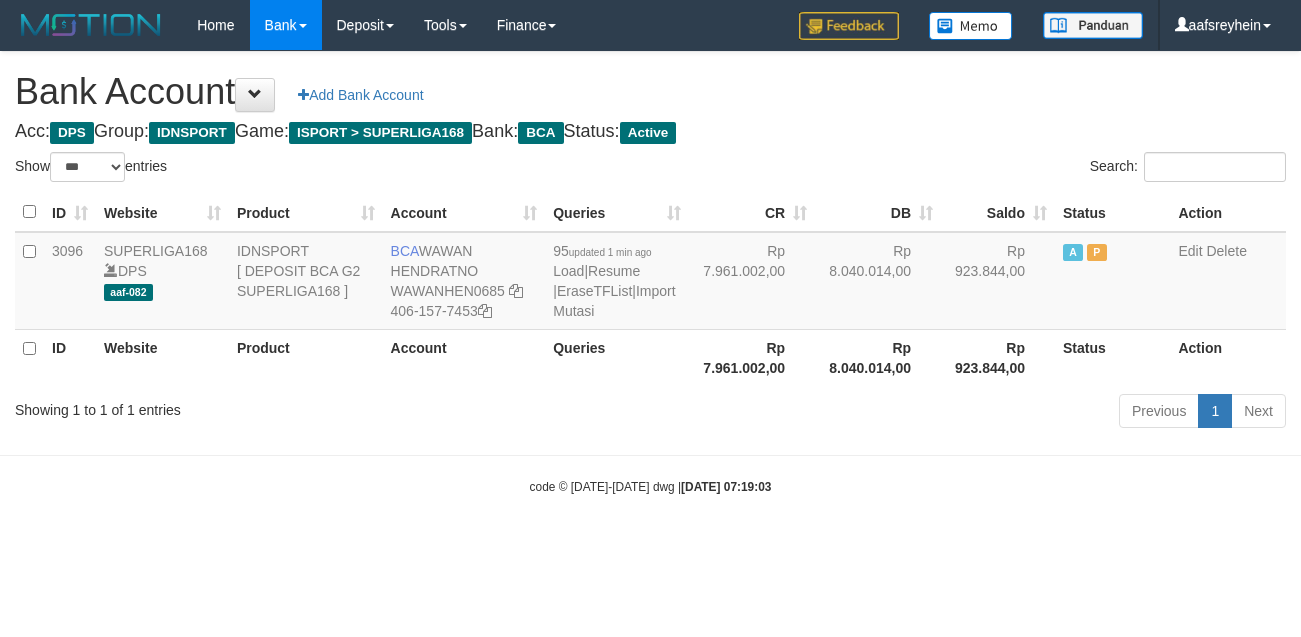 select on "***" 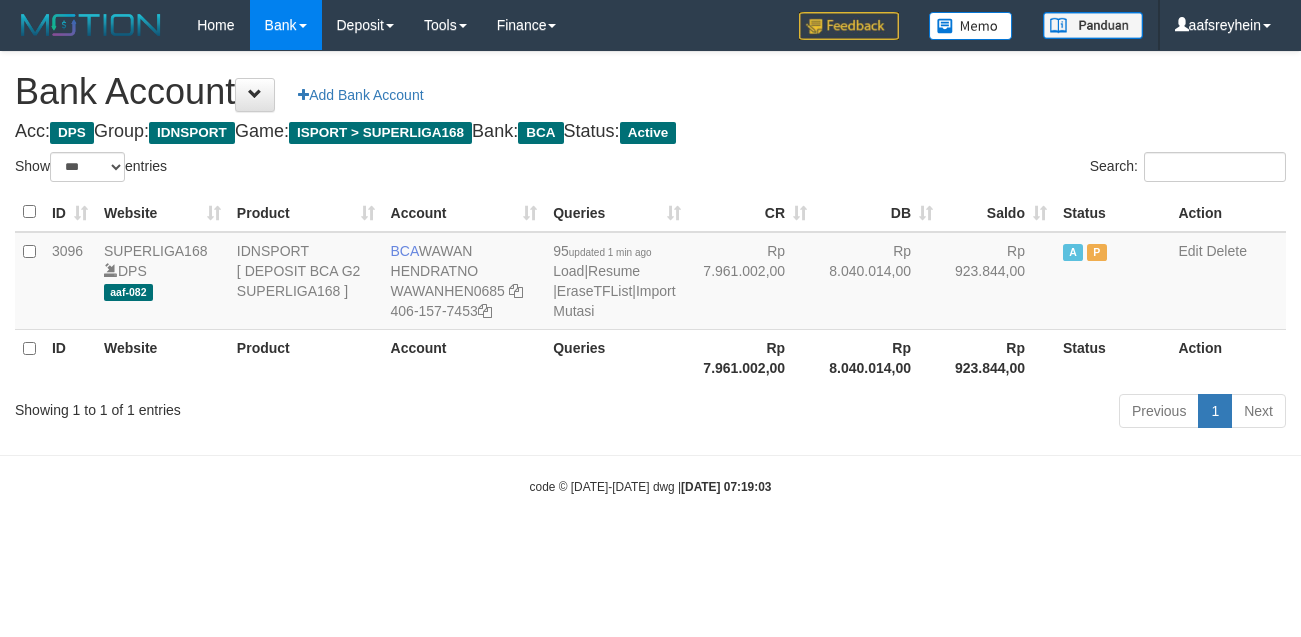 scroll, scrollTop: 0, scrollLeft: 0, axis: both 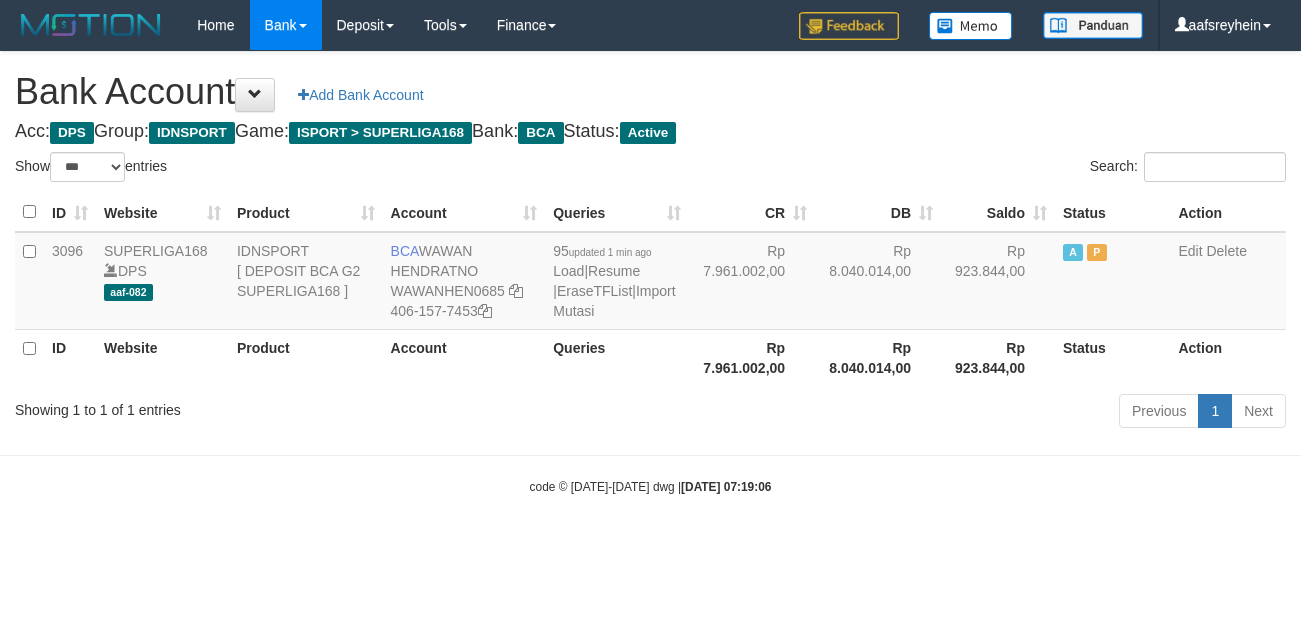 select on "***" 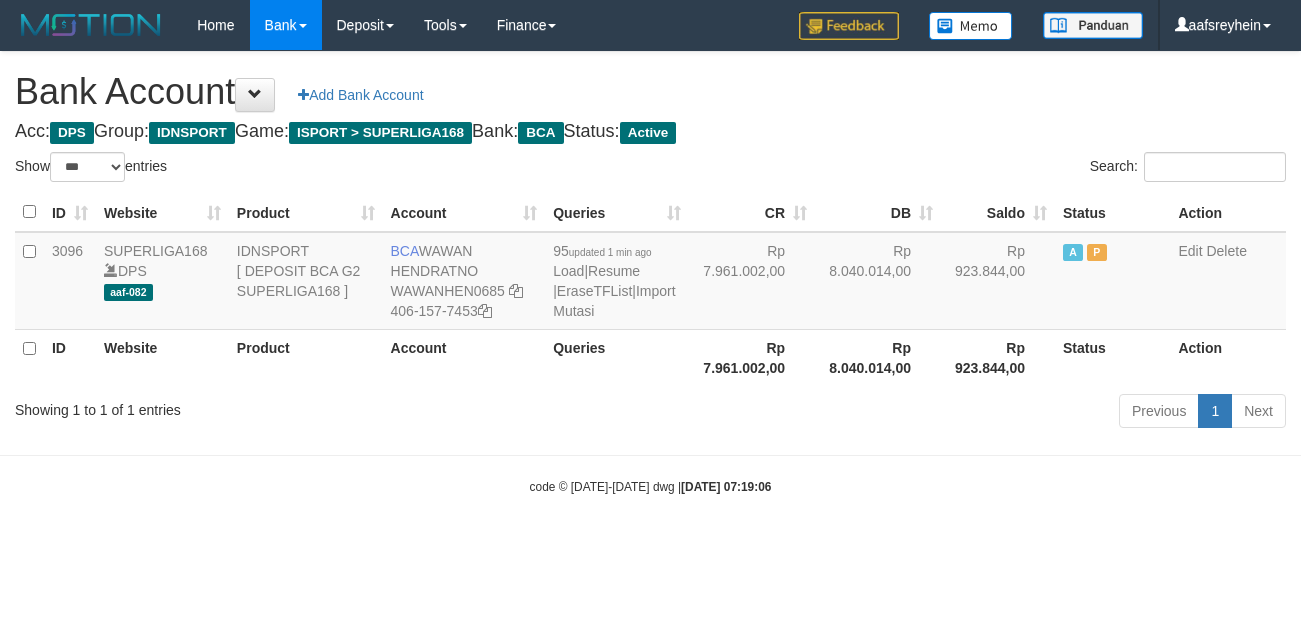 scroll, scrollTop: 0, scrollLeft: 0, axis: both 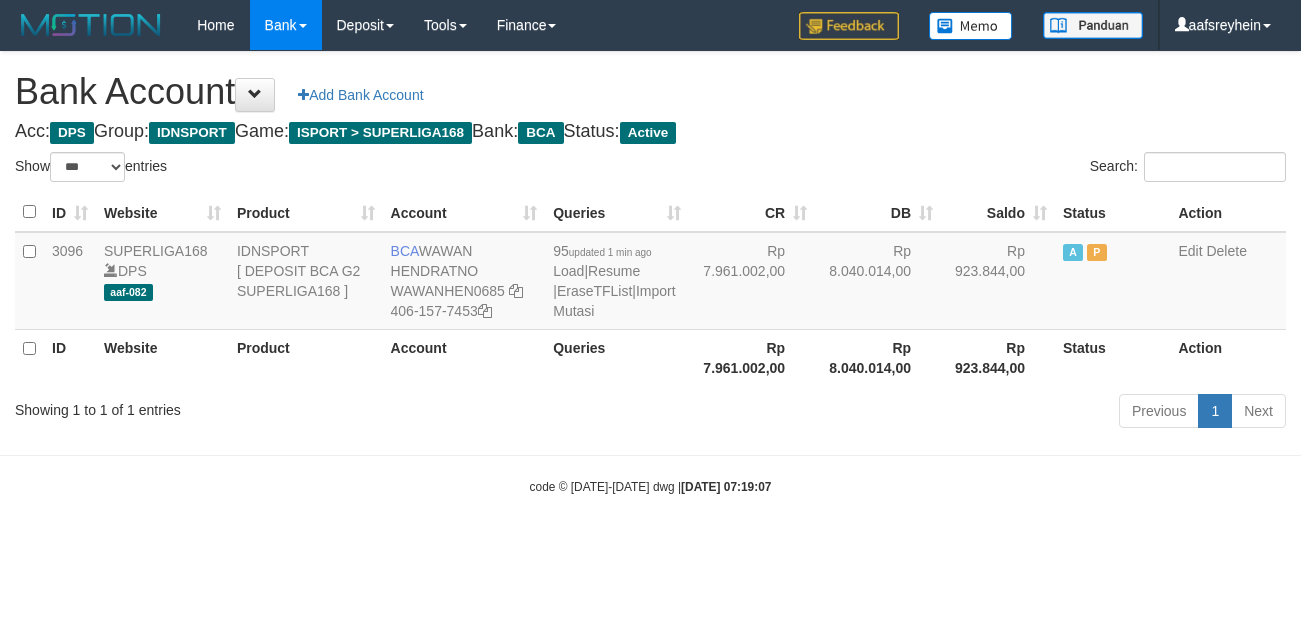 select on "***" 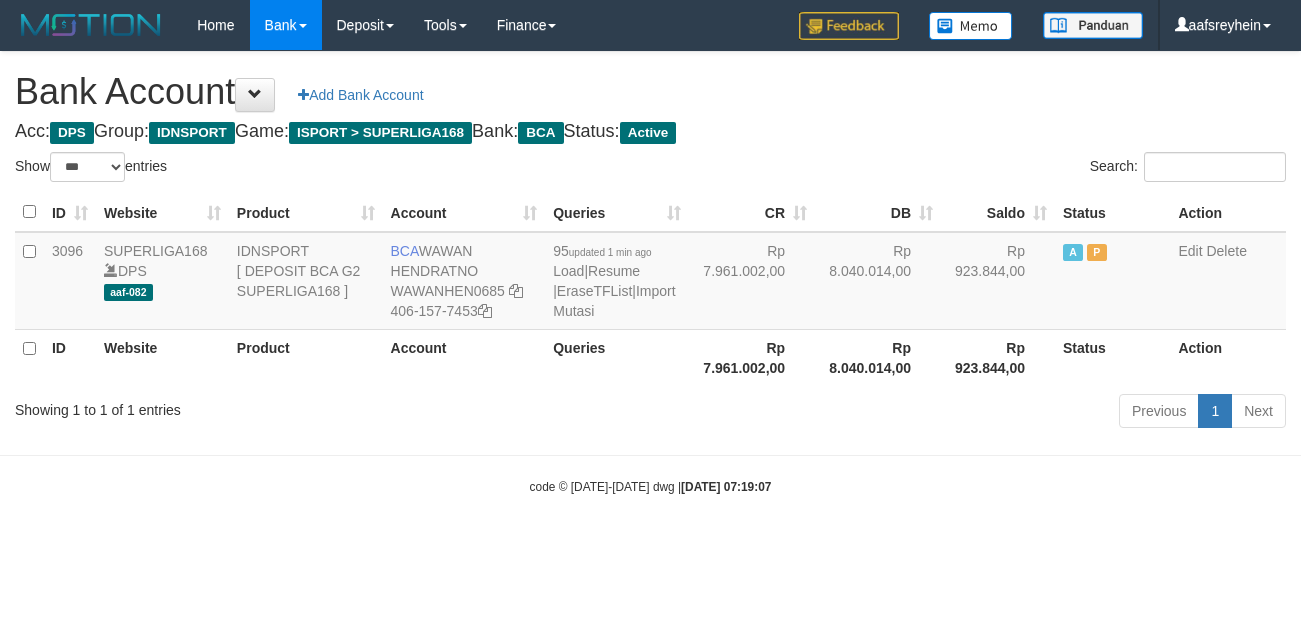 scroll, scrollTop: 0, scrollLeft: 0, axis: both 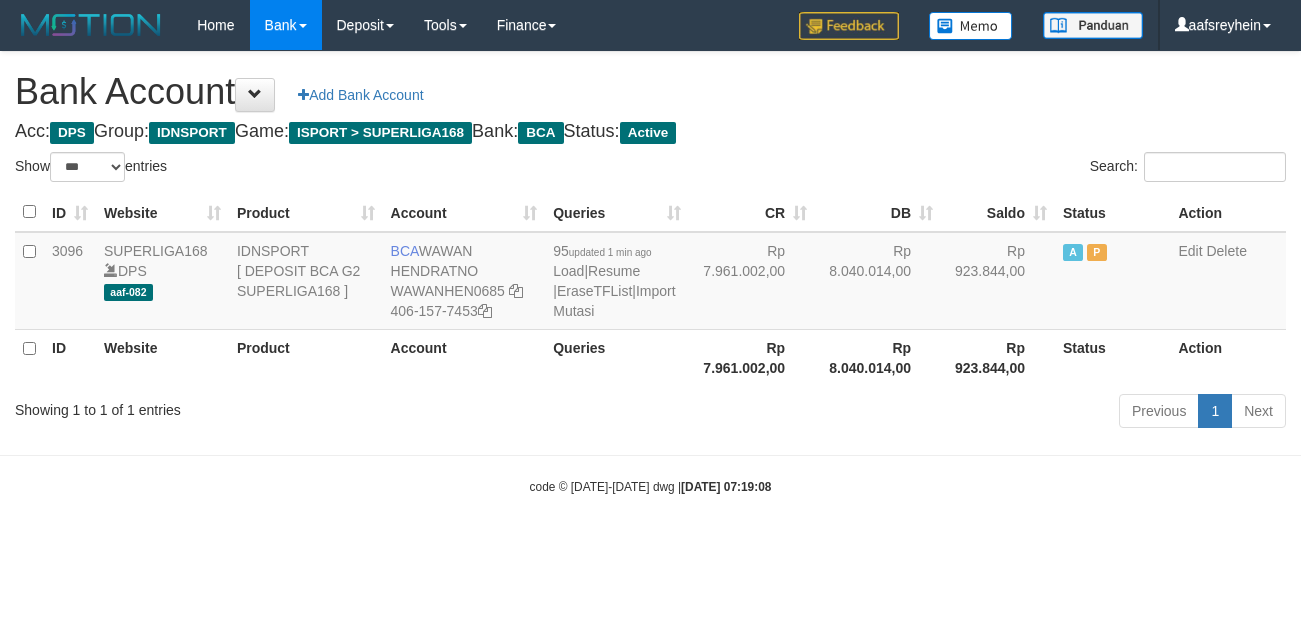 select on "***" 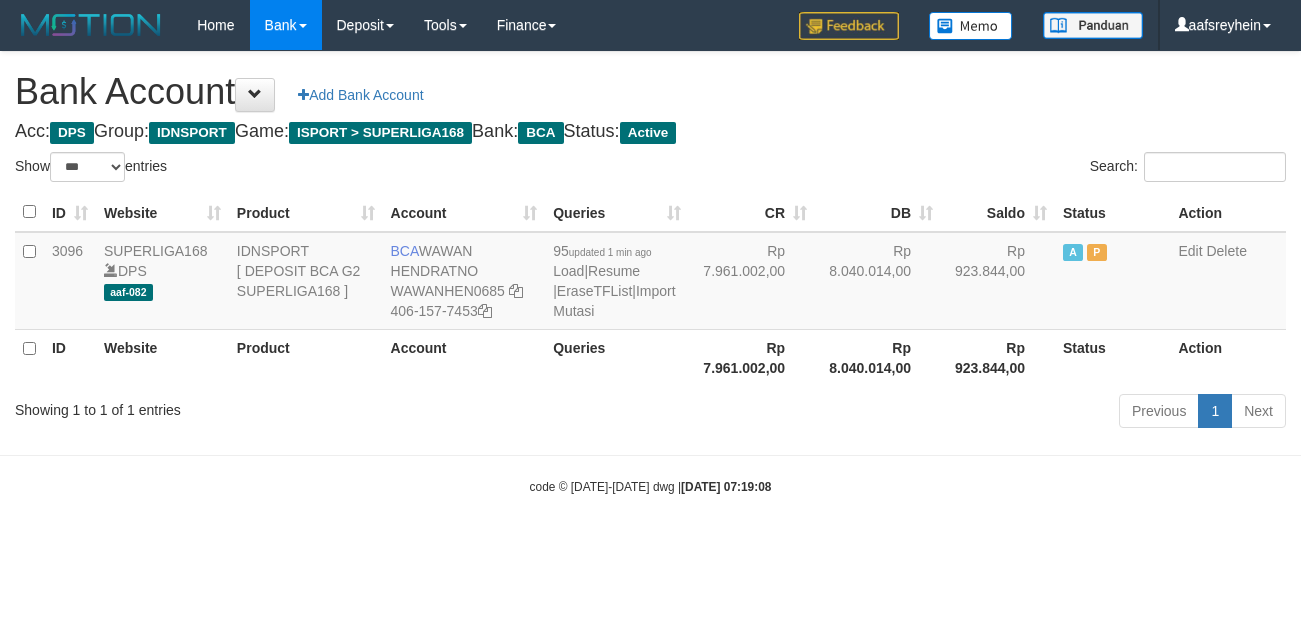 scroll, scrollTop: 0, scrollLeft: 0, axis: both 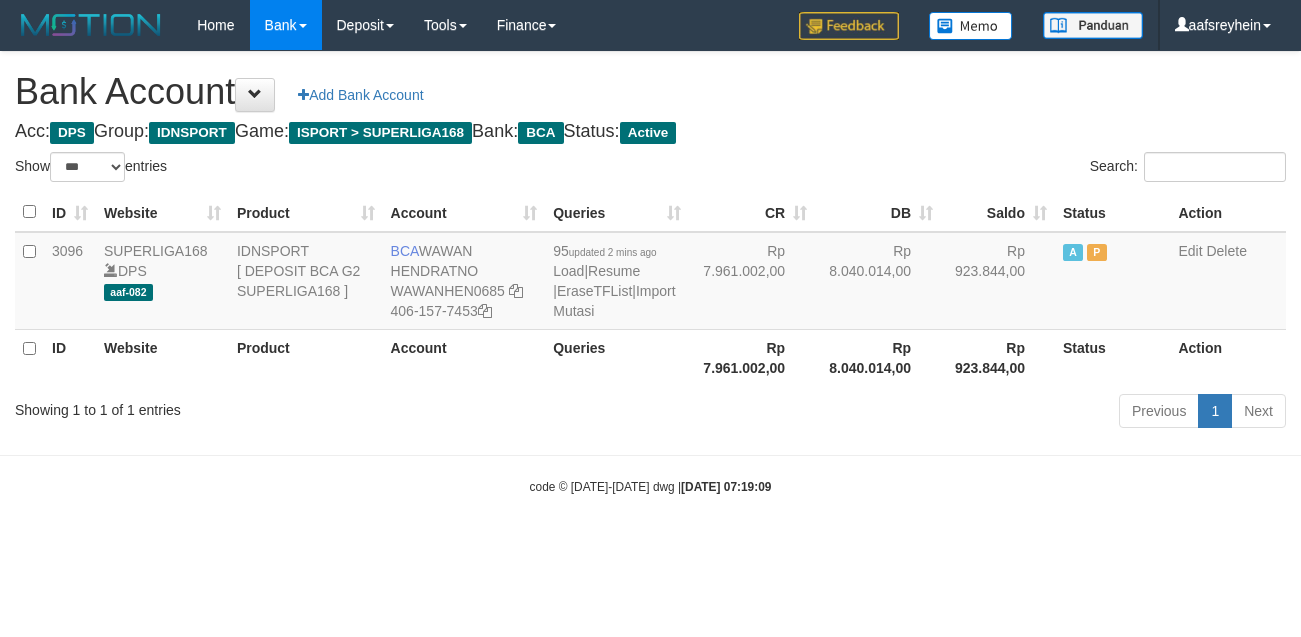 select on "***" 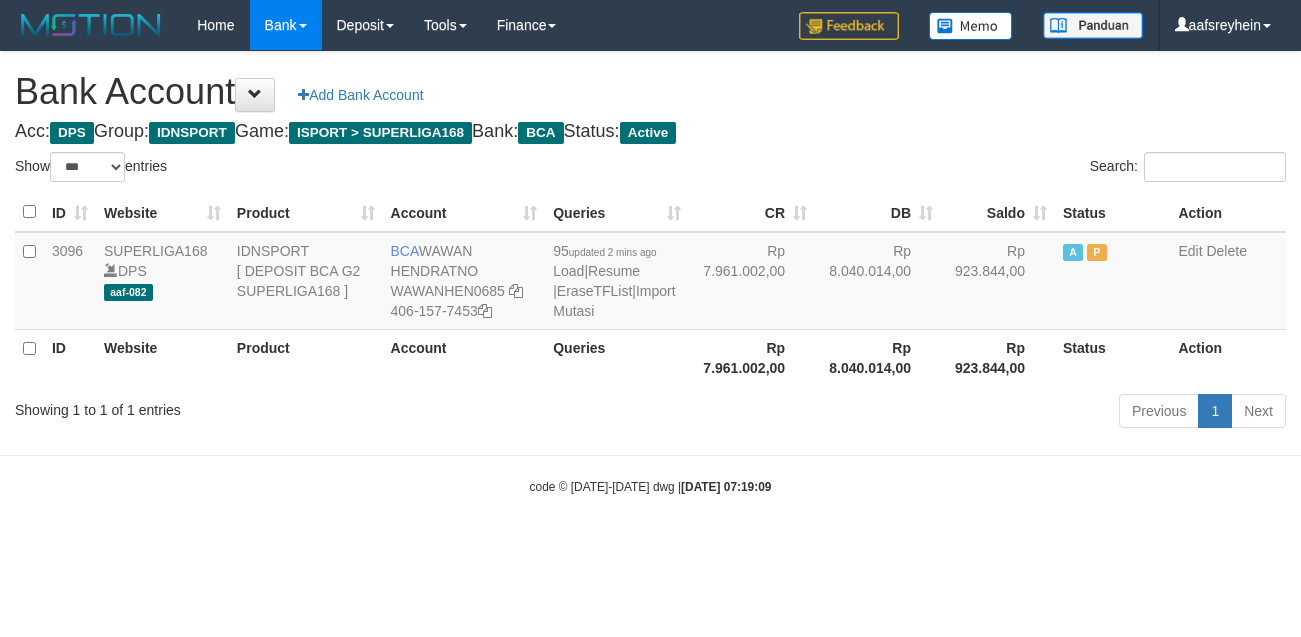 scroll, scrollTop: 0, scrollLeft: 0, axis: both 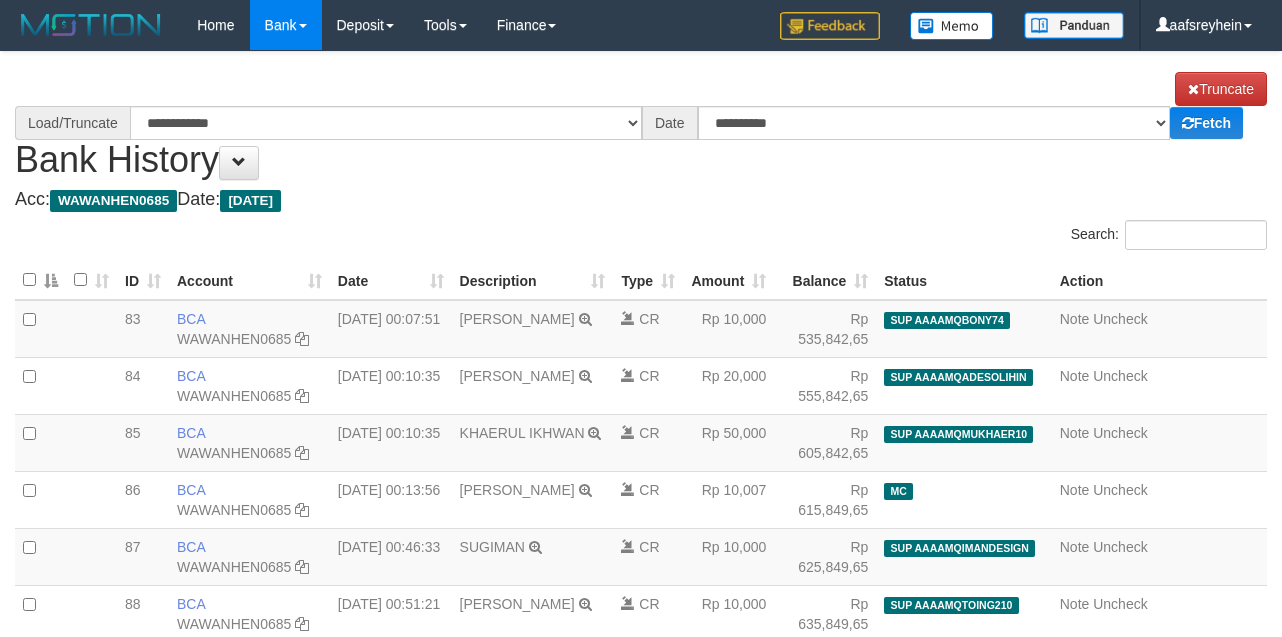 select on "****" 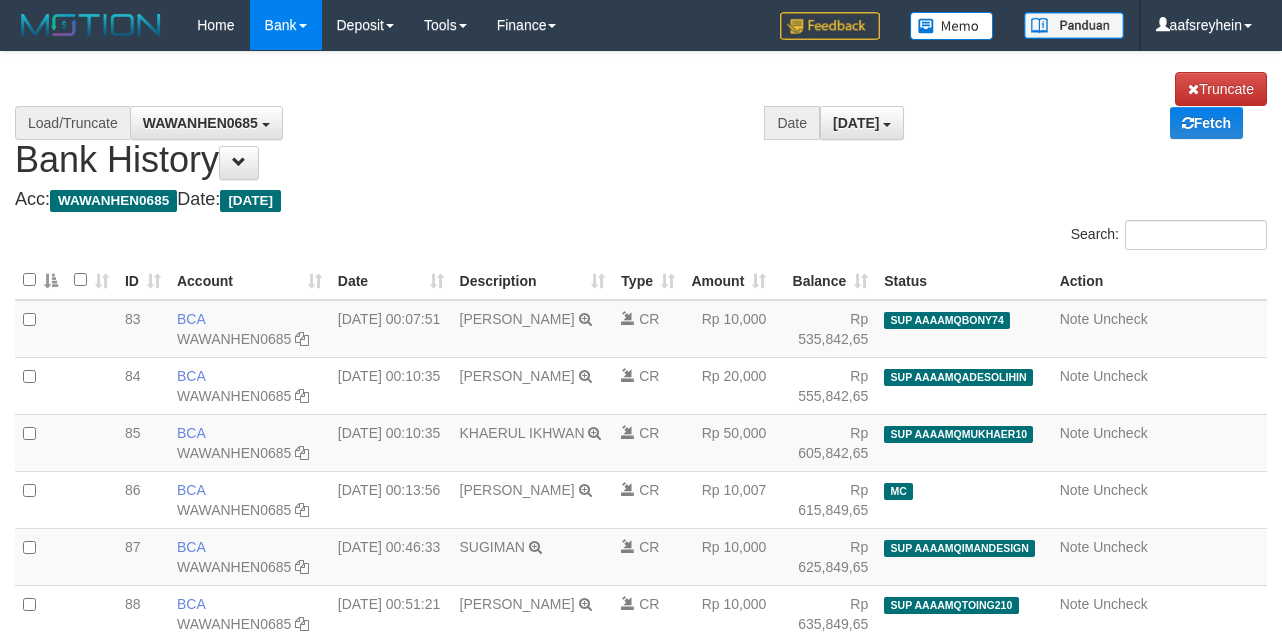 scroll, scrollTop: 546, scrollLeft: 0, axis: vertical 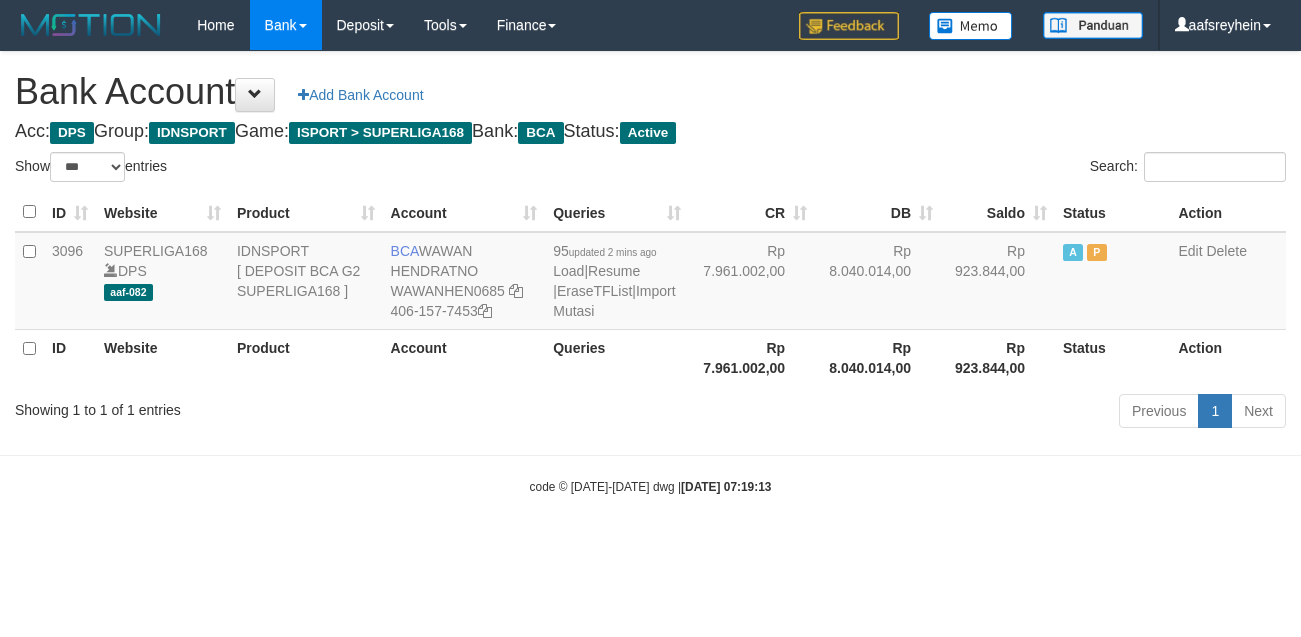 select on "***" 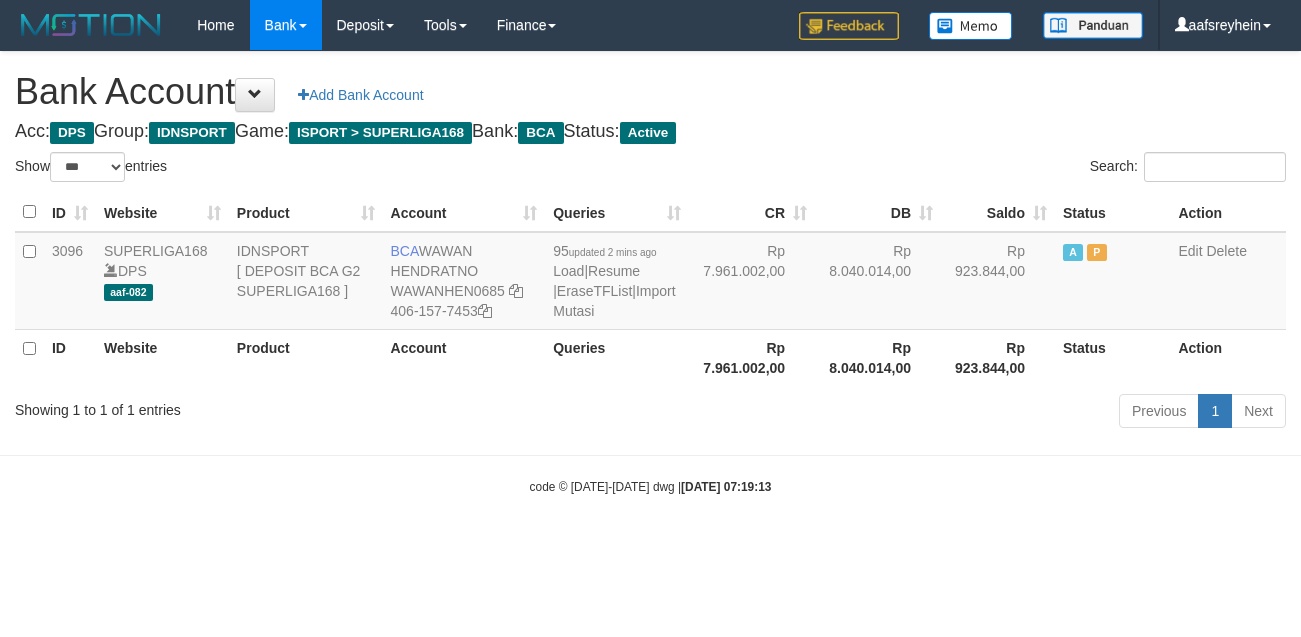scroll, scrollTop: 0, scrollLeft: 0, axis: both 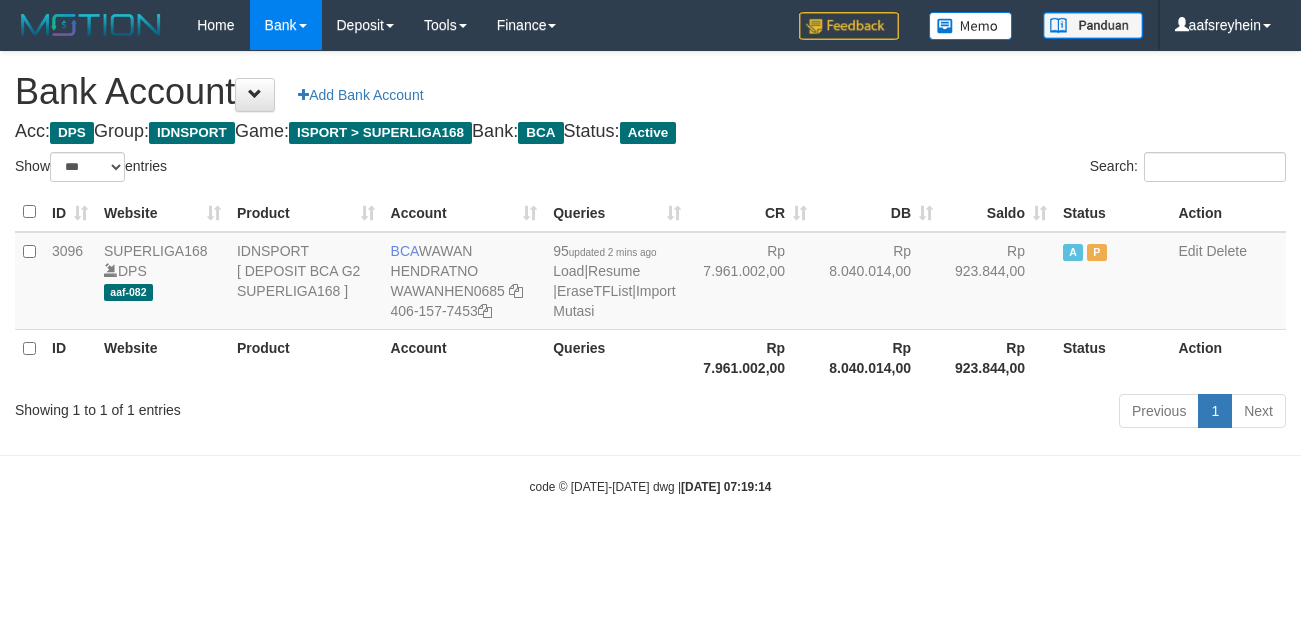 select on "***" 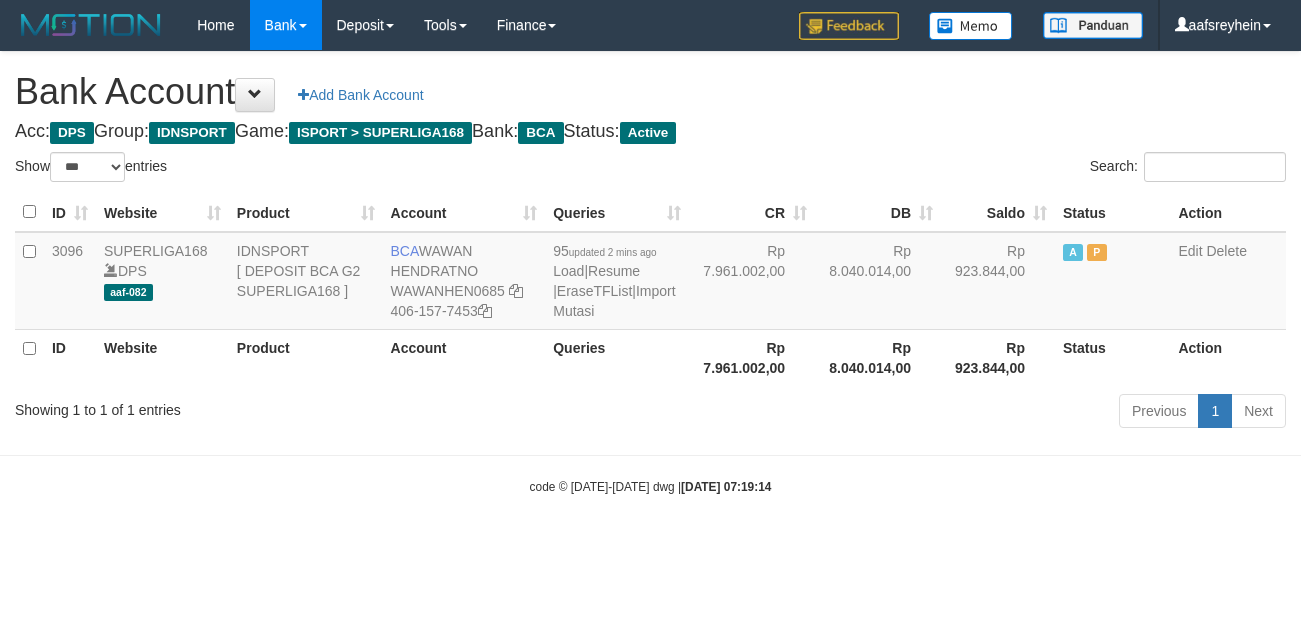 scroll, scrollTop: 0, scrollLeft: 0, axis: both 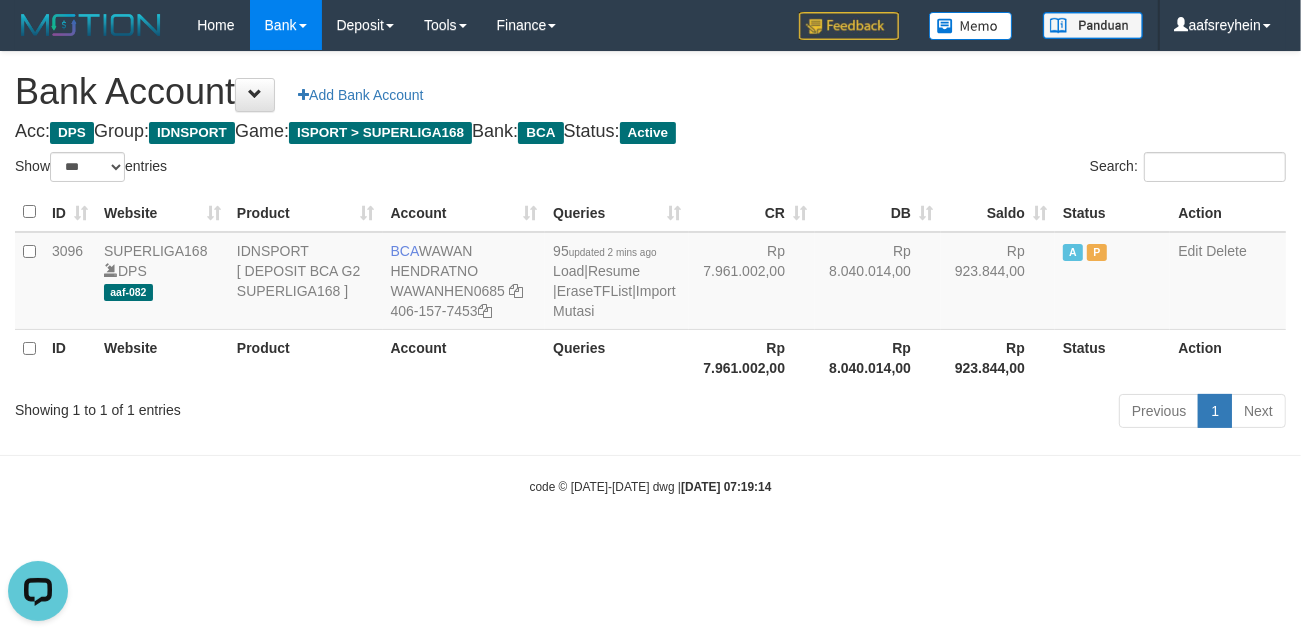 drag, startPoint x: 832, startPoint y: 560, endPoint x: 877, endPoint y: 536, distance: 51 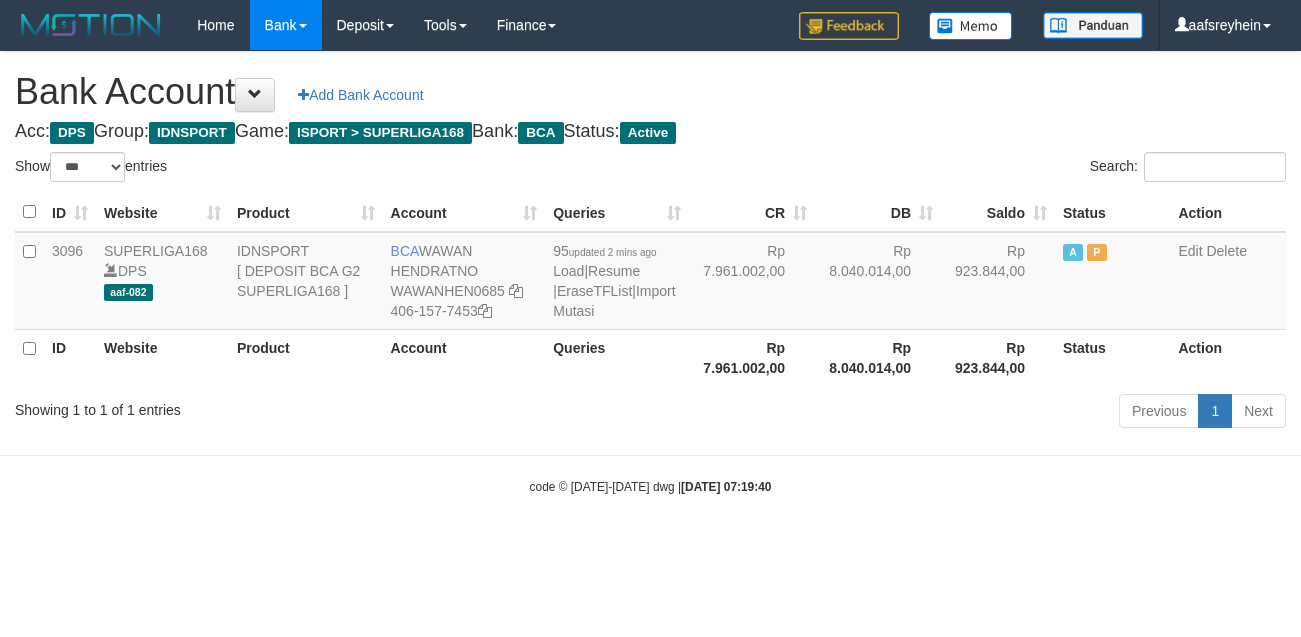 select on "***" 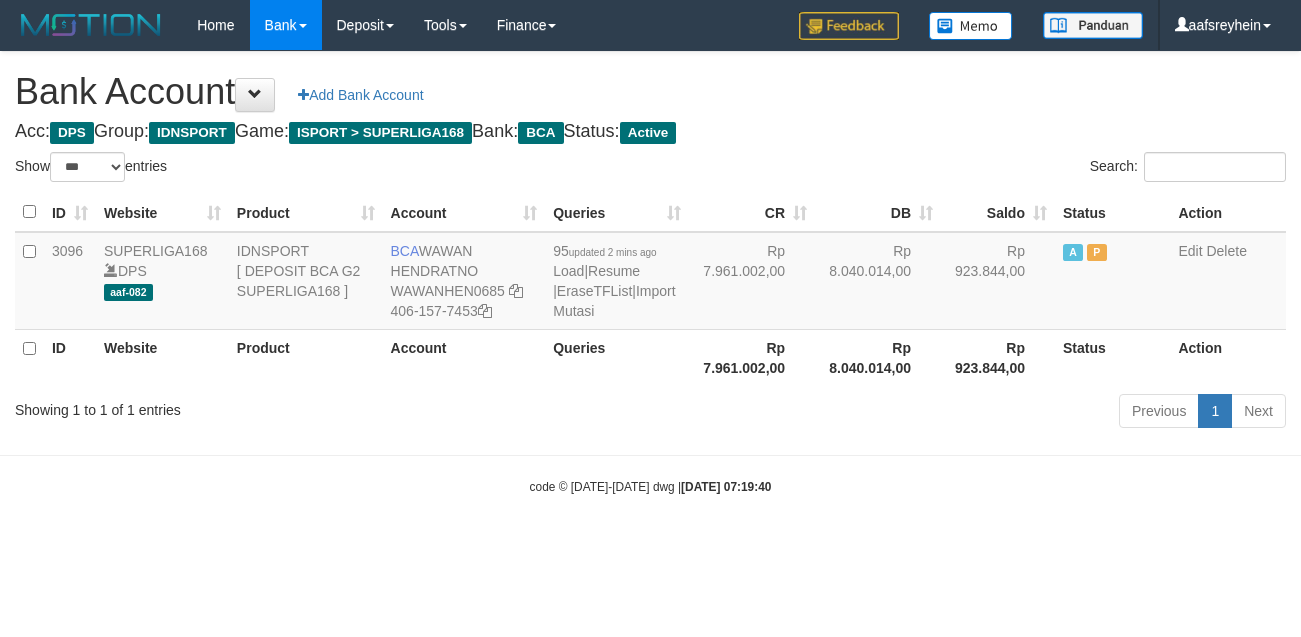 scroll, scrollTop: 0, scrollLeft: 0, axis: both 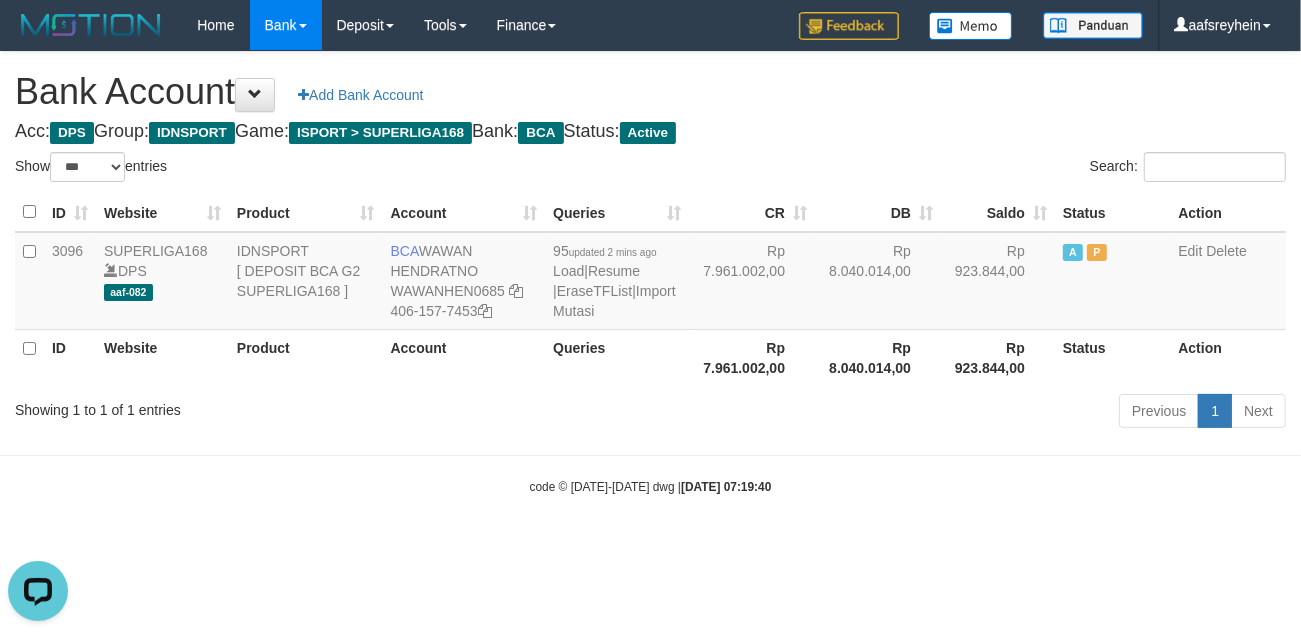 drag, startPoint x: 910, startPoint y: 540, endPoint x: 923, endPoint y: 531, distance: 15.811388 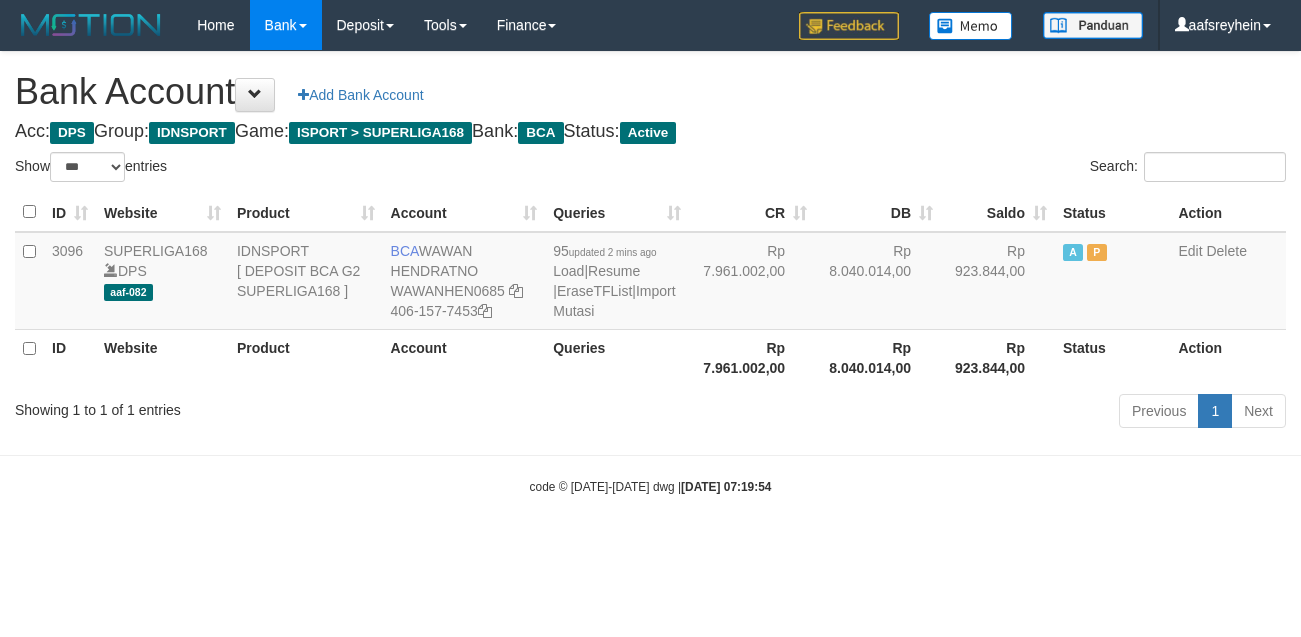 select on "***" 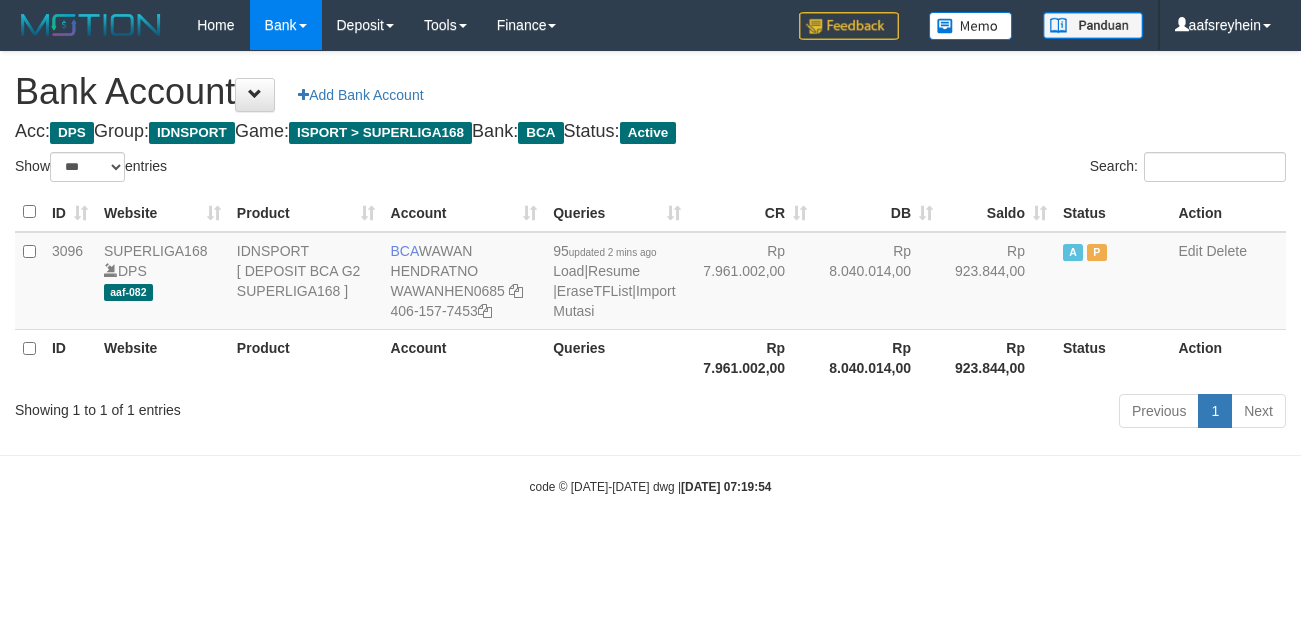 scroll, scrollTop: 0, scrollLeft: 0, axis: both 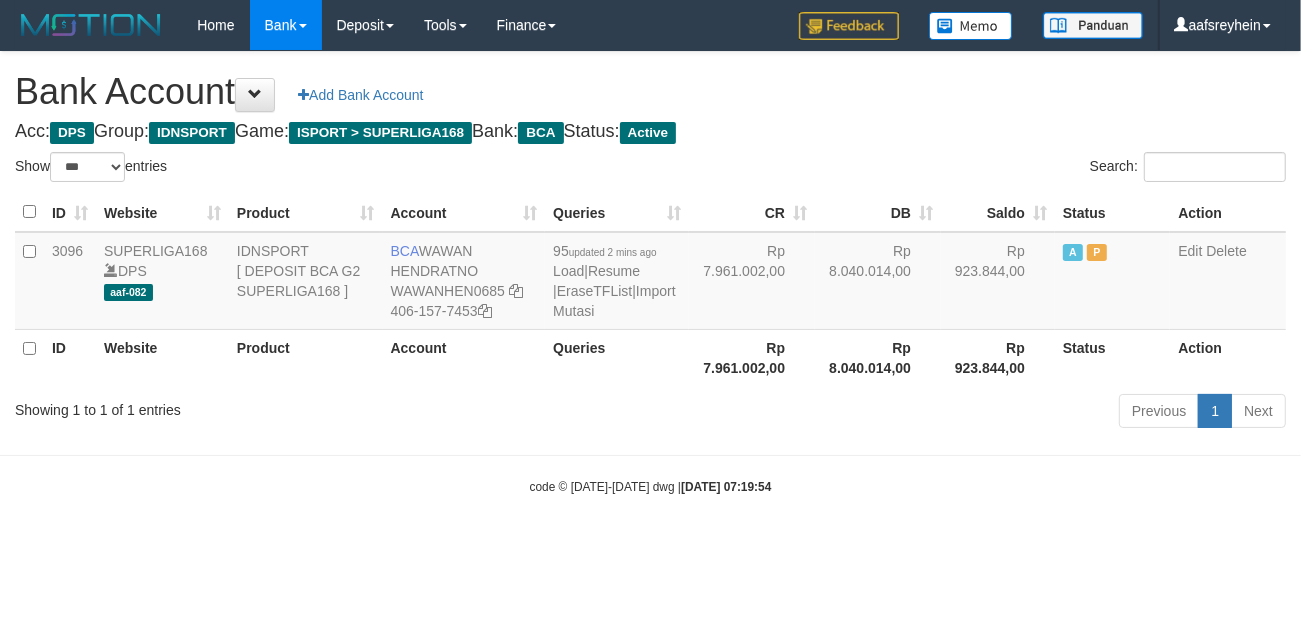 drag, startPoint x: 0, startPoint y: 0, endPoint x: 1136, endPoint y: 430, distance: 1214.6588 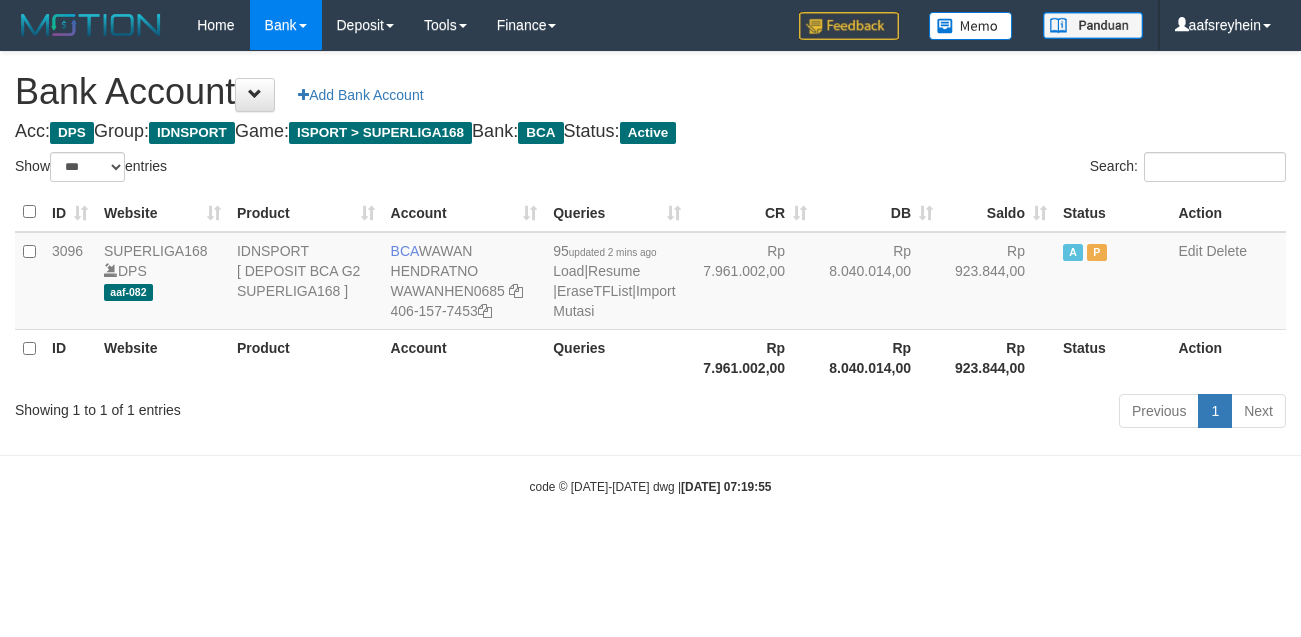 select on "***" 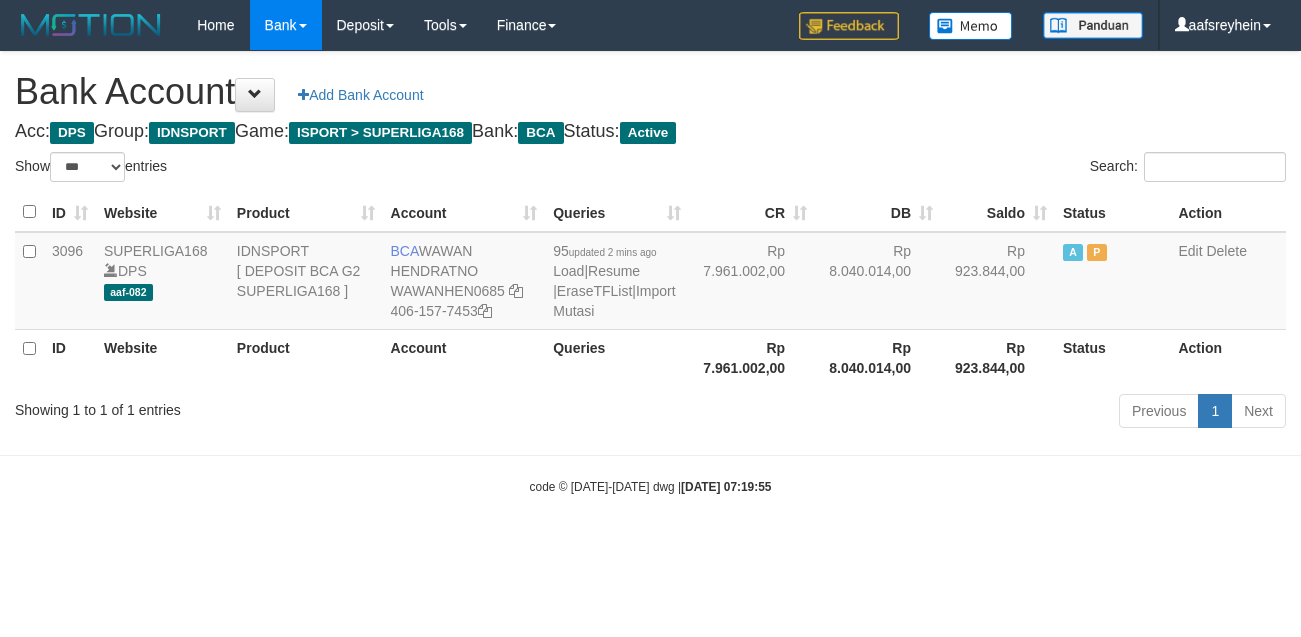 scroll, scrollTop: 0, scrollLeft: 0, axis: both 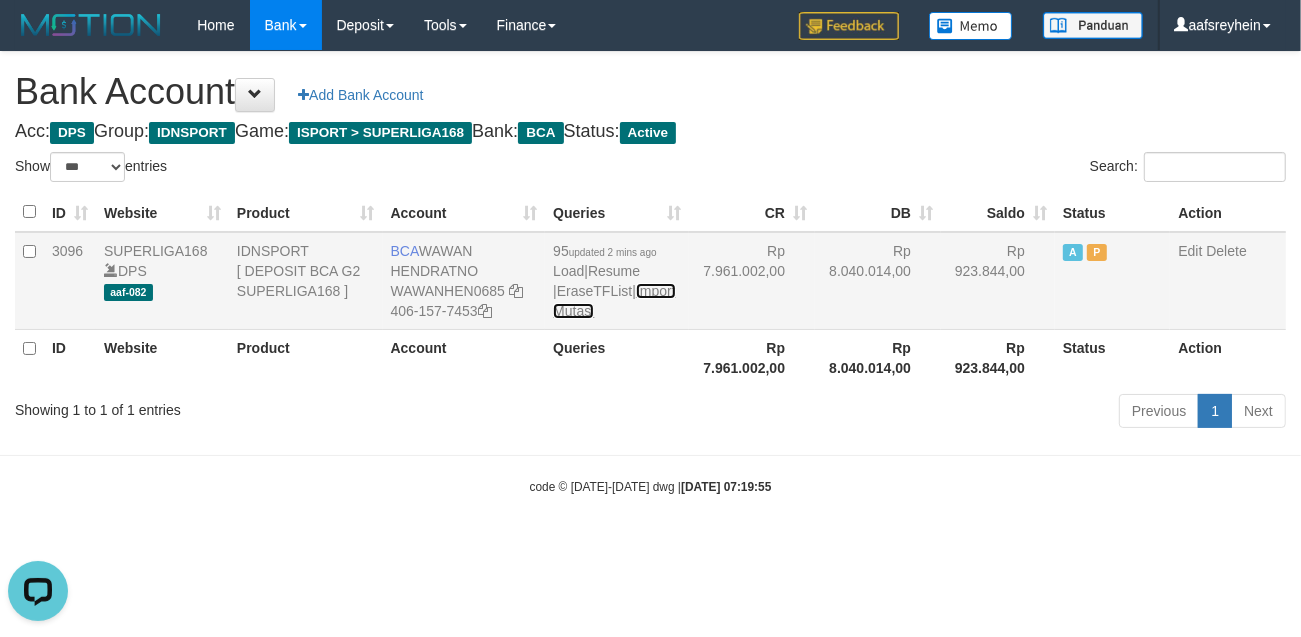 click on "Import Mutasi" at bounding box center (614, 301) 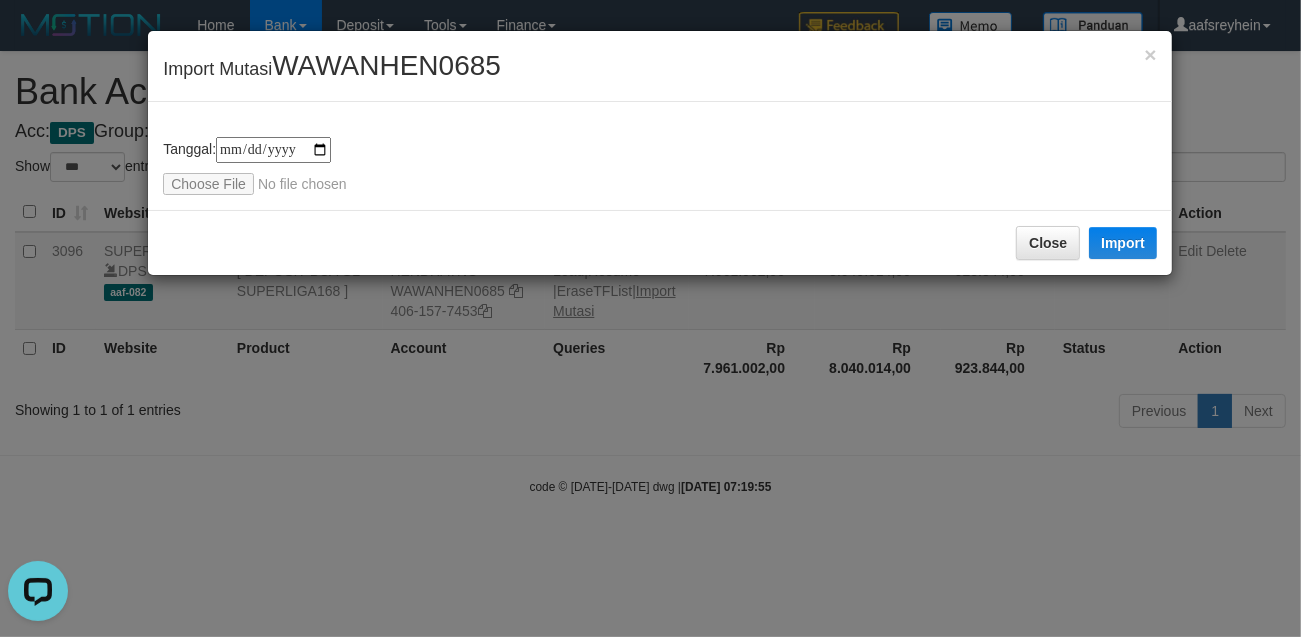 type on "**********" 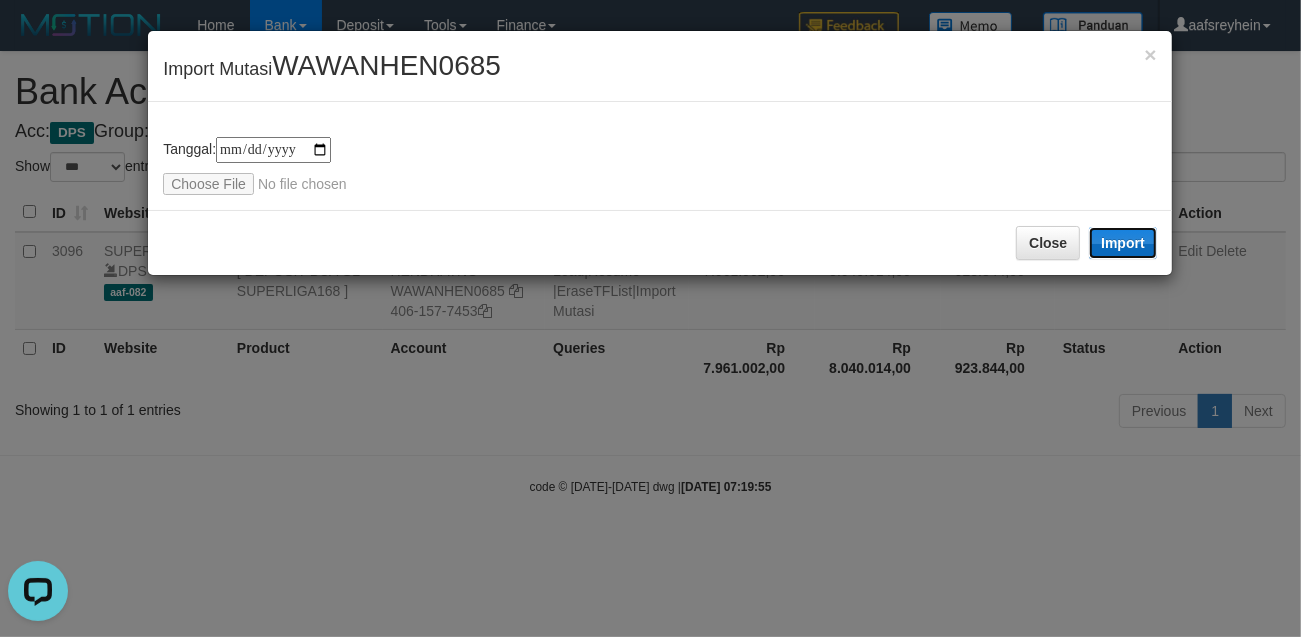 click on "Import" at bounding box center [1123, 243] 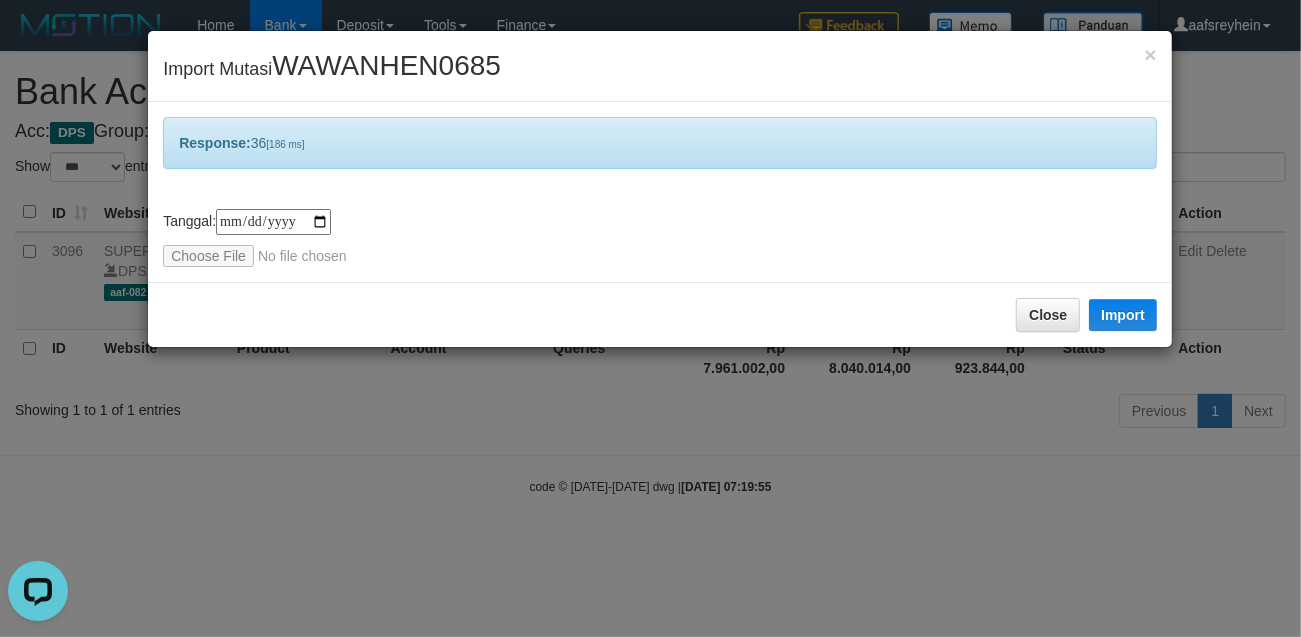 click on "**********" at bounding box center (650, 318) 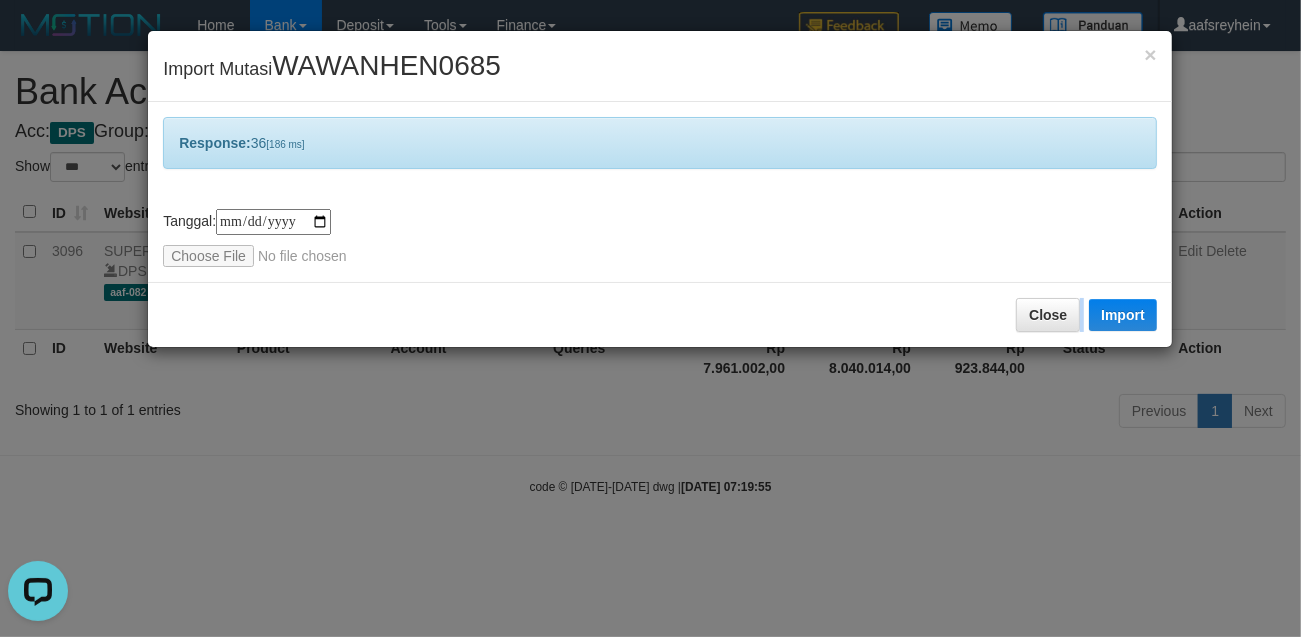 click on "**********" at bounding box center (650, 318) 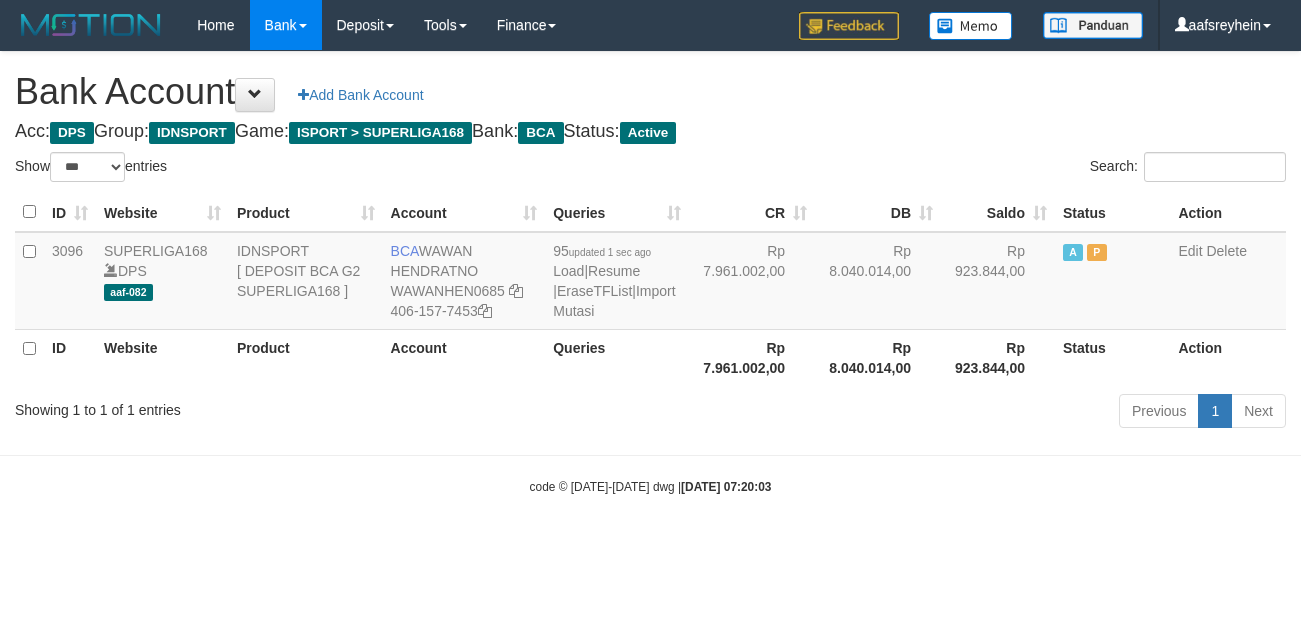 select on "***" 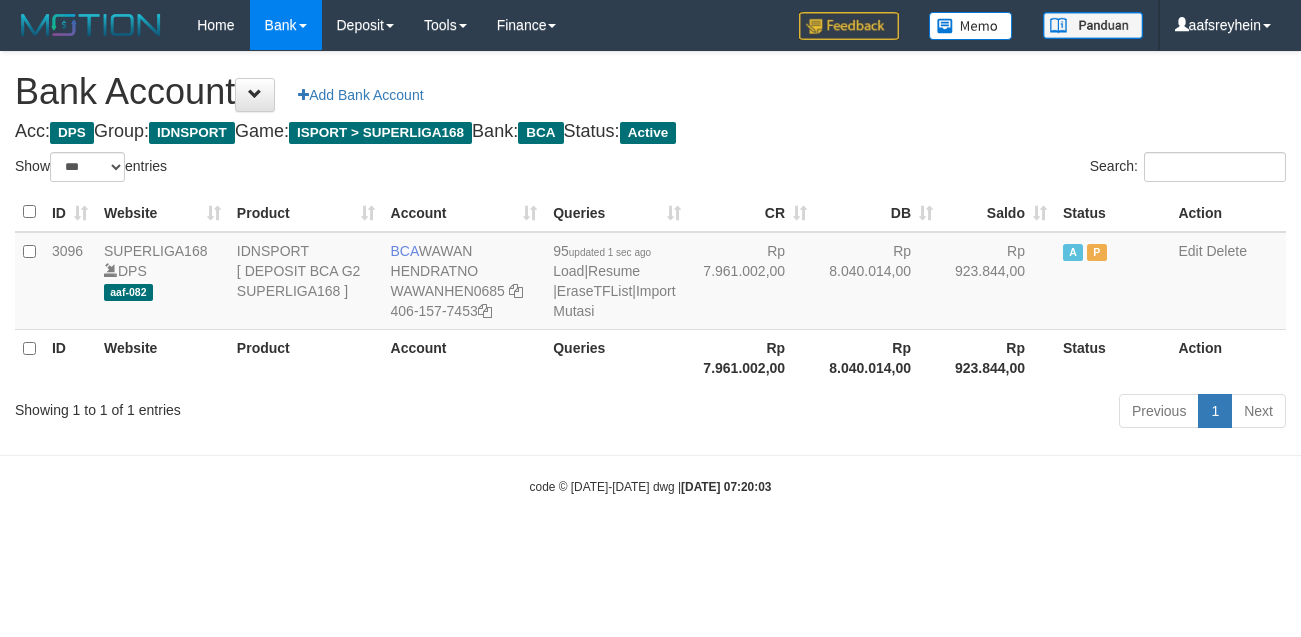 scroll, scrollTop: 0, scrollLeft: 0, axis: both 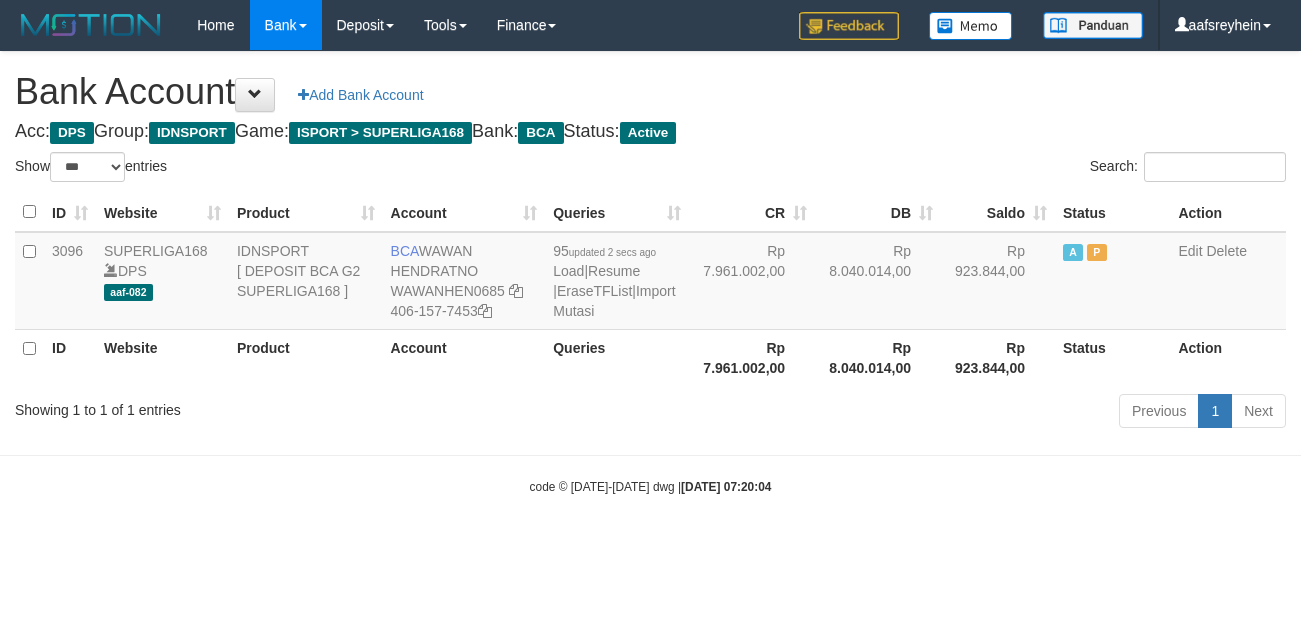 select on "***" 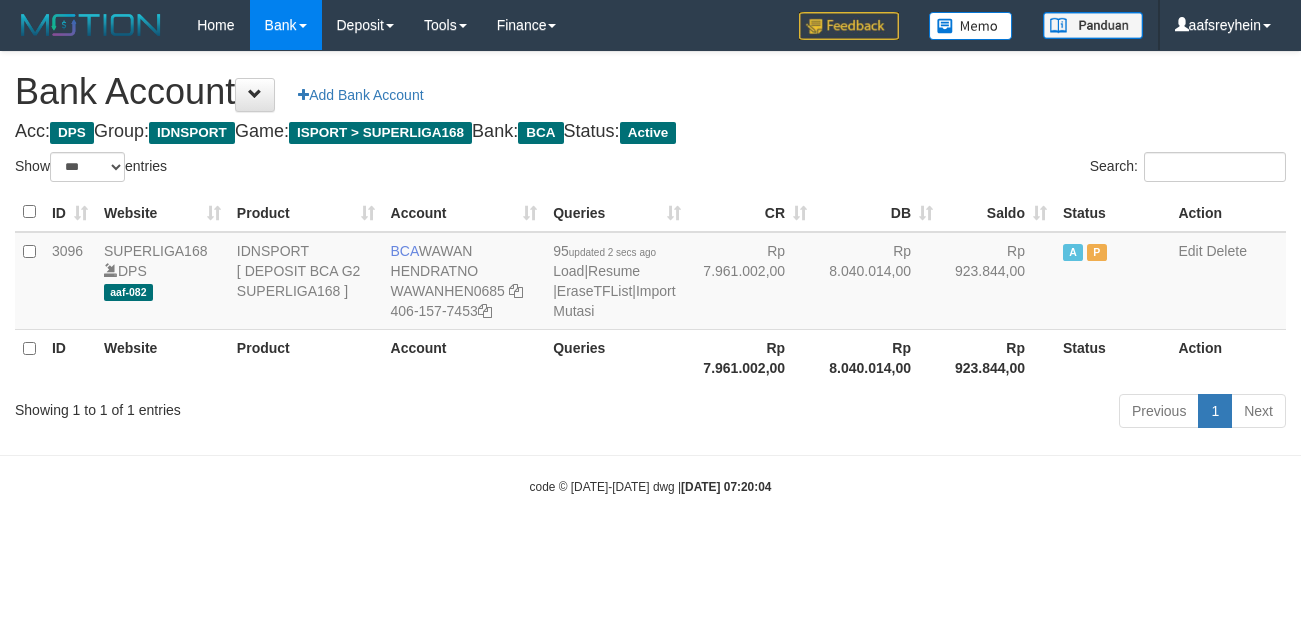 scroll, scrollTop: 0, scrollLeft: 0, axis: both 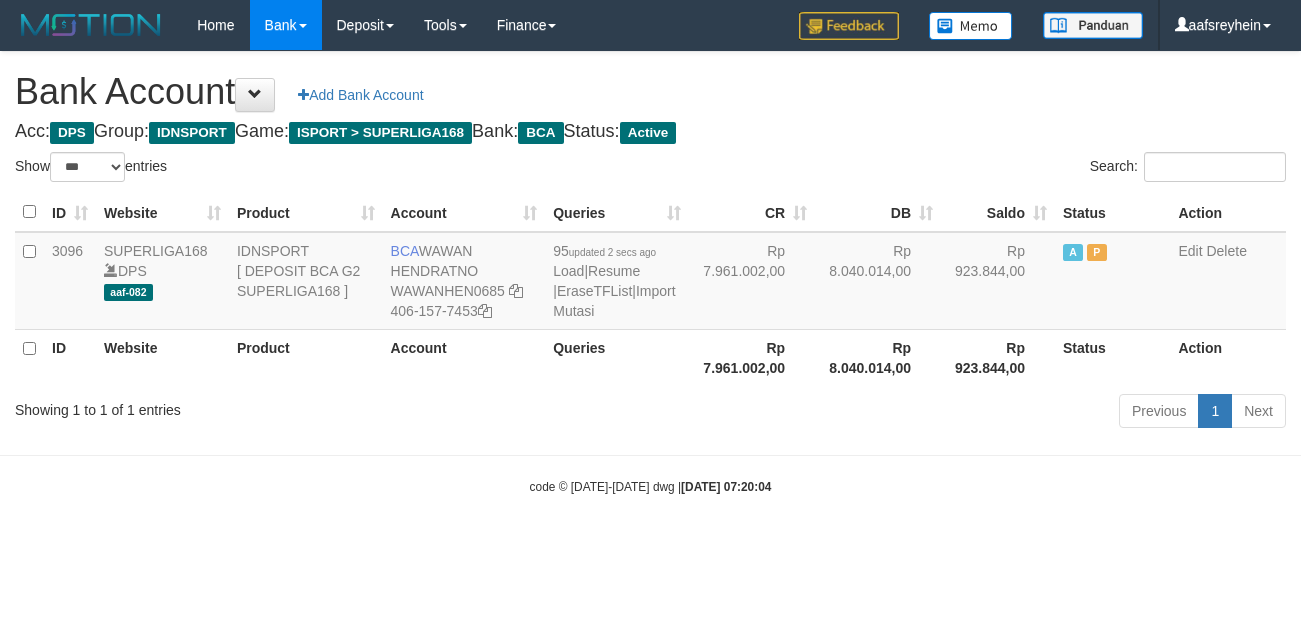 select on "***" 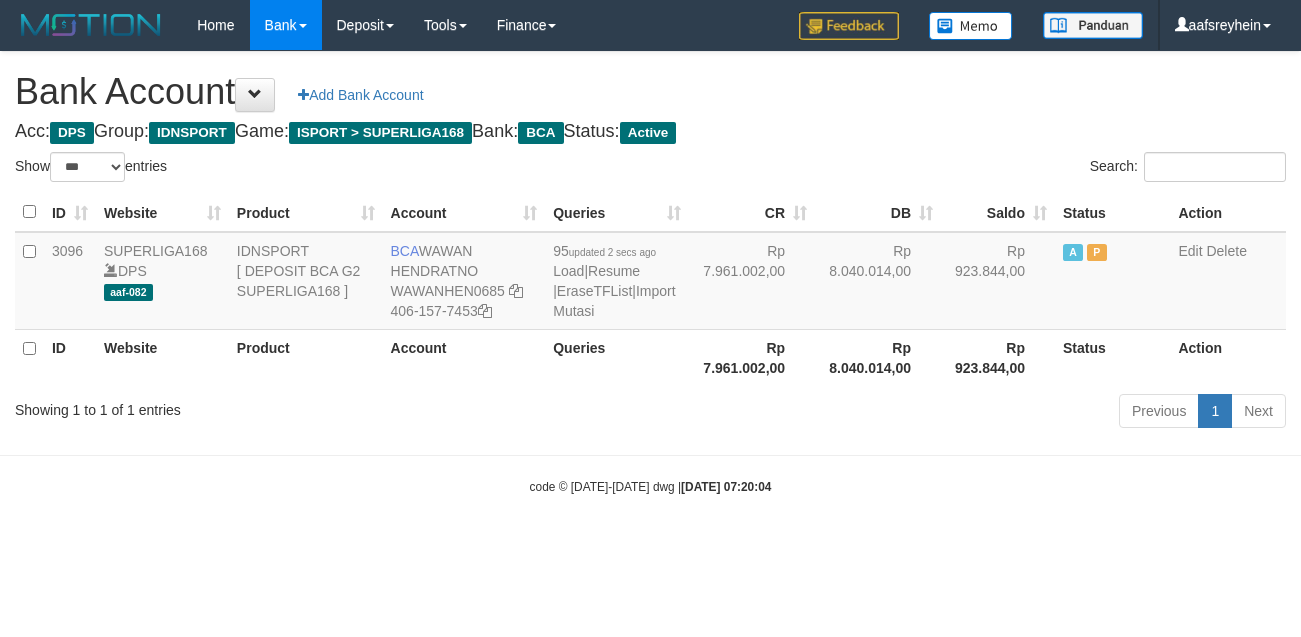scroll, scrollTop: 0, scrollLeft: 0, axis: both 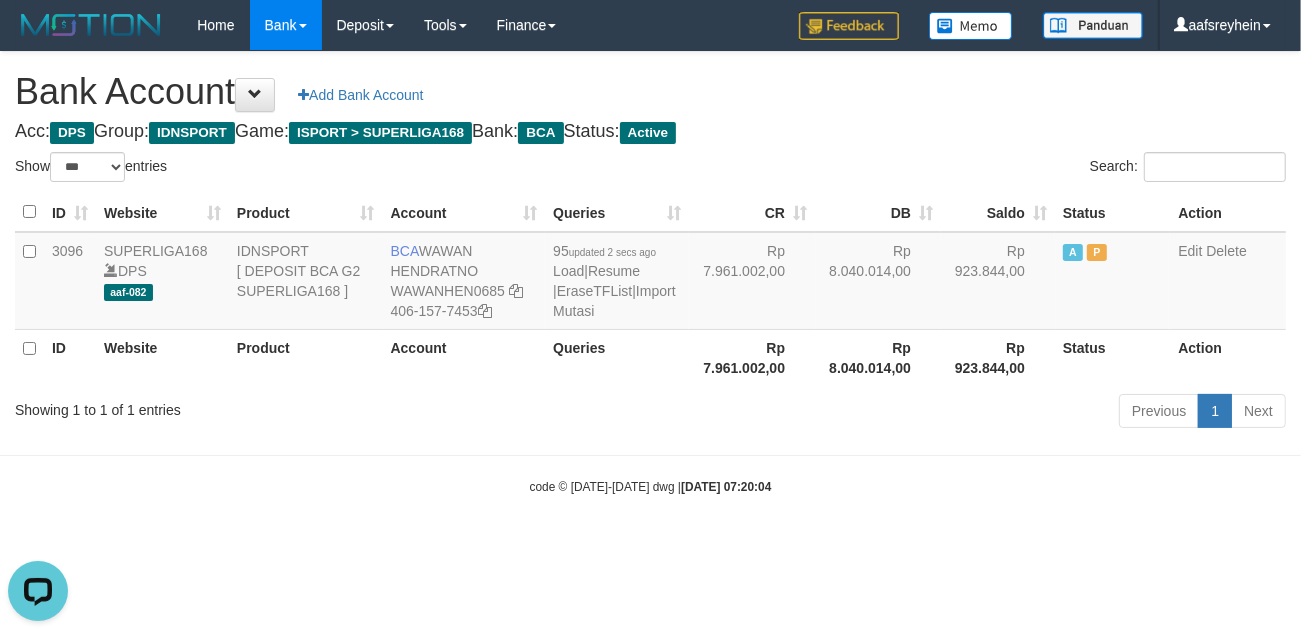 click on "Toggle navigation
Home
Bank
Account List
Load
By Website
Group
[ISPORT]													SUPERLIGA168
By Load Group (DPS)
-" at bounding box center (650, 273) 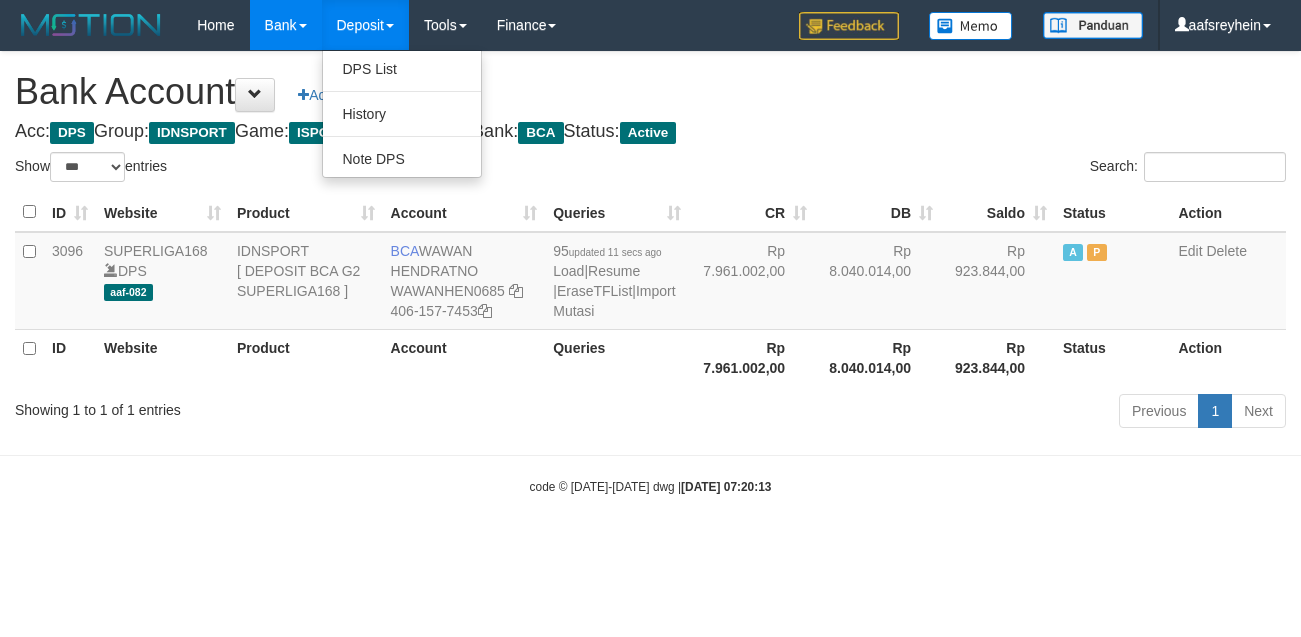 select on "***" 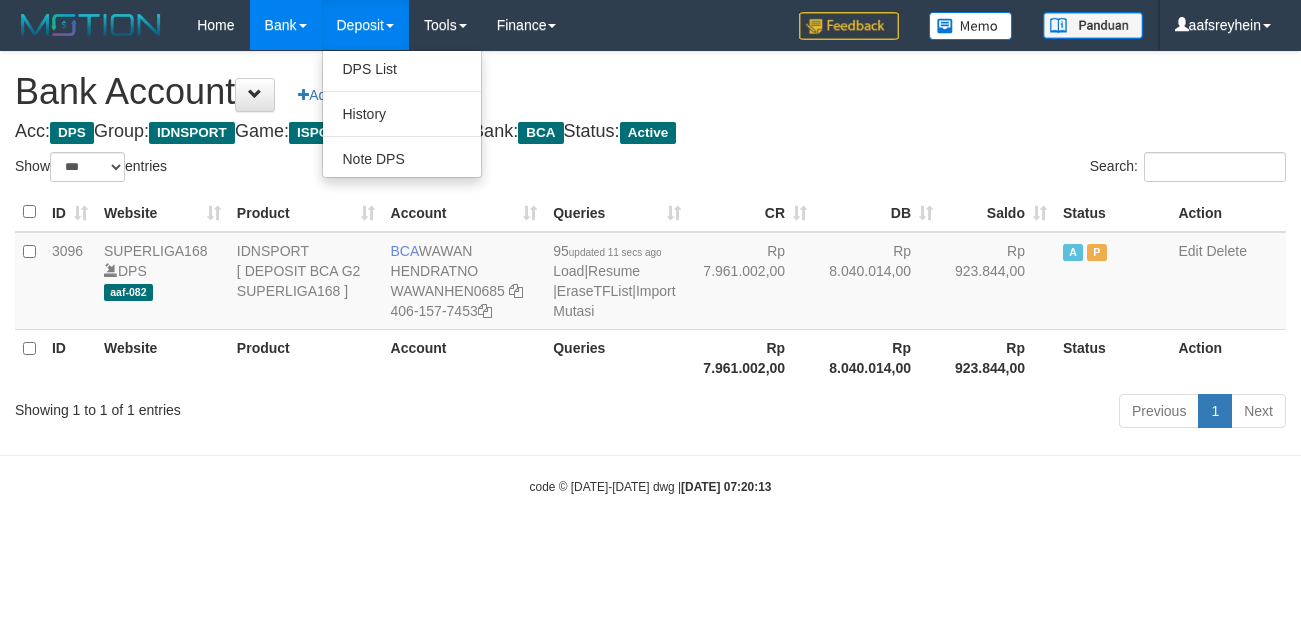 scroll, scrollTop: 0, scrollLeft: 0, axis: both 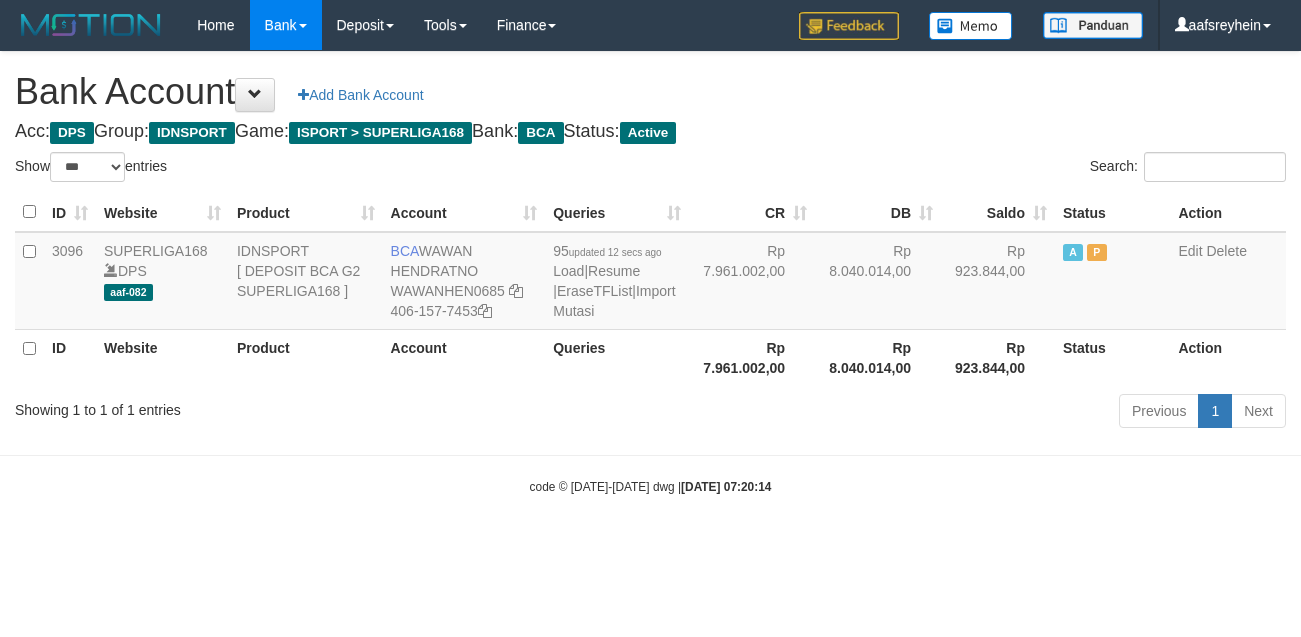 select on "***" 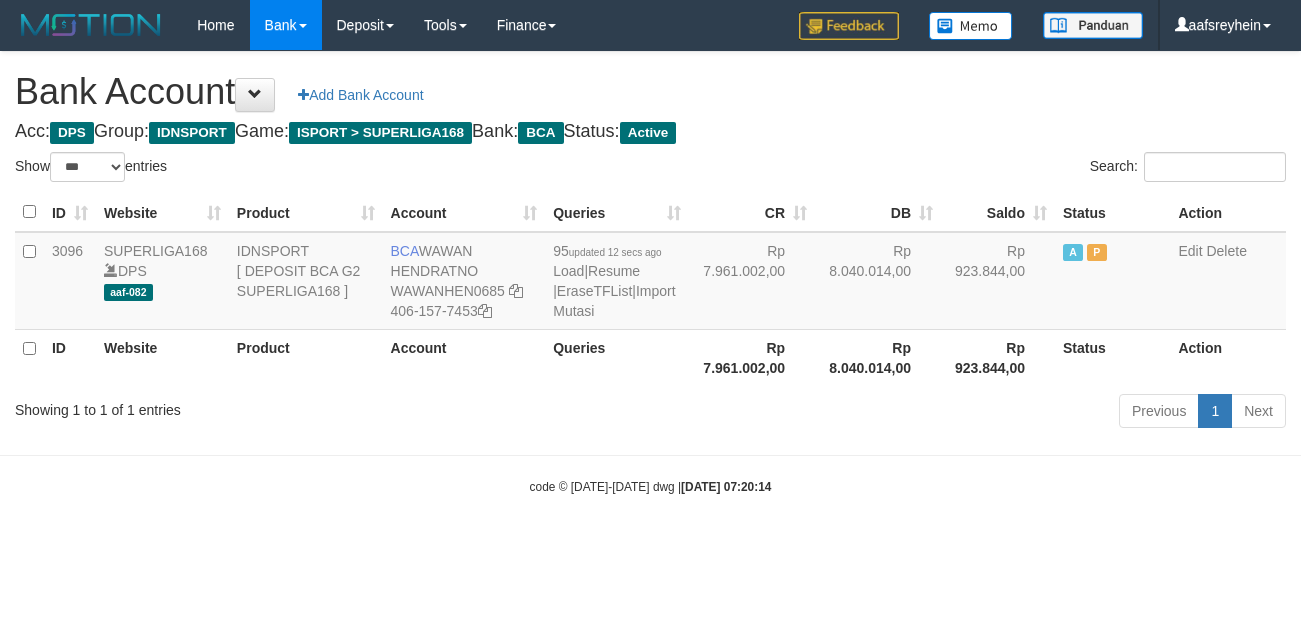 scroll, scrollTop: 0, scrollLeft: 0, axis: both 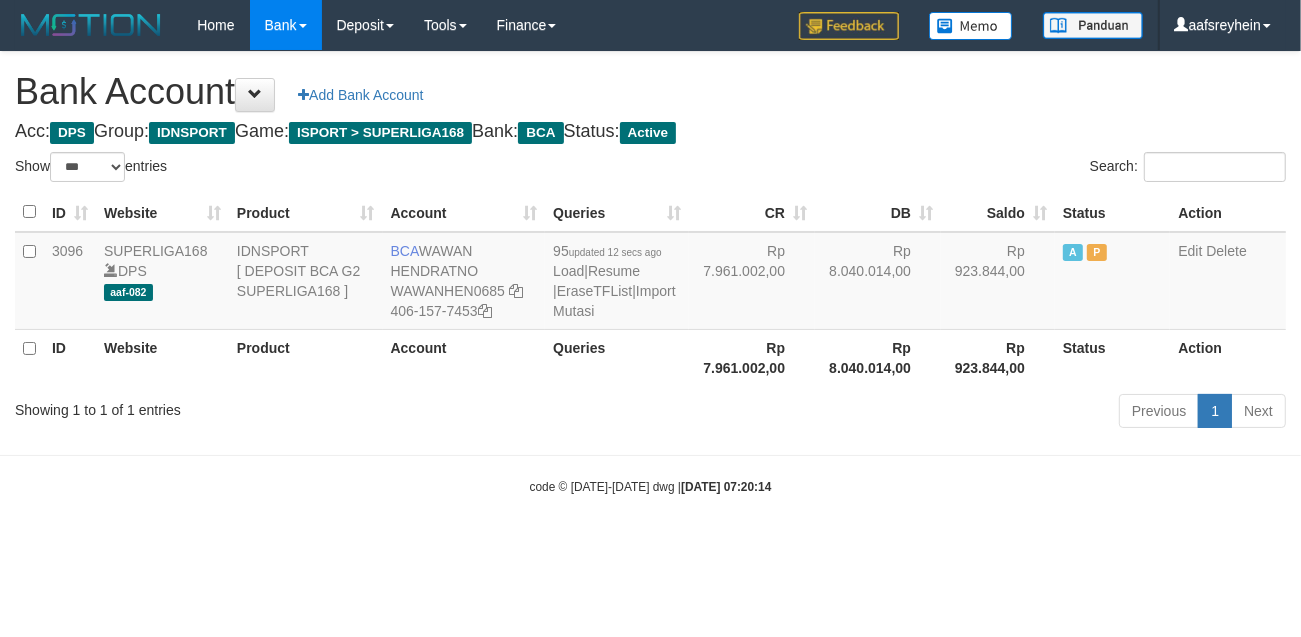 click on "Toggle navigation
Home
Bank
Account List
Load
By Website
Group
[ISPORT]													SUPERLIGA168
By Load Group (DPS)
-" at bounding box center (650, 273) 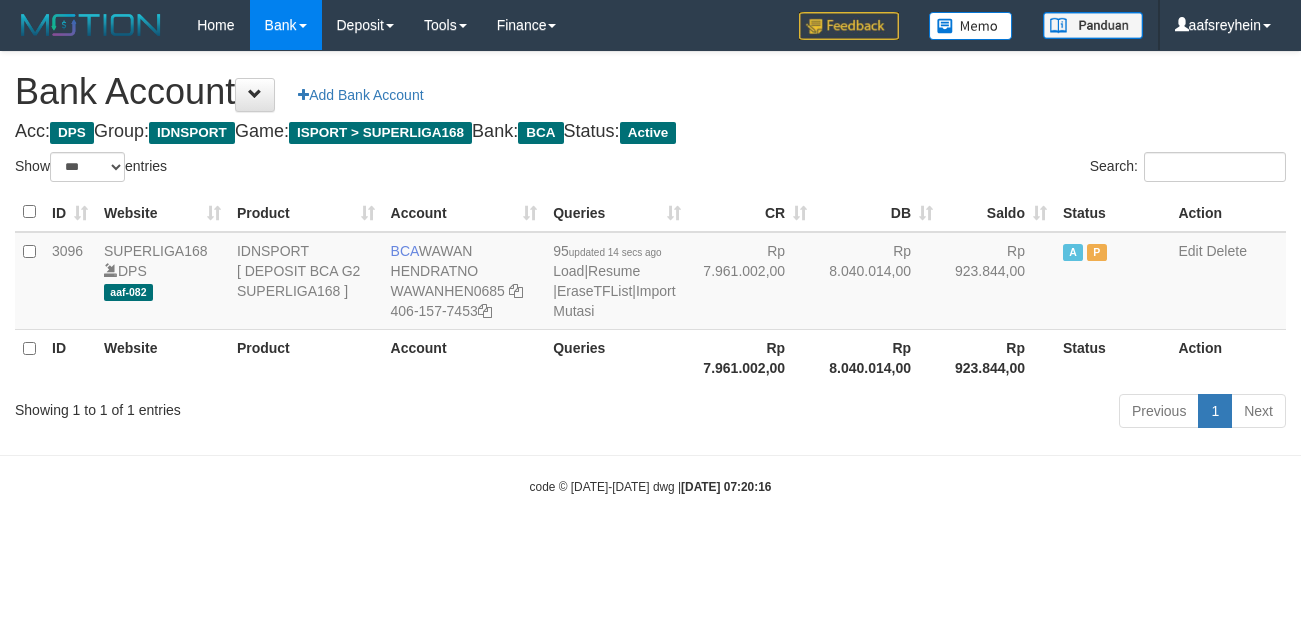 select on "***" 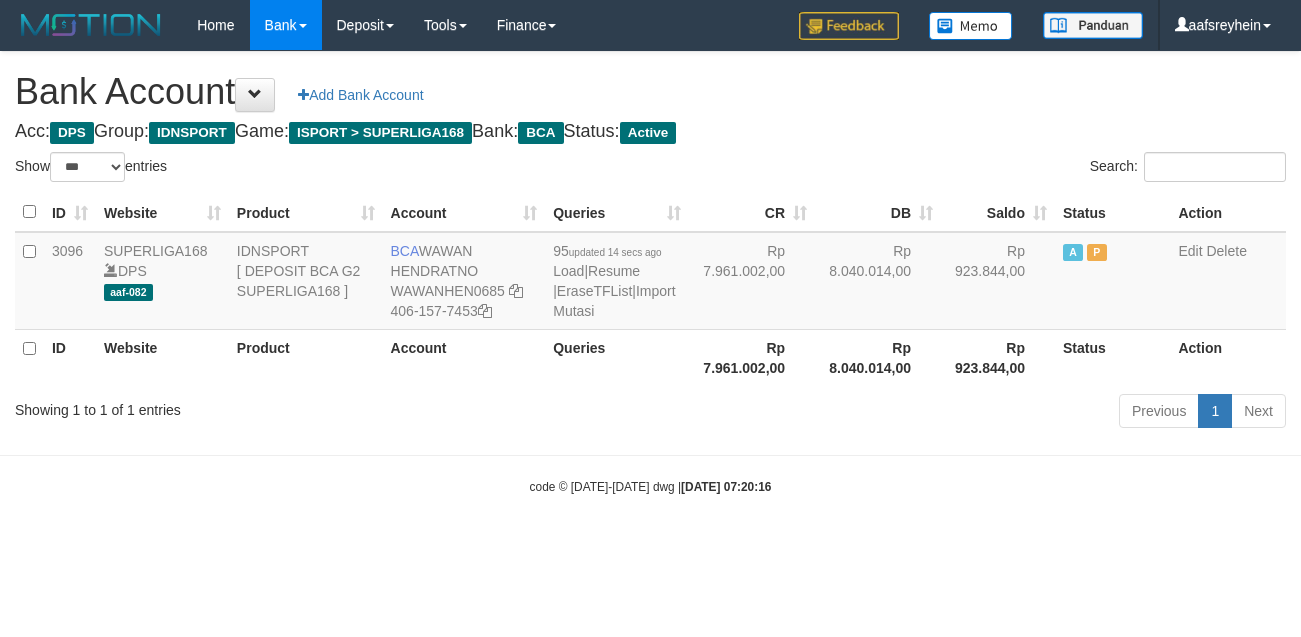 scroll, scrollTop: 0, scrollLeft: 0, axis: both 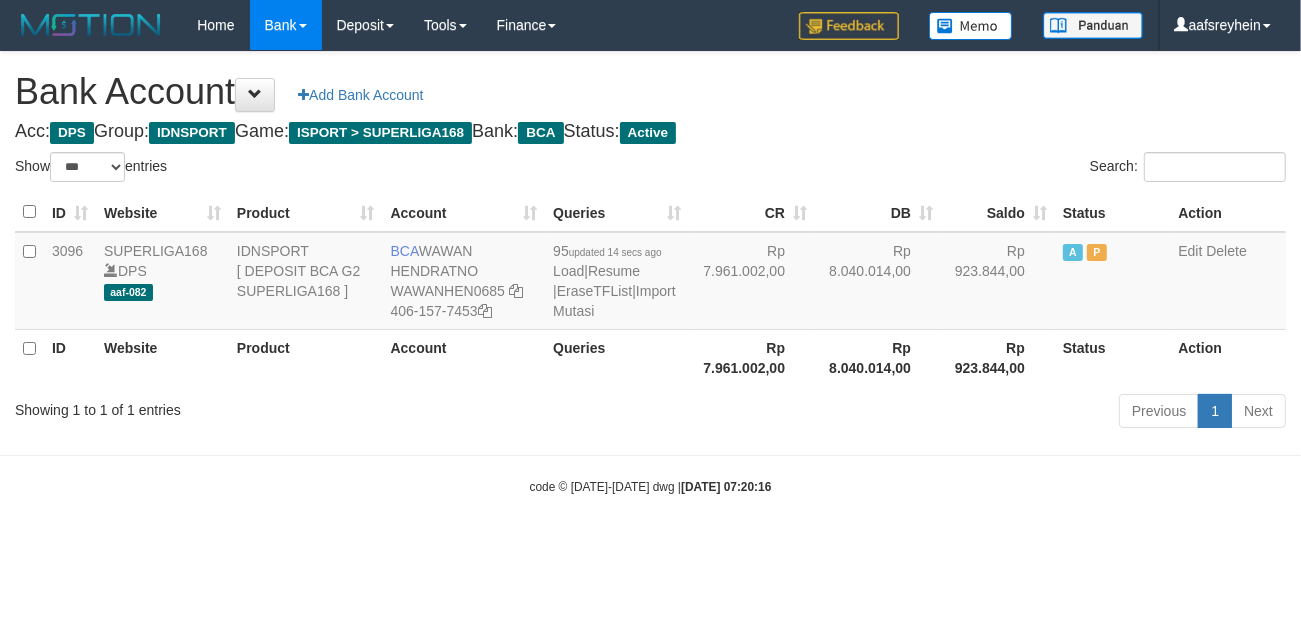 click on "Toggle navigation
Home
Bank
Account List
Load
By Website
Group
[ISPORT]													SUPERLIGA168
By Load Group (DPS)
-" at bounding box center [650, 273] 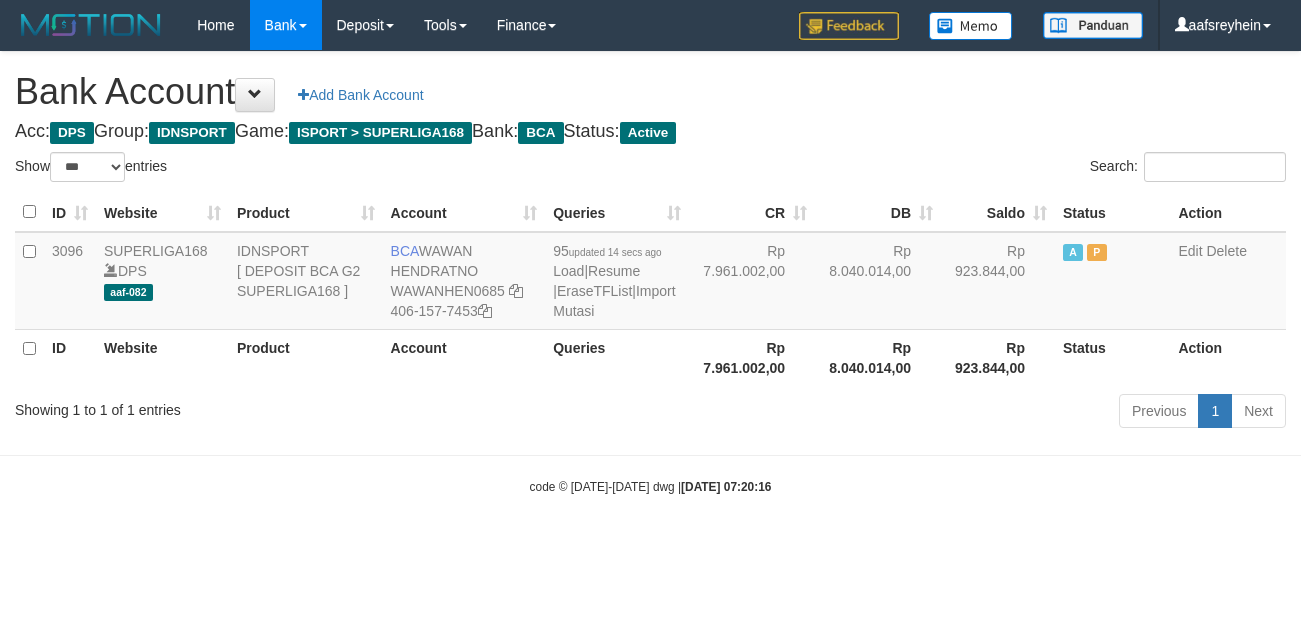select on "***" 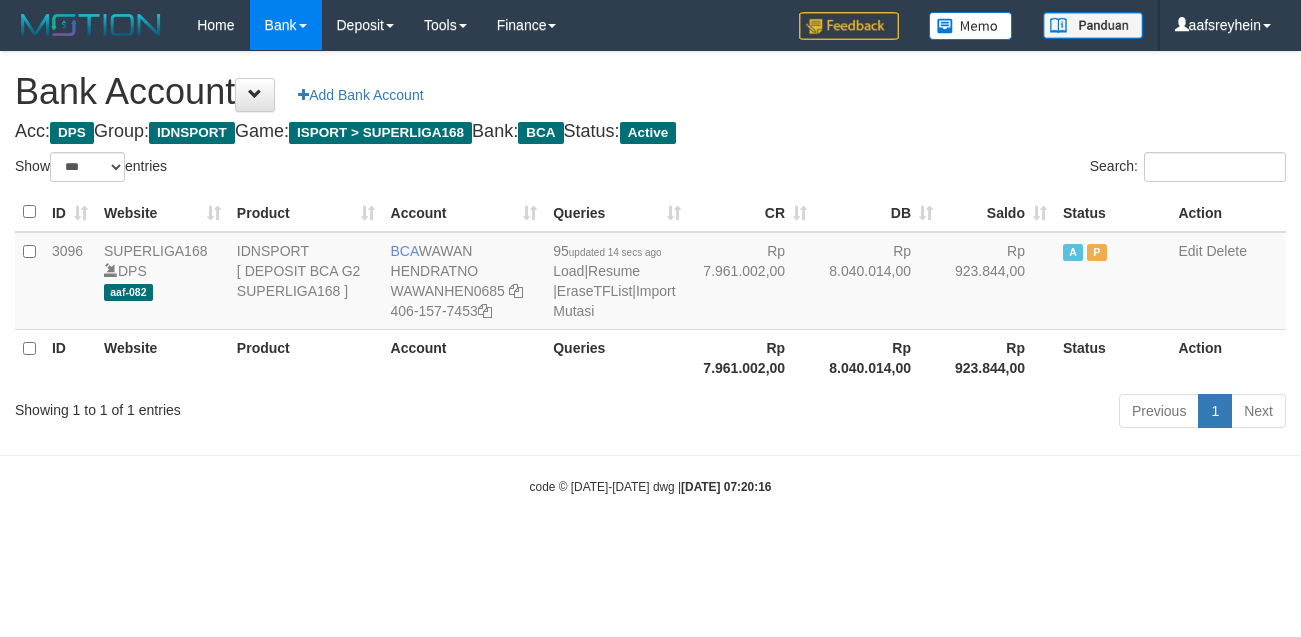 scroll, scrollTop: 0, scrollLeft: 0, axis: both 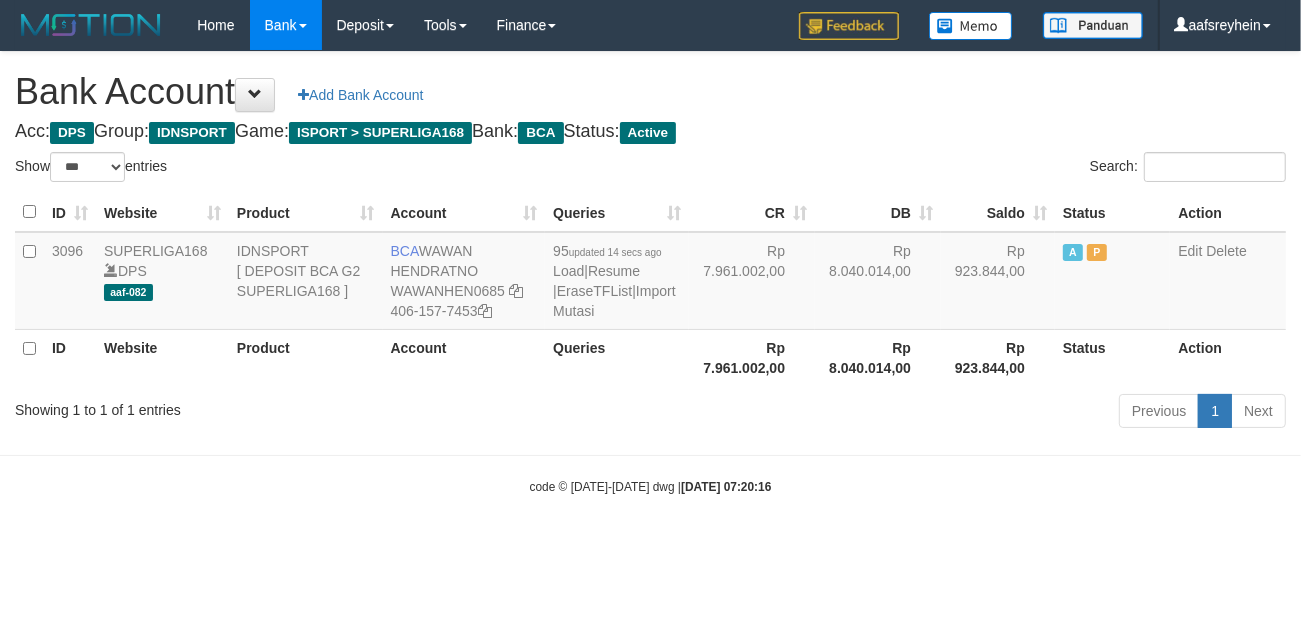 click on "Toggle navigation
Home
Bank
Account List
Load
By Website
Group
[ISPORT]													SUPERLIGA168
By Load Group (DPS)
-" at bounding box center (650, 273) 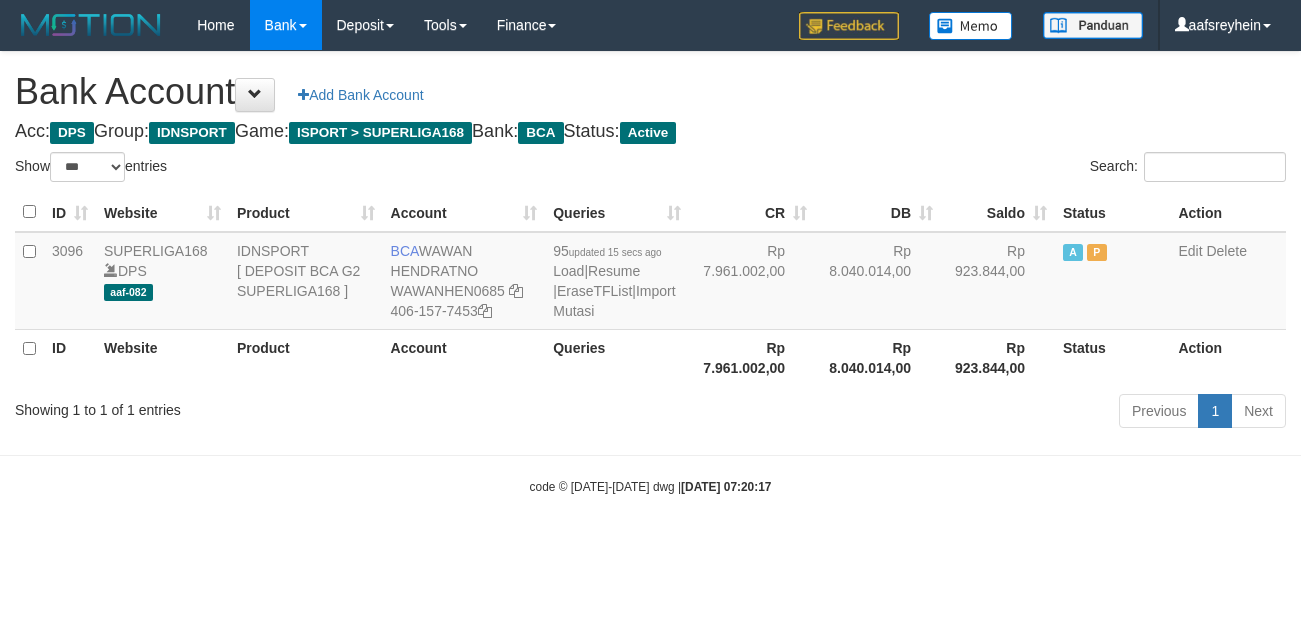 select on "***" 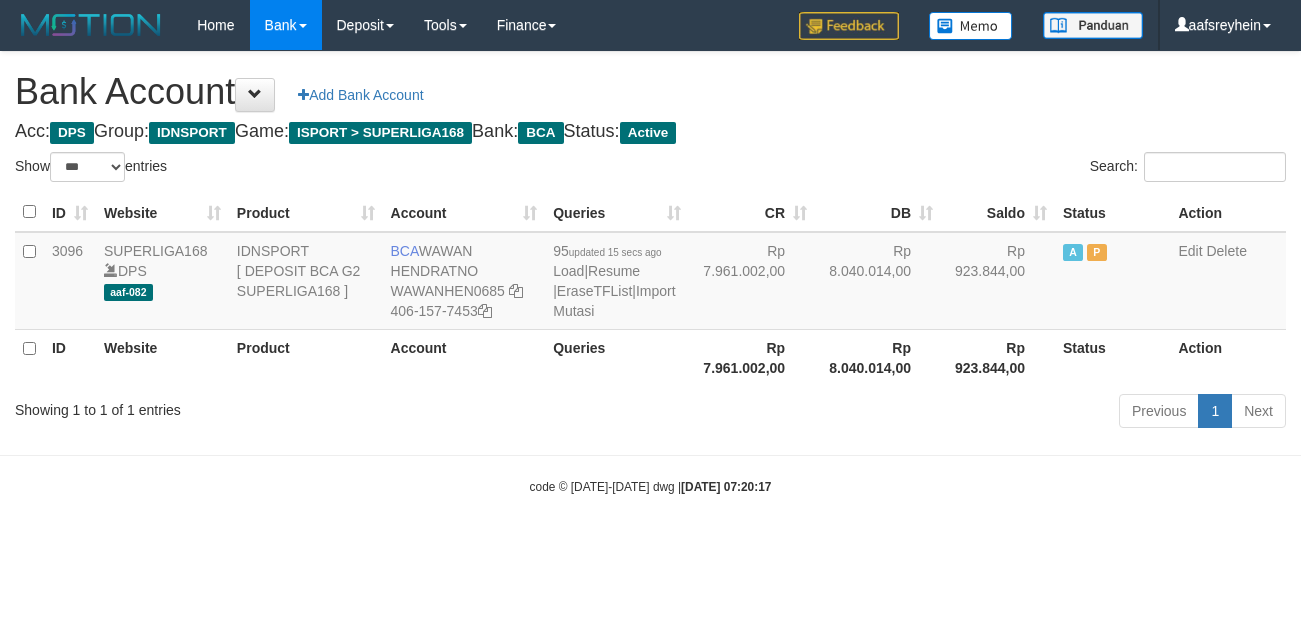 scroll, scrollTop: 0, scrollLeft: 0, axis: both 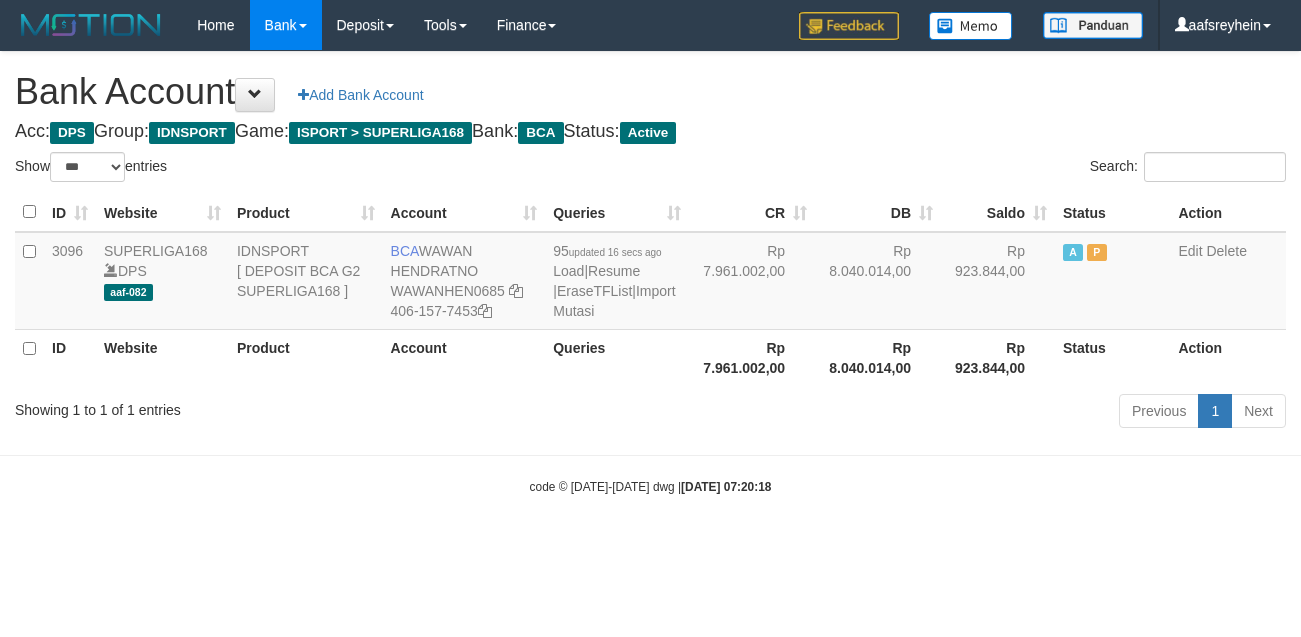 select on "***" 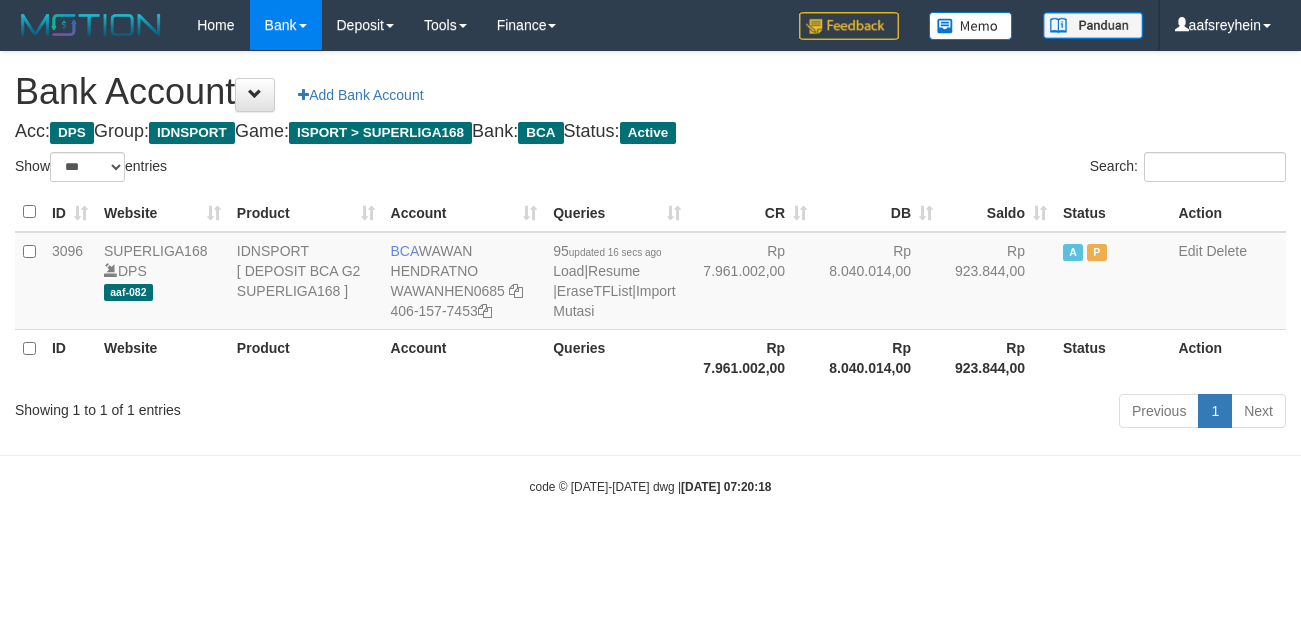 scroll, scrollTop: 0, scrollLeft: 0, axis: both 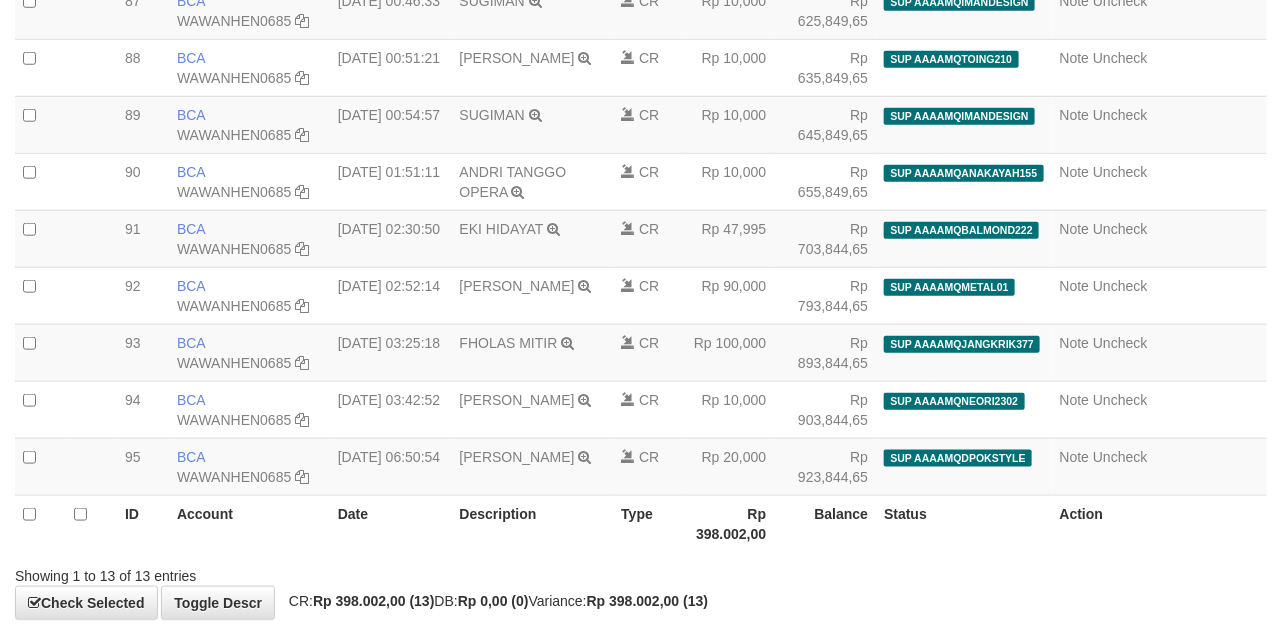 select on "****" 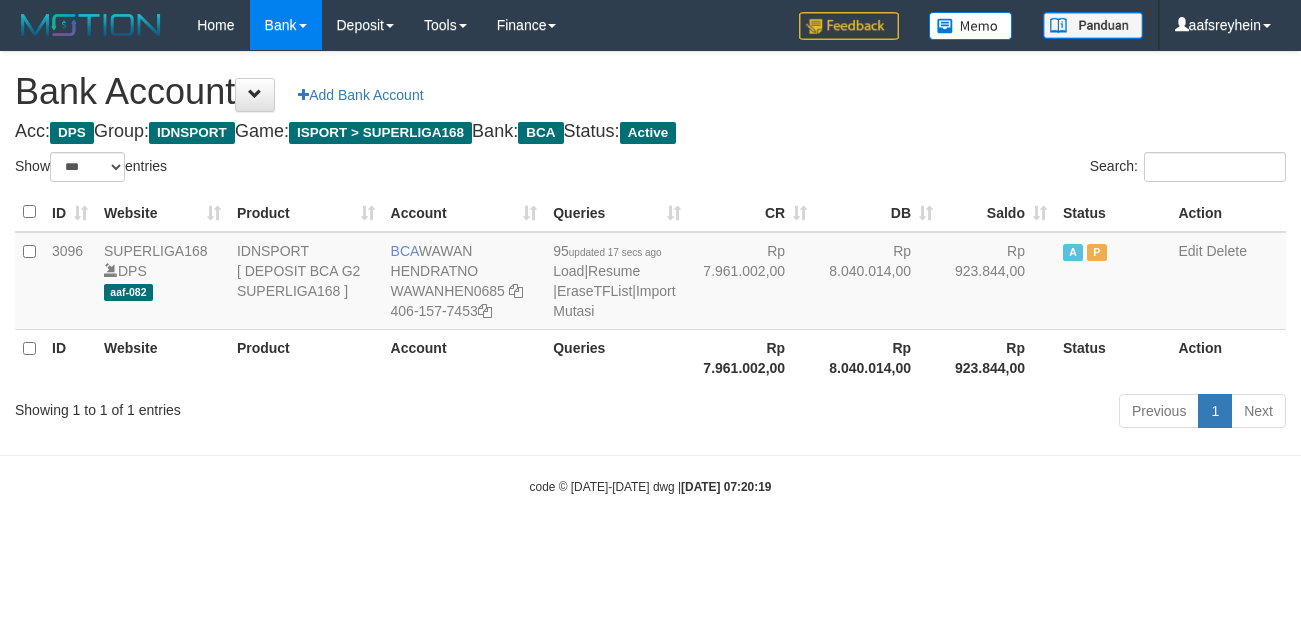 select on "***" 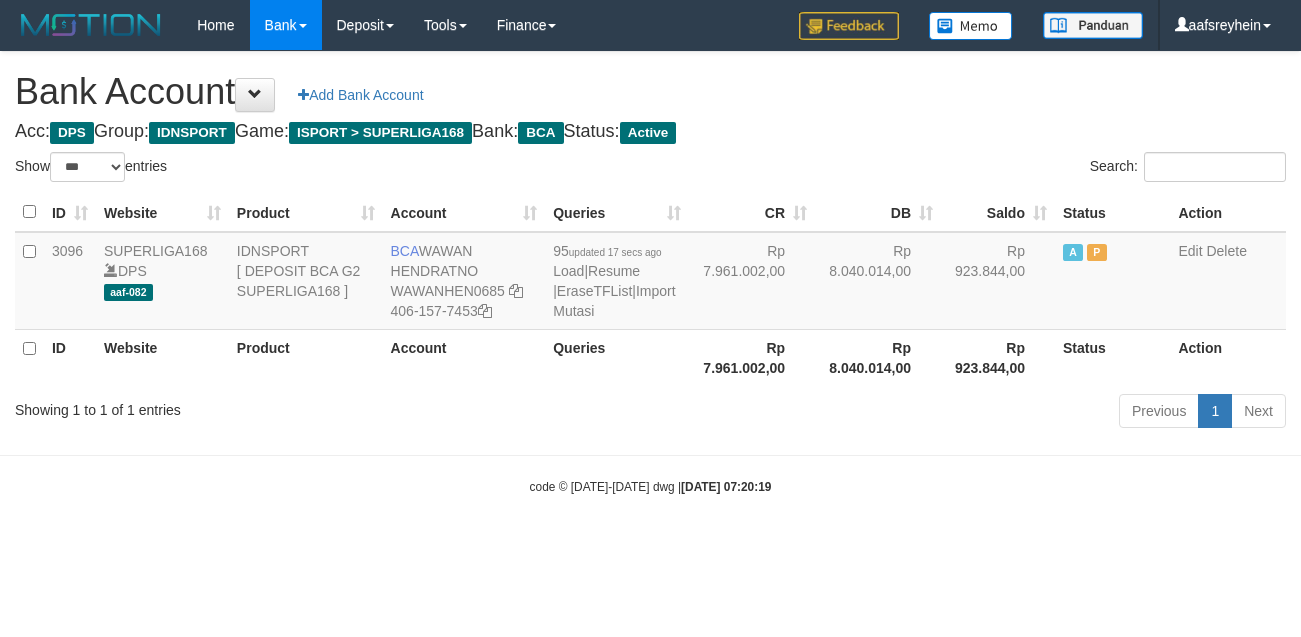 scroll, scrollTop: 0, scrollLeft: 0, axis: both 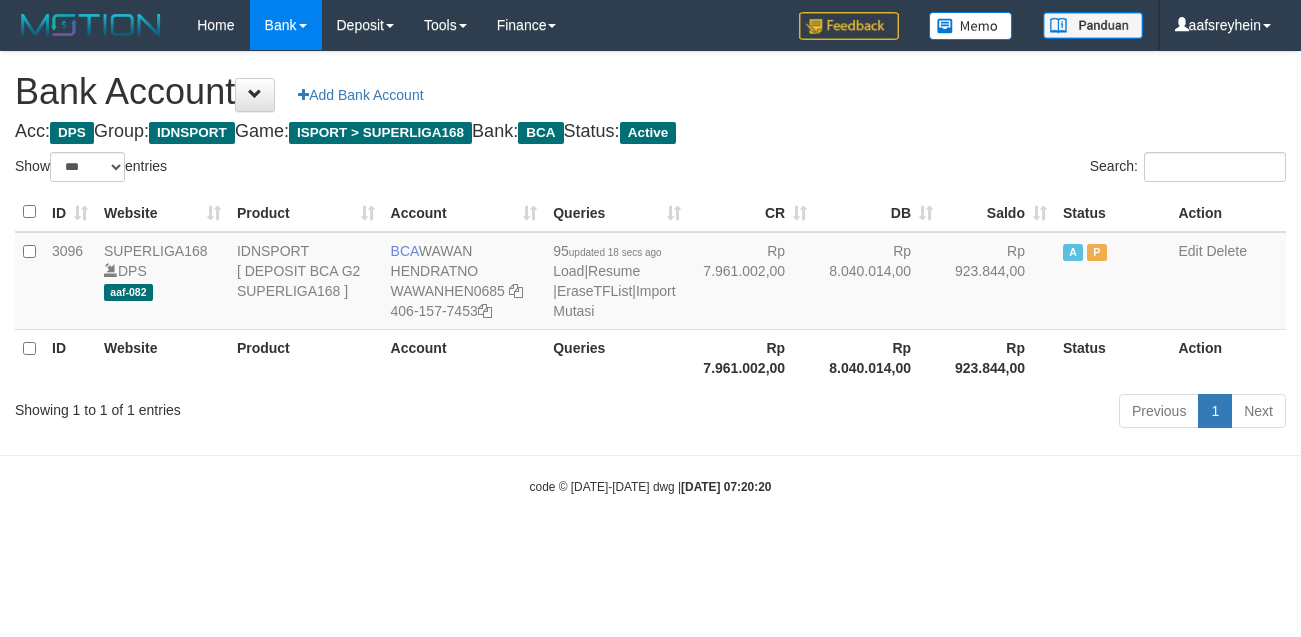 select on "***" 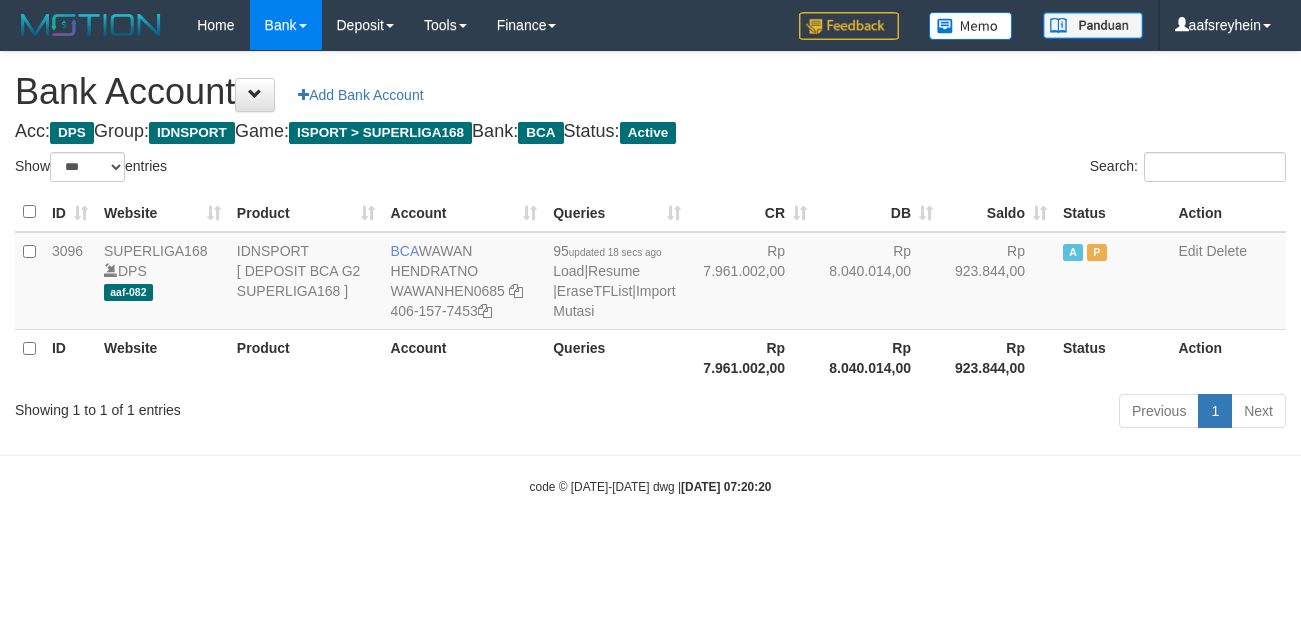 scroll, scrollTop: 0, scrollLeft: 0, axis: both 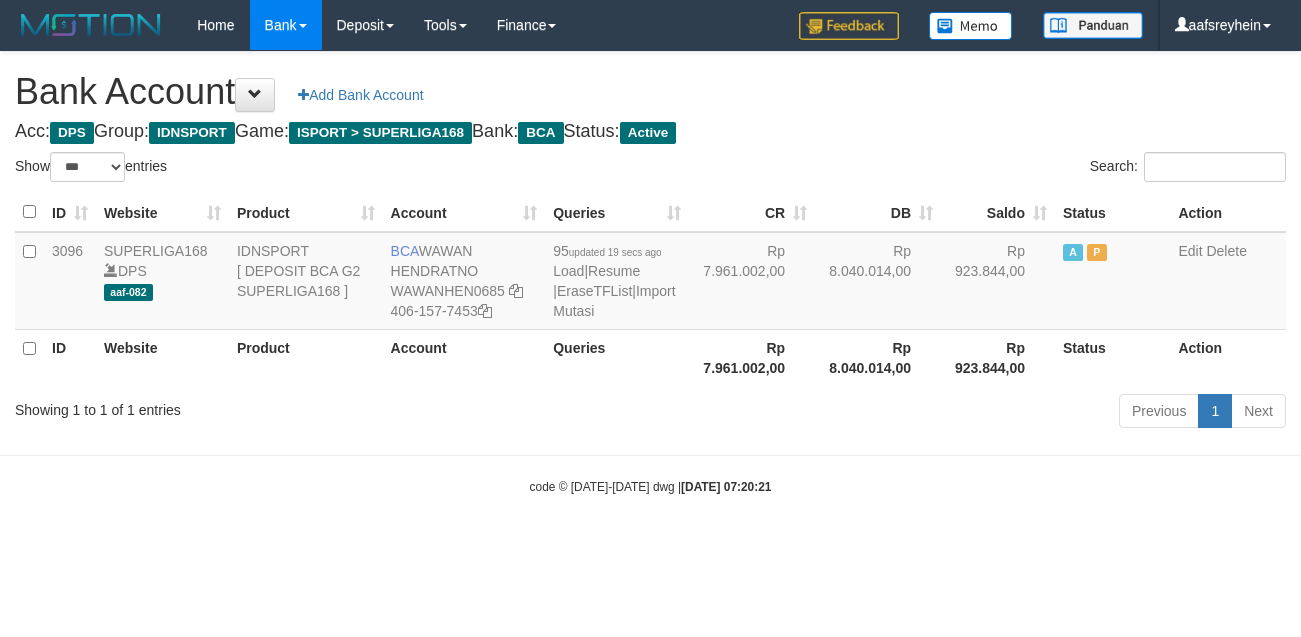 select on "***" 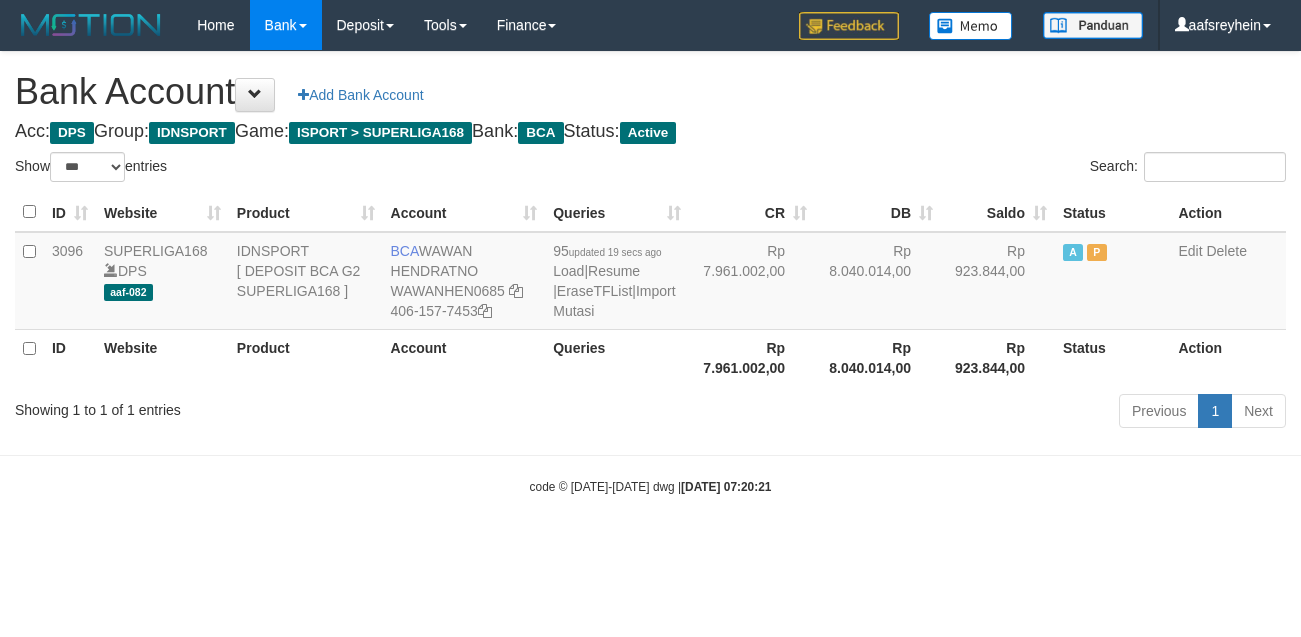 scroll, scrollTop: 0, scrollLeft: 0, axis: both 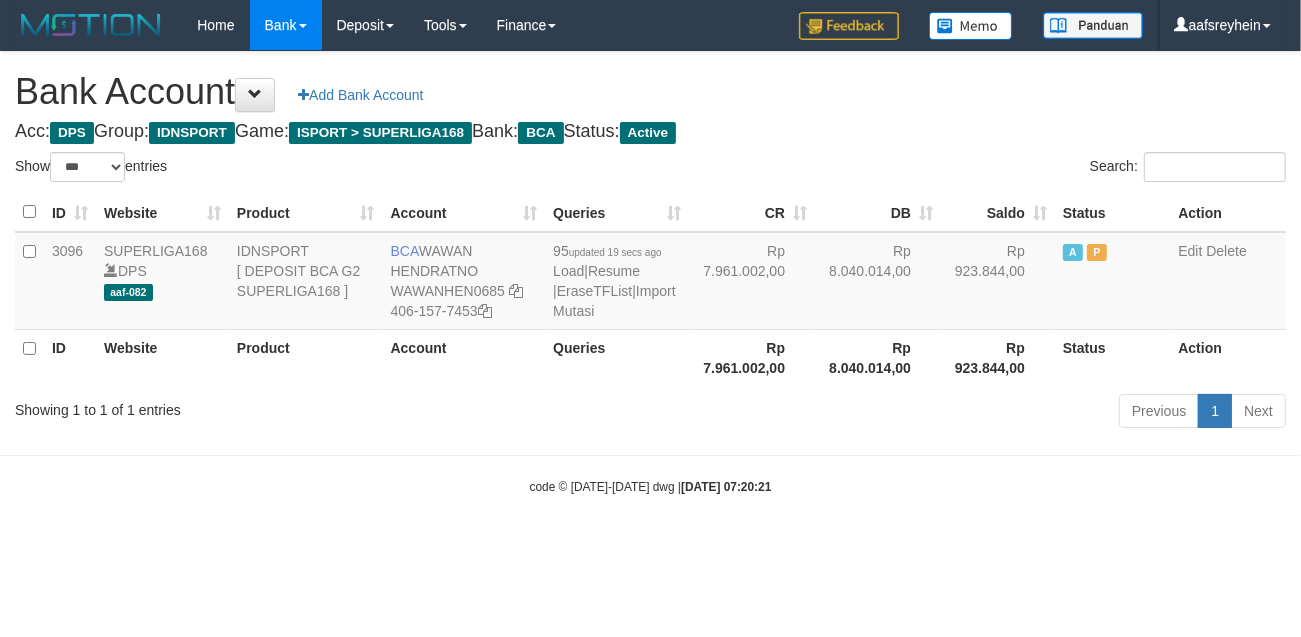 drag, startPoint x: 0, startPoint y: 0, endPoint x: 872, endPoint y: 527, distance: 1018.8783 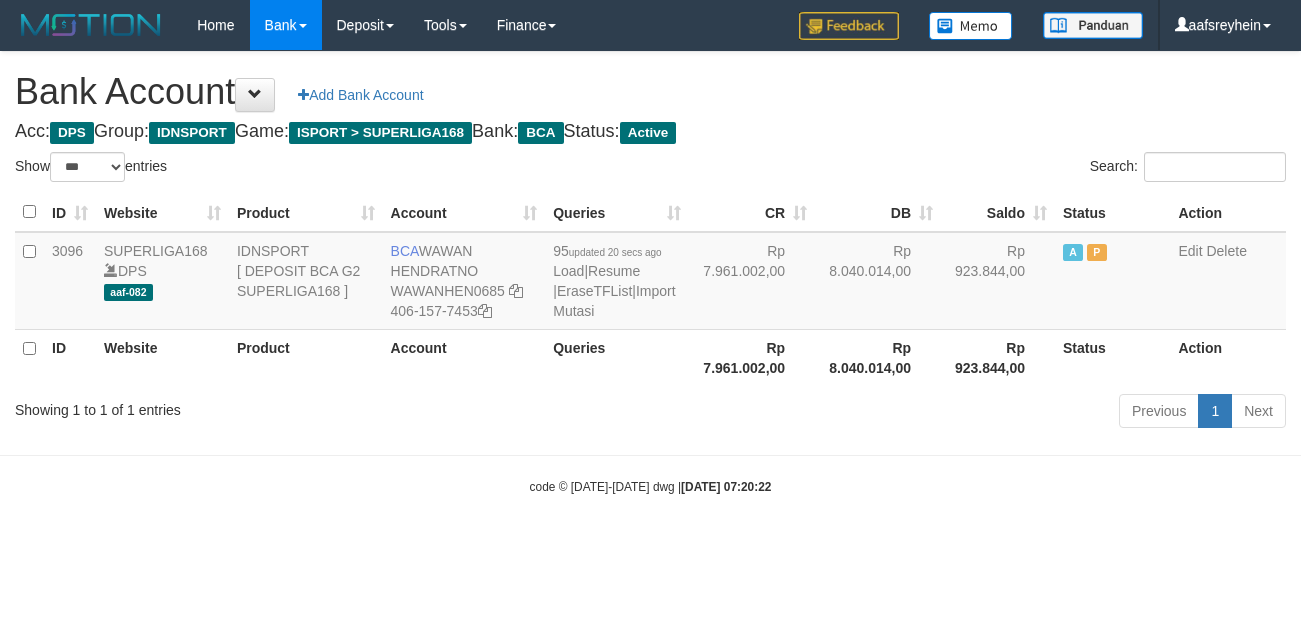 select on "***" 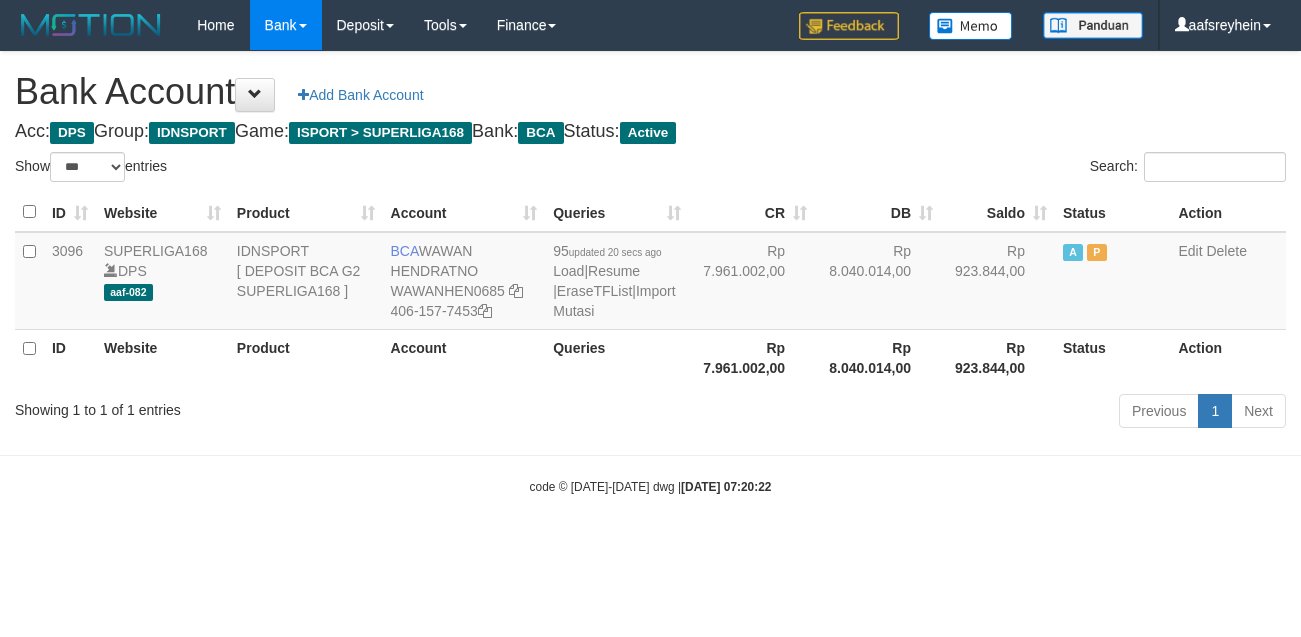 scroll, scrollTop: 0, scrollLeft: 0, axis: both 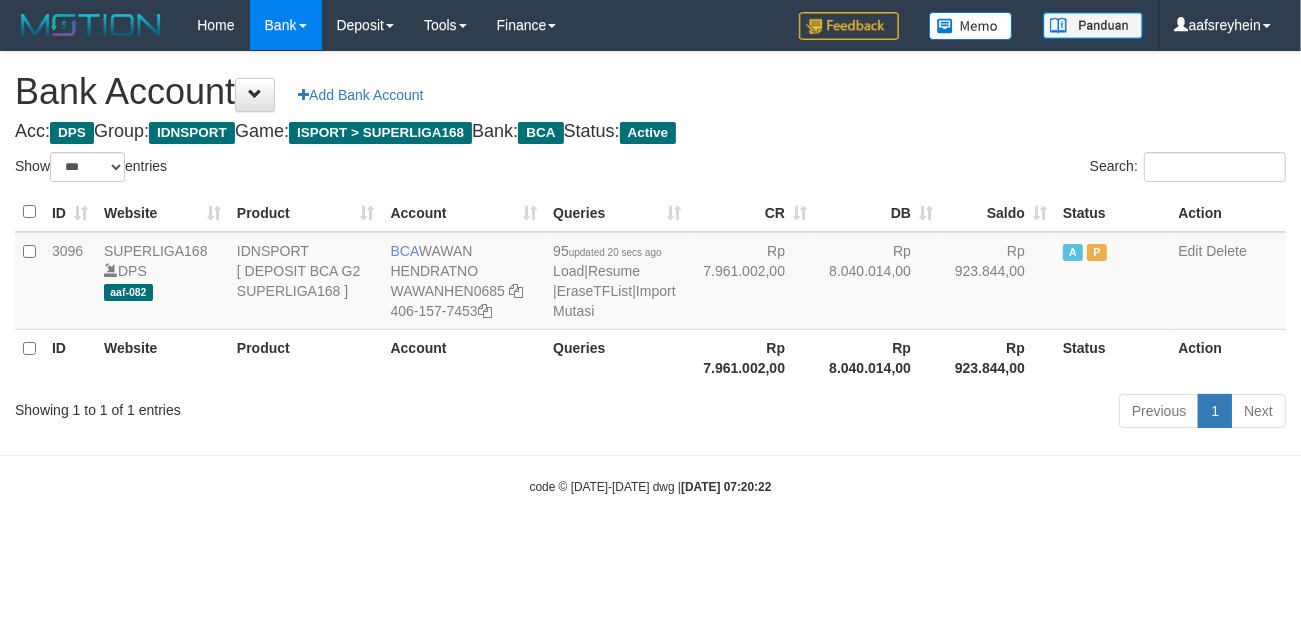 click on "Toggle navigation
Home
Bank
Account List
Load
By Website
Group
[ISPORT]													SUPERLIGA168
By Load Group (DPS)
-" at bounding box center [650, 273] 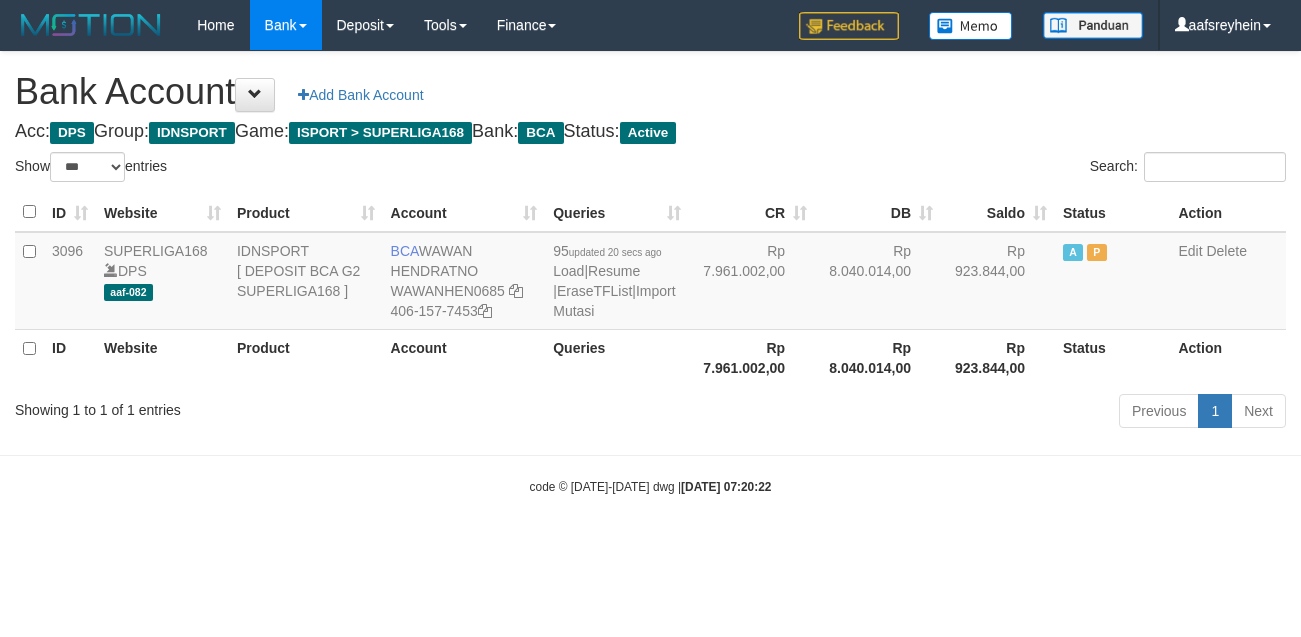select on "***" 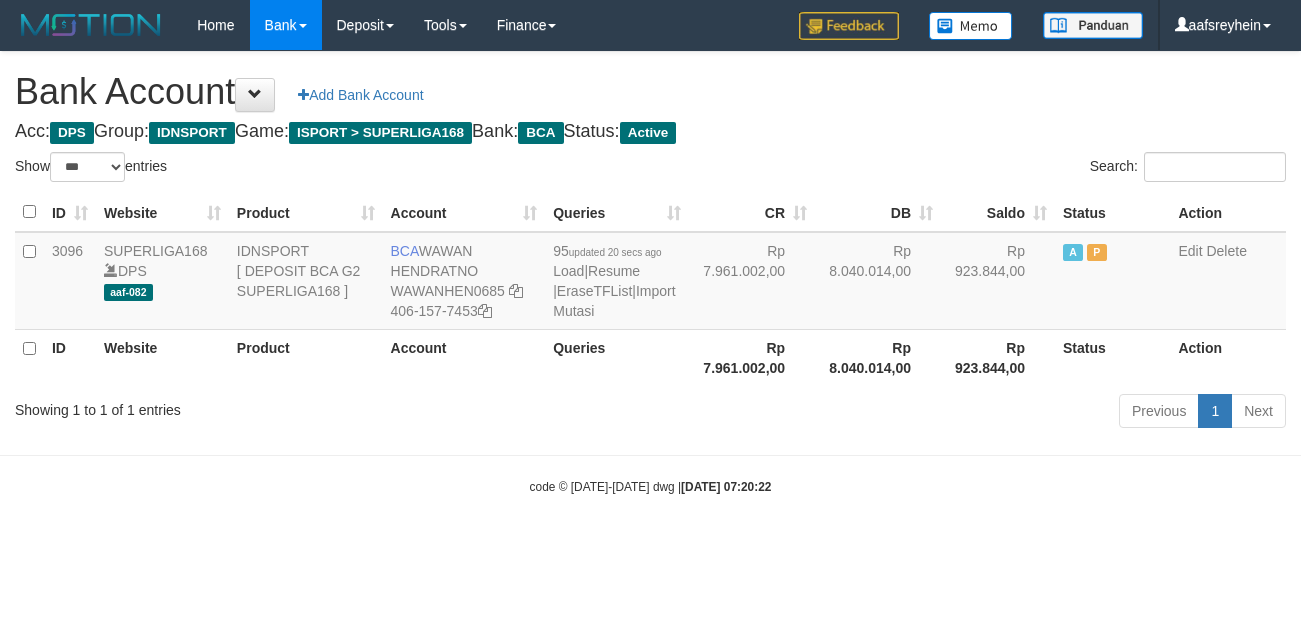 scroll, scrollTop: 0, scrollLeft: 0, axis: both 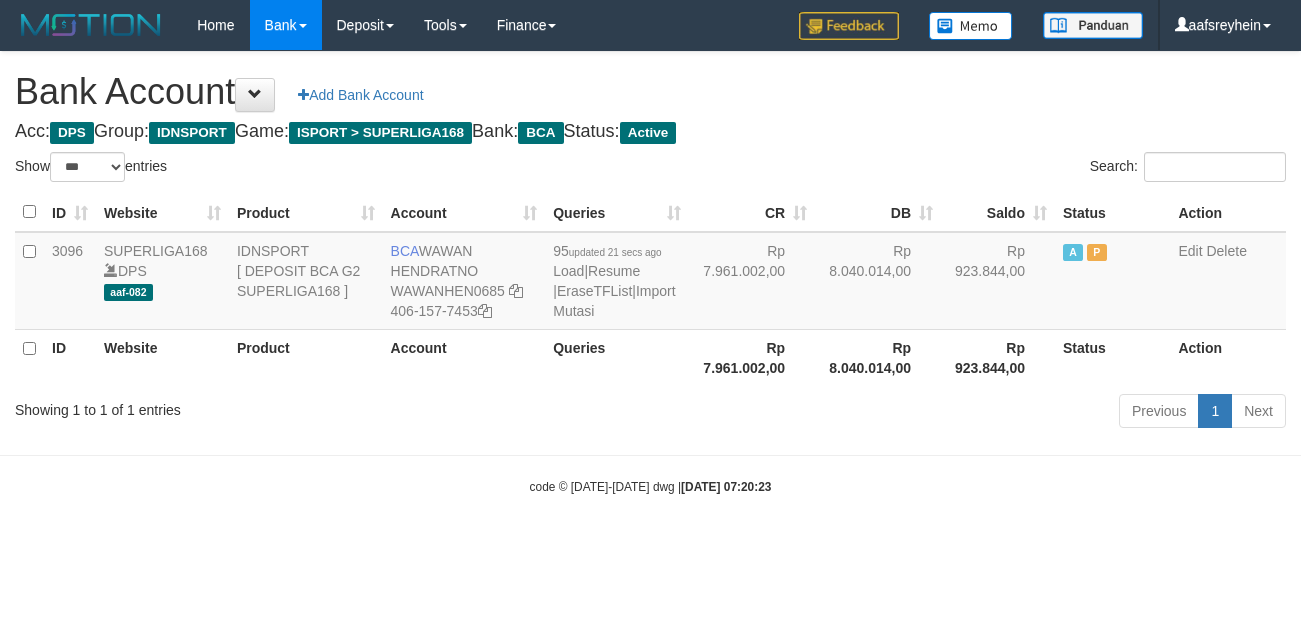 select on "***" 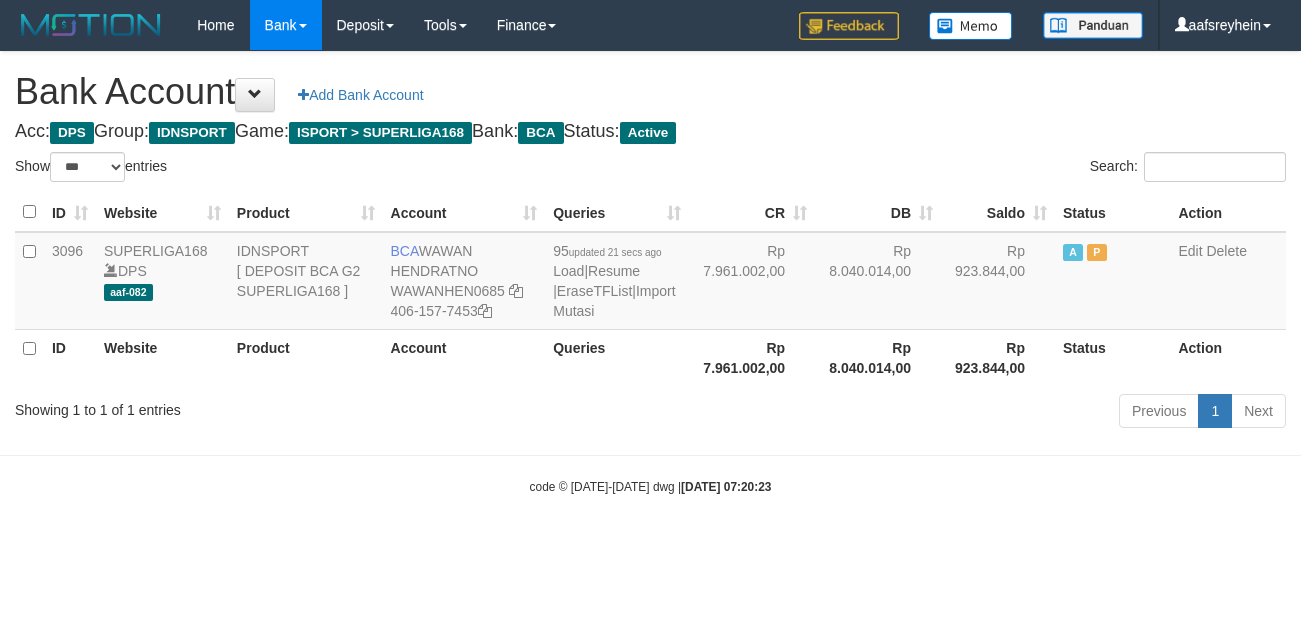 scroll, scrollTop: 0, scrollLeft: 0, axis: both 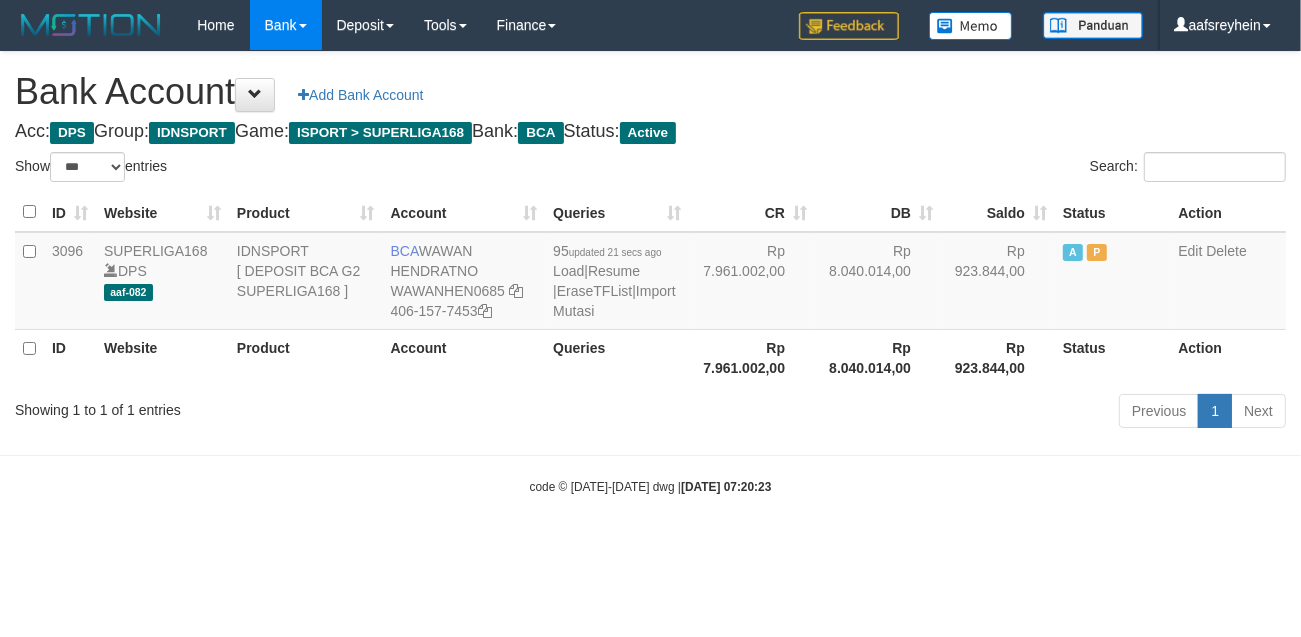 click on "Toggle navigation
Home
Bank
Account List
Load
By Website
Group
[ISPORT]													SUPERLIGA168
By Load Group (DPS)
-" at bounding box center [650, 273] 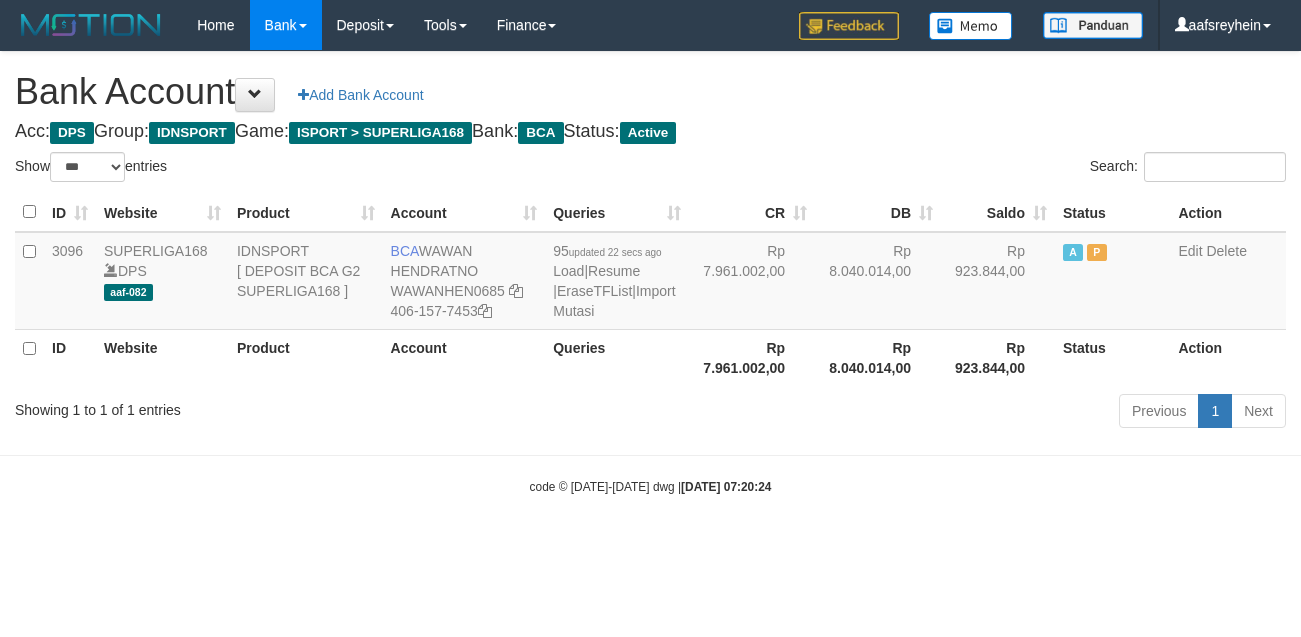select on "***" 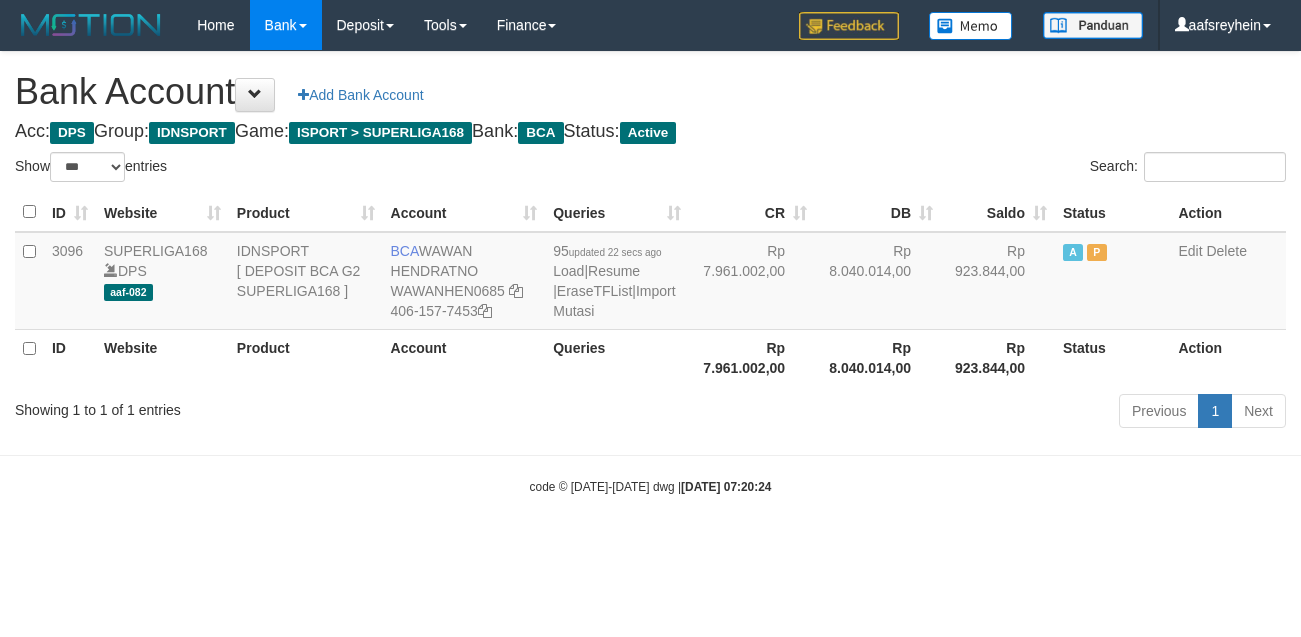 scroll, scrollTop: 0, scrollLeft: 0, axis: both 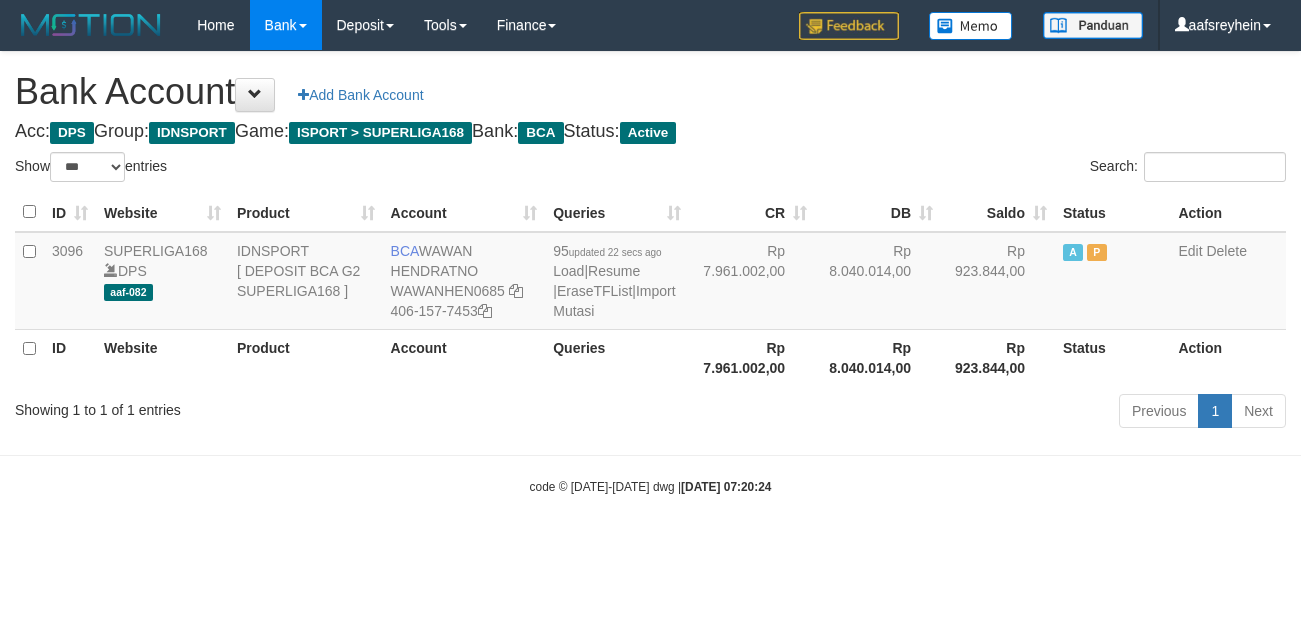 select on "***" 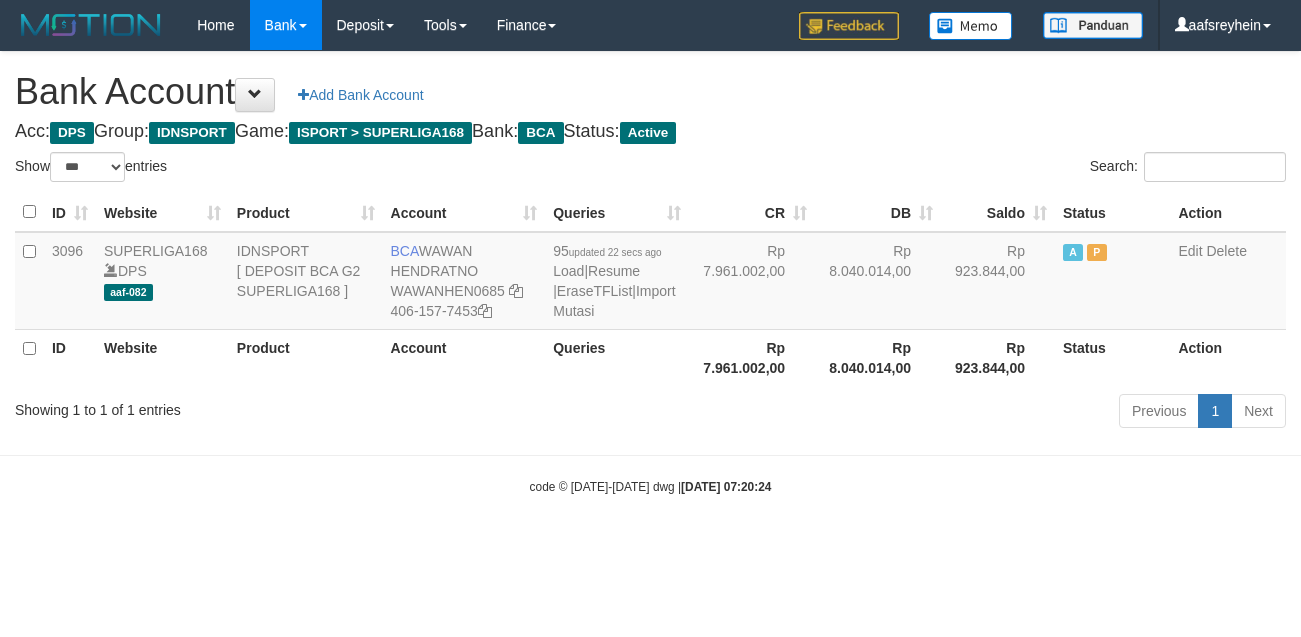 scroll, scrollTop: 0, scrollLeft: 0, axis: both 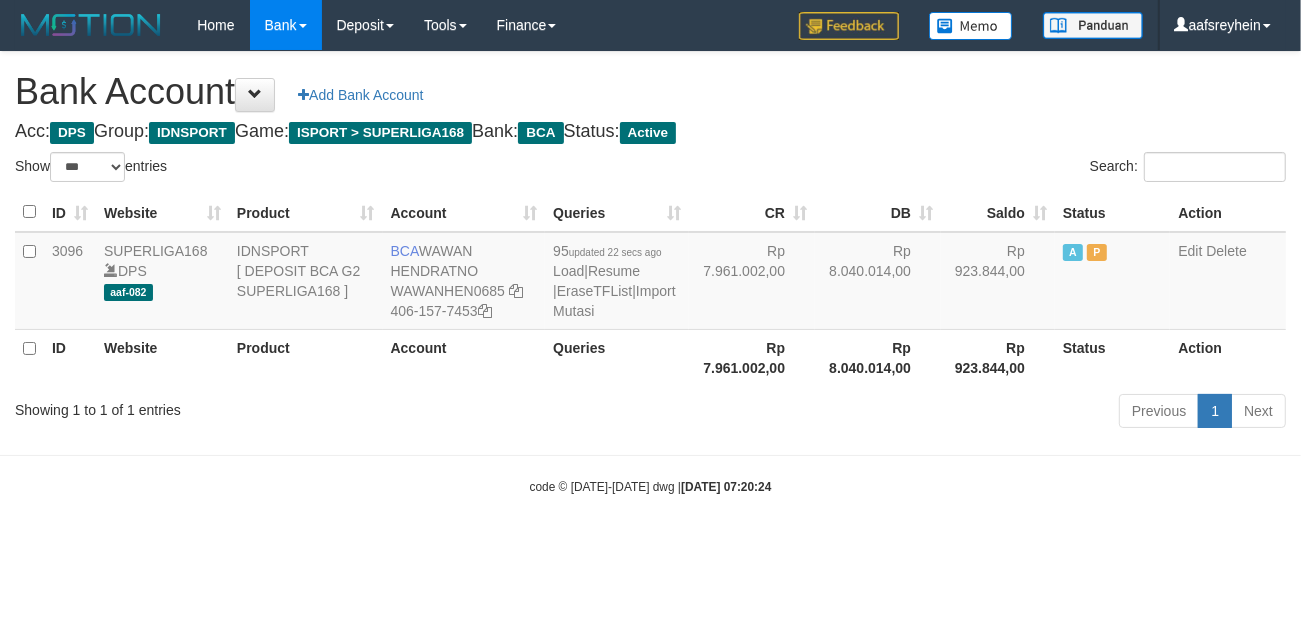 click on "Toggle navigation
Home
Bank
Account List
Load
By Website
Group
[ISPORT]													SUPERLIGA168
By Load Group (DPS)
-" at bounding box center [650, 273] 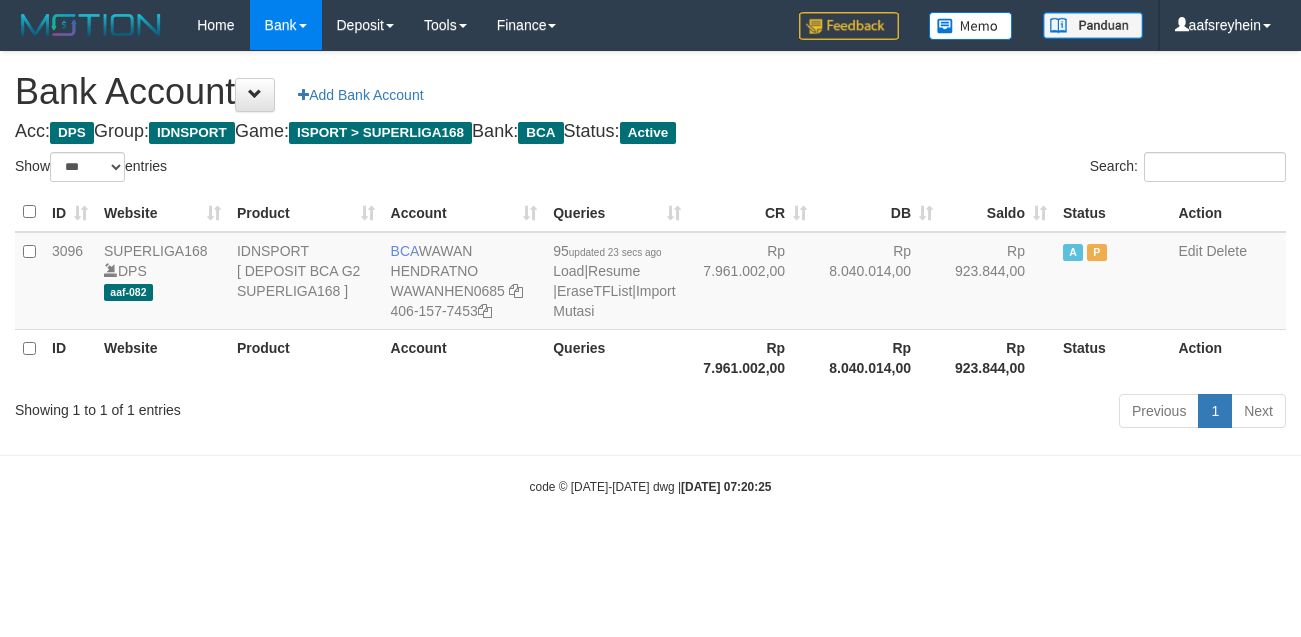 select on "***" 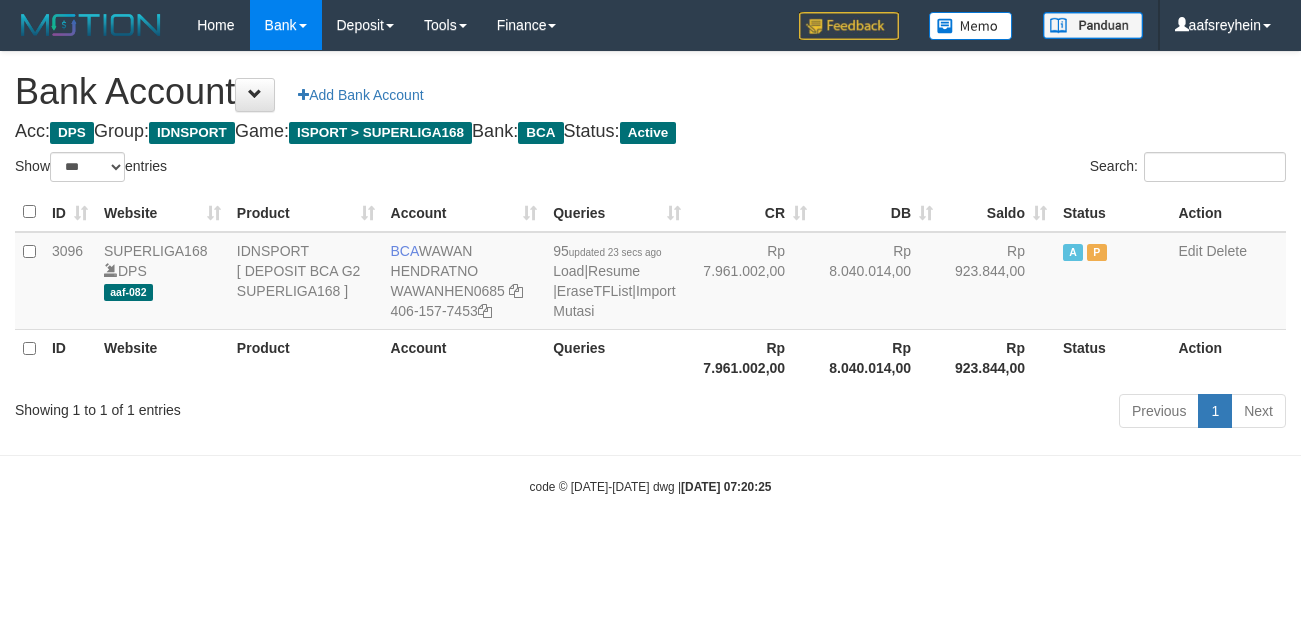 scroll, scrollTop: 0, scrollLeft: 0, axis: both 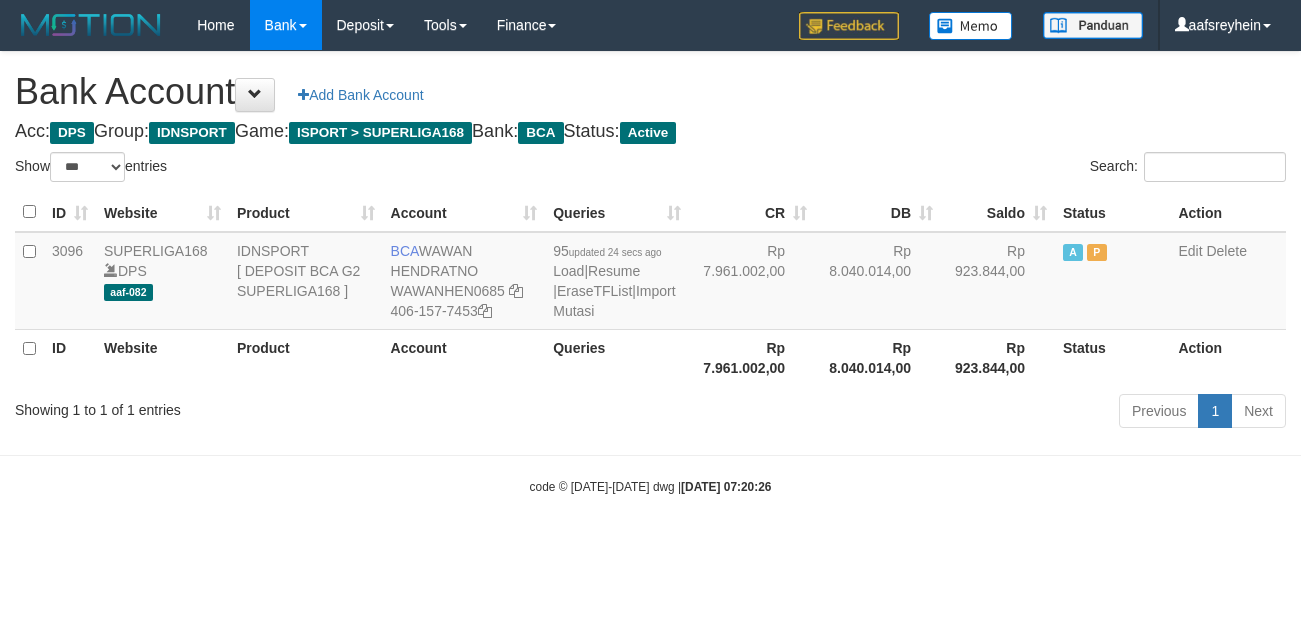 select on "***" 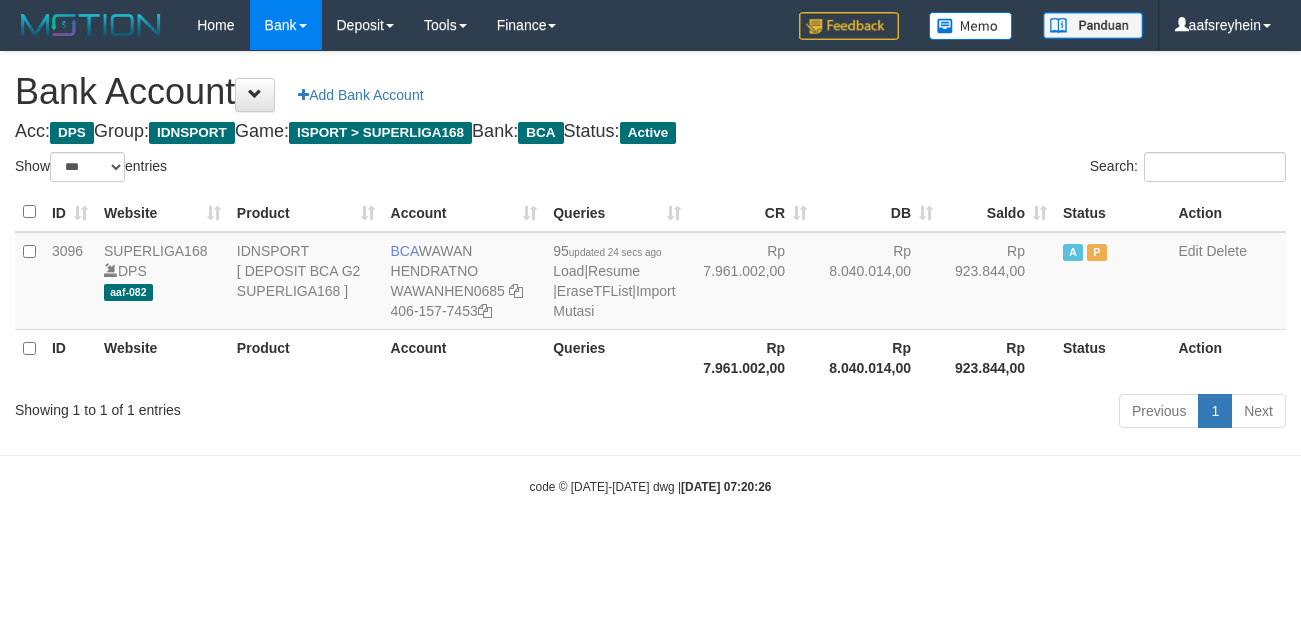 scroll, scrollTop: 0, scrollLeft: 0, axis: both 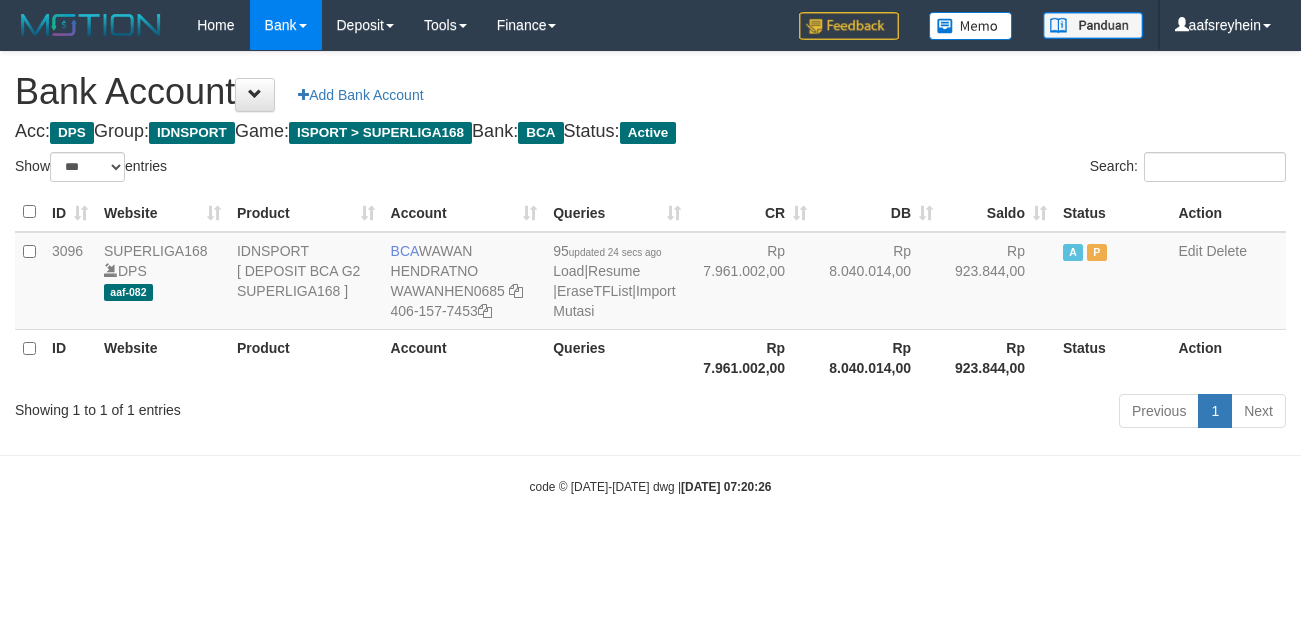 select on "***" 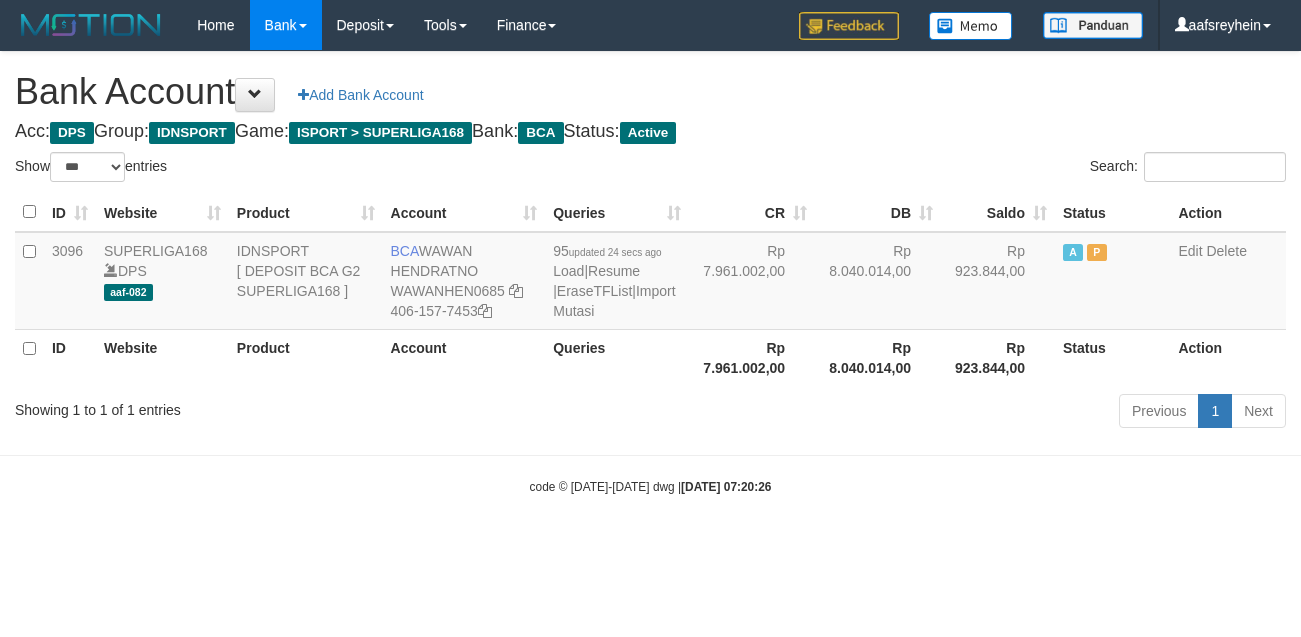 scroll, scrollTop: 0, scrollLeft: 0, axis: both 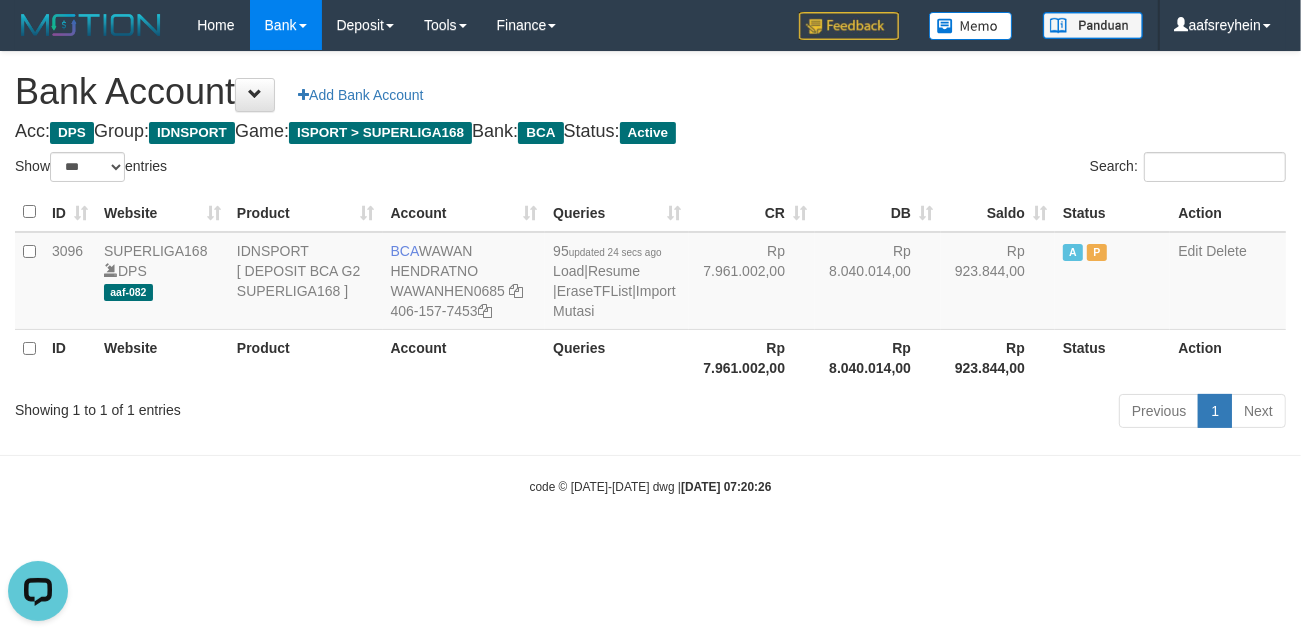 click on "Bank Account
Add Bank Account
Acc: 										 DPS
Group:   IDNSPORT    		Game:   ISPORT > SUPERLIGA168    		Bank:   BCA    		Status:  Active
Filter Account Type
*******
***
**
***
DPS
SELECT ALL  SELECT TYPE  - ALL -
DPS
WD
TMP
Filter Product
*******
******
********
********
*******
********
IDNSPORT
SELECT ALL  SELECT GROUP  - ALL -
BETHUB
IDNPOKER
[GEOGRAPHIC_DATA]
[GEOGRAPHIC_DATA]
LOADONLY
Filter Website
*******" at bounding box center [650, 243] 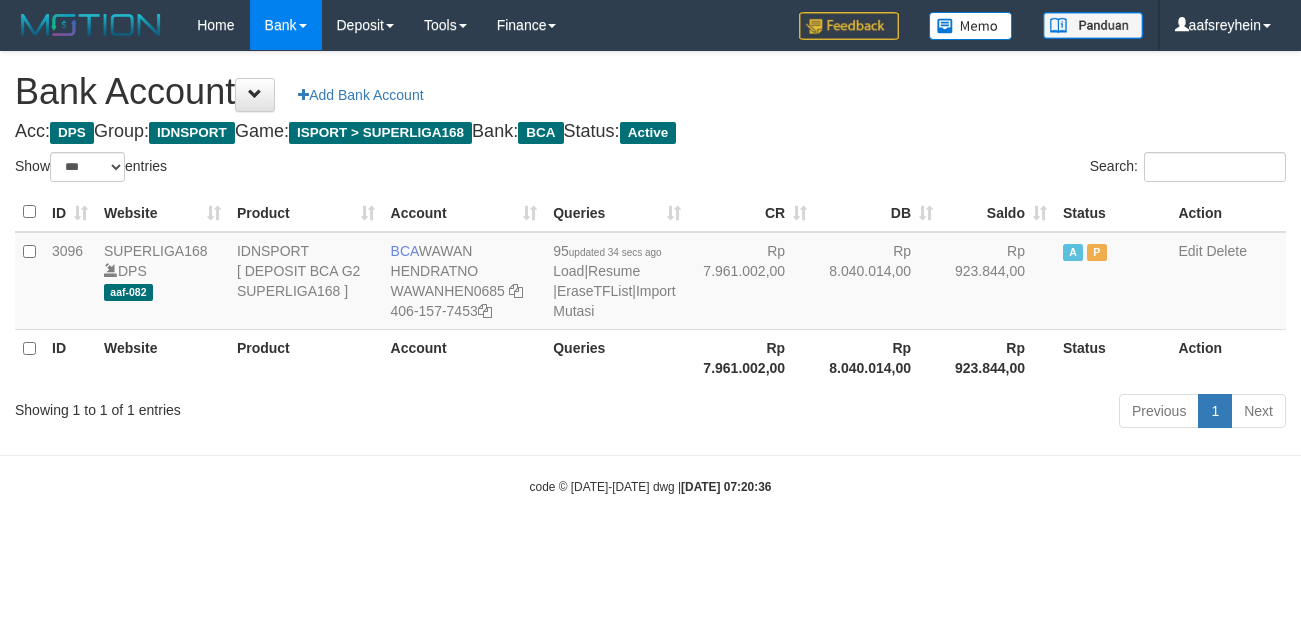 select on "***" 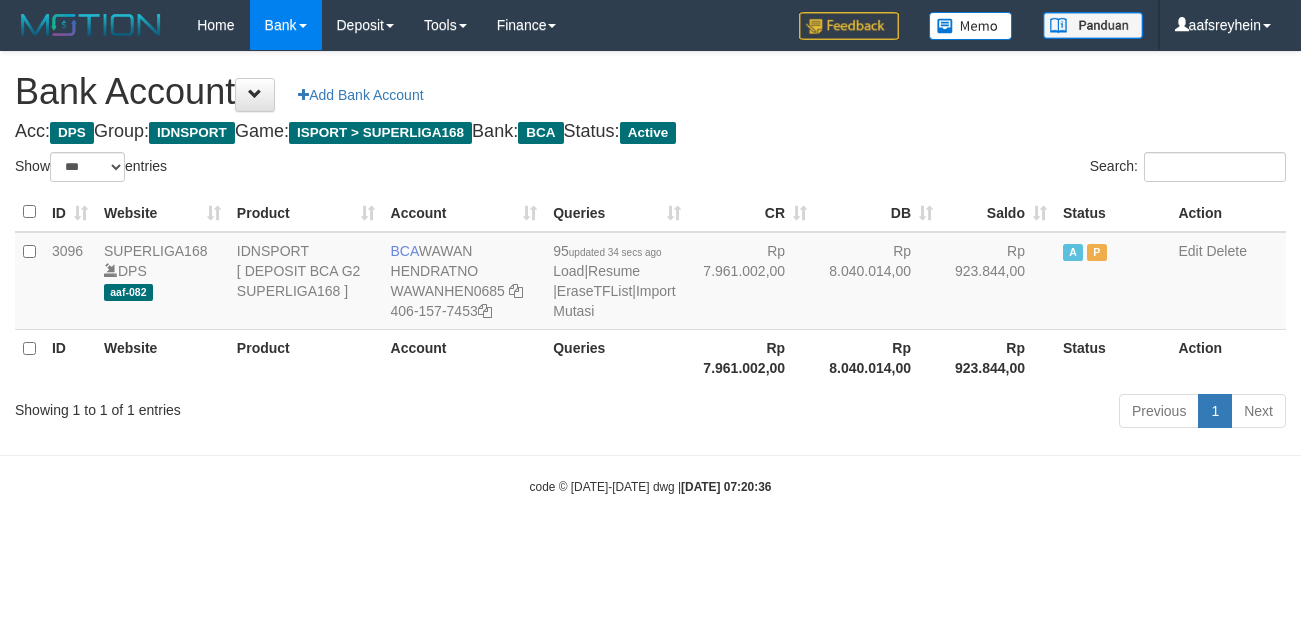 scroll, scrollTop: 0, scrollLeft: 0, axis: both 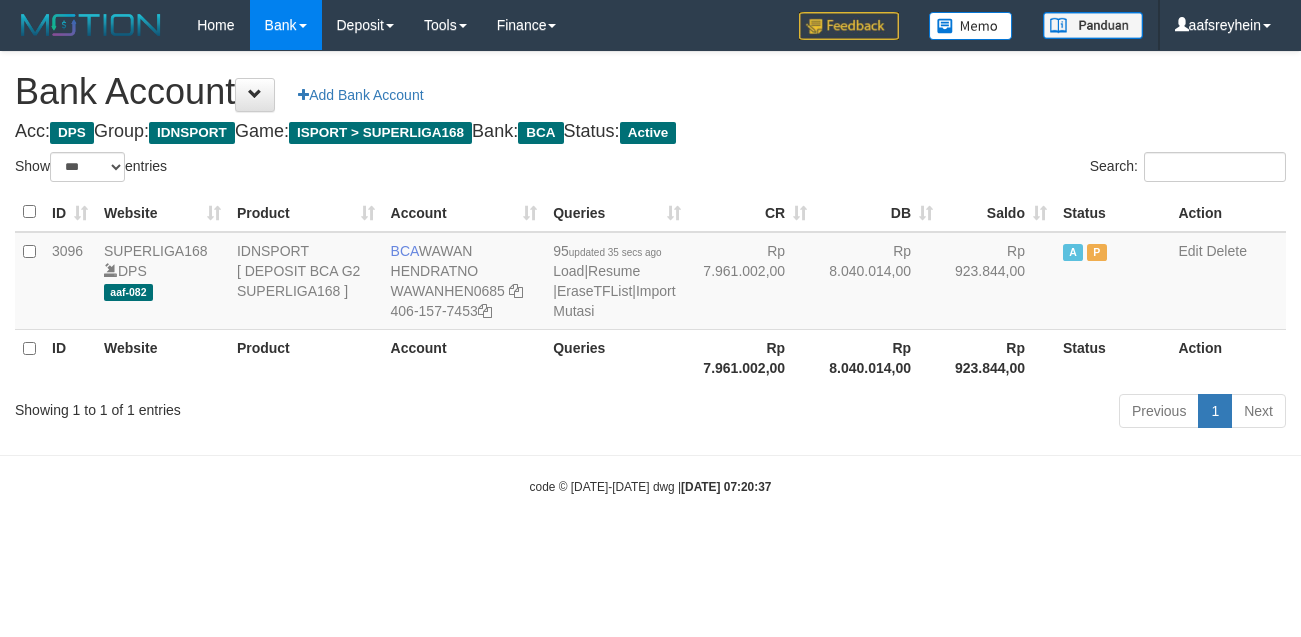 select on "***" 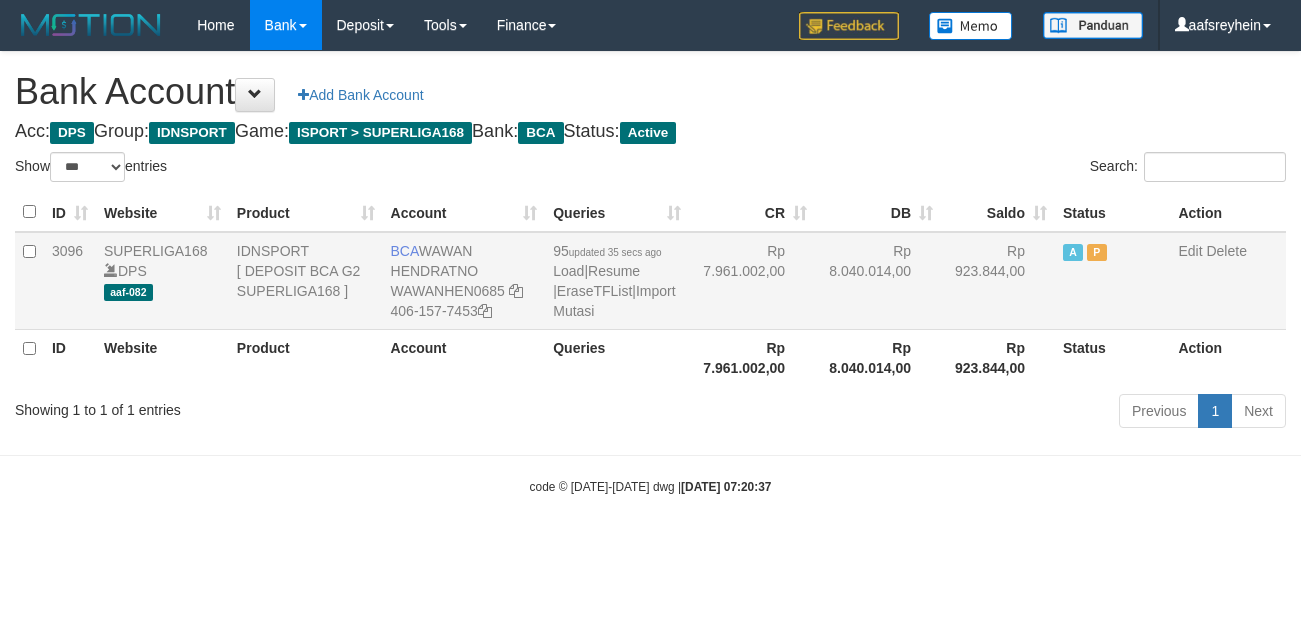 scroll, scrollTop: 0, scrollLeft: 0, axis: both 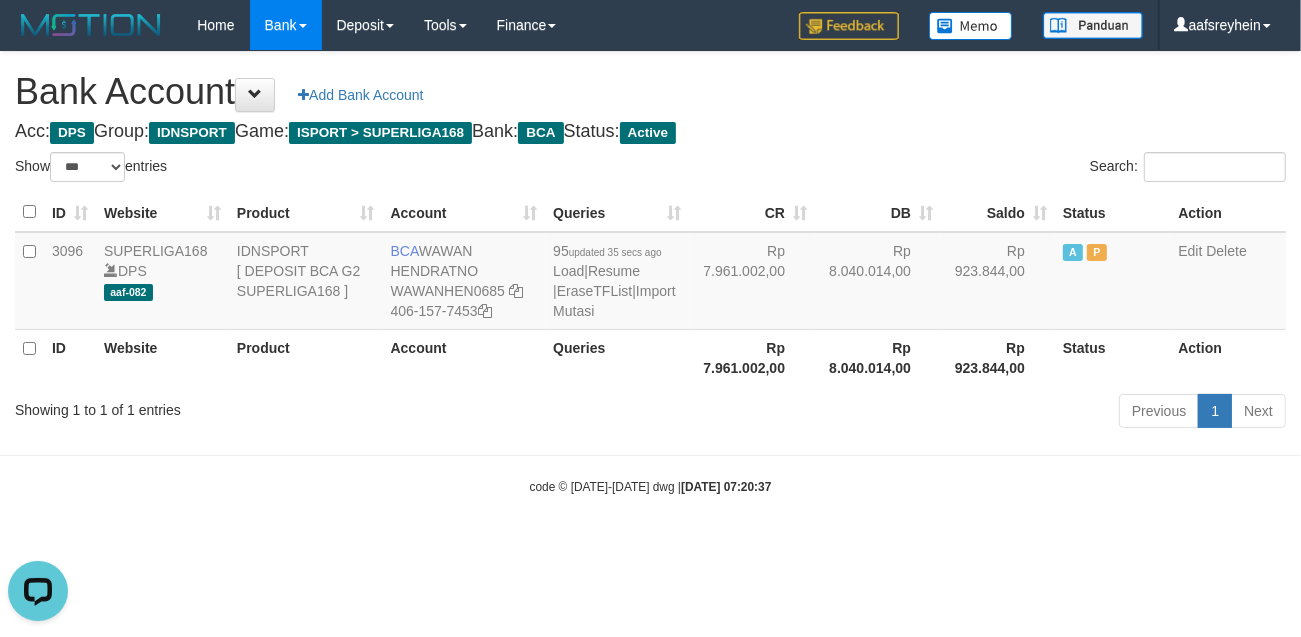 click on "Toggle navigation
Home
Bank
Account List
Load
By Website
Group
[ISPORT]													SUPERLIGA168
By Load Group (DPS)
-" at bounding box center [650, 273] 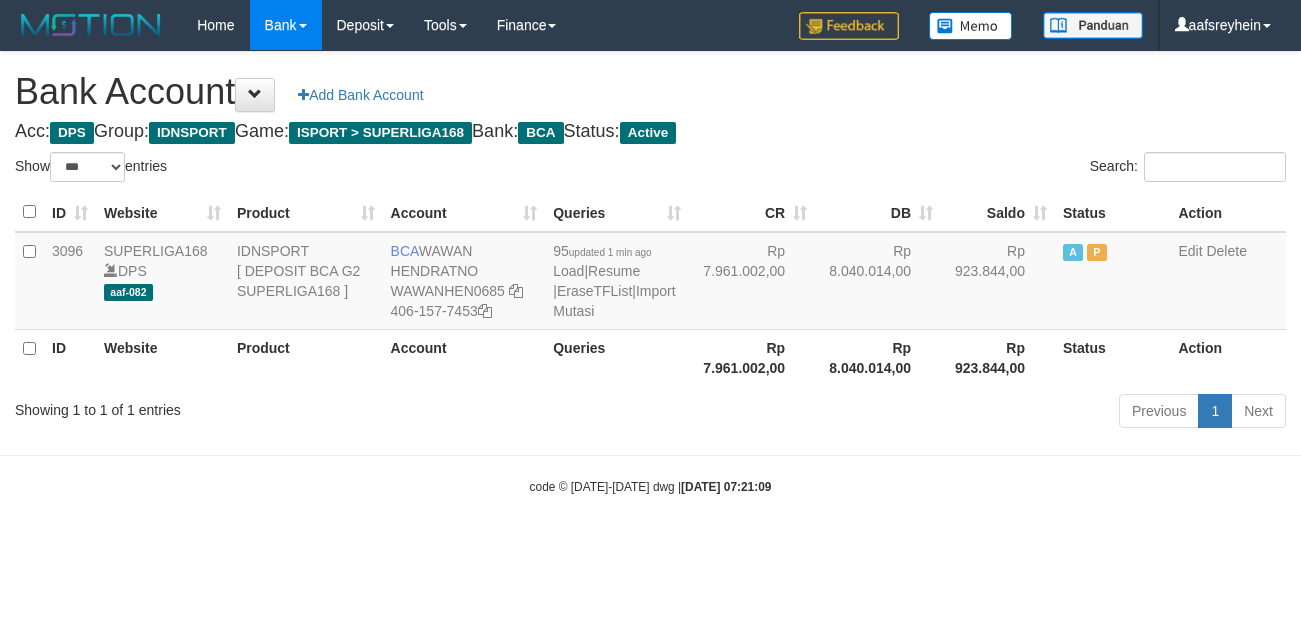 select on "***" 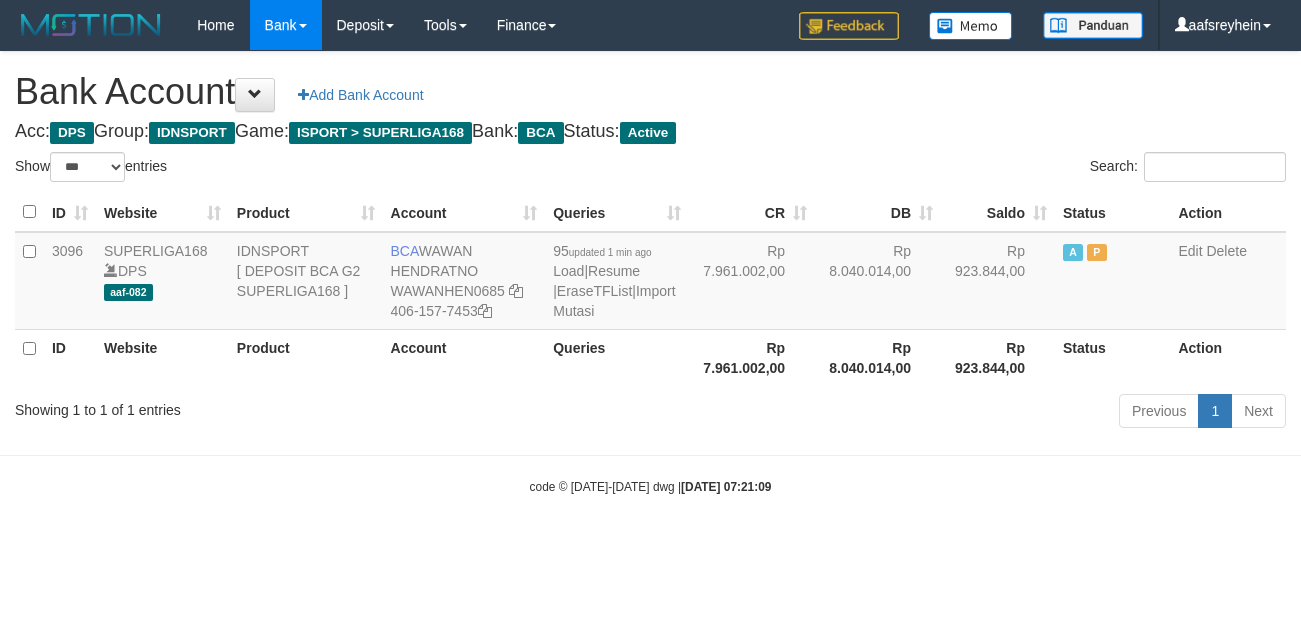 scroll, scrollTop: 0, scrollLeft: 0, axis: both 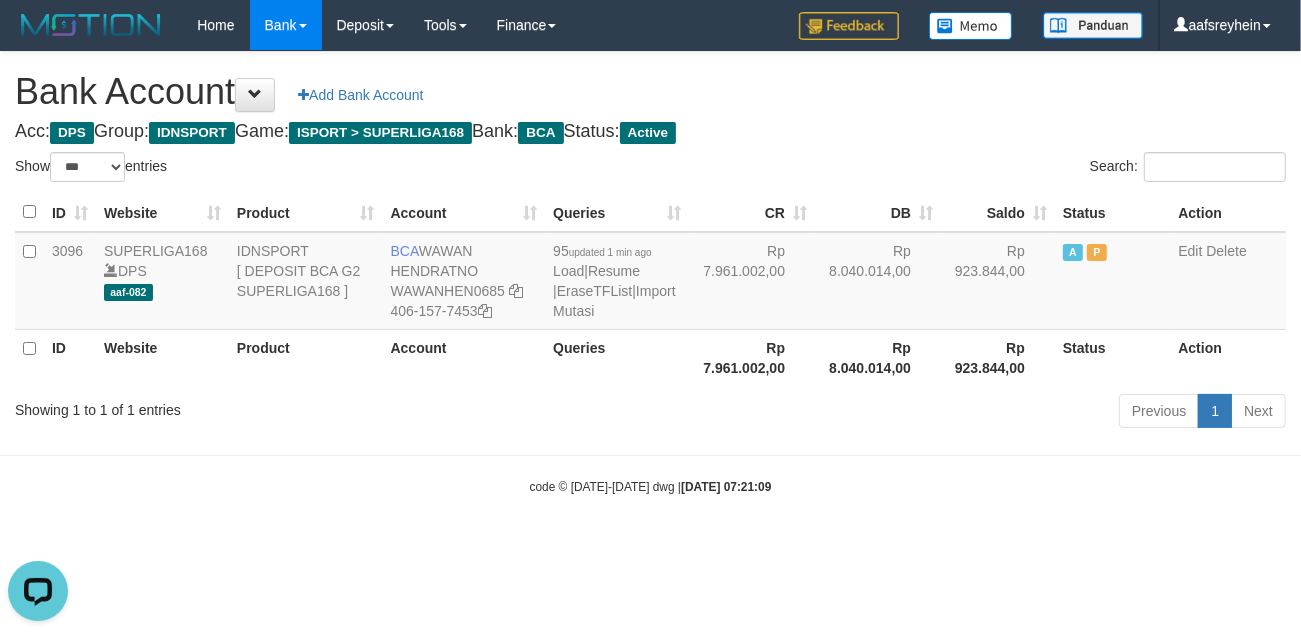 click on "Toggle navigation
Home
Bank
Account List
Load
By Website
Group
[ISPORT]													SUPERLIGA168
By Load Group (DPS)
-" at bounding box center (650, 273) 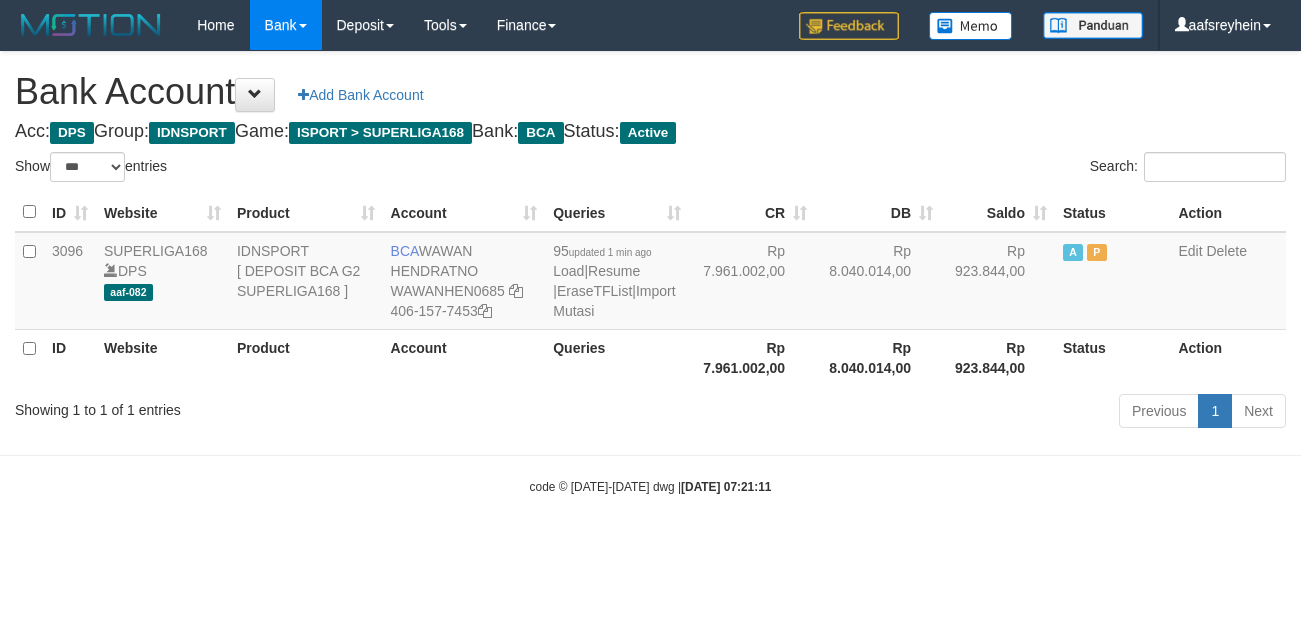 select on "***" 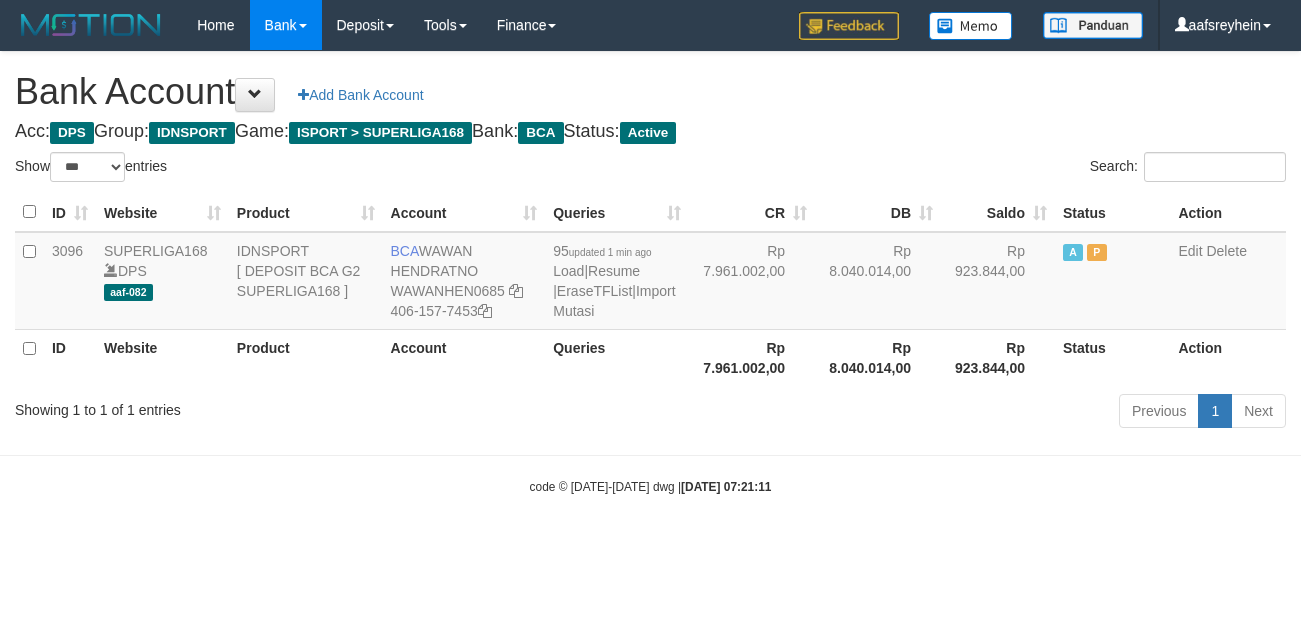 scroll, scrollTop: 0, scrollLeft: 0, axis: both 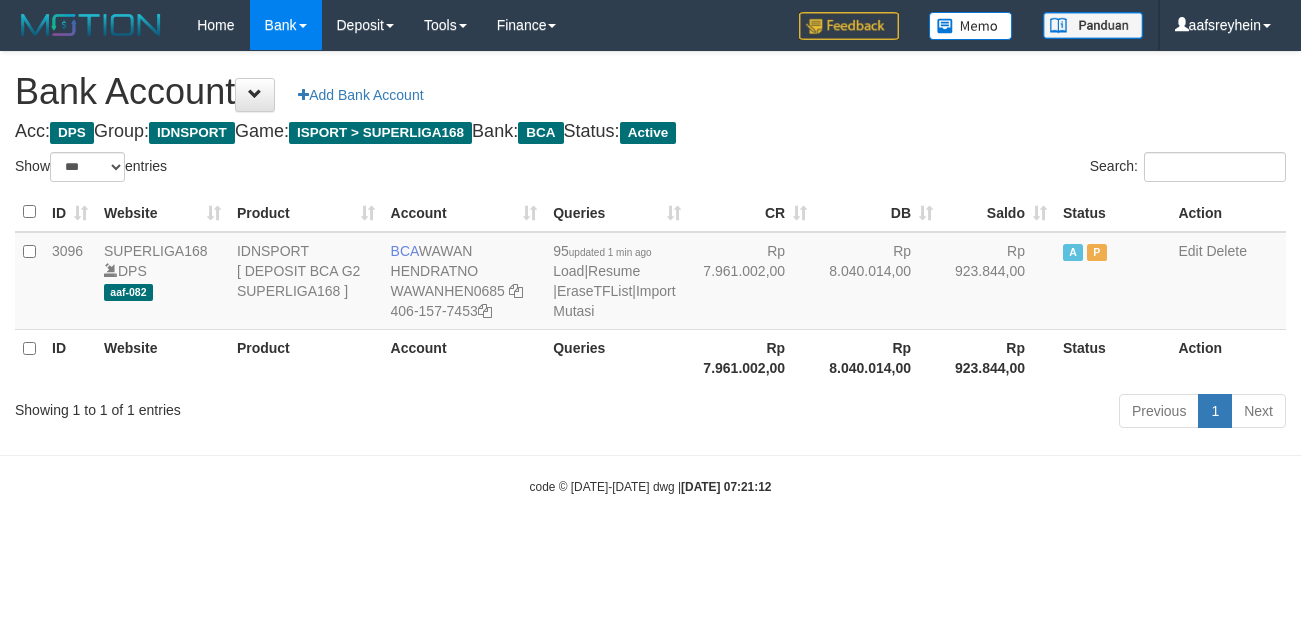 select on "***" 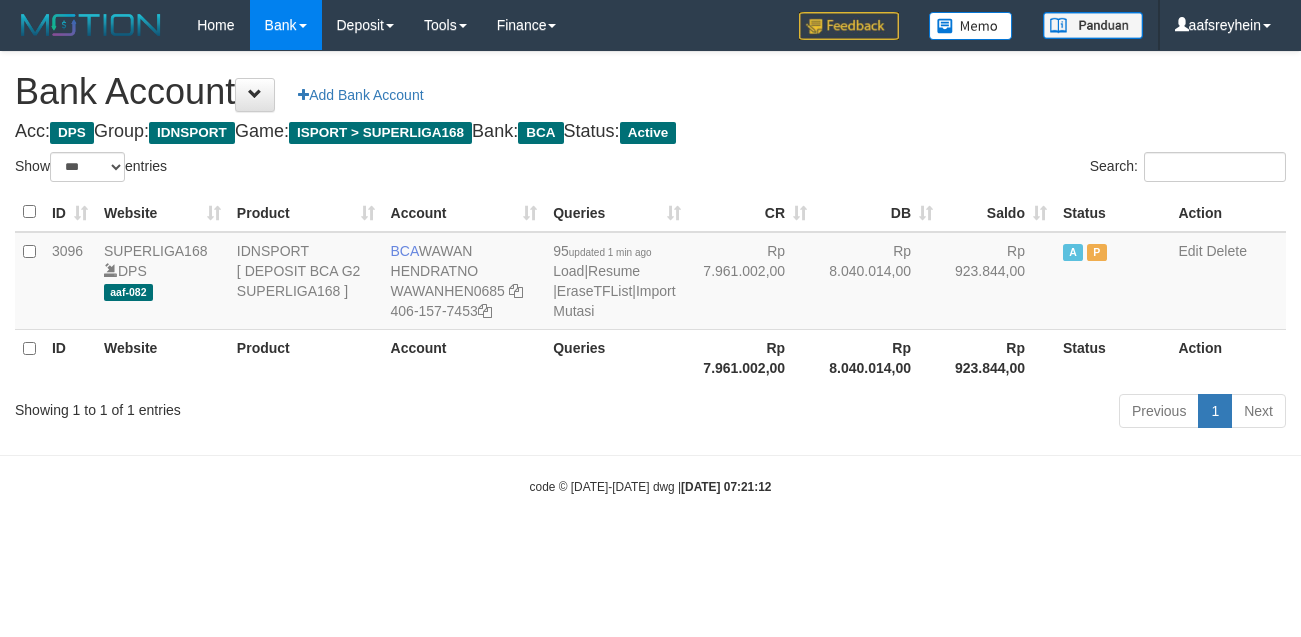 scroll, scrollTop: 0, scrollLeft: 0, axis: both 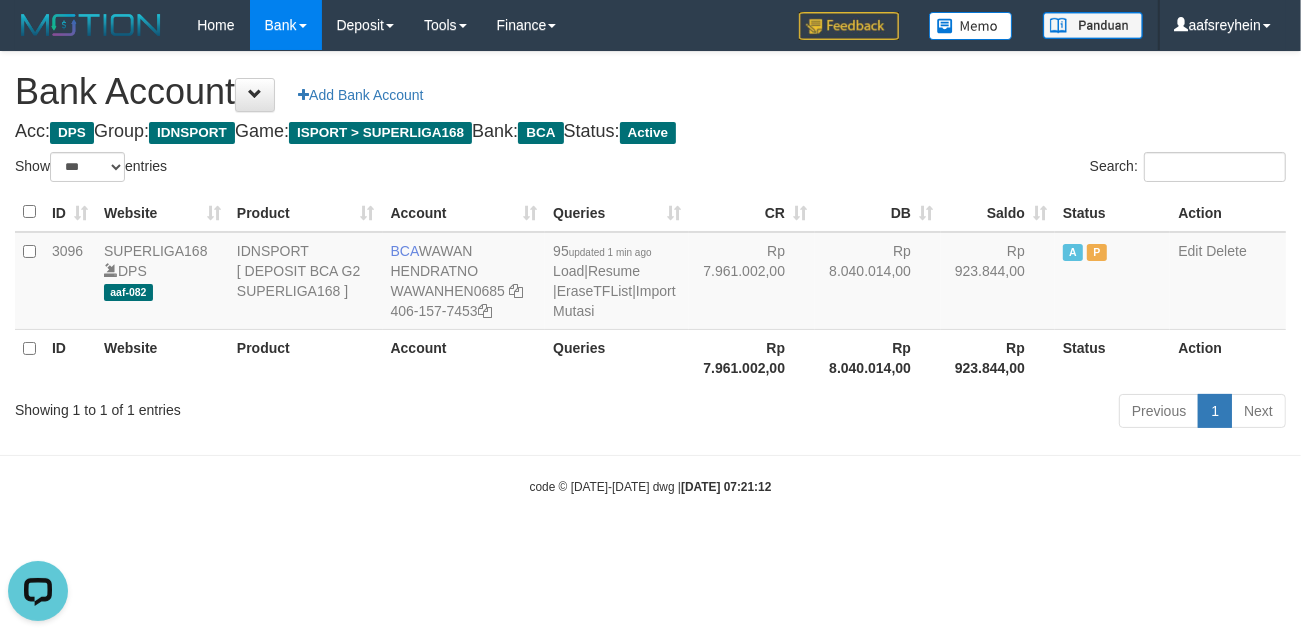 click on "code © [DATE]-[DATE] dwg |  [DATE] 07:21:12" at bounding box center (650, 486) 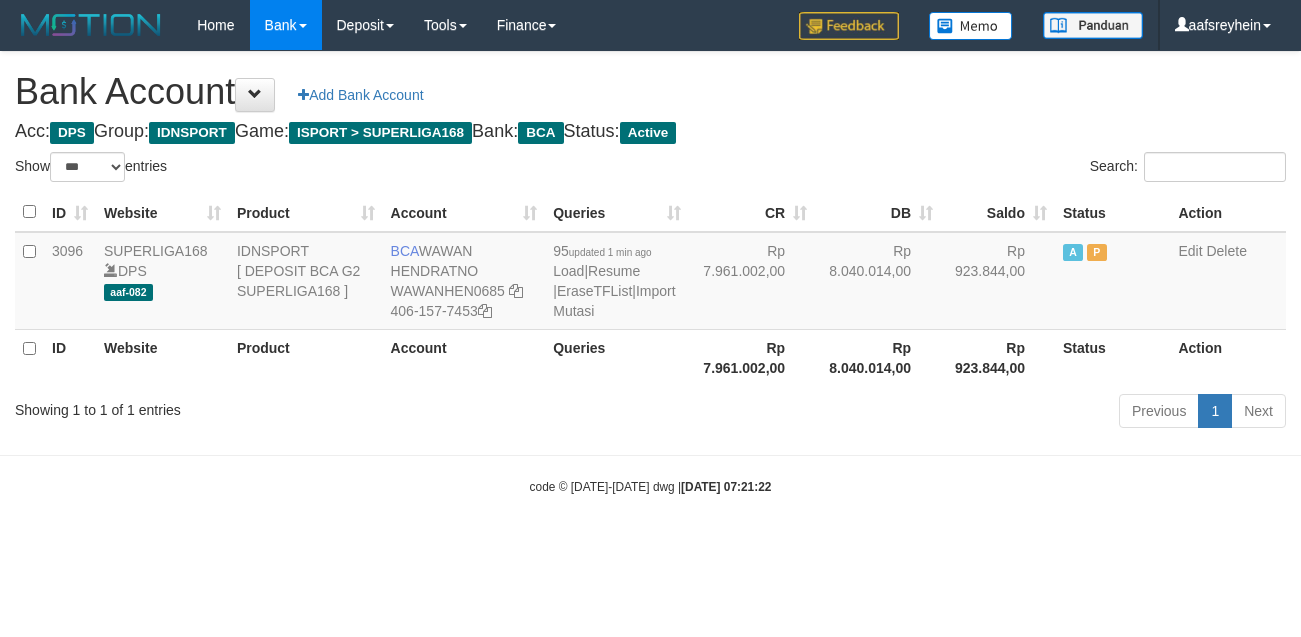 select on "***" 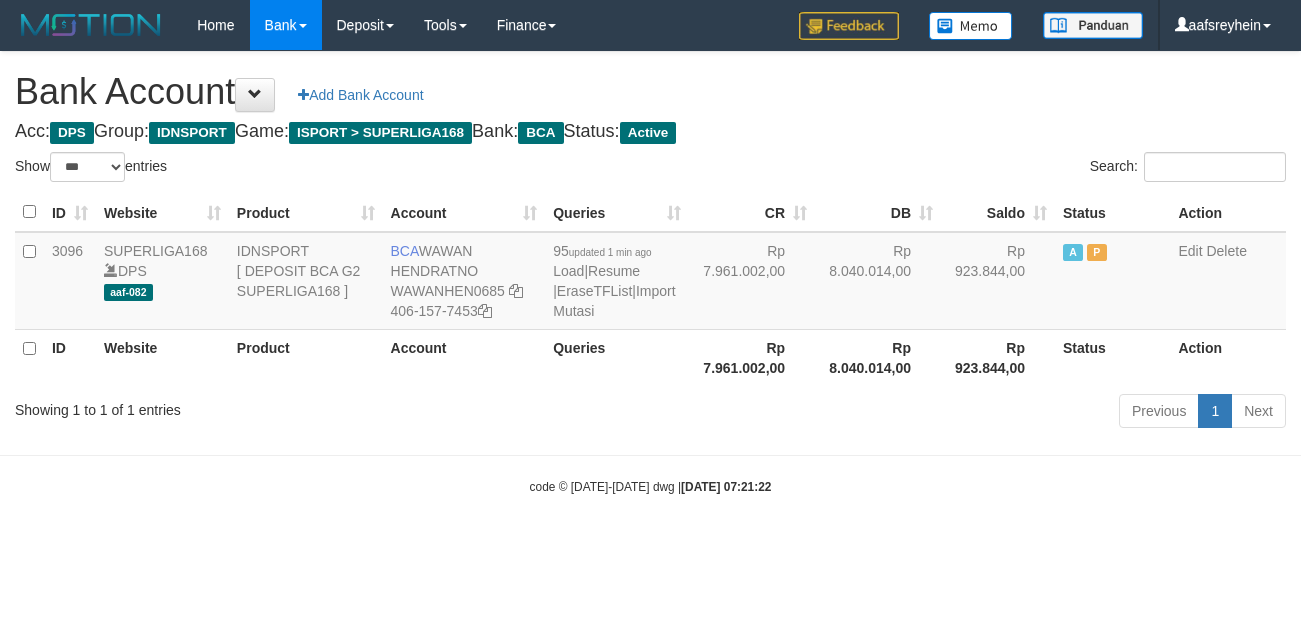 scroll, scrollTop: 0, scrollLeft: 0, axis: both 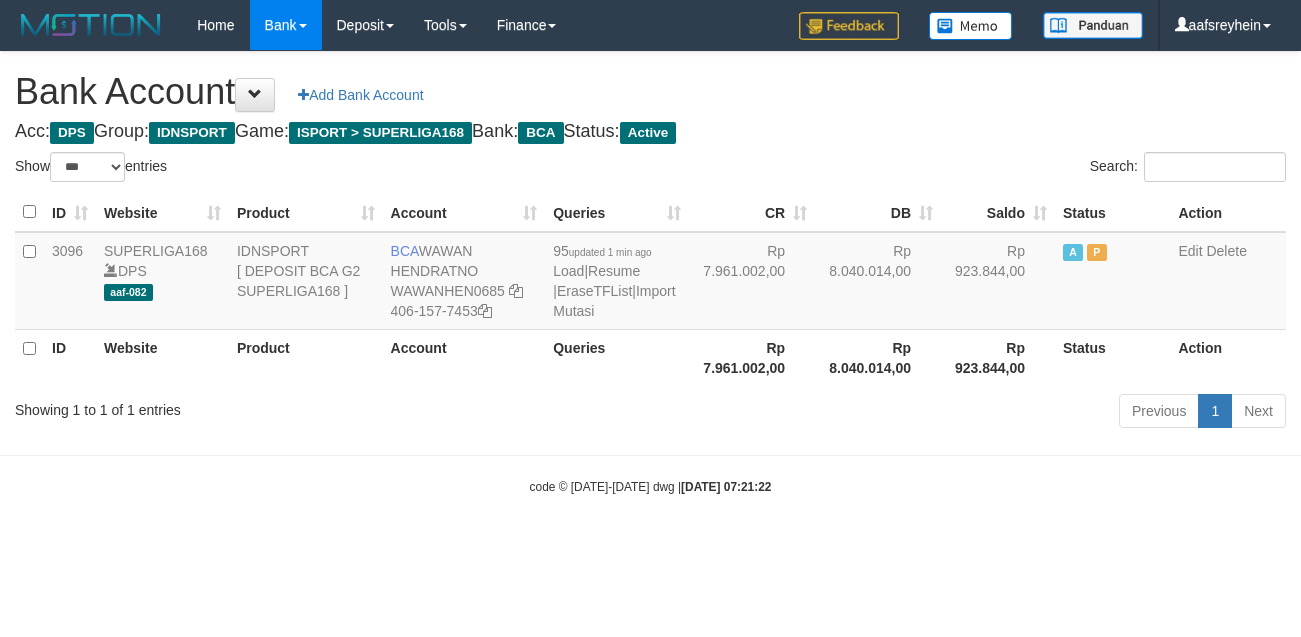 select on "***" 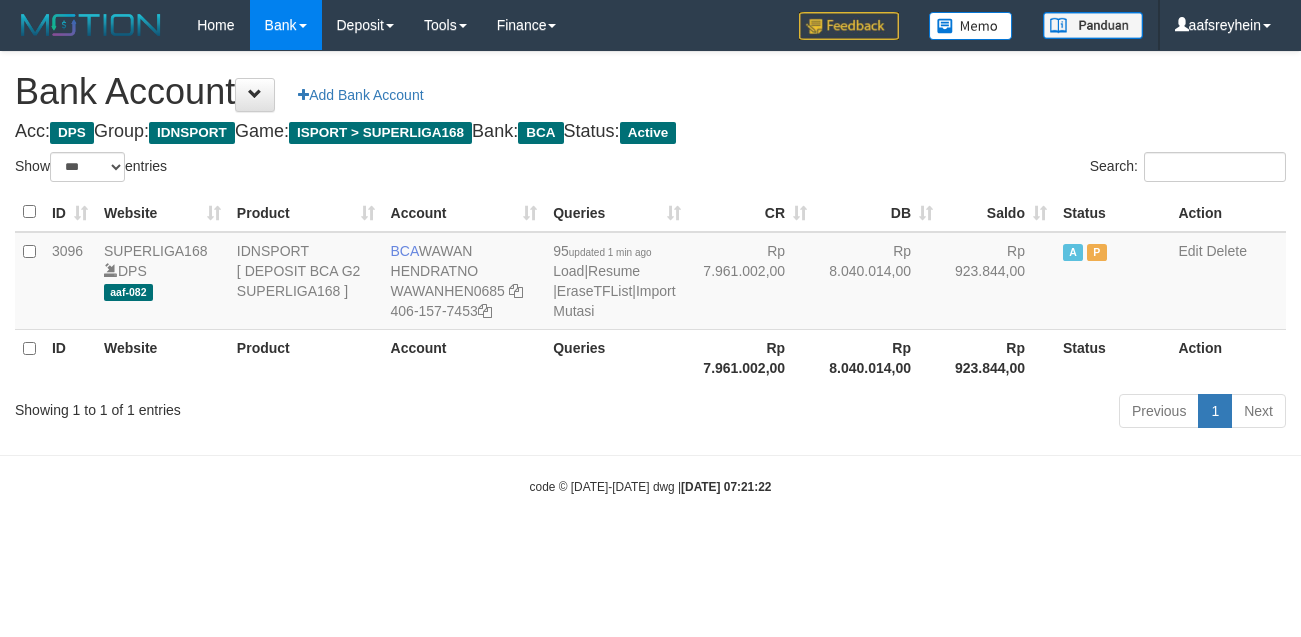 scroll, scrollTop: 0, scrollLeft: 0, axis: both 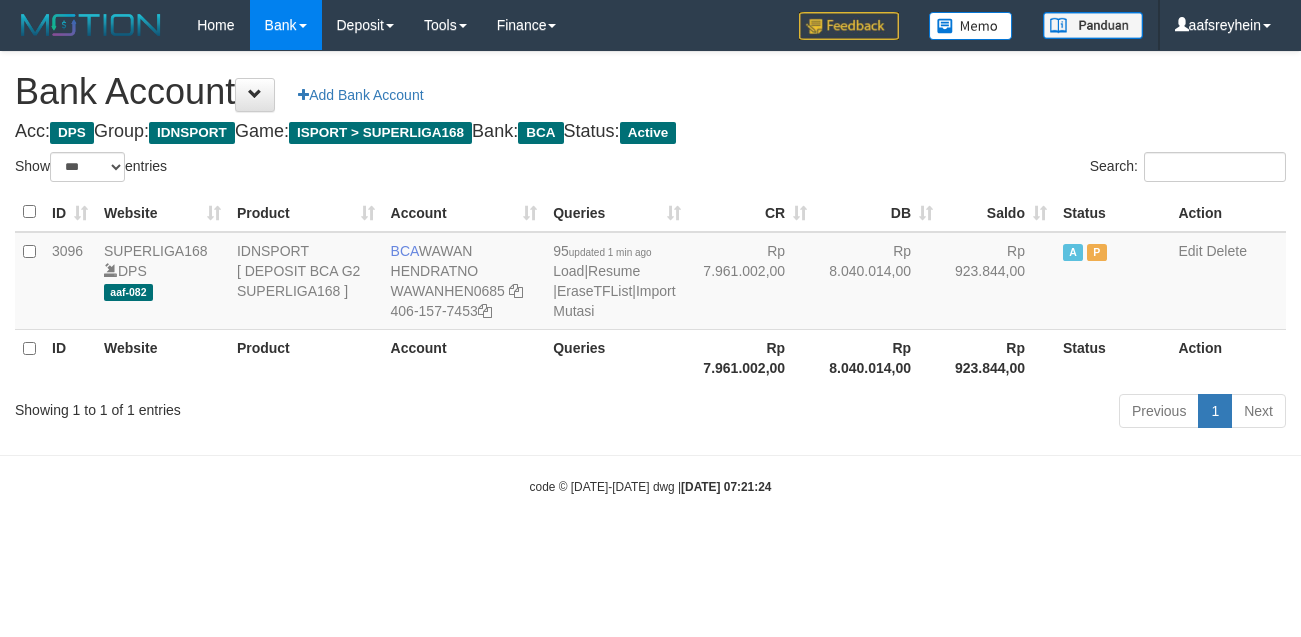 select on "***" 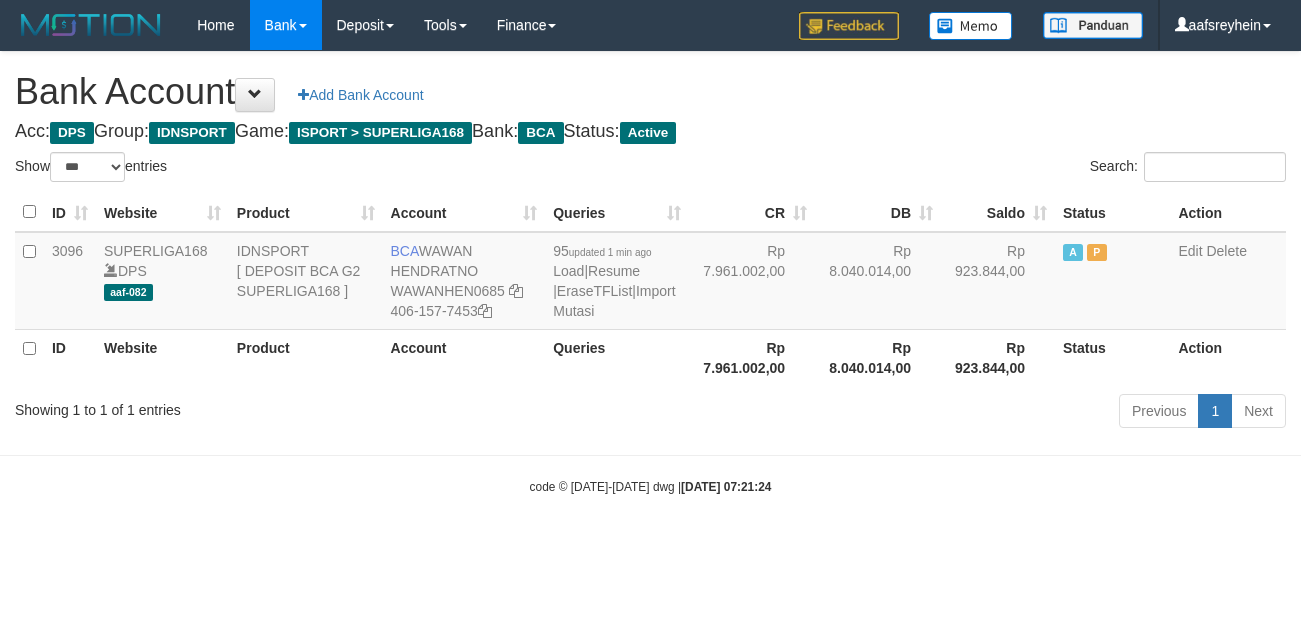 scroll, scrollTop: 0, scrollLeft: 0, axis: both 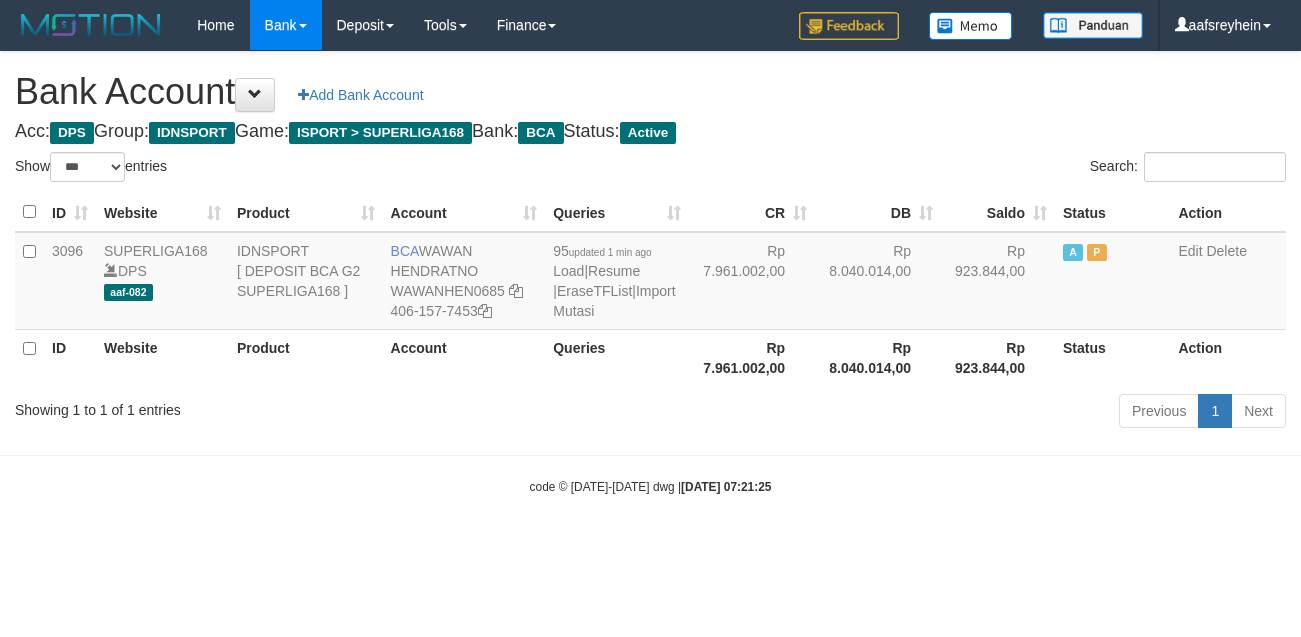 select on "***" 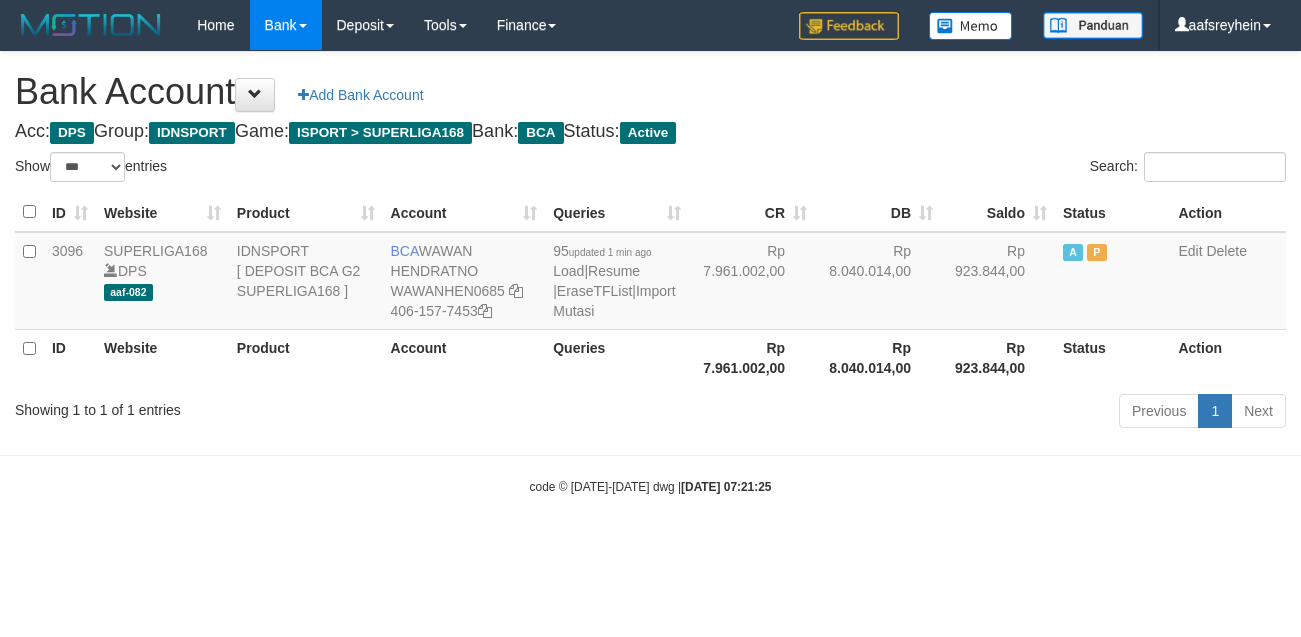 scroll, scrollTop: 0, scrollLeft: 0, axis: both 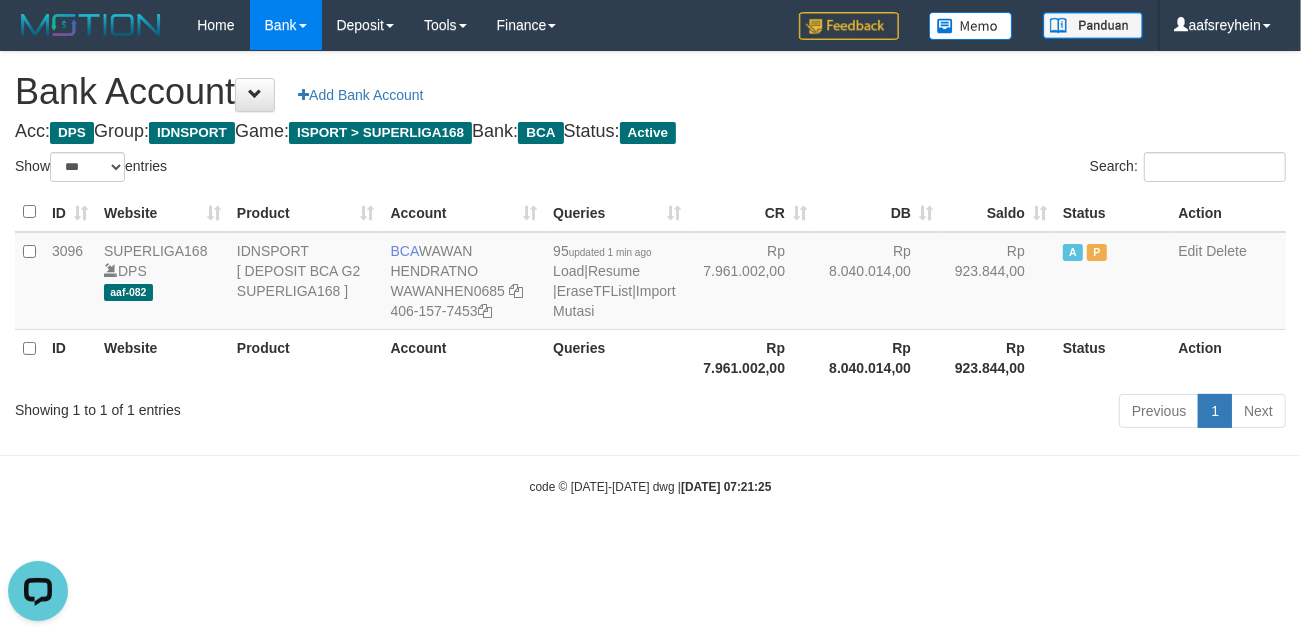 click on "Toggle navigation
Home
Bank
Account List
Load
By Website
Group
[ISPORT]													SUPERLIGA168
By Load Group (DPS)
-" at bounding box center (650, 273) 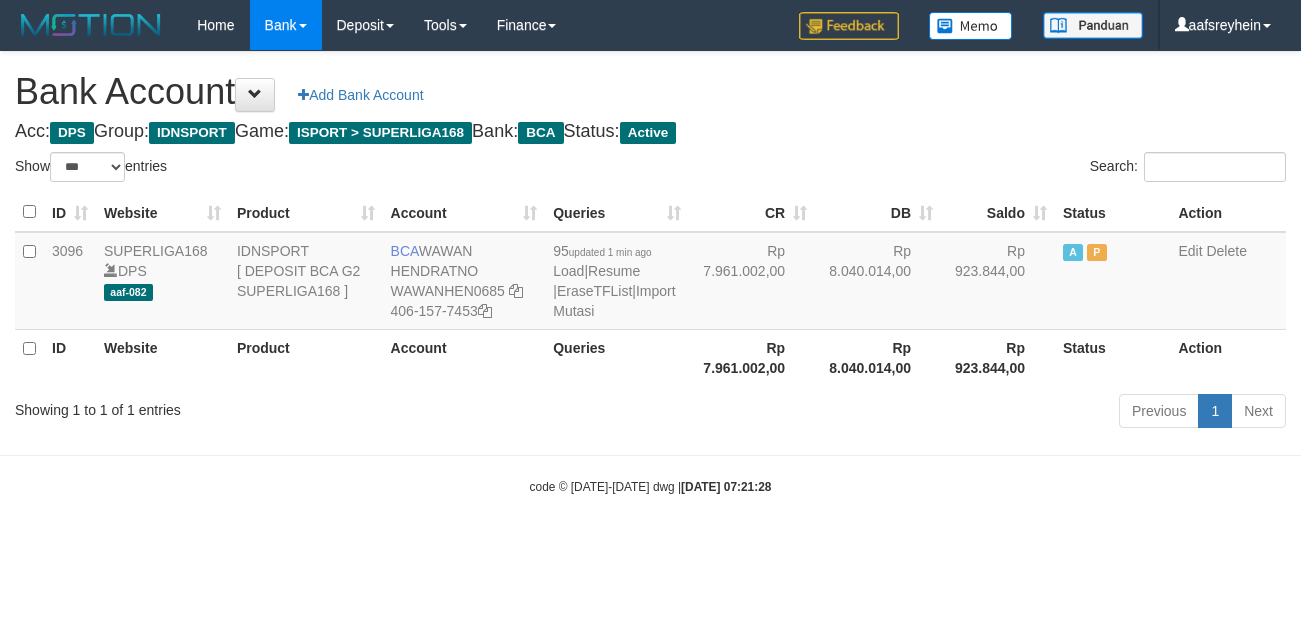 select on "***" 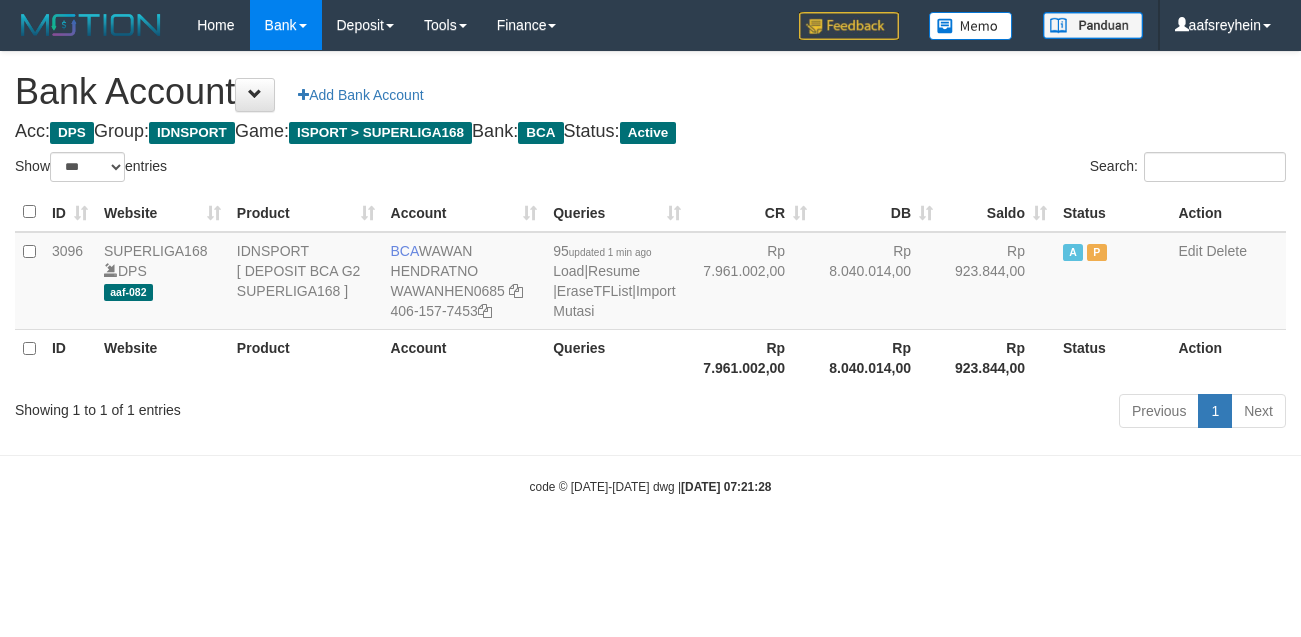 scroll, scrollTop: 0, scrollLeft: 0, axis: both 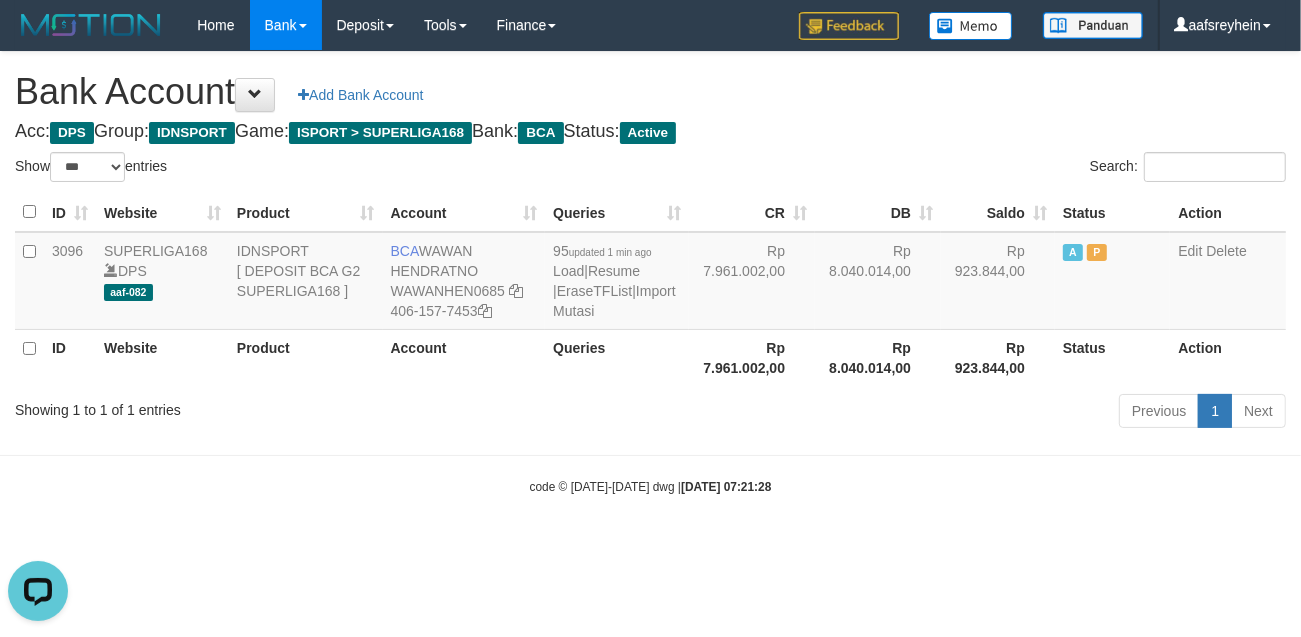 click on "Toggle navigation
Home
Bank
Account List
Load
By Website
Group
[ISPORT]													SUPERLIGA168
By Load Group (DPS)
-" at bounding box center (650, 273) 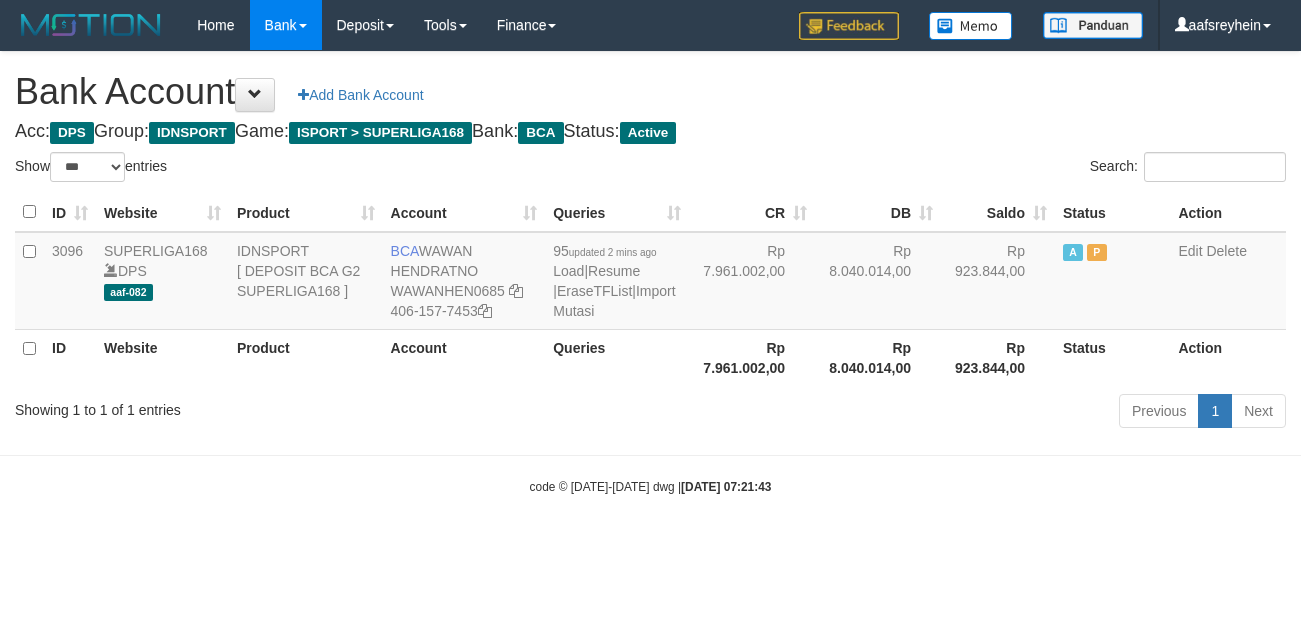 select on "***" 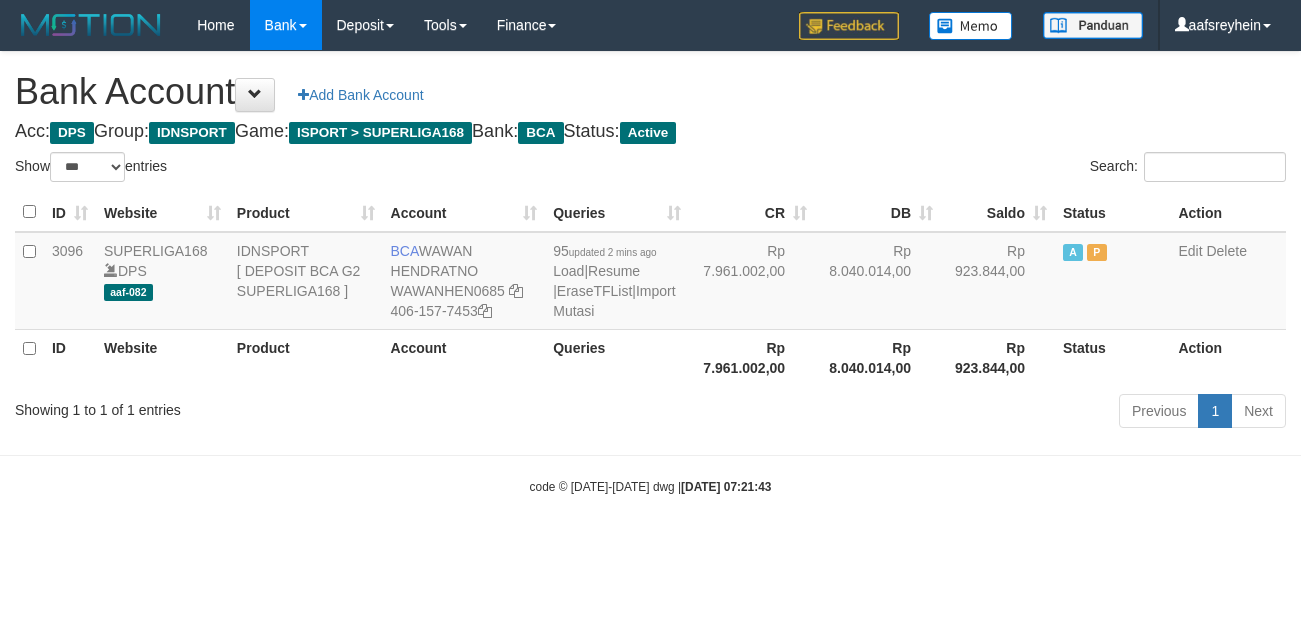 scroll, scrollTop: 0, scrollLeft: 0, axis: both 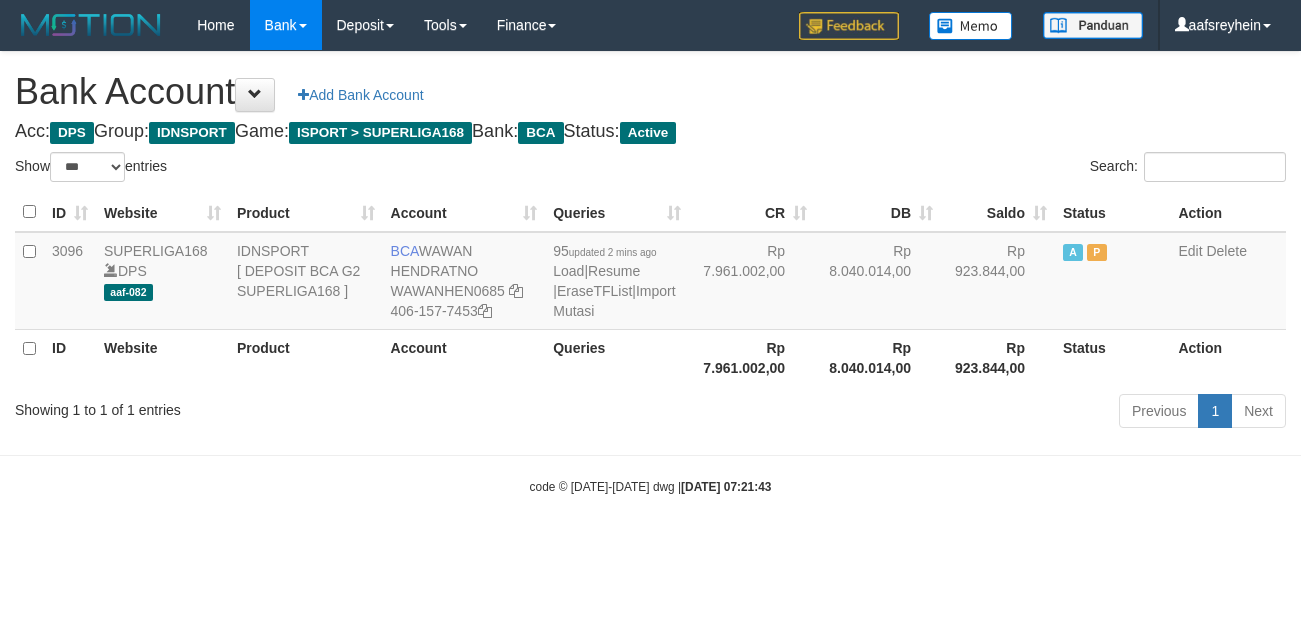 select on "***" 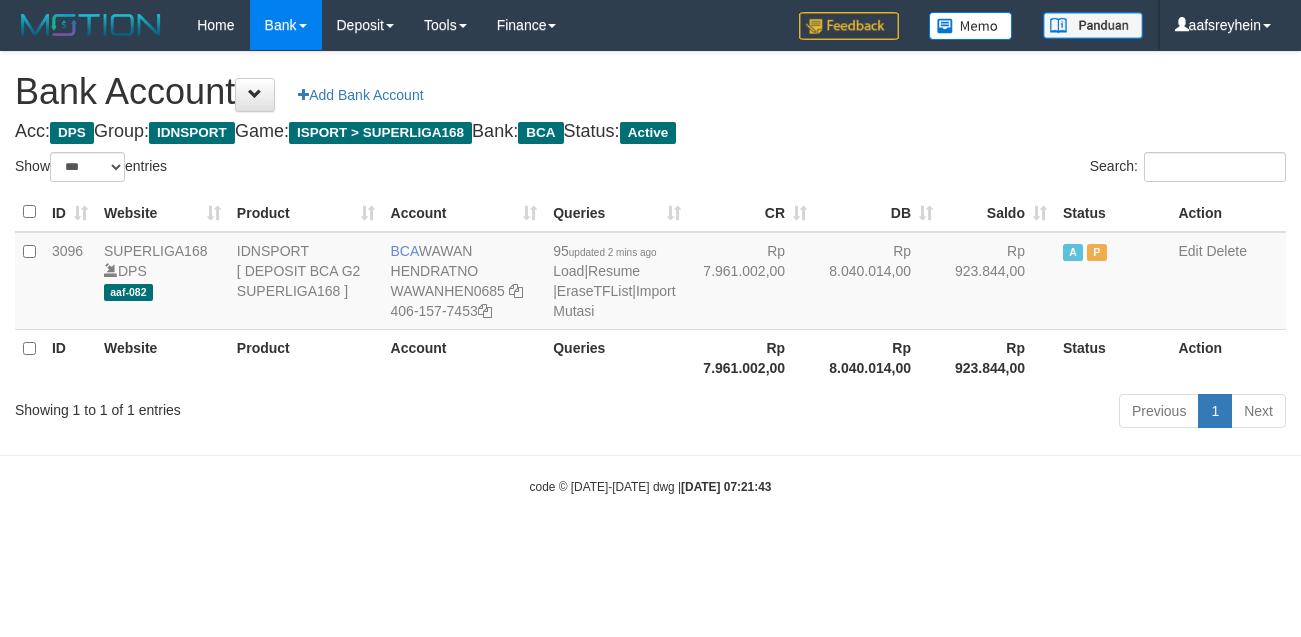 scroll, scrollTop: 0, scrollLeft: 0, axis: both 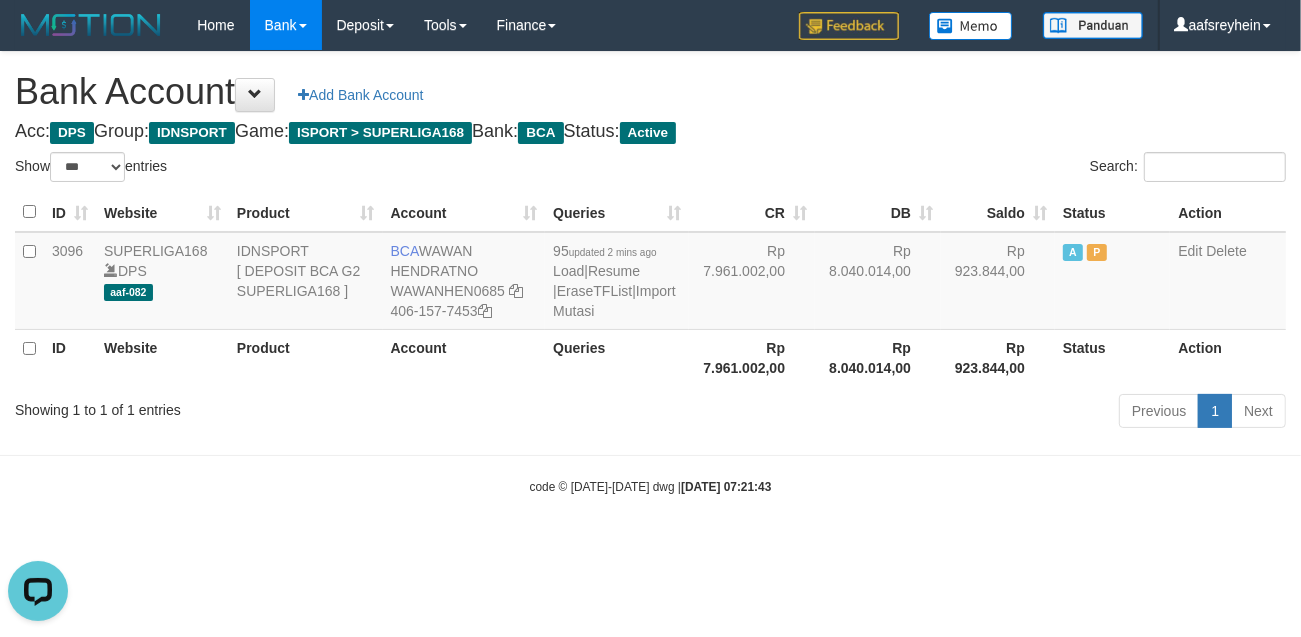 click on "Status" at bounding box center (1112, 357) 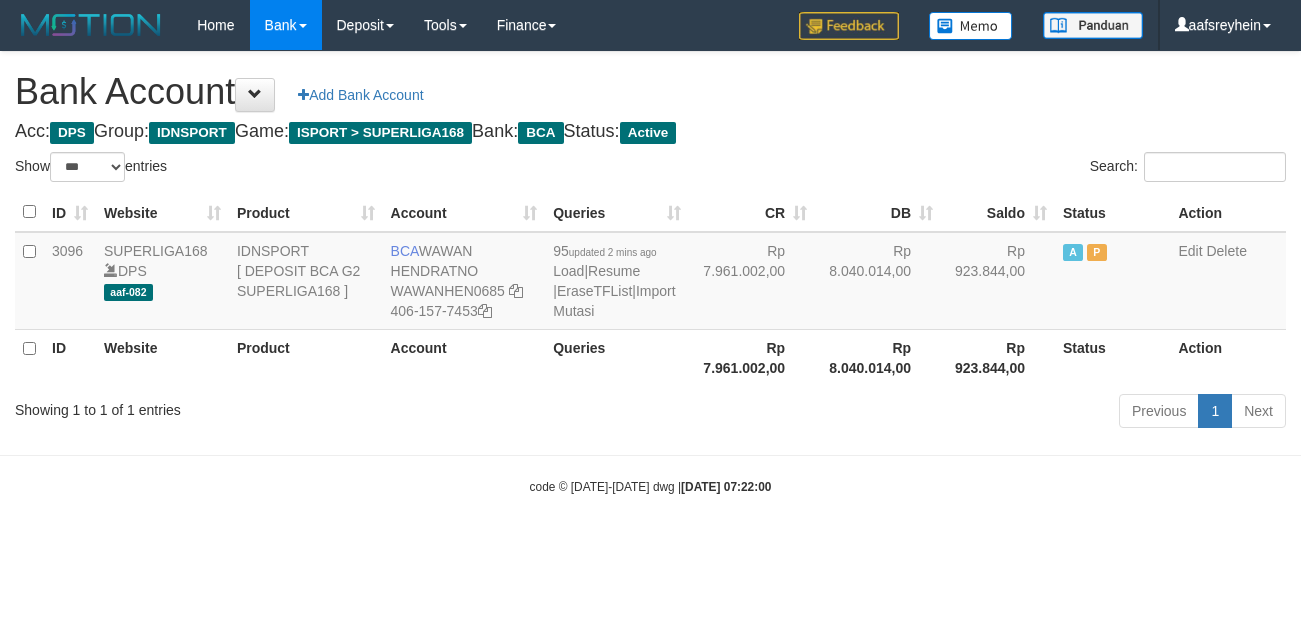 select on "***" 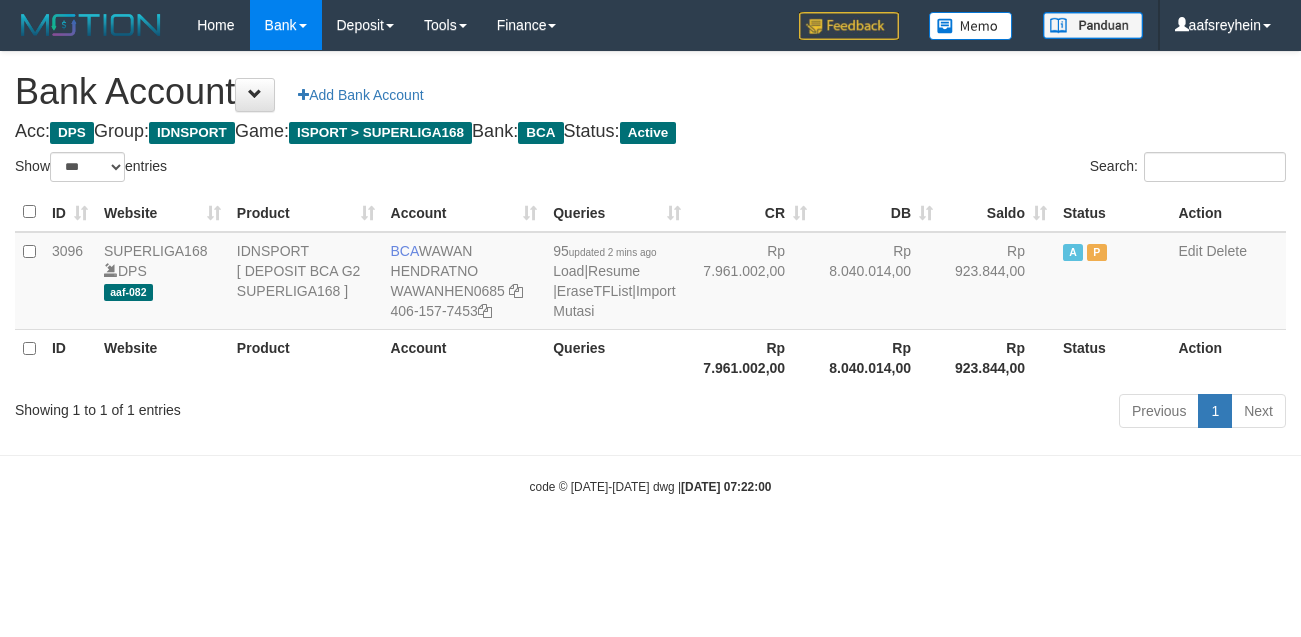 scroll, scrollTop: 0, scrollLeft: 0, axis: both 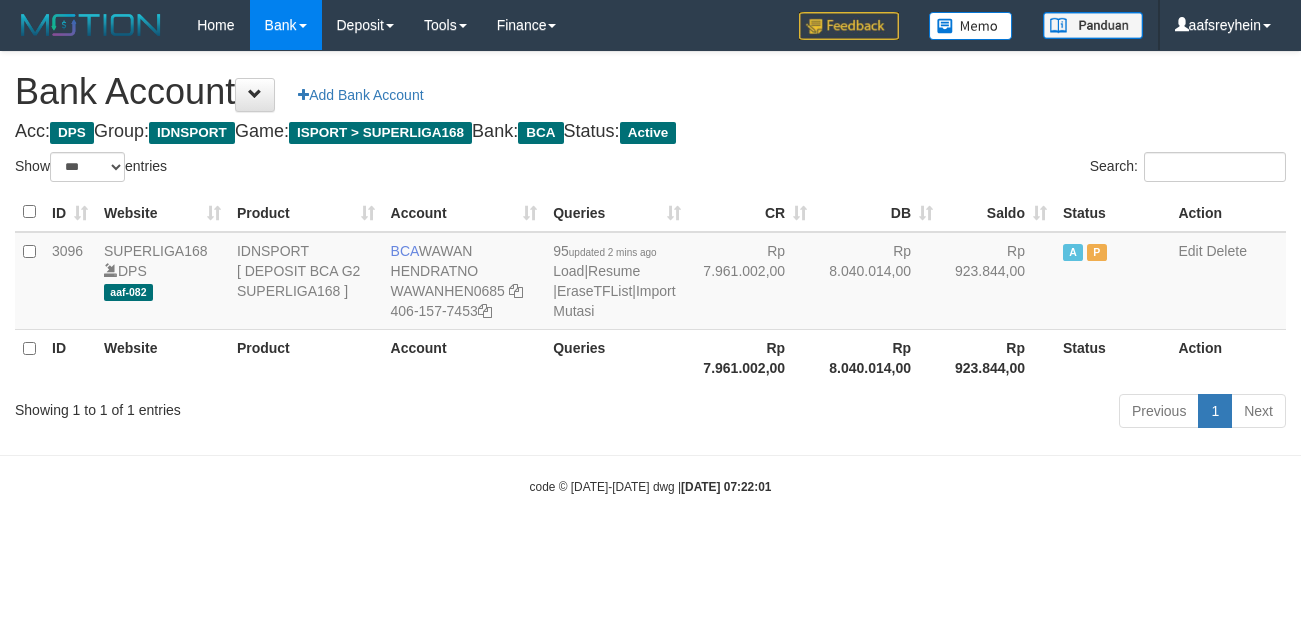 select on "***" 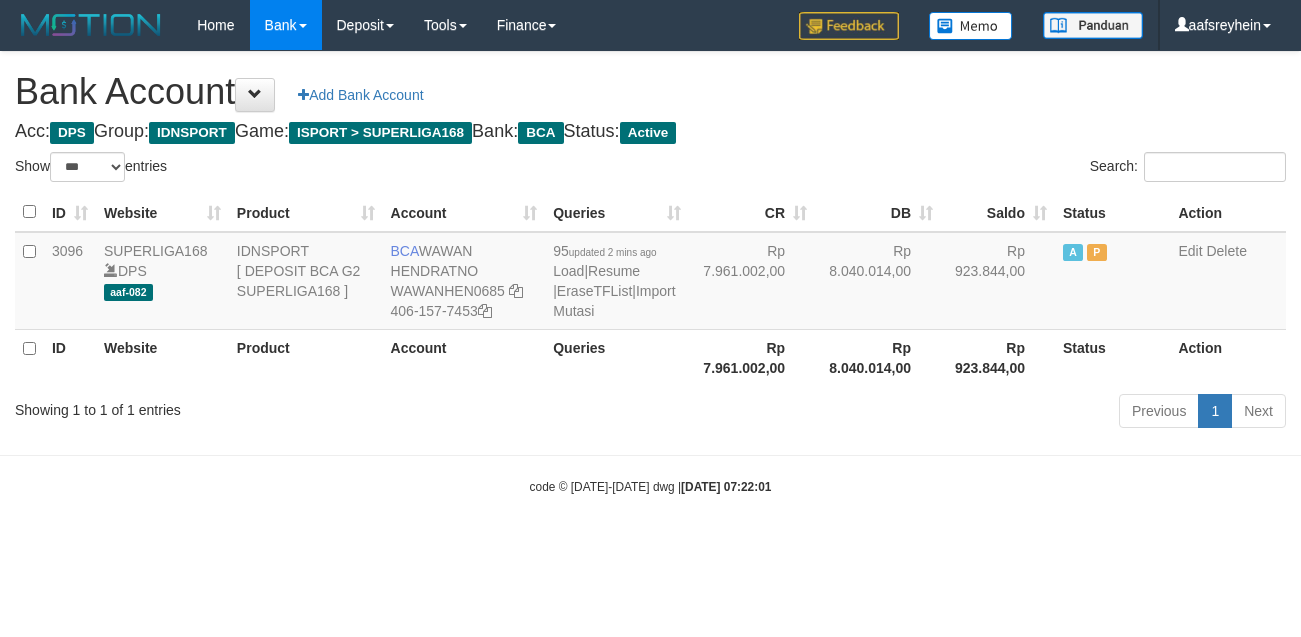 scroll, scrollTop: 0, scrollLeft: 0, axis: both 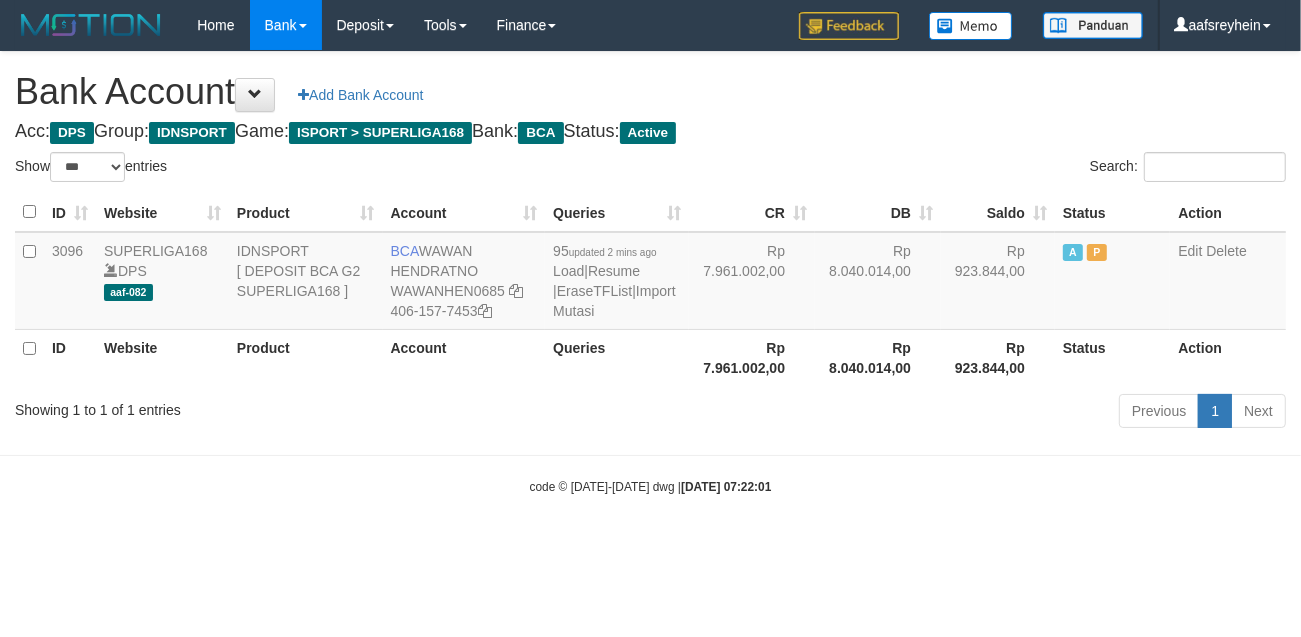 click on "Previous 1 Next" at bounding box center (921, 413) 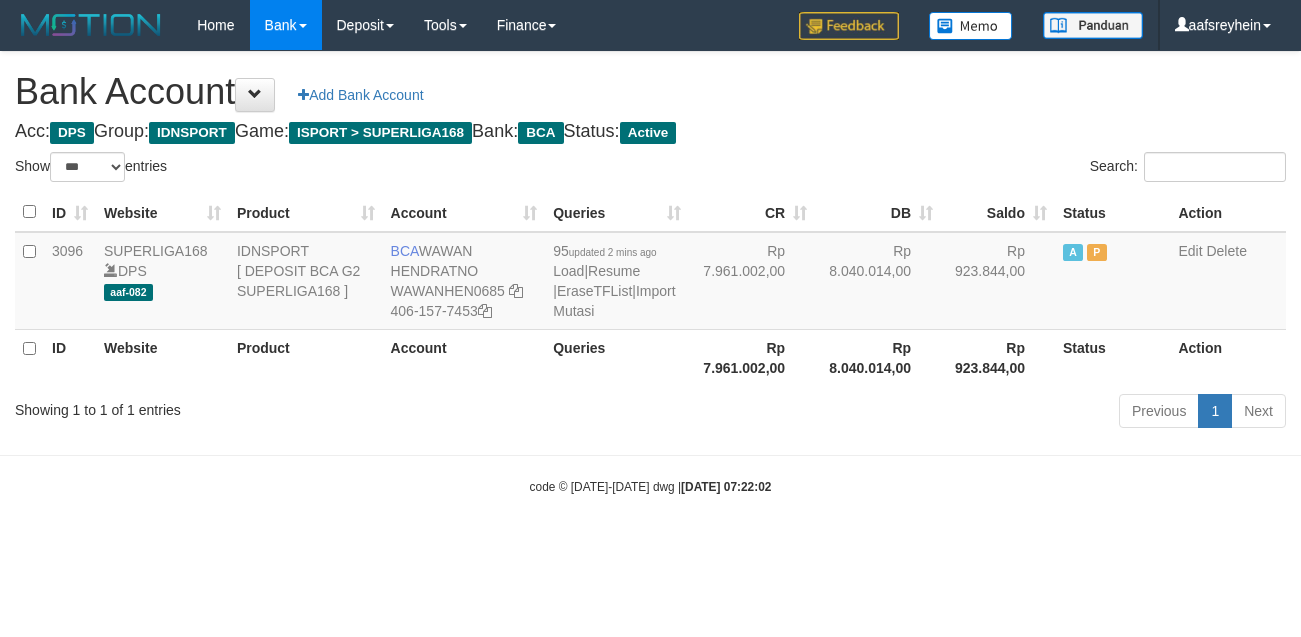 select on "***" 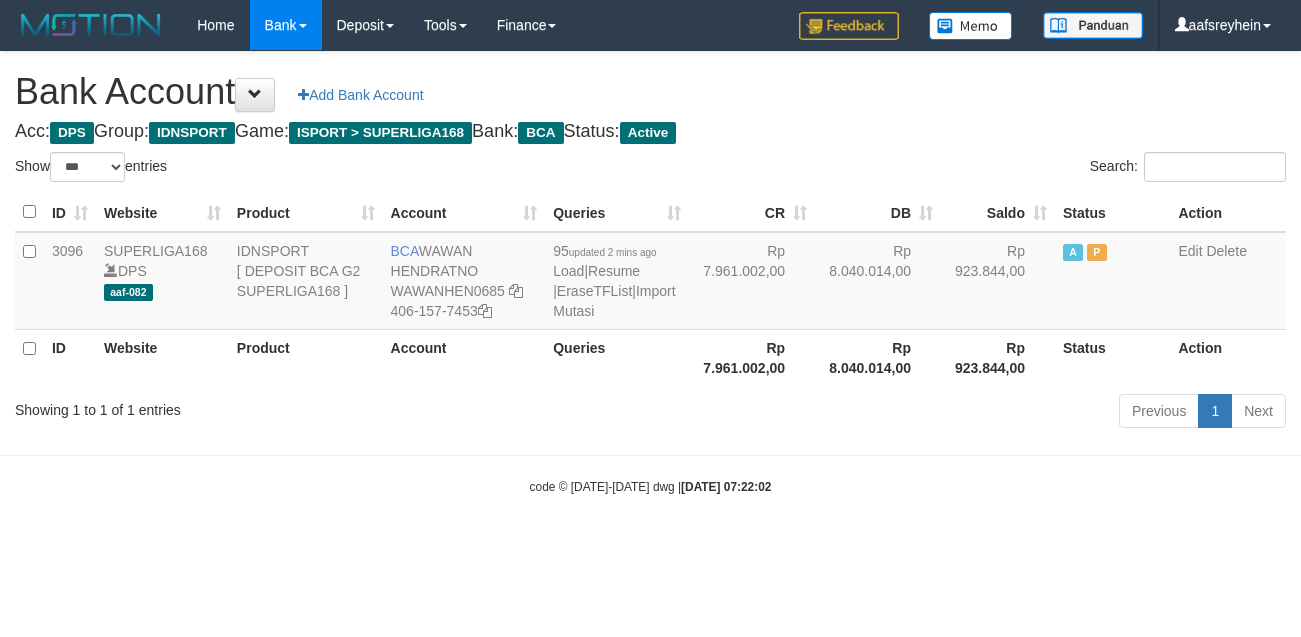 scroll, scrollTop: 0, scrollLeft: 0, axis: both 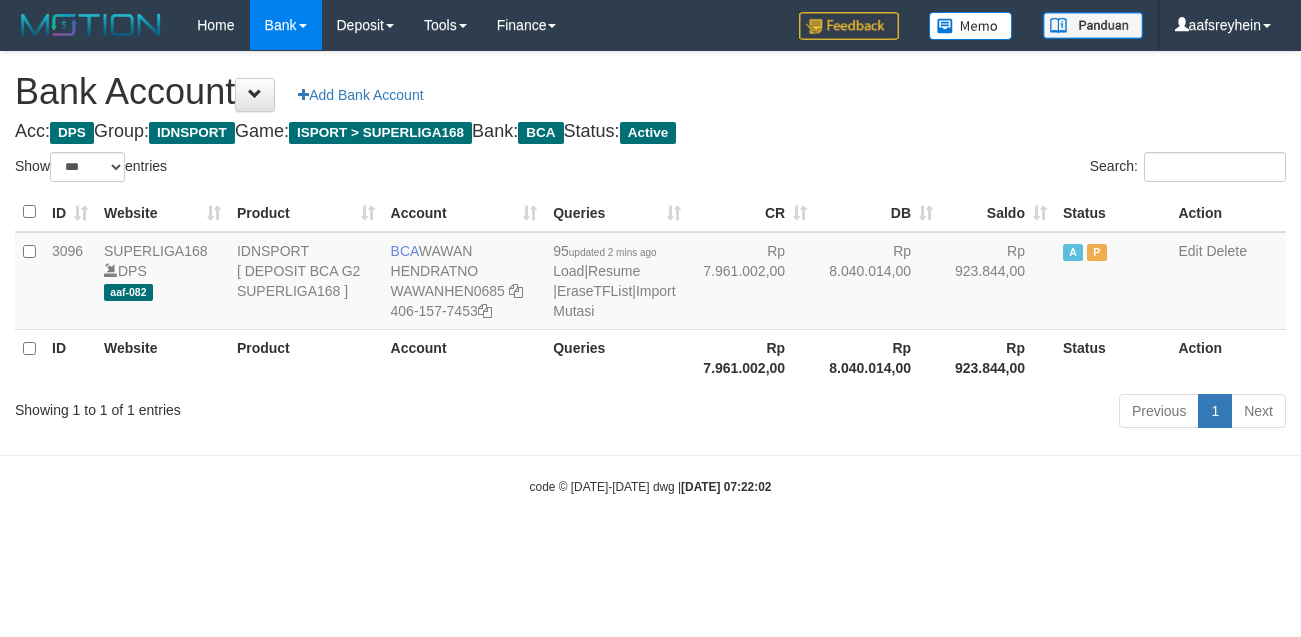 select on "***" 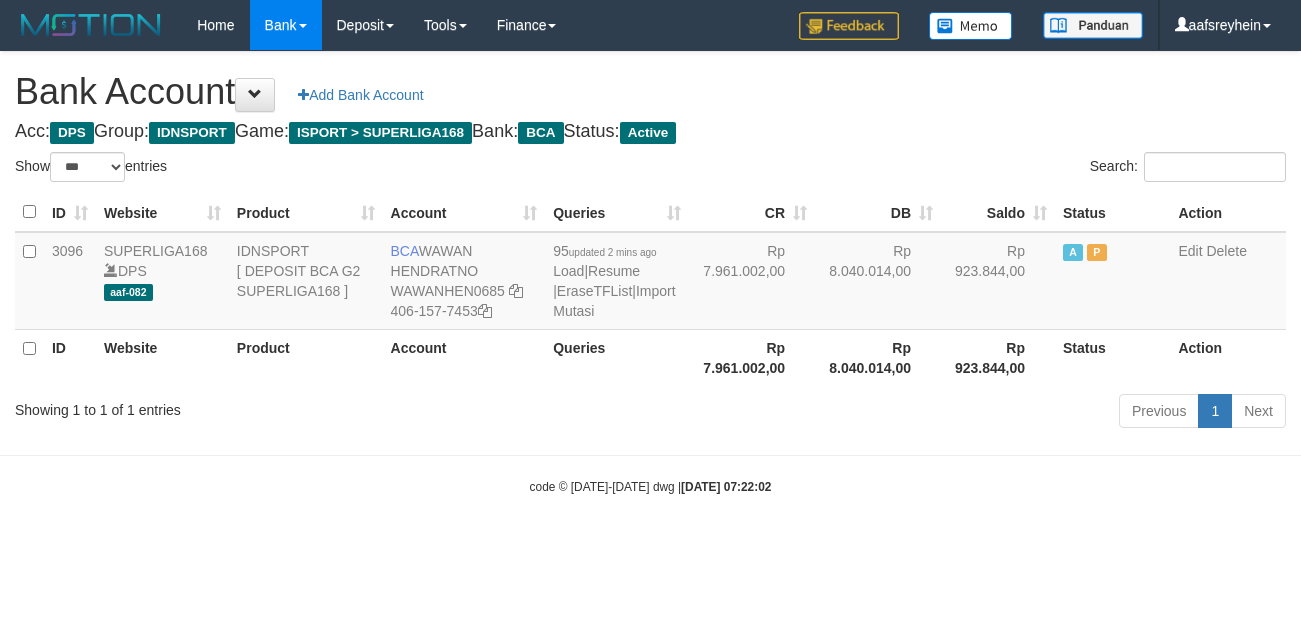 scroll, scrollTop: 0, scrollLeft: 0, axis: both 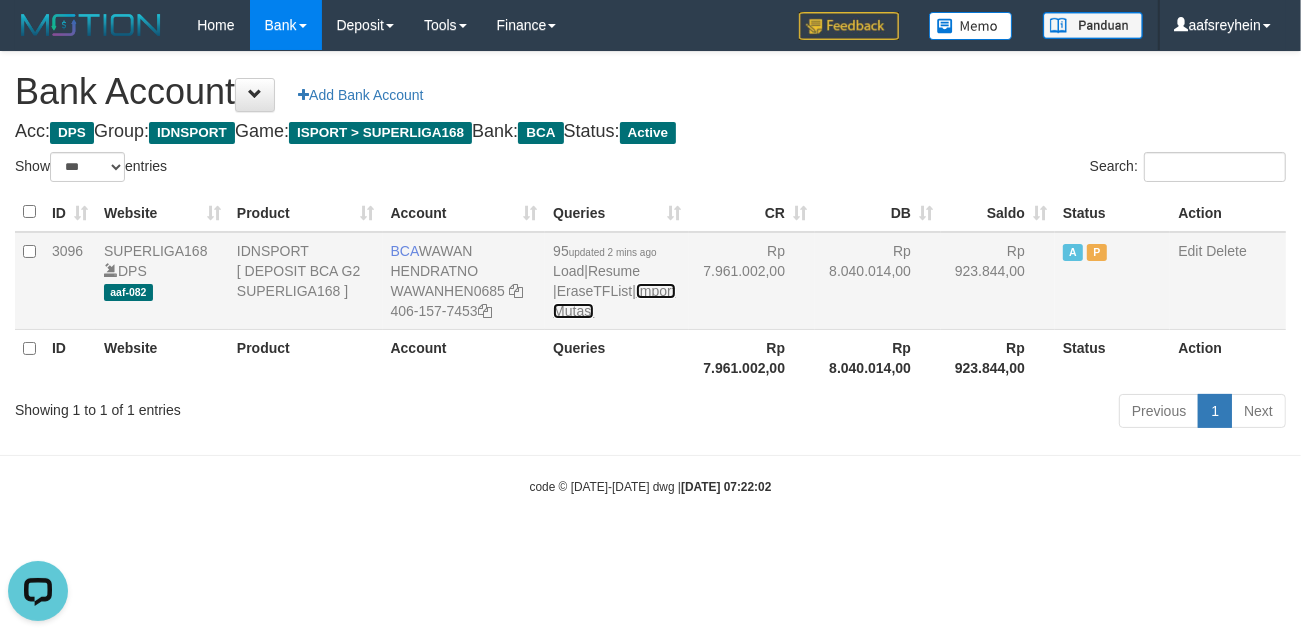 click on "Import Mutasi" at bounding box center [614, 301] 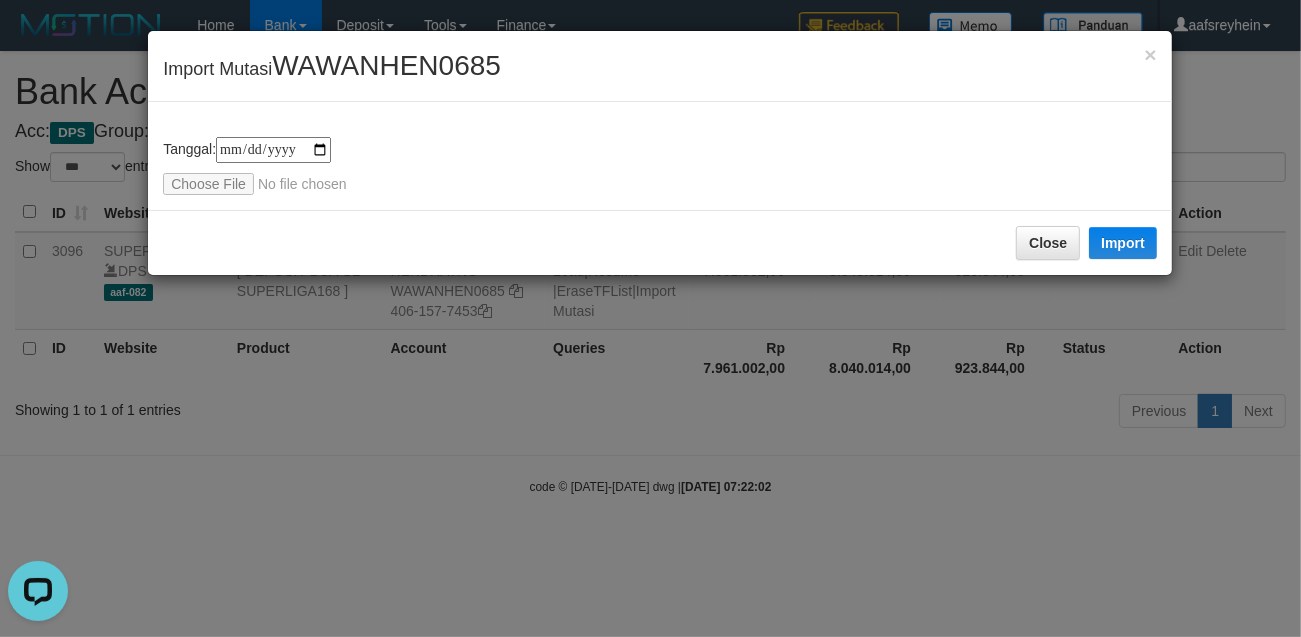 type on "**********" 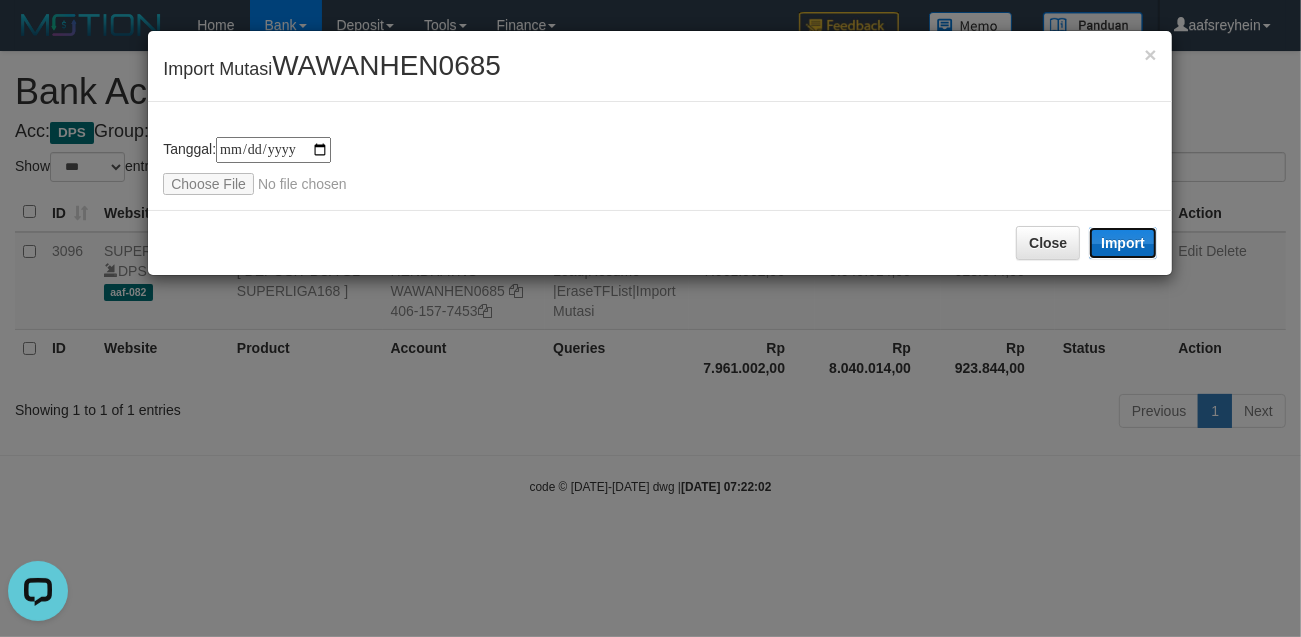 click on "Import" at bounding box center [1123, 243] 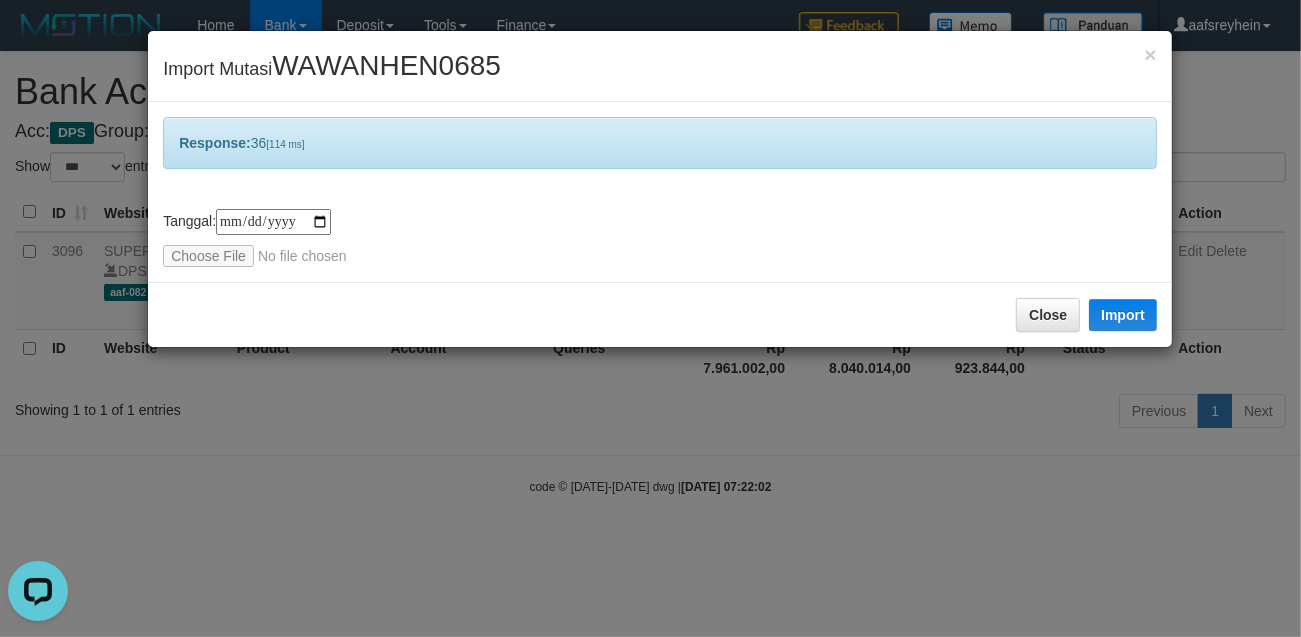 click on "**********" at bounding box center [650, 318] 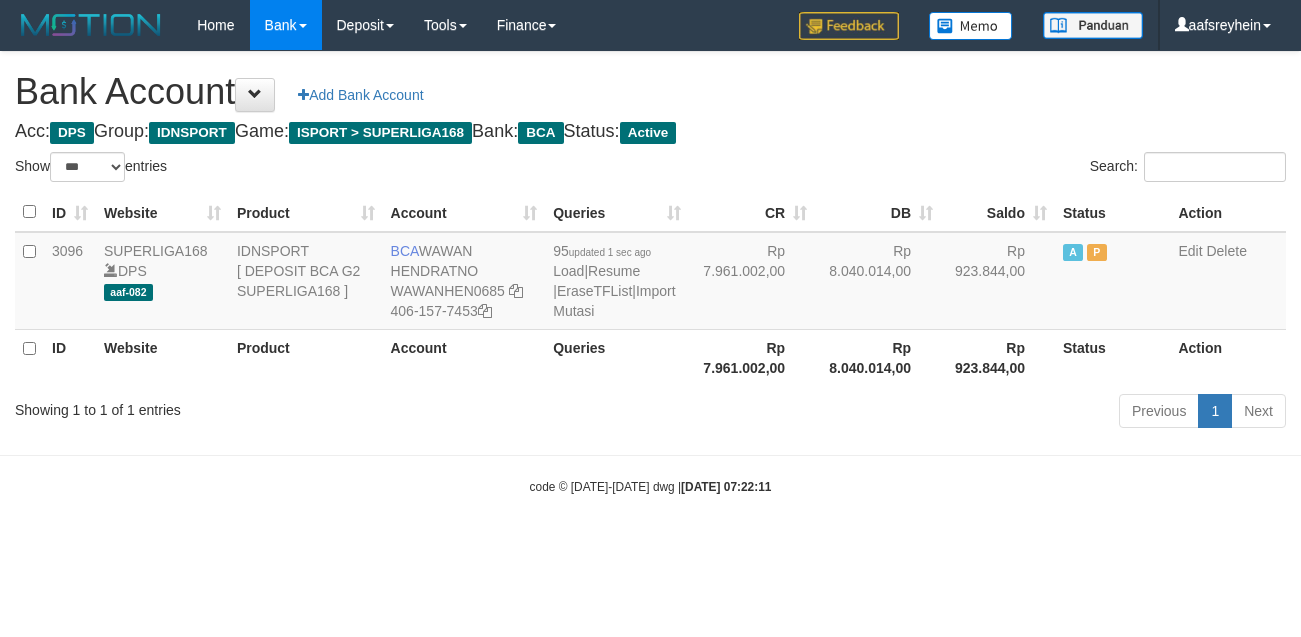 select on "***" 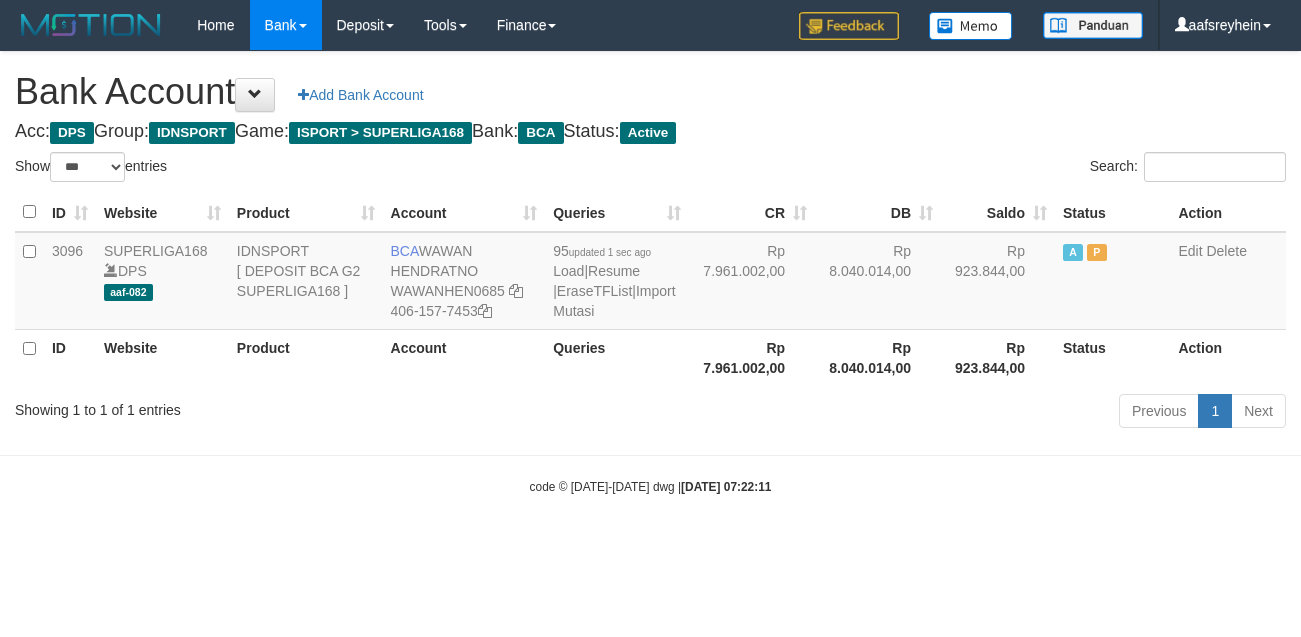 scroll, scrollTop: 0, scrollLeft: 0, axis: both 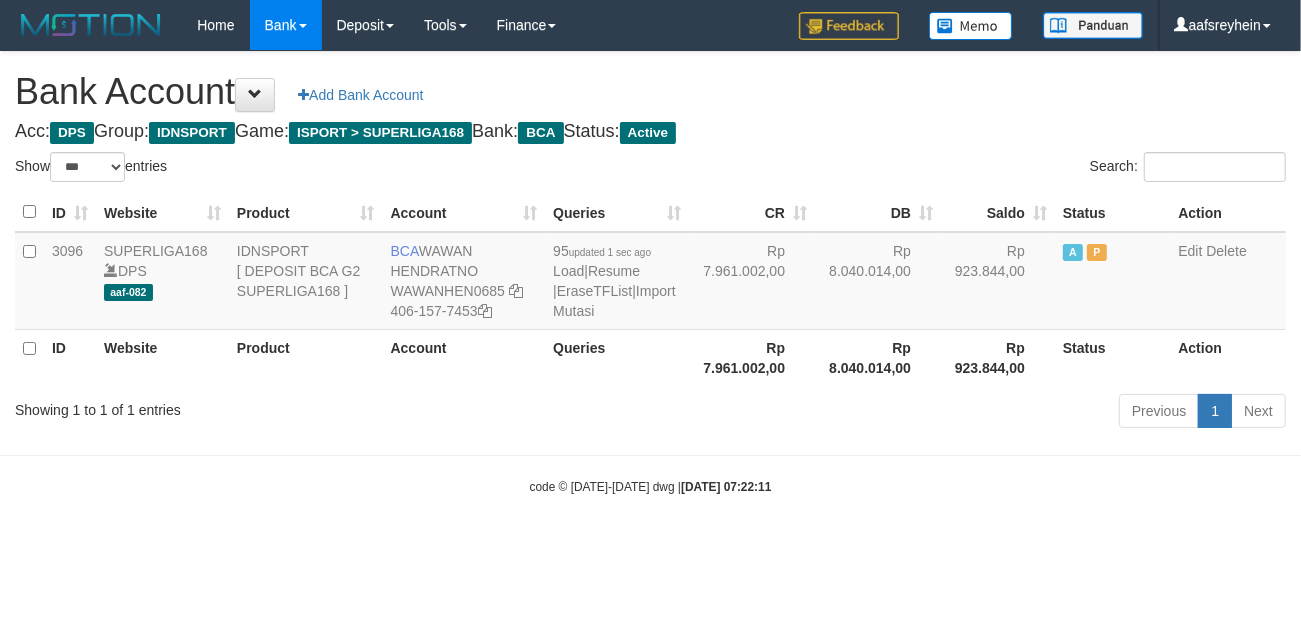 click on "Toggle navigation
Home
Bank
Account List
Load
By Website
Group
[ISPORT]													SUPERLIGA168
By Load Group (DPS)
-" at bounding box center [650, 273] 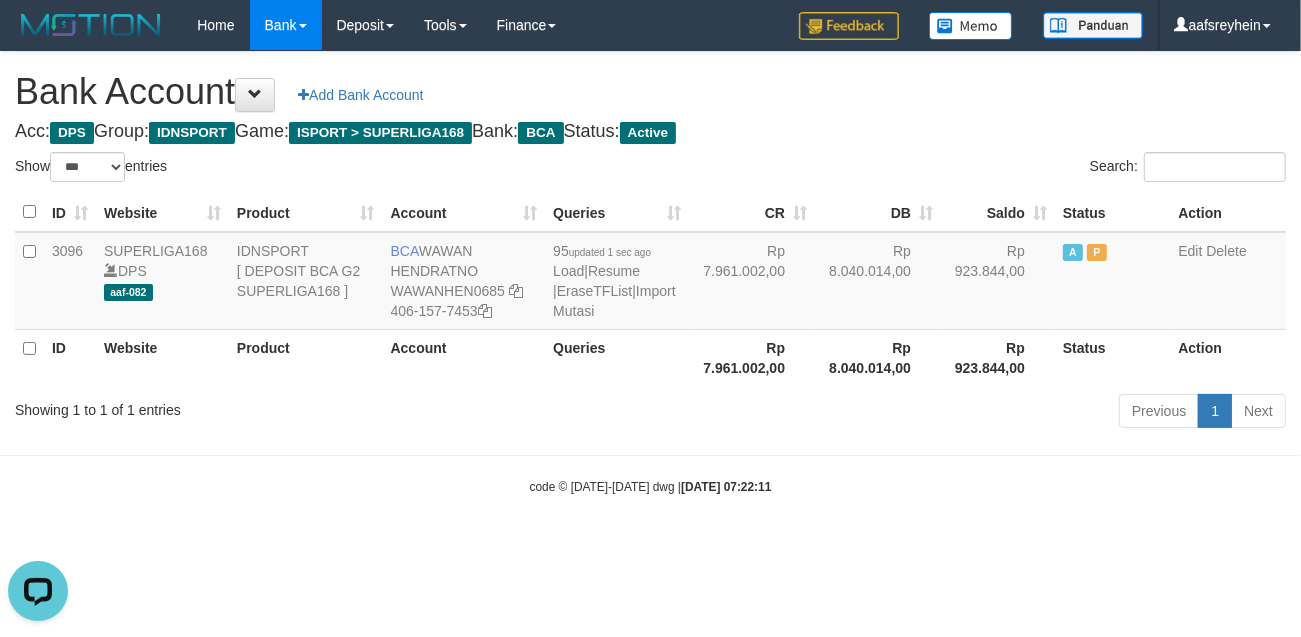 scroll, scrollTop: 0, scrollLeft: 0, axis: both 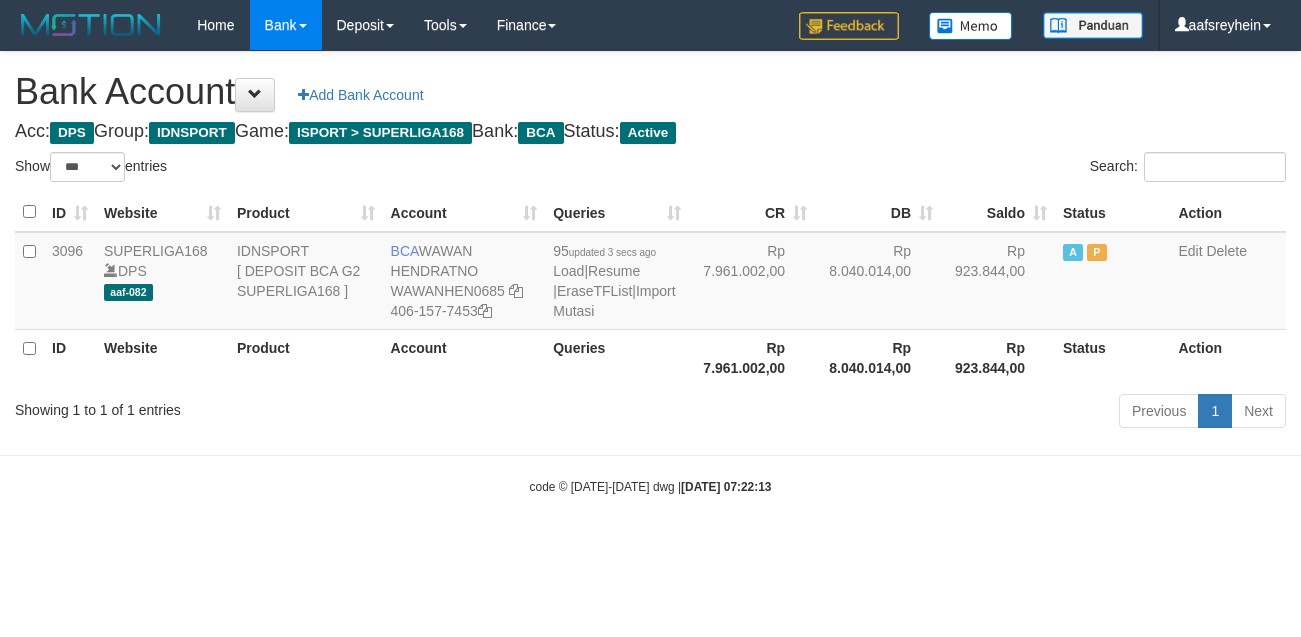 select on "***" 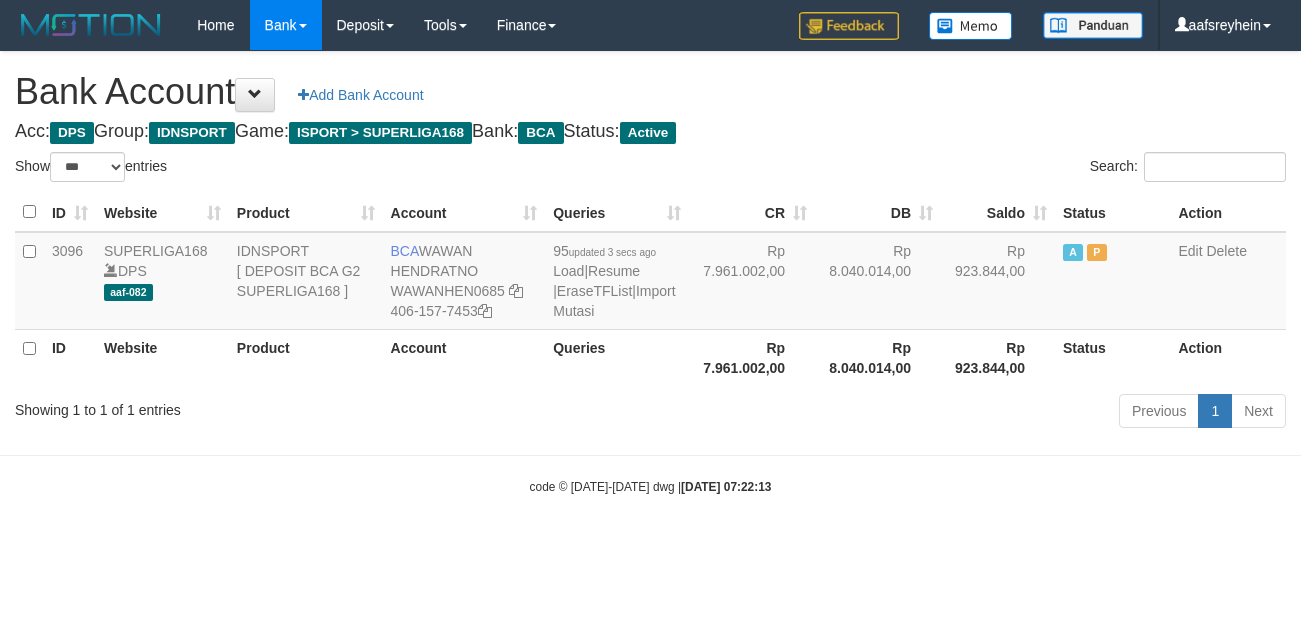 scroll, scrollTop: 0, scrollLeft: 0, axis: both 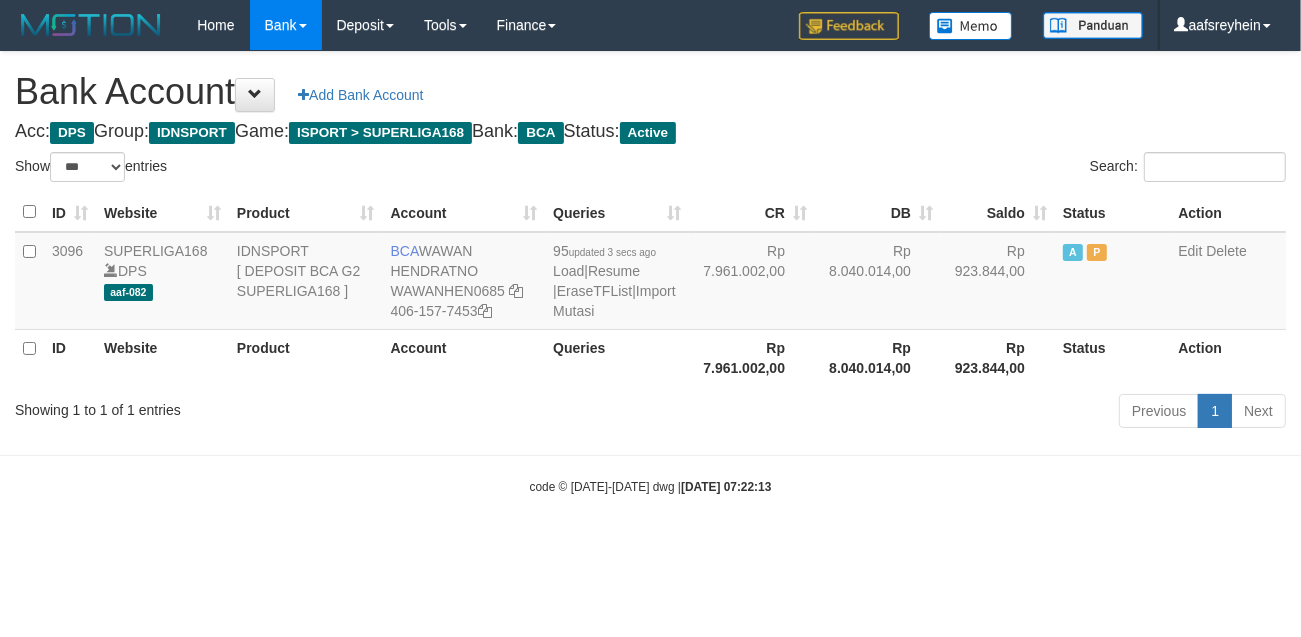 click on "Toggle navigation
Home
Bank
Account List
Load
By Website
Group
[ISPORT]													SUPERLIGA168
By Load Group (DPS)
-" at bounding box center (650, 273) 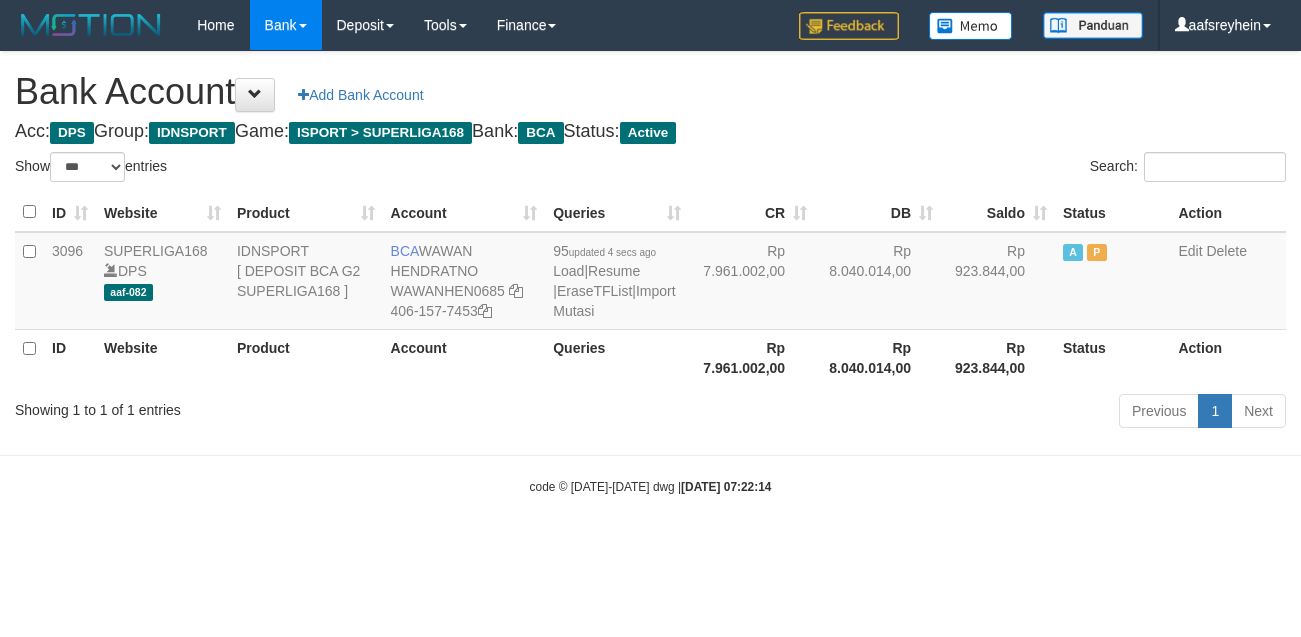 select on "***" 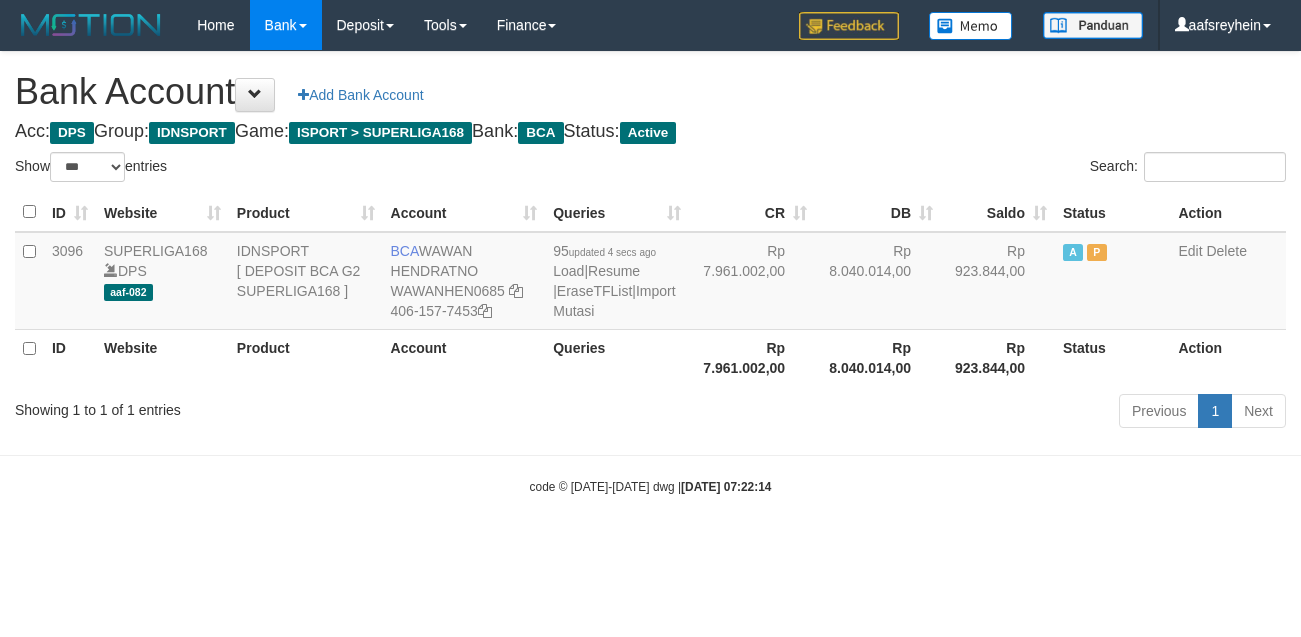 scroll, scrollTop: 0, scrollLeft: 0, axis: both 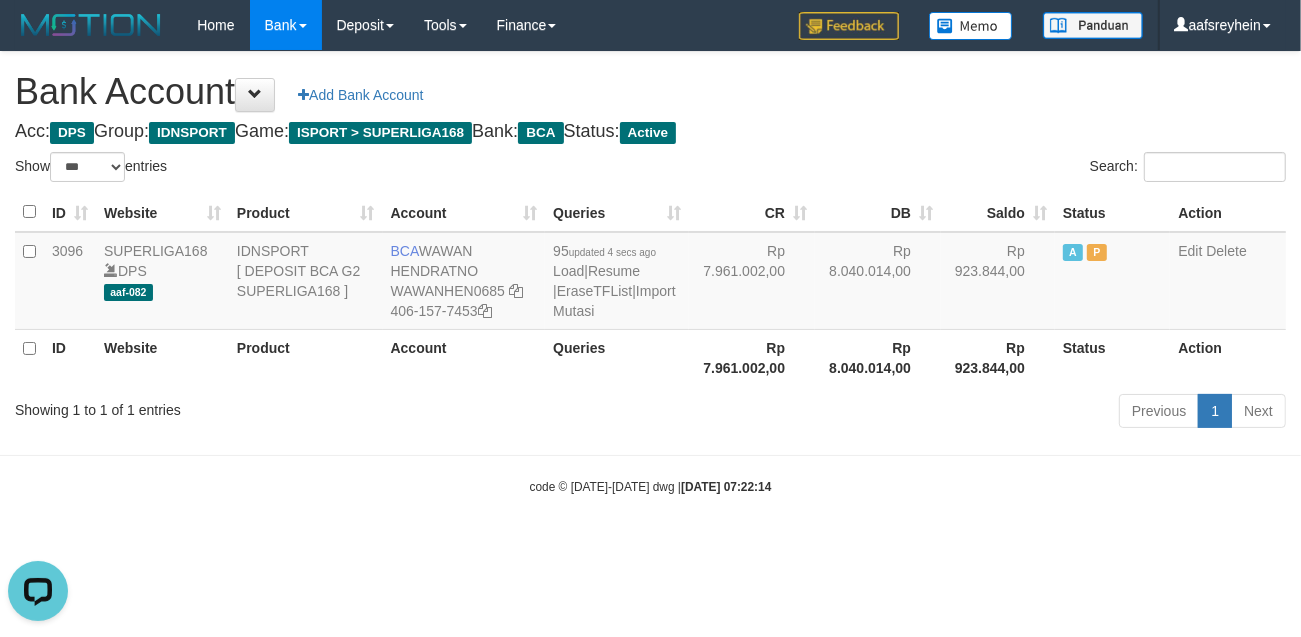 click on "Toggle navigation
Home
Bank
Account List
Load
By Website
Group
[ISPORT]													SUPERLIGA168
By Load Group (DPS)
-" at bounding box center (650, 273) 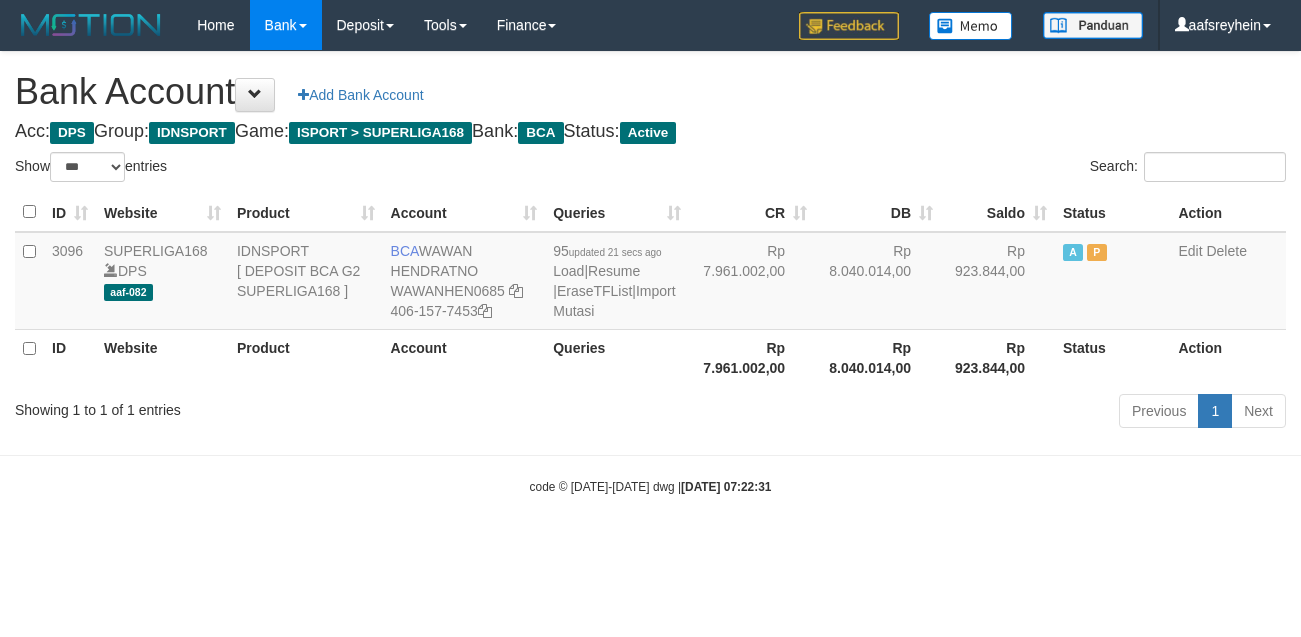 select on "***" 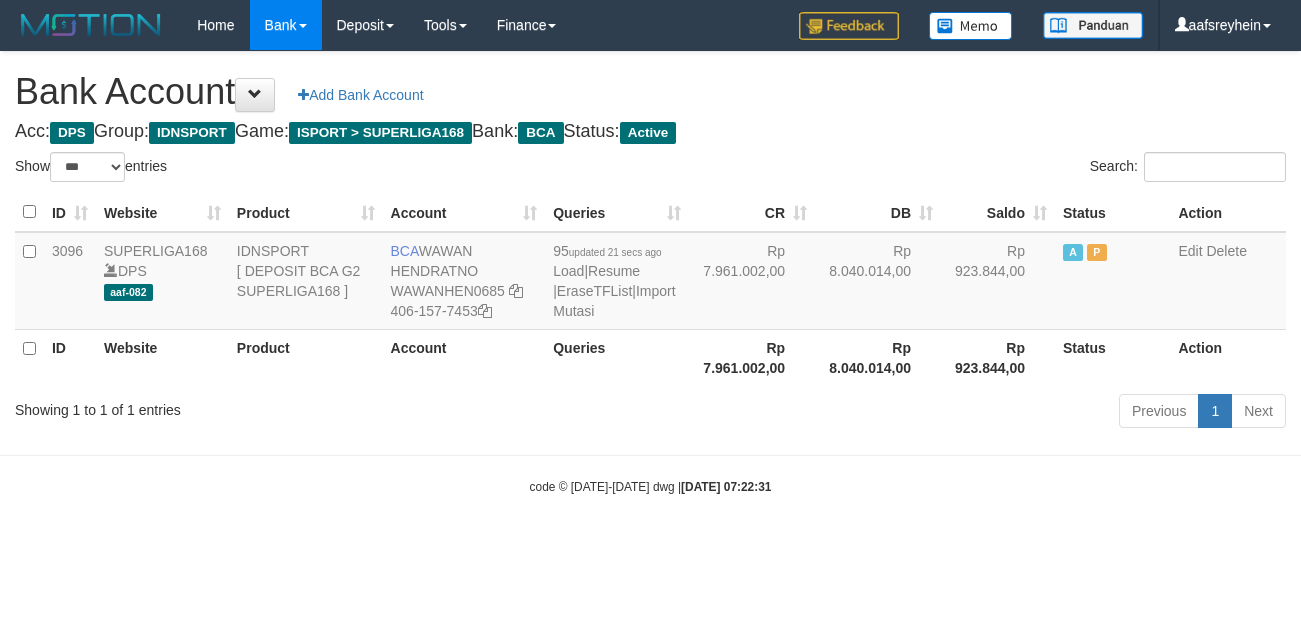 click on "Bank Account
Add Bank Account" at bounding box center [650, 92] 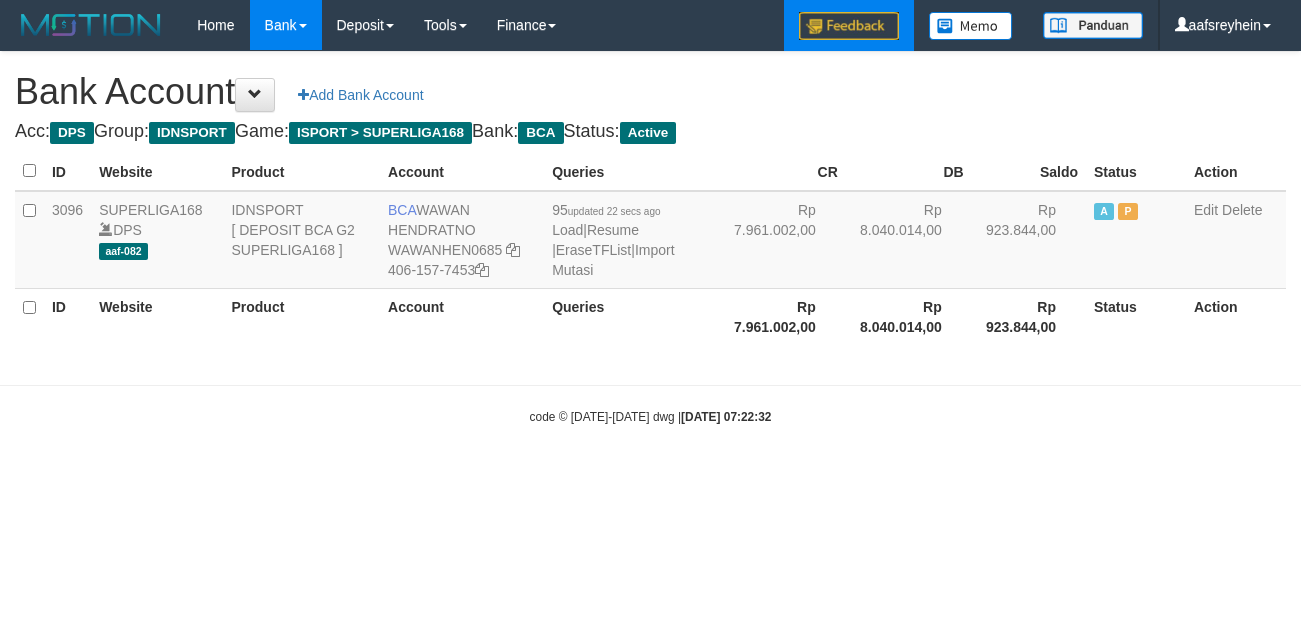scroll, scrollTop: 0, scrollLeft: 0, axis: both 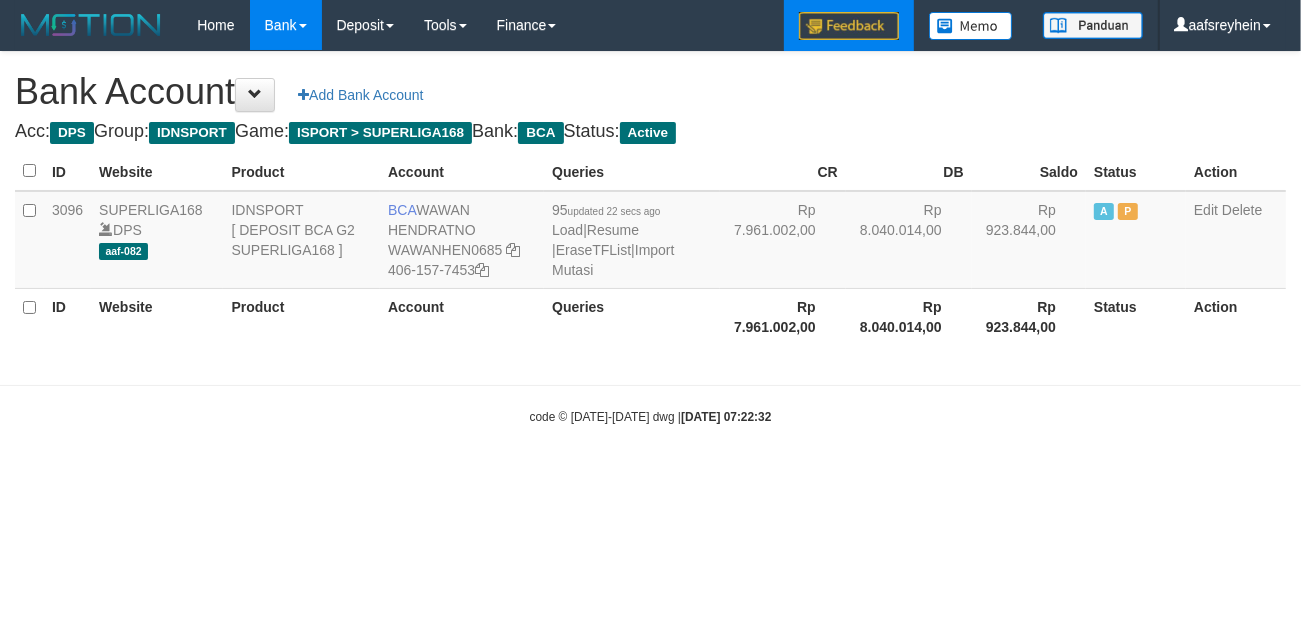 select on "***" 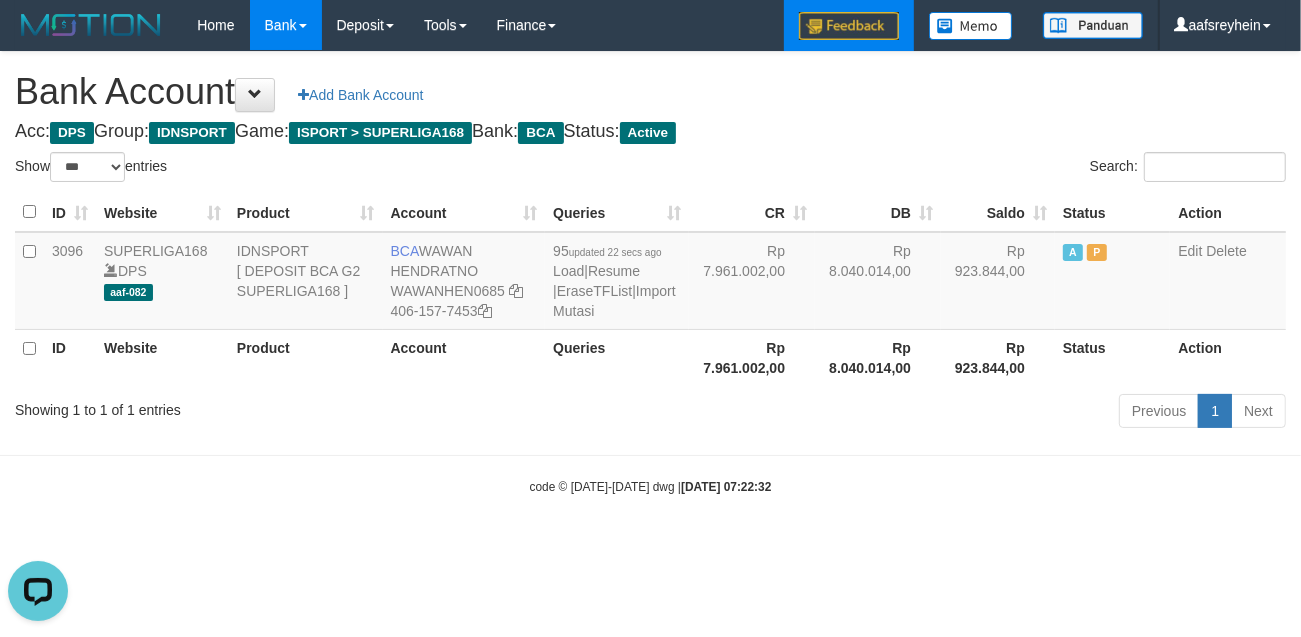 scroll, scrollTop: 0, scrollLeft: 0, axis: both 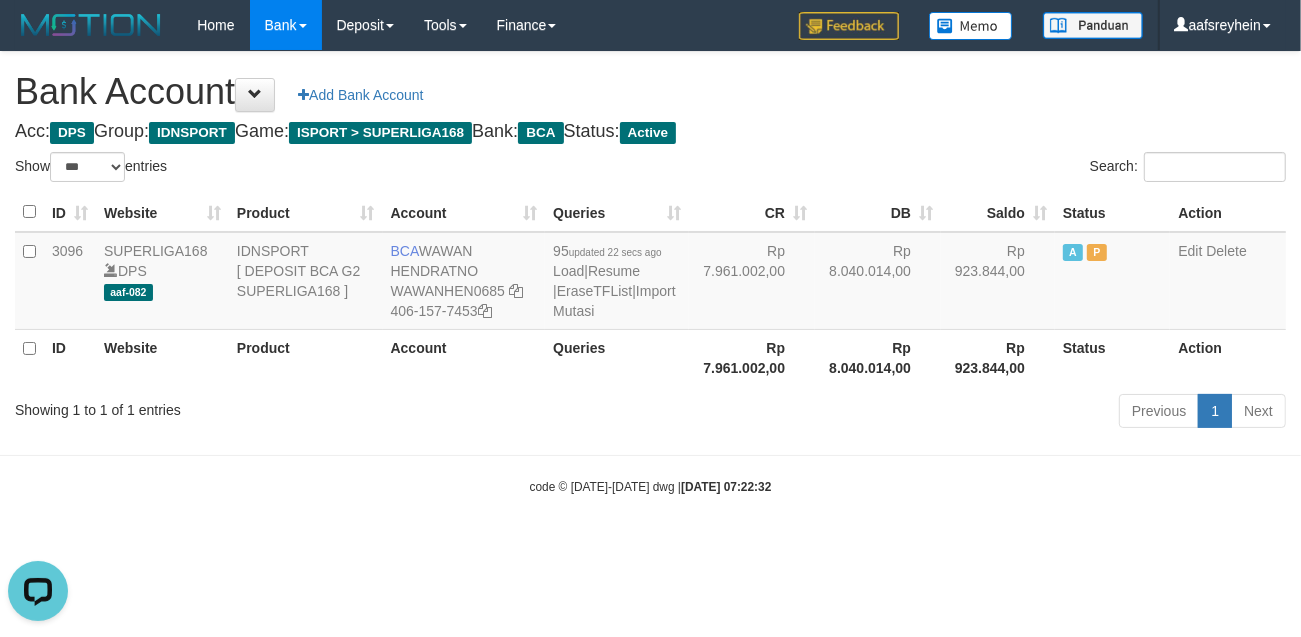 drag, startPoint x: 950, startPoint y: 557, endPoint x: 952, endPoint y: 531, distance: 26.076809 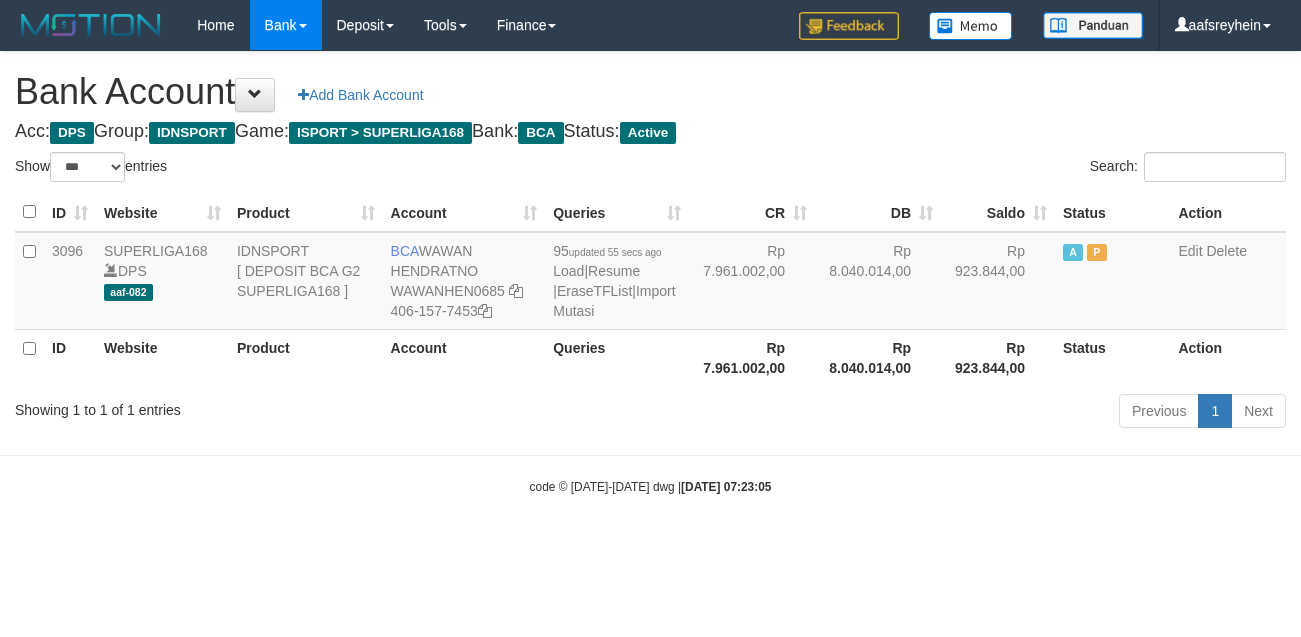 select on "***" 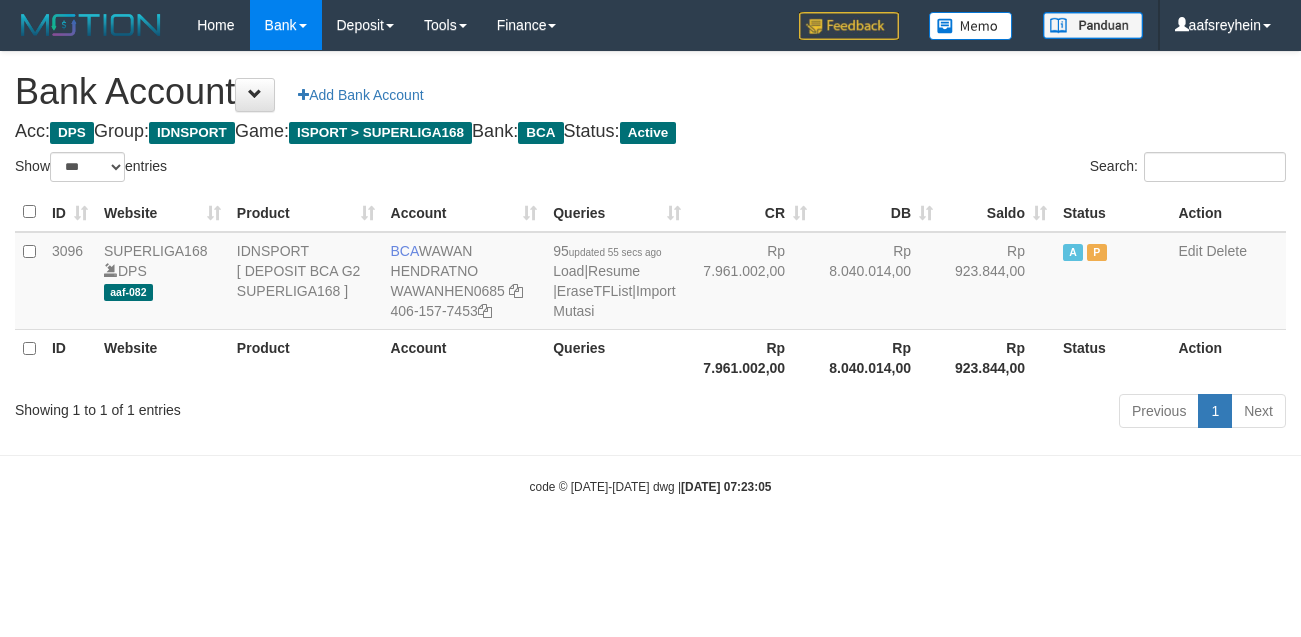 scroll, scrollTop: 0, scrollLeft: 0, axis: both 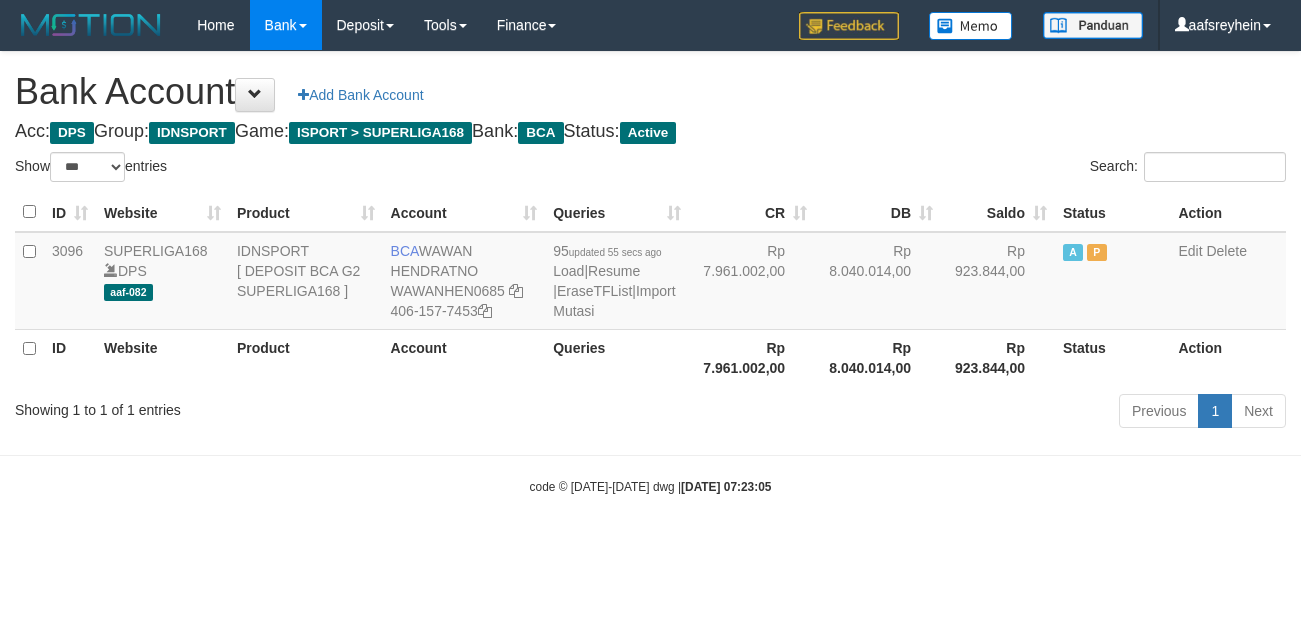 select on "***" 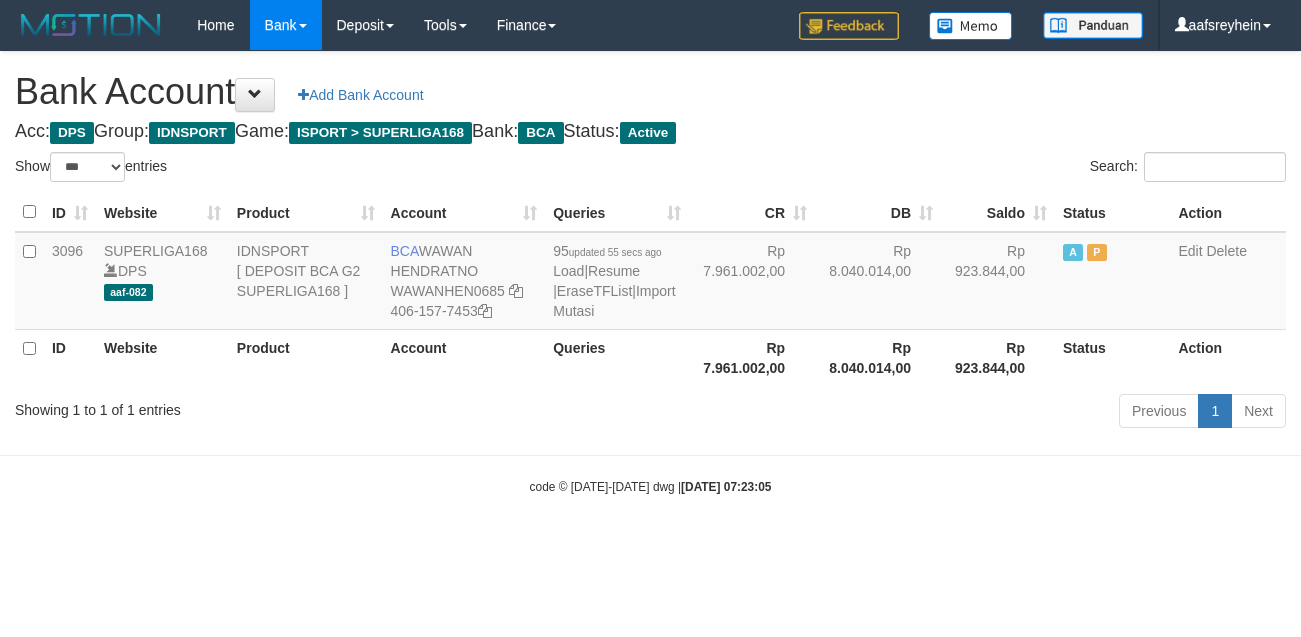 scroll, scrollTop: 0, scrollLeft: 0, axis: both 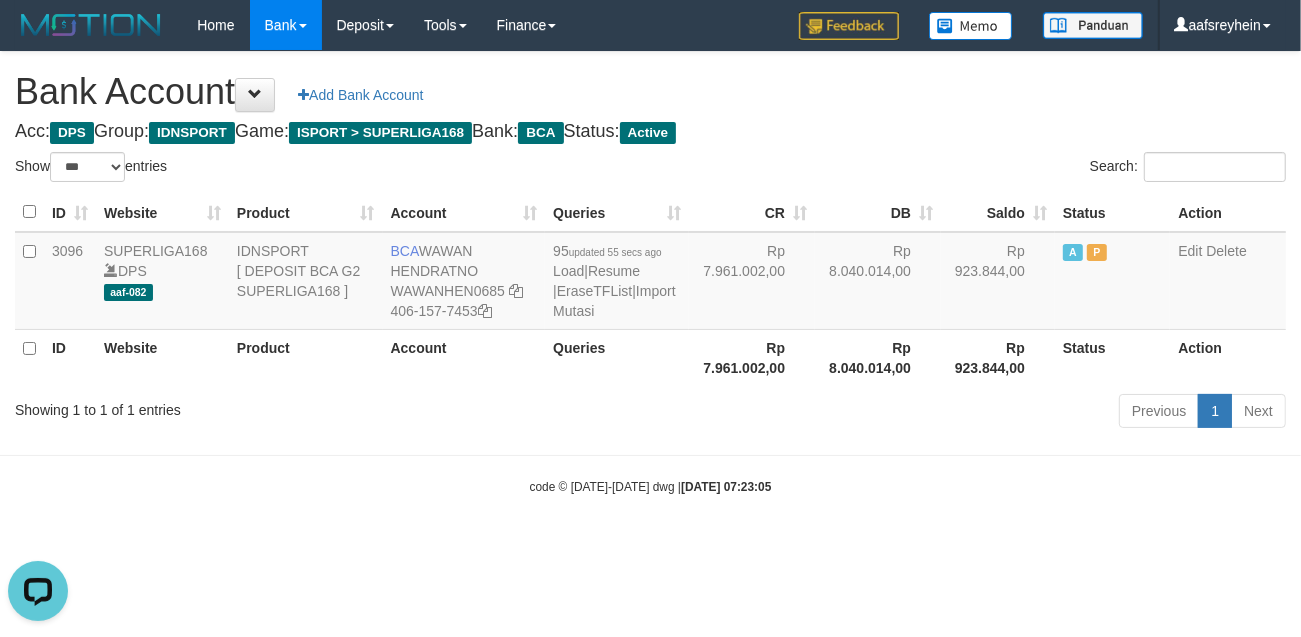 click on "Toggle navigation
Home
Bank
Account List
Load
By Website
Group
[ISPORT]													SUPERLIGA168
By Load Group (DPS)
-" at bounding box center (650, 273) 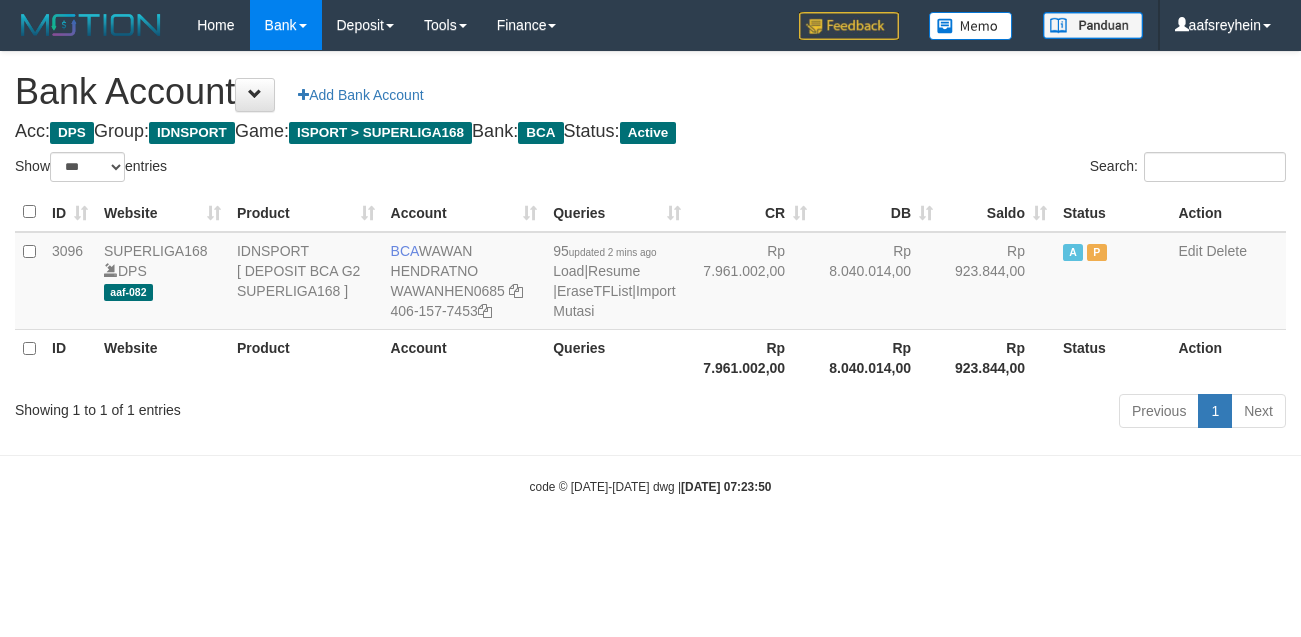 select on "***" 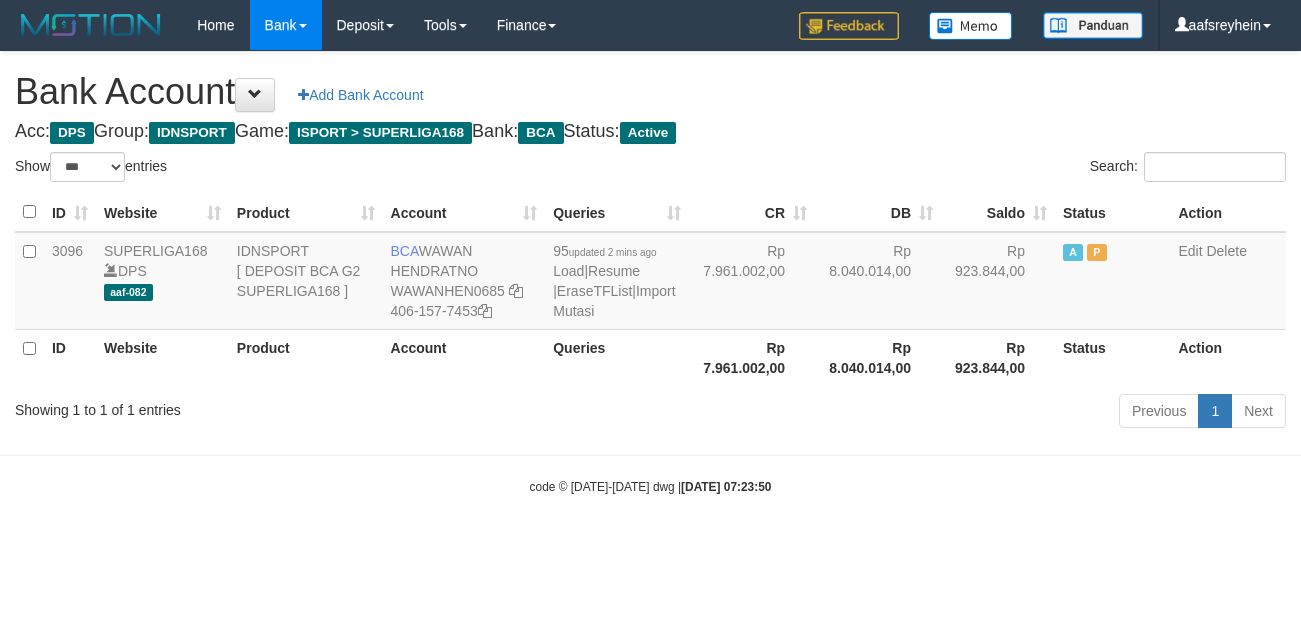 scroll, scrollTop: 0, scrollLeft: 0, axis: both 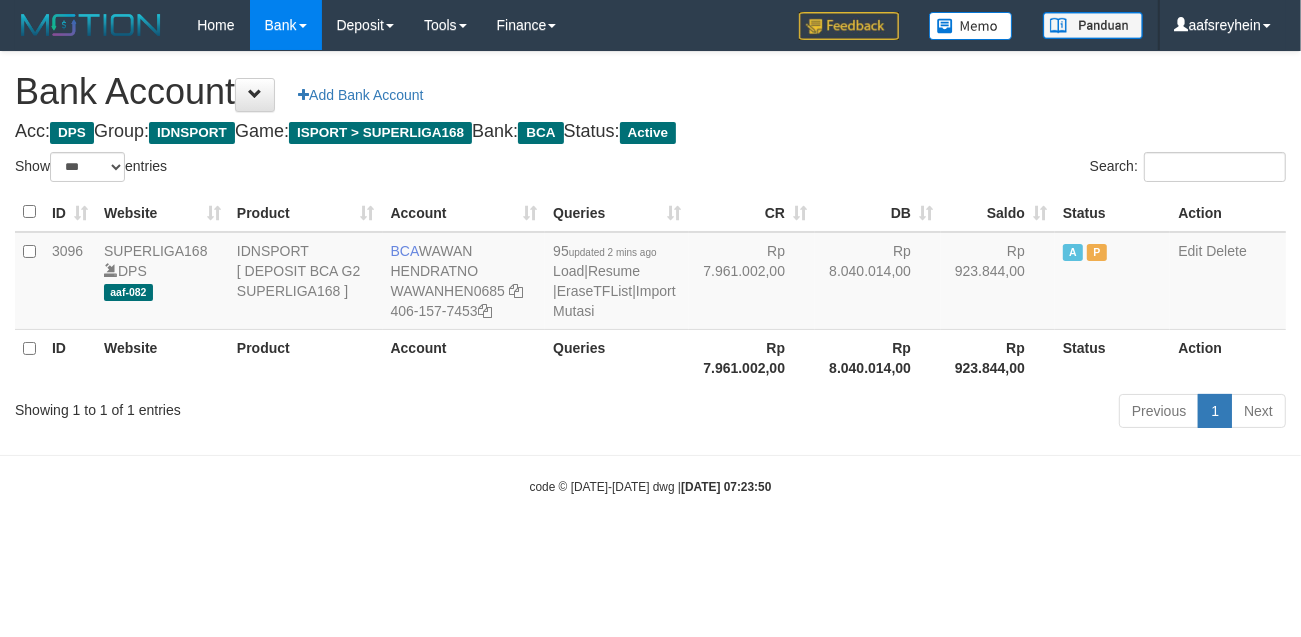 click on "code © 2012-2018 dwg |  2025/07/10 07:23:50" at bounding box center (650, 486) 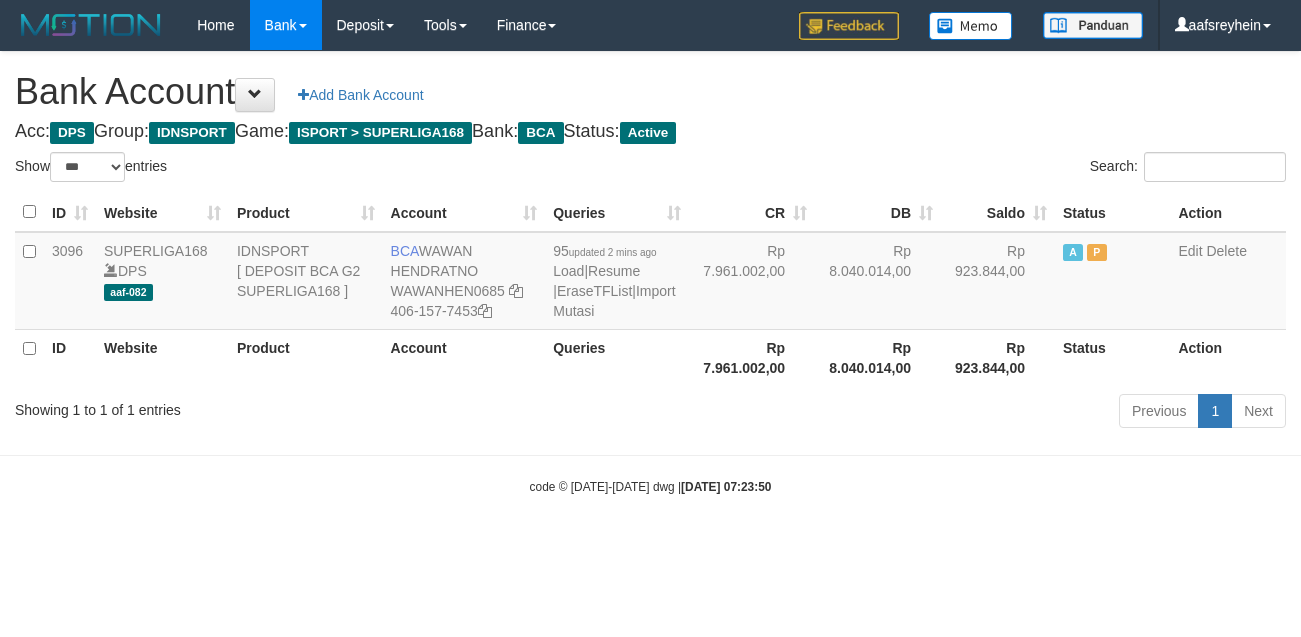 select on "***" 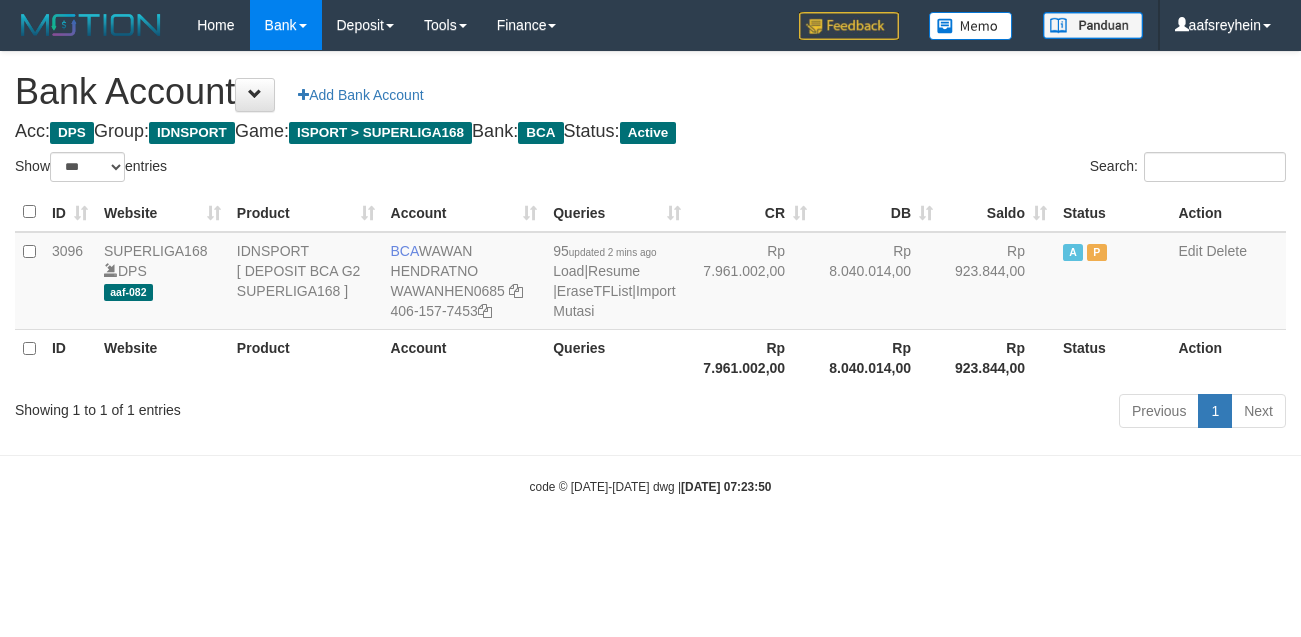 scroll, scrollTop: 0, scrollLeft: 0, axis: both 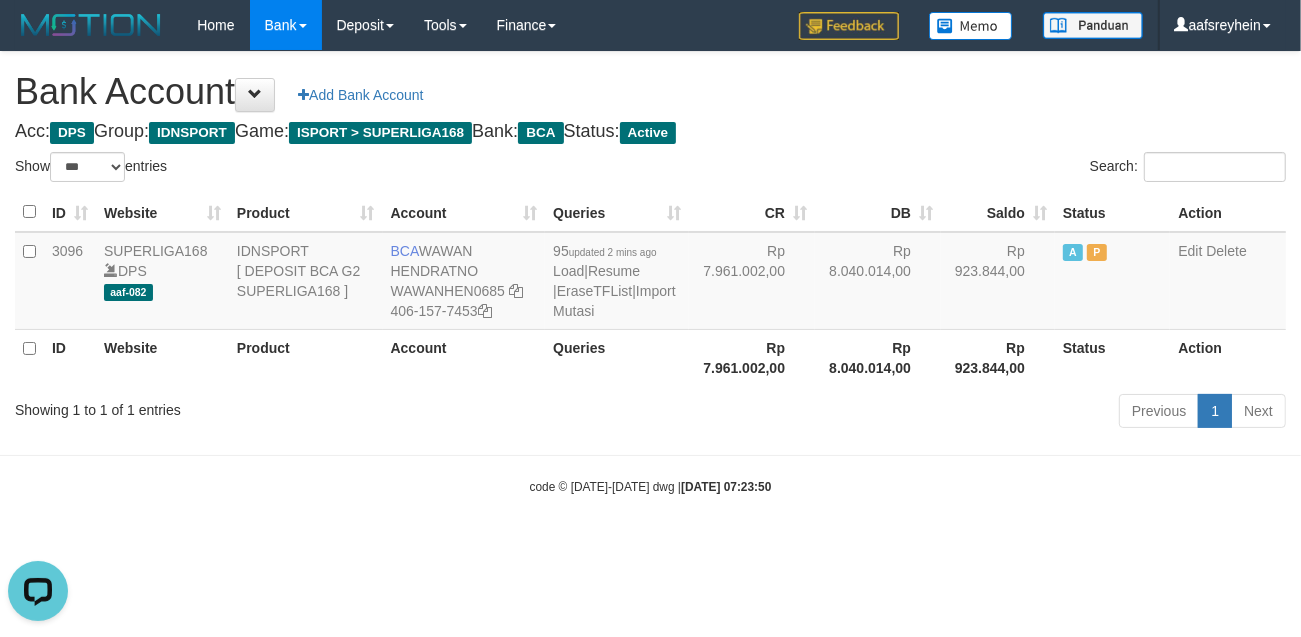 click on "Toggle navigation
Home
Bank
Account List
Load
By Website
Group
[ISPORT]													SUPERLIGA168
By Load Group (DPS)
-" at bounding box center [650, 273] 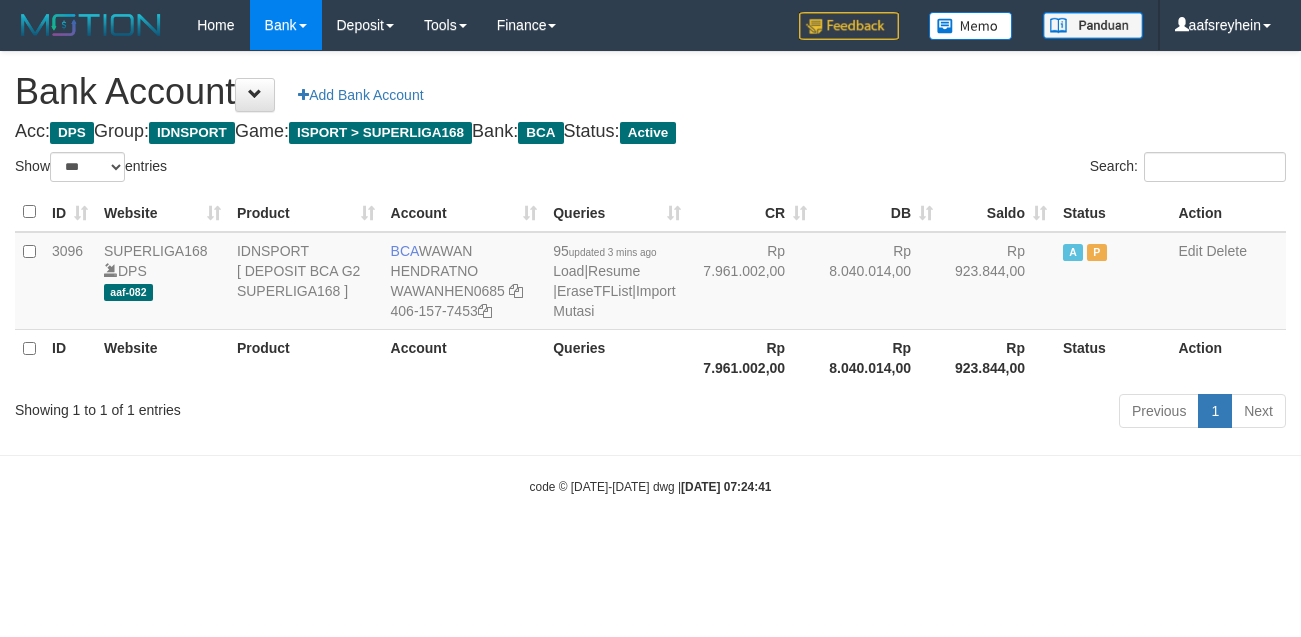 select on "***" 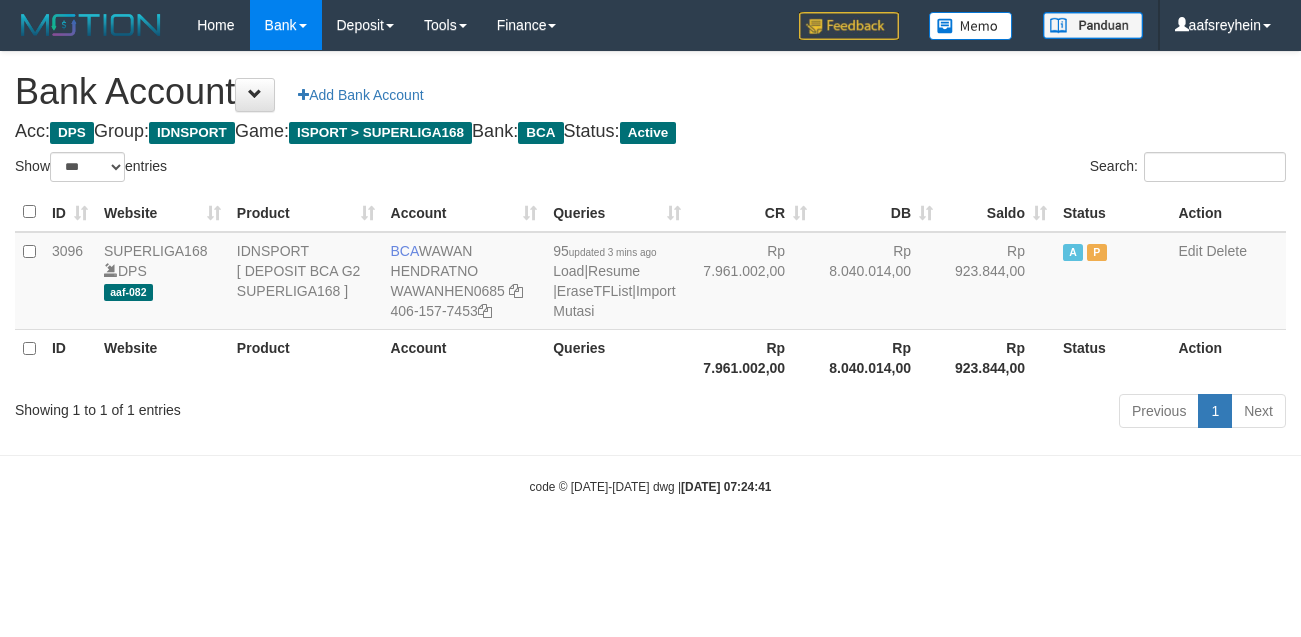scroll, scrollTop: 0, scrollLeft: 0, axis: both 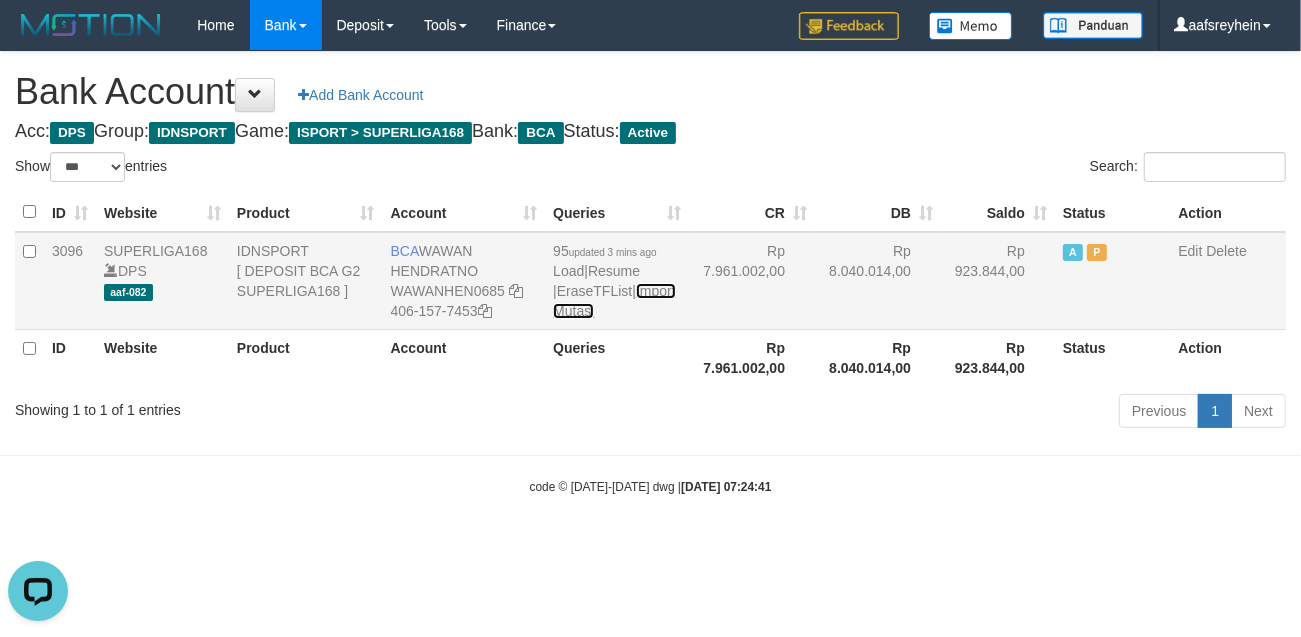 click on "Import Mutasi" at bounding box center (614, 301) 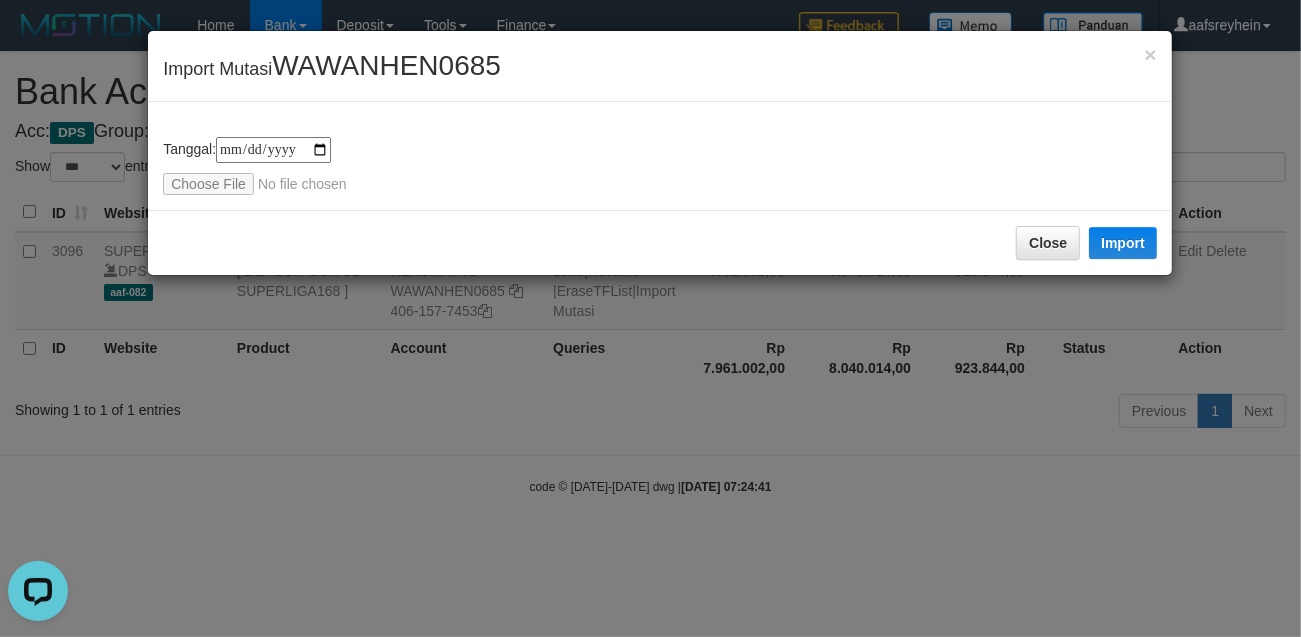 type on "**********" 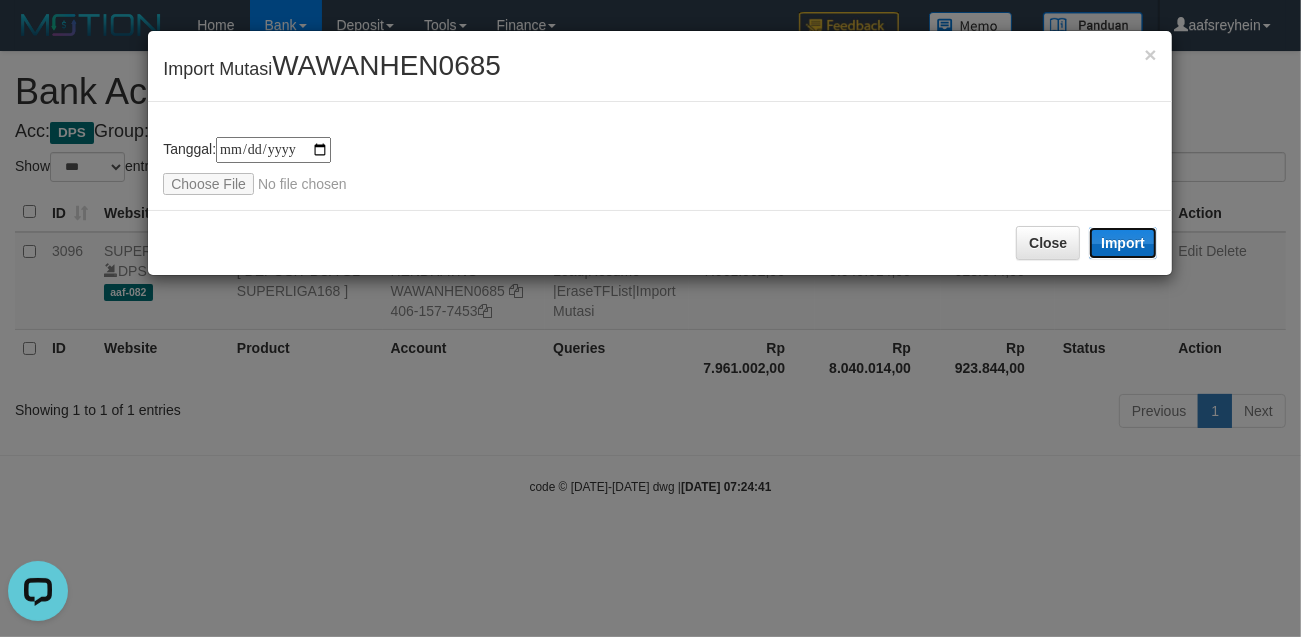 click on "Import" at bounding box center (1123, 243) 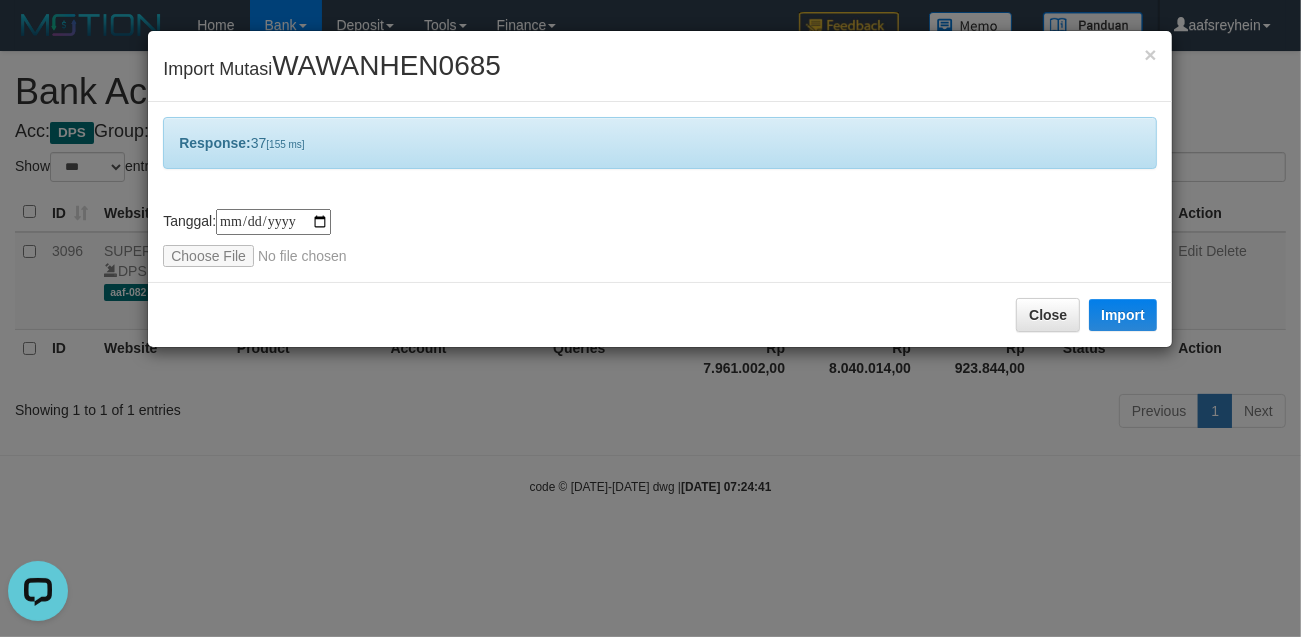 click on "**********" at bounding box center (650, 318) 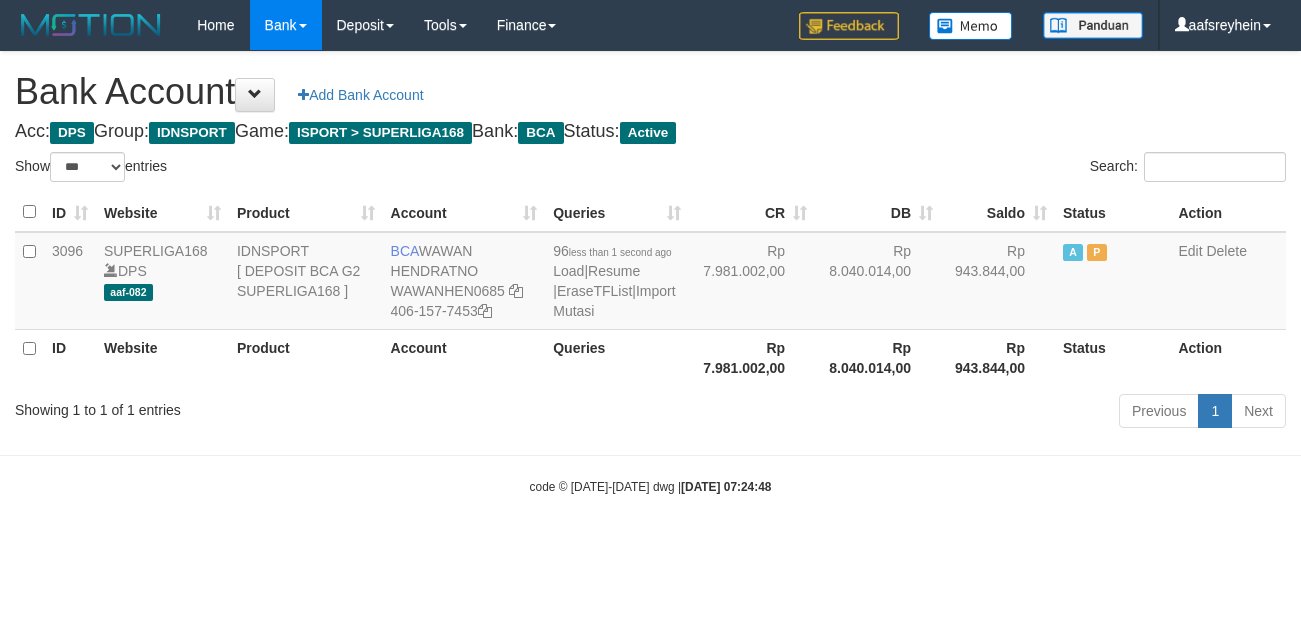 select on "***" 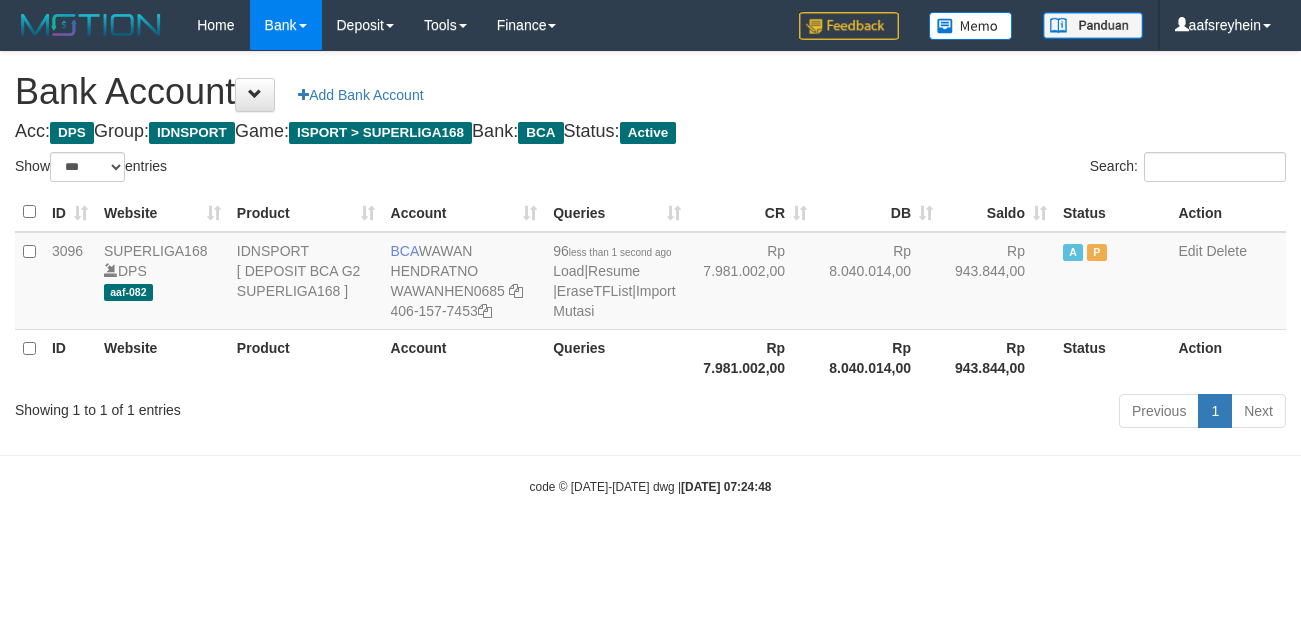 scroll, scrollTop: 0, scrollLeft: 0, axis: both 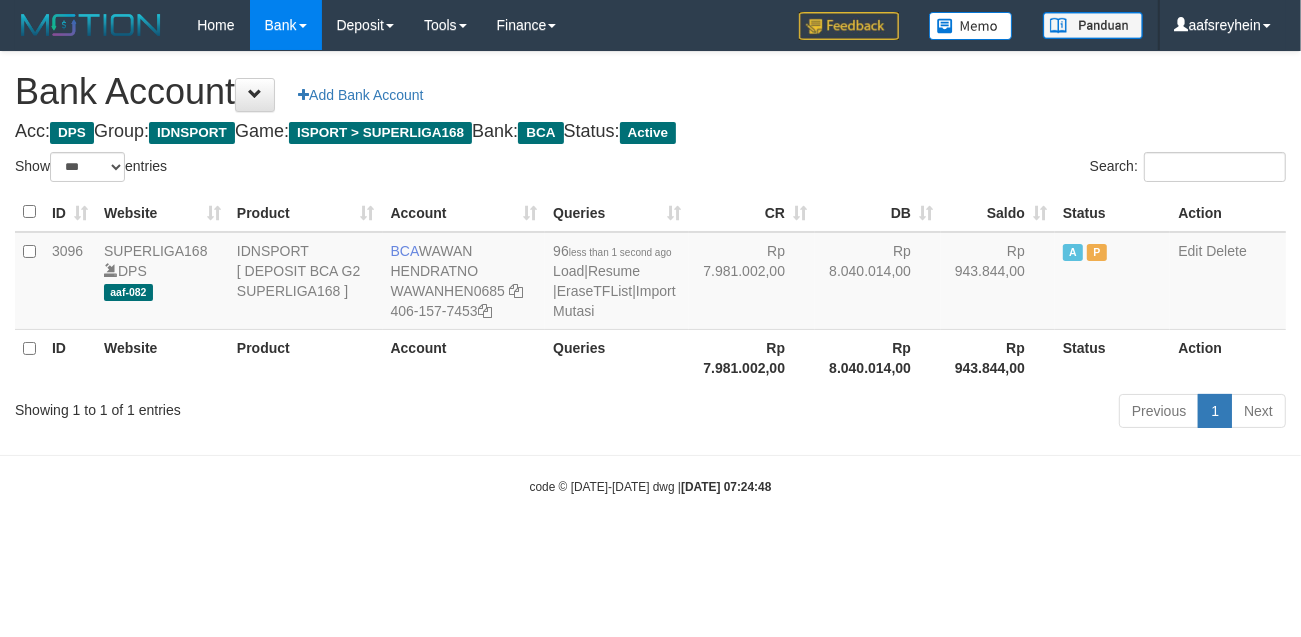 click on "Toggle navigation
Home
Bank
Account List
Load
By Website
Group
[ISPORT]													SUPERLIGA168
By Load Group (DPS)
-" at bounding box center (650, 273) 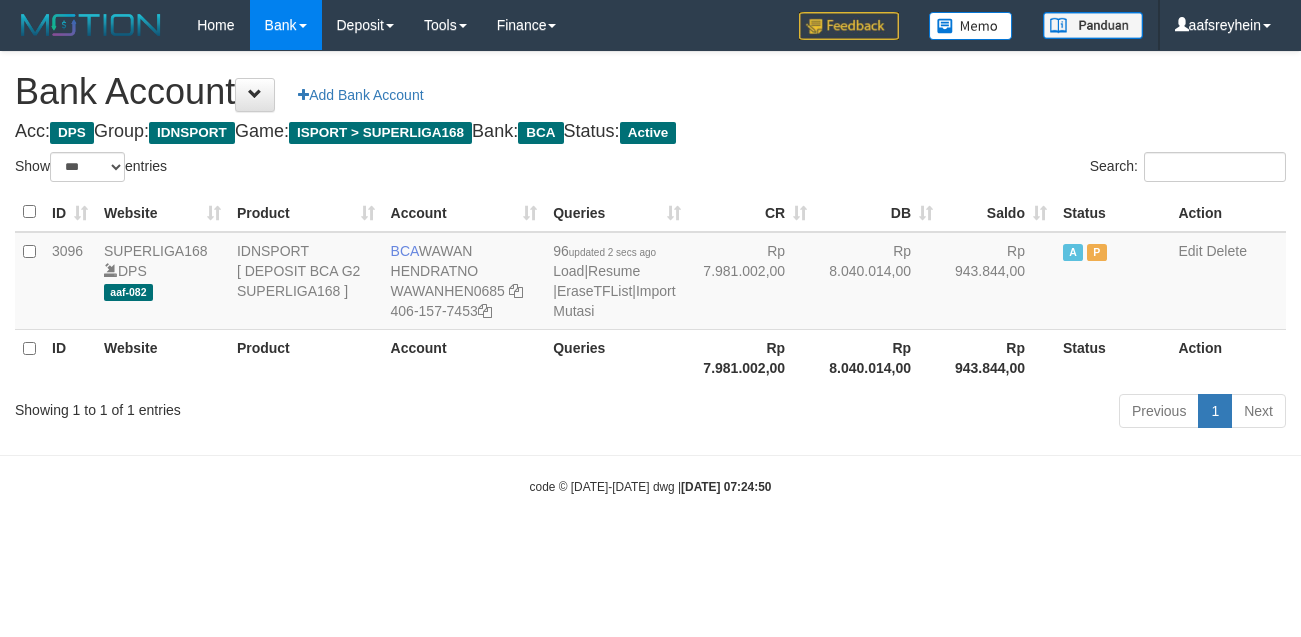 select on "***" 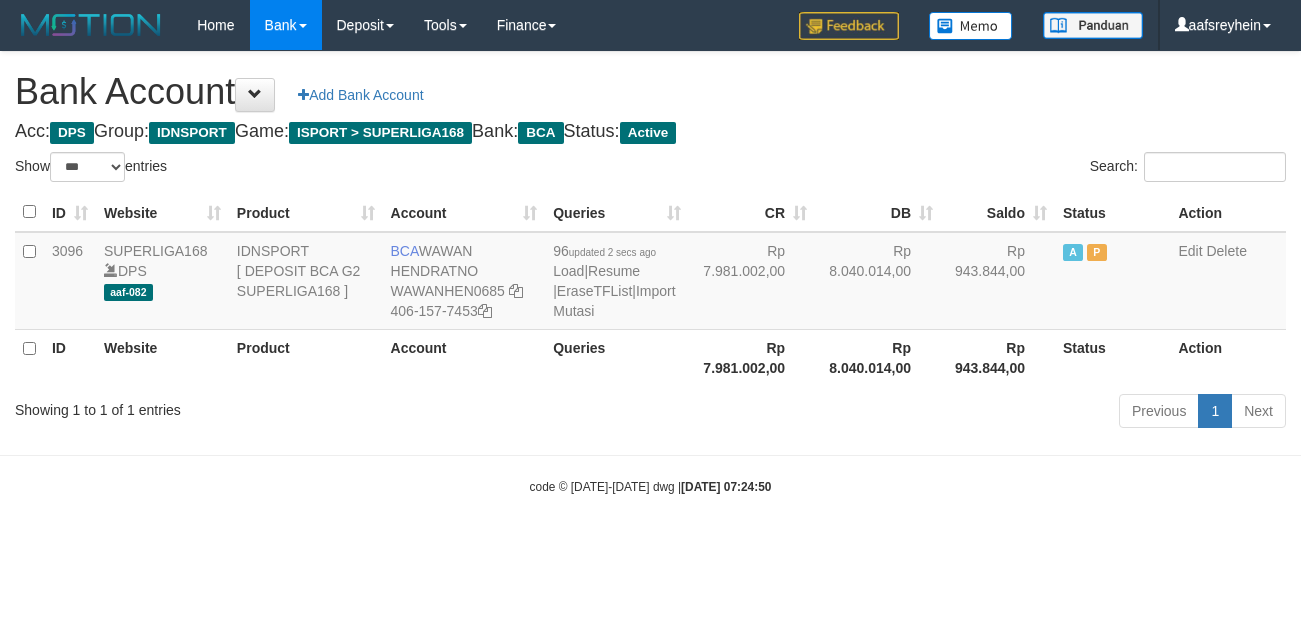 scroll, scrollTop: 0, scrollLeft: 0, axis: both 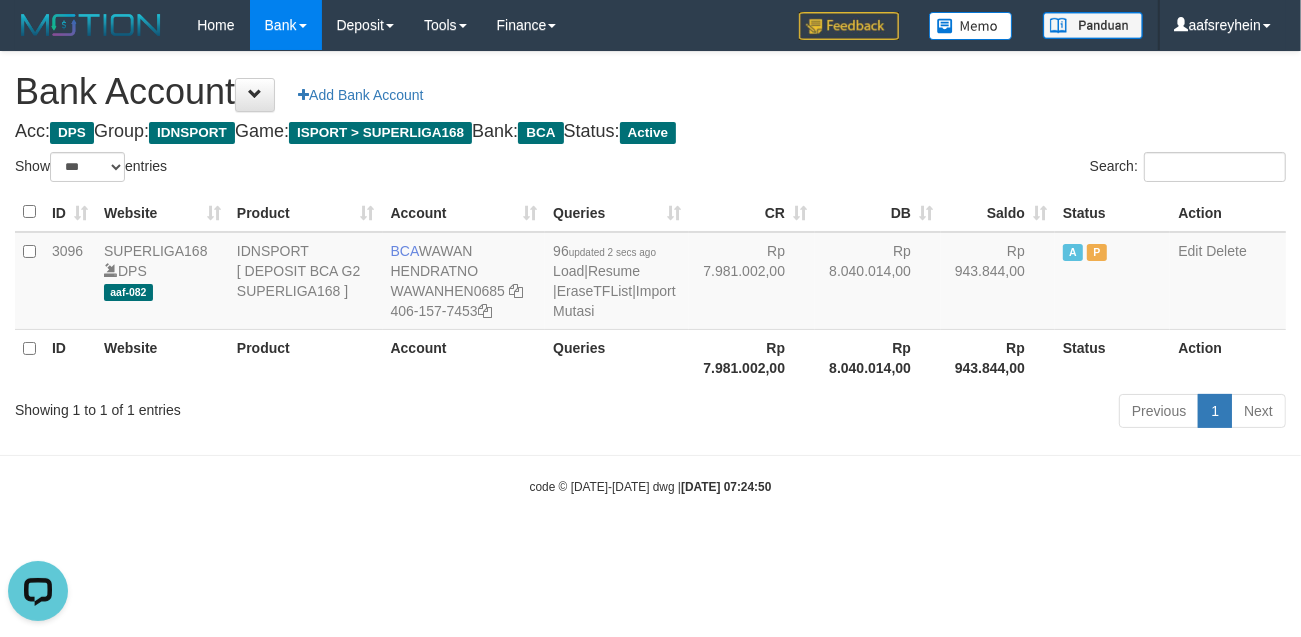click on "Toggle navigation
Home
Bank
Account List
Load
By Website
Group
[ISPORT]													SUPERLIGA168
By Load Group (DPS)
-" at bounding box center [650, 273] 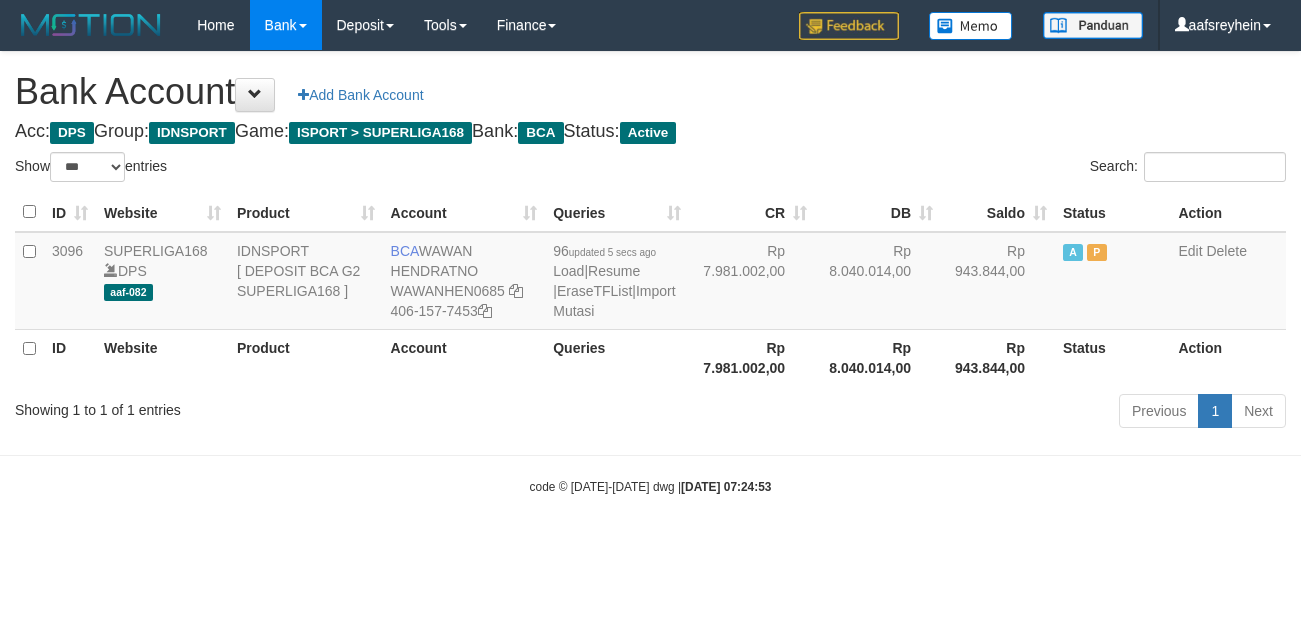 select on "***" 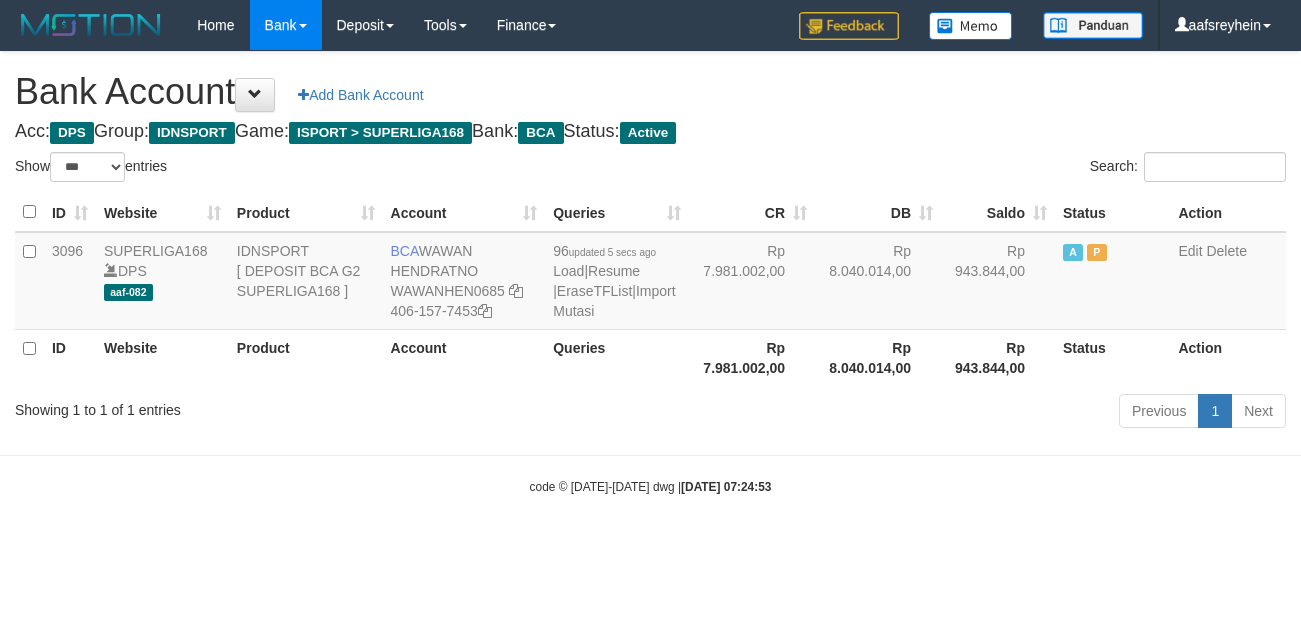 scroll, scrollTop: 0, scrollLeft: 0, axis: both 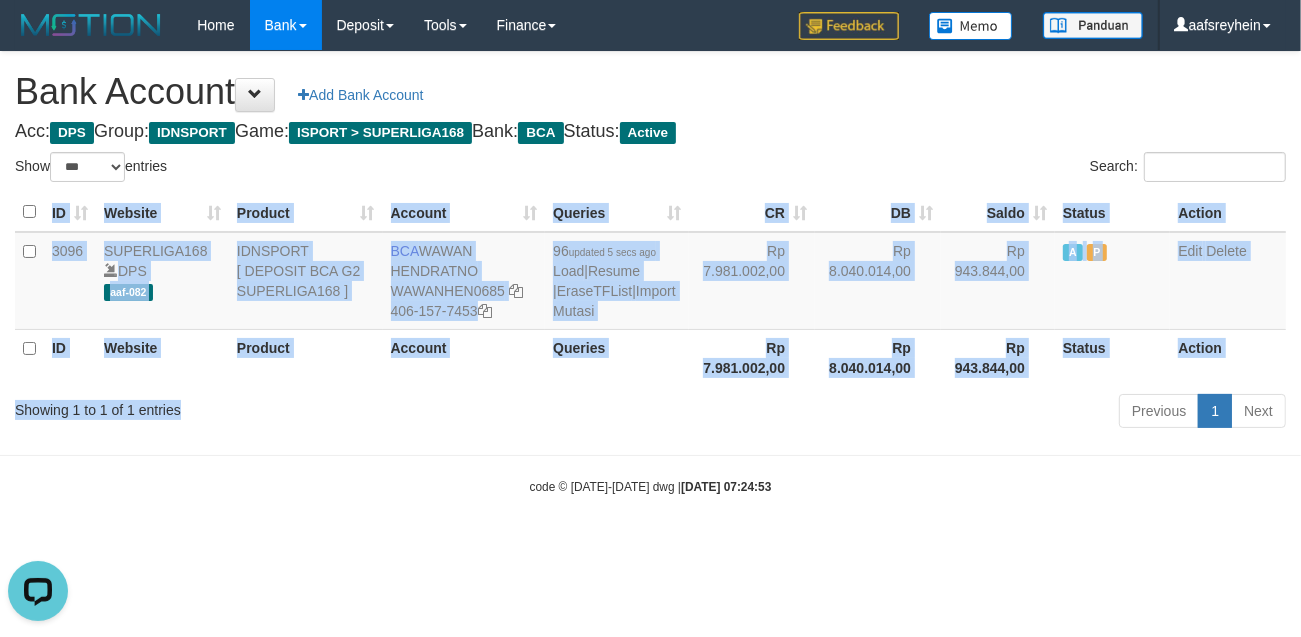 drag, startPoint x: 527, startPoint y: 390, endPoint x: 581, endPoint y: 381, distance: 54.74486 